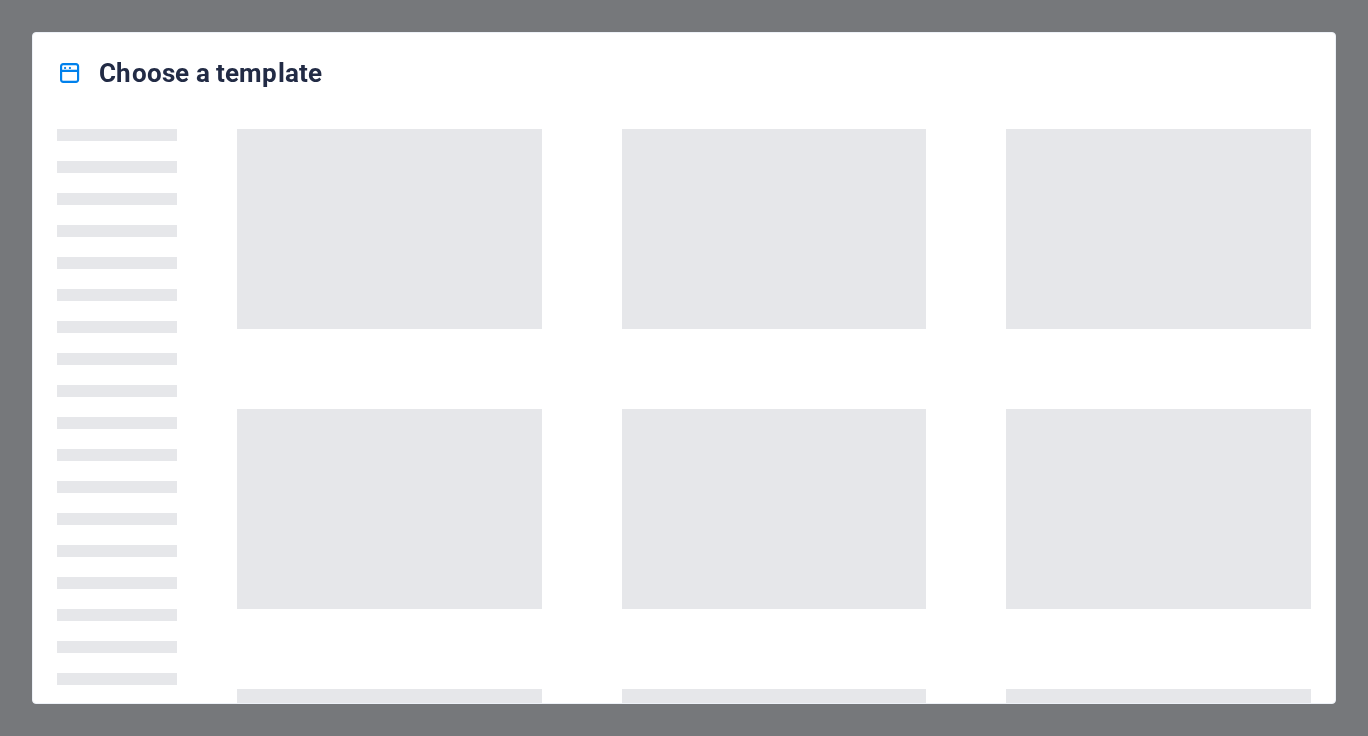 scroll, scrollTop: 0, scrollLeft: 0, axis: both 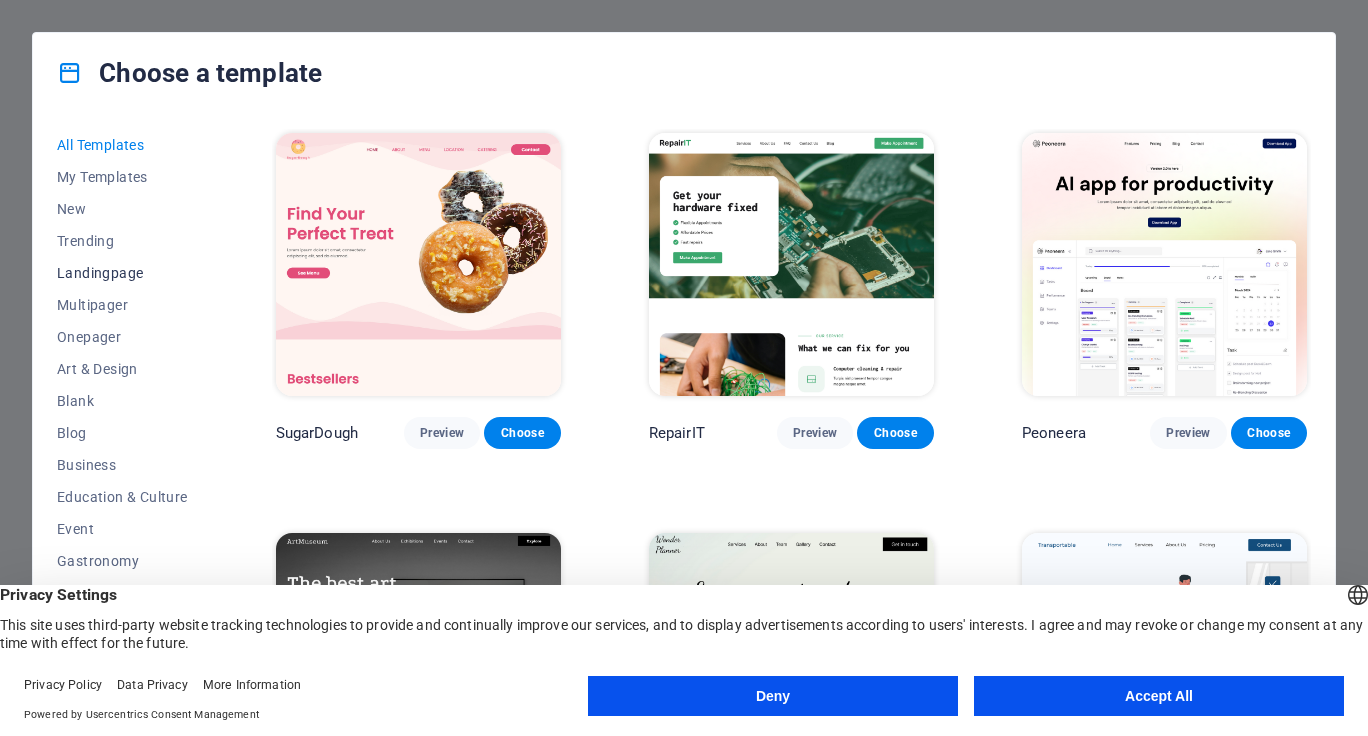 click on "Landingpage" at bounding box center (122, 273) 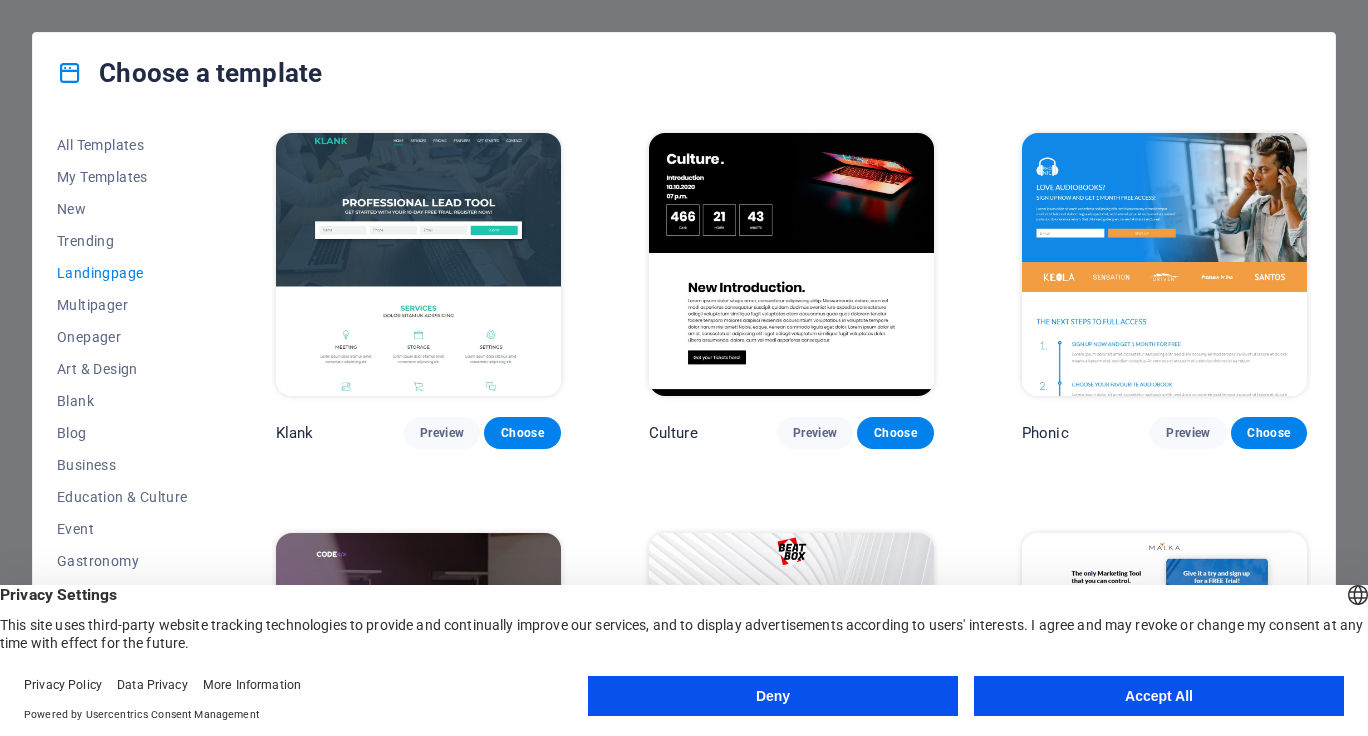 click on "Accept All" at bounding box center (1159, 696) 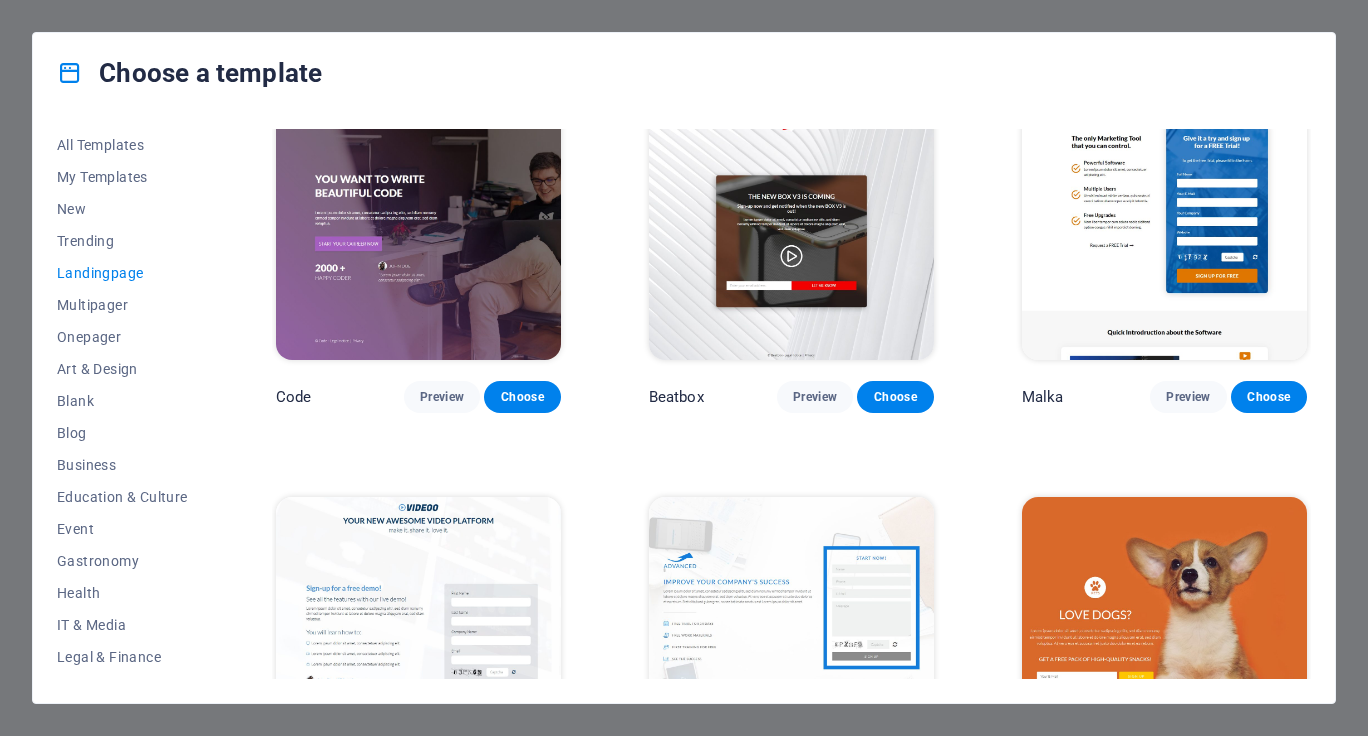 scroll, scrollTop: 388, scrollLeft: 0, axis: vertical 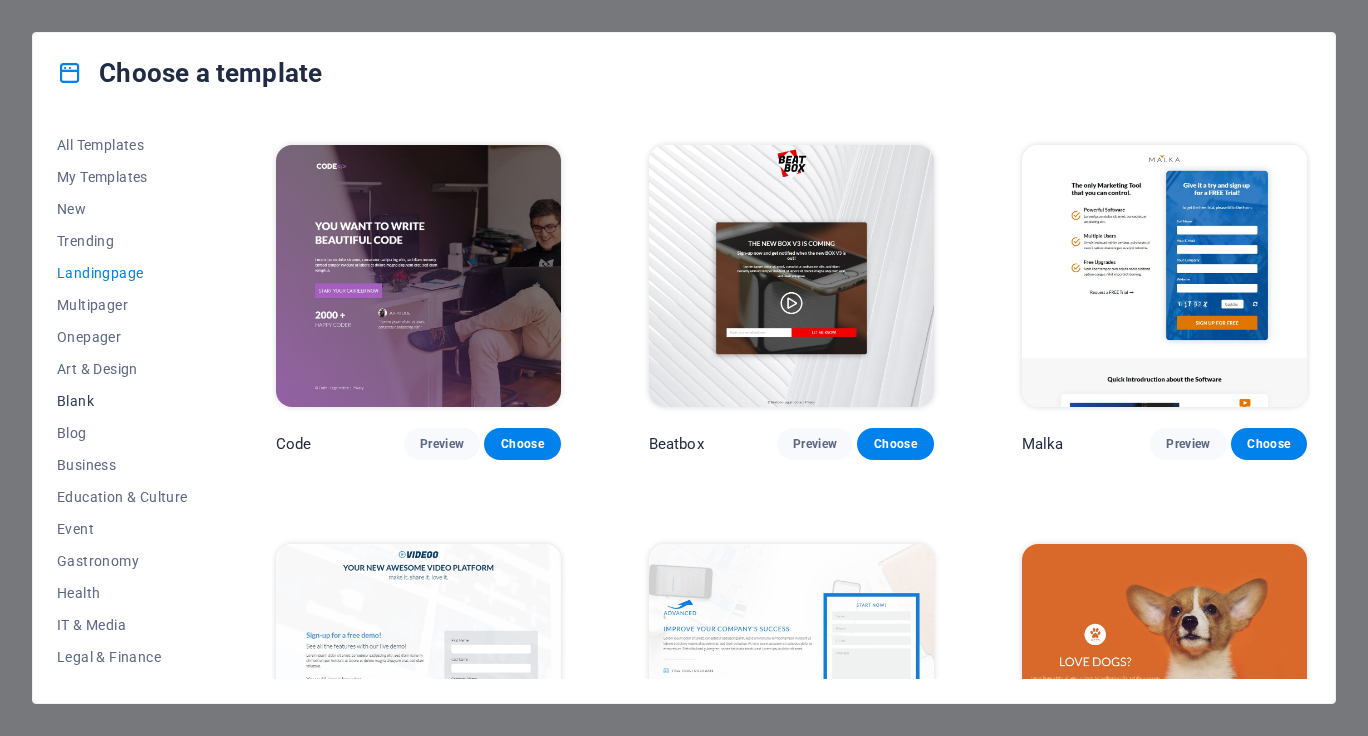 click on "Blank" at bounding box center [122, 401] 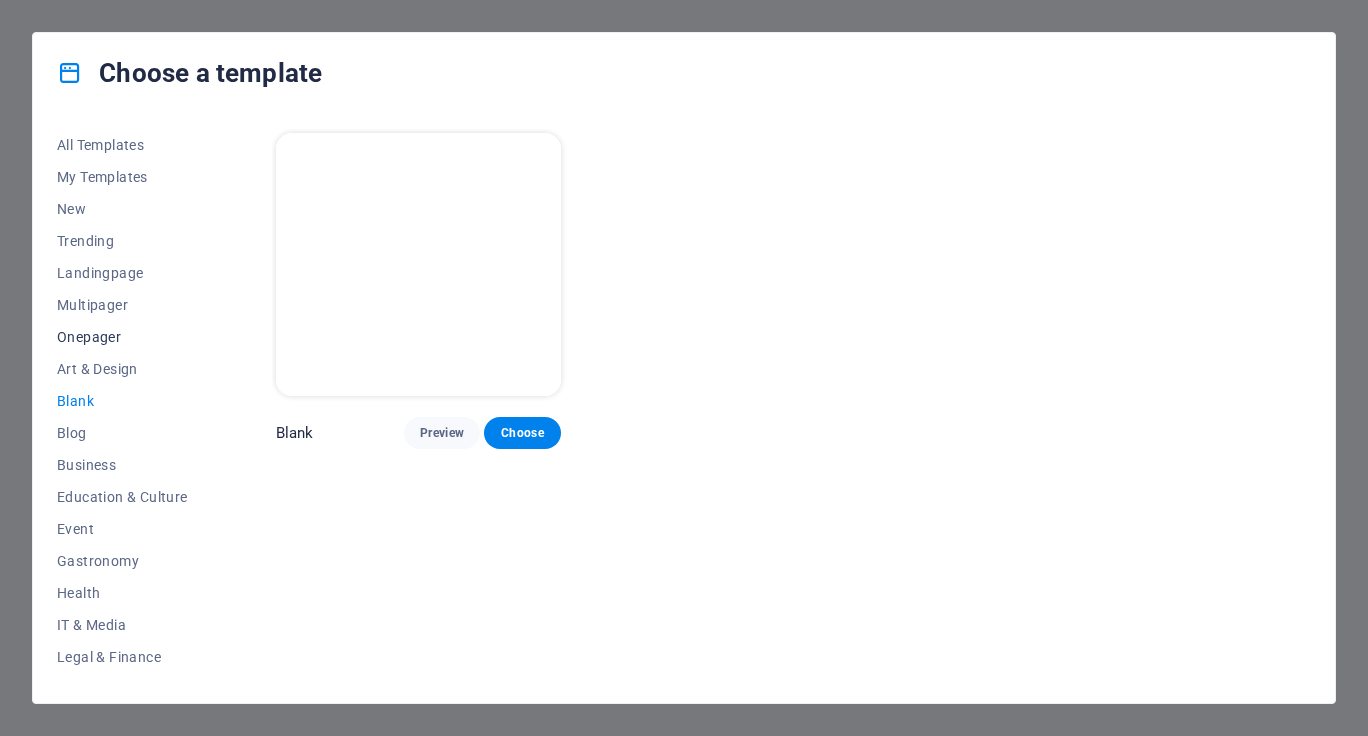 click on "Onepager" at bounding box center (122, 337) 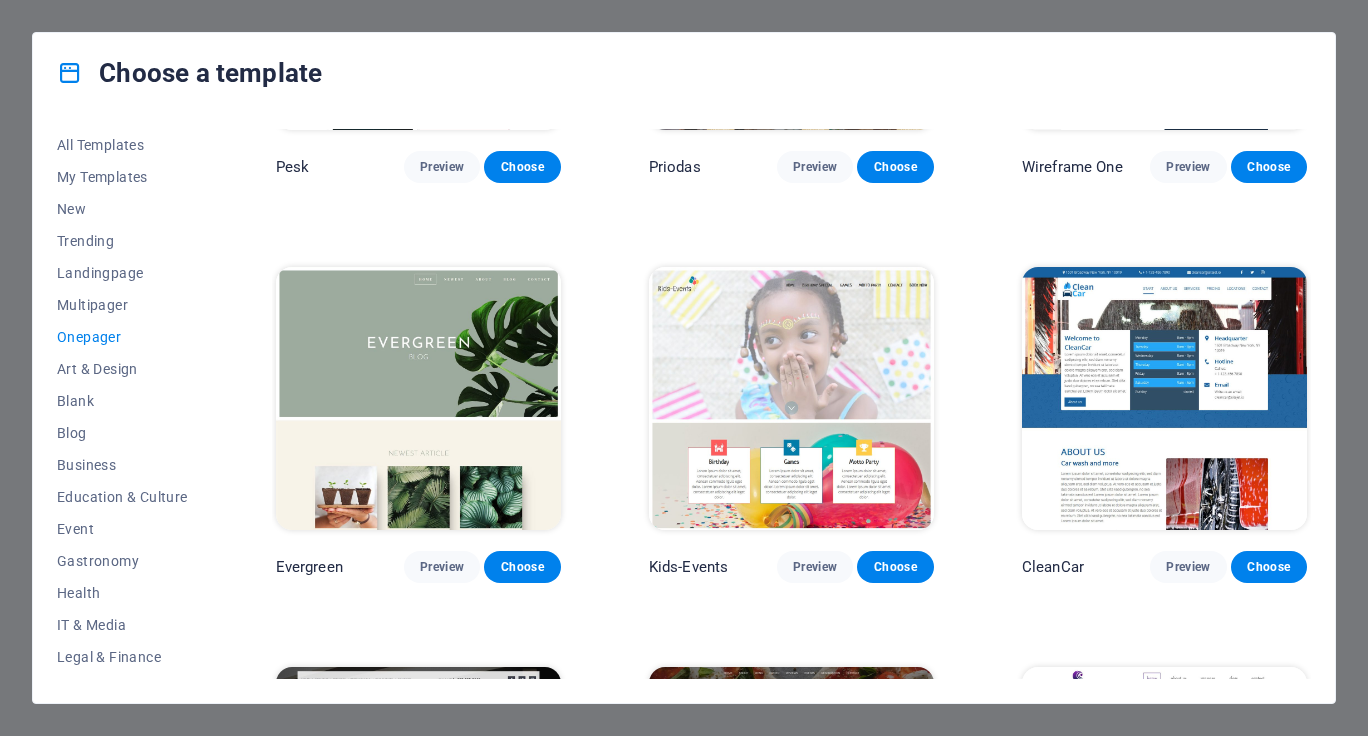 scroll, scrollTop: 2679, scrollLeft: 0, axis: vertical 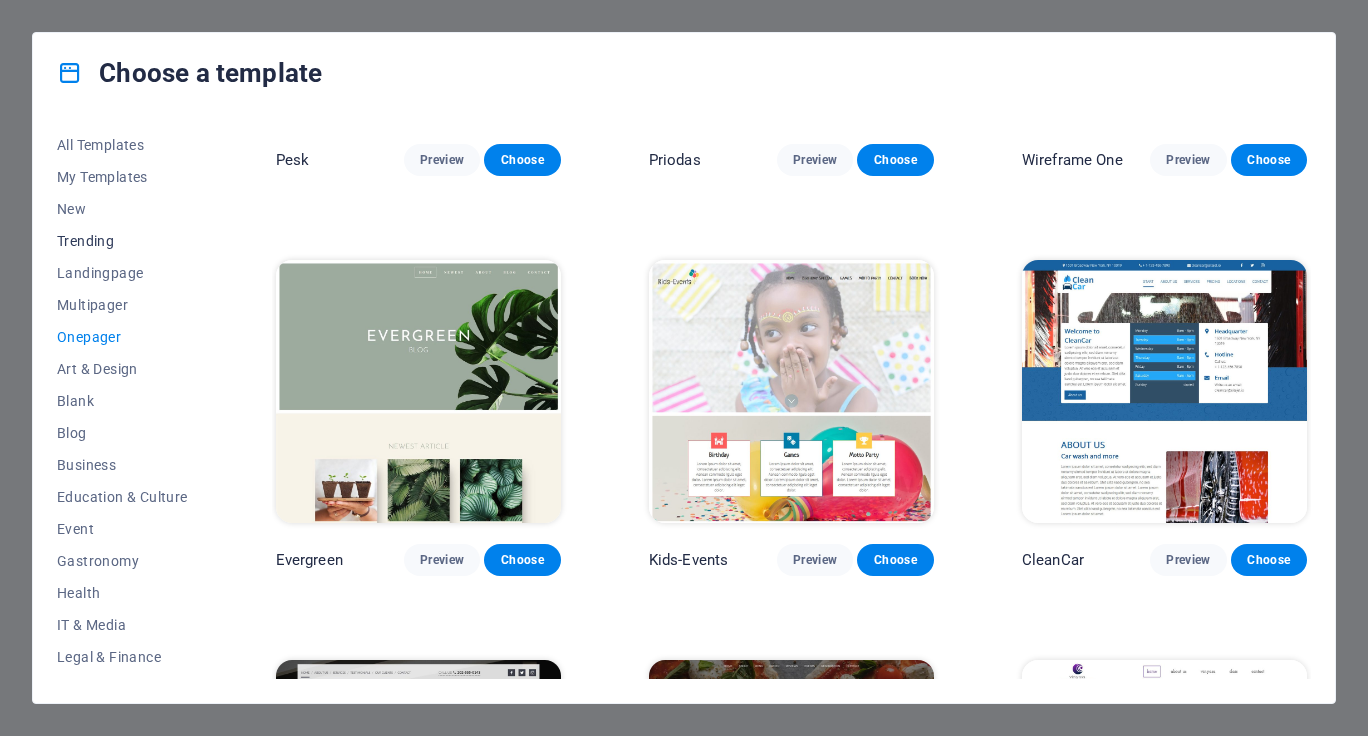 click on "Trending" at bounding box center [122, 241] 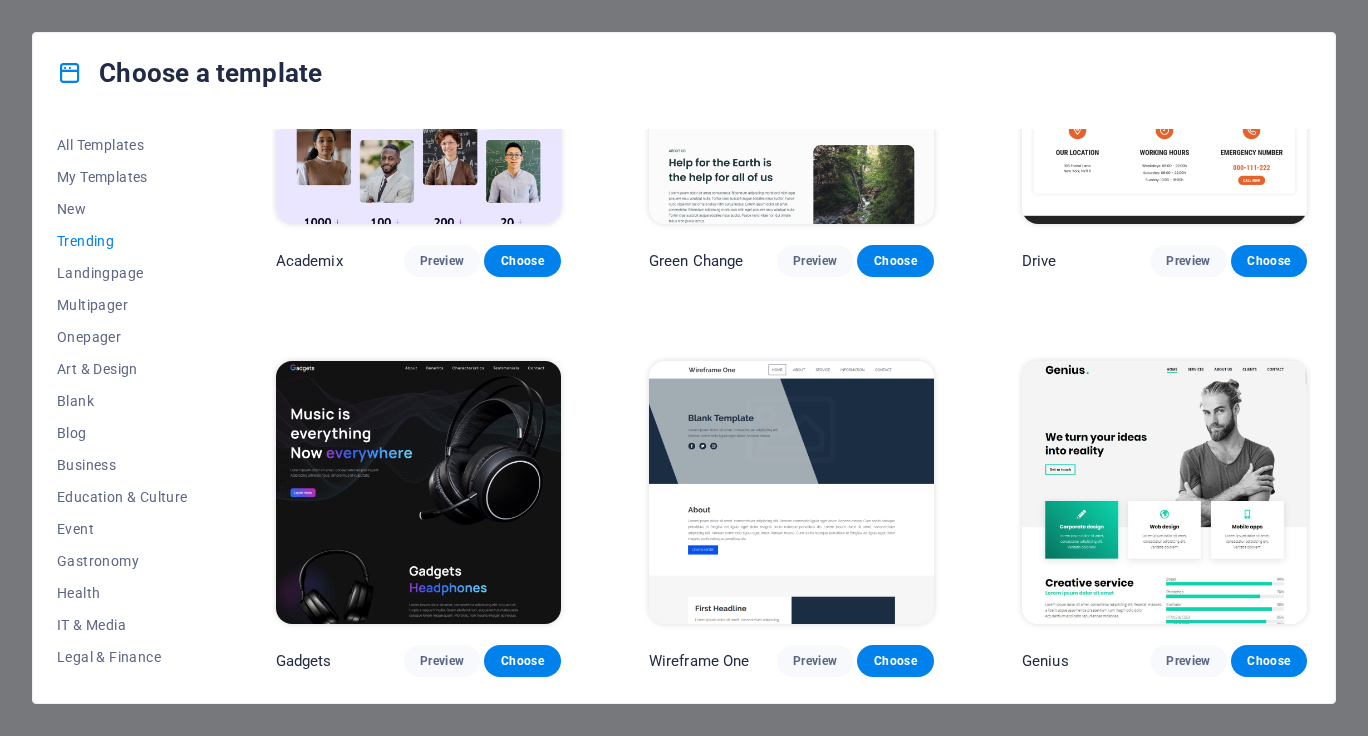 scroll, scrollTop: 966, scrollLeft: 0, axis: vertical 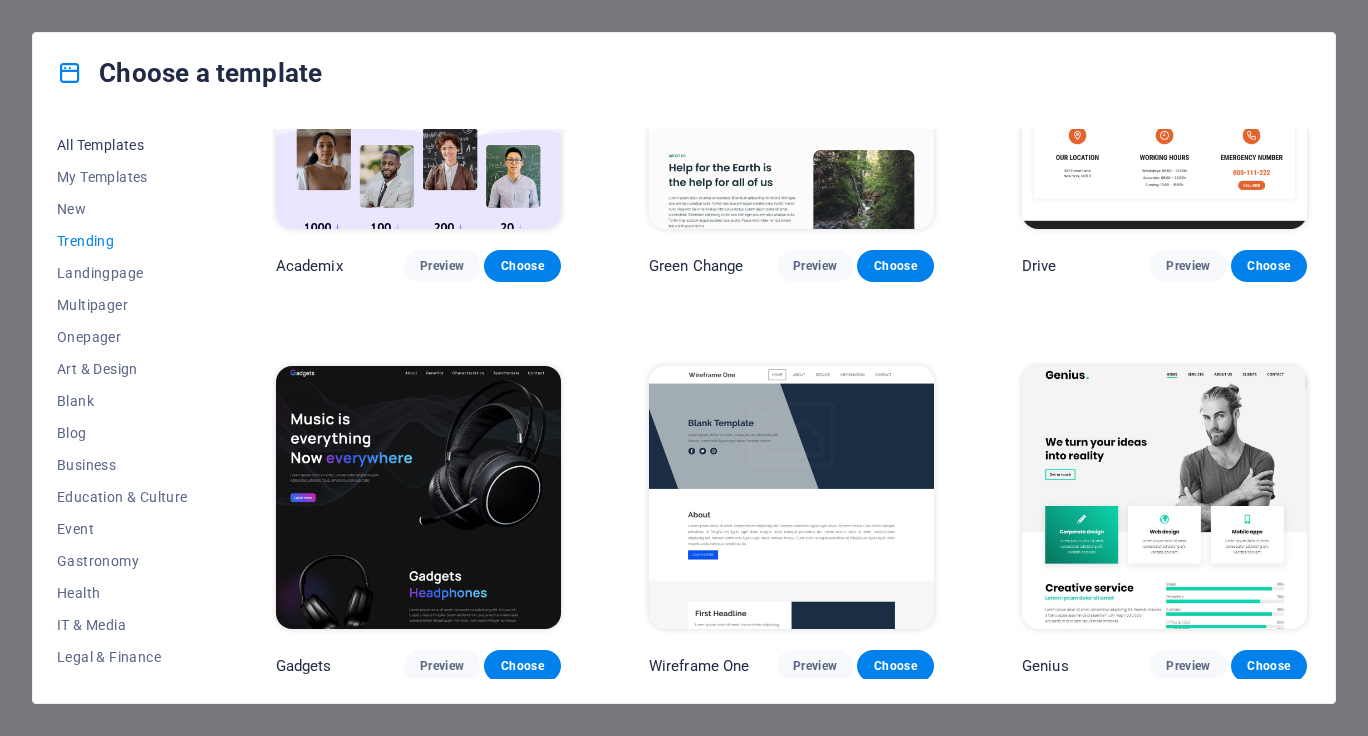 click on "All Templates" at bounding box center (122, 145) 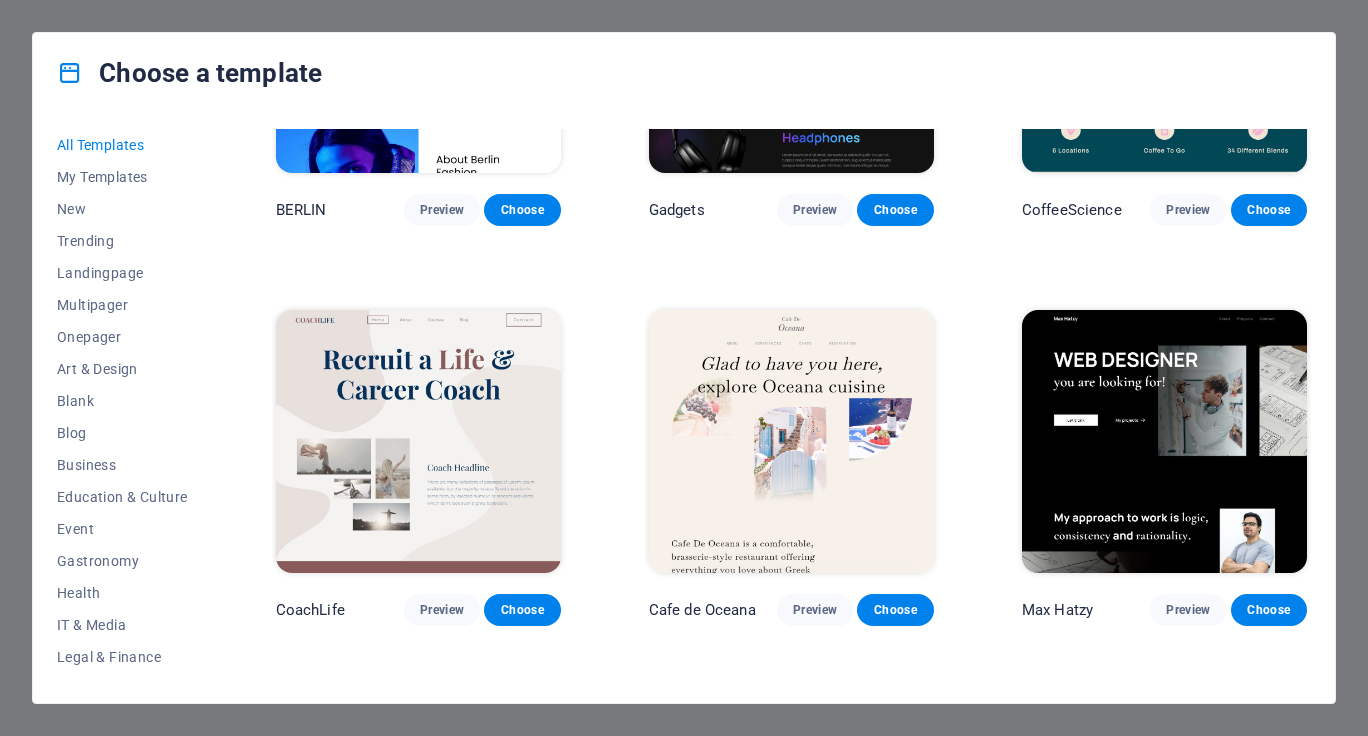 scroll, scrollTop: 4632, scrollLeft: 0, axis: vertical 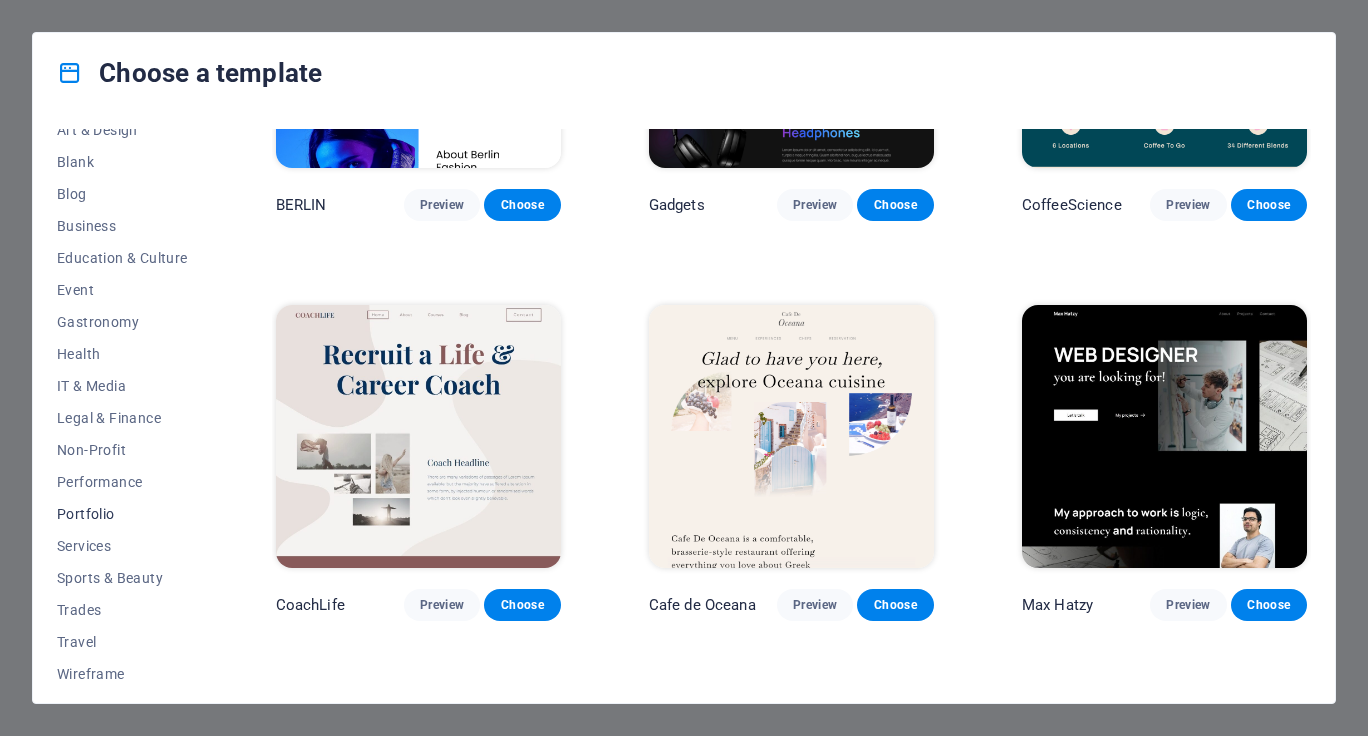 click on "Portfolio" at bounding box center (122, 514) 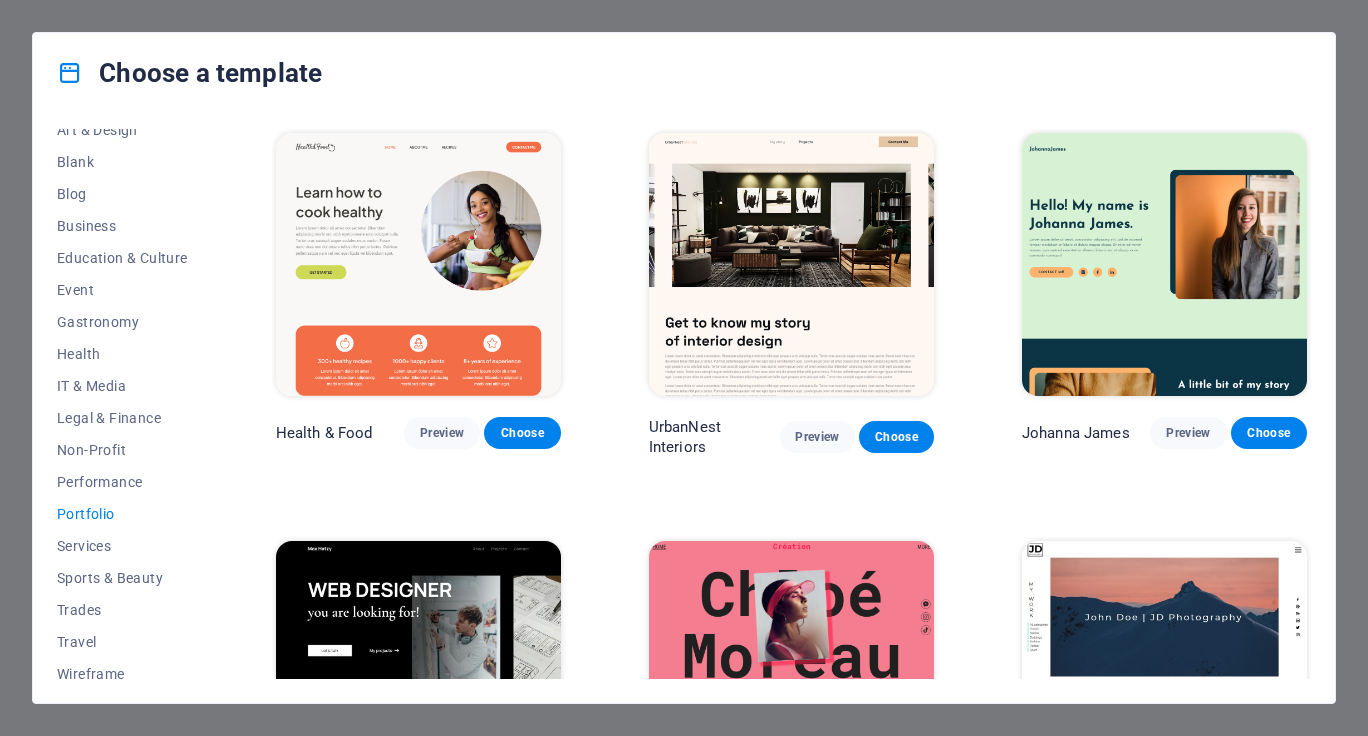 scroll, scrollTop: 0, scrollLeft: 0, axis: both 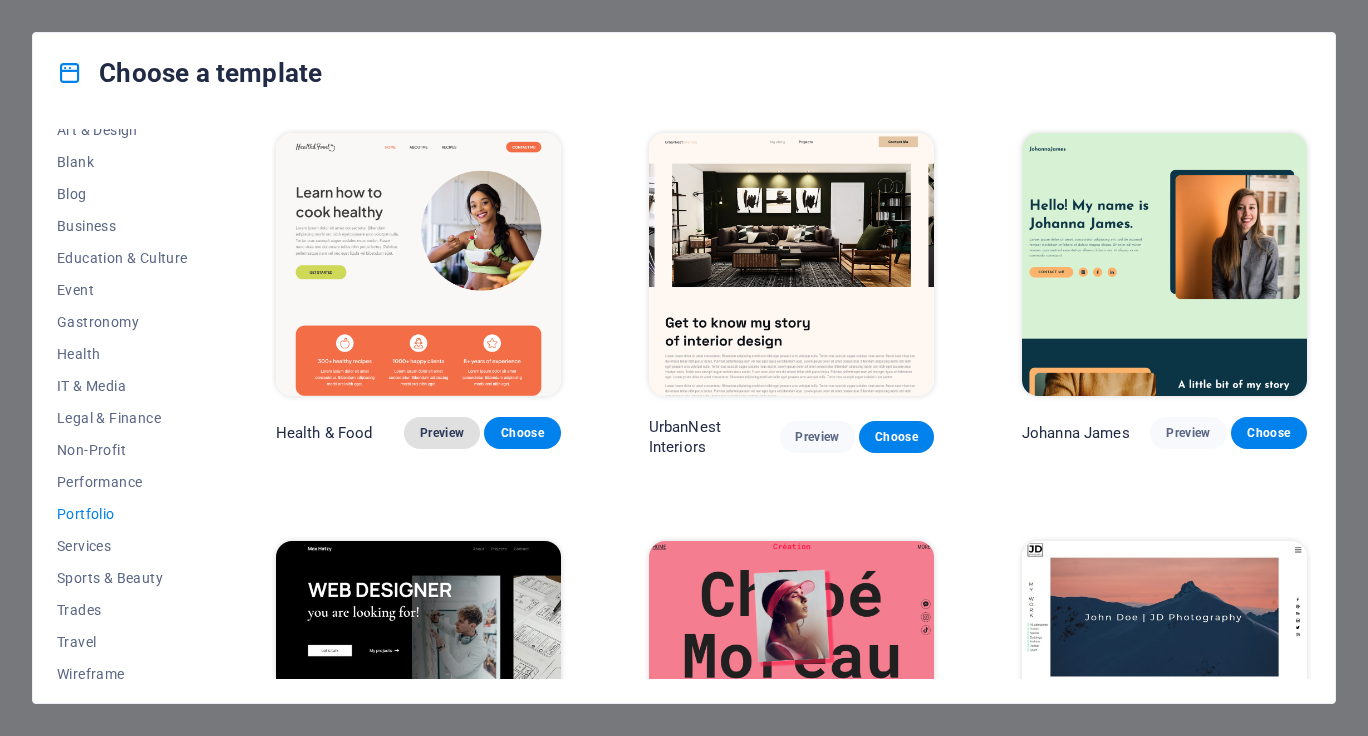 click on "Preview" at bounding box center [442, 433] 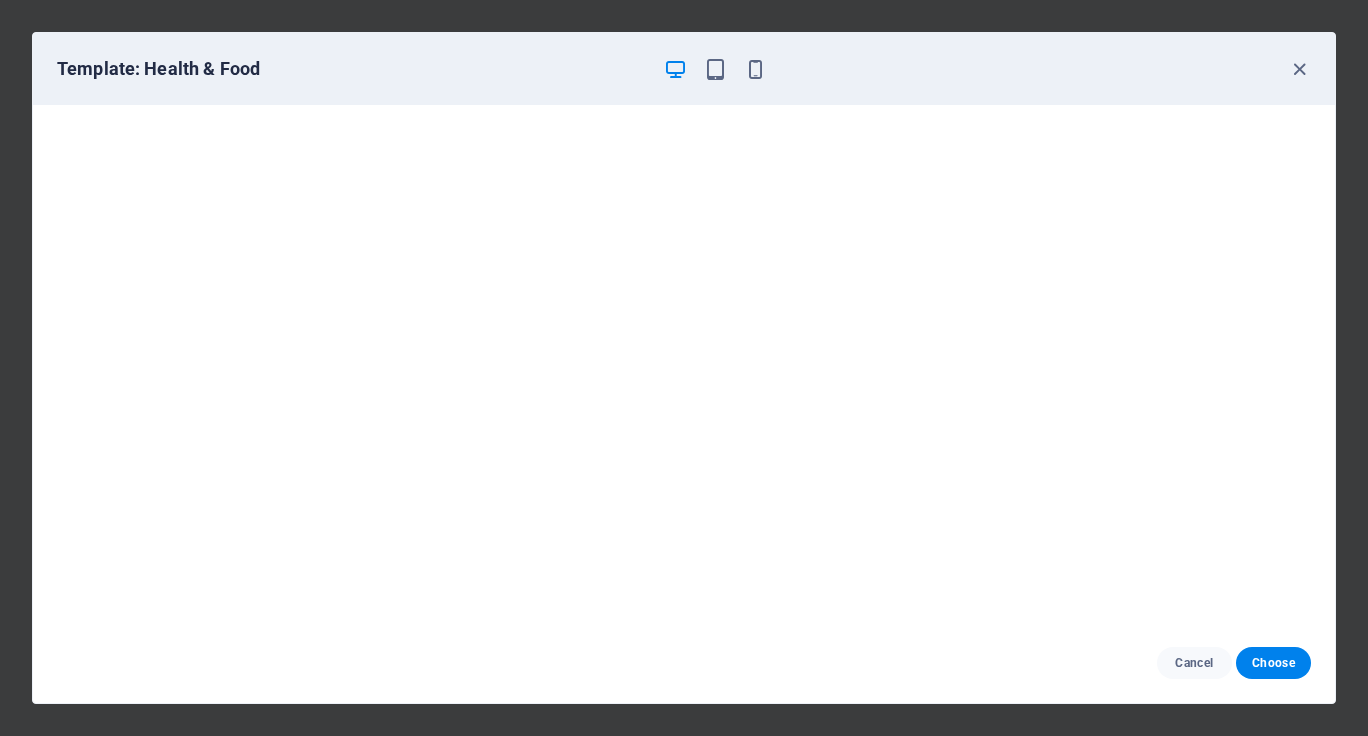 scroll, scrollTop: 0, scrollLeft: 0, axis: both 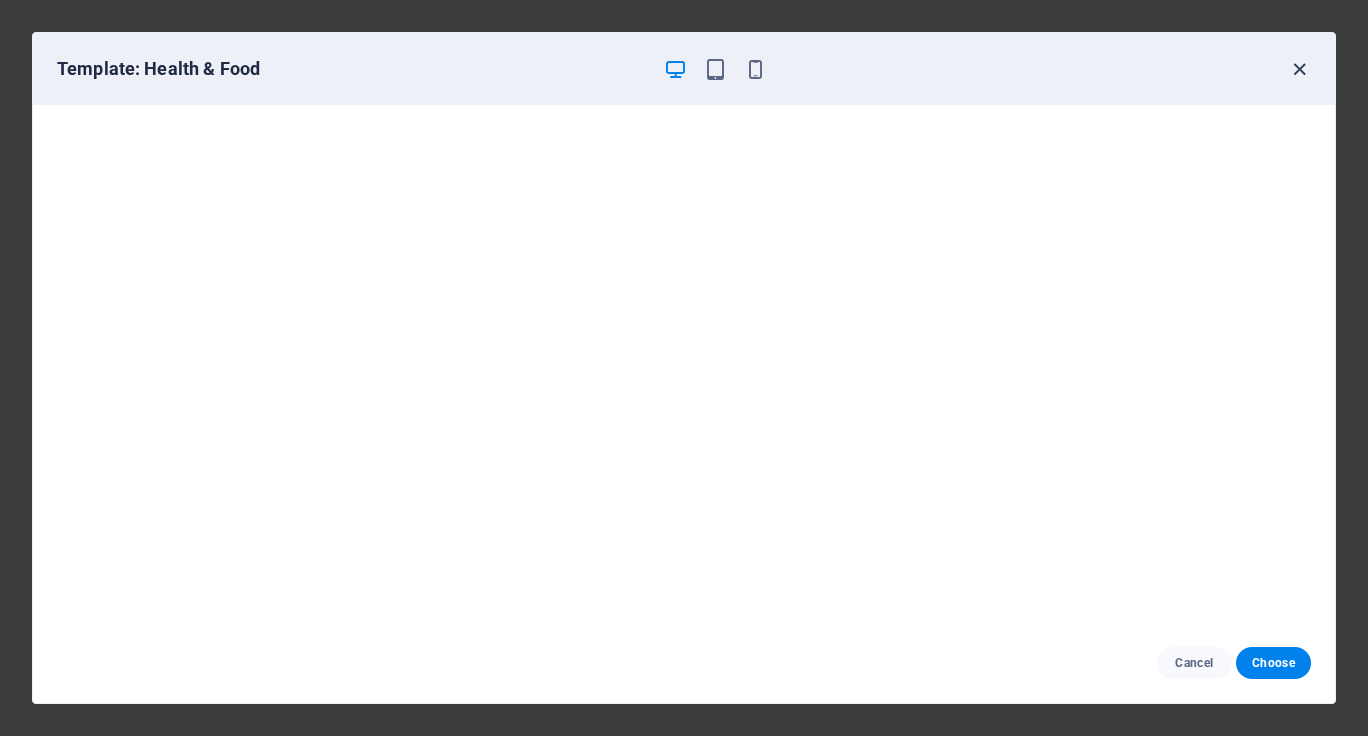 click at bounding box center [1299, 69] 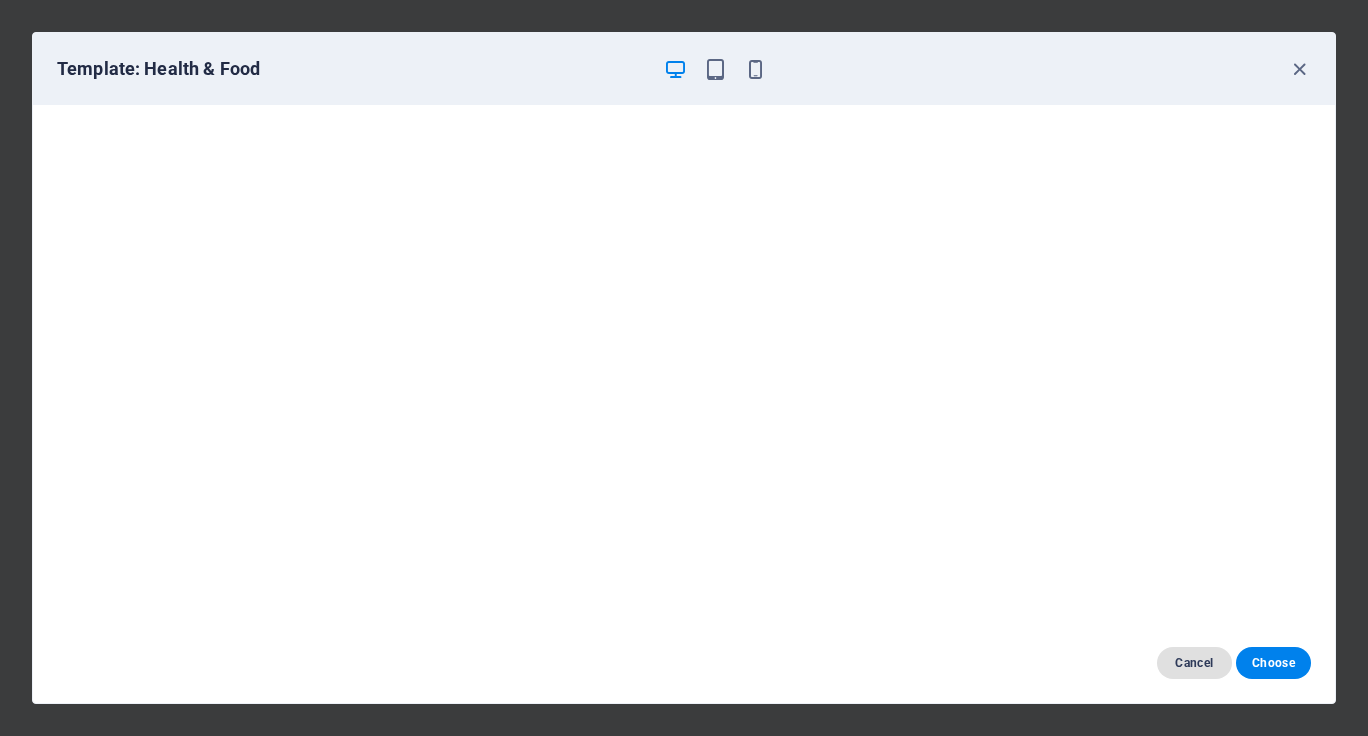 click at bounding box center [1299, 69] 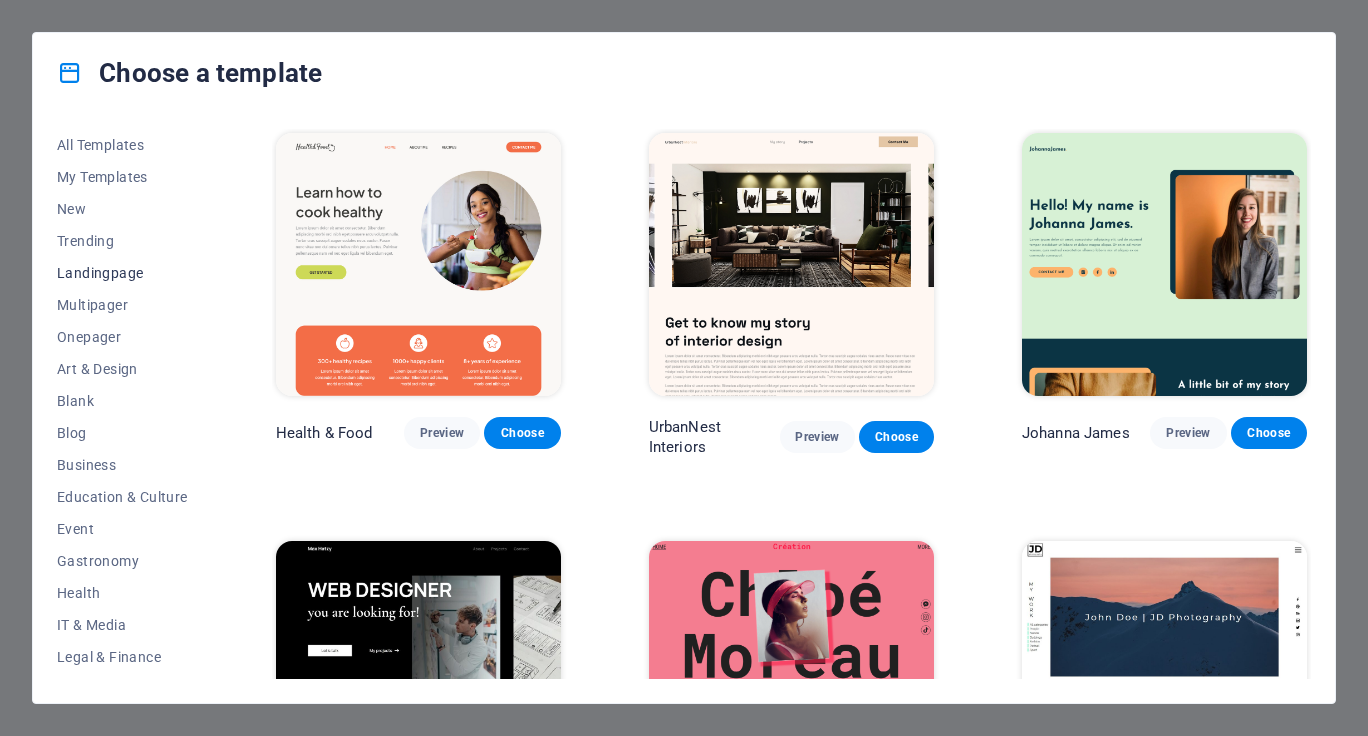 scroll, scrollTop: 0, scrollLeft: 0, axis: both 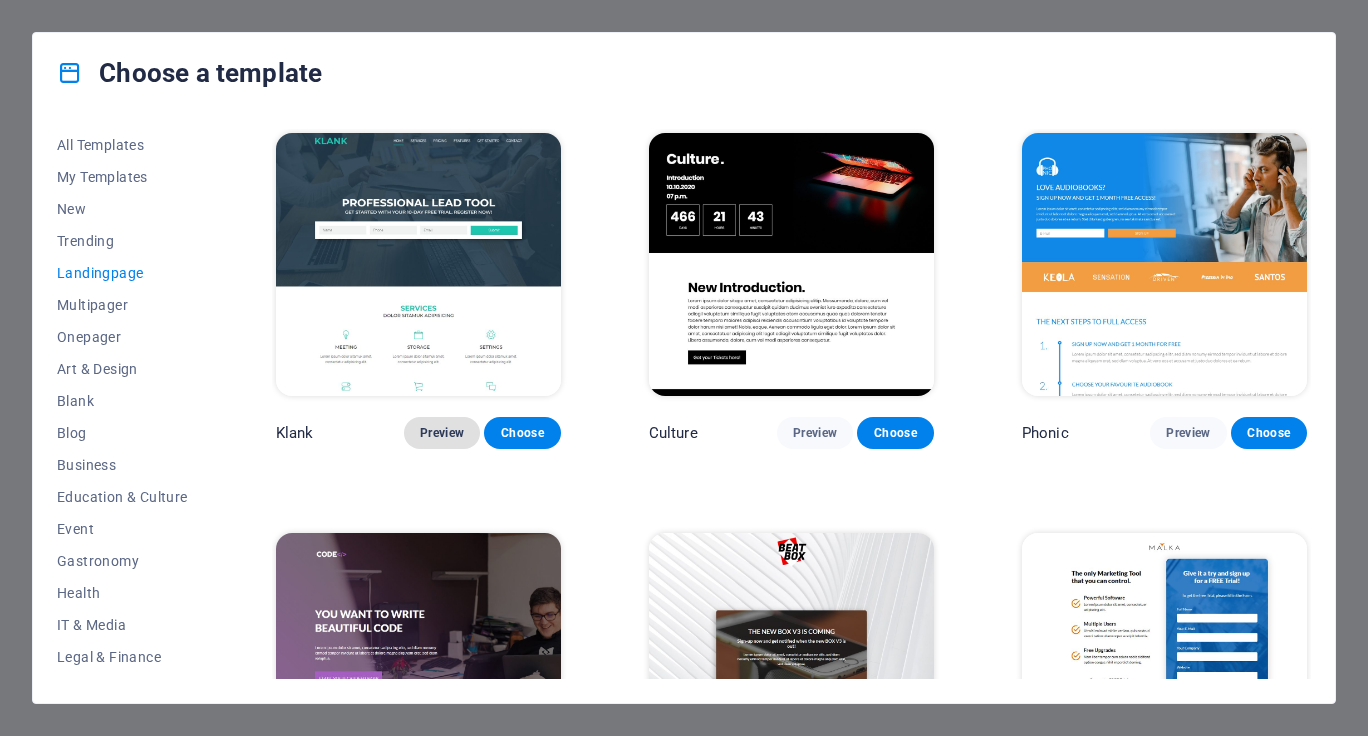 click on "Preview" at bounding box center (442, 433) 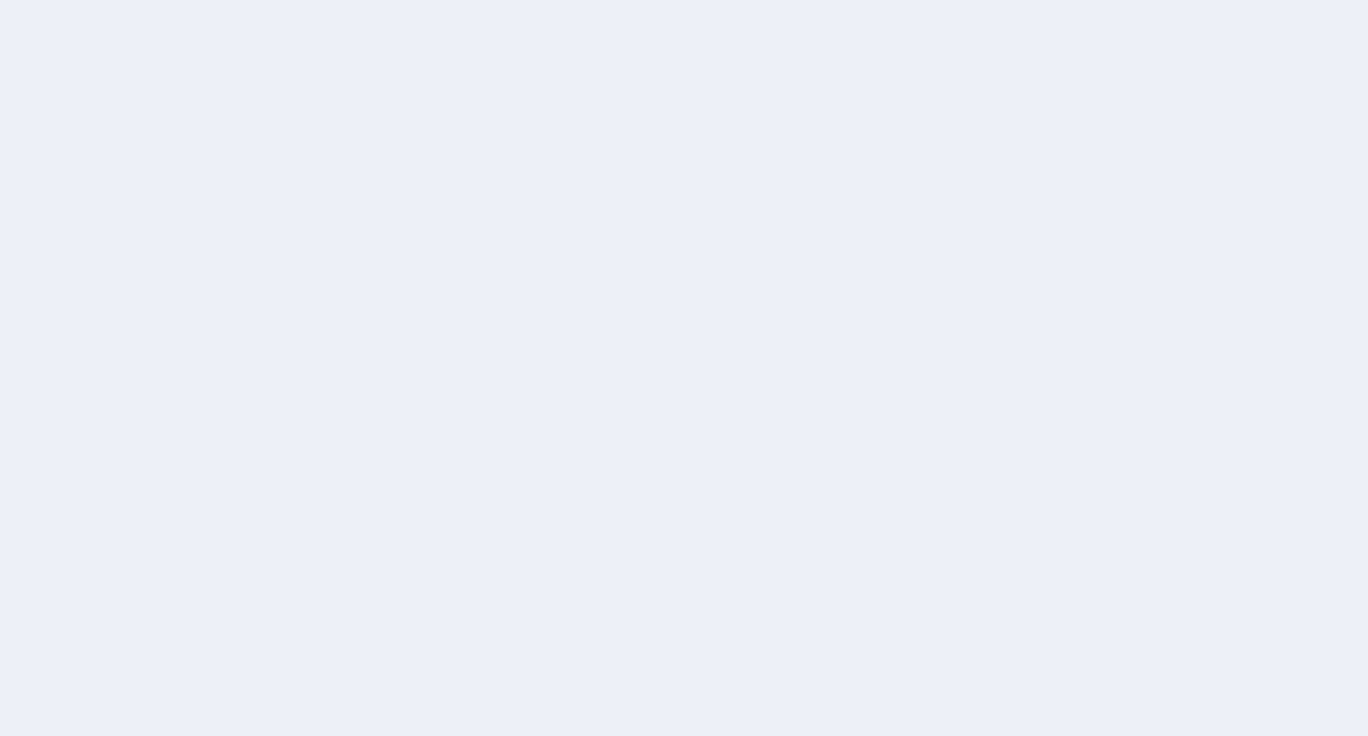 scroll, scrollTop: 0, scrollLeft: 0, axis: both 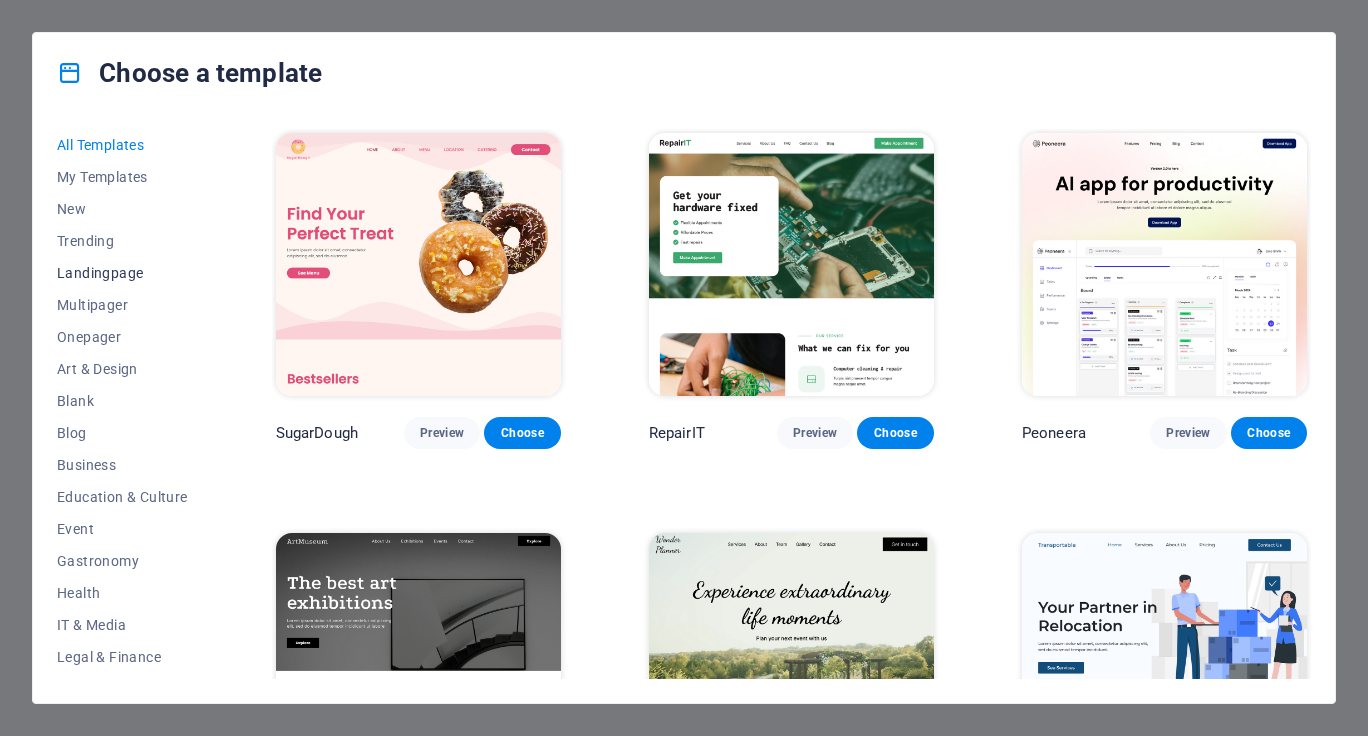 click on "Landingpage" at bounding box center [122, 273] 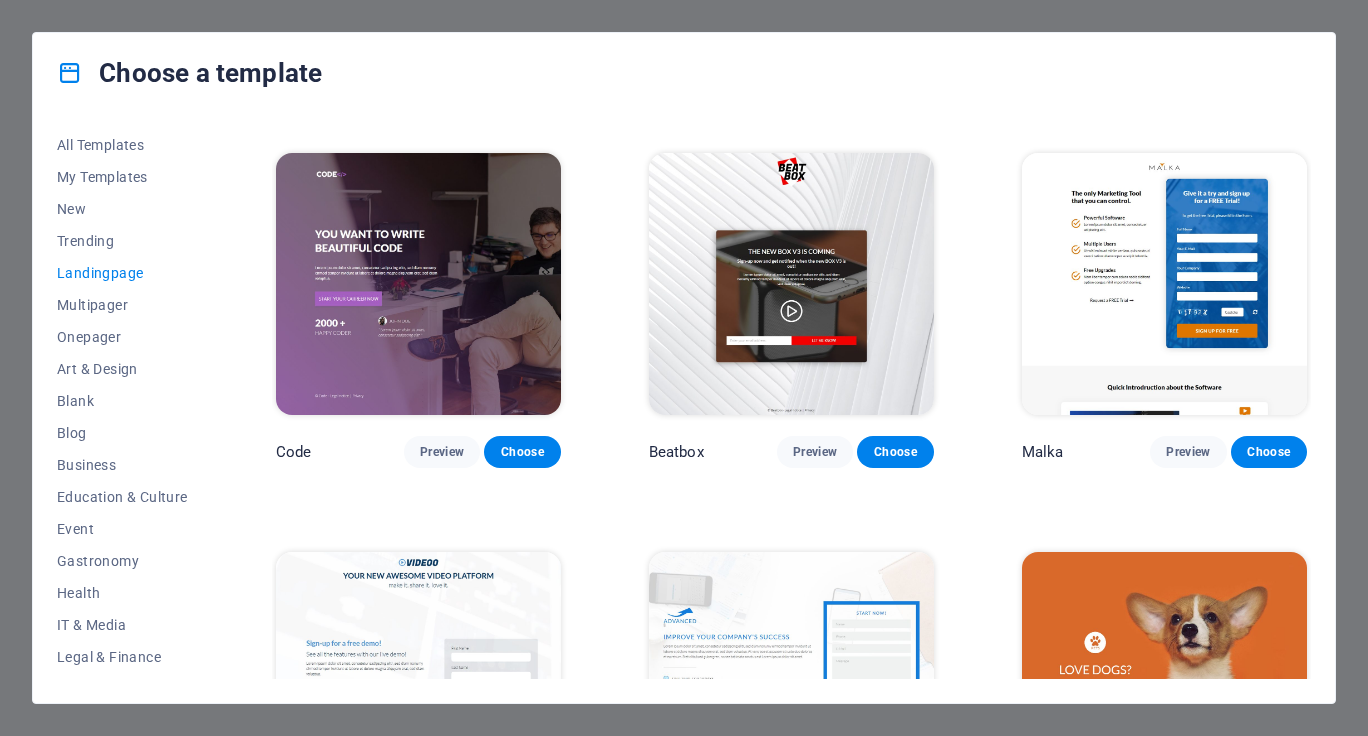 scroll, scrollTop: 383, scrollLeft: 0, axis: vertical 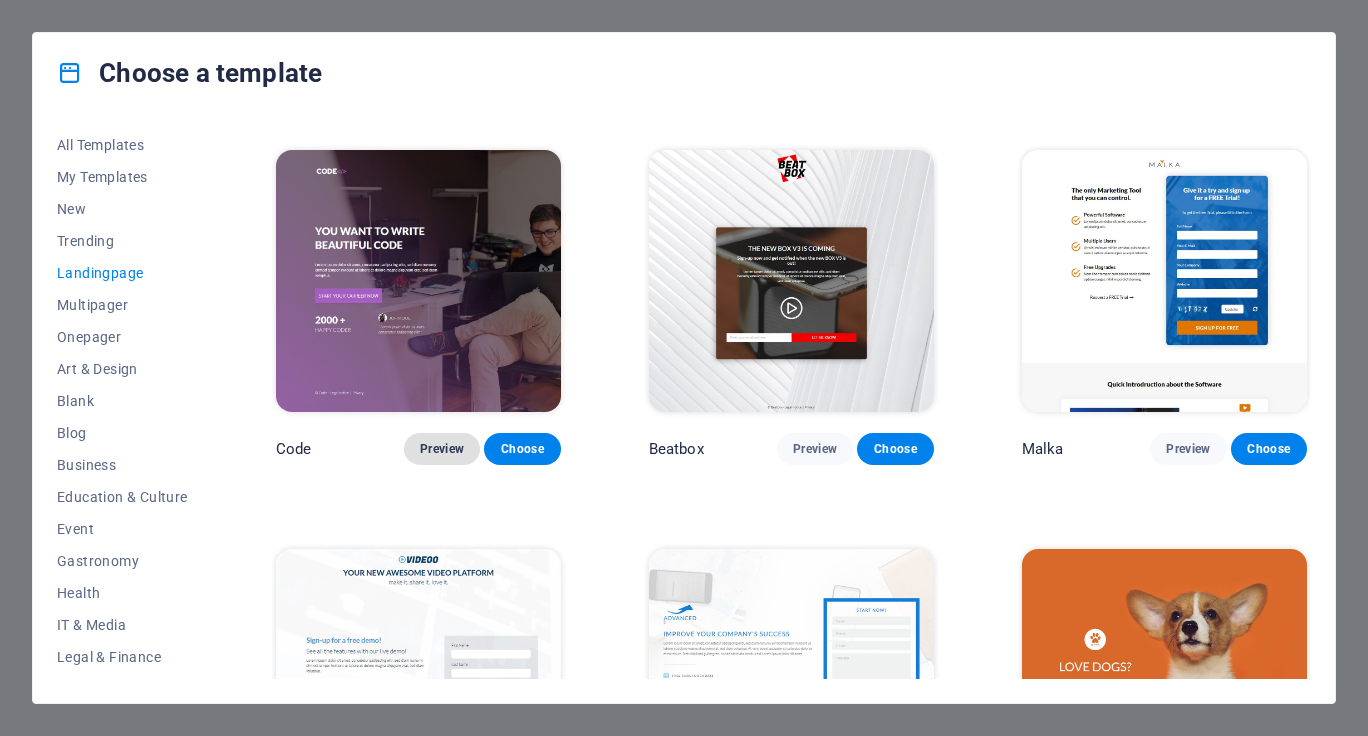 click on "Preview" at bounding box center [442, 449] 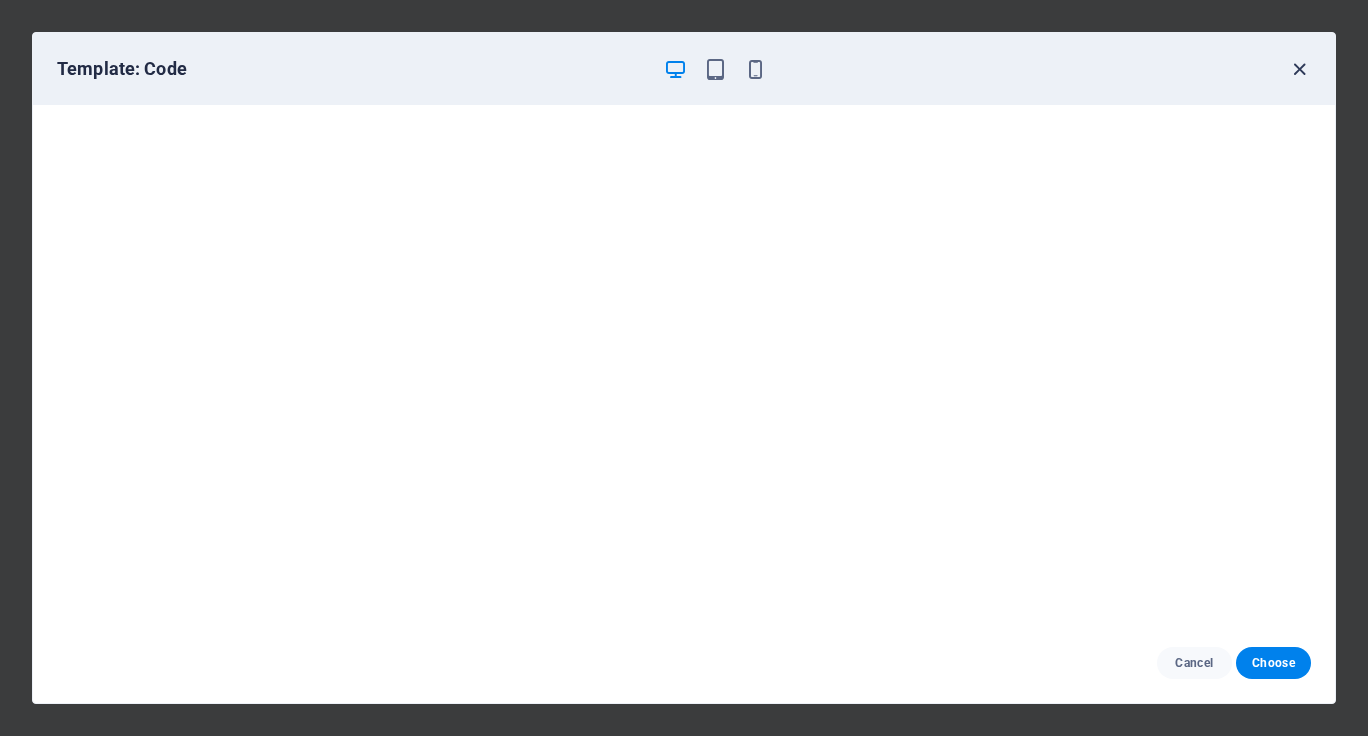 click at bounding box center [1299, 69] 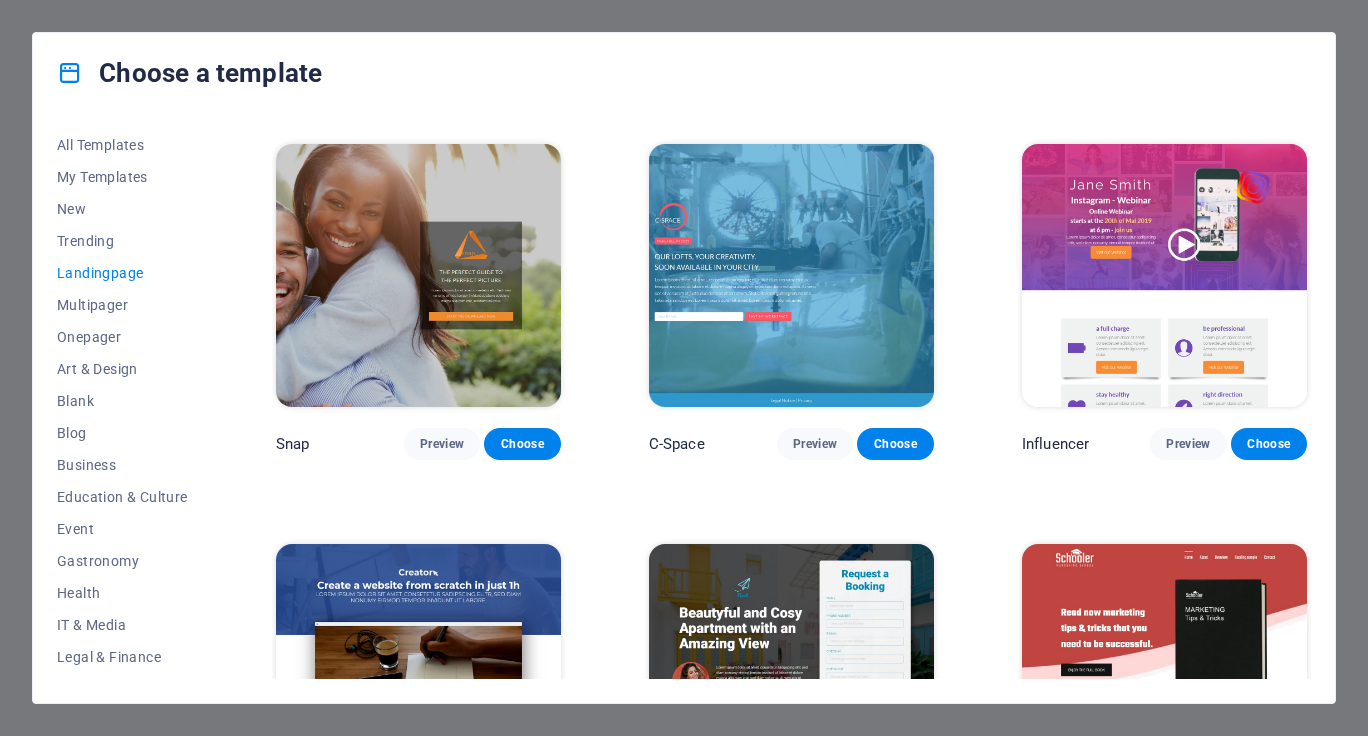 scroll, scrollTop: 1591, scrollLeft: 0, axis: vertical 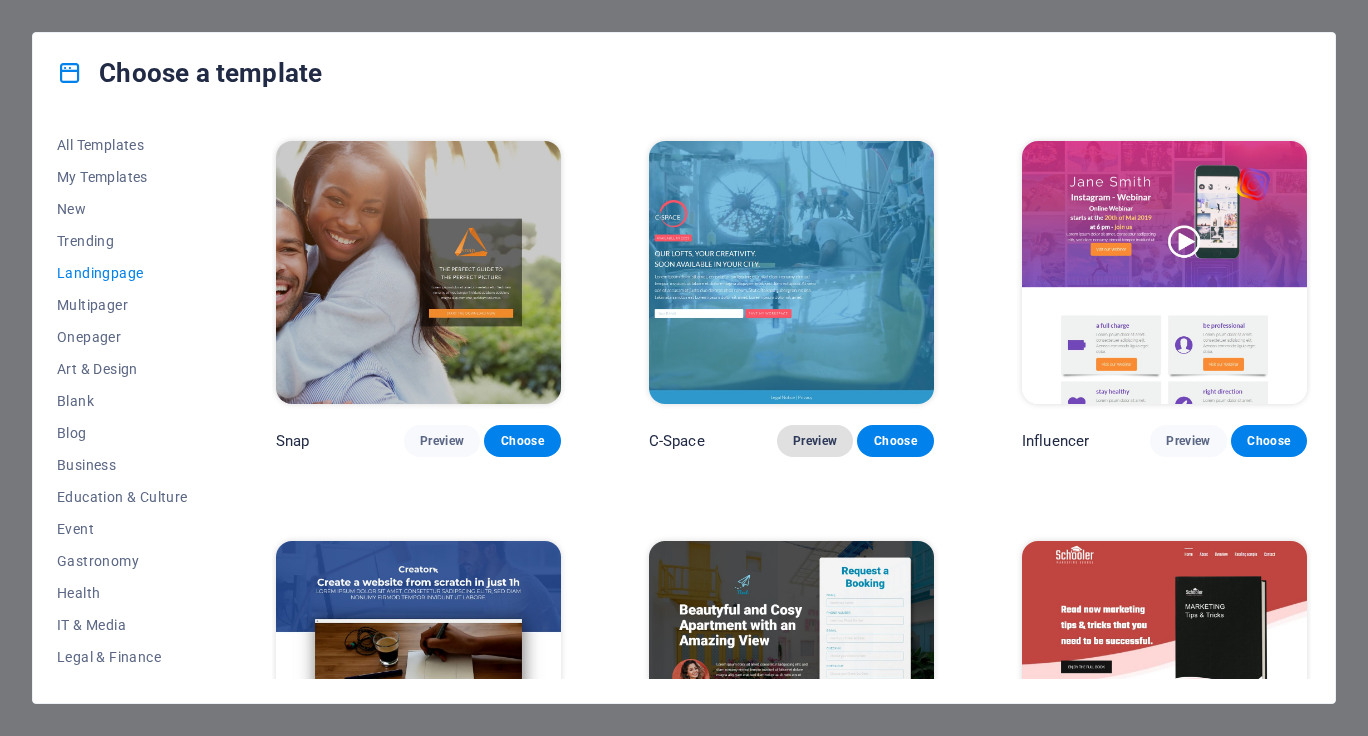 click on "Preview" at bounding box center [815, 441] 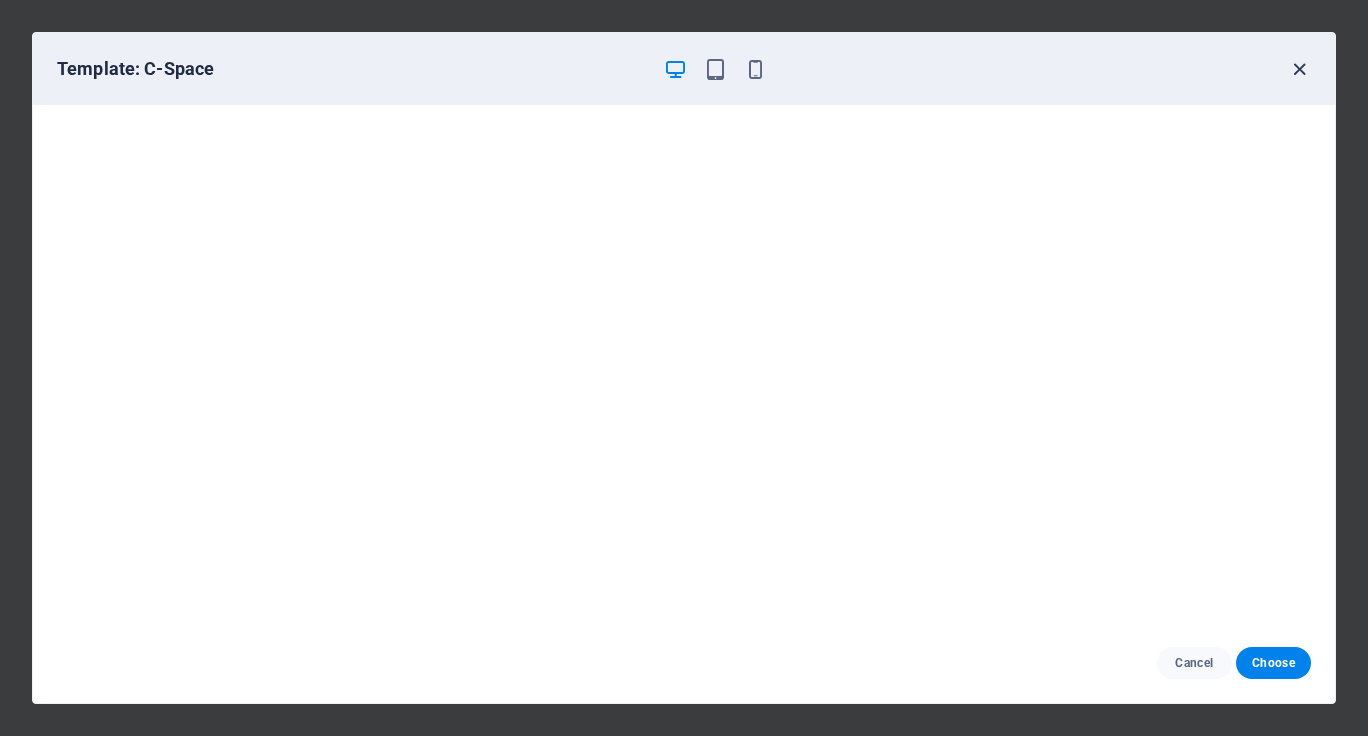 click at bounding box center (1299, 69) 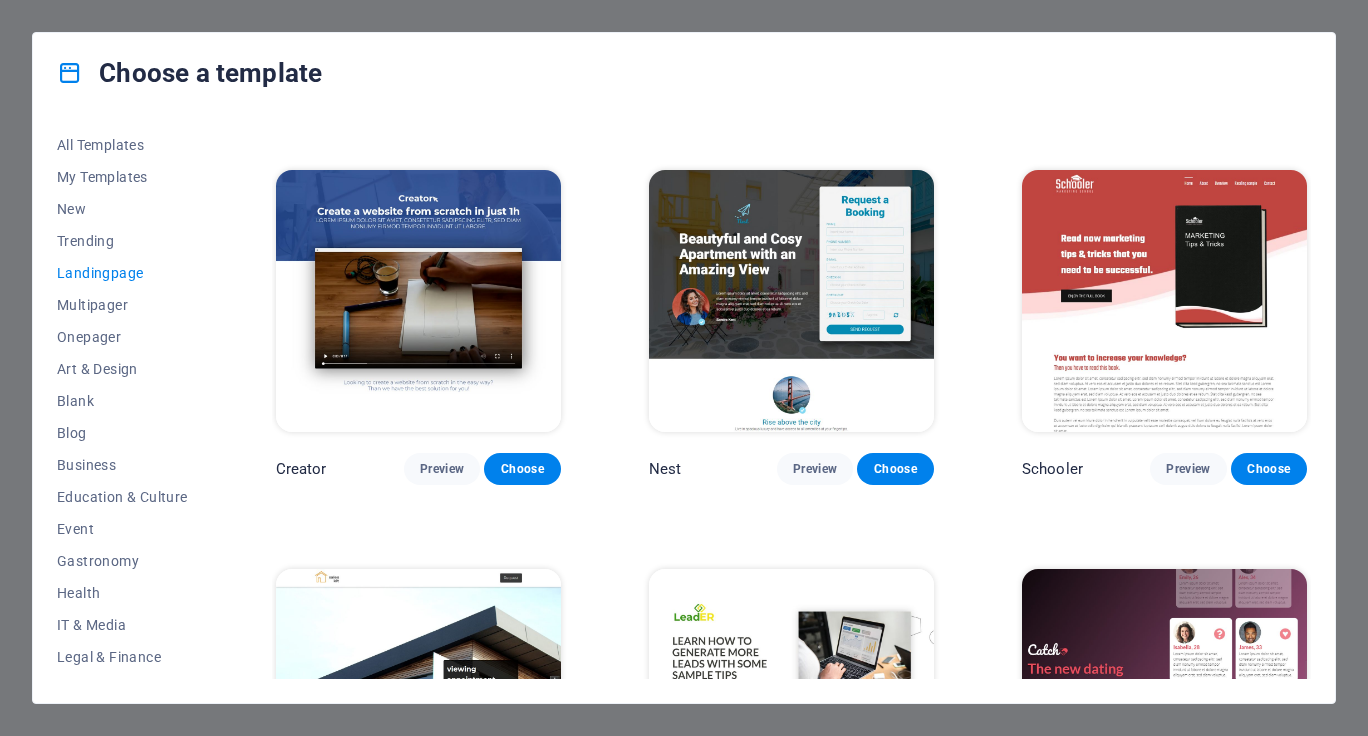 scroll, scrollTop: 1964, scrollLeft: 0, axis: vertical 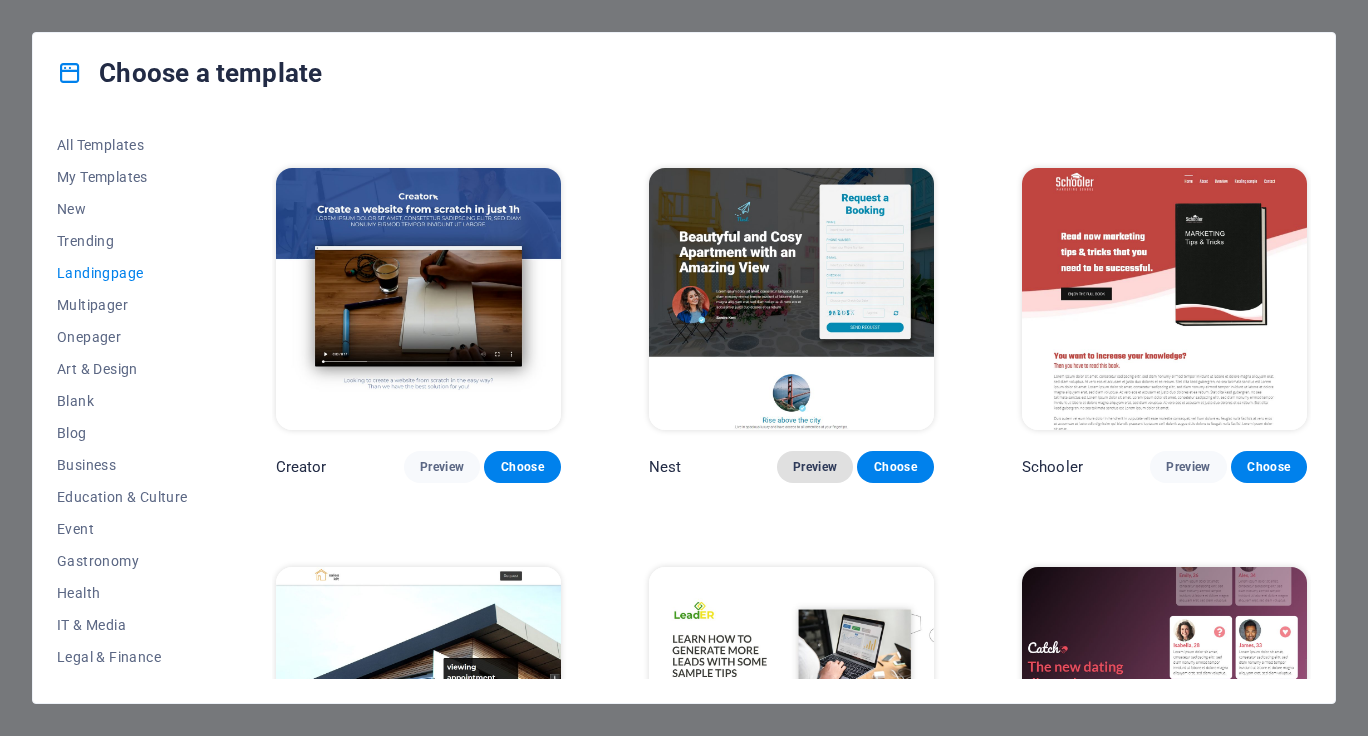click on "Preview" at bounding box center (815, 467) 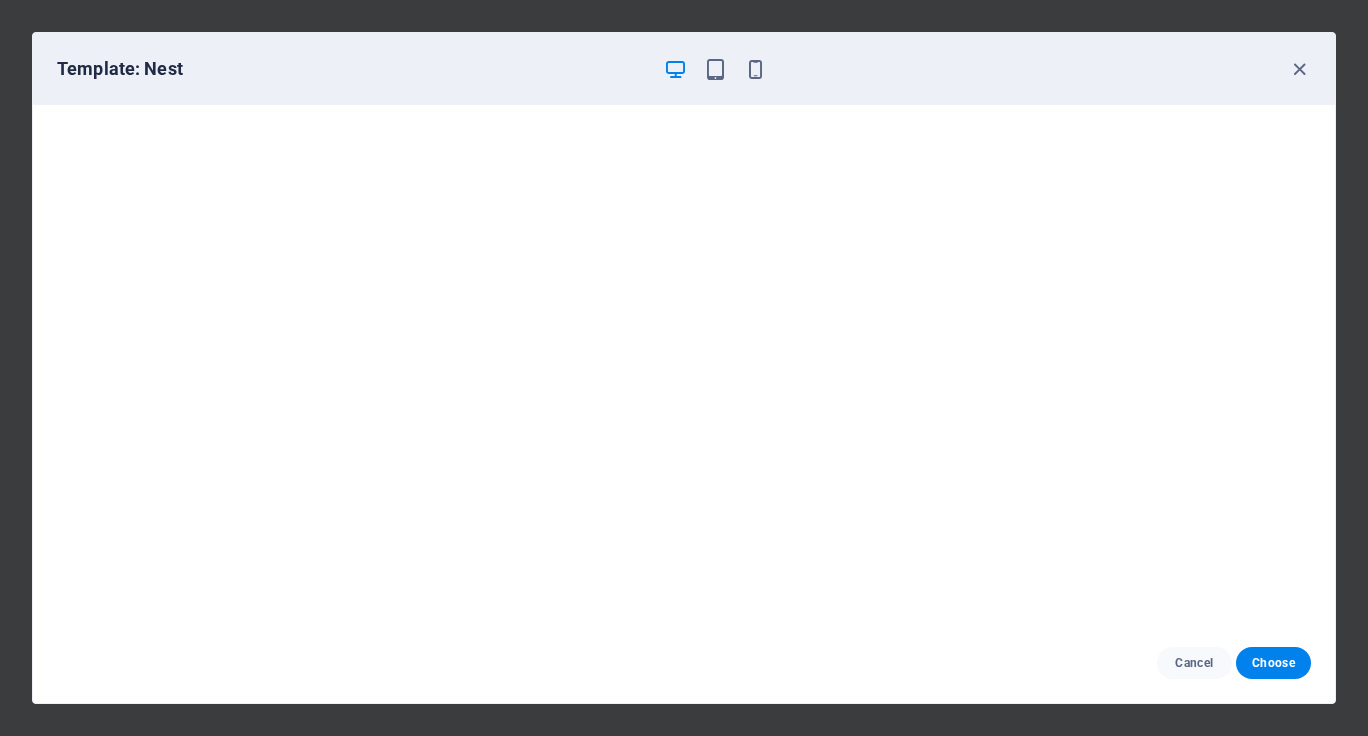 scroll, scrollTop: 0, scrollLeft: 0, axis: both 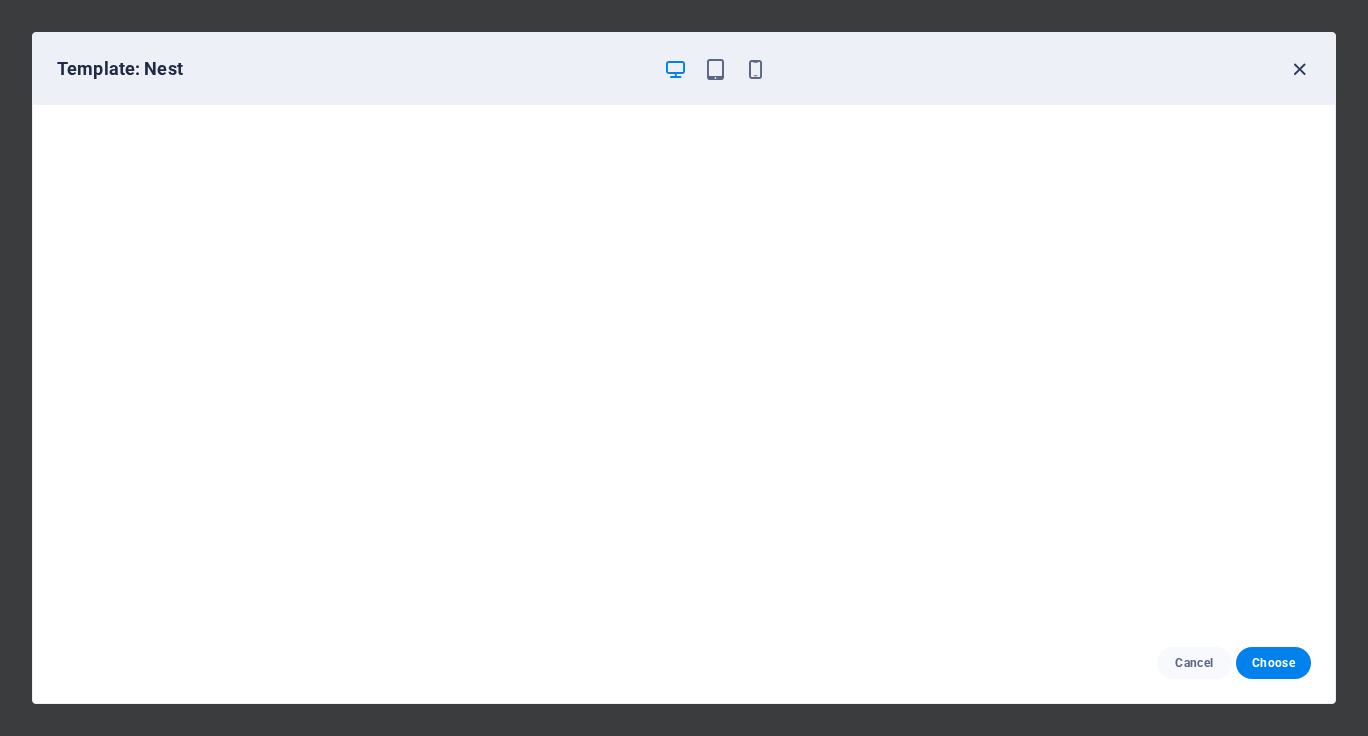 click at bounding box center (1299, 69) 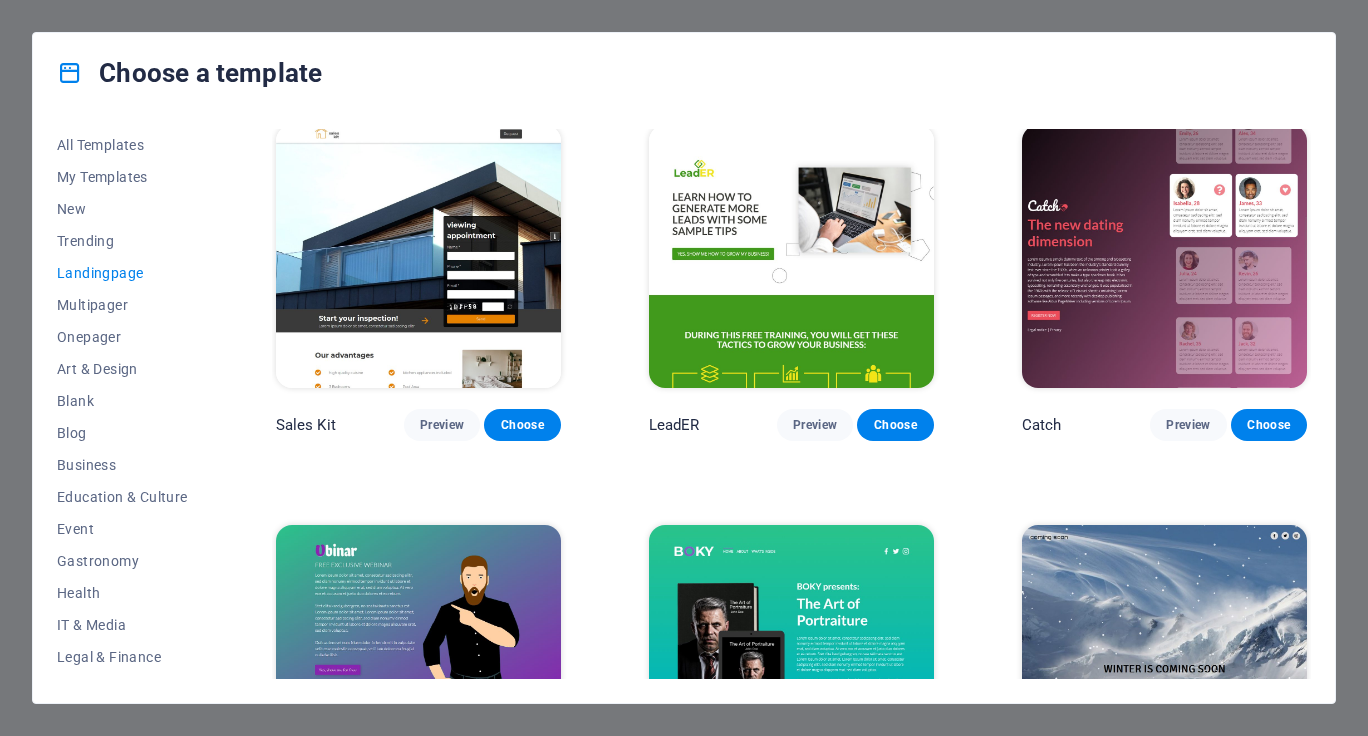 scroll, scrollTop: 2409, scrollLeft: 0, axis: vertical 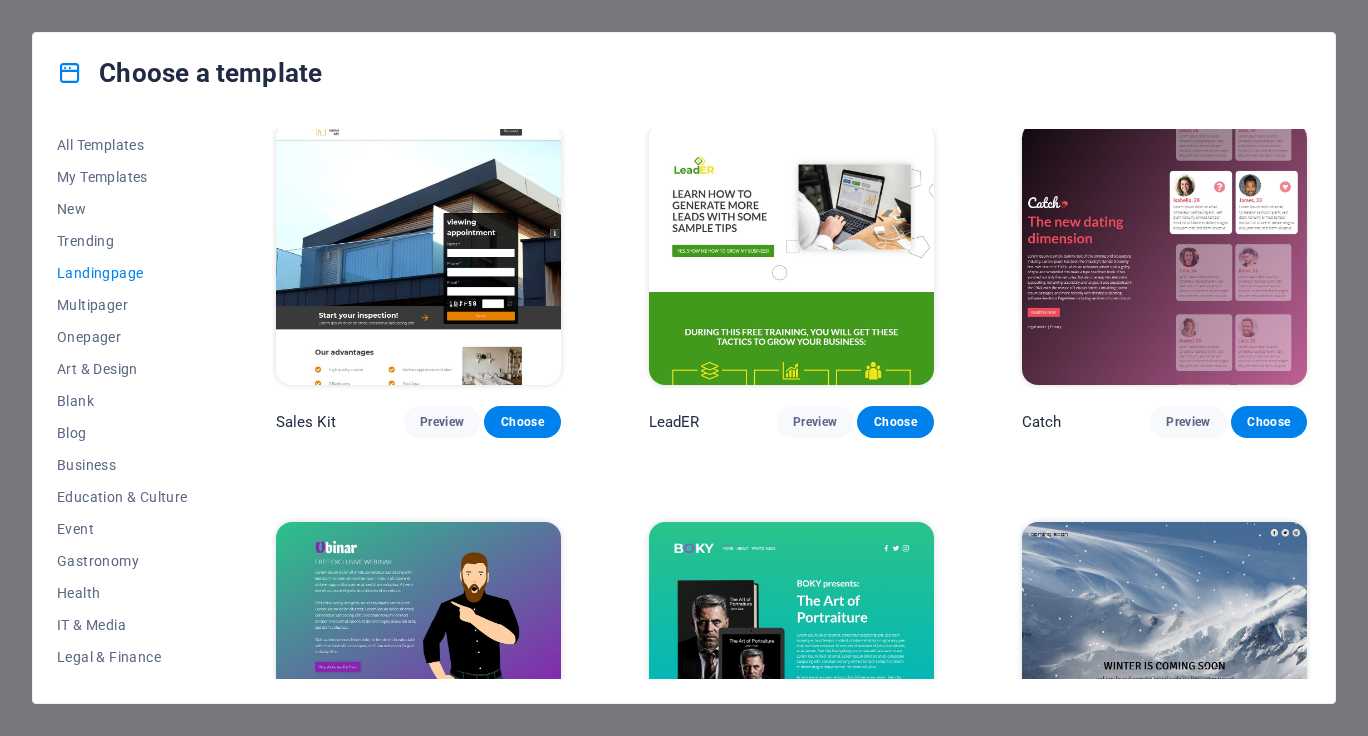 click at bounding box center [418, 253] 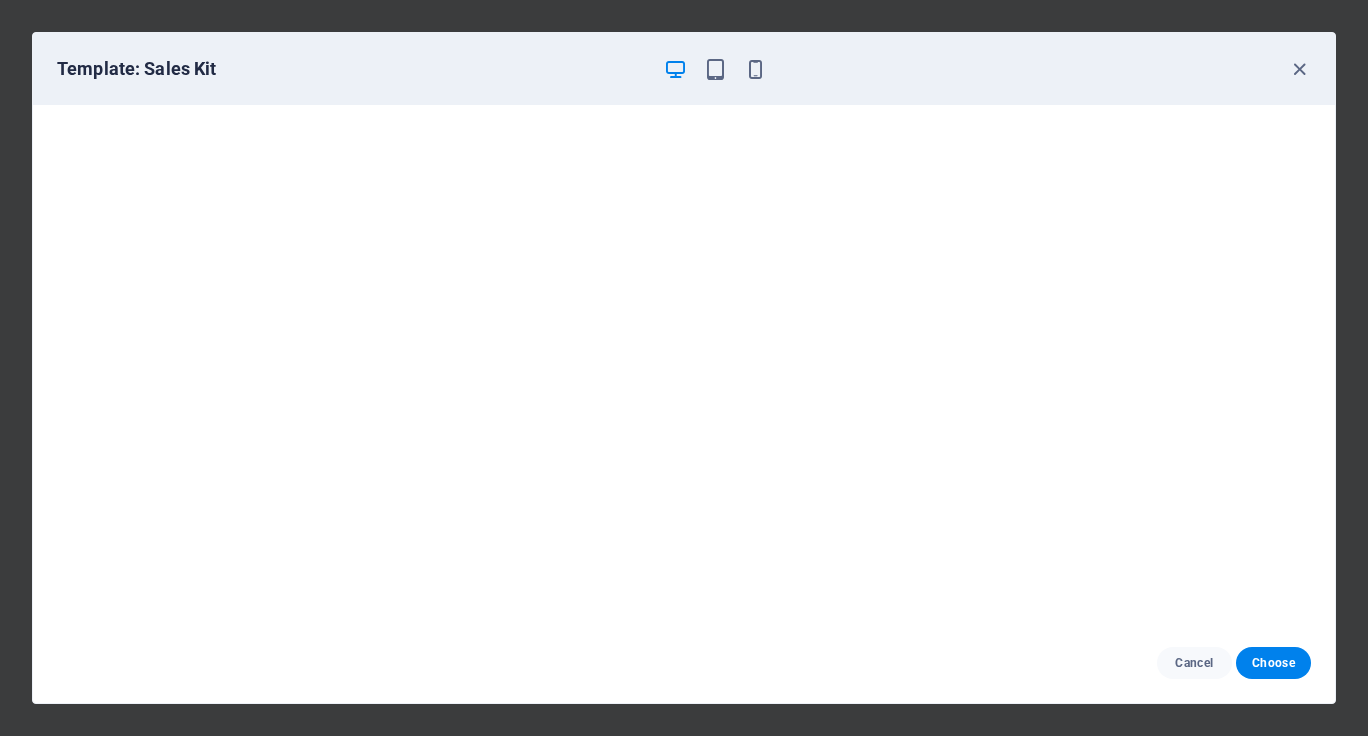 scroll, scrollTop: 5, scrollLeft: 0, axis: vertical 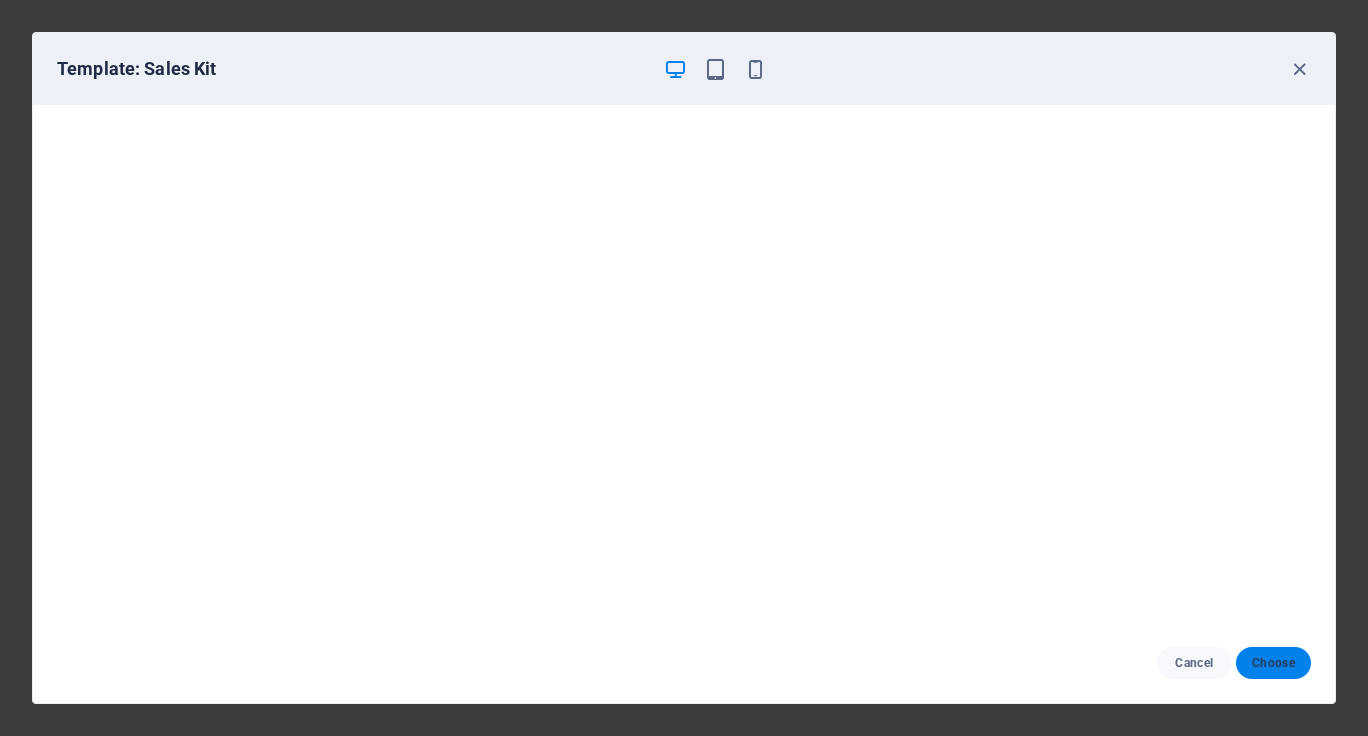 click on "Choose" at bounding box center [1273, 663] 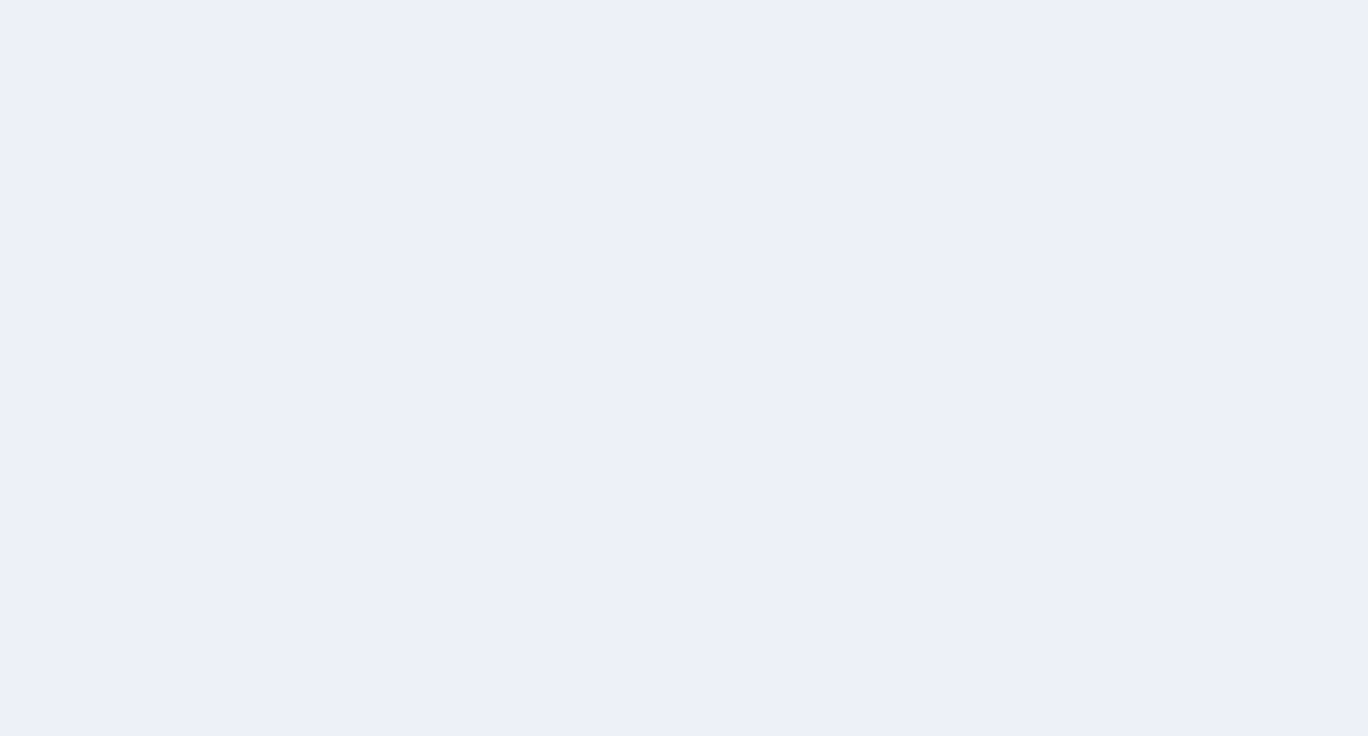 scroll, scrollTop: 0, scrollLeft: 0, axis: both 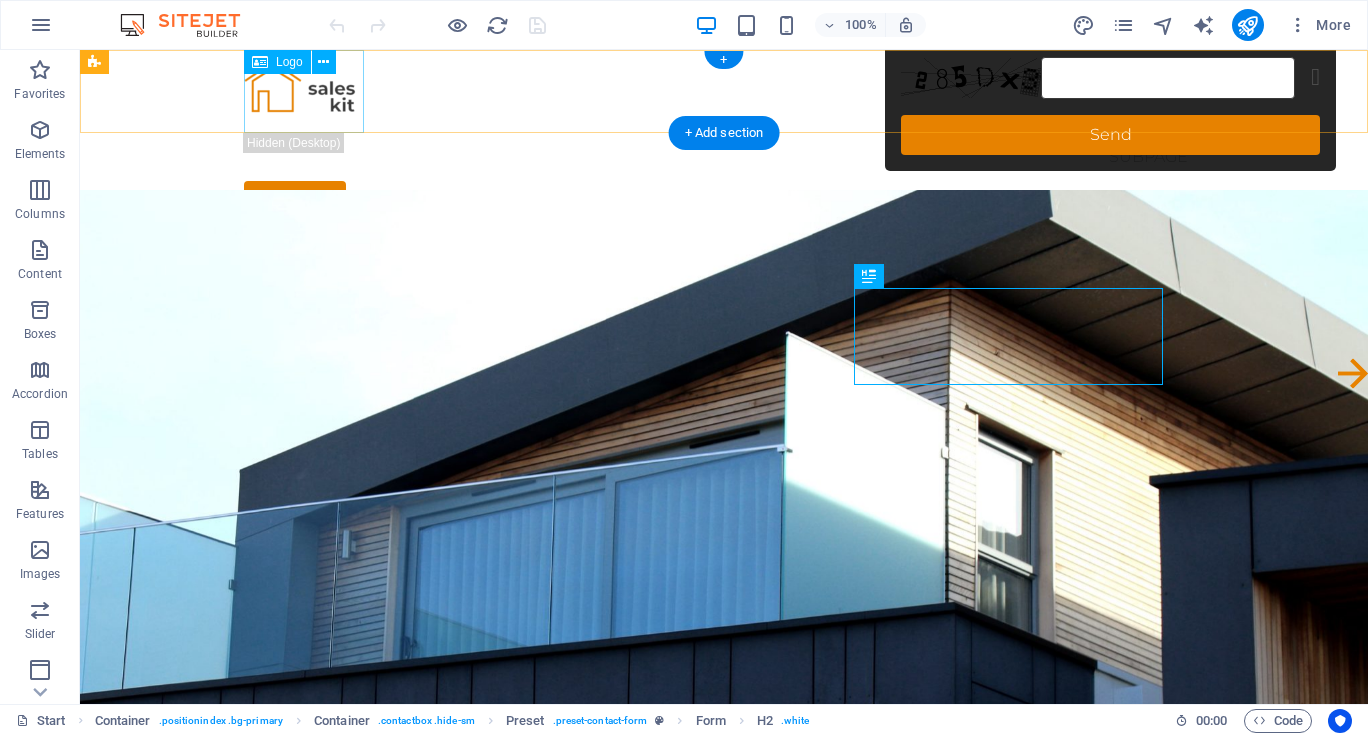 click at bounding box center (724, 91) 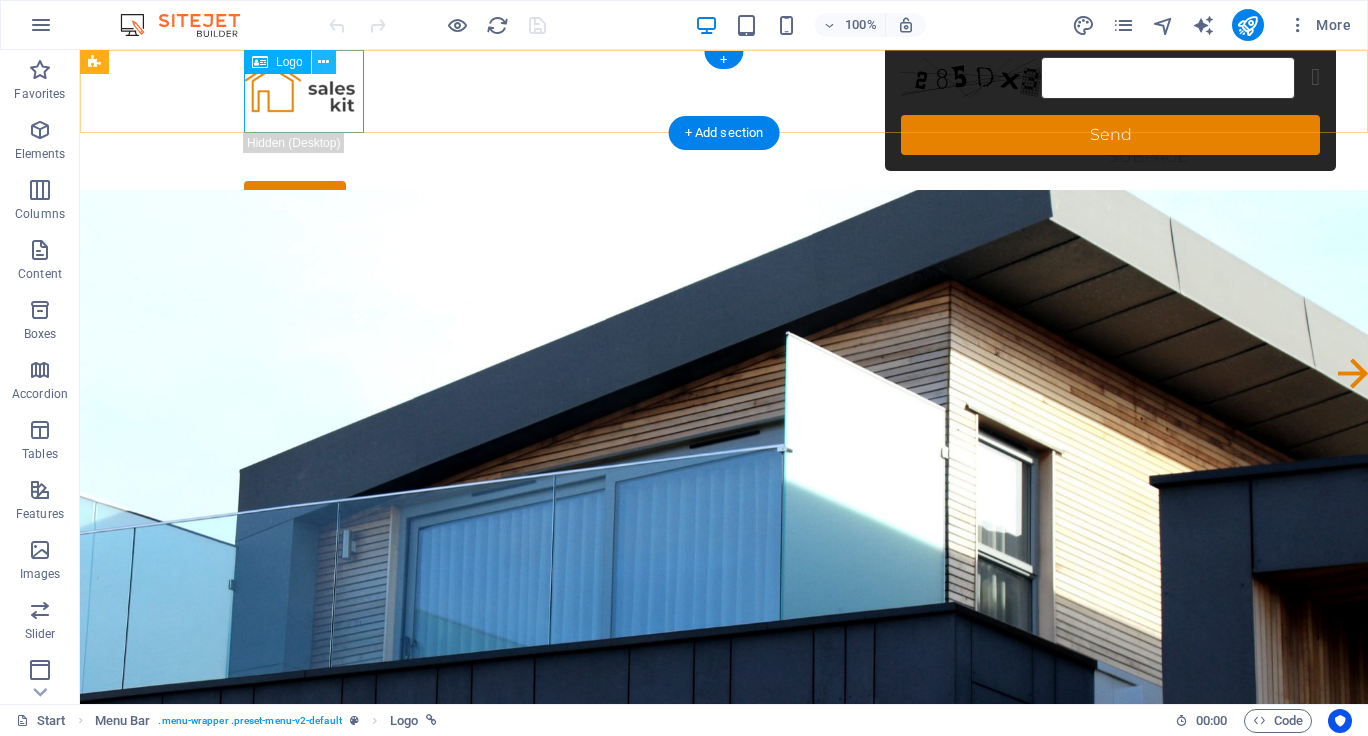 click at bounding box center [323, 62] 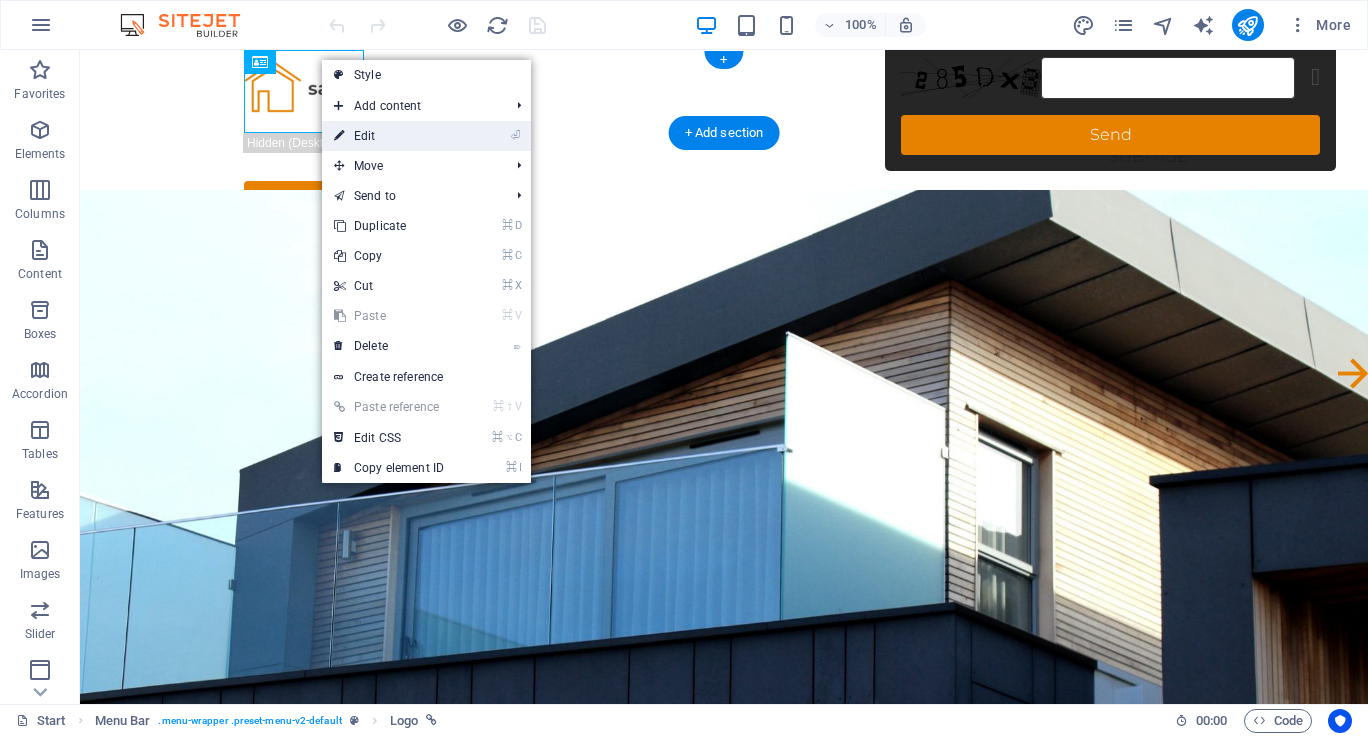 click on "⏎  Edit" at bounding box center (389, 136) 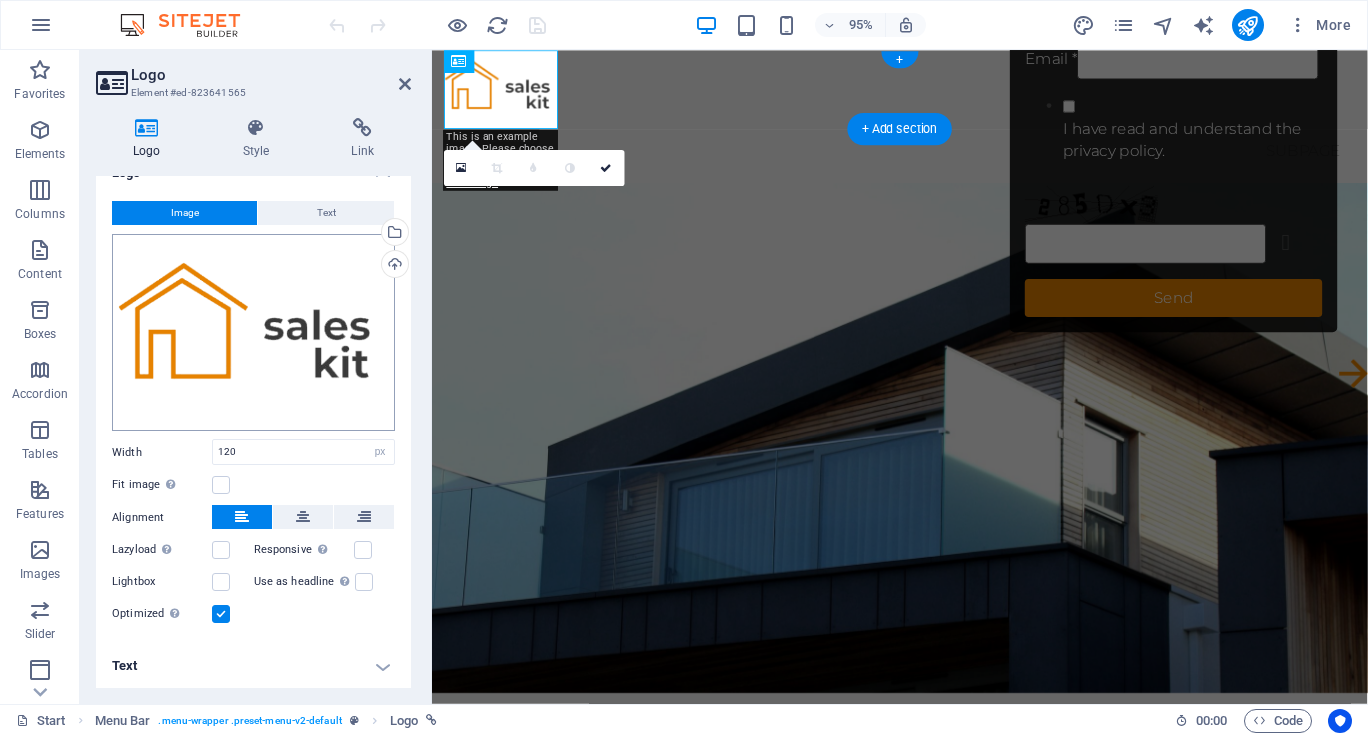 scroll, scrollTop: 26, scrollLeft: 0, axis: vertical 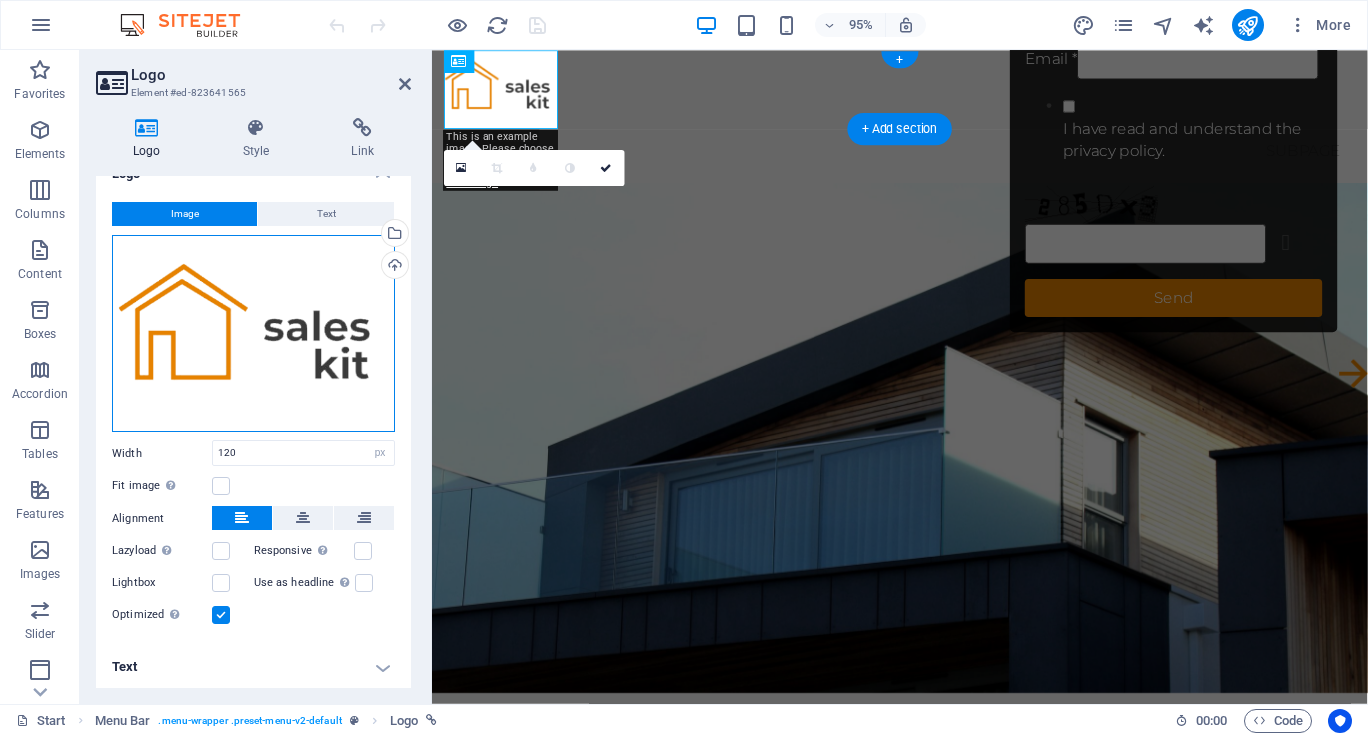 click on "Drag files here, click to choose files or select files from Files or our free stock photos & videos" at bounding box center [253, 334] 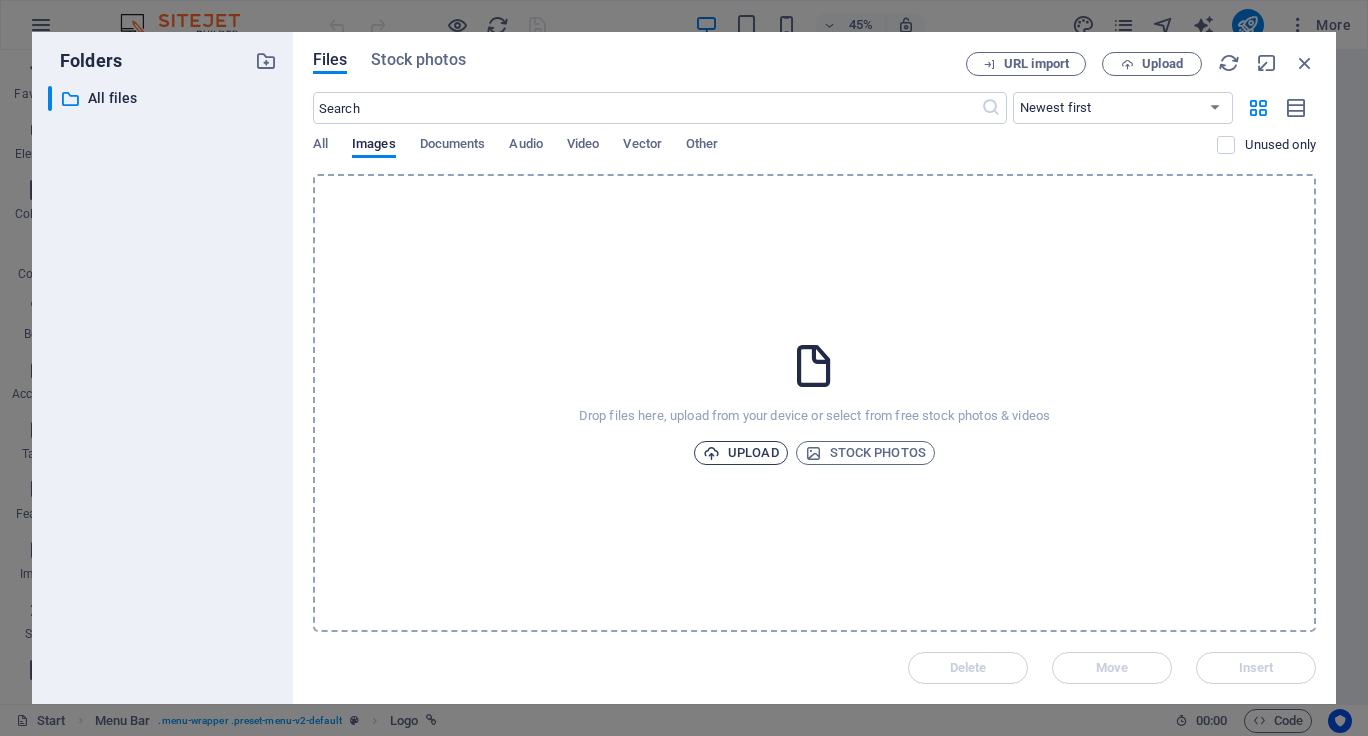 click on "Upload" at bounding box center [741, 453] 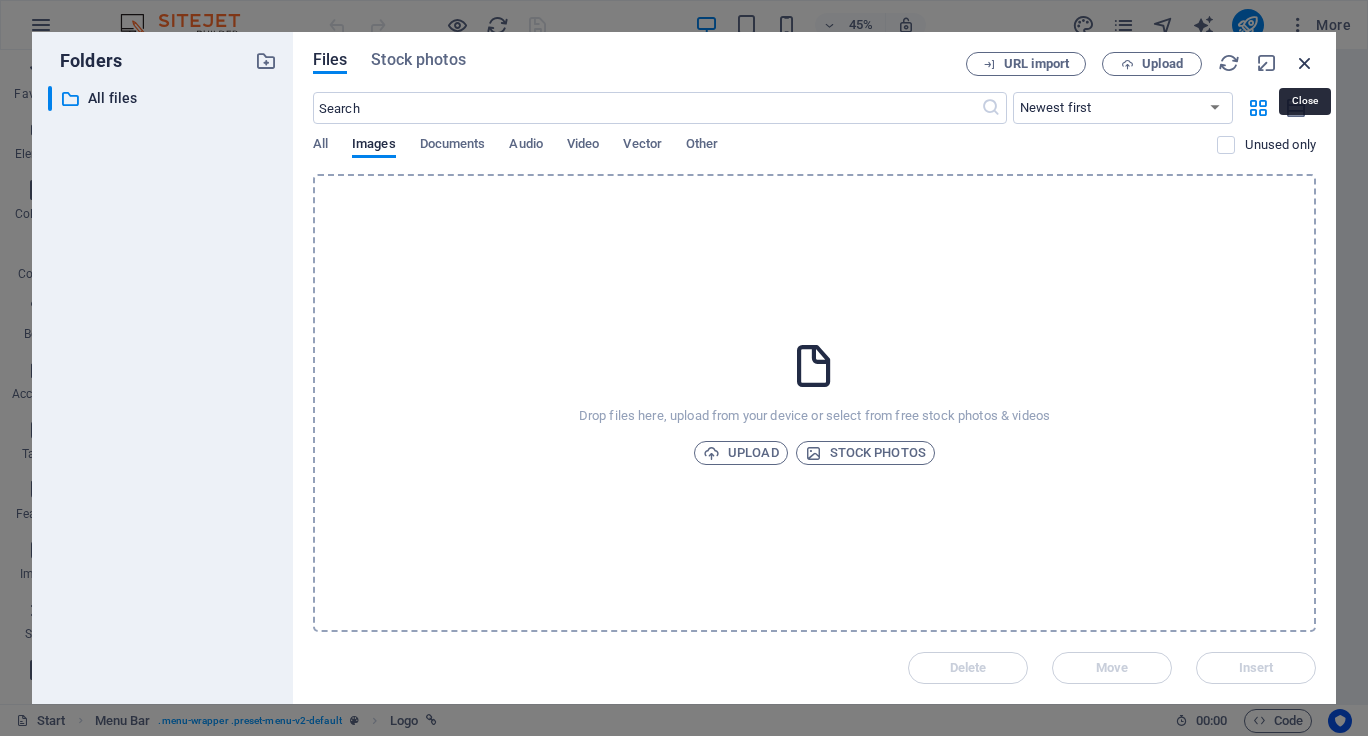 click at bounding box center [1305, 63] 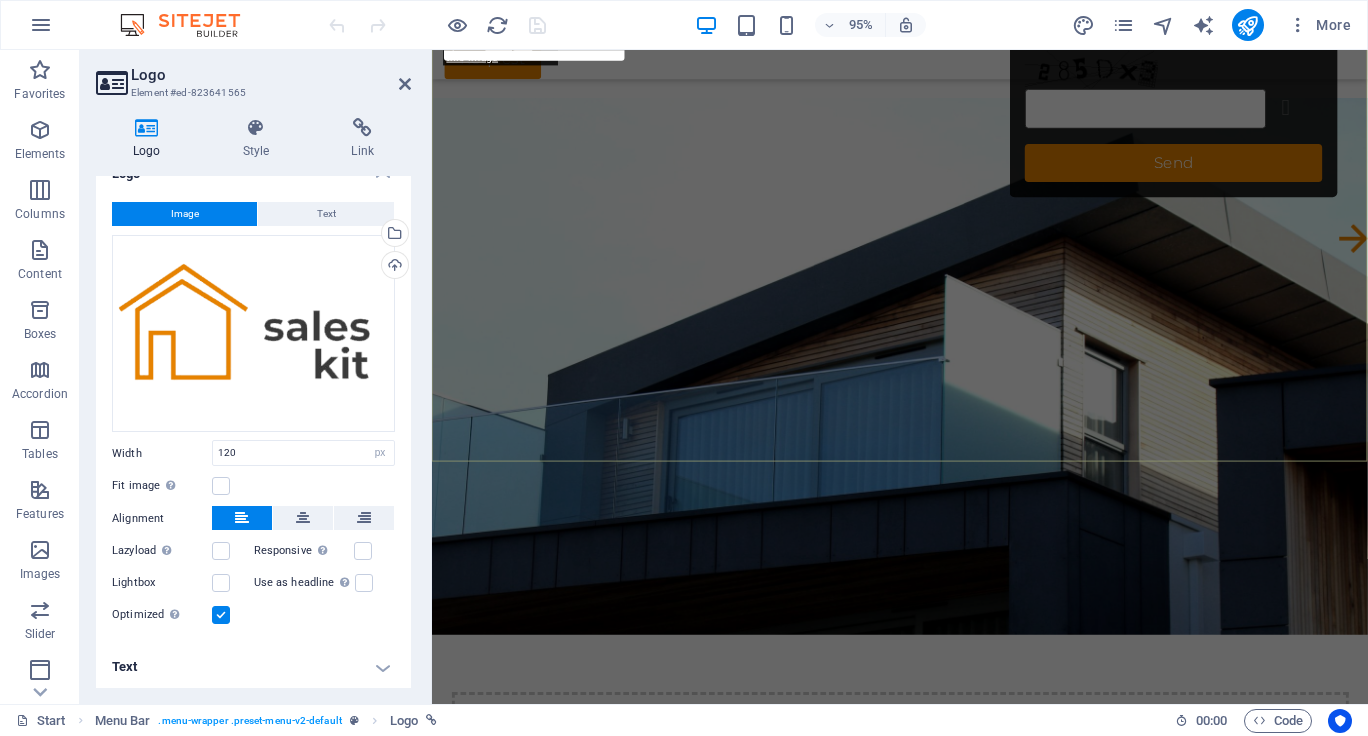 scroll, scrollTop: 145, scrollLeft: 0, axis: vertical 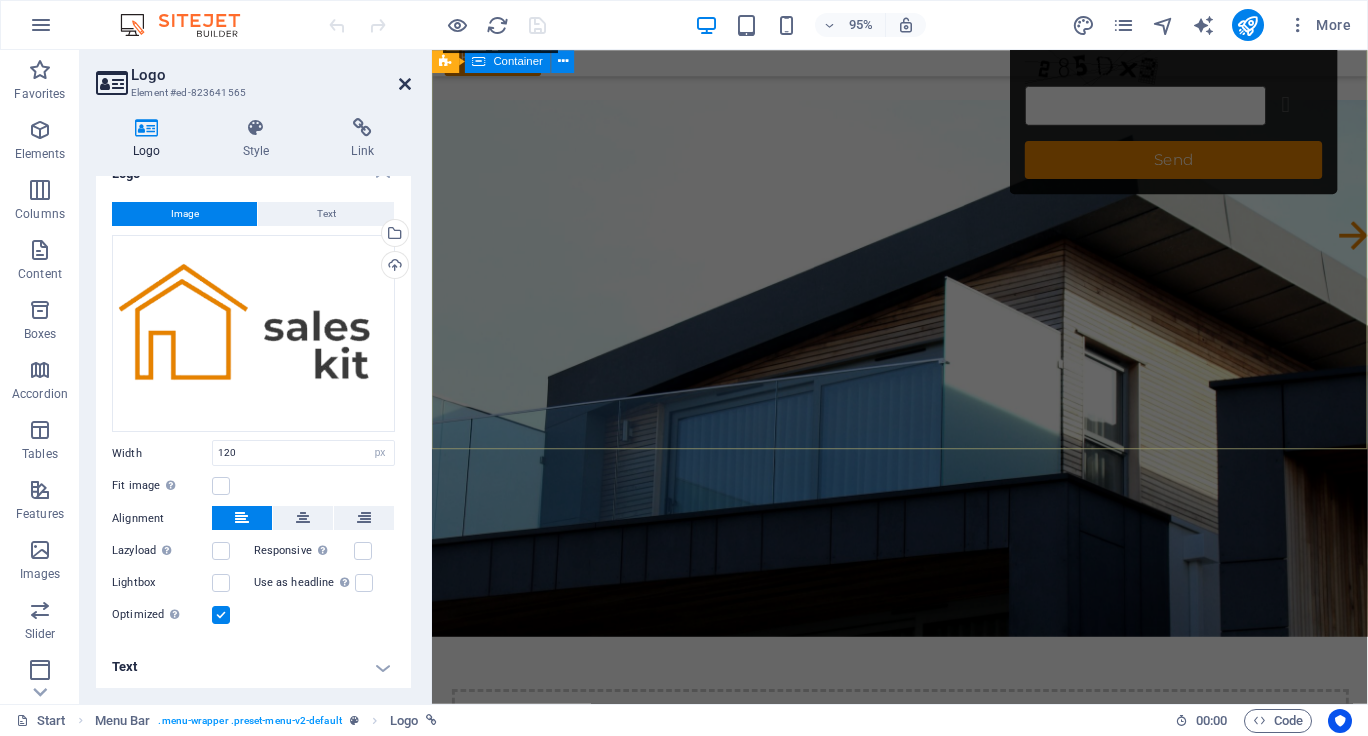 drag, startPoint x: 403, startPoint y: 85, endPoint x: 352, endPoint y: 29, distance: 75.74299 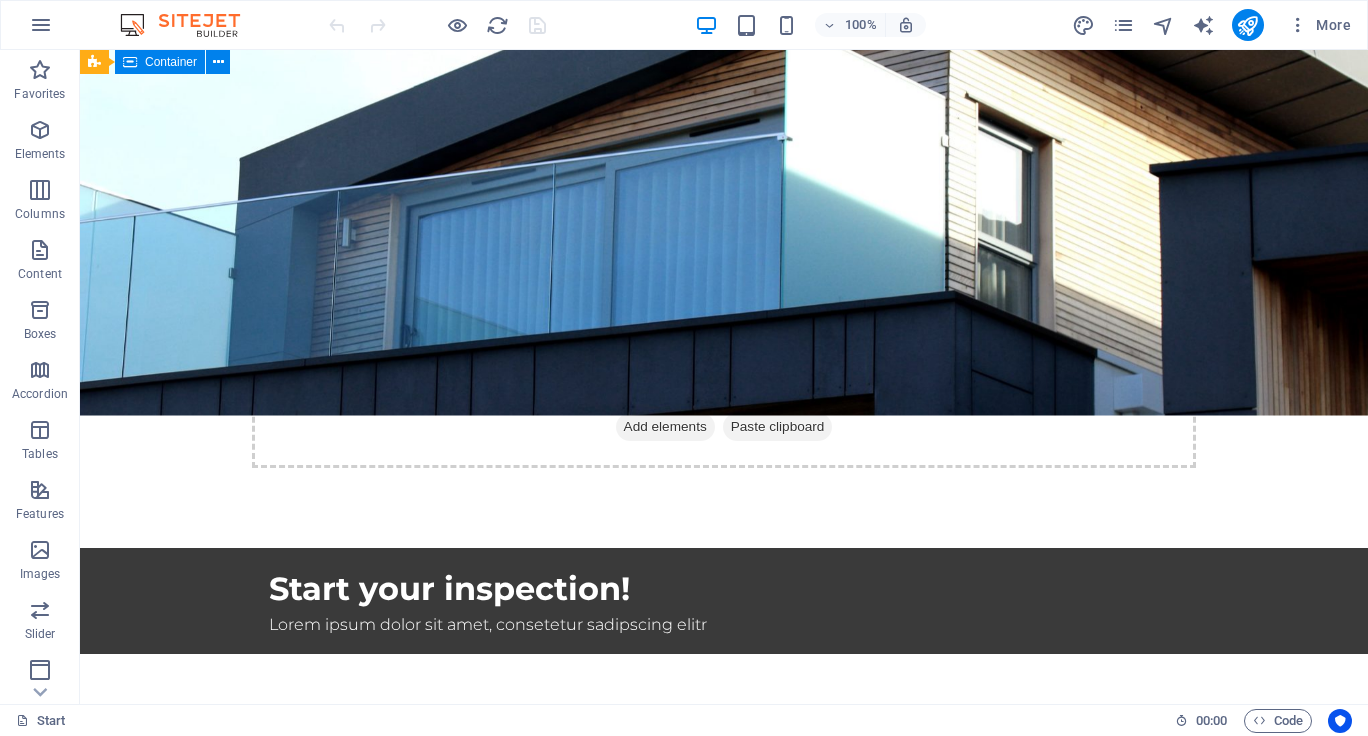 scroll, scrollTop: 503, scrollLeft: 0, axis: vertical 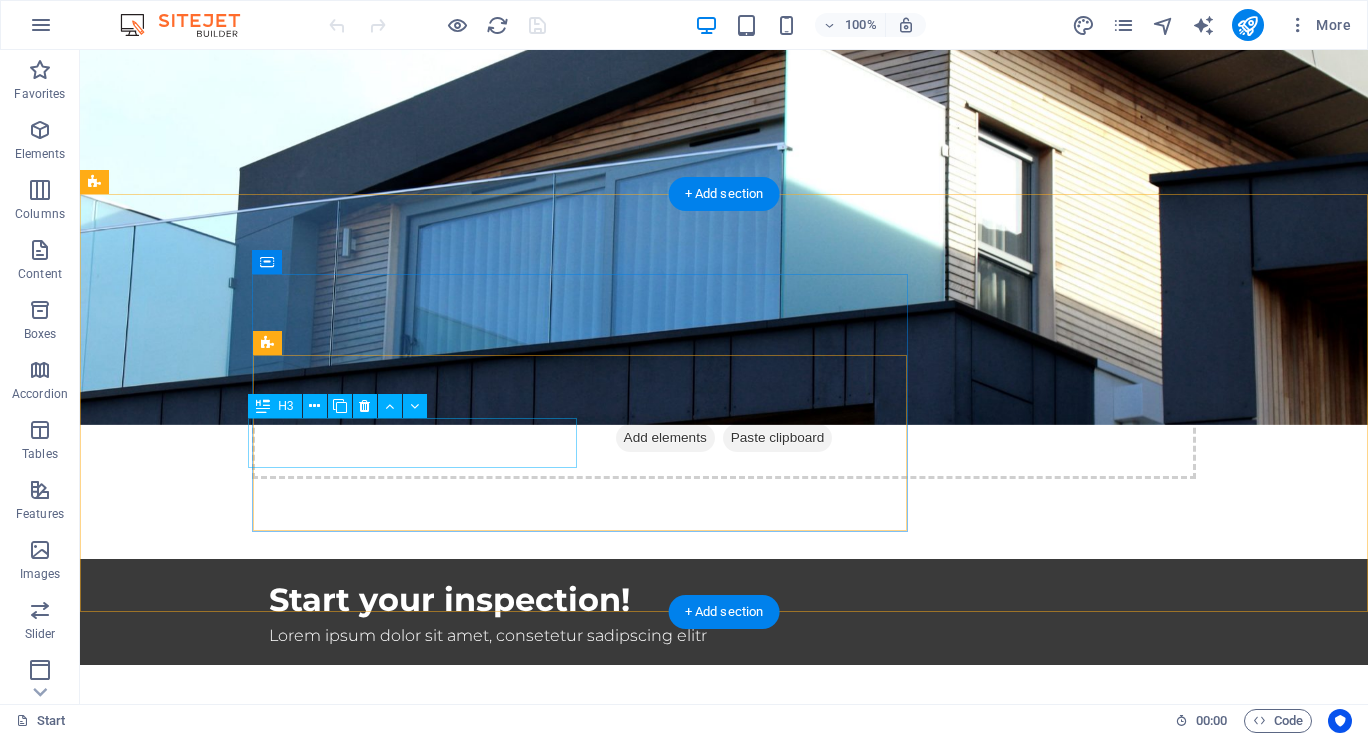 click on "3 Bedrooms" at bounding box center (568, 961) 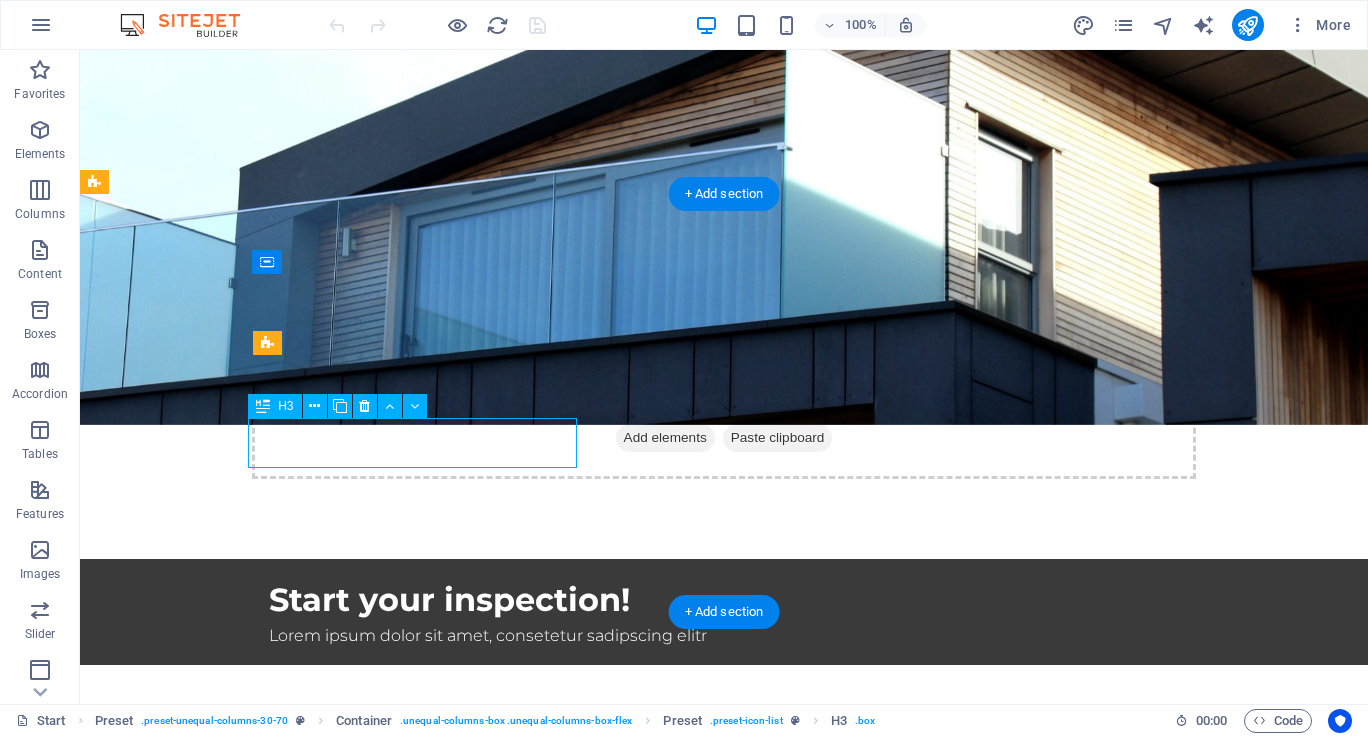 click on "3 Bedrooms" at bounding box center [568, 961] 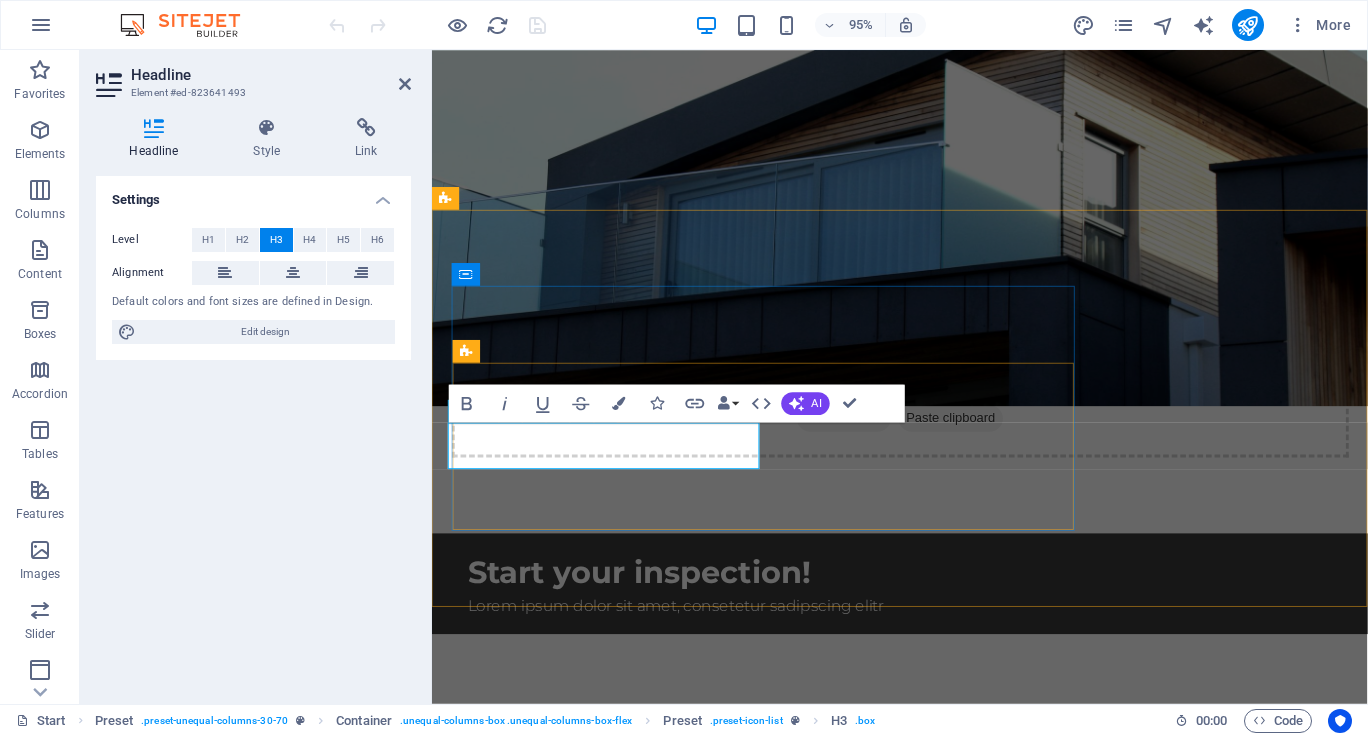 click on "3 Bedrooms" at bounding box center [522, 961] 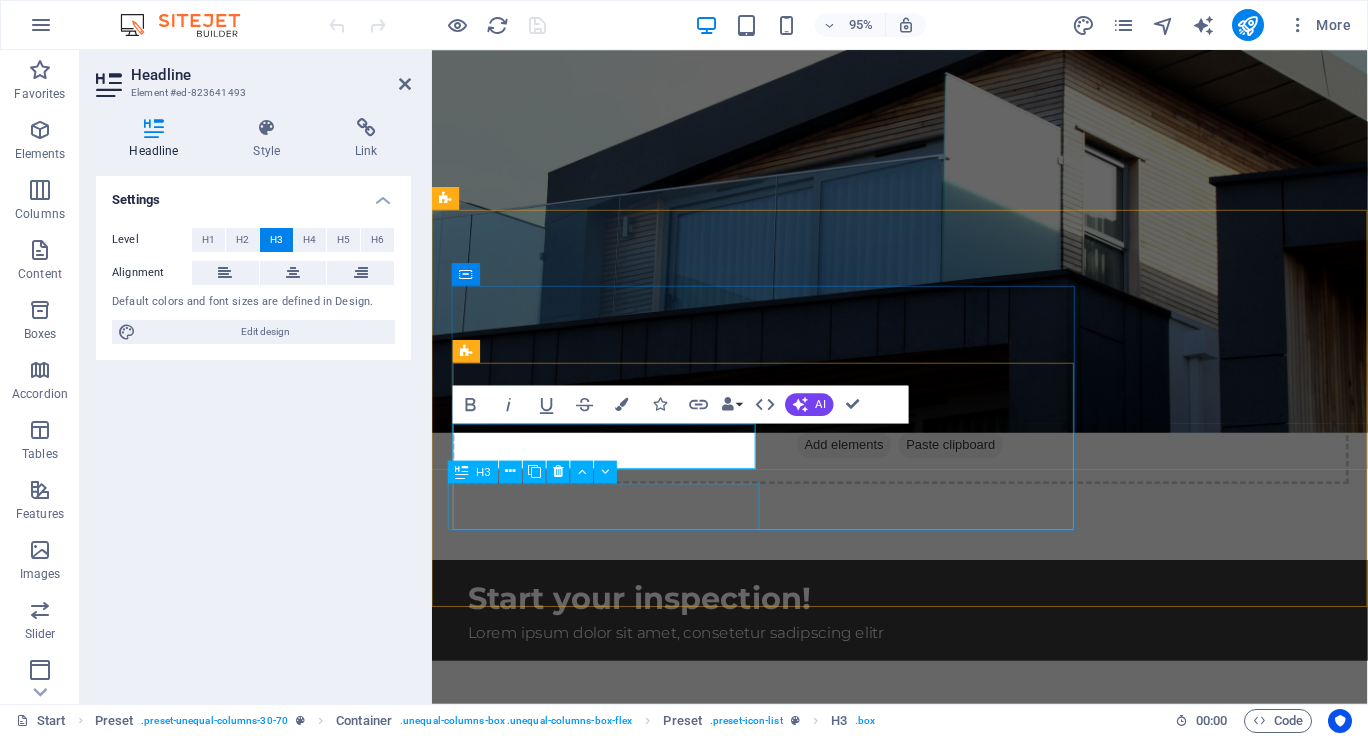 type 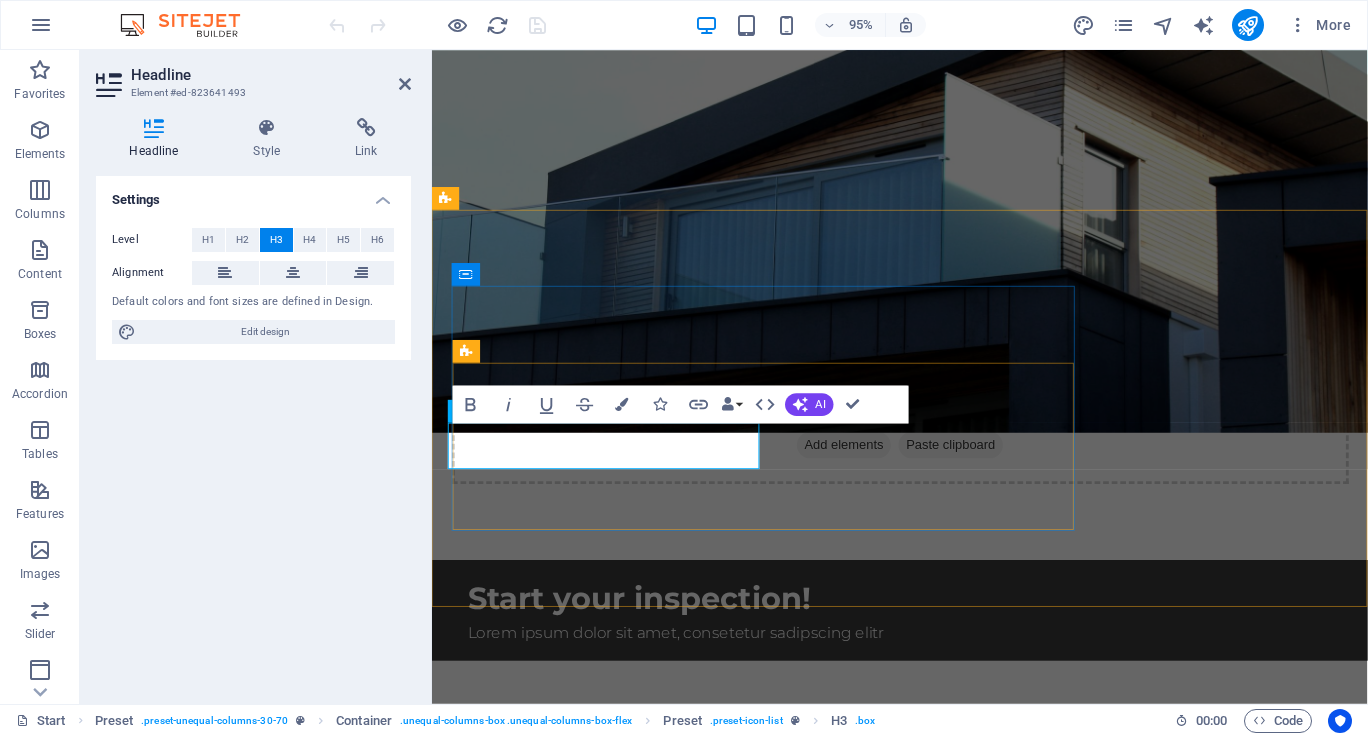 click on "1 Bedrooms" at bounding box center (920, 989) 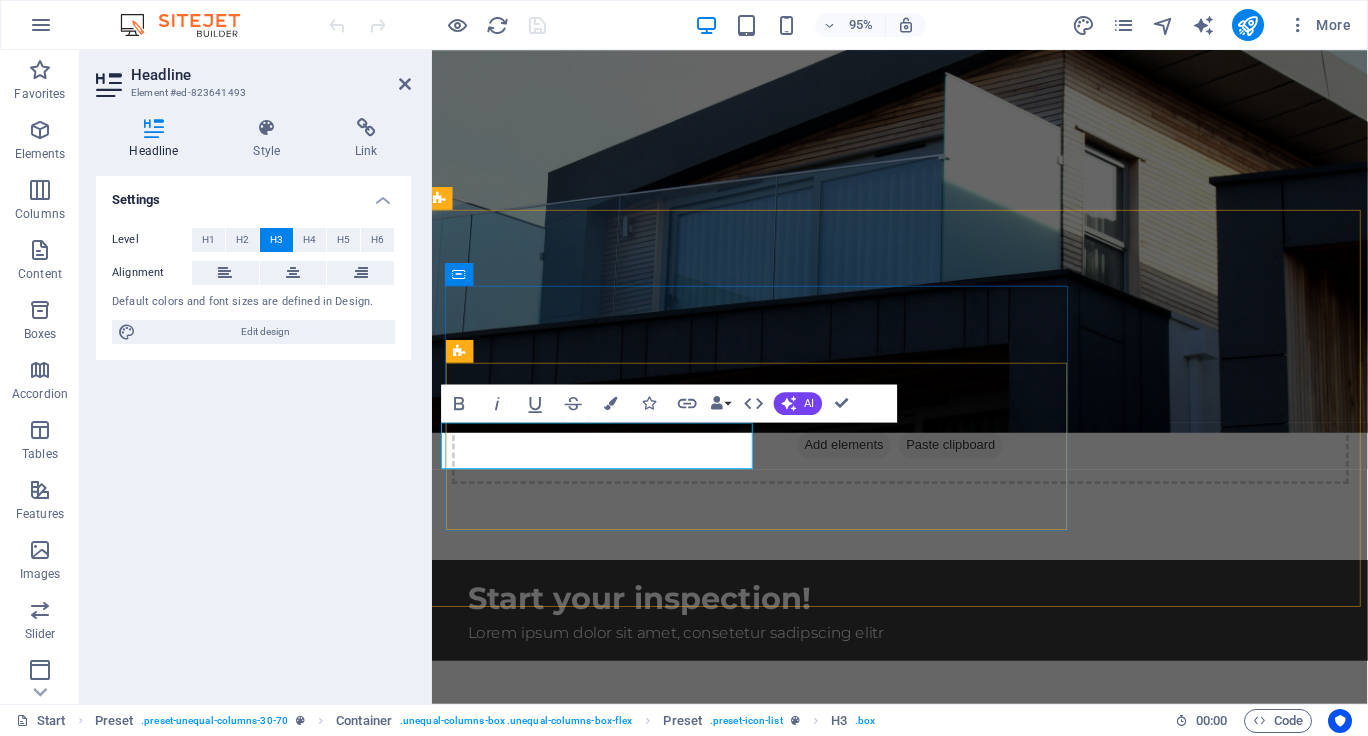 scroll, scrollTop: 503, scrollLeft: 4, axis: both 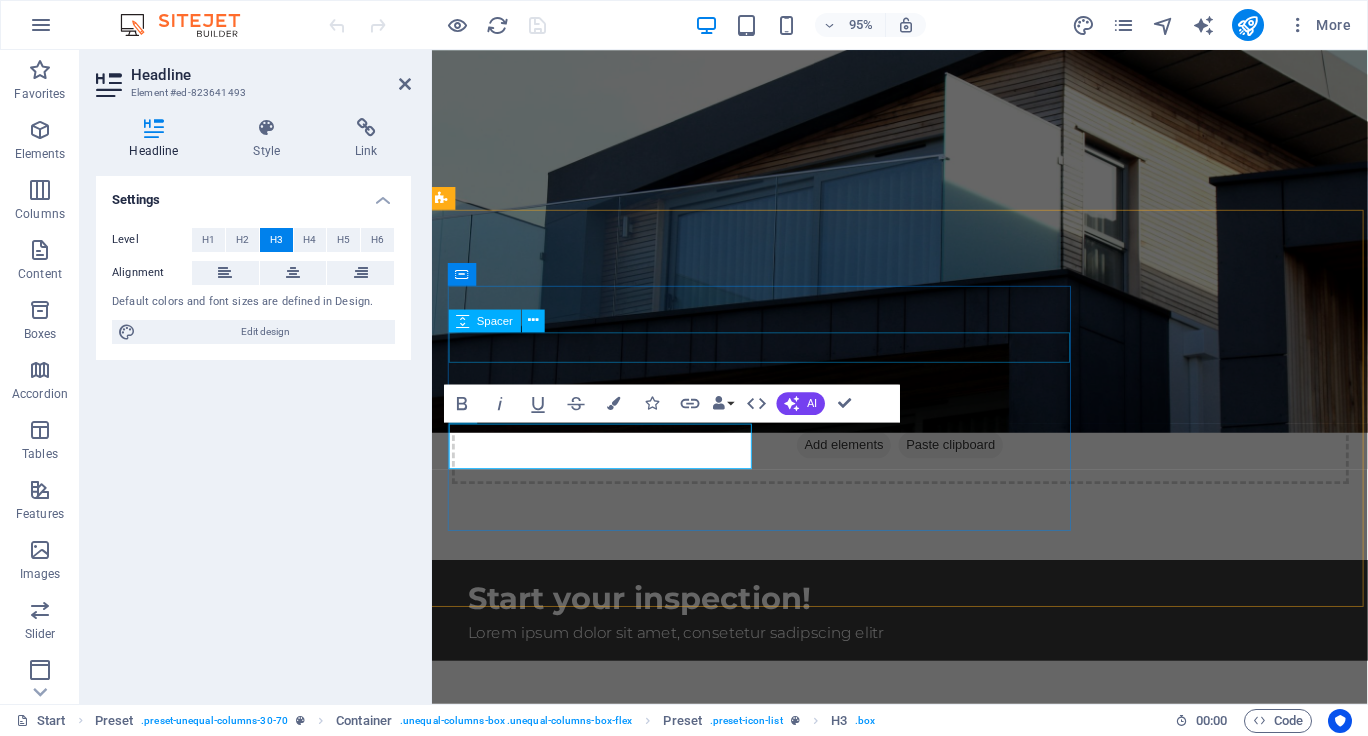 click at bounding box center (920, 838) 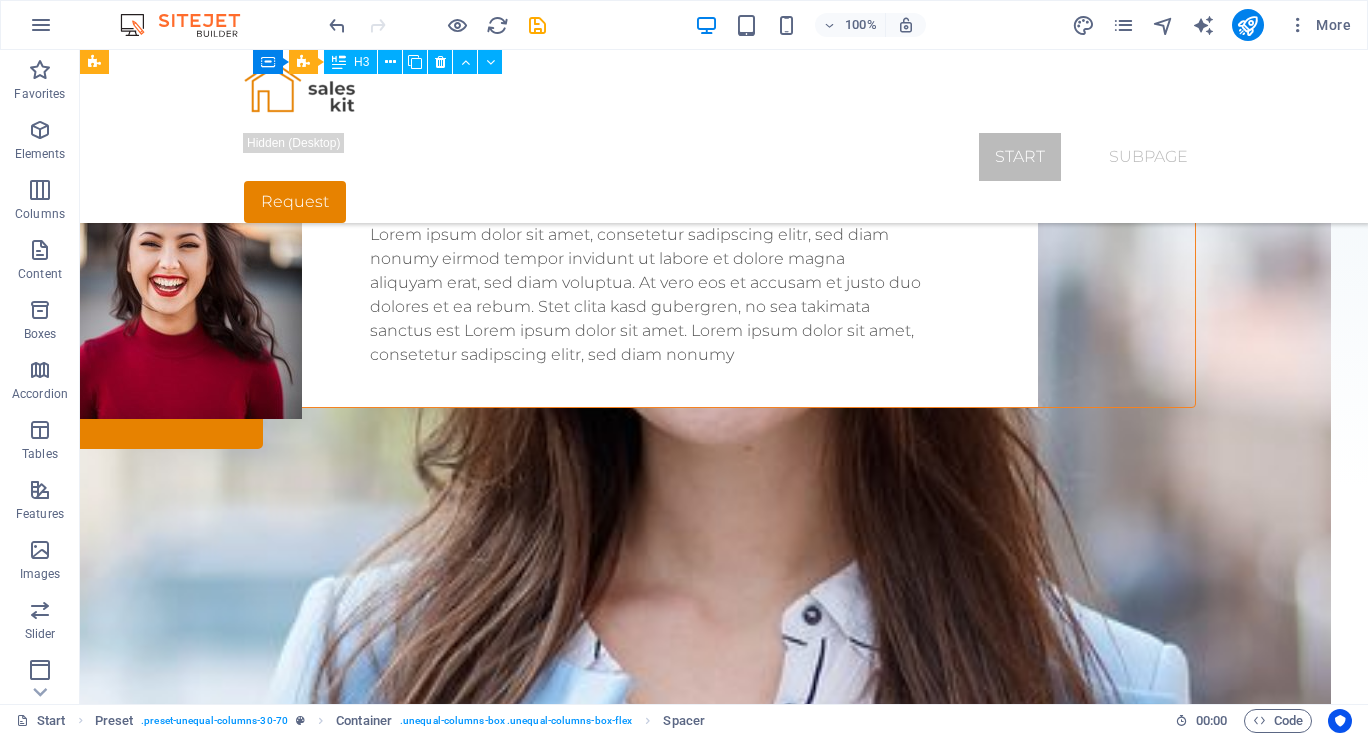 scroll, scrollTop: 3223, scrollLeft: 0, axis: vertical 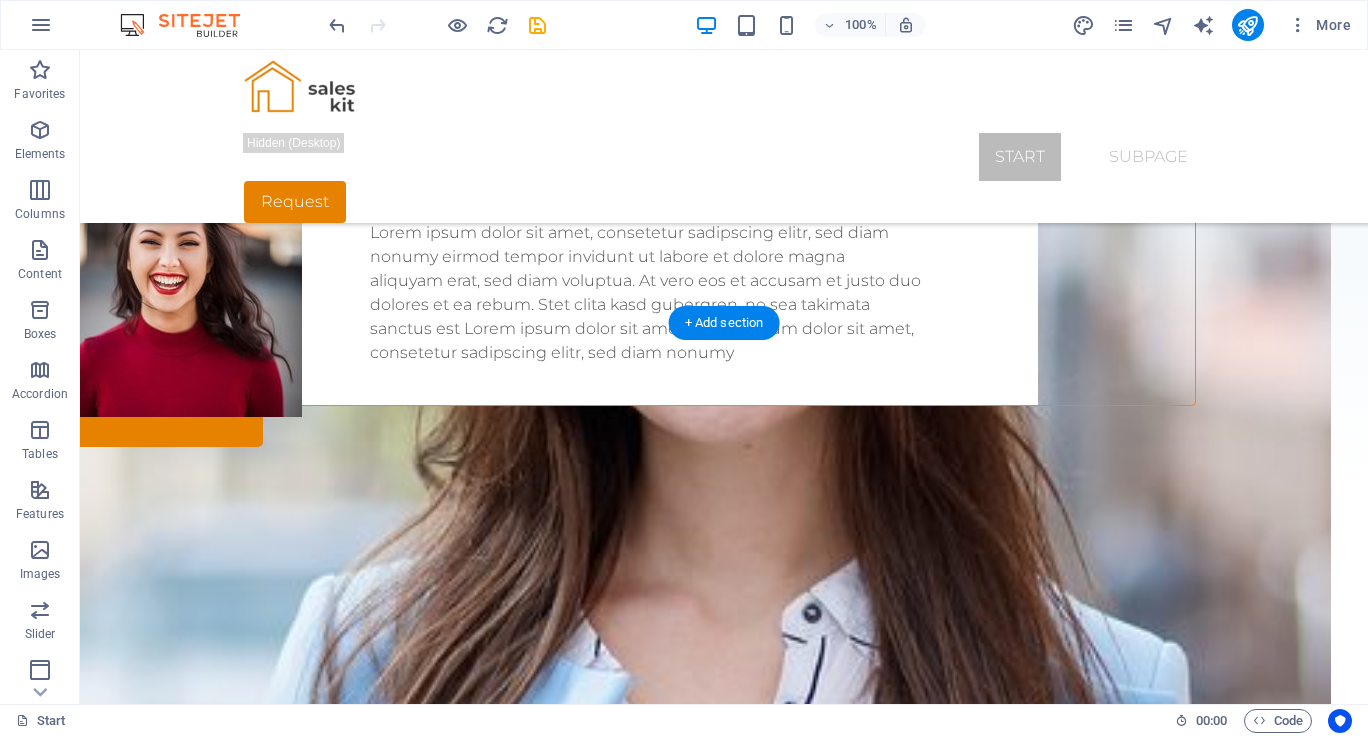 click on "Join Us For a Virtual Tour!" at bounding box center [724, 3595] 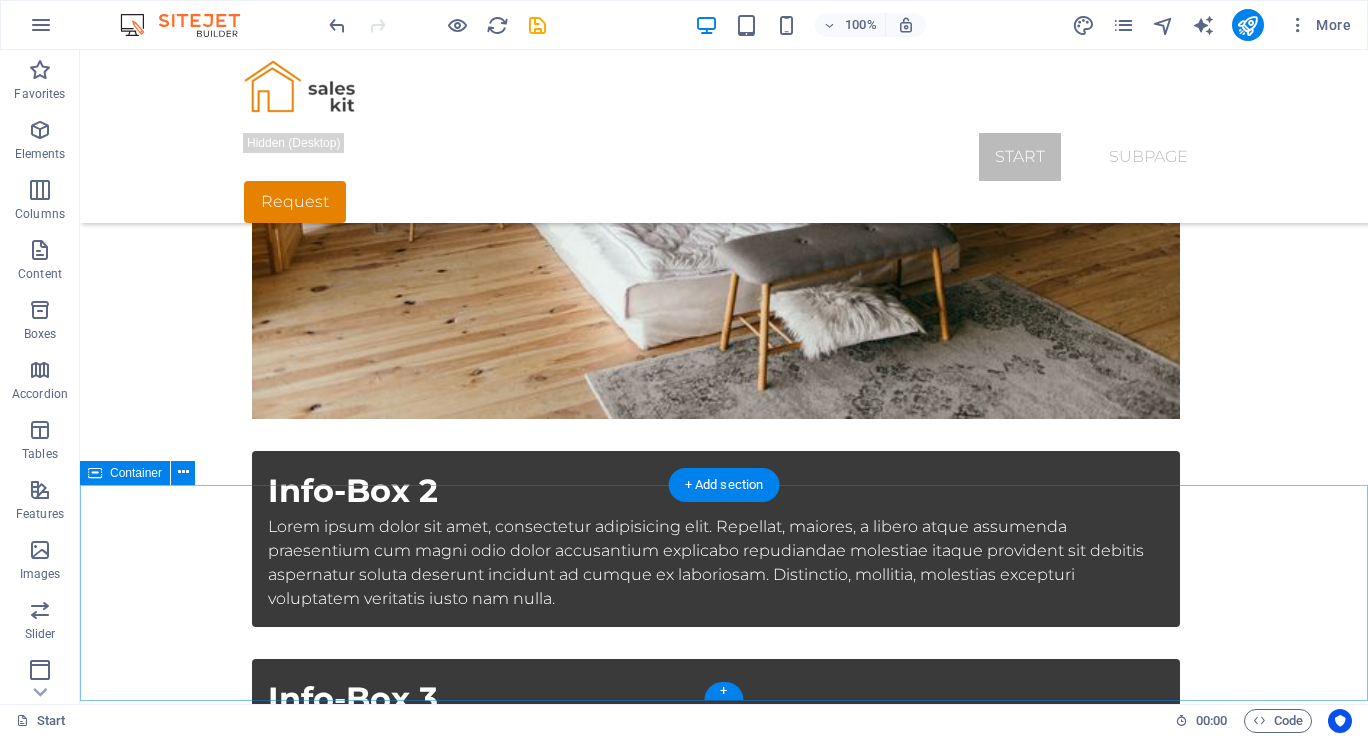 scroll, scrollTop: 4865, scrollLeft: 0, axis: vertical 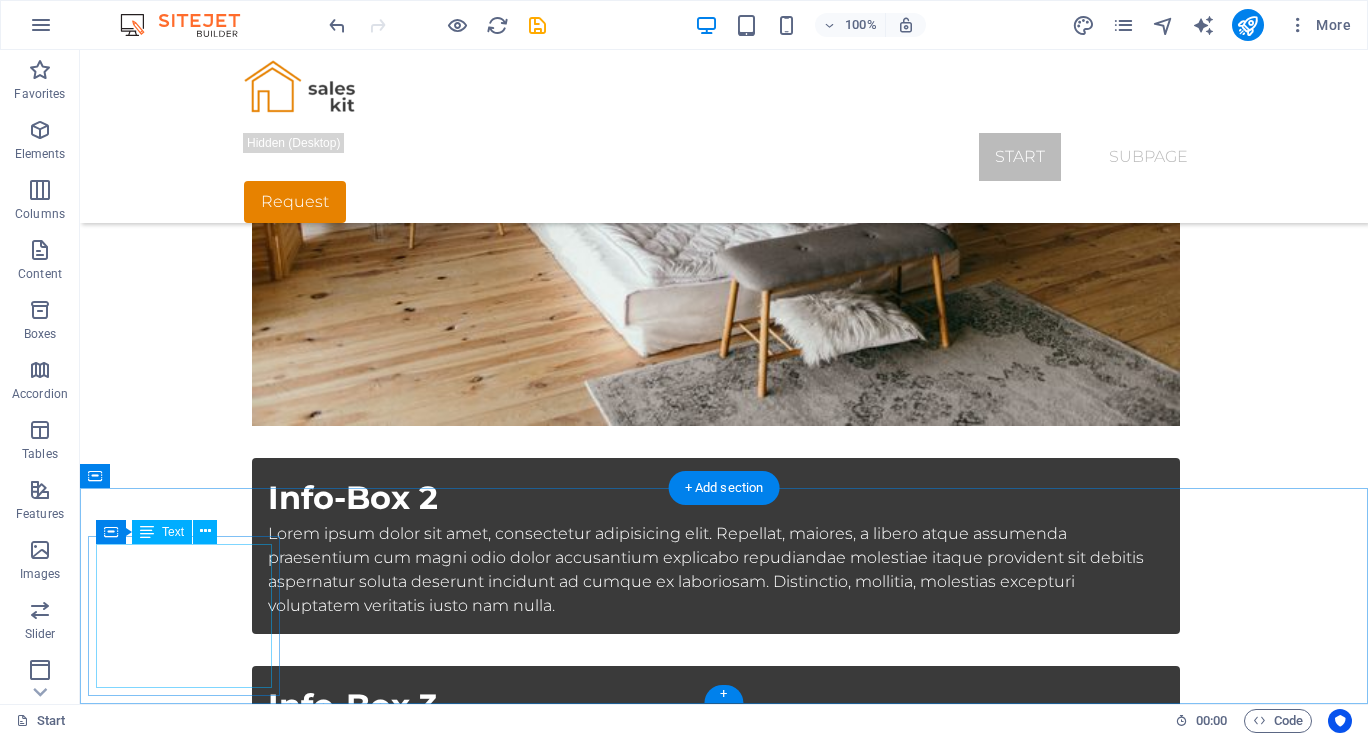 click on "saaranen.com.au 2131 William Barton Dr Austin, TX   78746   + 1-123-456-7890" at bounding box center [724, 3488] 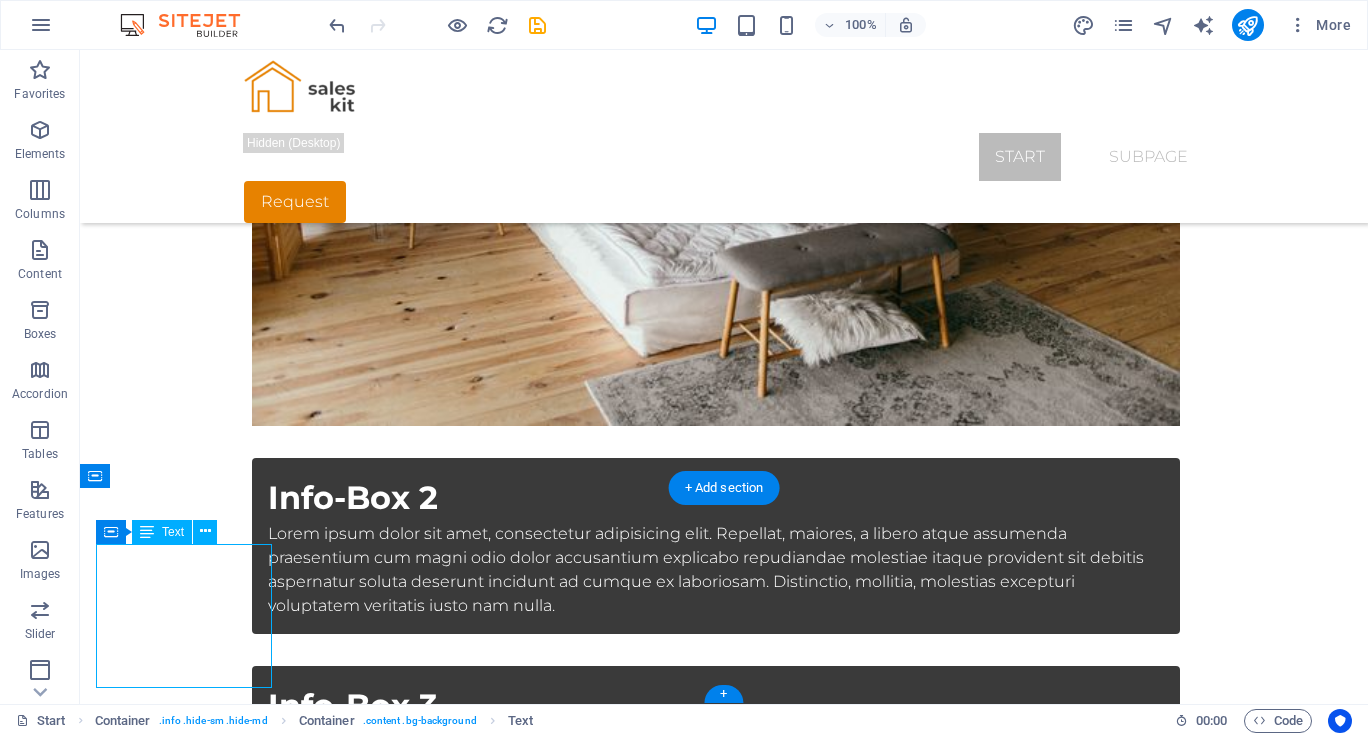drag, startPoint x: 239, startPoint y: 653, endPoint x: 96, endPoint y: 576, distance: 162.41306 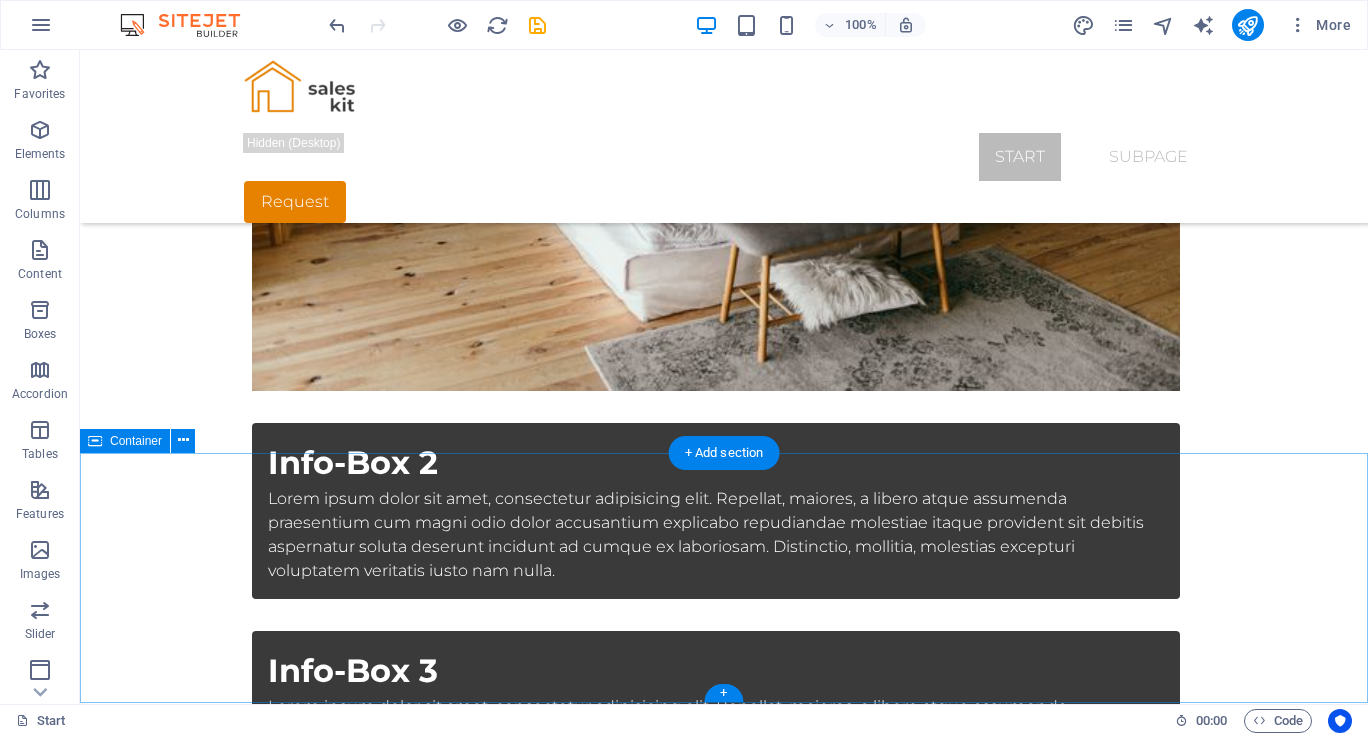 scroll, scrollTop: 4899, scrollLeft: 0, axis: vertical 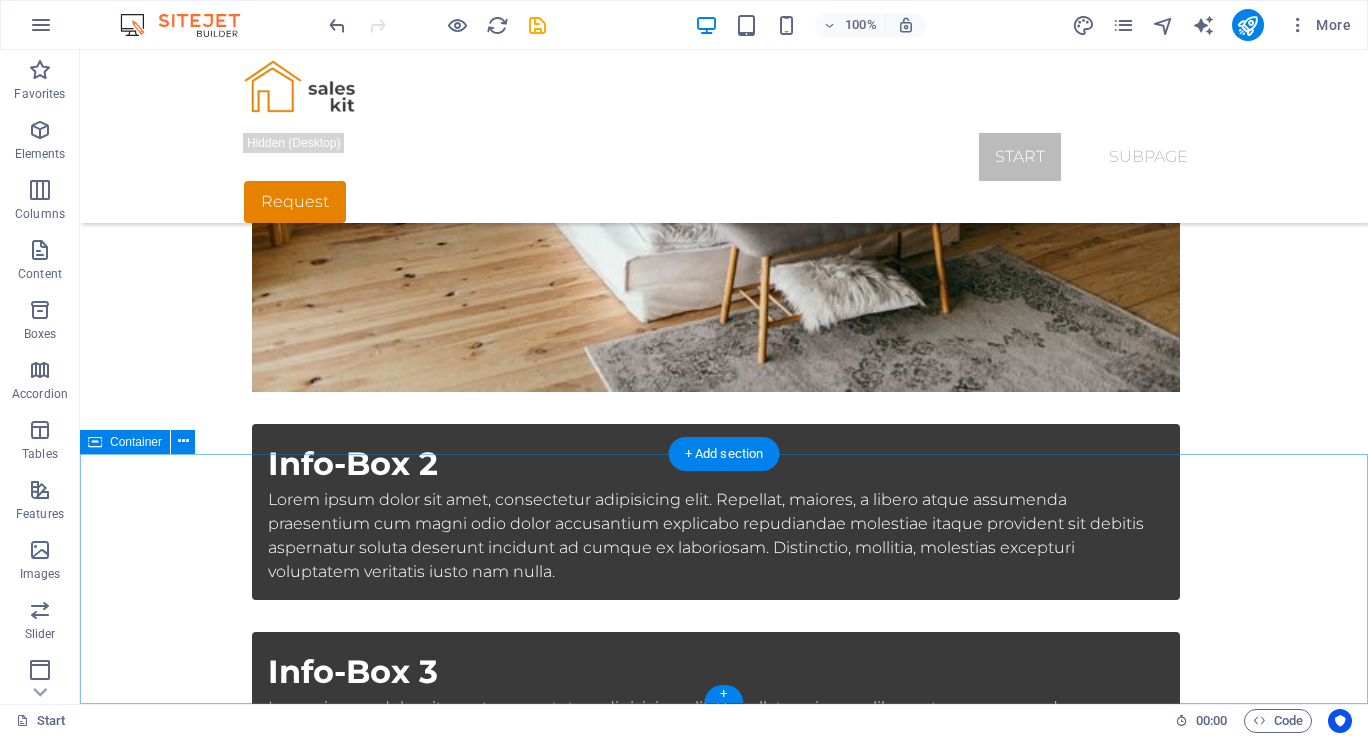 click on "Drop content here or  Add elements  Paste clipboard" at bounding box center [724, 3441] 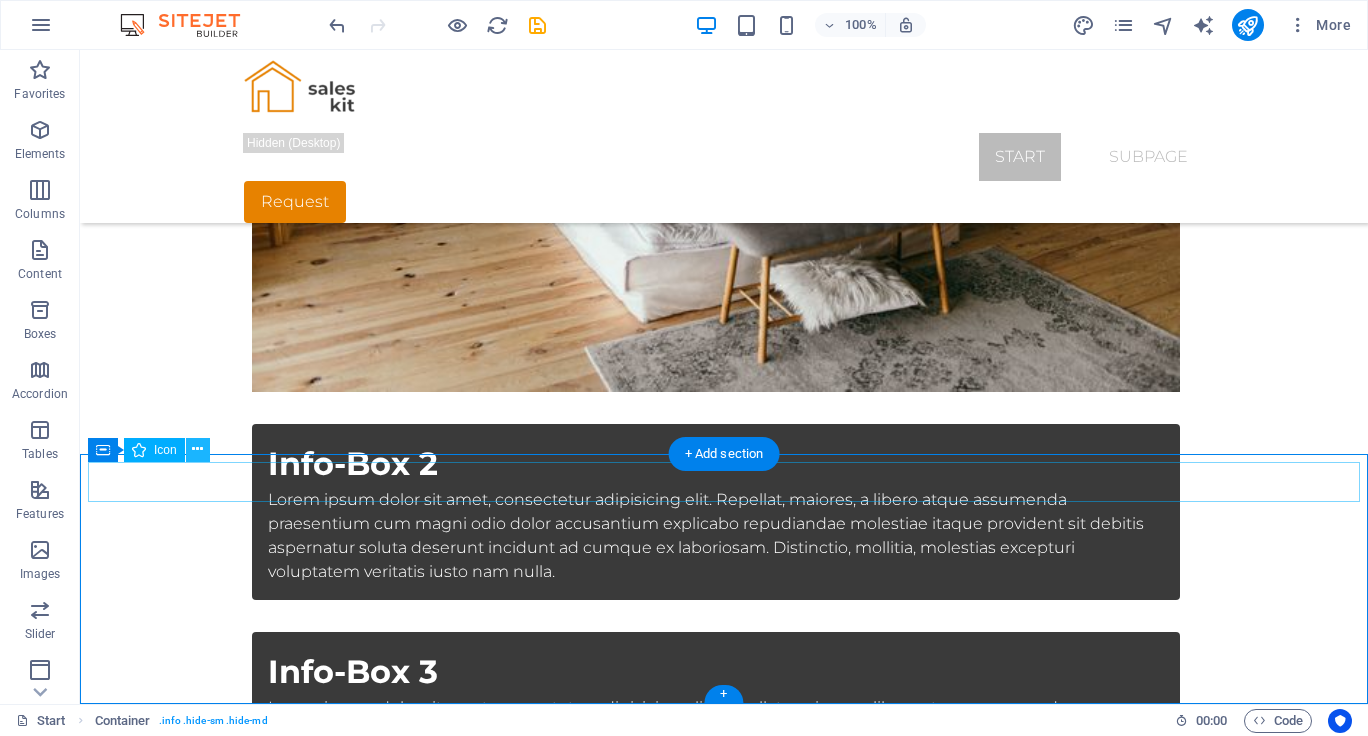 click at bounding box center (197, 449) 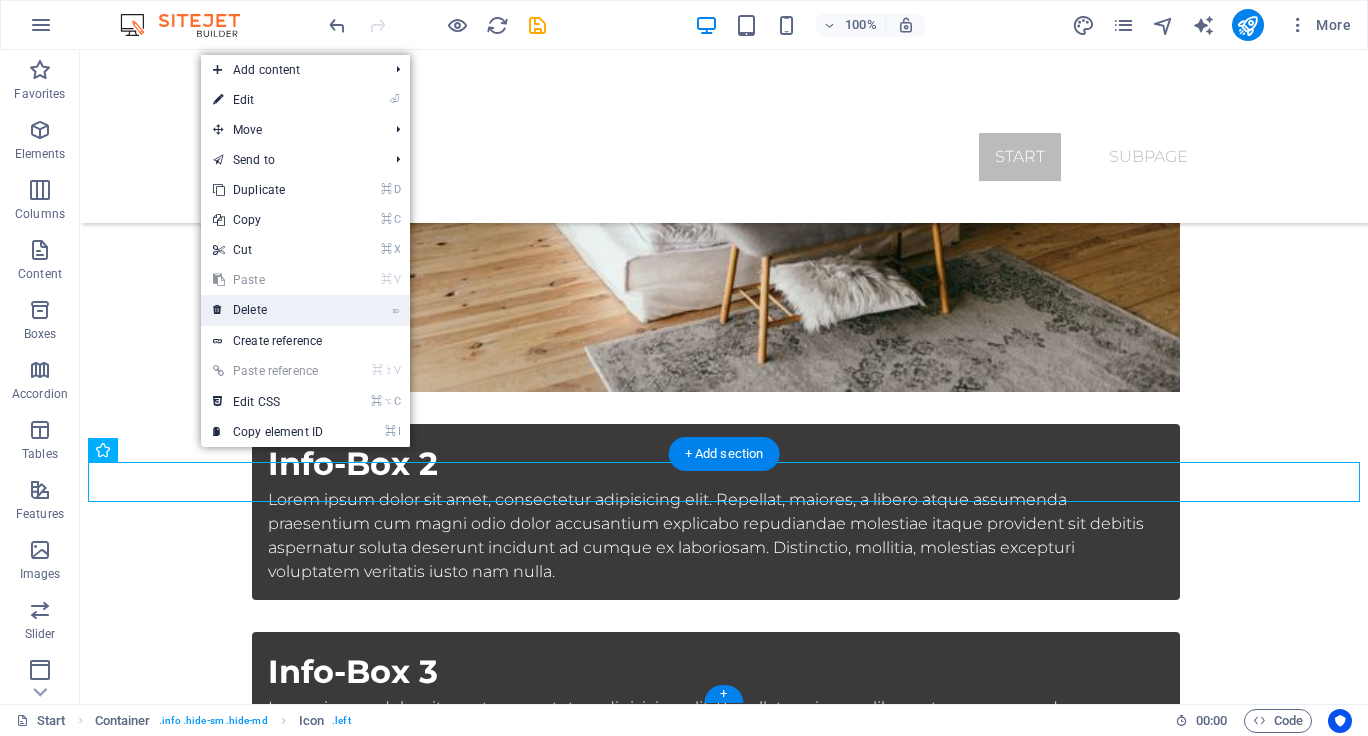 click on "⌦  Delete" at bounding box center [268, 310] 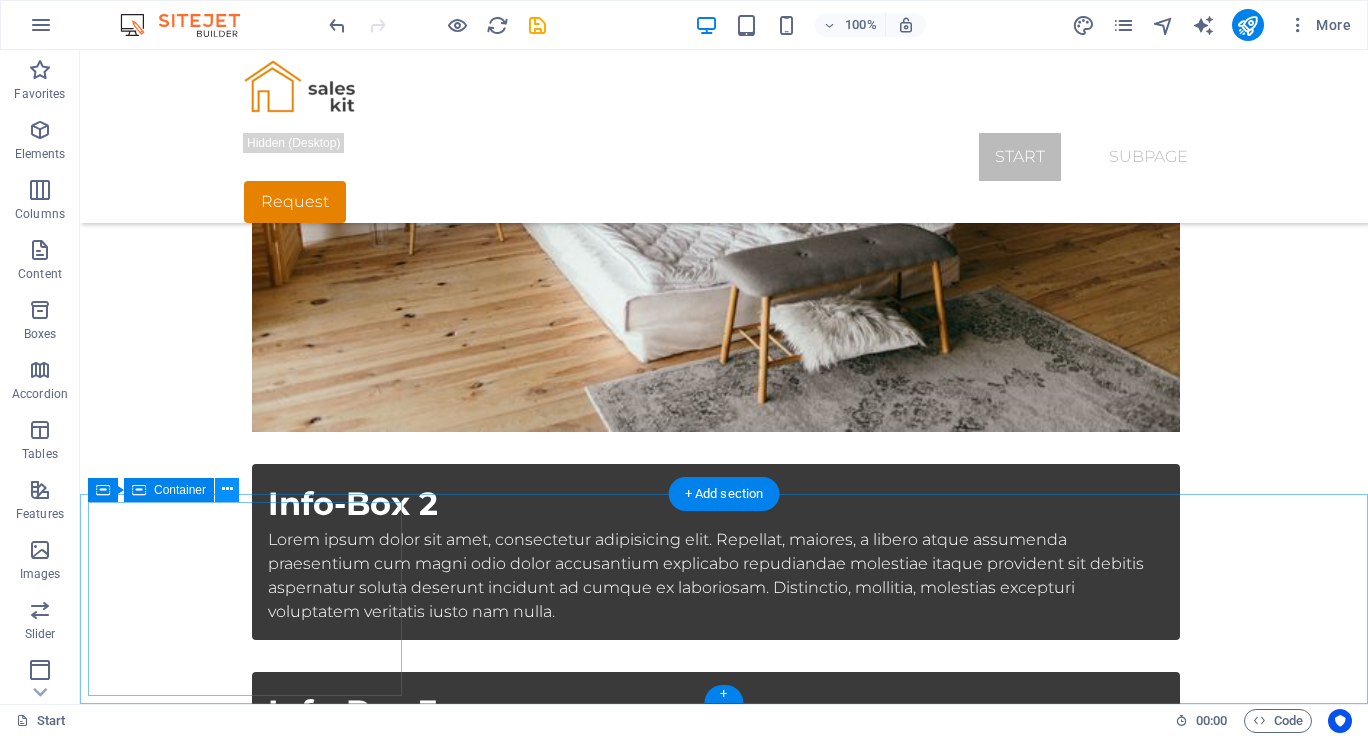 click at bounding box center [227, 490] 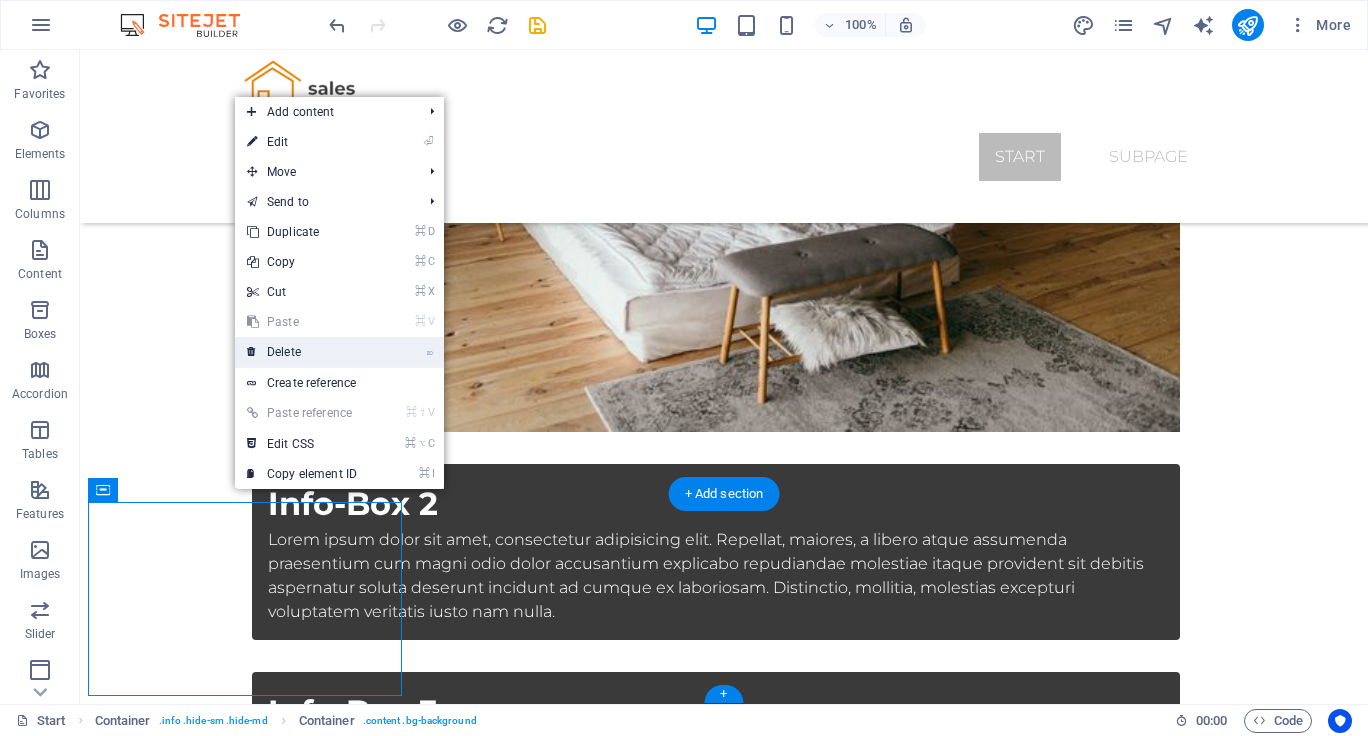 click on "⌦  Delete" at bounding box center [302, 352] 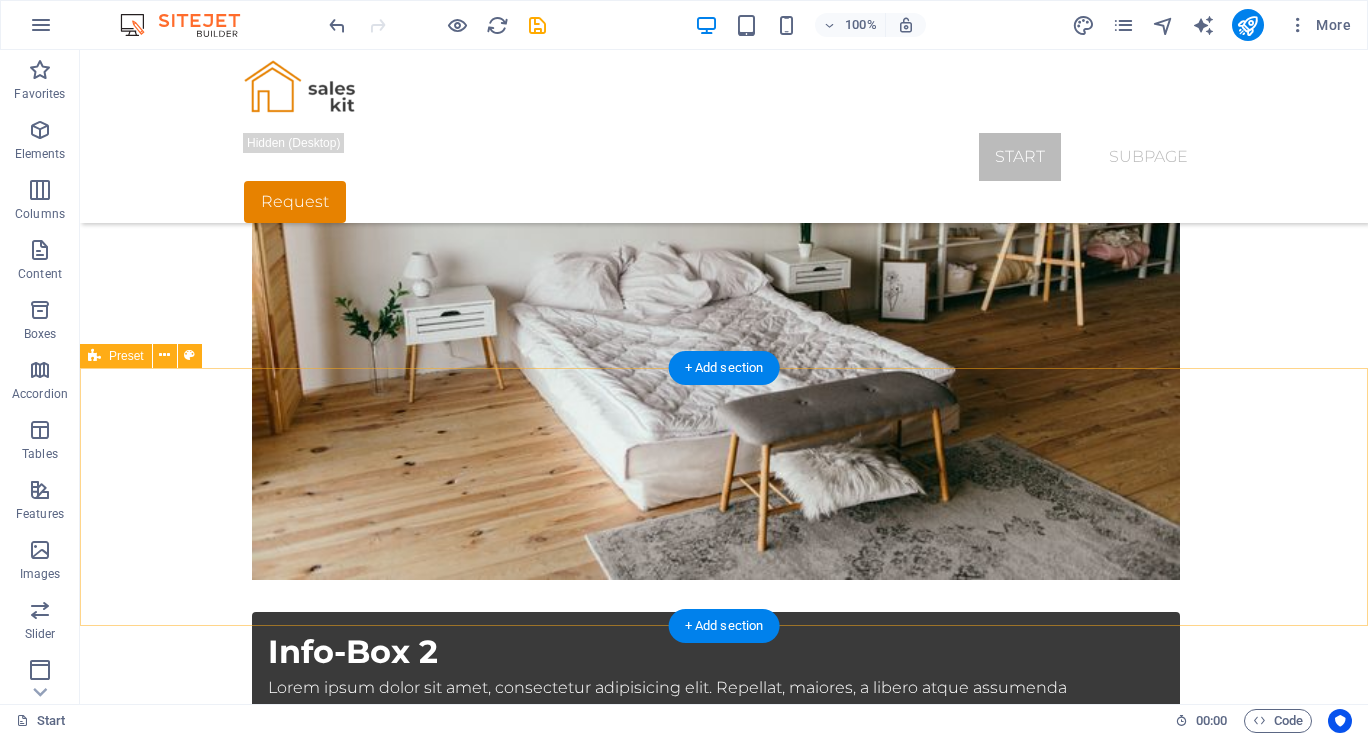 scroll, scrollTop: 4757, scrollLeft: 0, axis: vertical 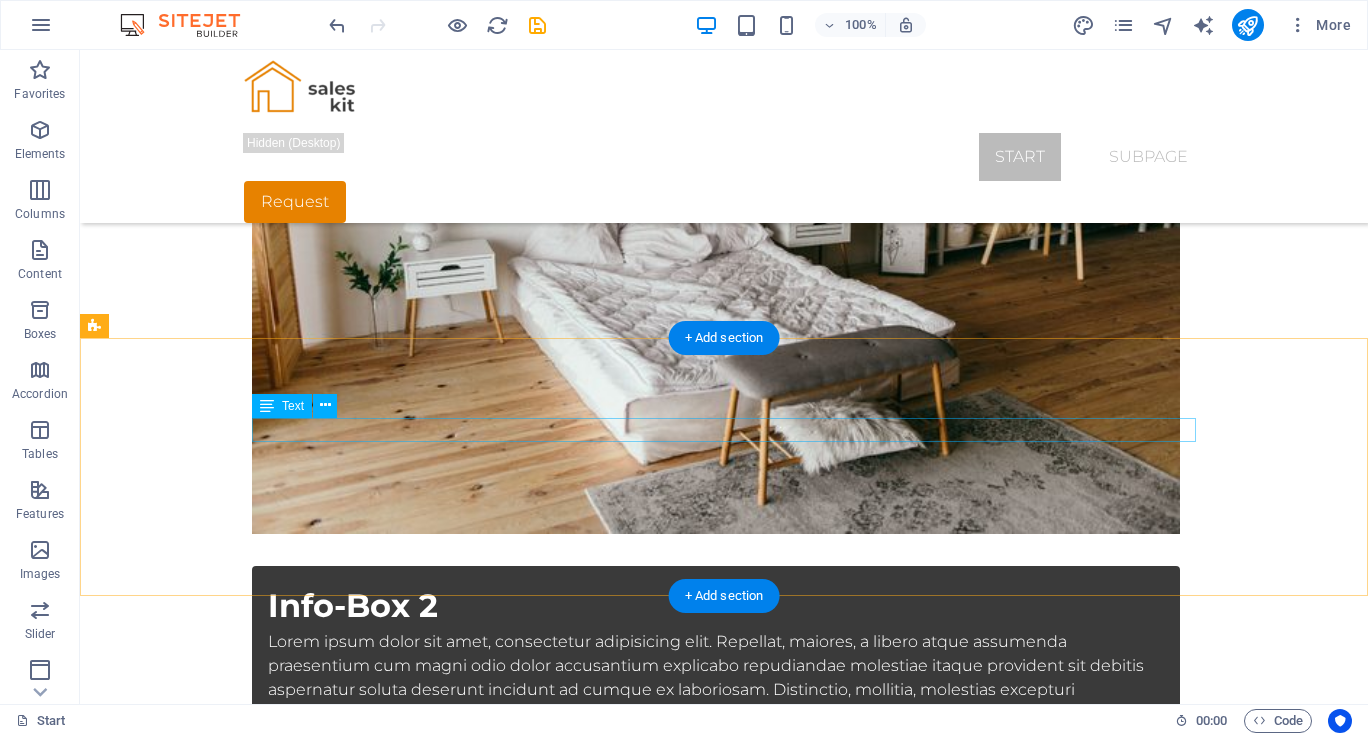 click on "ed832a738c6a37f85406836c9e5200@cpanel.local  |  Legal Notice  |  Privacy" at bounding box center [724, 3307] 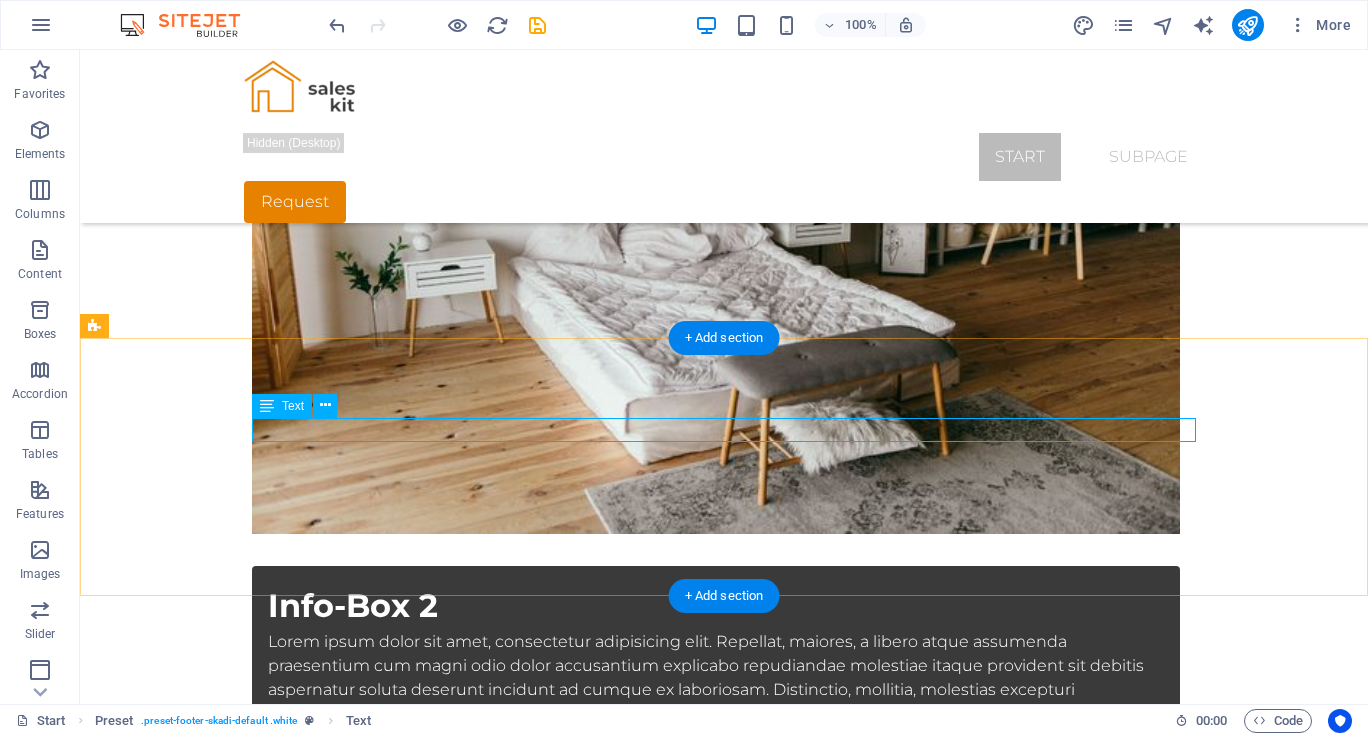 click on "ed832a738c6a37f85406836c9e5200@cpanel.local  |  Legal Notice  |  Privacy" at bounding box center (724, 3307) 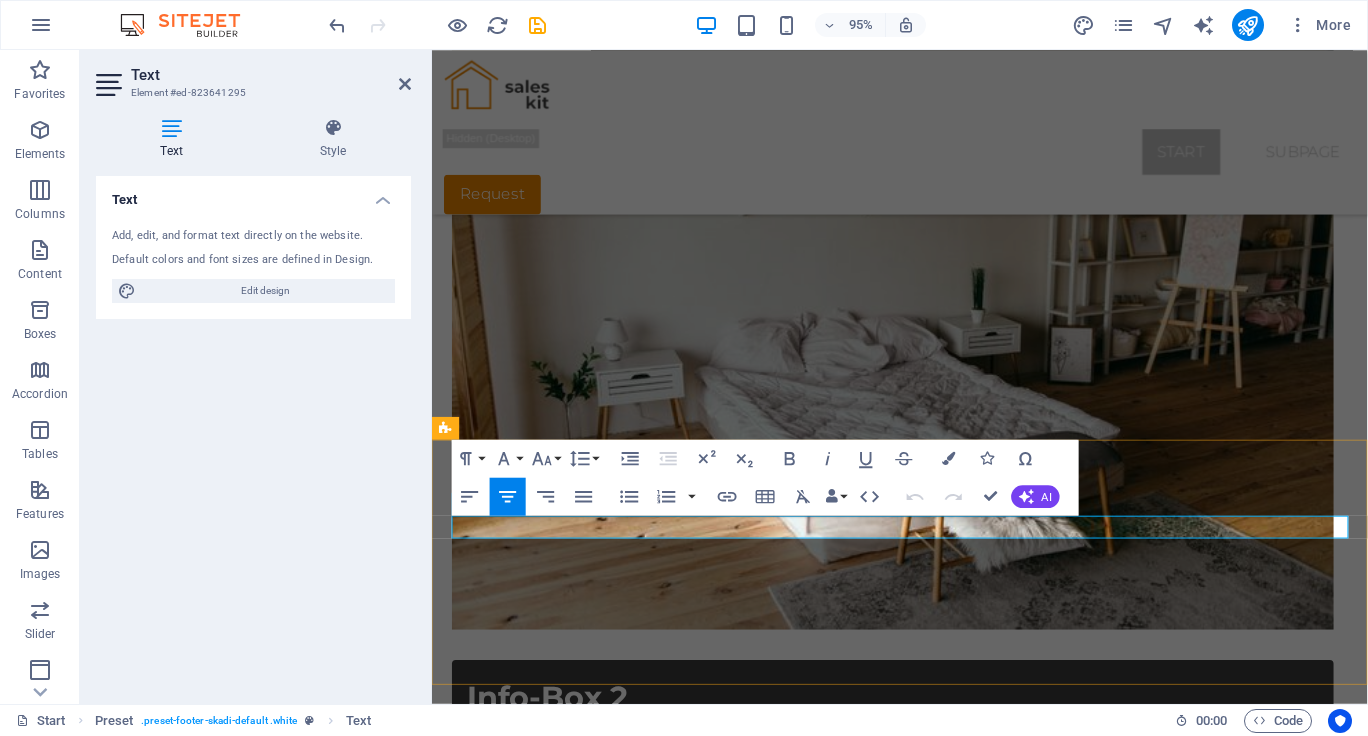 click on "[EMAIL]" at bounding box center [842, 3432] 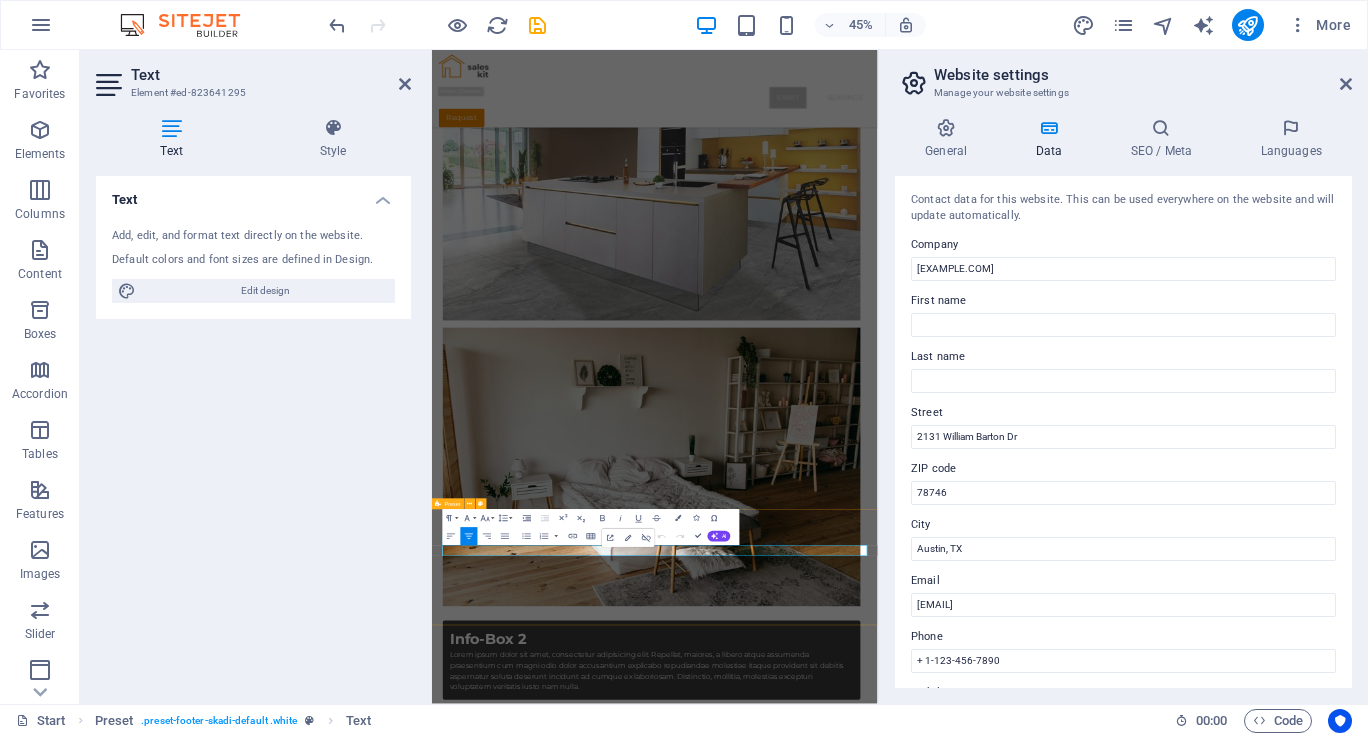 scroll, scrollTop: 4583, scrollLeft: 0, axis: vertical 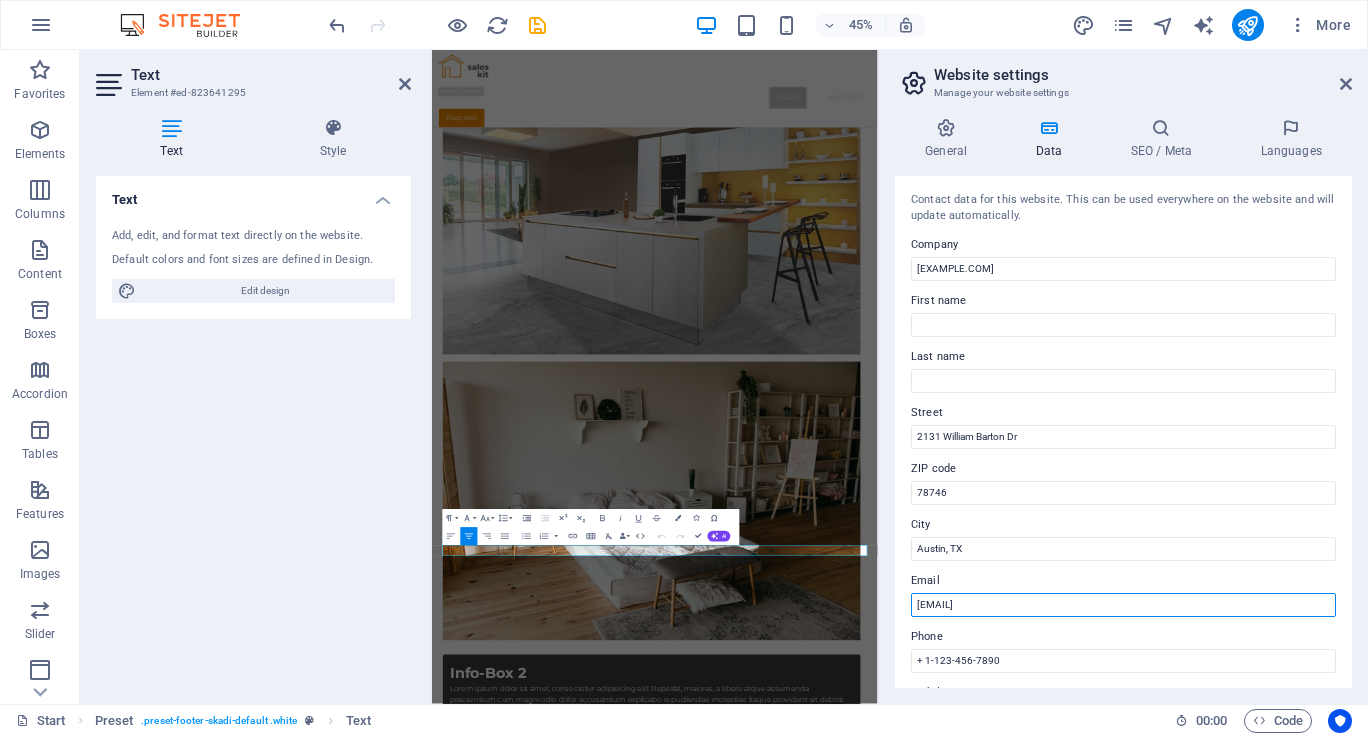 click on "[EMAIL]" at bounding box center (1123, 605) 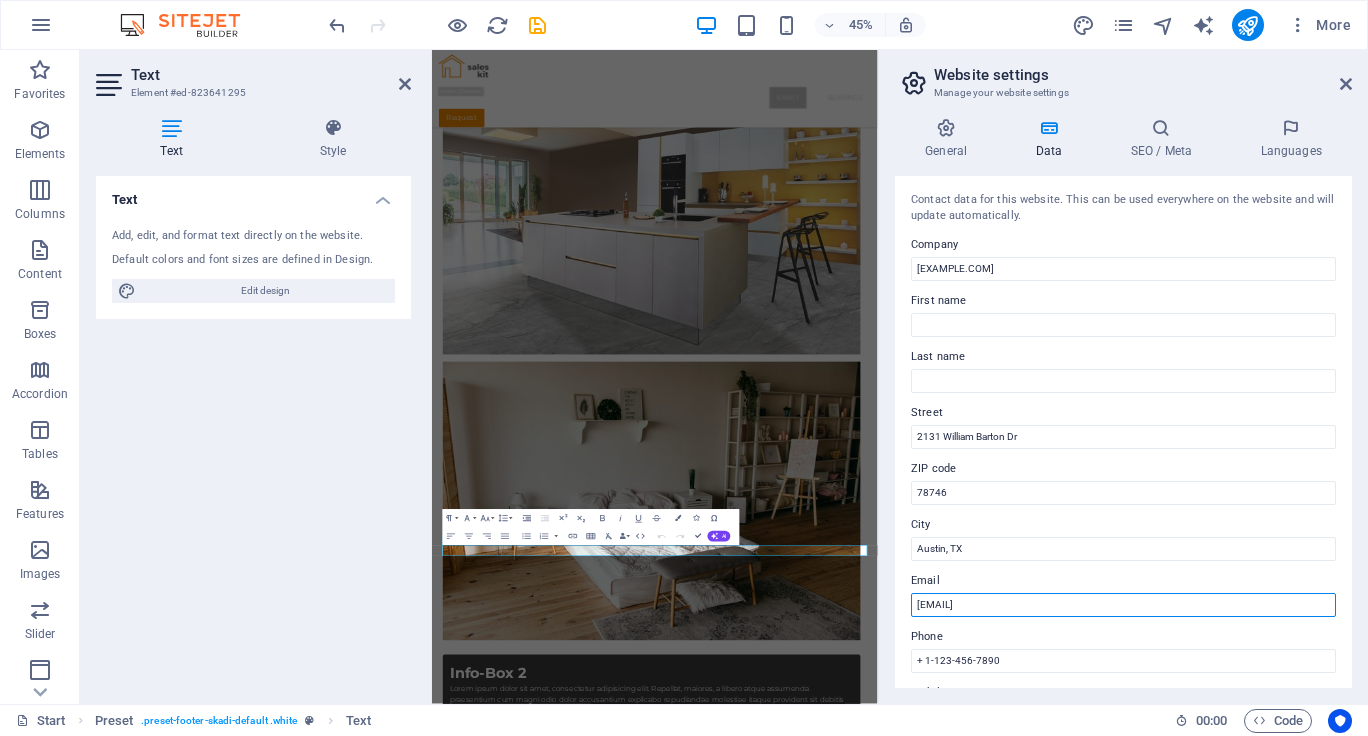 click on "[EMAIL]" at bounding box center [1123, 605] 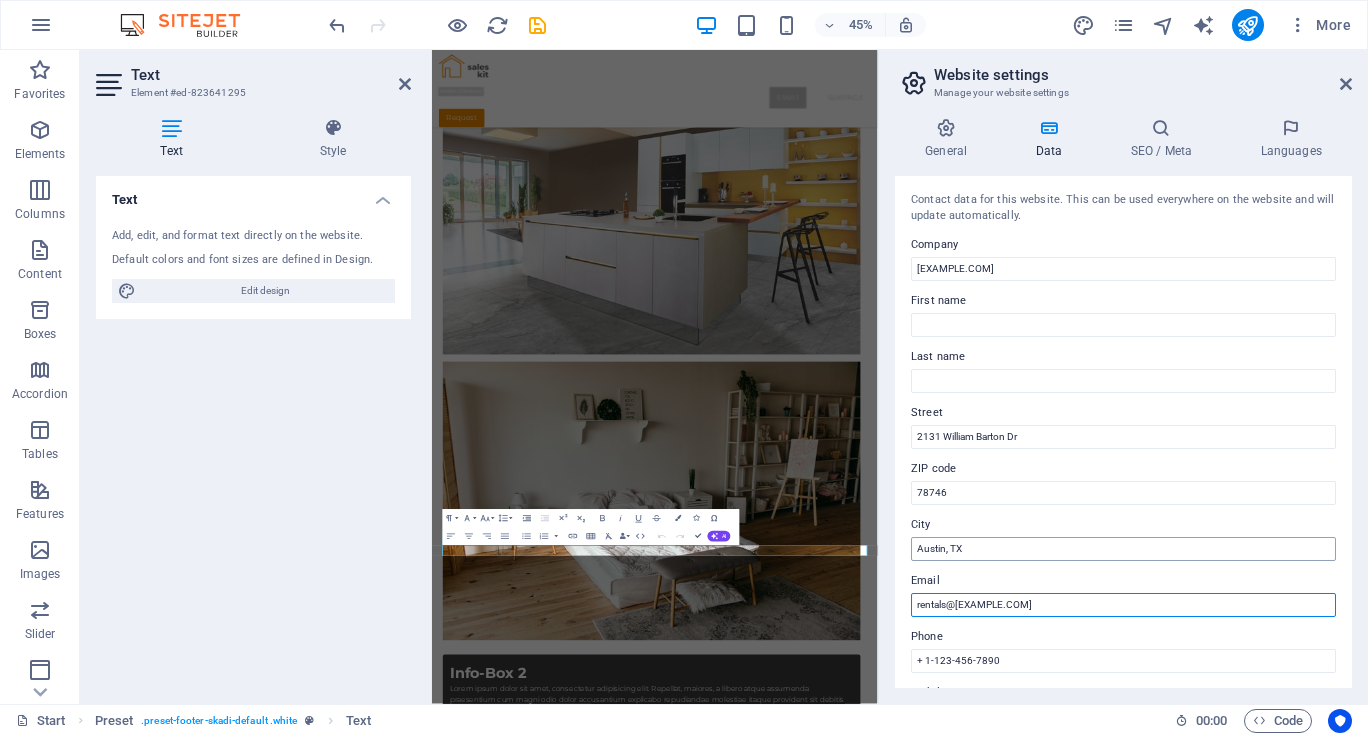 type on "rentals@saaranen.com.au" 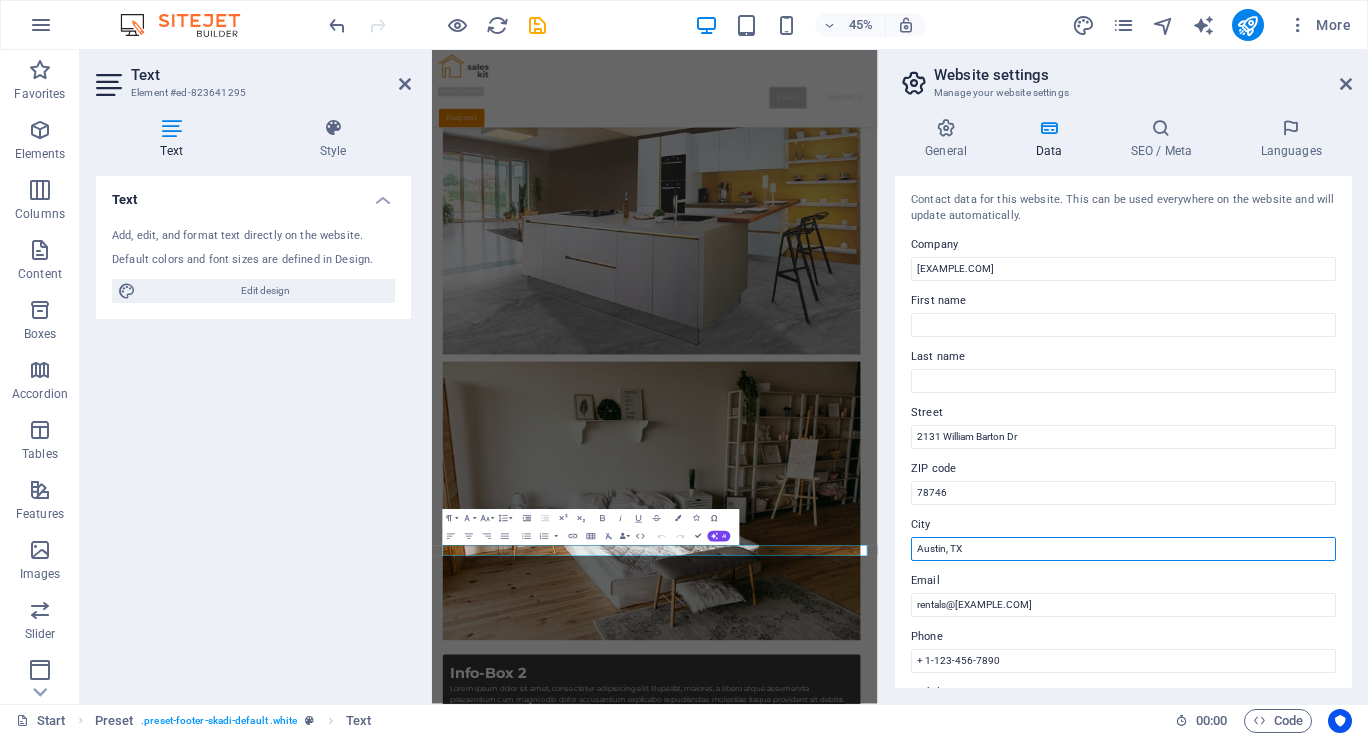 click on "Austin, TX" at bounding box center [1123, 549] 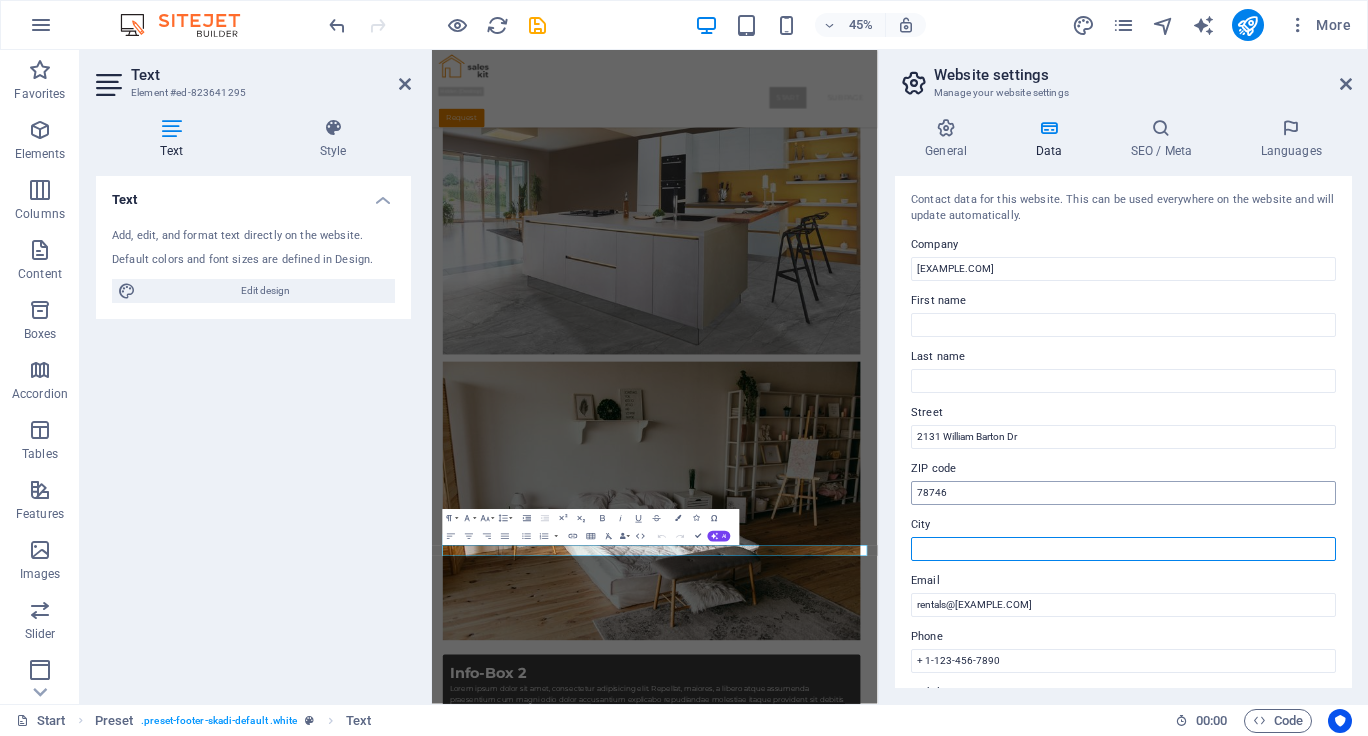 type 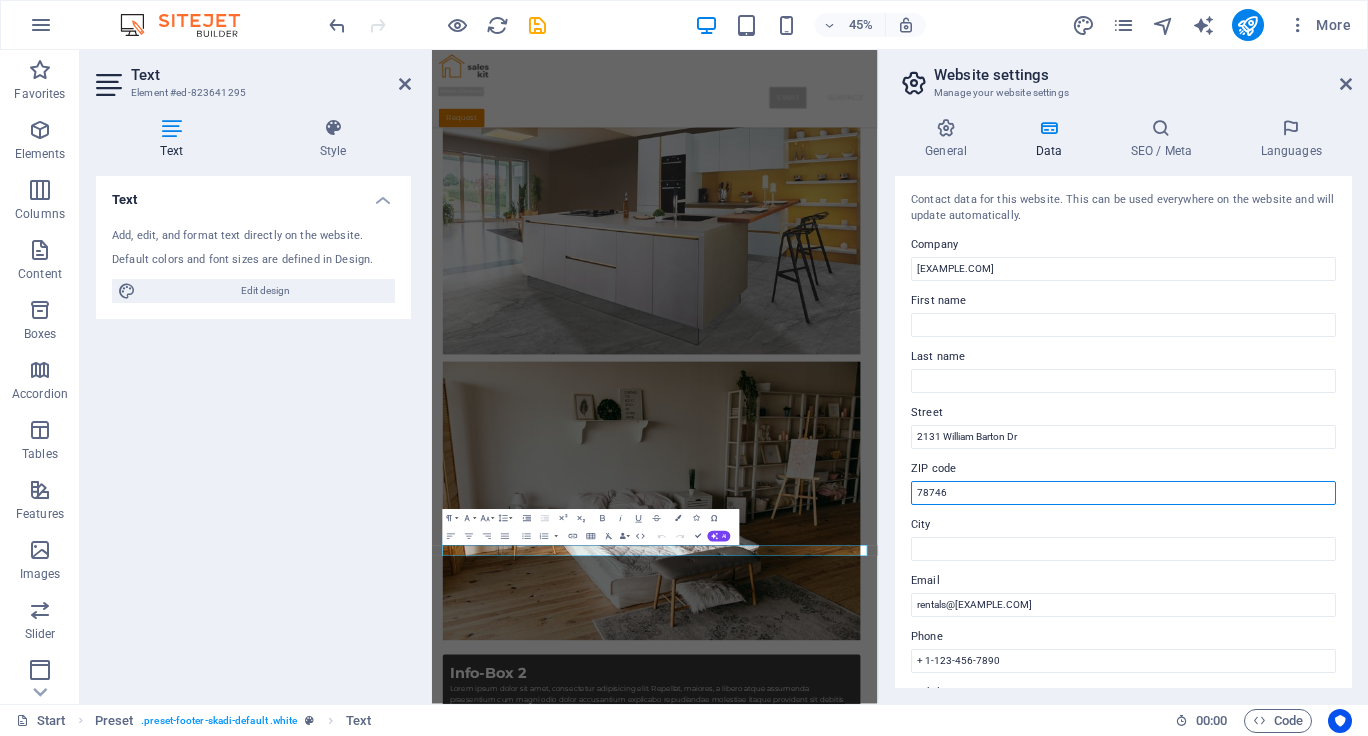 drag, startPoint x: 983, startPoint y: 484, endPoint x: 883, endPoint y: 484, distance: 100 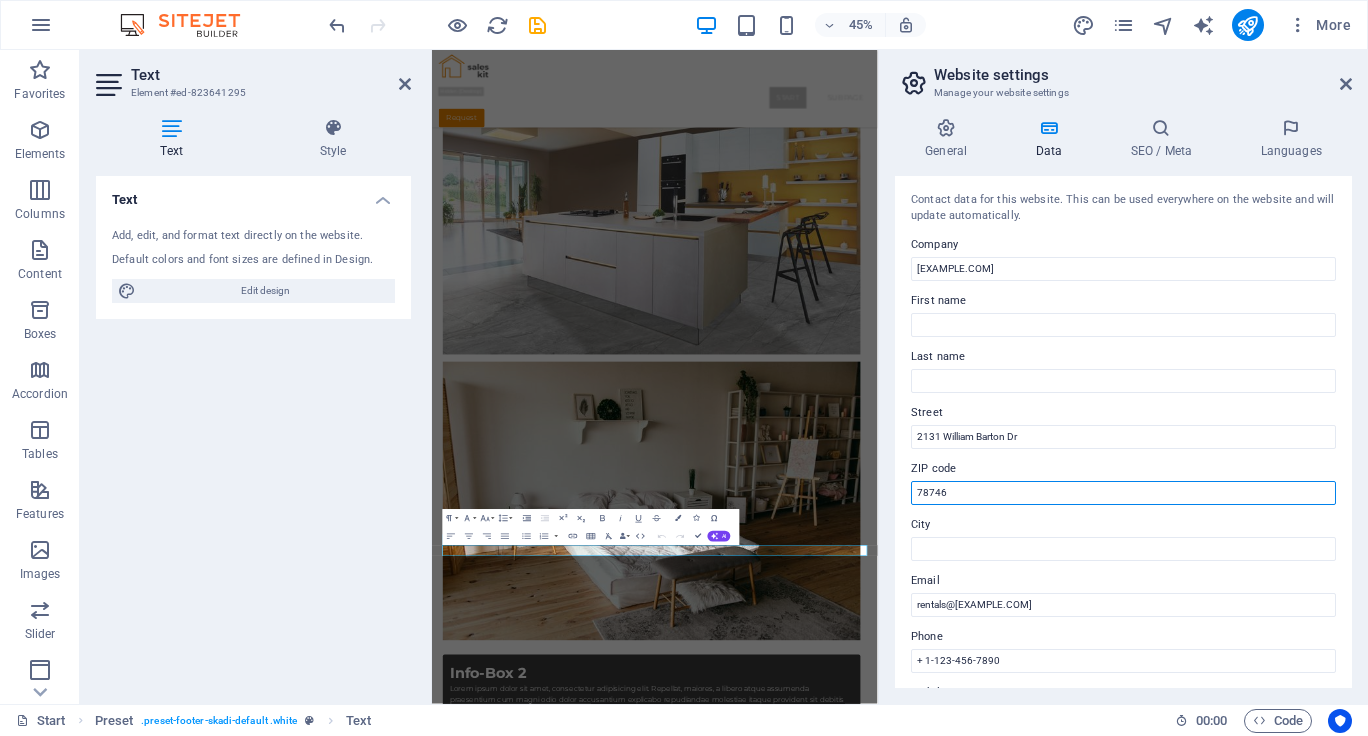 drag, startPoint x: 971, startPoint y: 495, endPoint x: 900, endPoint y: 495, distance: 71 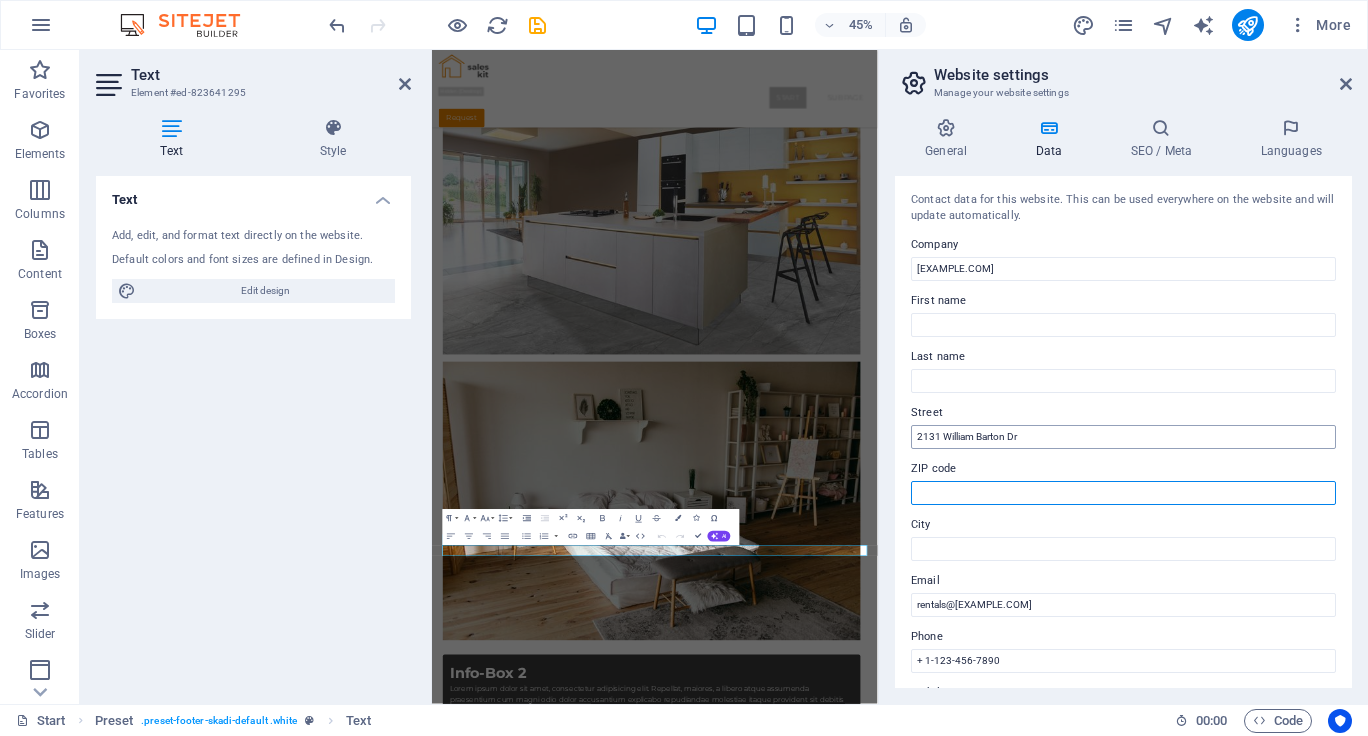 type 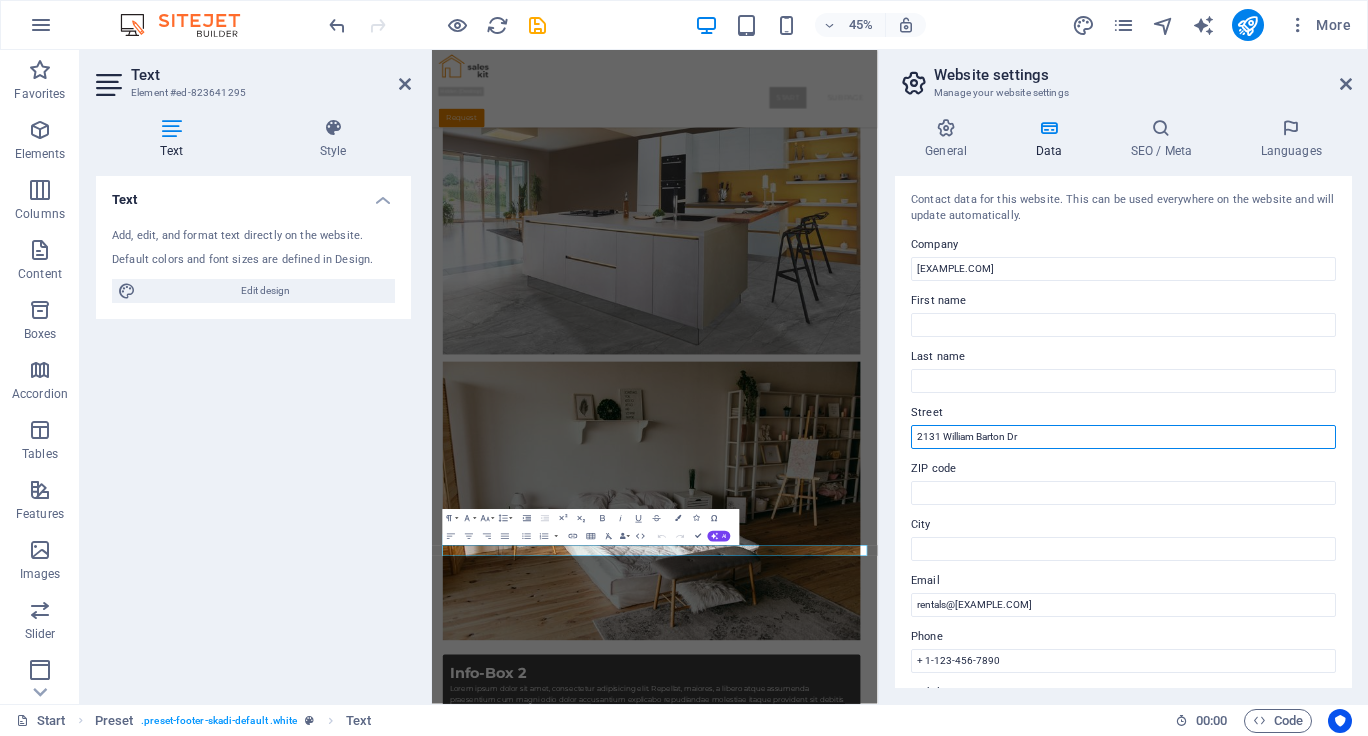 drag, startPoint x: 1041, startPoint y: 431, endPoint x: 895, endPoint y: 433, distance: 146.0137 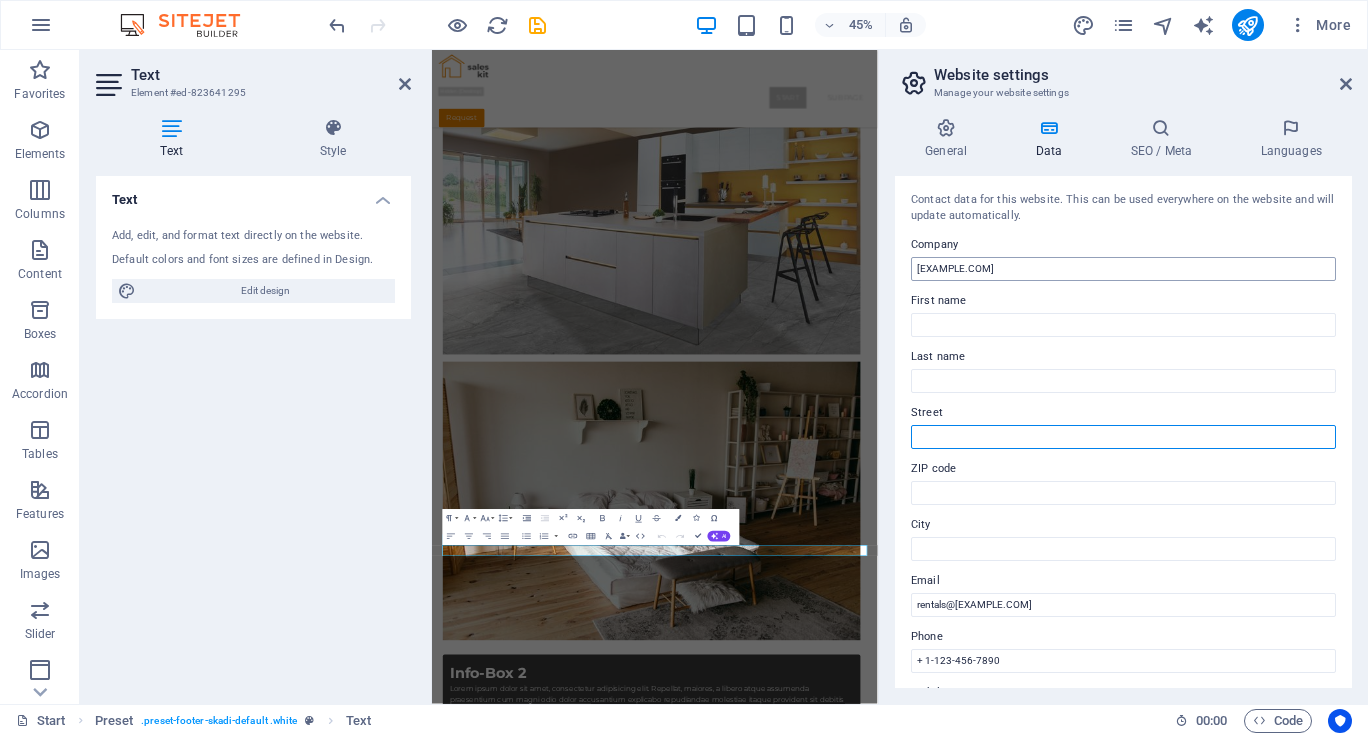 type 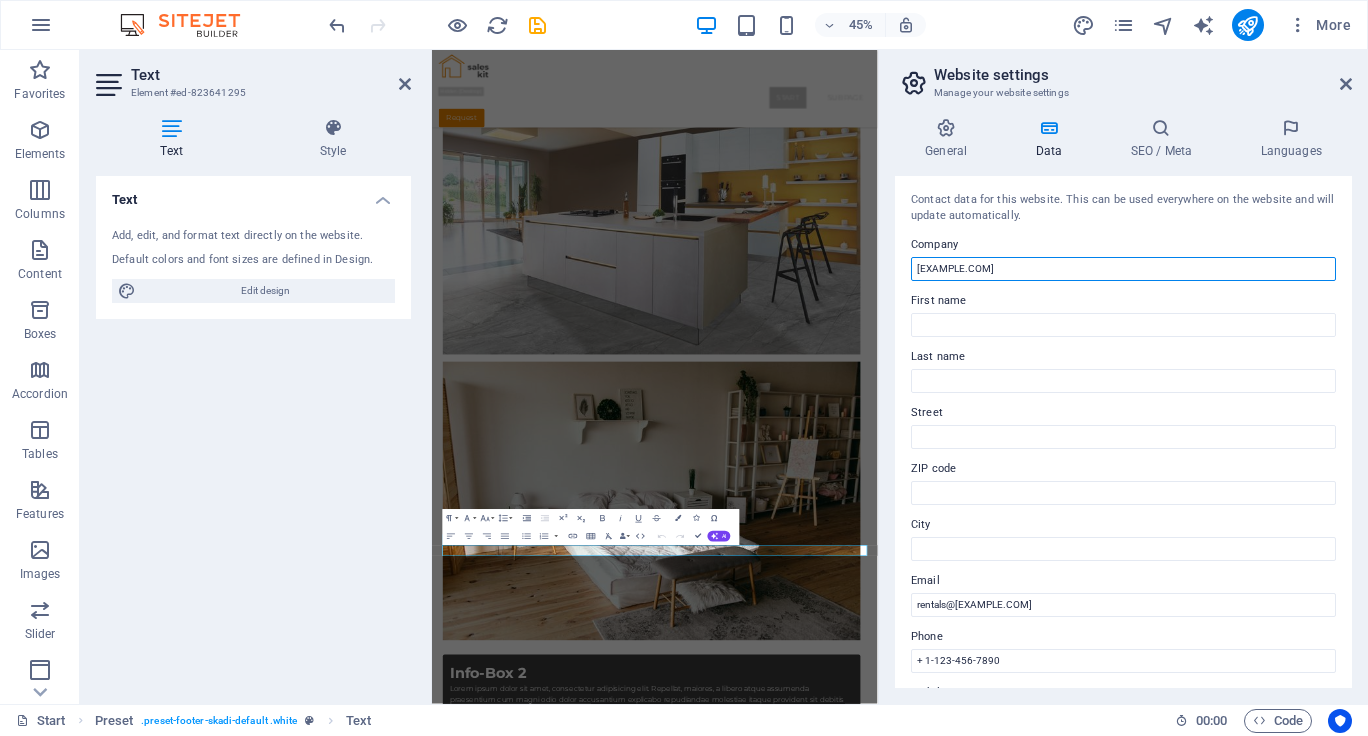 drag, startPoint x: 1029, startPoint y: 268, endPoint x: 890, endPoint y: 273, distance: 139.0899 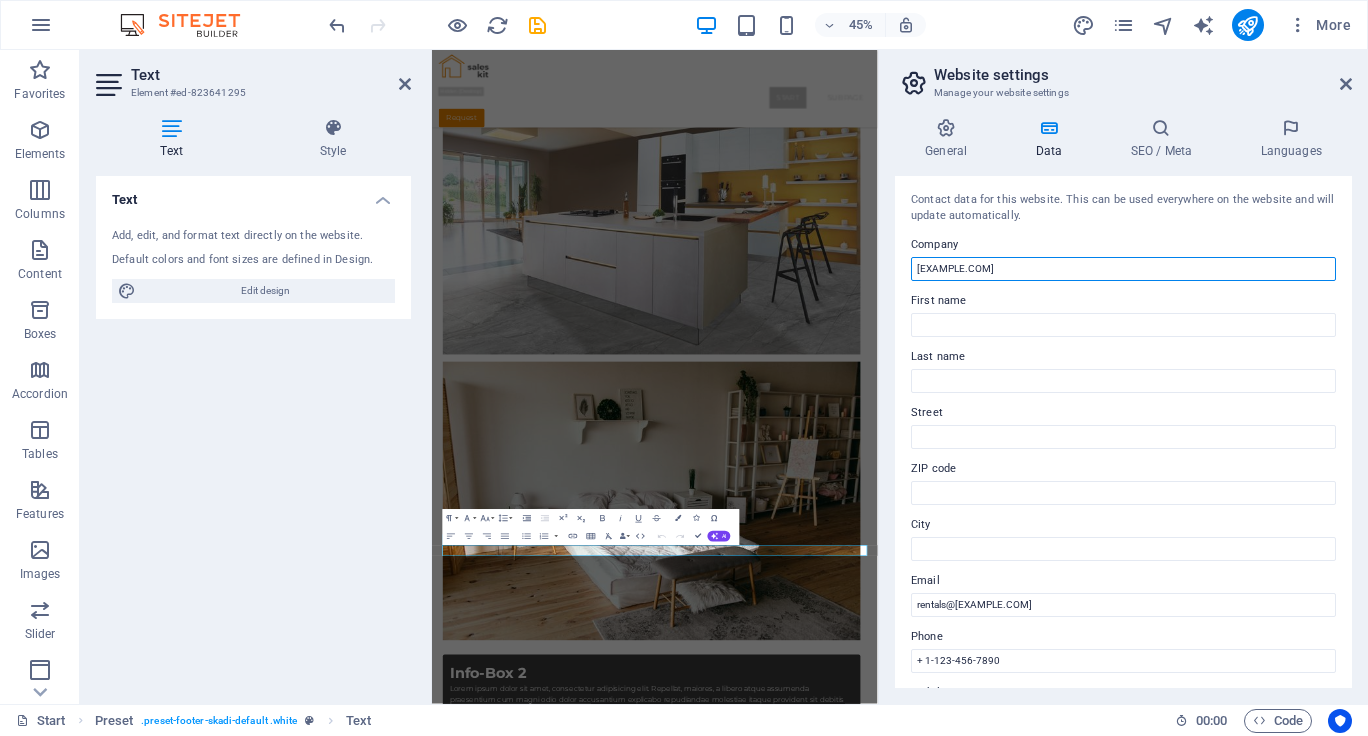 drag, startPoint x: 1017, startPoint y: 267, endPoint x: 898, endPoint y: 276, distance: 119.33985 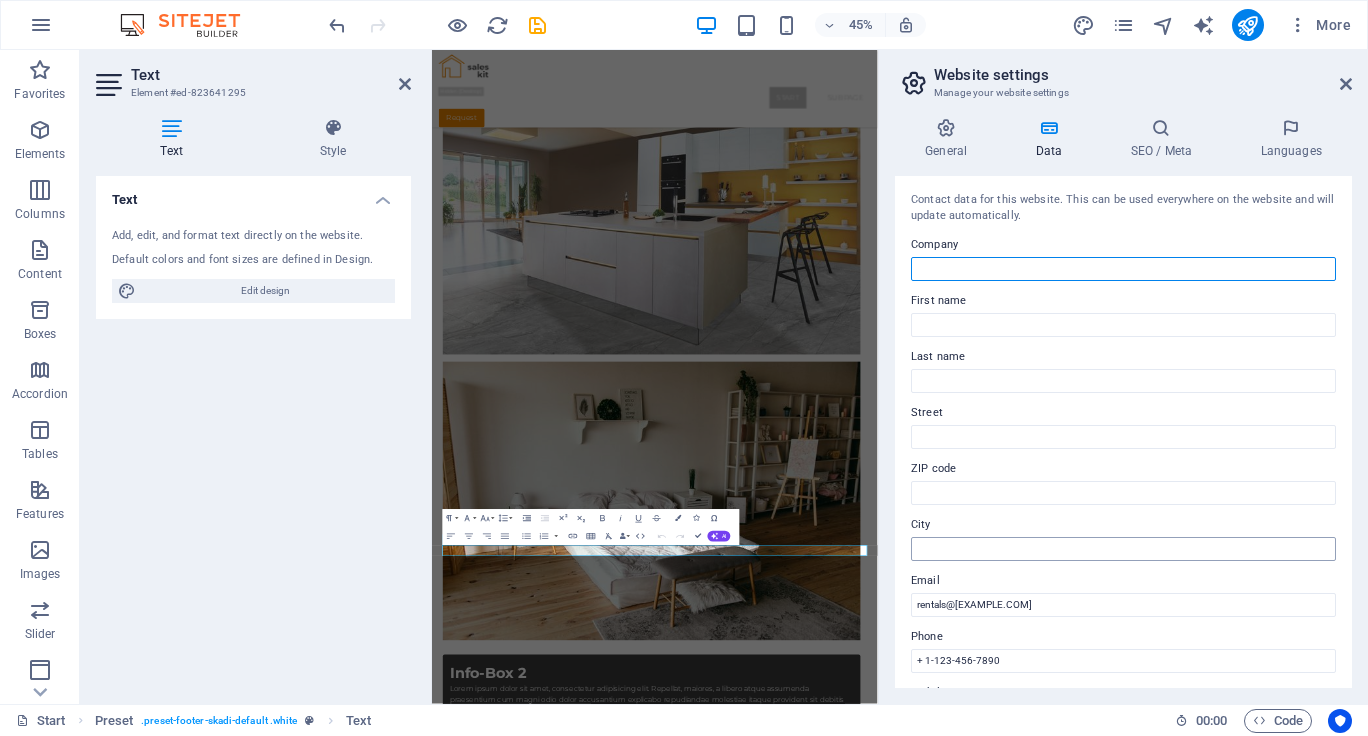 type 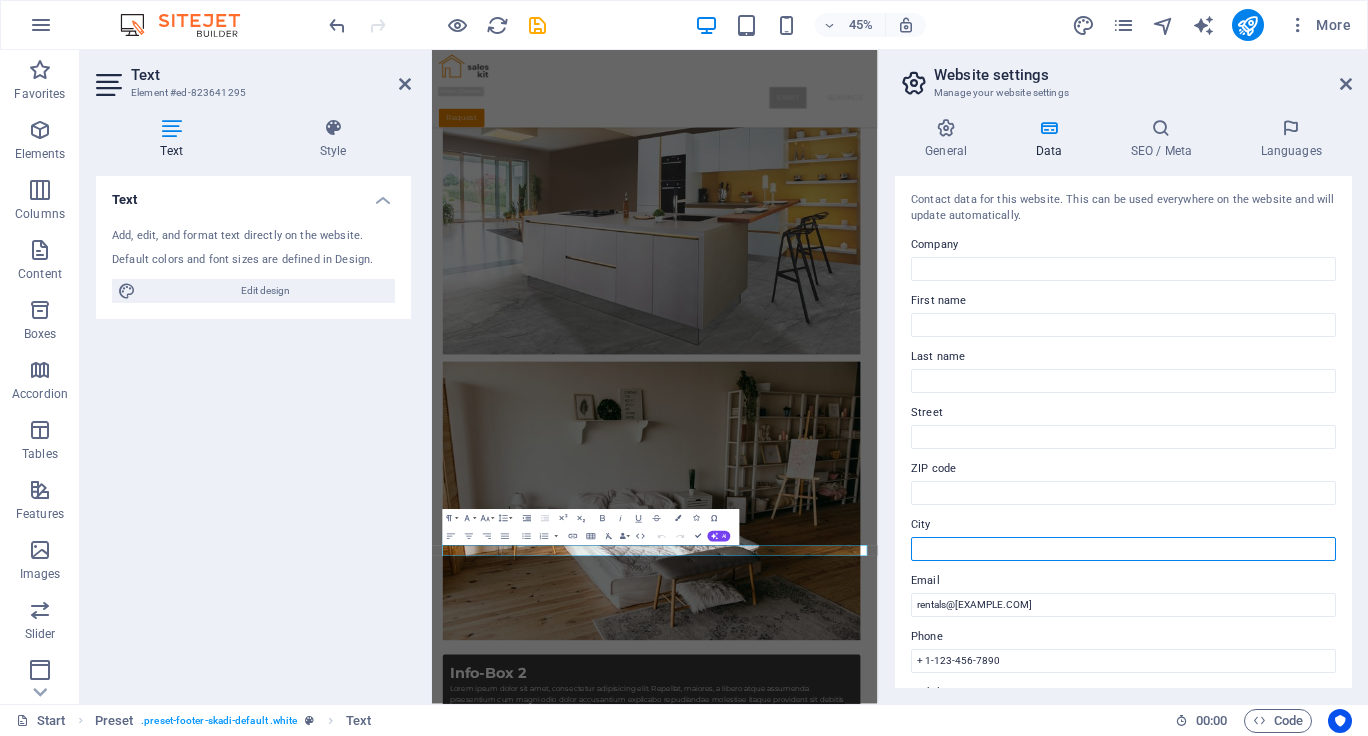 click on "City" at bounding box center [1123, 549] 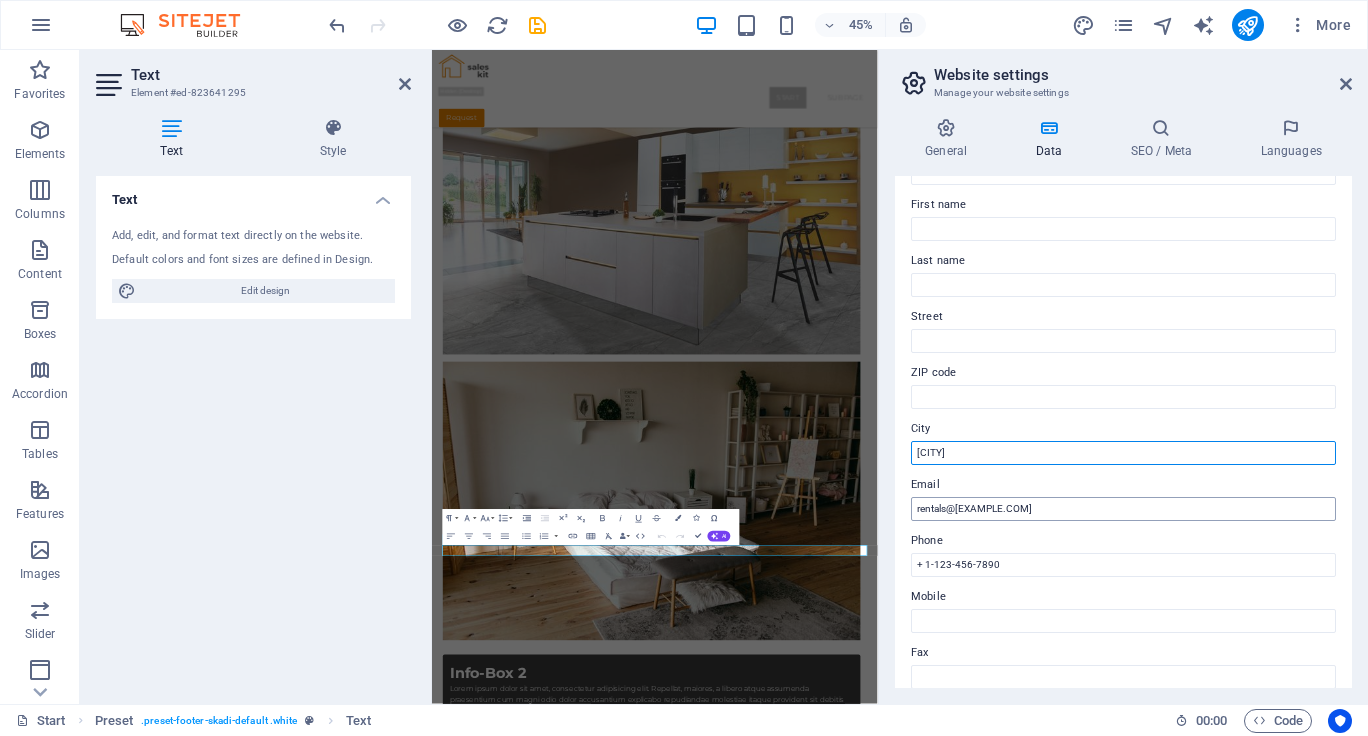 scroll, scrollTop: 102, scrollLeft: 0, axis: vertical 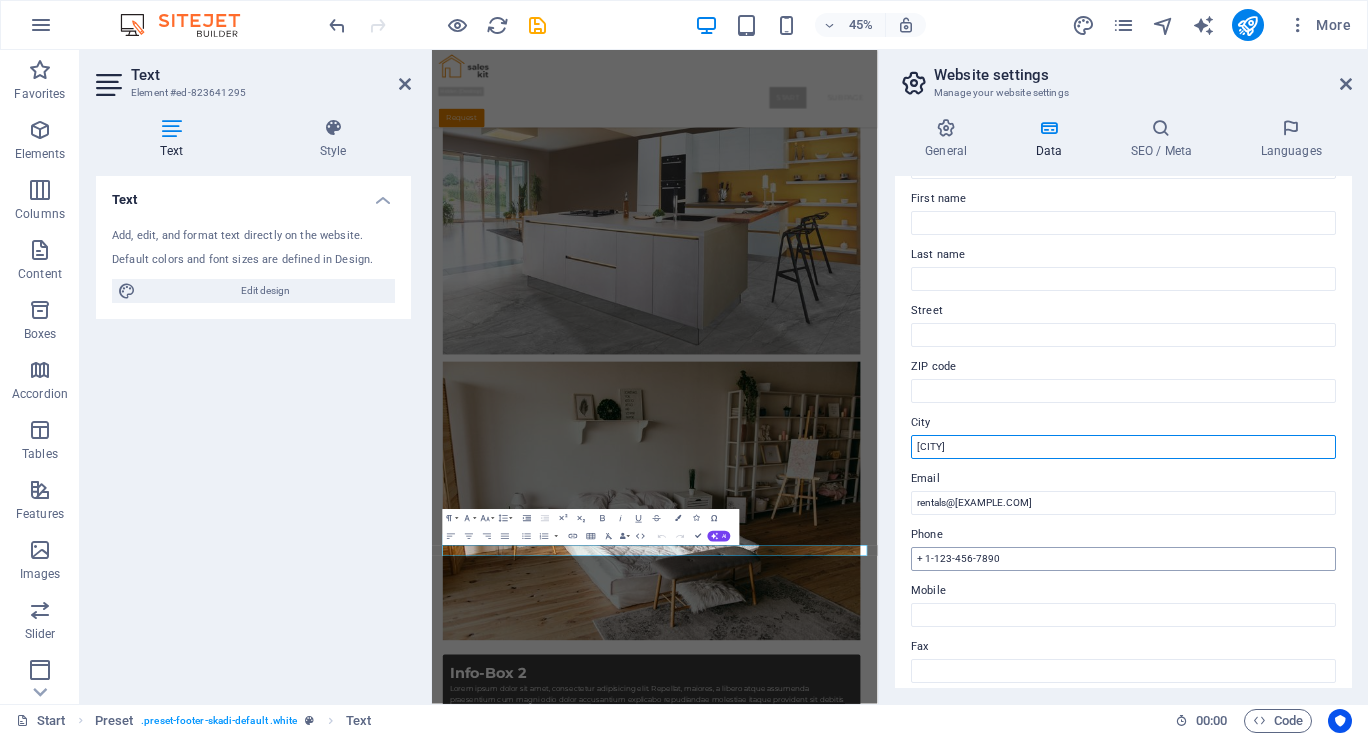 type on "[CITY]" 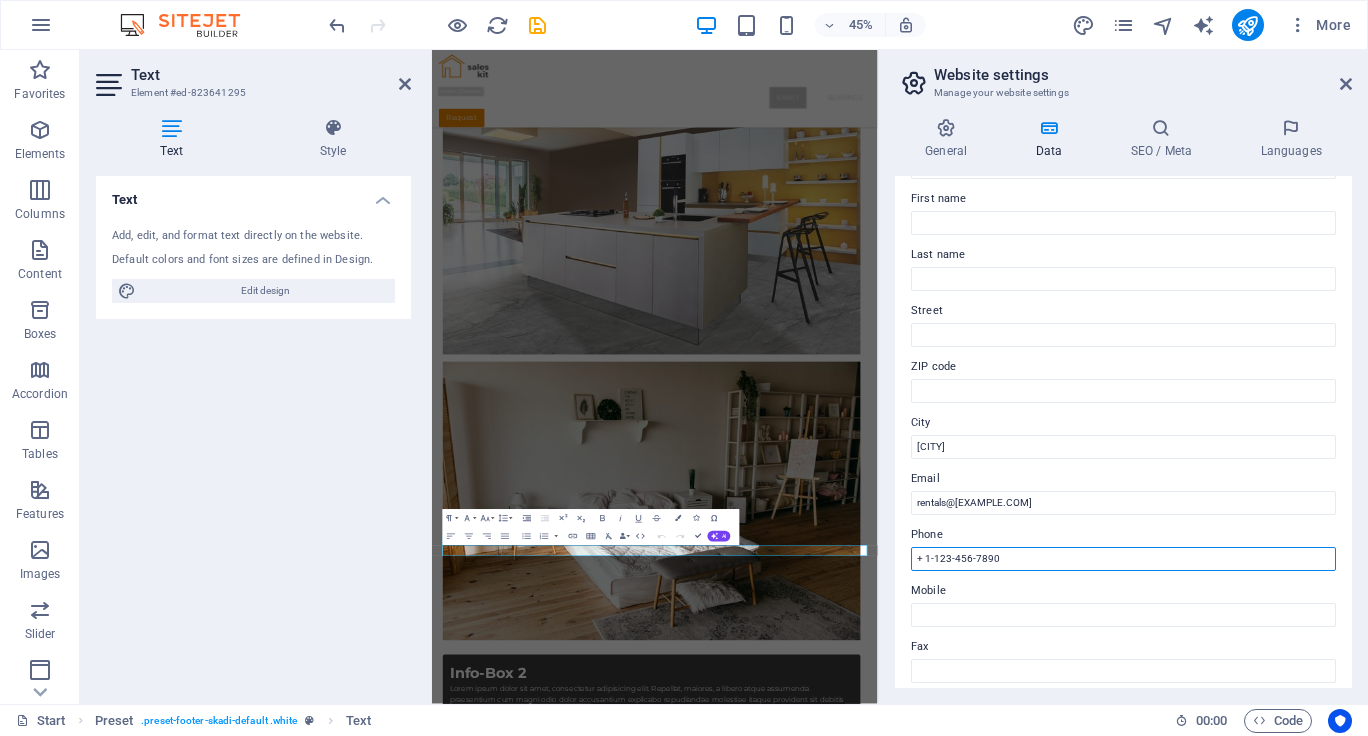 click on "+ 1-123-456-7890" at bounding box center [1123, 559] 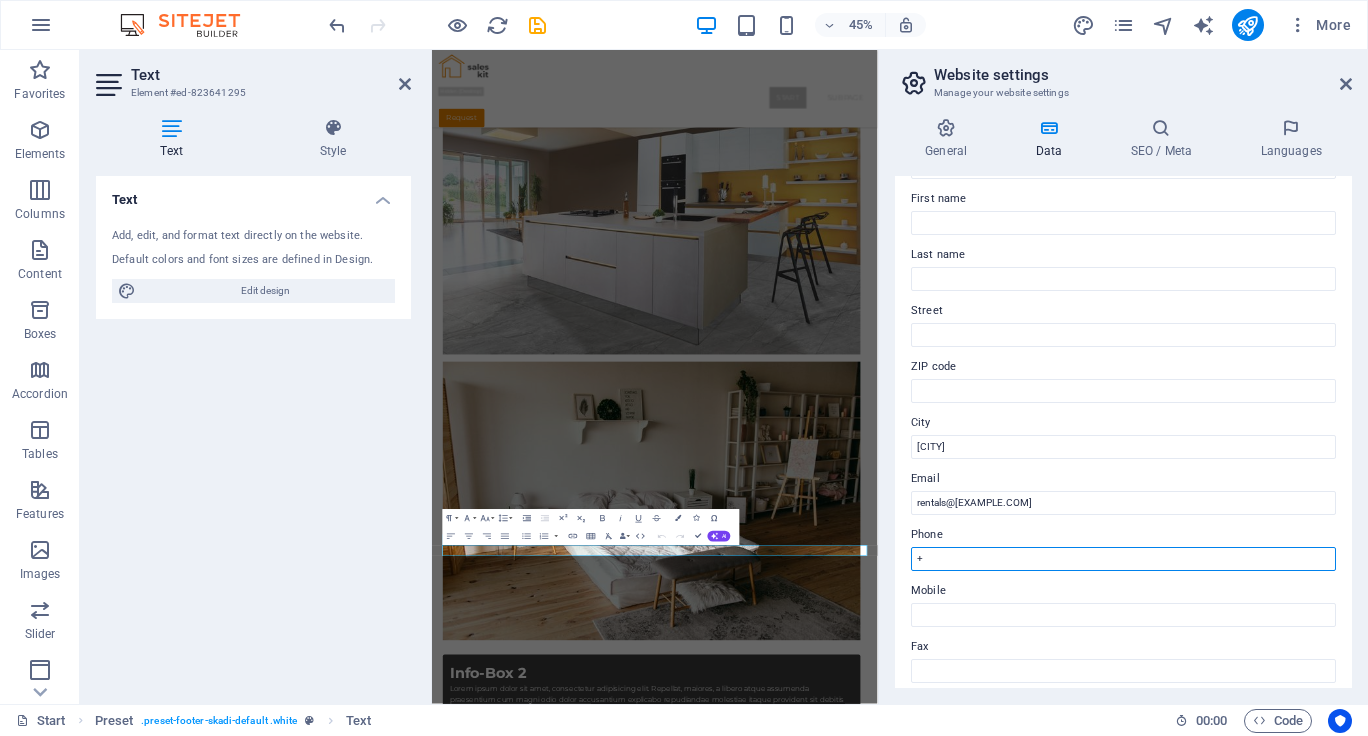 type on "+" 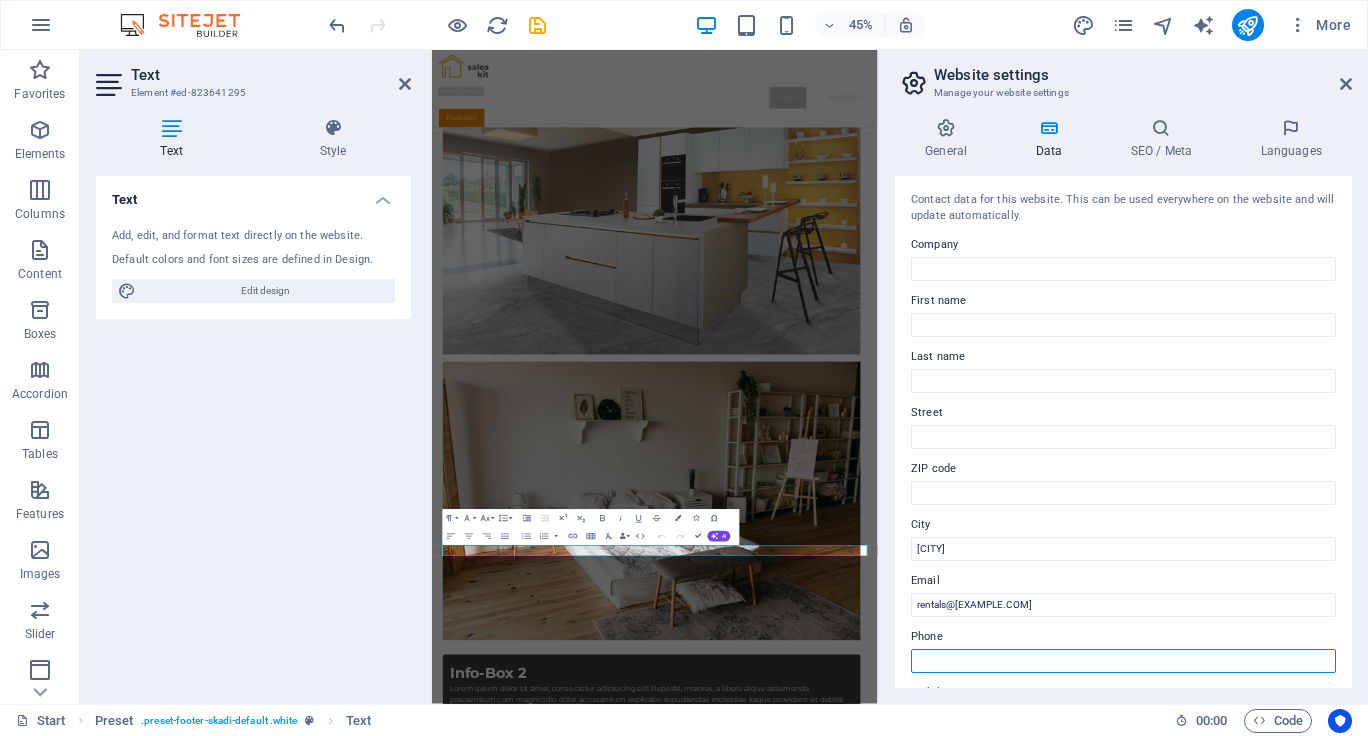 scroll, scrollTop: 0, scrollLeft: 0, axis: both 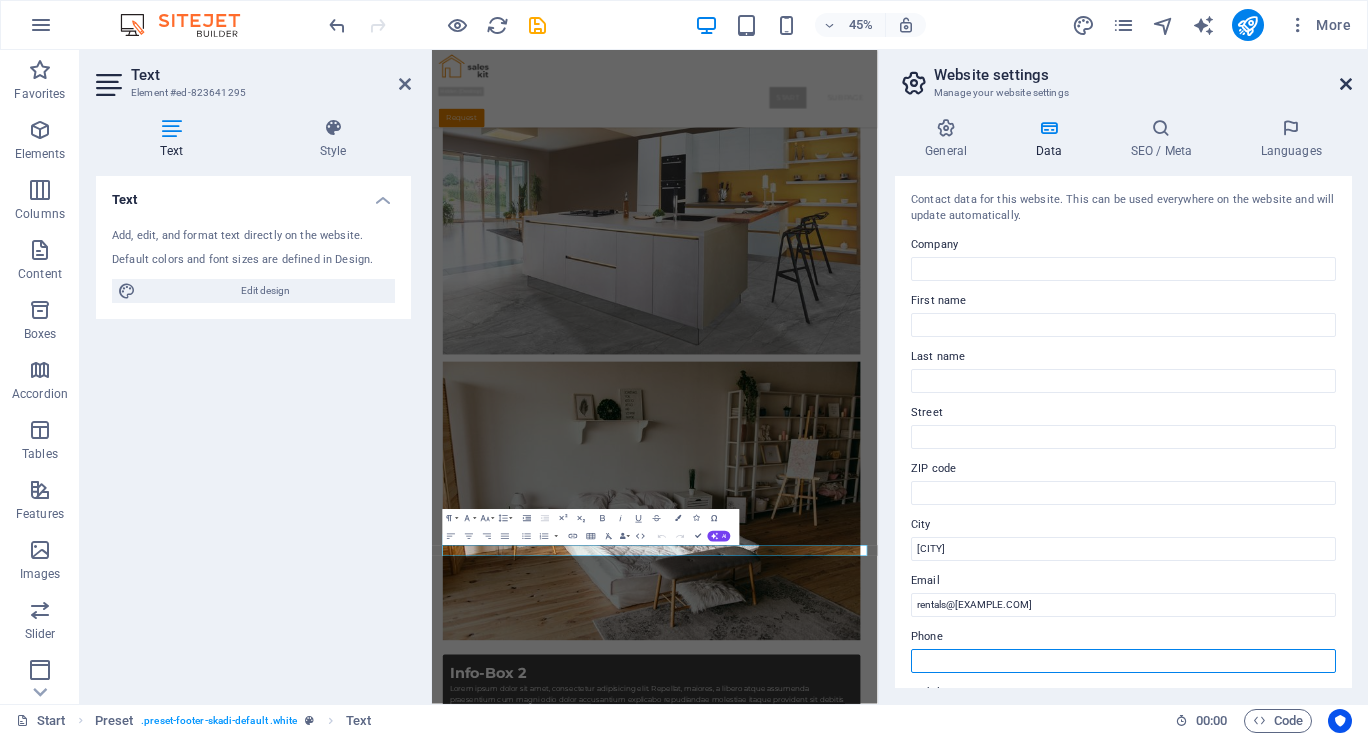 type 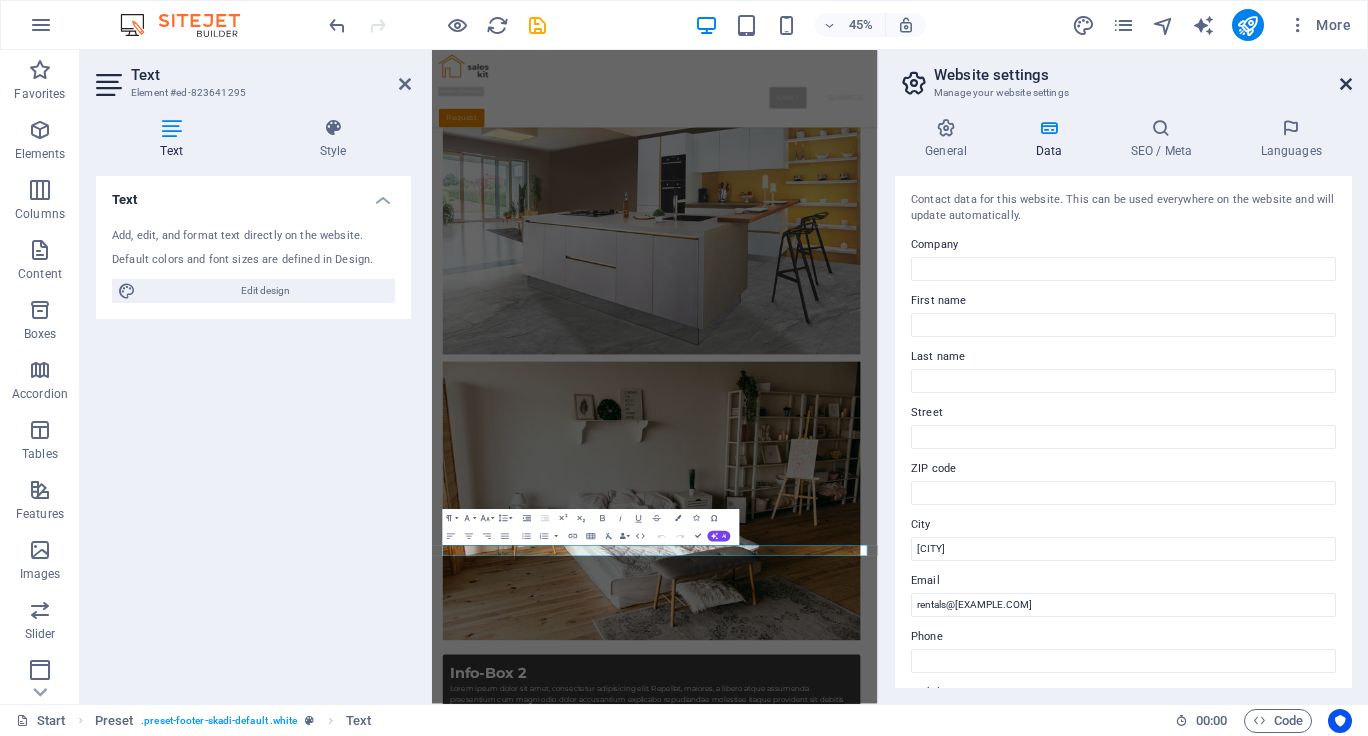 click at bounding box center [1346, 84] 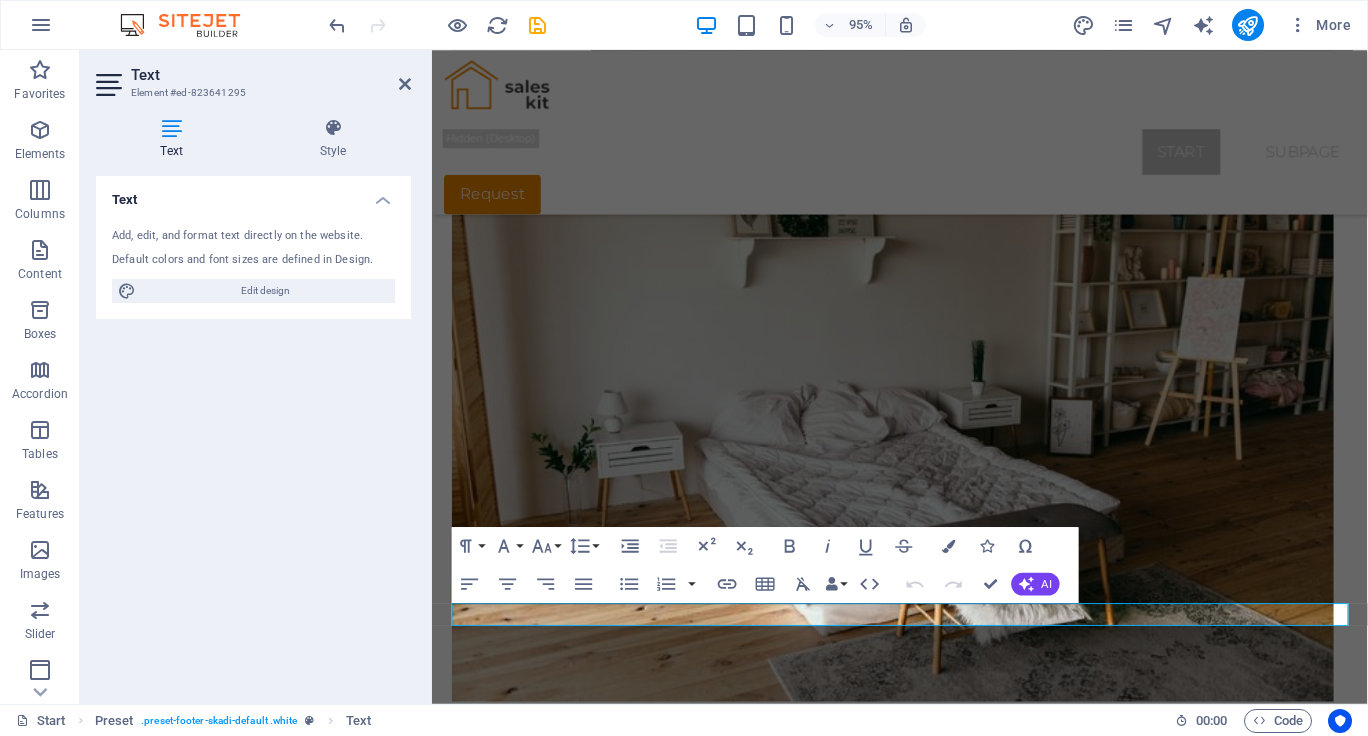 scroll, scrollTop: 4567, scrollLeft: 0, axis: vertical 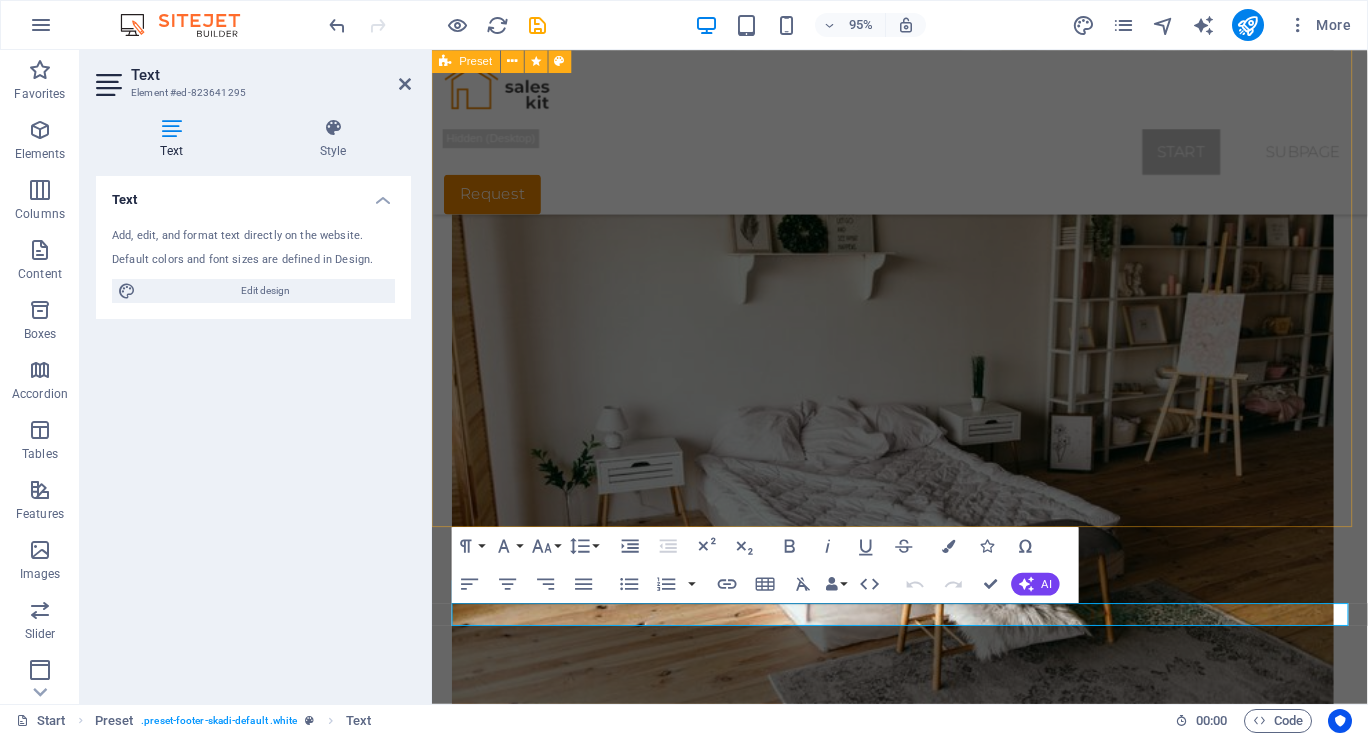 click on "Request Name * Phone Email * Date Time Message   I have read and understand the privacy policy. Unreadable? Load new Send" at bounding box center (916, 3034) 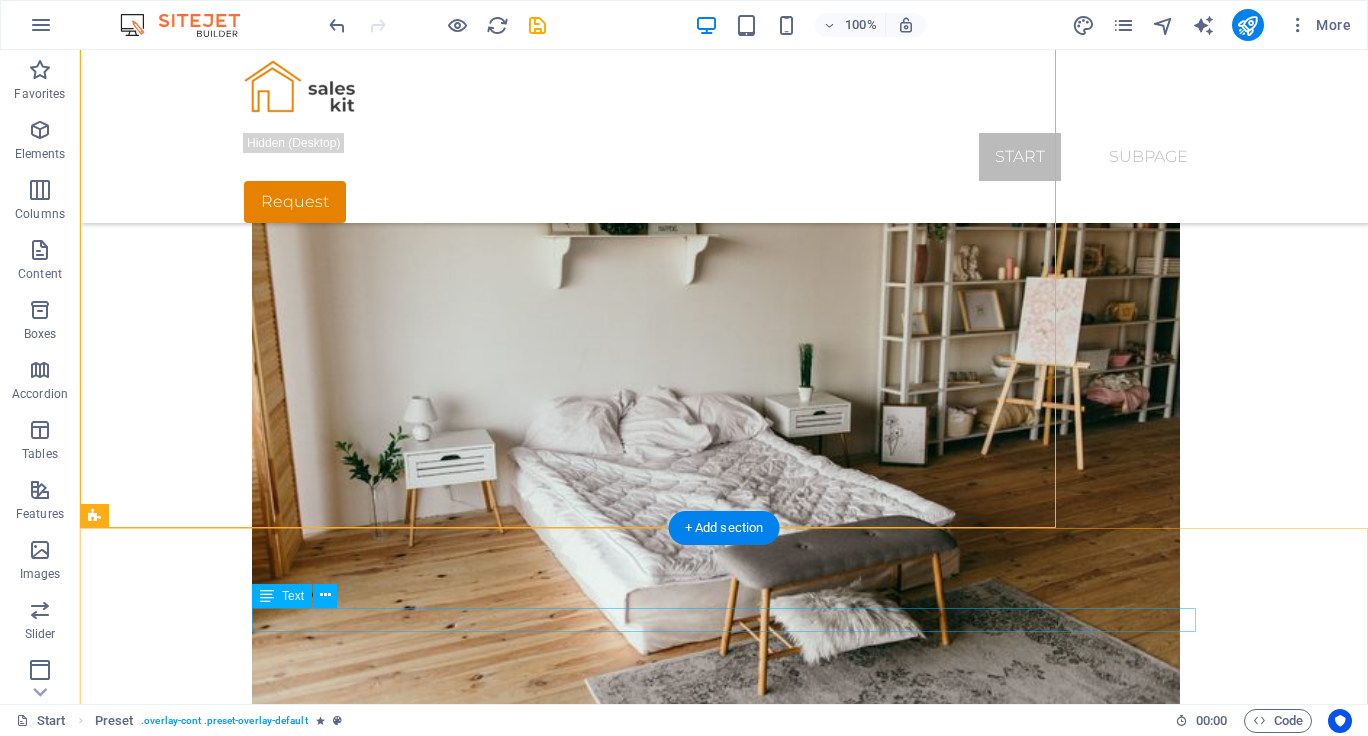 click on "rentals@saaranen.com.au  |  Legal Notice  |  Privacy" at bounding box center (724, 3497) 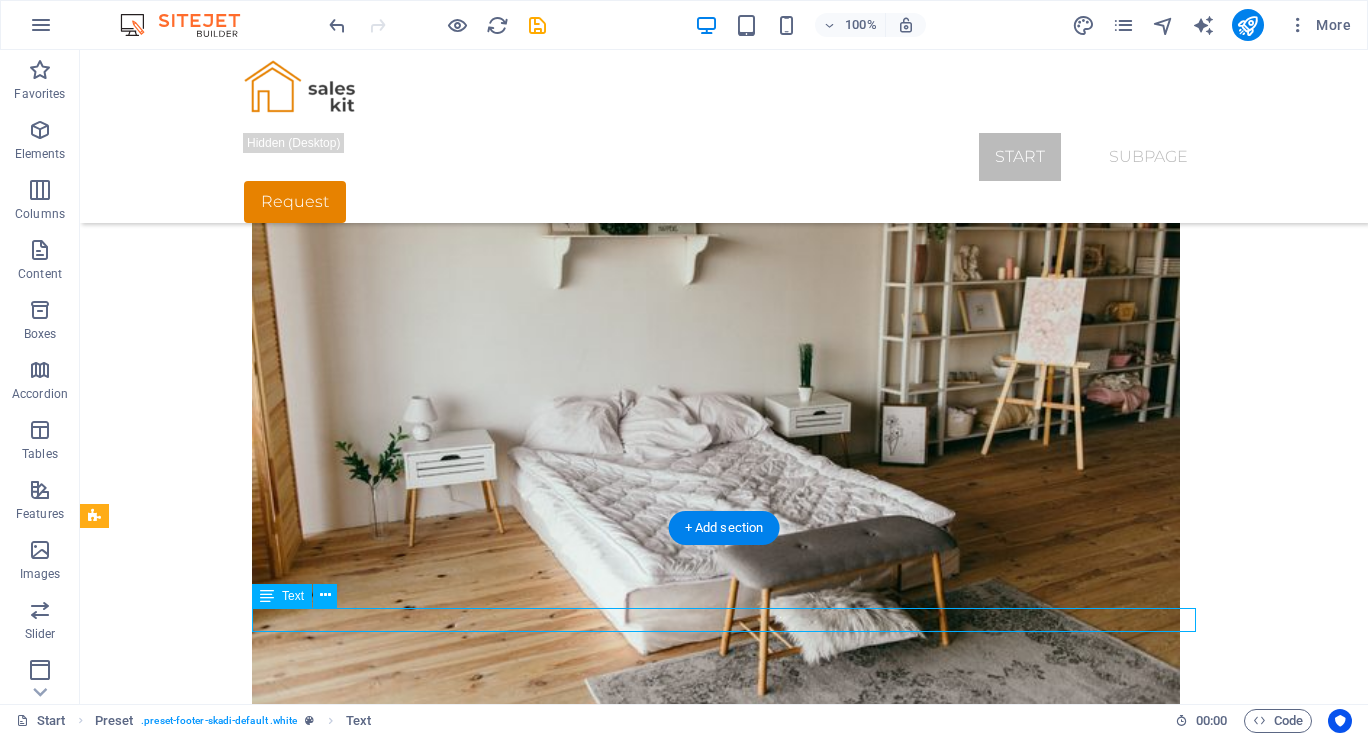 click on "rentals@saaranen.com.au  |  Legal Notice  |  Privacy" at bounding box center (724, 3497) 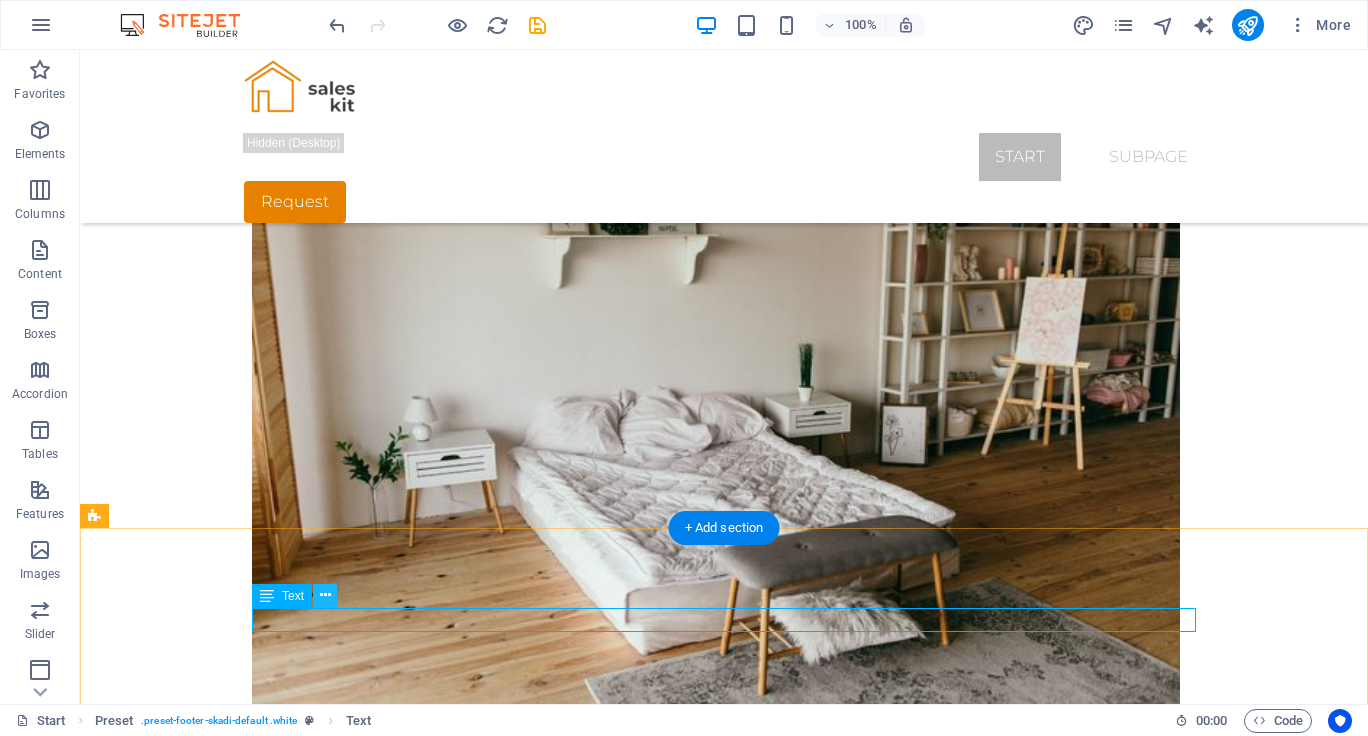 click at bounding box center [325, 595] 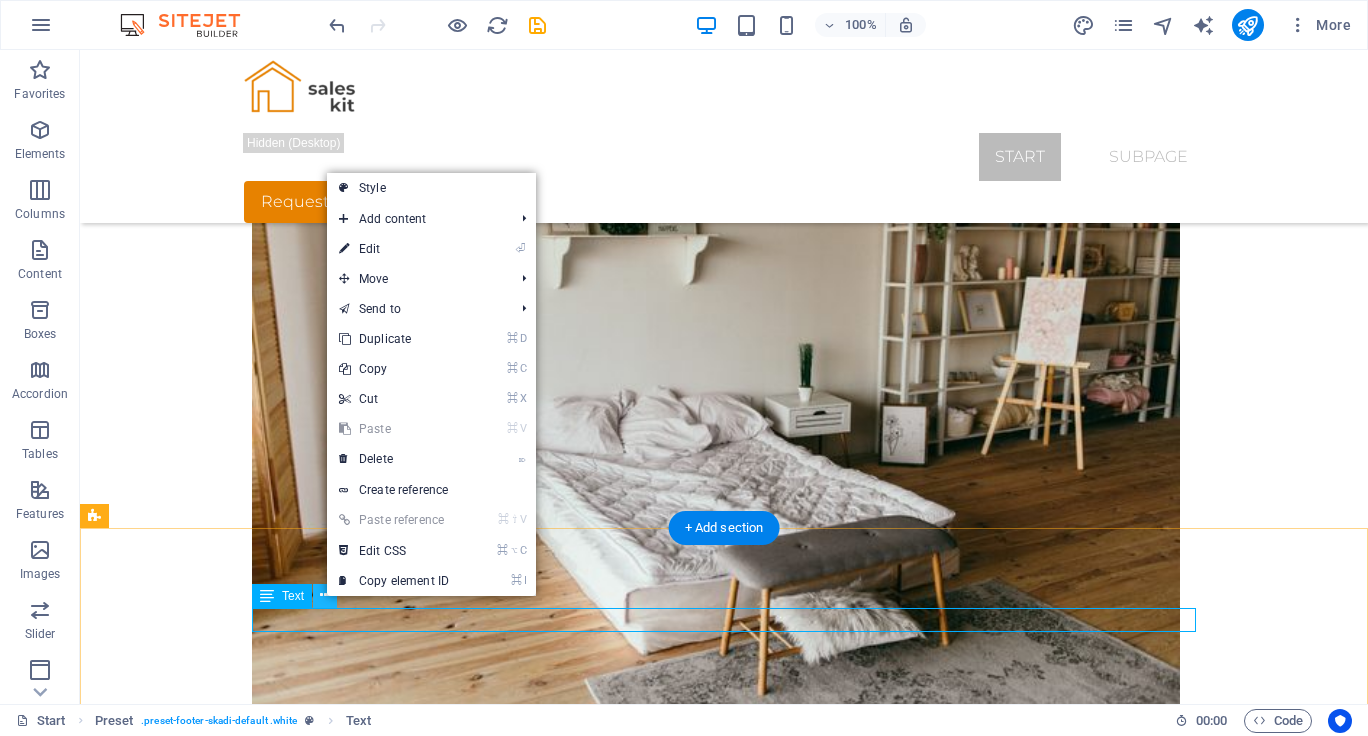 click at bounding box center (325, 595) 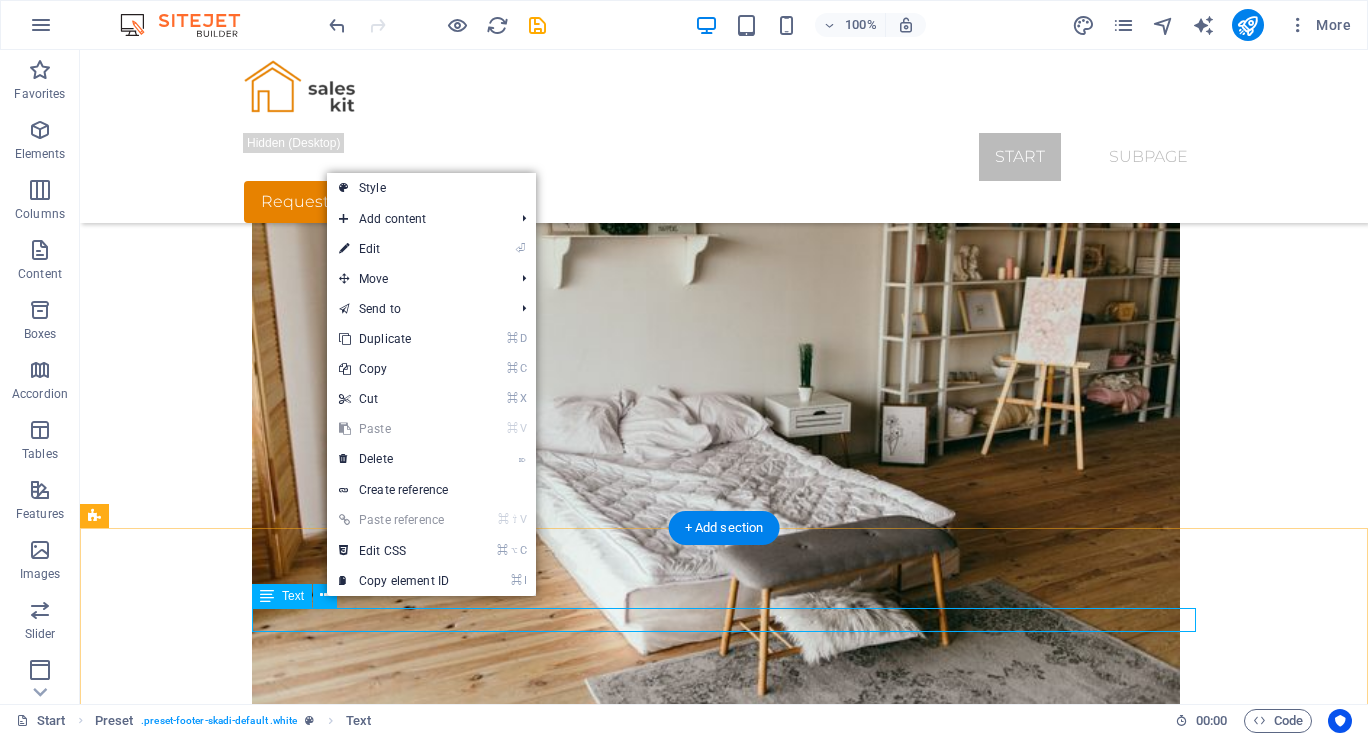 click on "Text" at bounding box center [282, 596] 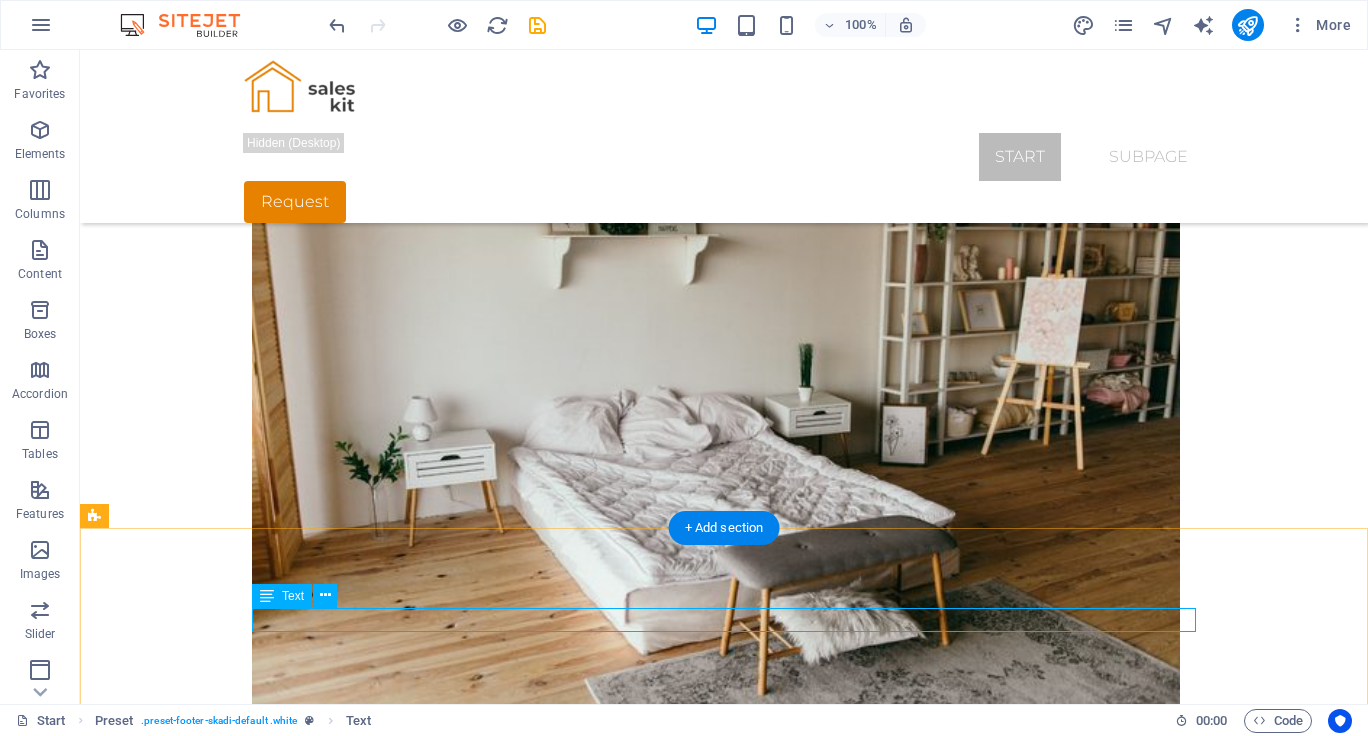 click on "rentals@saaranen.com.au  |  Legal Notice  |  Privacy" at bounding box center (724, 3497) 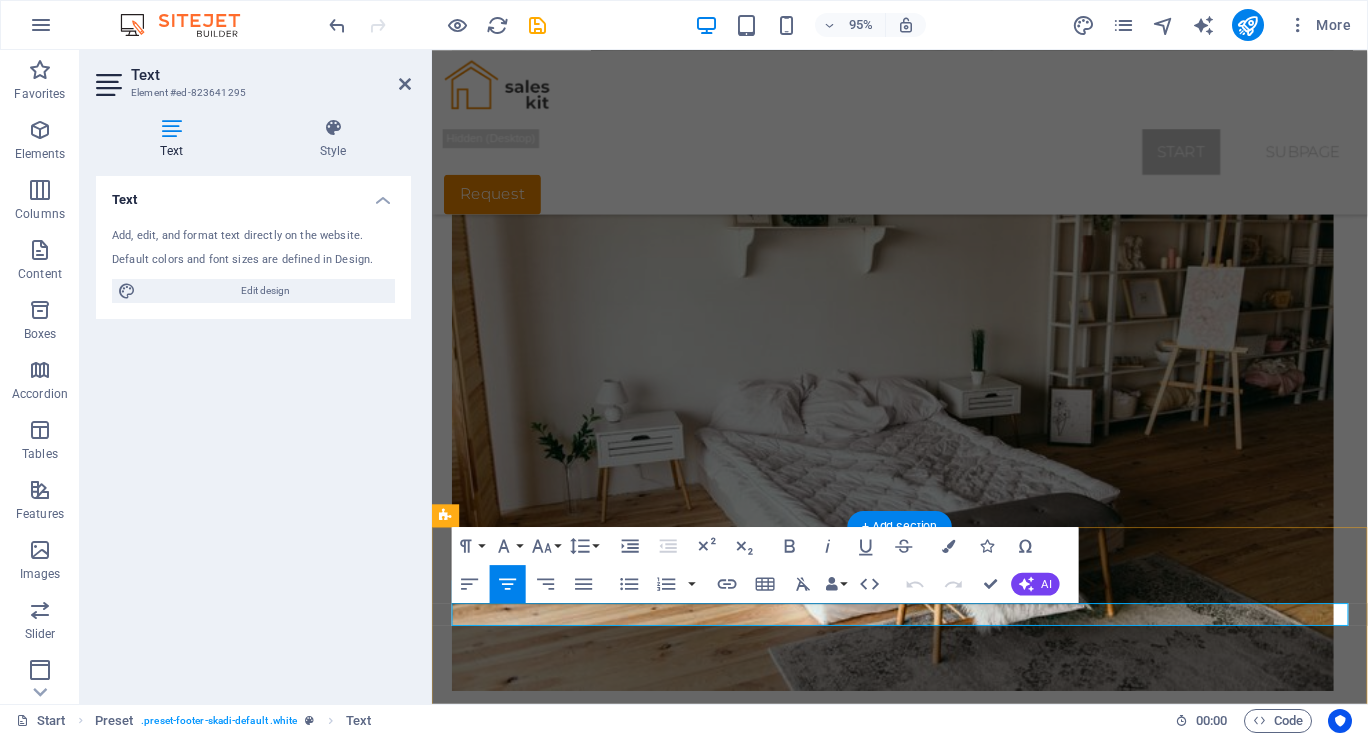 click on "Legal Notice" at bounding box center [996, 3496] 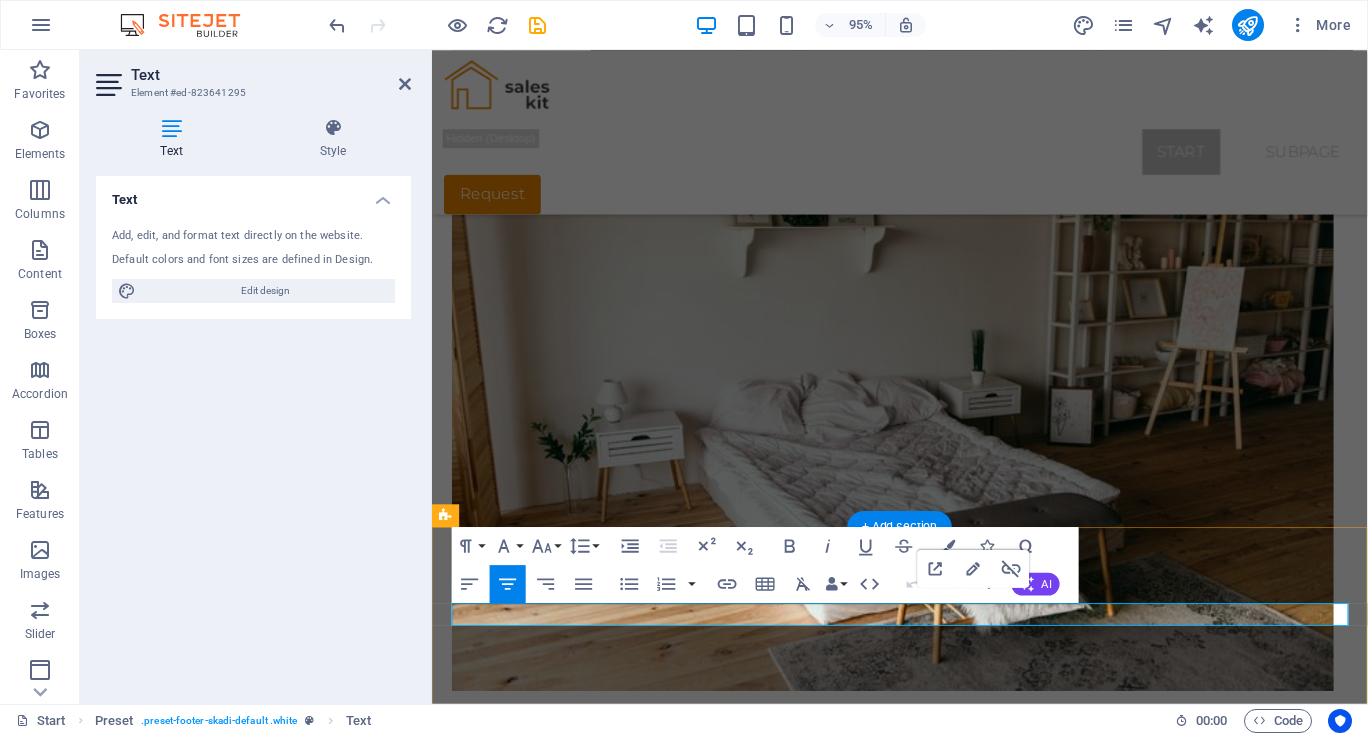 click on "rentals@saaranen.com.au  |  Legal Notice  |  Privacy" at bounding box center (925, 3497) 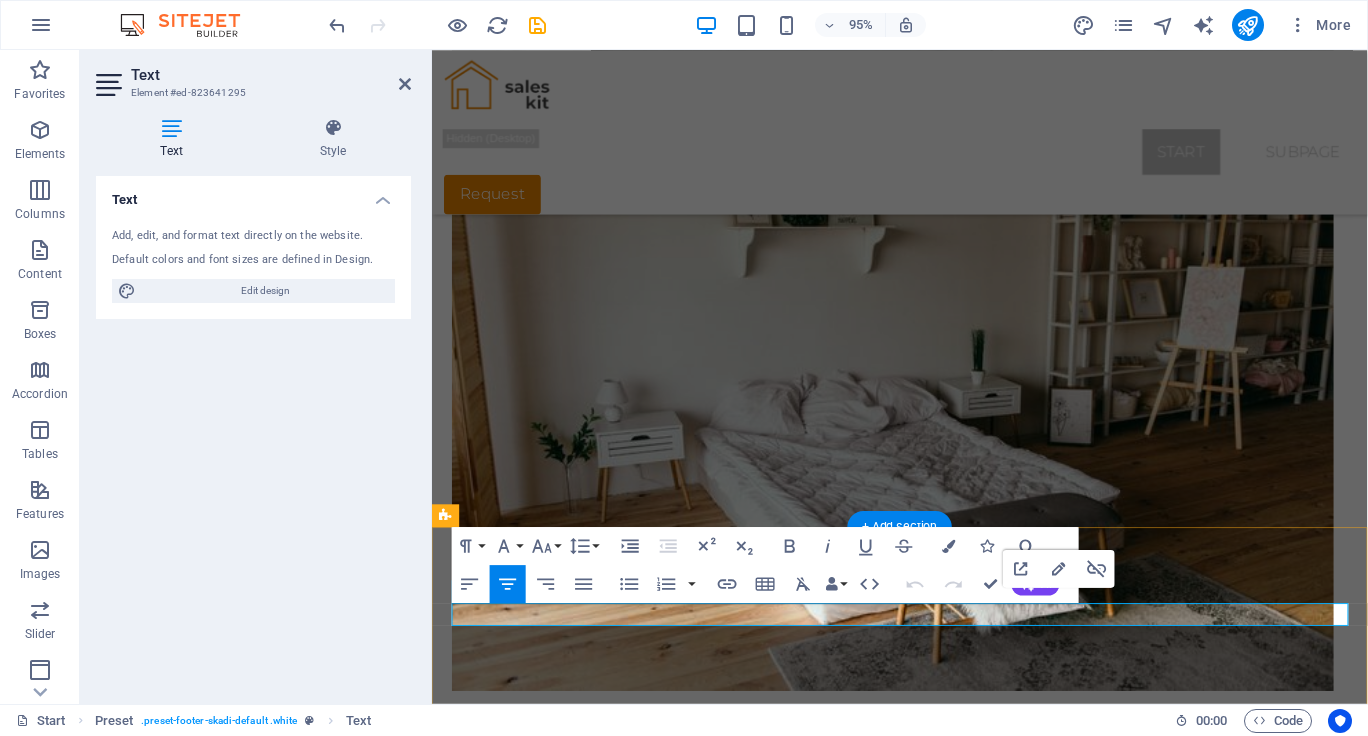 drag, startPoint x: 1124, startPoint y: 642, endPoint x: 947, endPoint y: 649, distance: 177.13837 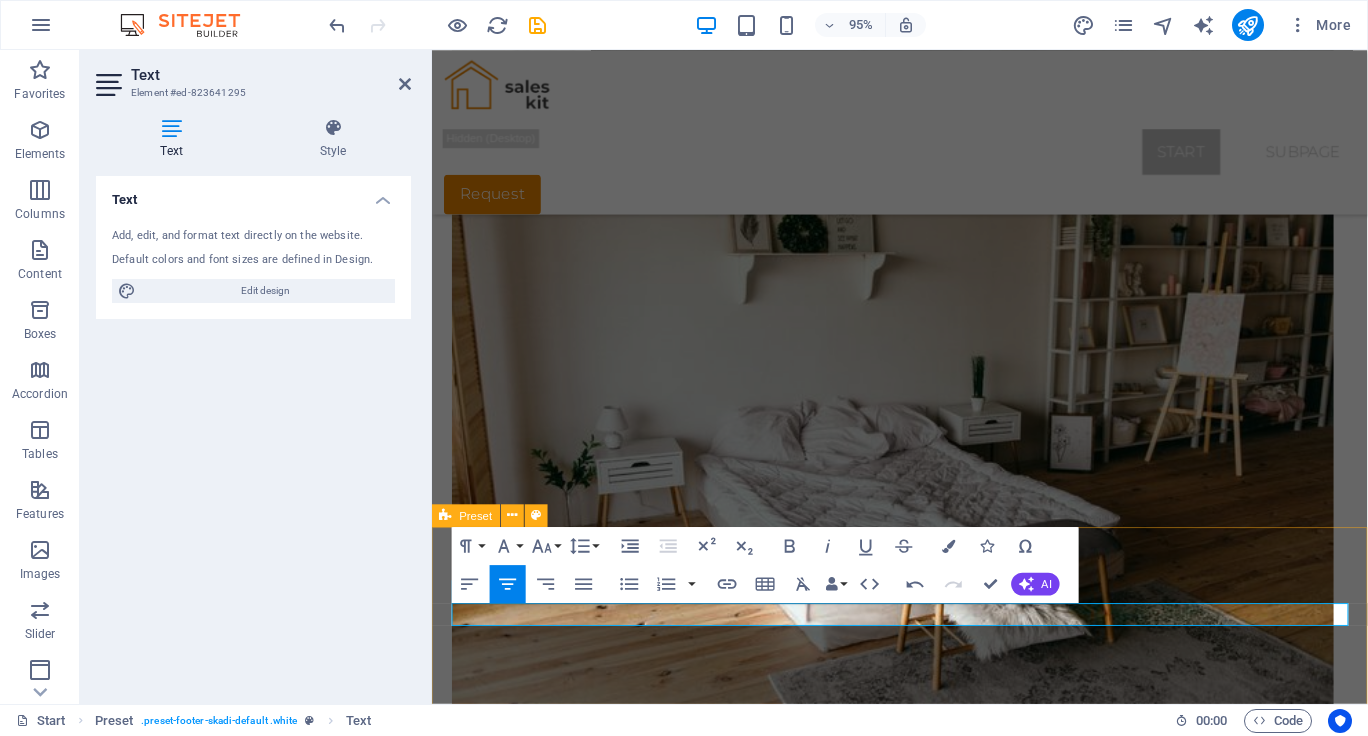 click on "rentals@saaranen.com.au Request" at bounding box center [924, 3562] 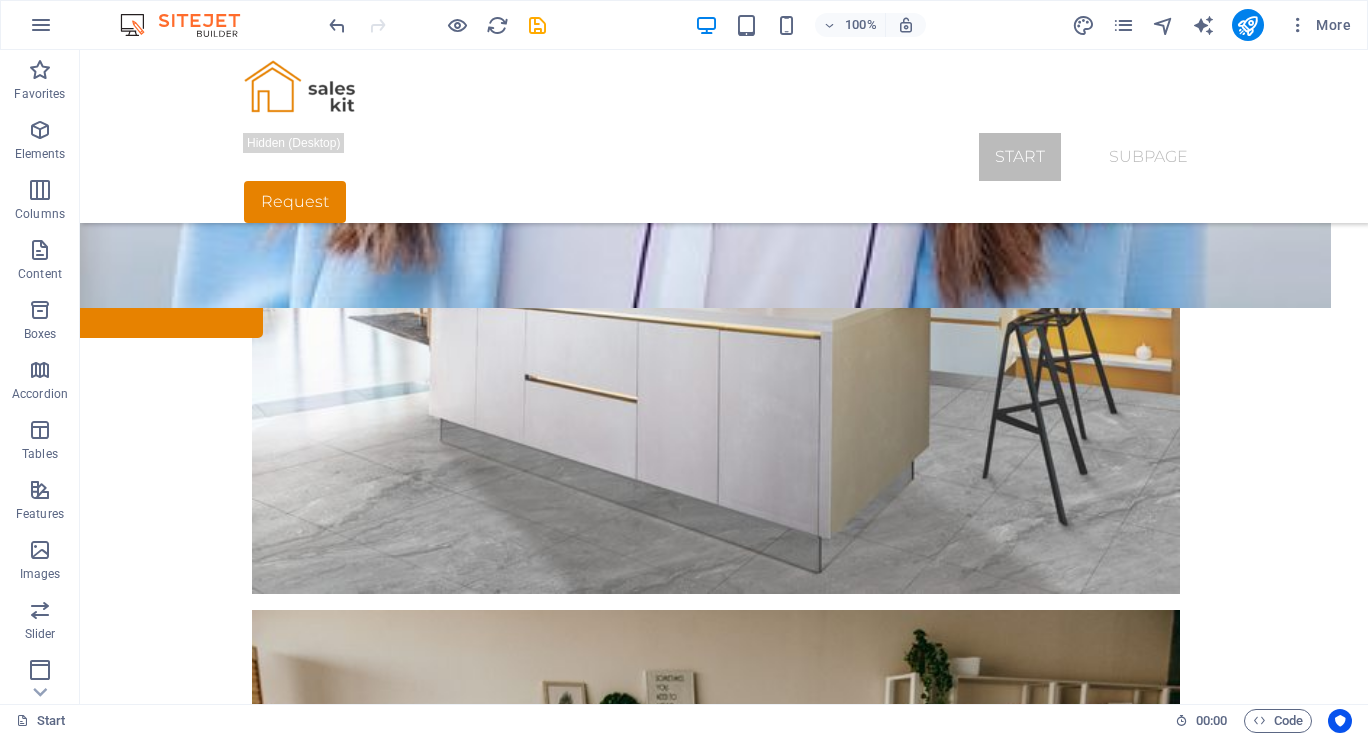 scroll, scrollTop: 4084, scrollLeft: 0, axis: vertical 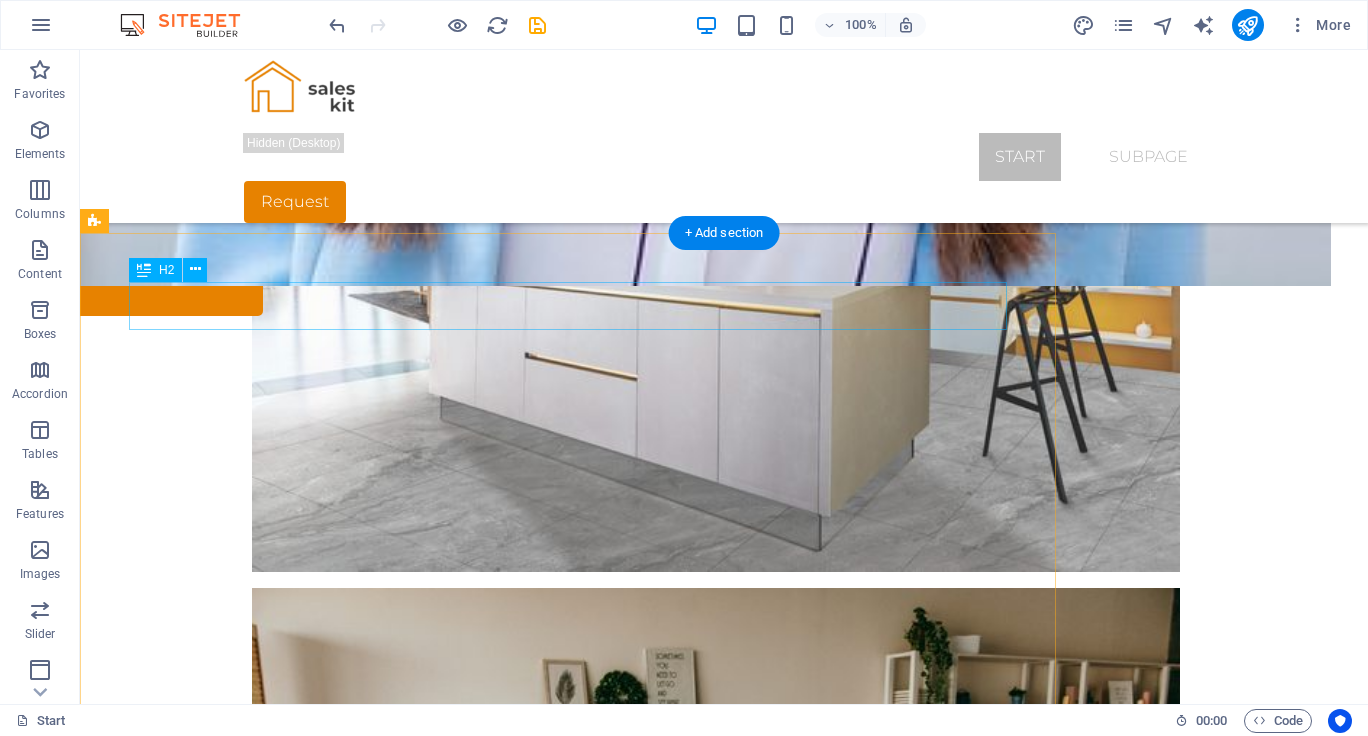 click on "Request" at bounding box center [568, 3163] 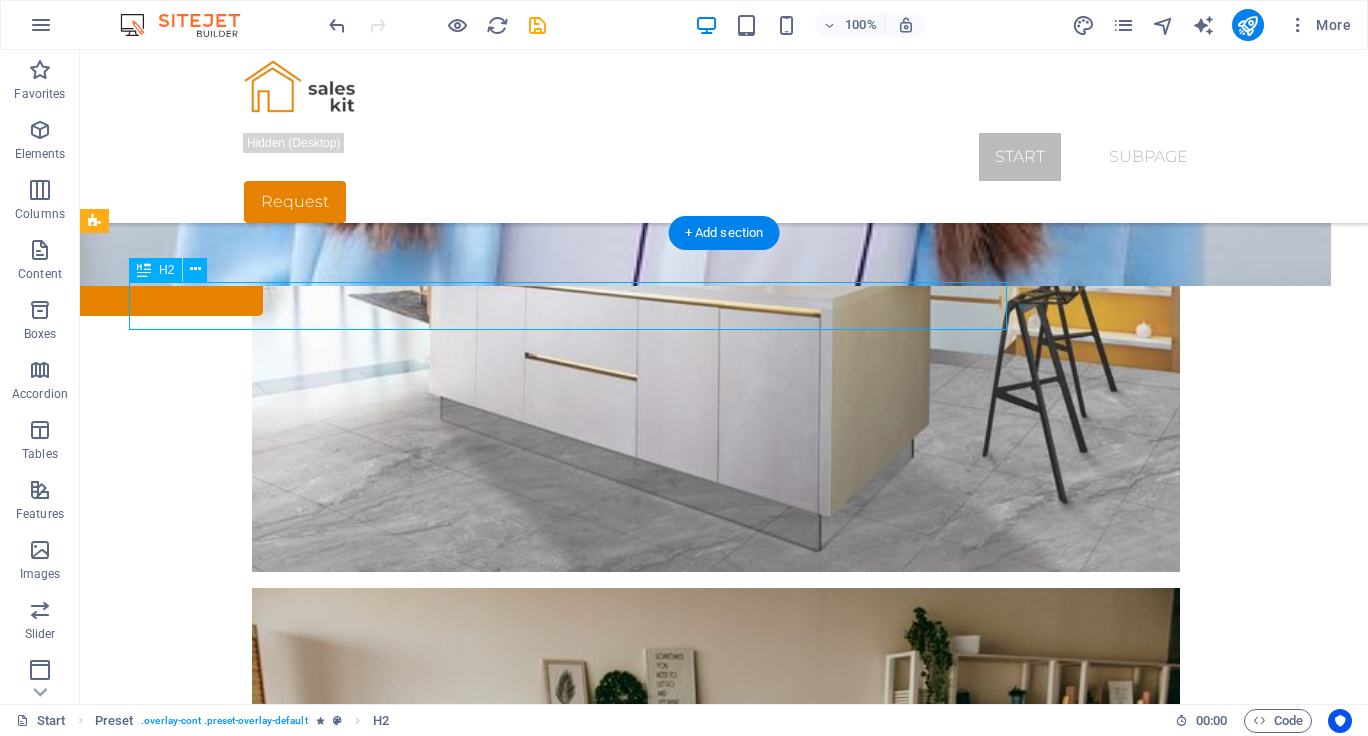 click on "Request" at bounding box center (568, 3163) 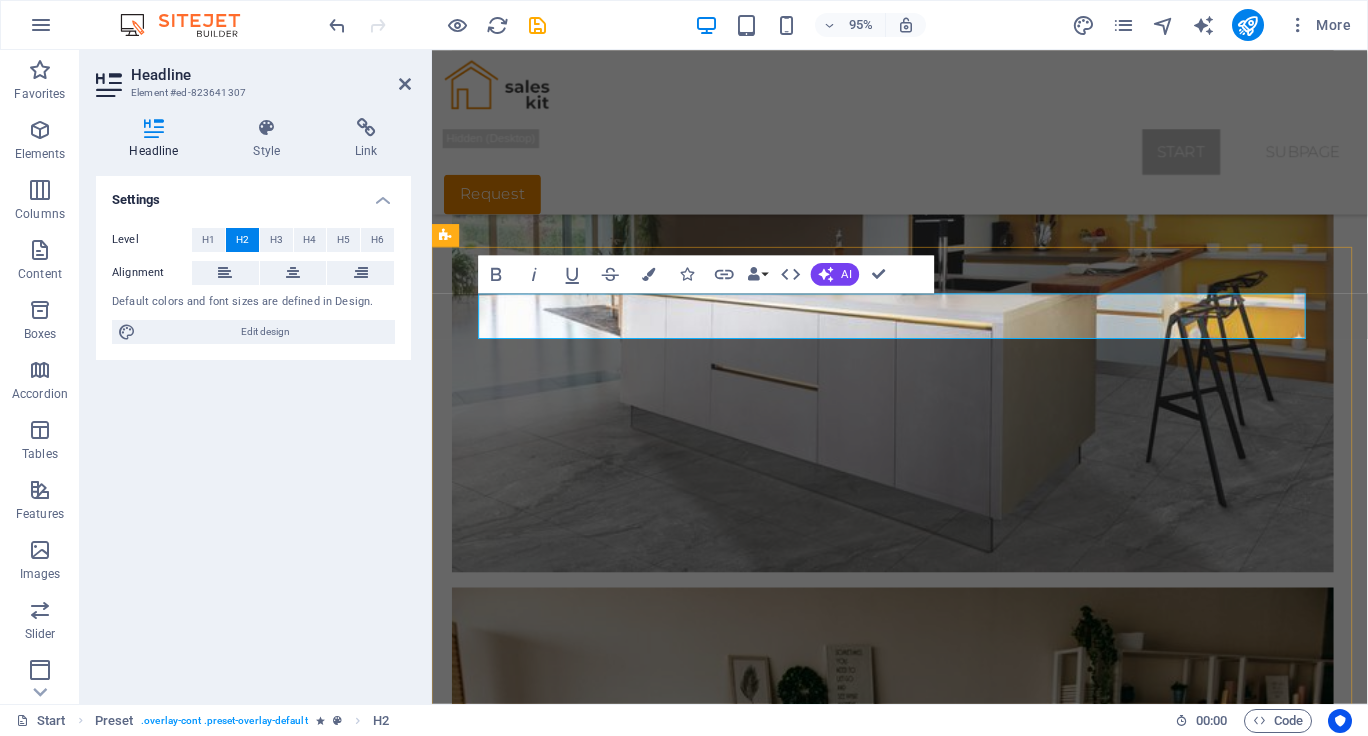 type 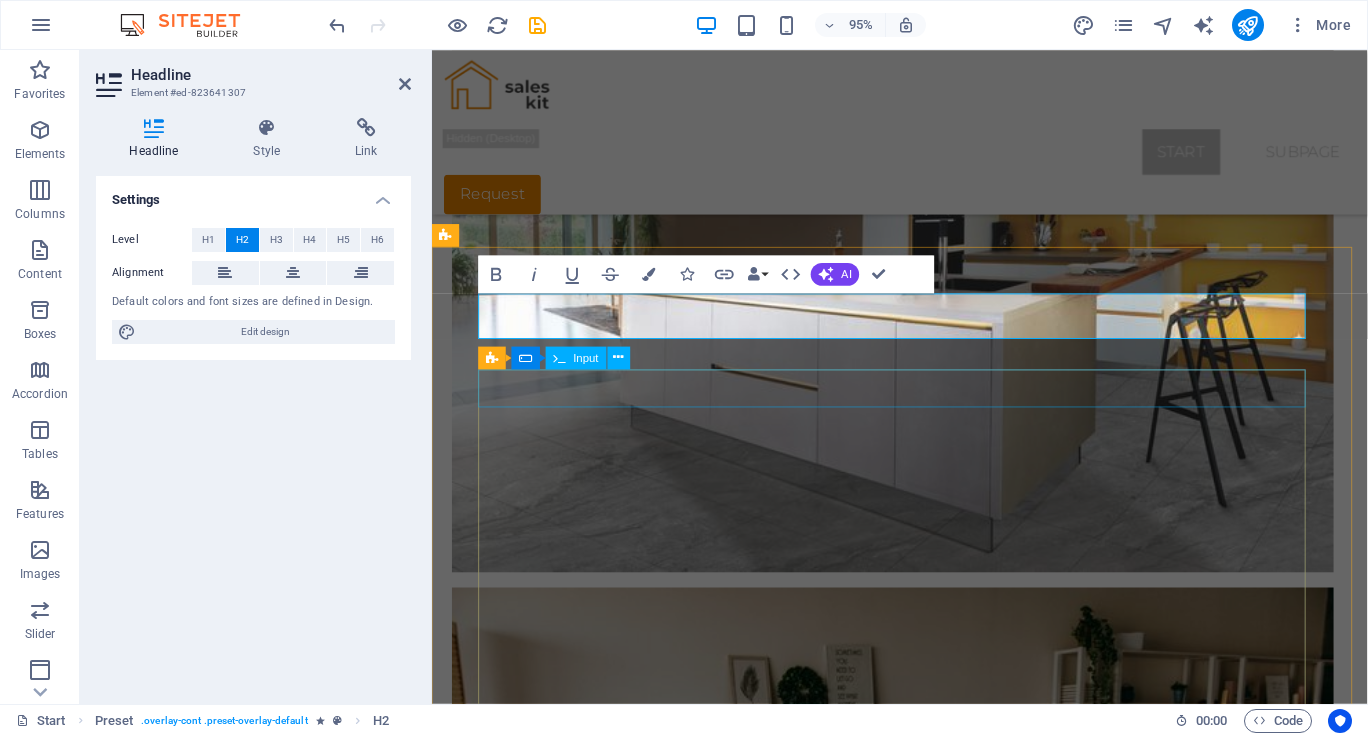 click on "Name *" at bounding box center [916, 3268] 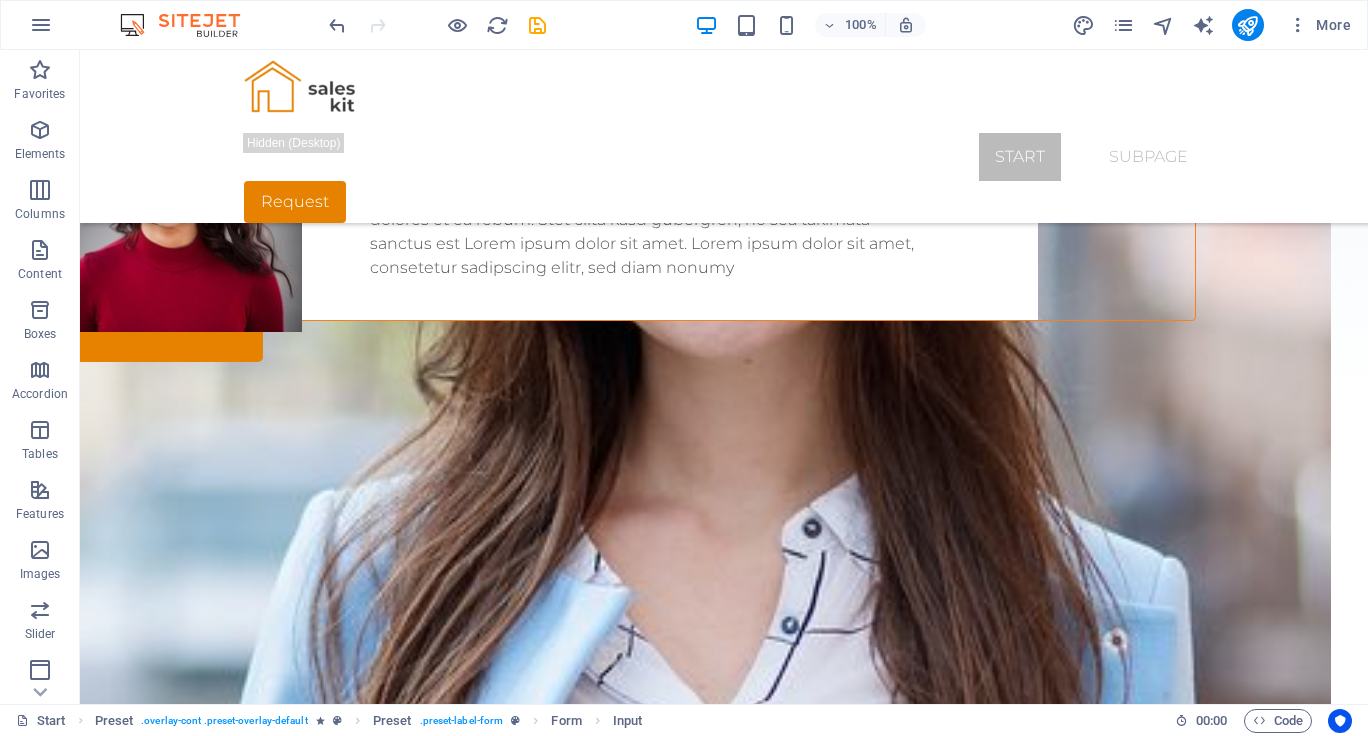 scroll, scrollTop: 3283, scrollLeft: 0, axis: vertical 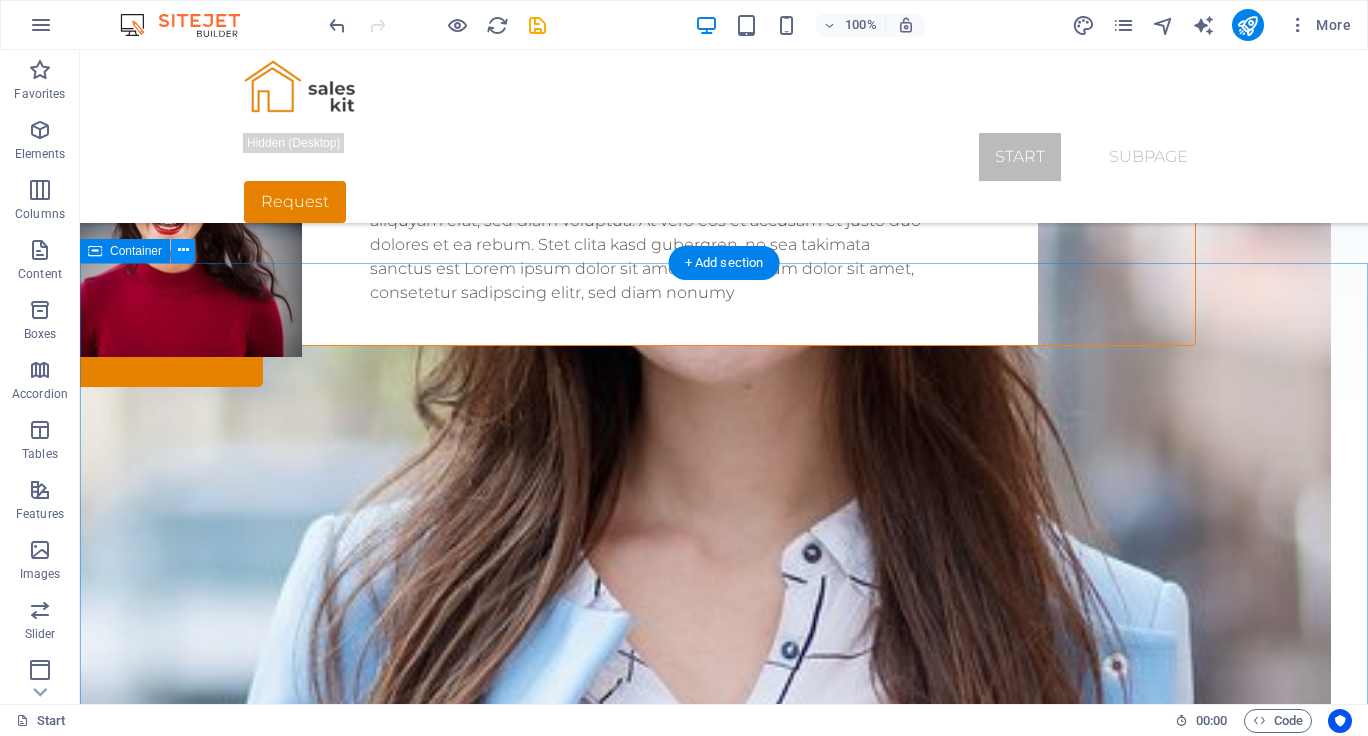 click at bounding box center [183, 250] 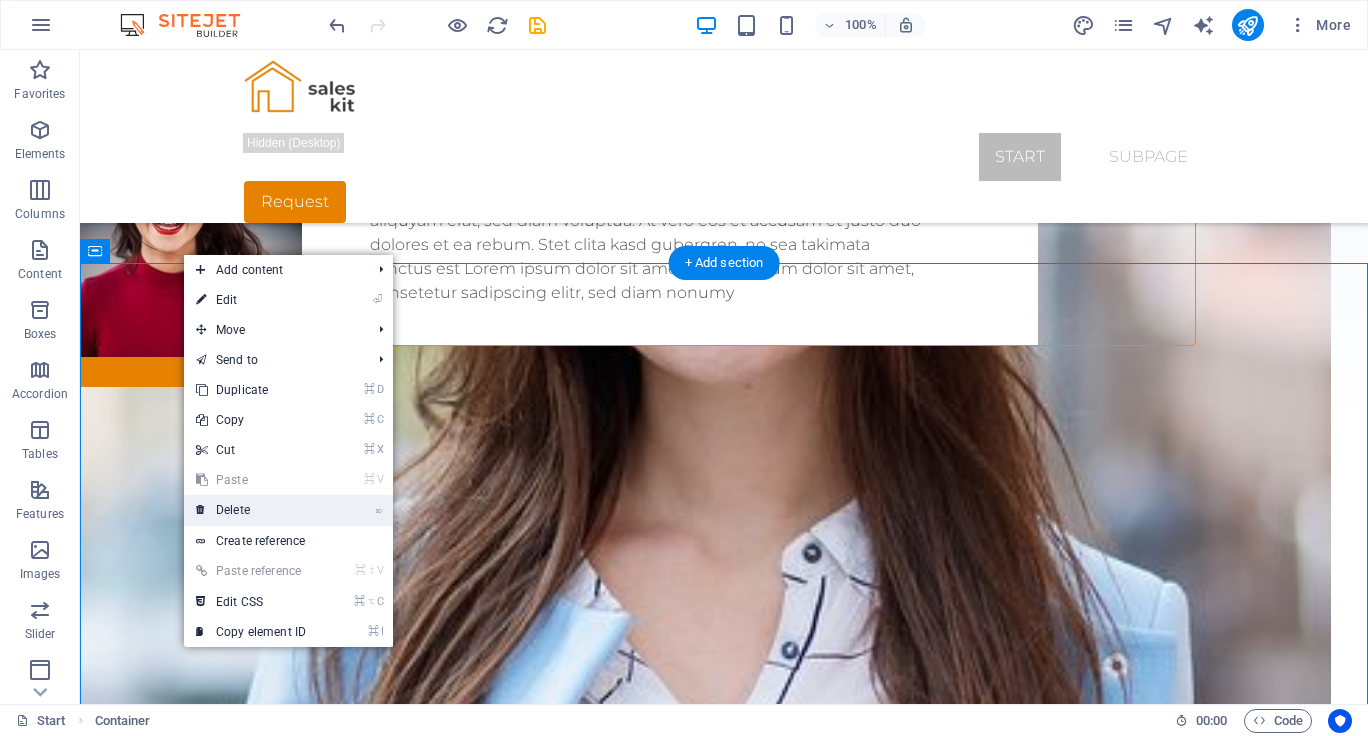 click on "⌦  Delete" at bounding box center (251, 510) 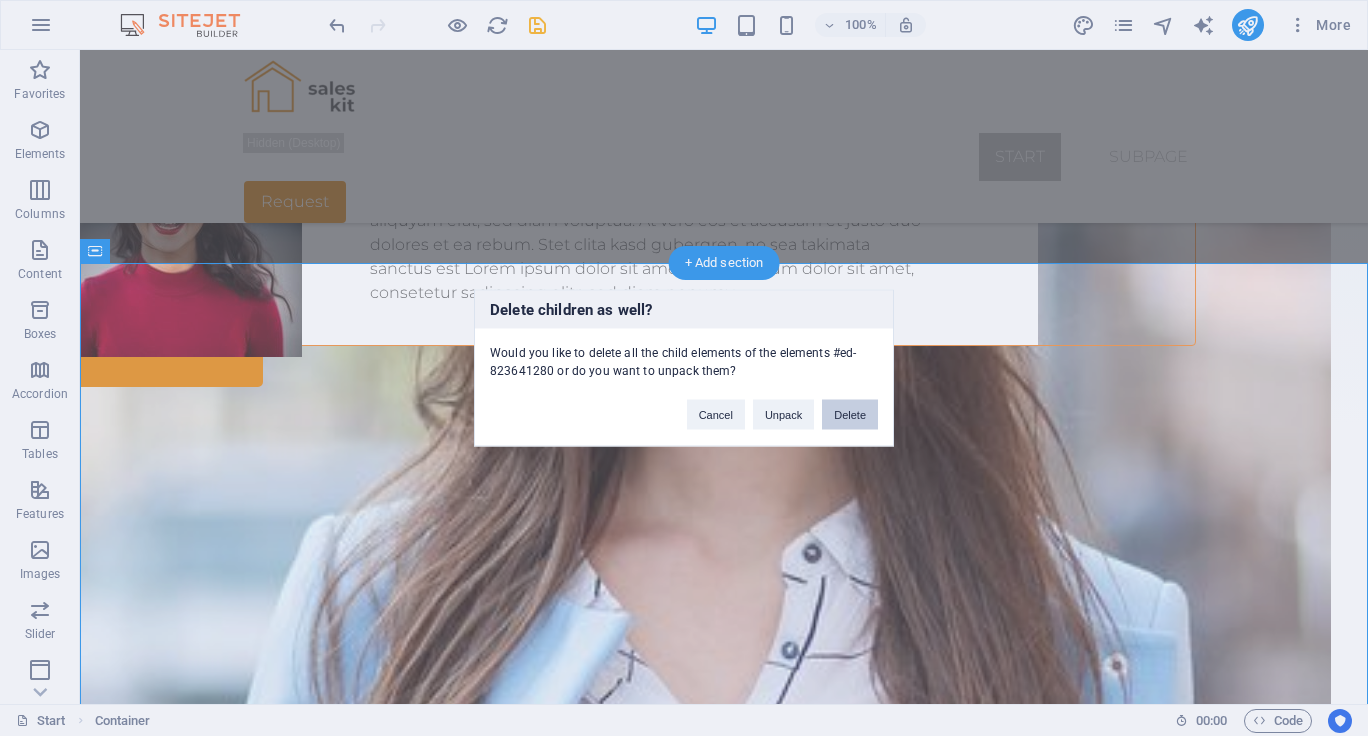 click on "Delete" at bounding box center [850, 415] 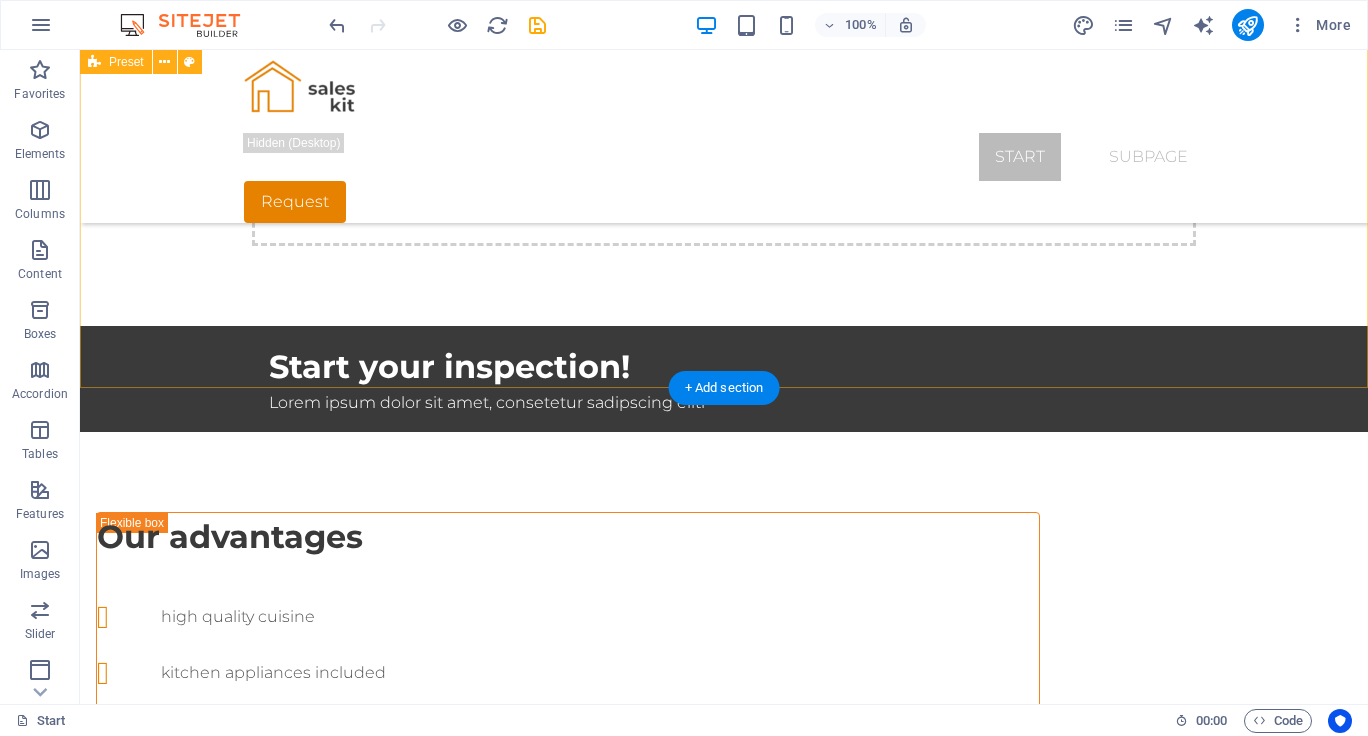 scroll, scrollTop: 644, scrollLeft: 0, axis: vertical 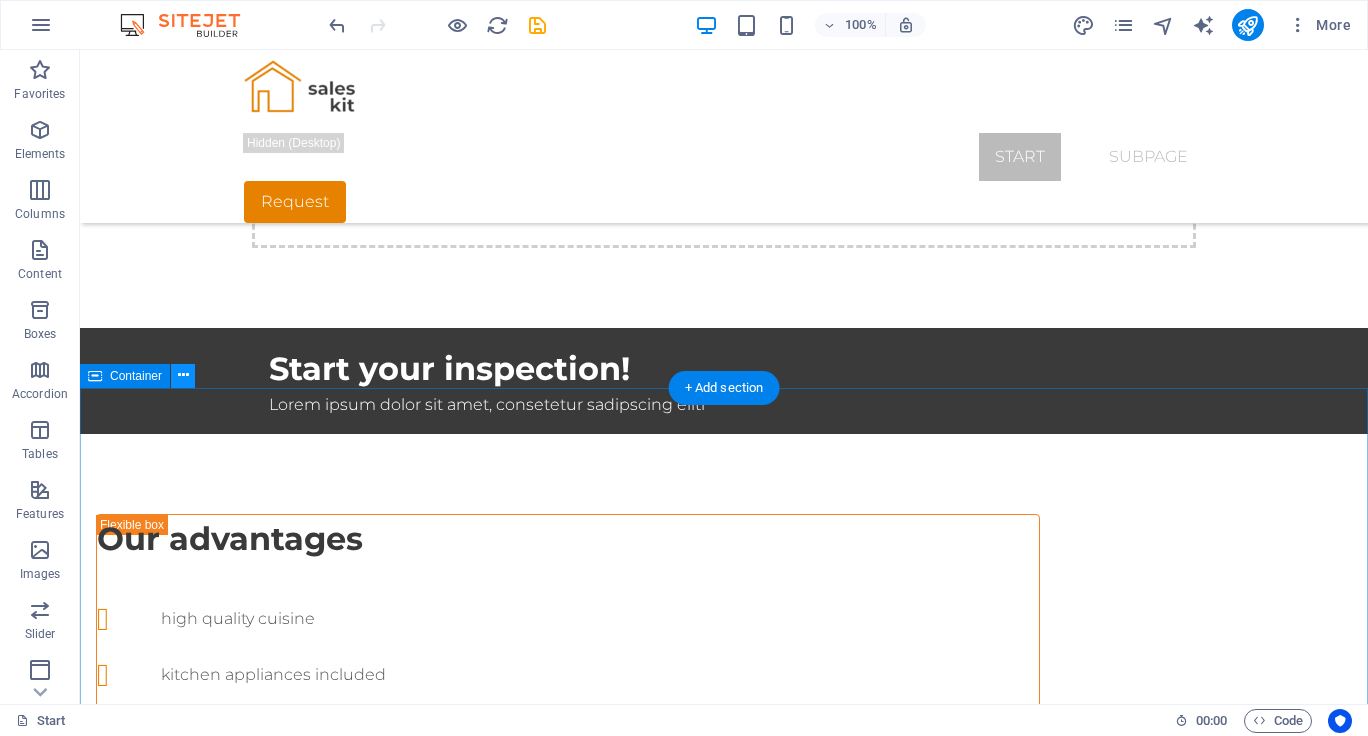 click at bounding box center [183, 375] 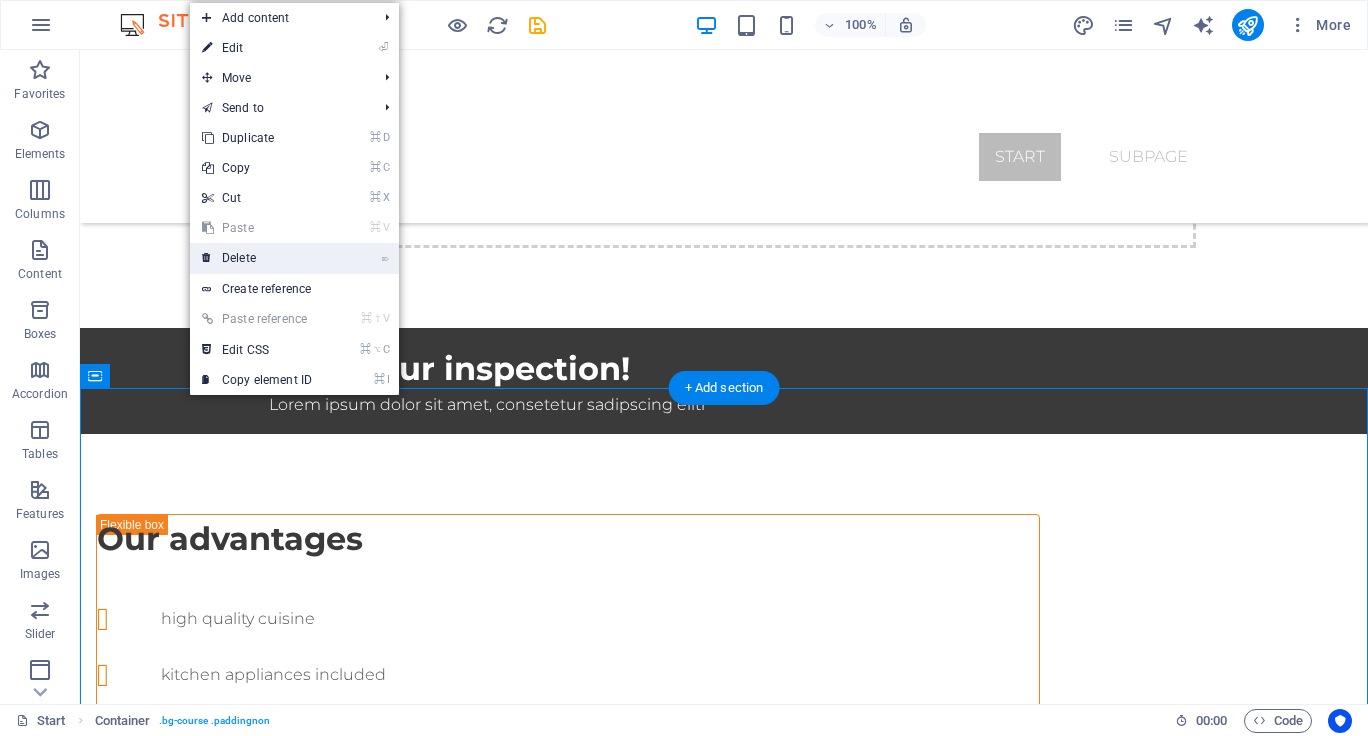 click on "⌦  Delete" at bounding box center (257, 258) 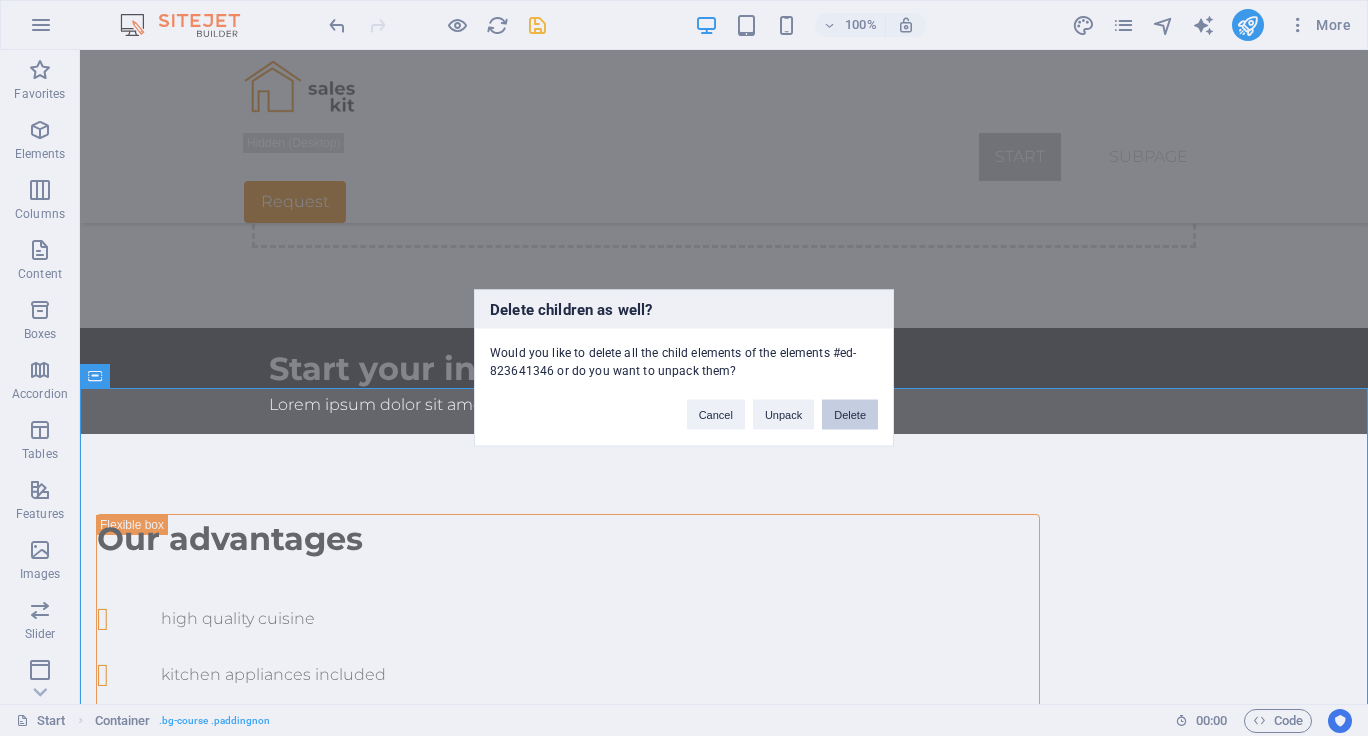 click on "Delete" at bounding box center [850, 415] 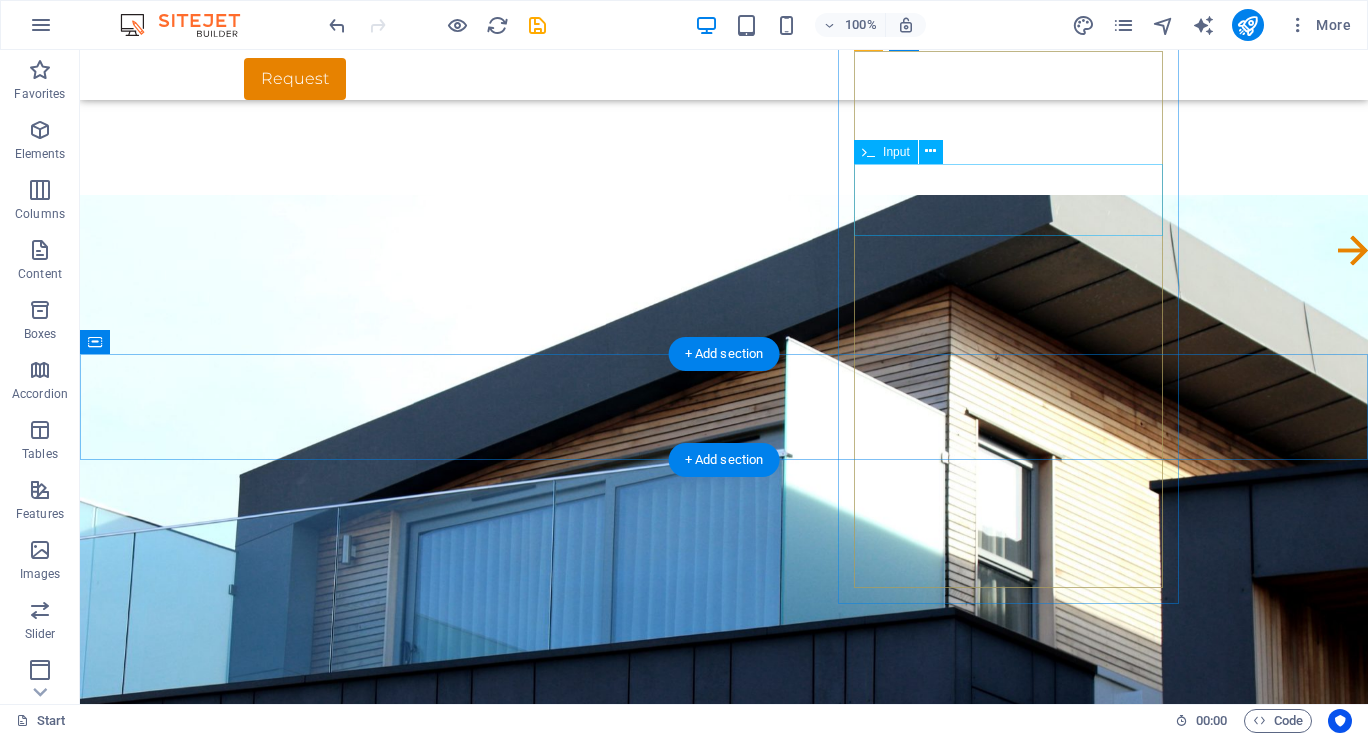 scroll, scrollTop: 455, scrollLeft: 0, axis: vertical 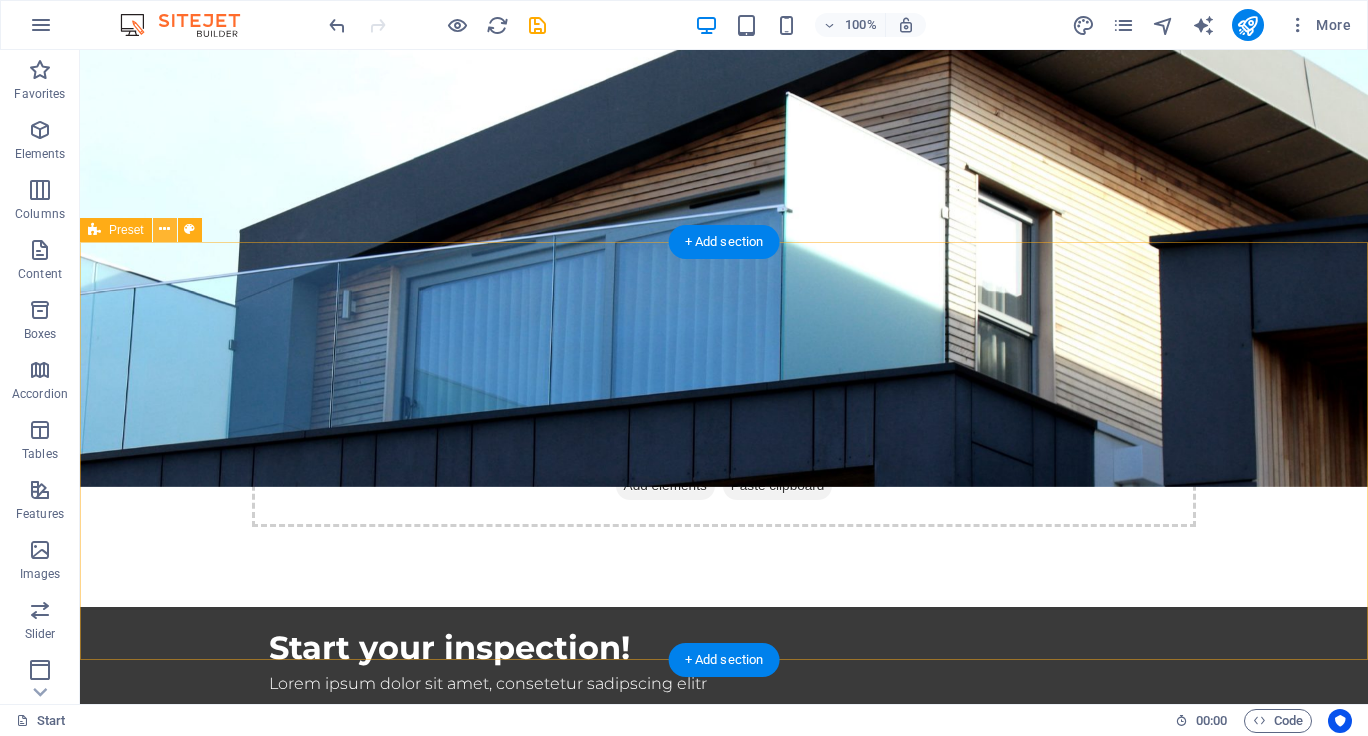 click at bounding box center [164, 229] 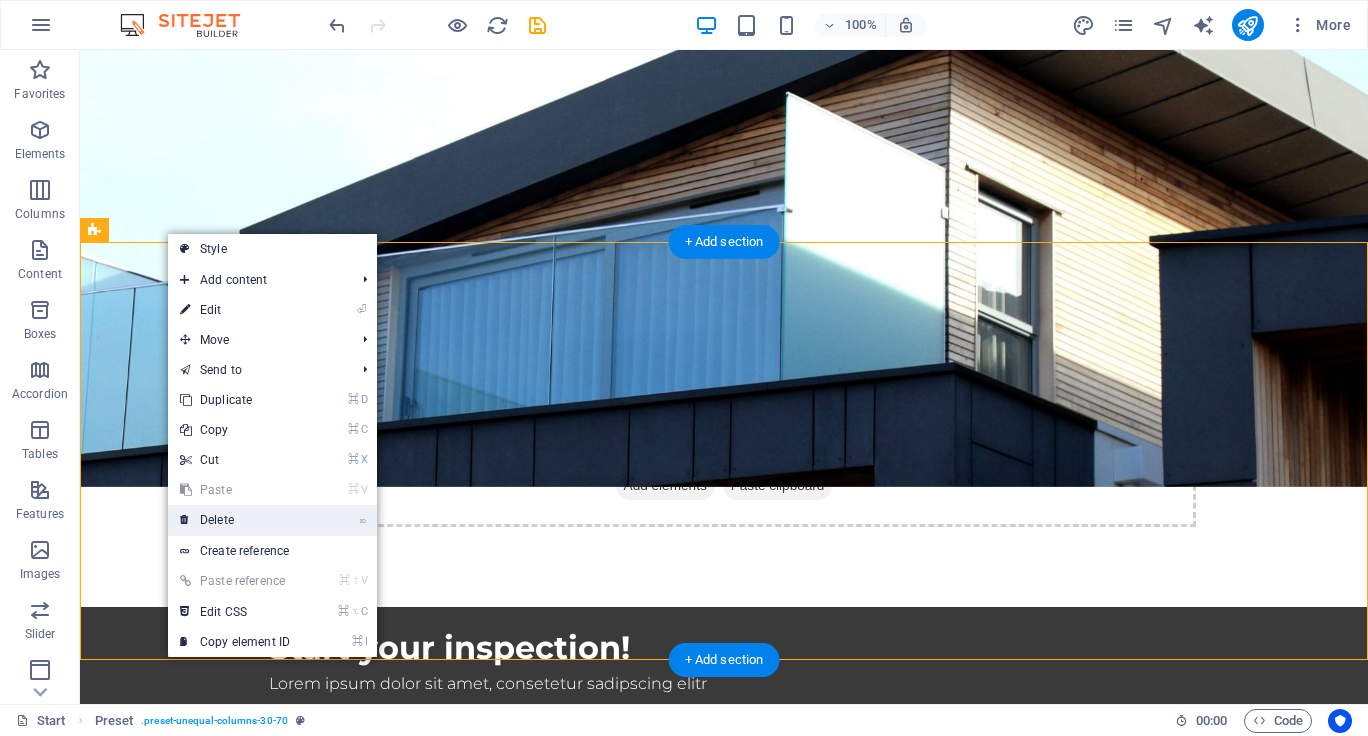 click on "⌦  Delete" at bounding box center [235, 520] 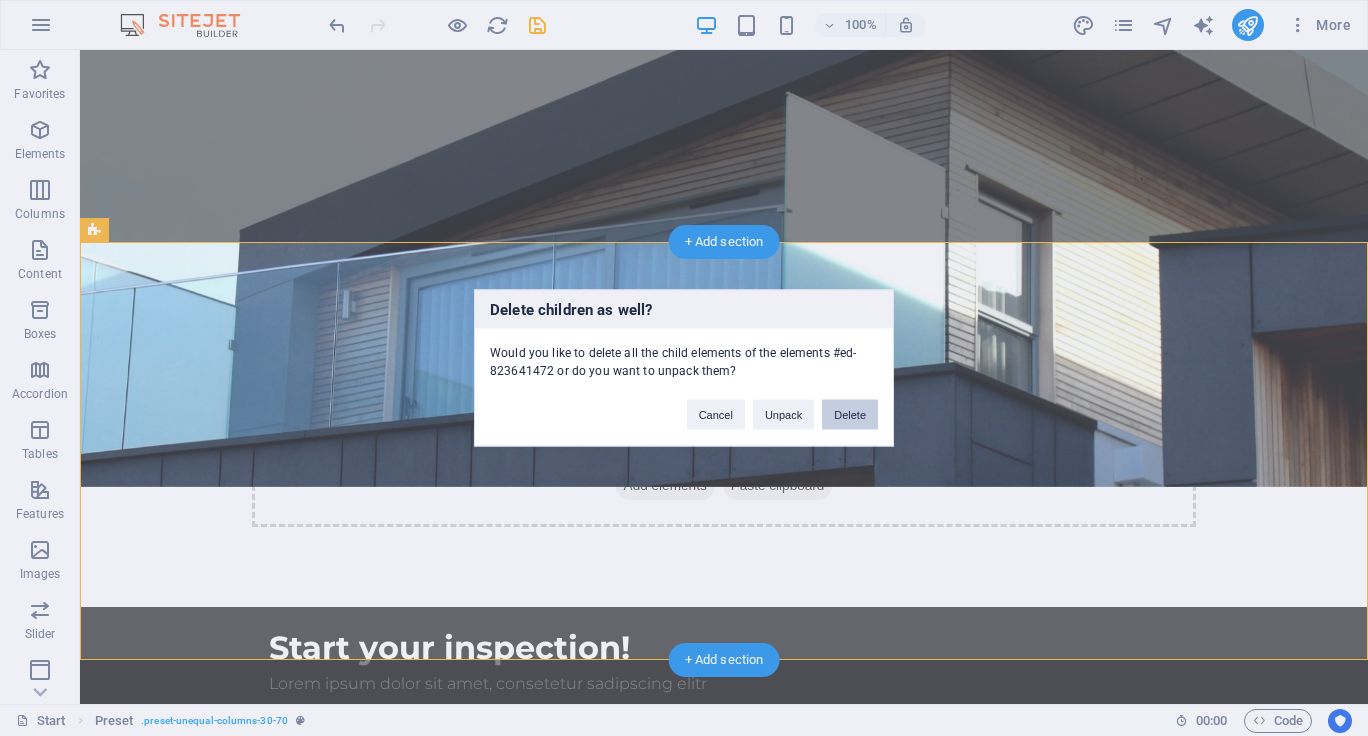 click on "Delete" at bounding box center [850, 415] 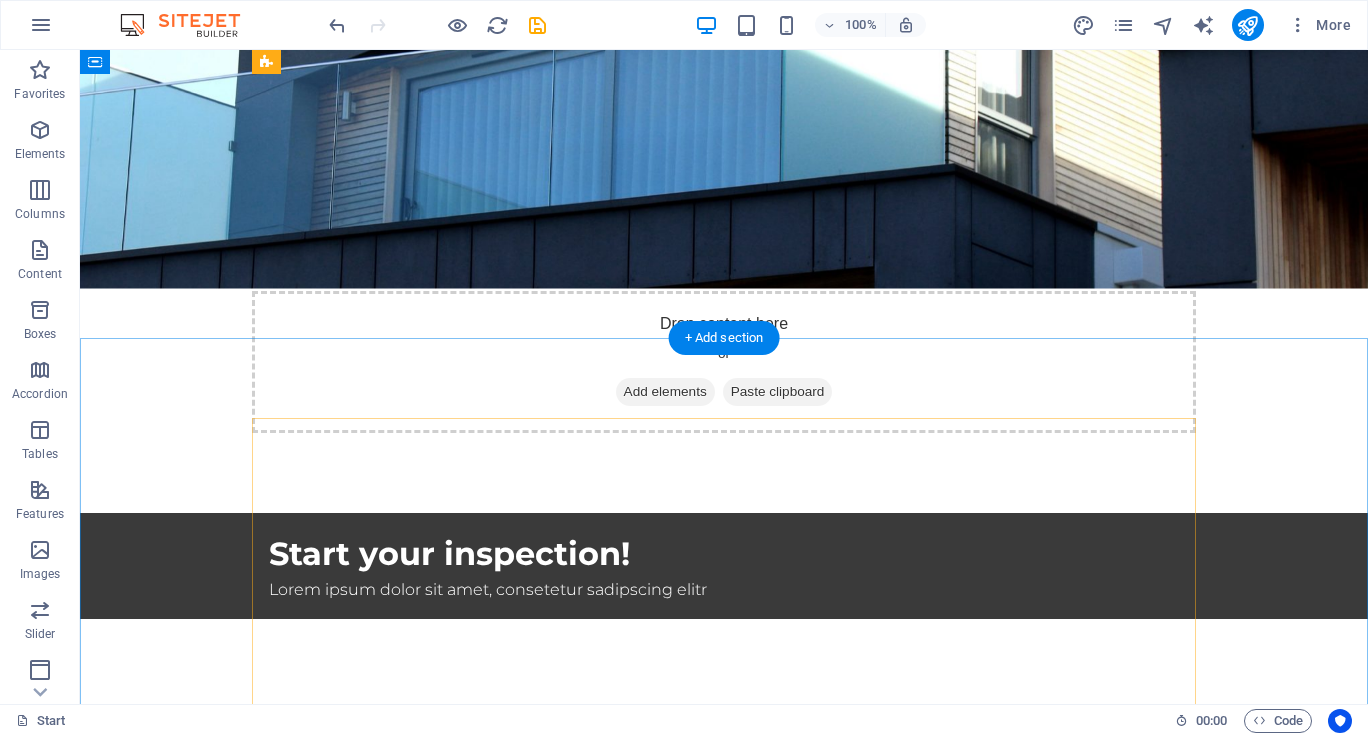 scroll, scrollTop: 226, scrollLeft: 0, axis: vertical 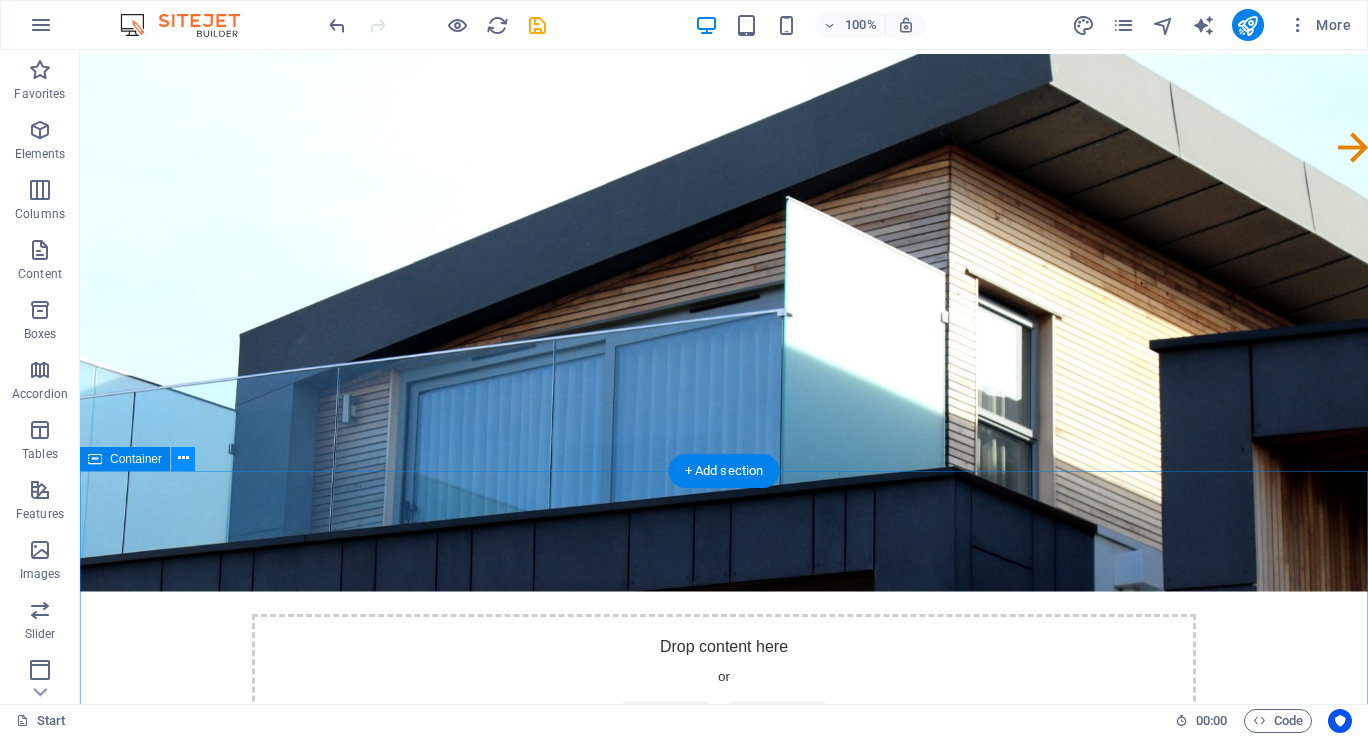 click at bounding box center (183, 458) 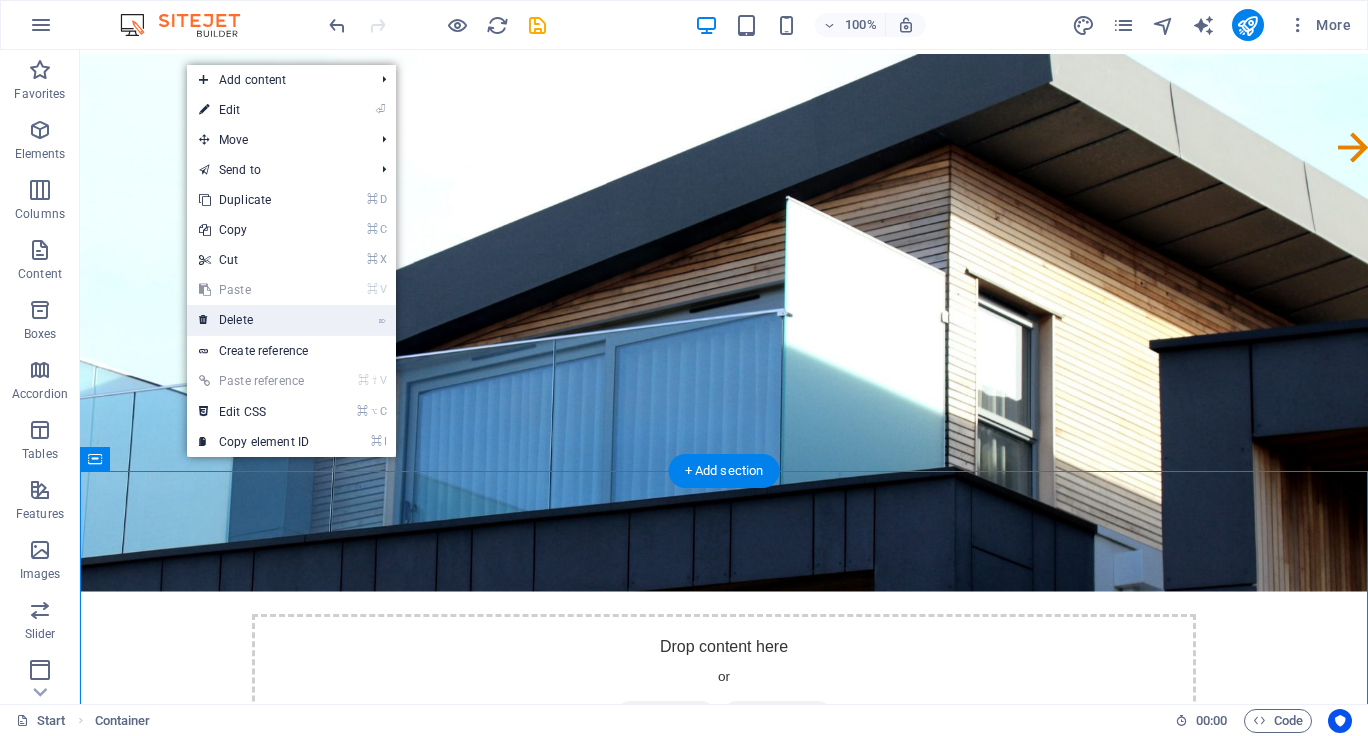 click on "⌦  Delete" at bounding box center [254, 320] 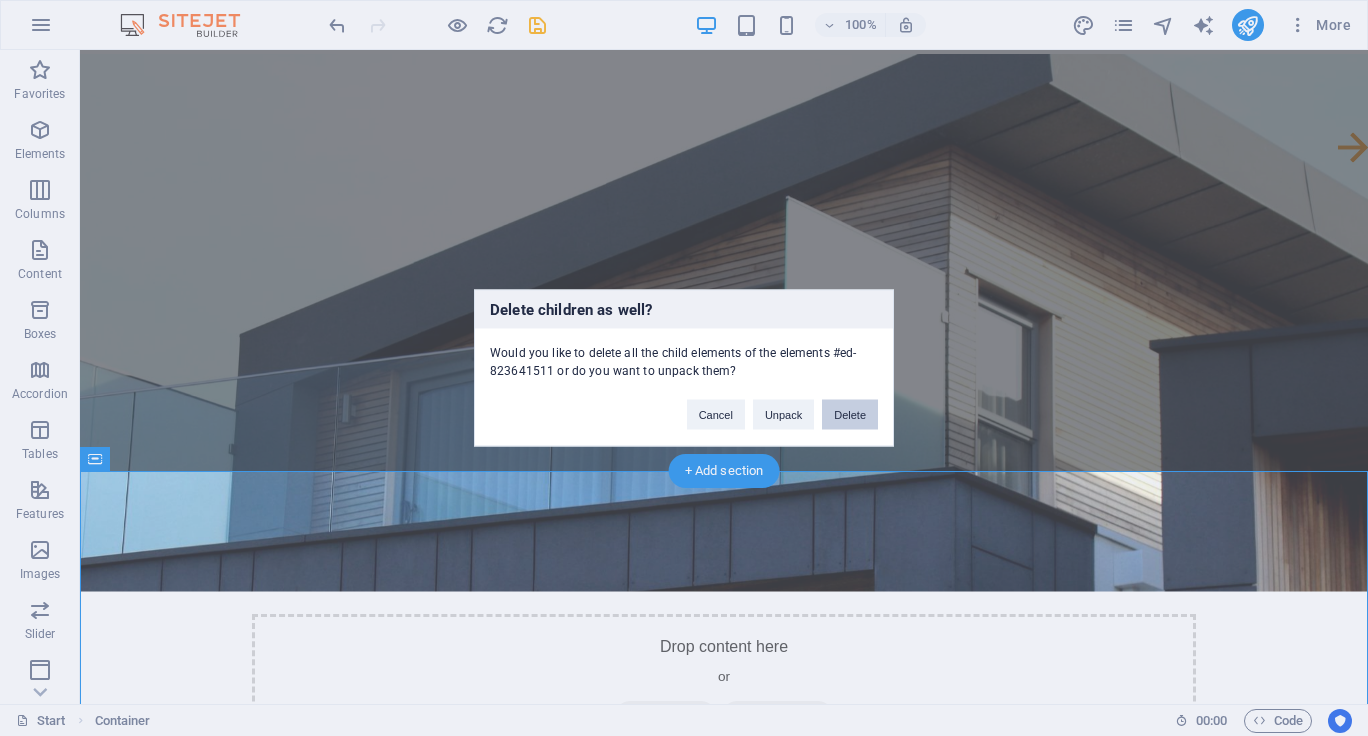 click on "Delete" at bounding box center [850, 415] 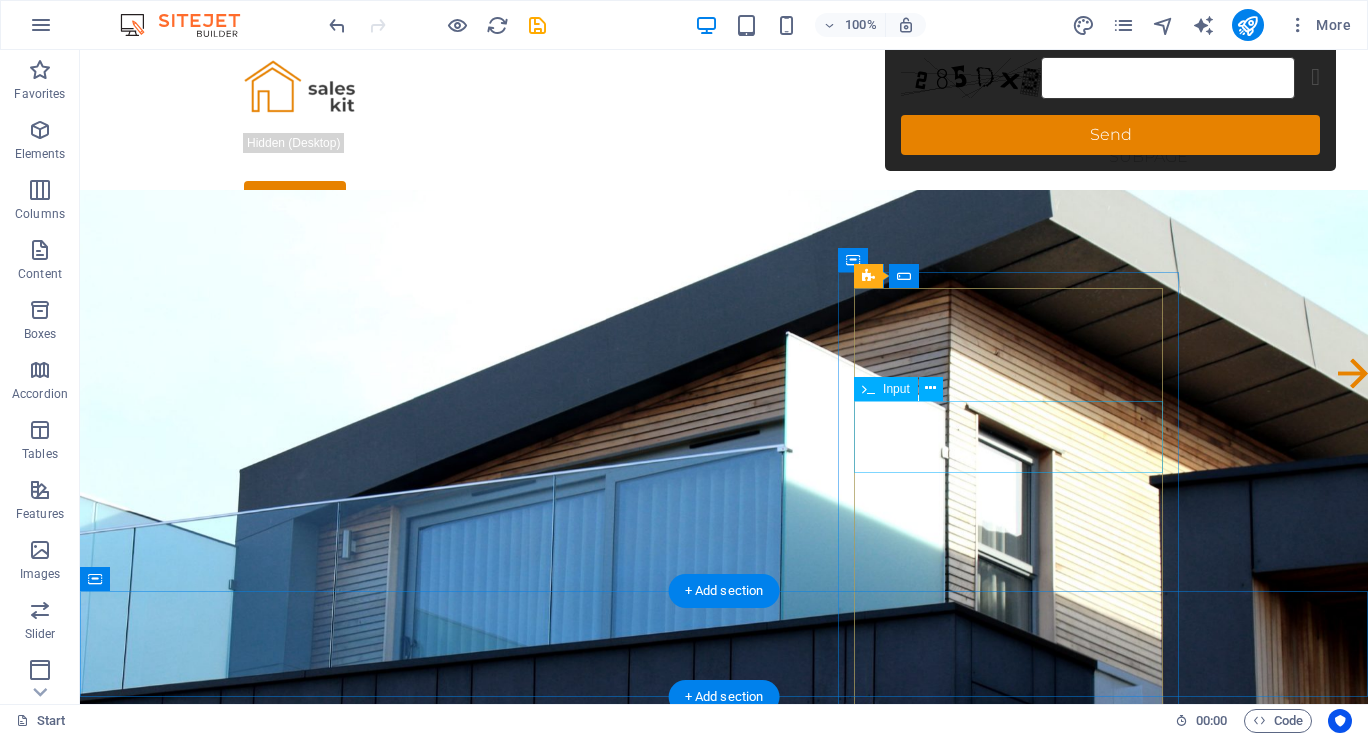 scroll, scrollTop: 0, scrollLeft: 0, axis: both 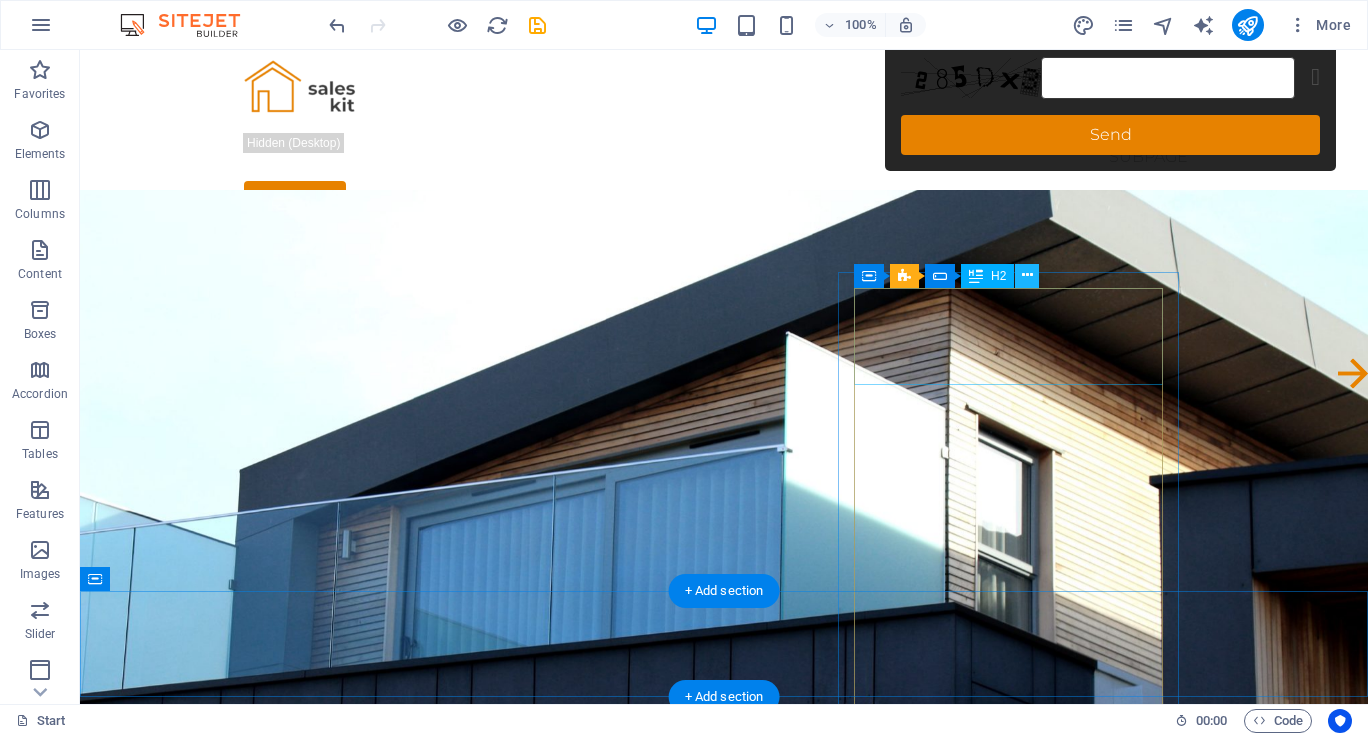 click at bounding box center (1027, 275) 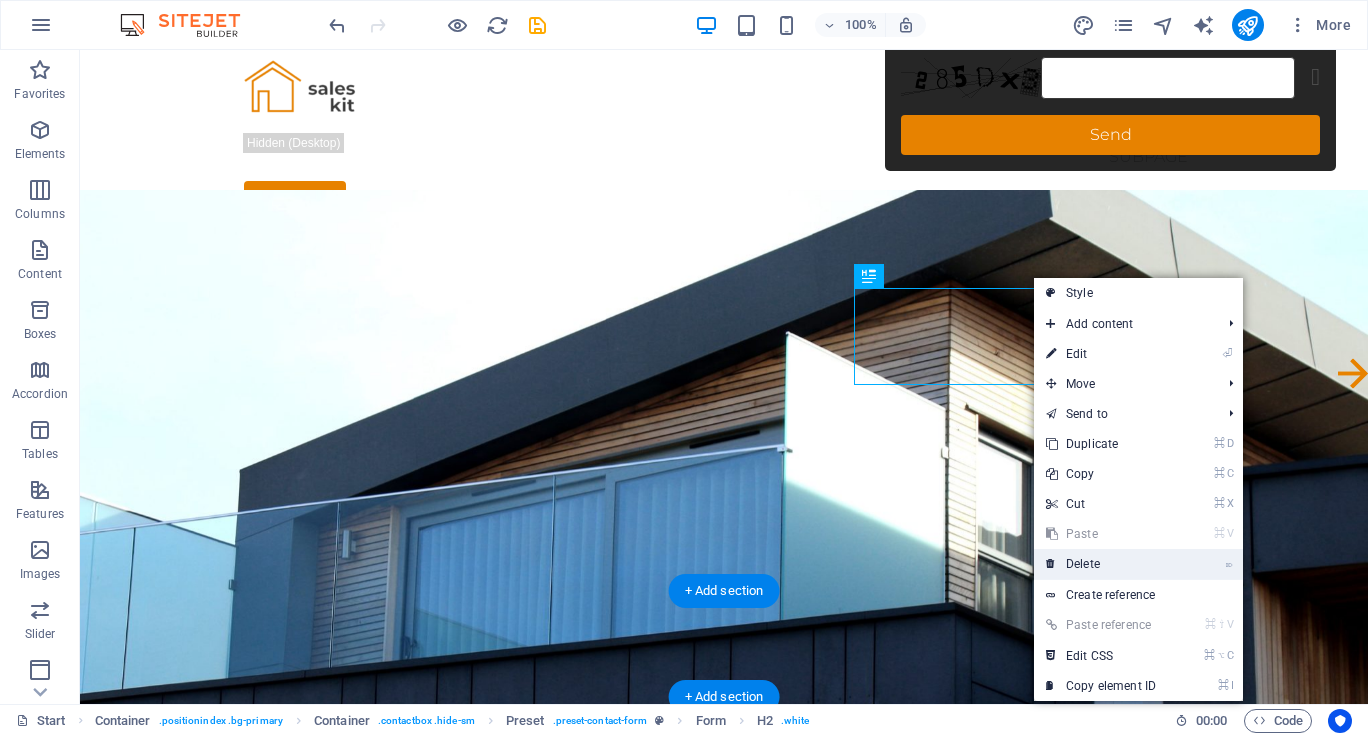 click on "⌦  Delete" at bounding box center (1101, 564) 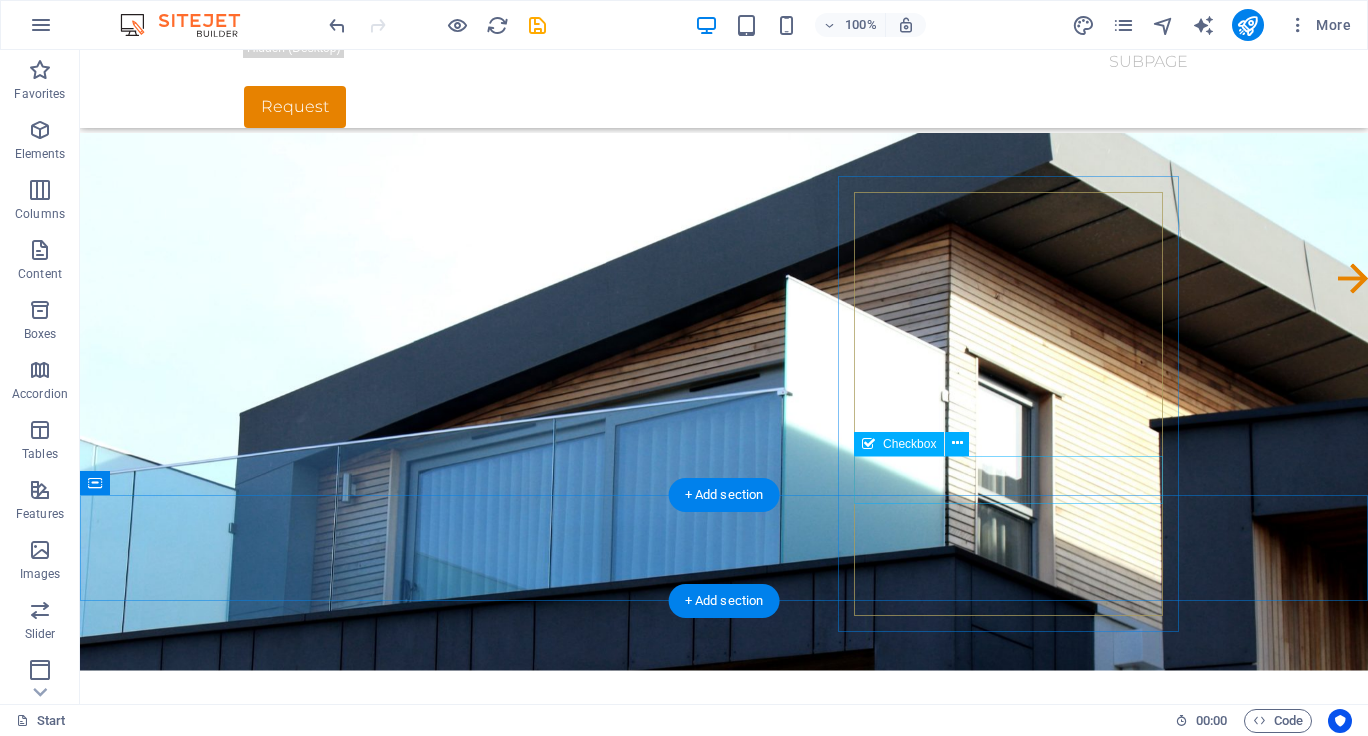 scroll, scrollTop: 96, scrollLeft: 0, axis: vertical 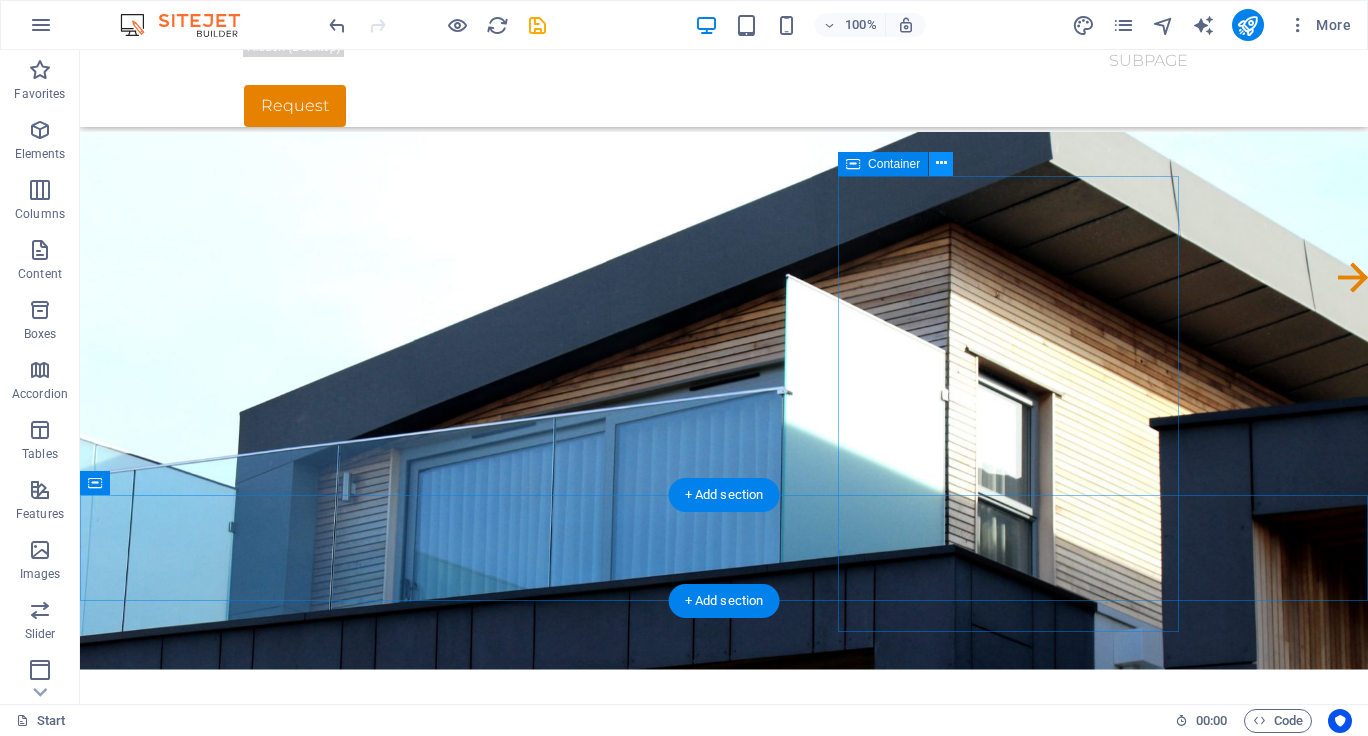 click at bounding box center (941, 163) 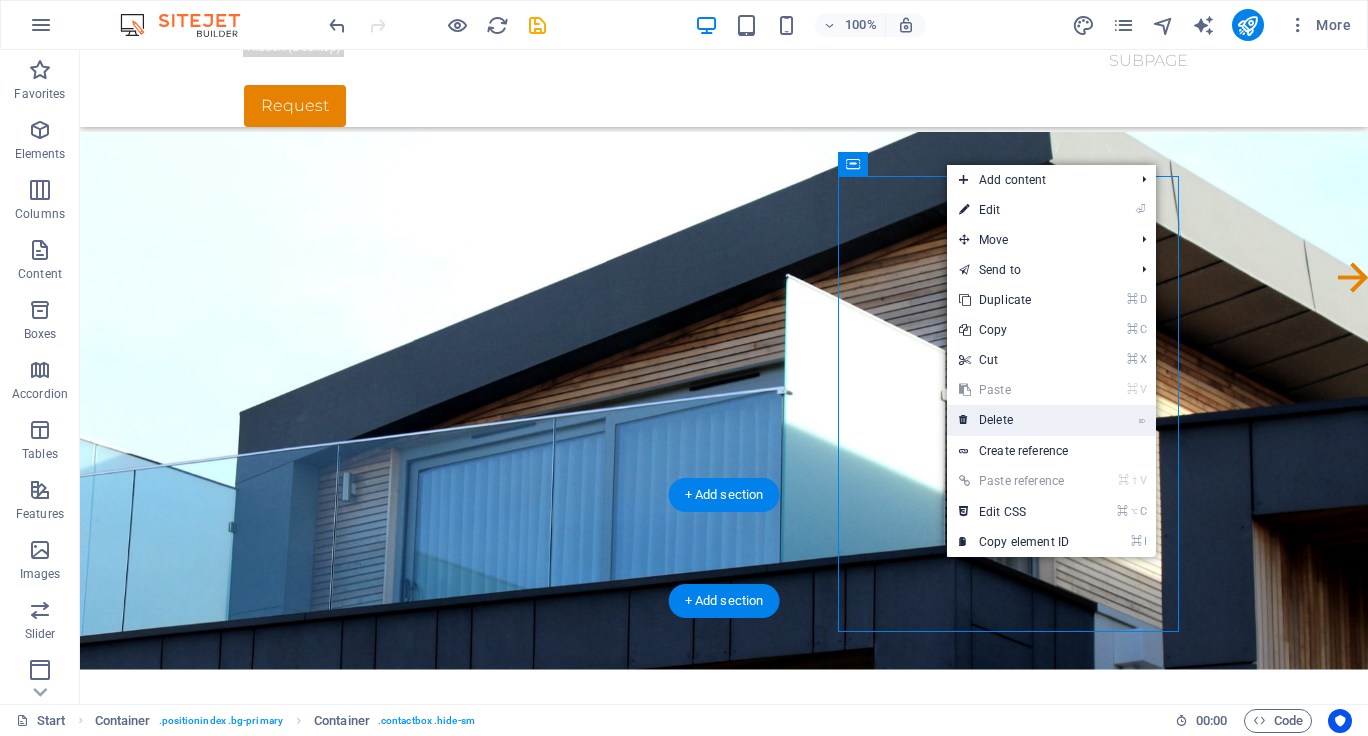 click on "⌦  Delete" at bounding box center (1014, 420) 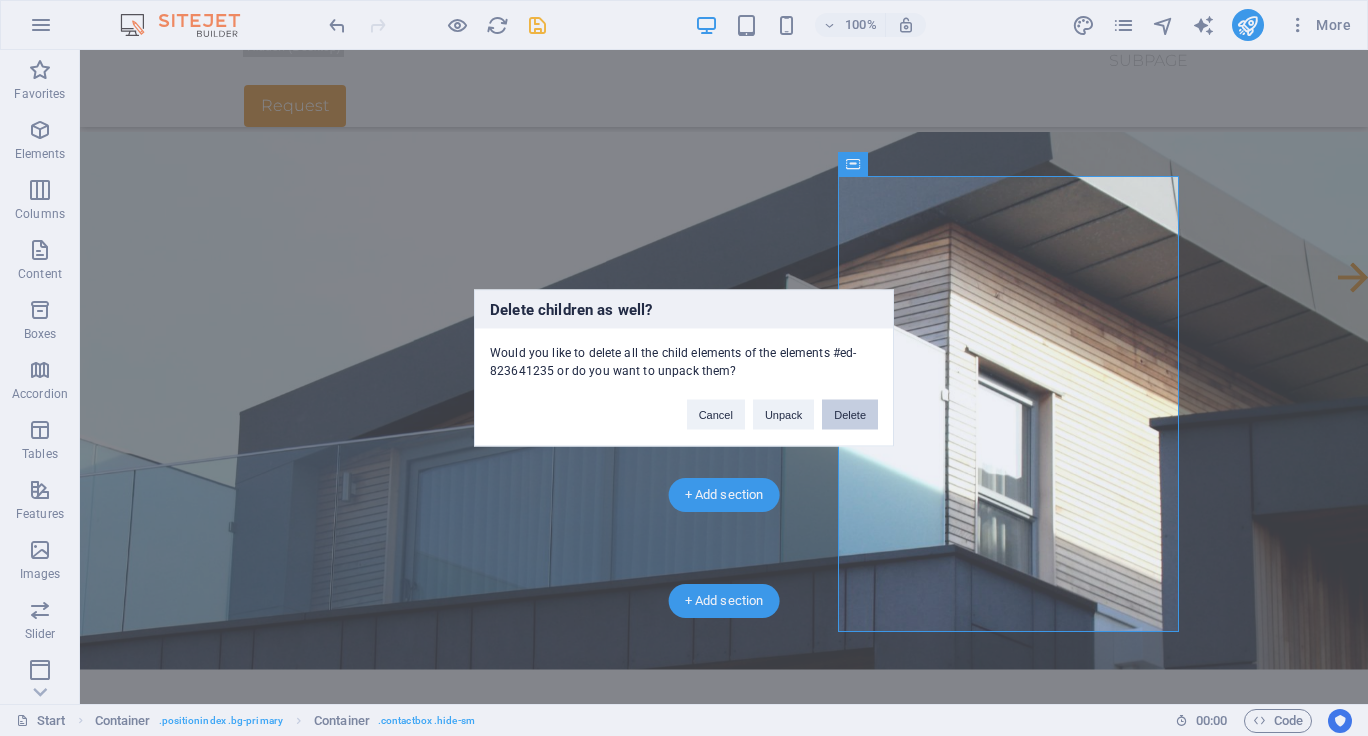 click on "Delete" at bounding box center (850, 415) 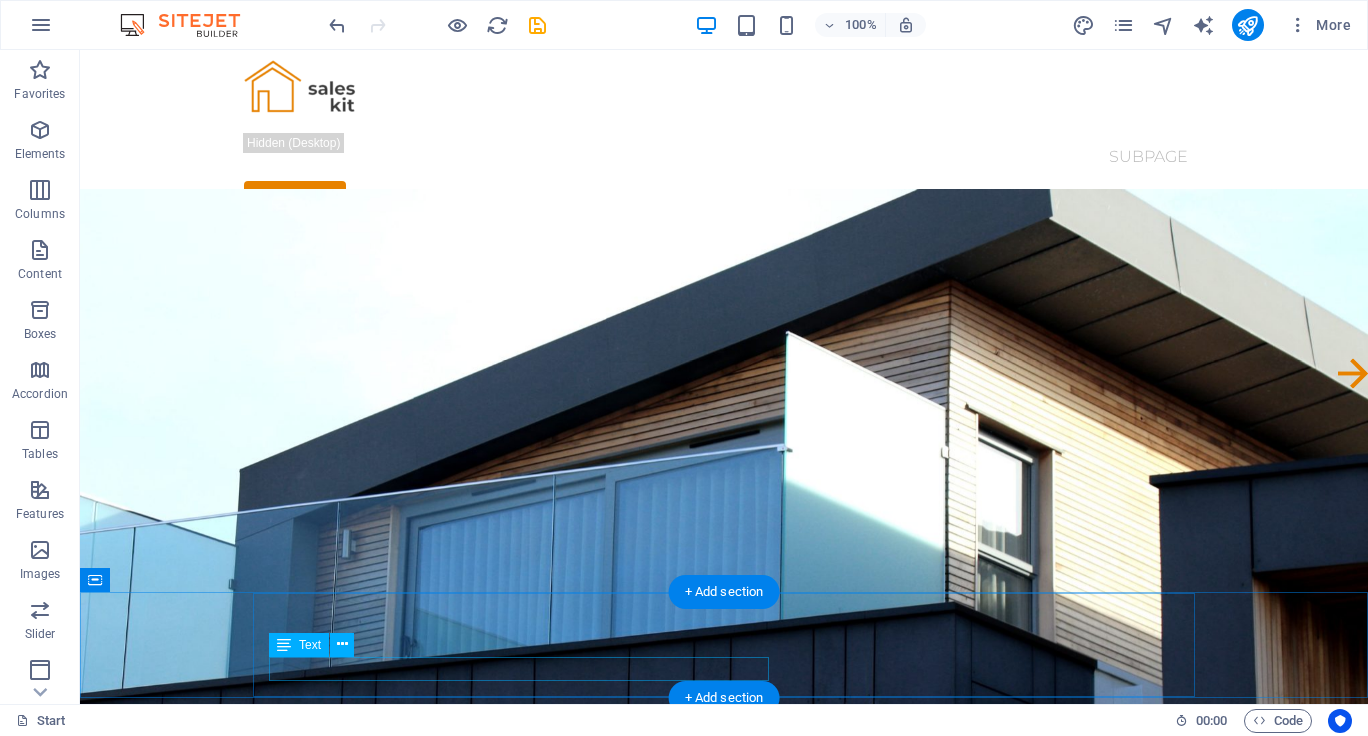 scroll, scrollTop: 0, scrollLeft: 0, axis: both 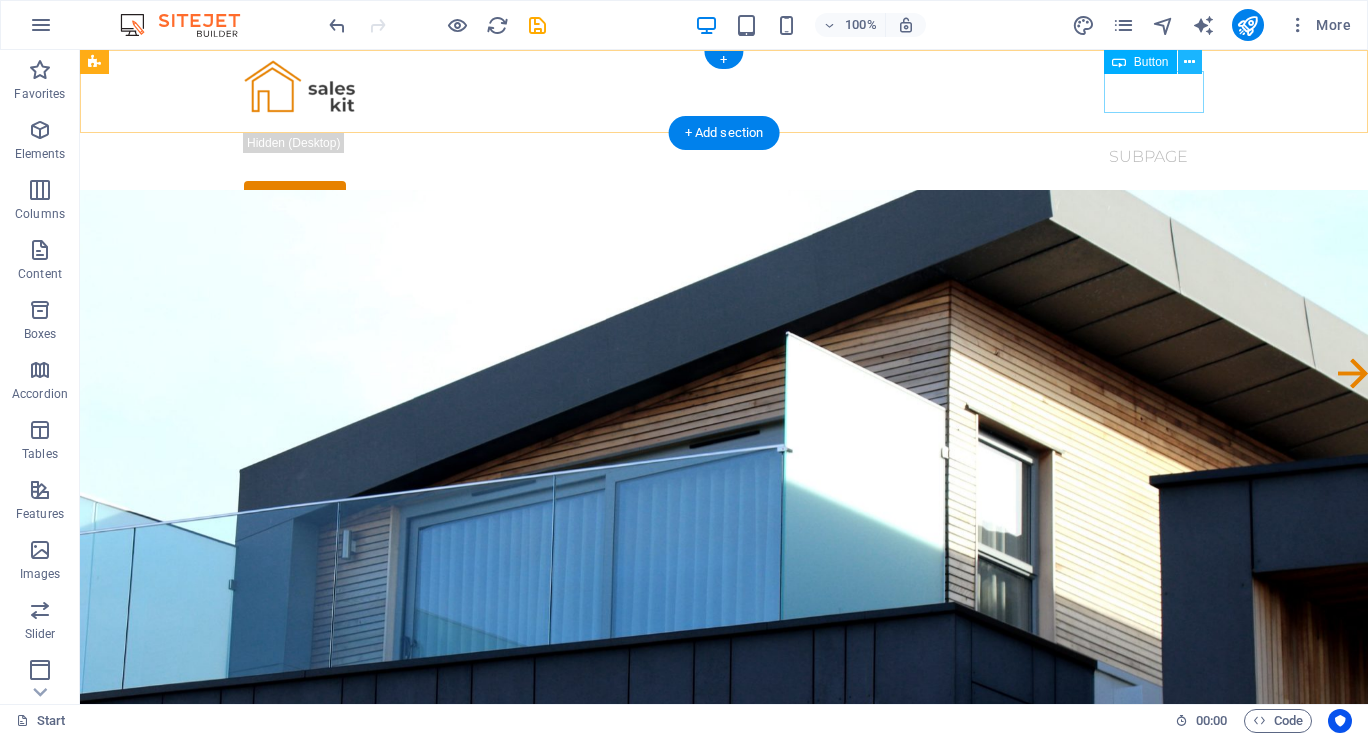 click at bounding box center [1190, 62] 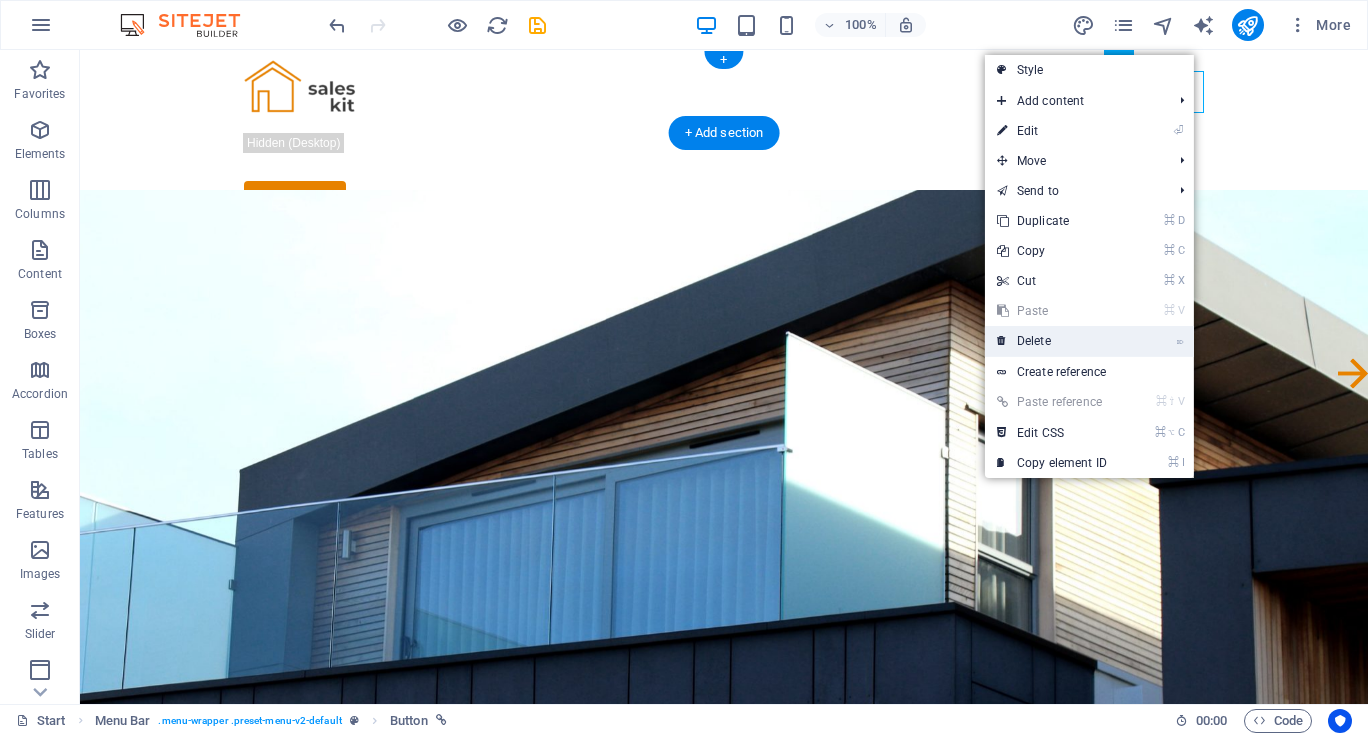 click on "⌦  Delete" at bounding box center (1052, 341) 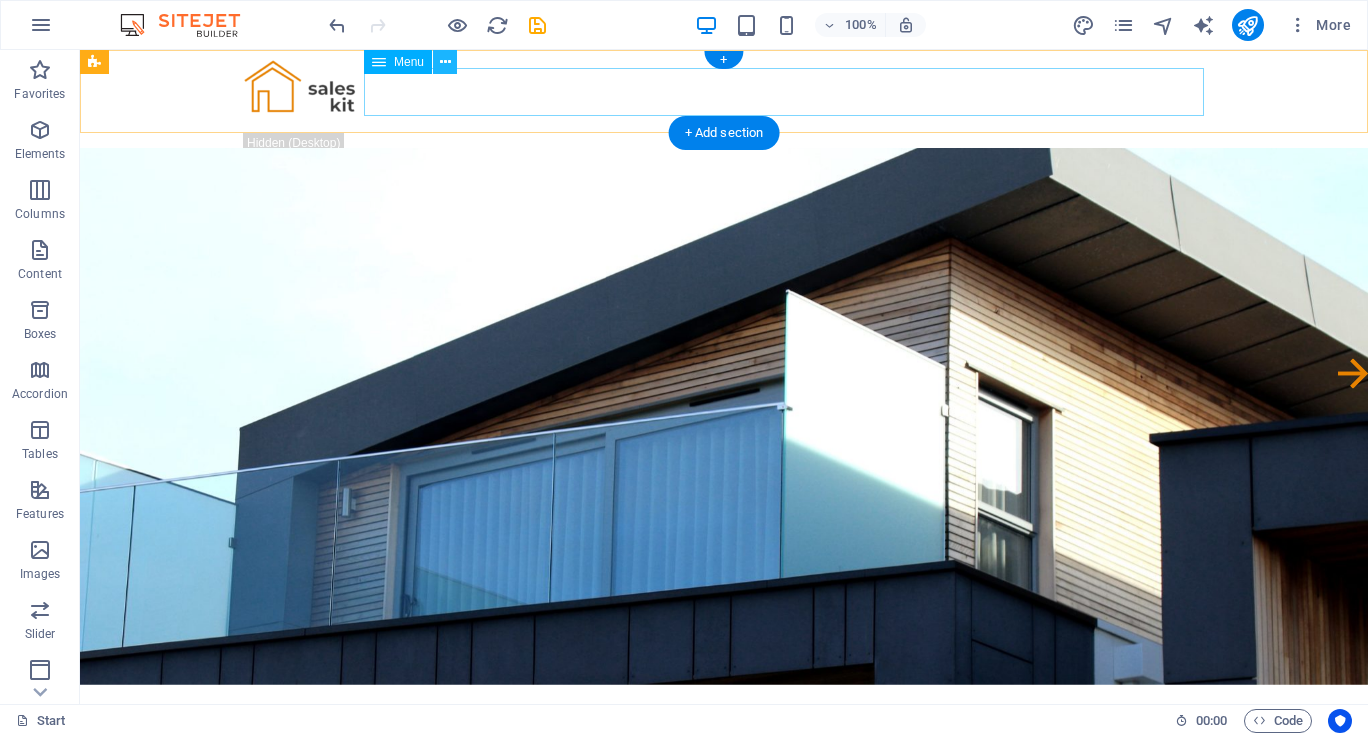 click at bounding box center [445, 62] 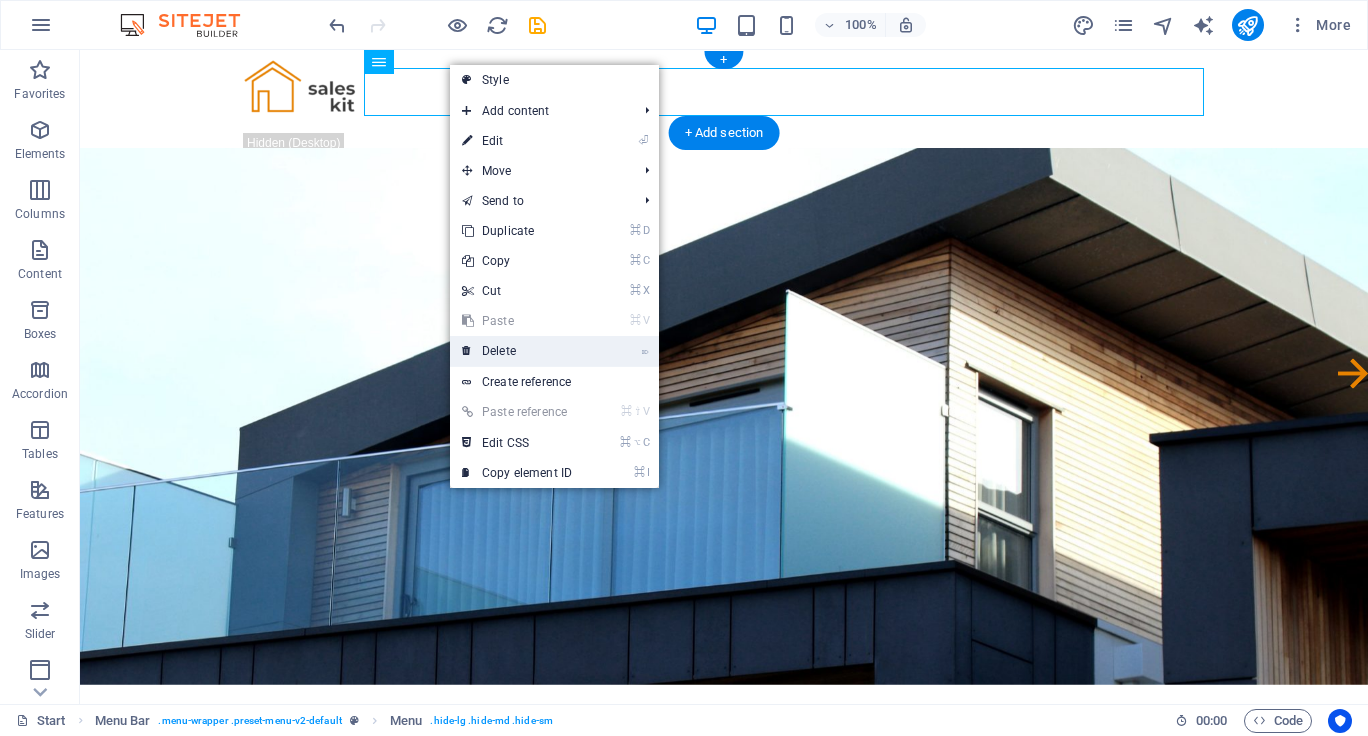 click on "⌦  Delete" at bounding box center (517, 351) 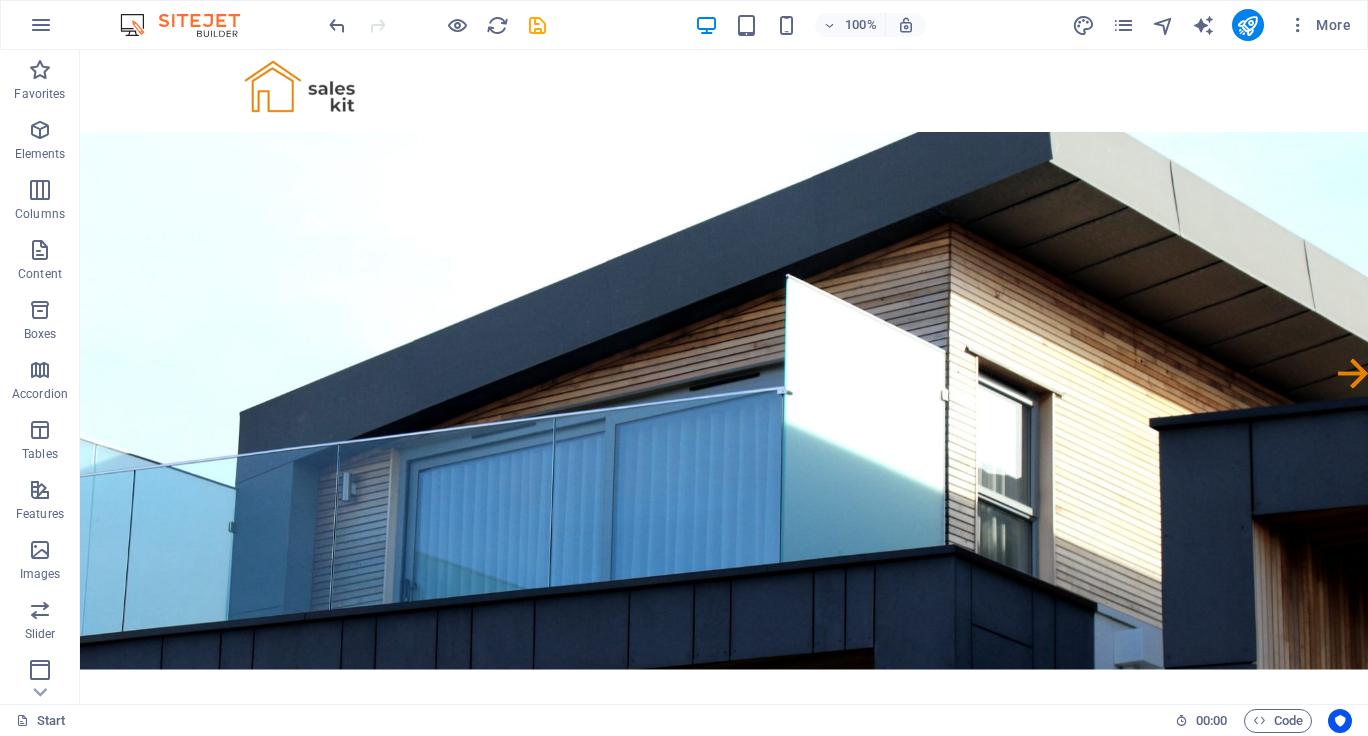 scroll, scrollTop: 0, scrollLeft: 0, axis: both 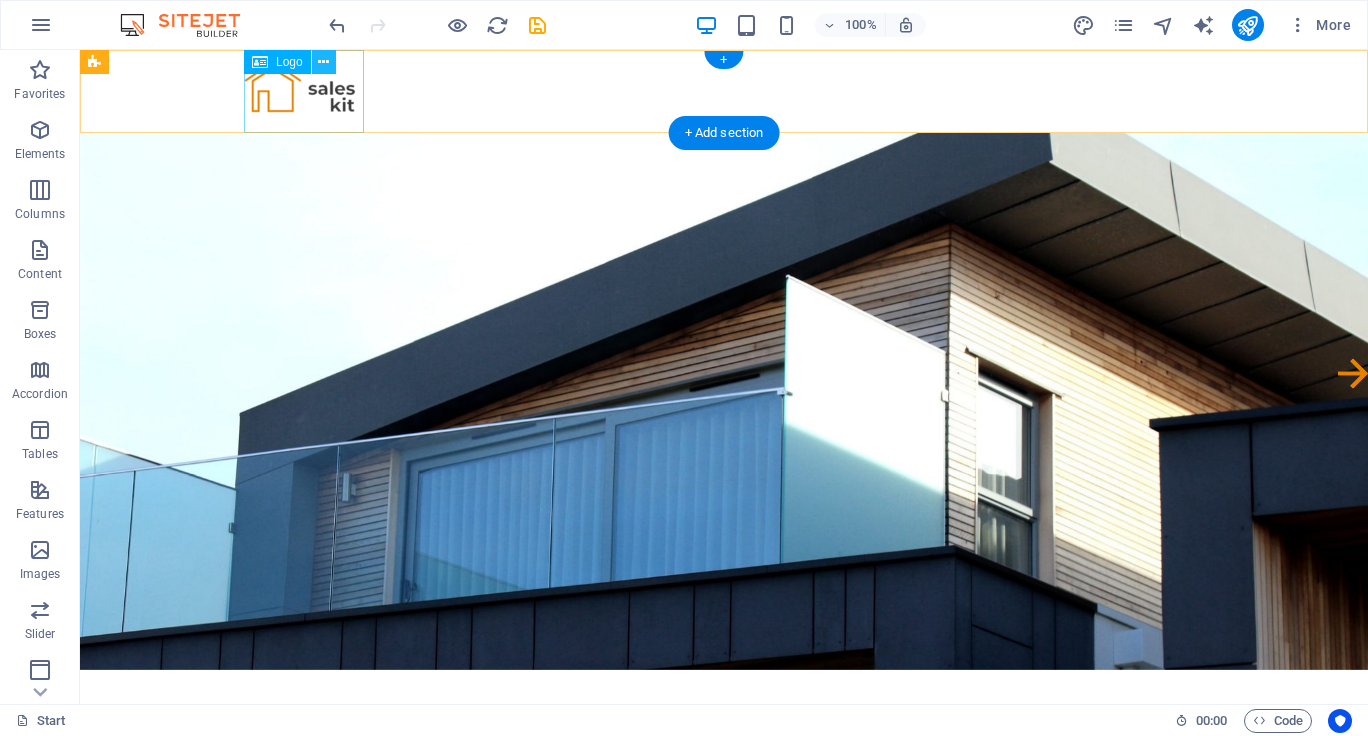 click at bounding box center (323, 62) 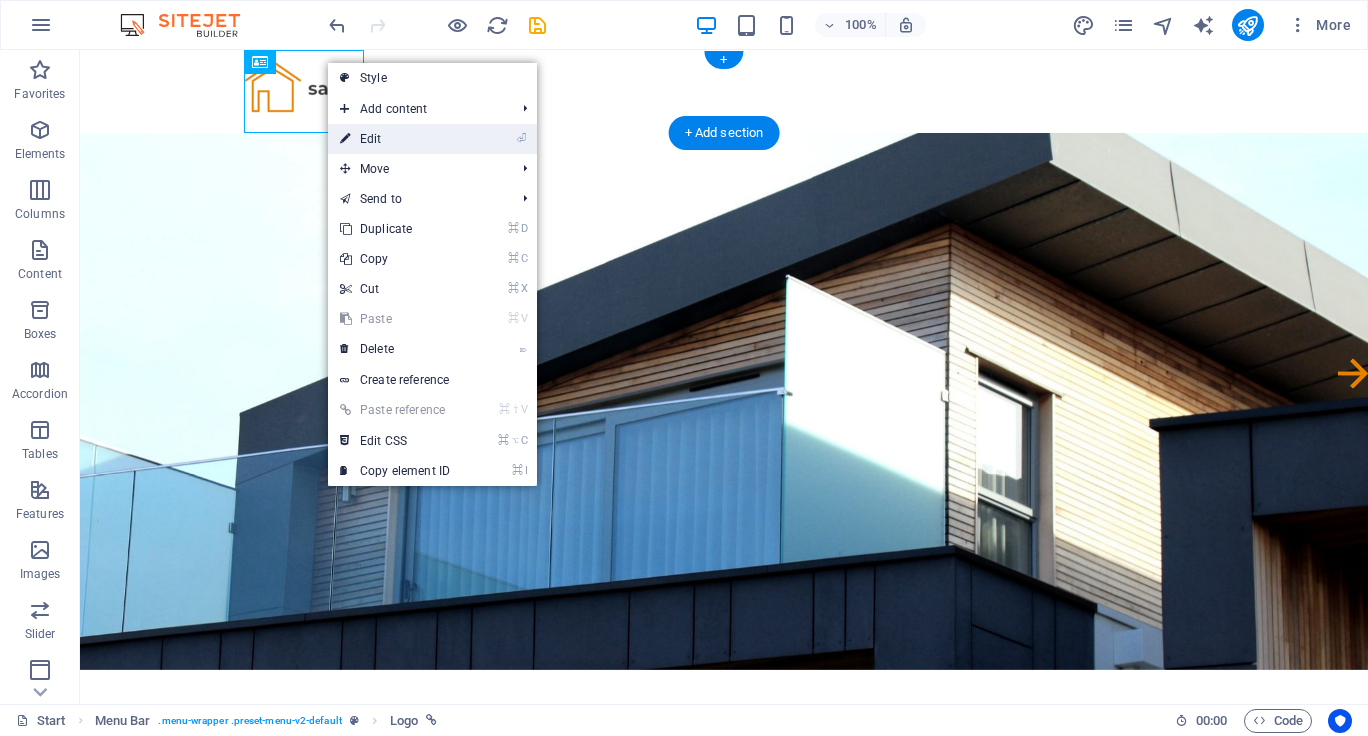 click on "⏎  Edit" at bounding box center [395, 139] 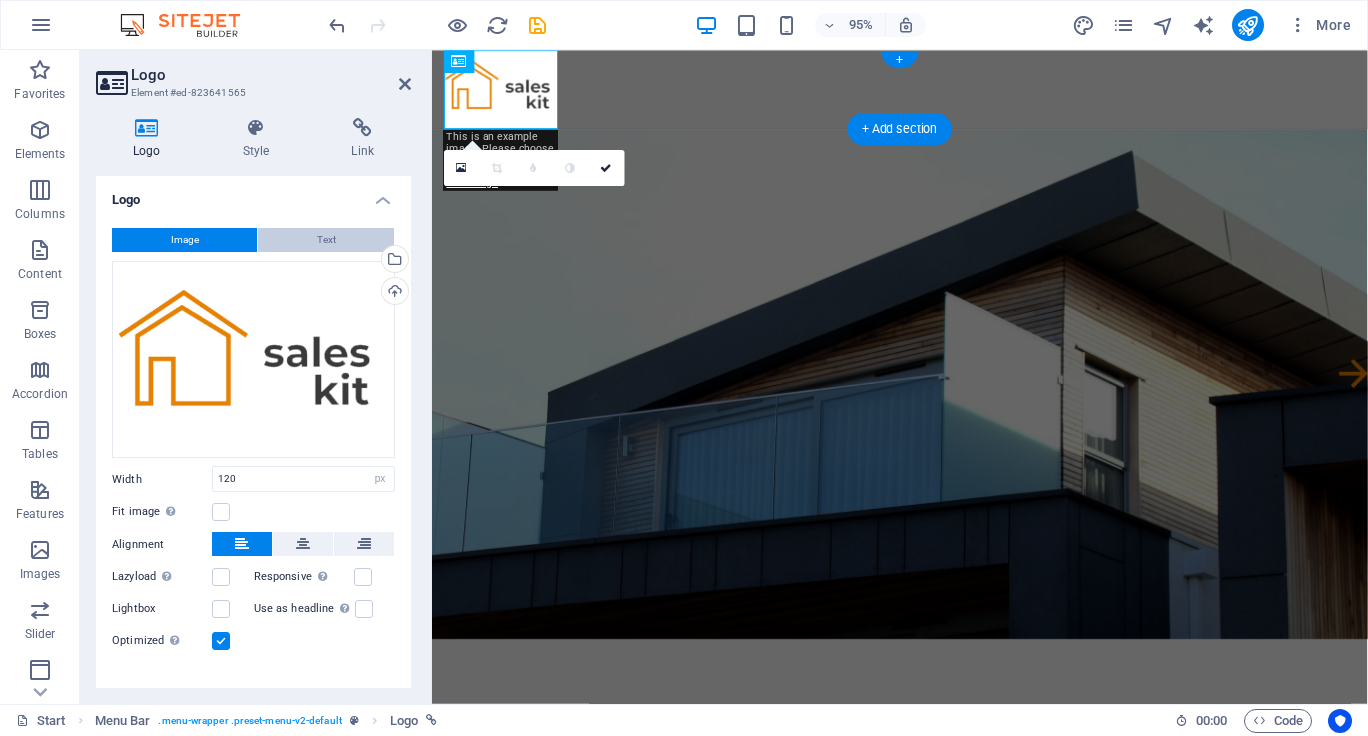 click on "Text" at bounding box center [326, 240] 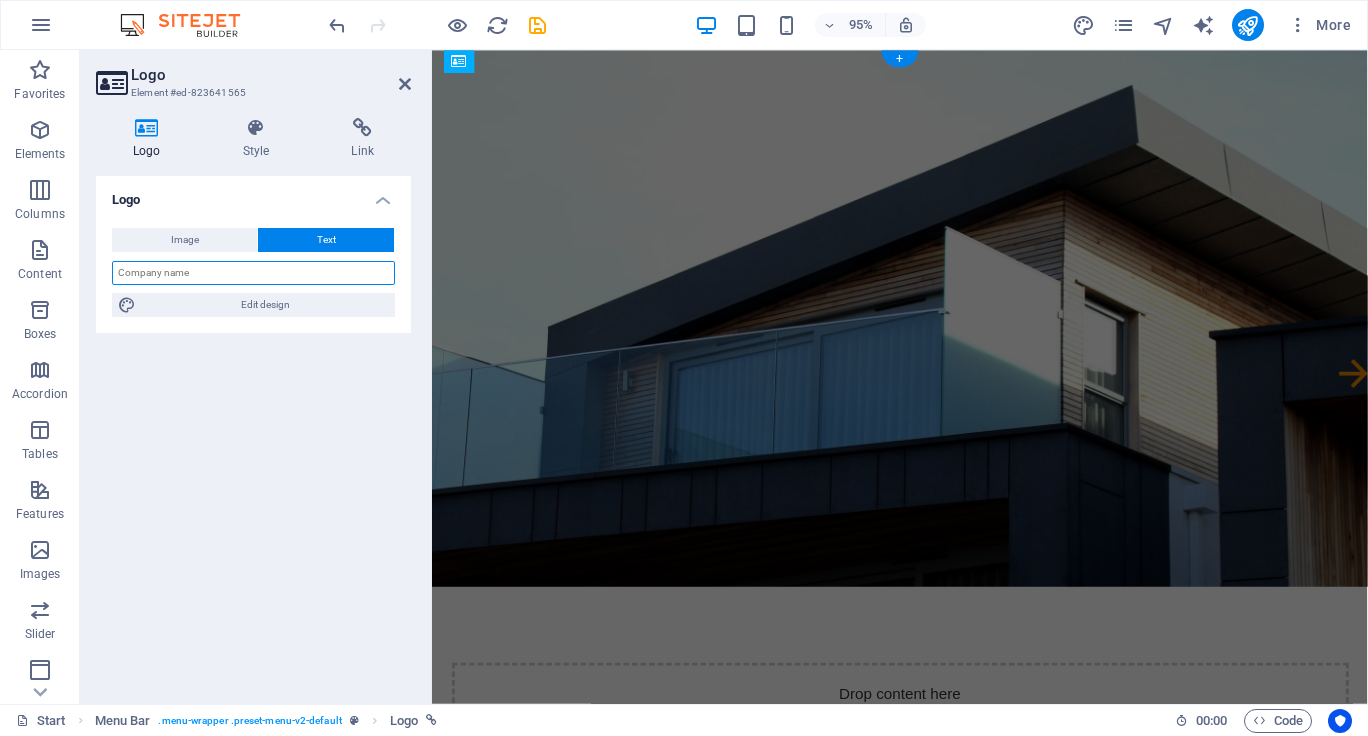 click at bounding box center [253, 273] 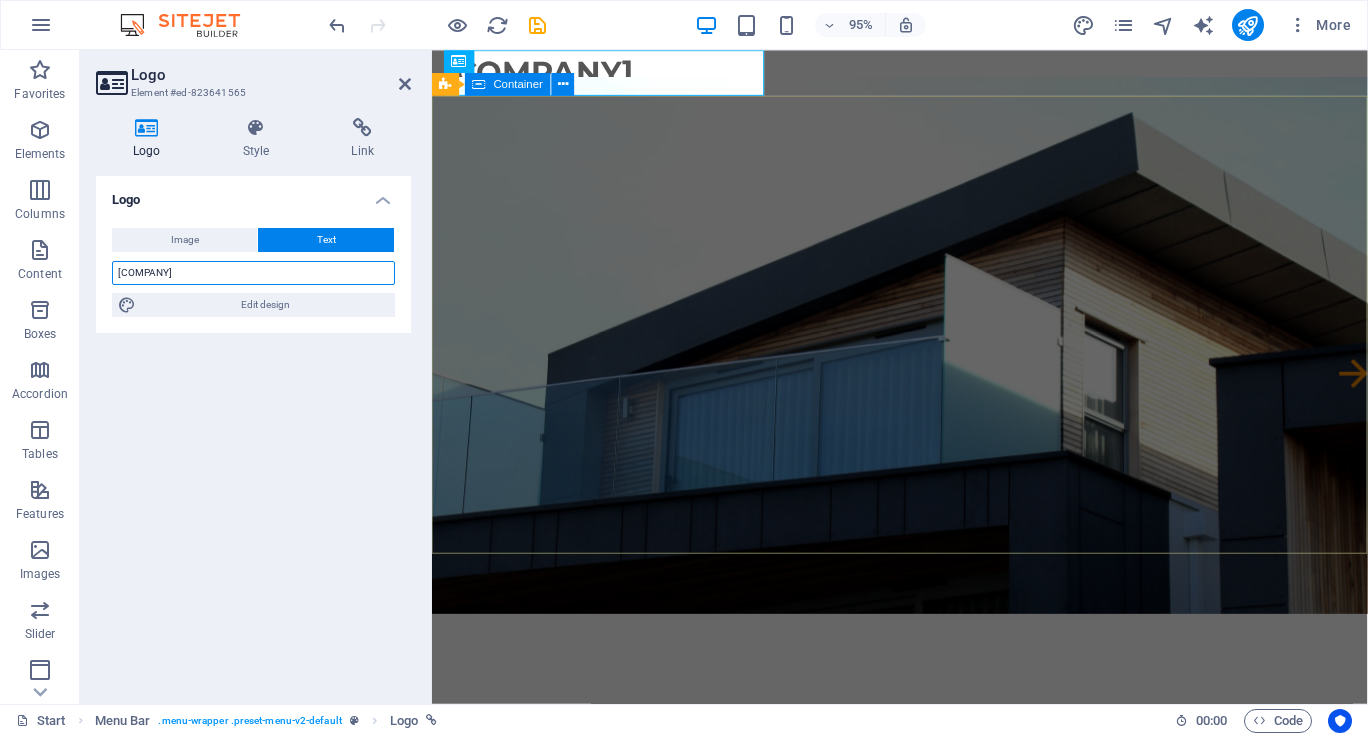 type on "SAARANEN.COM.AU" 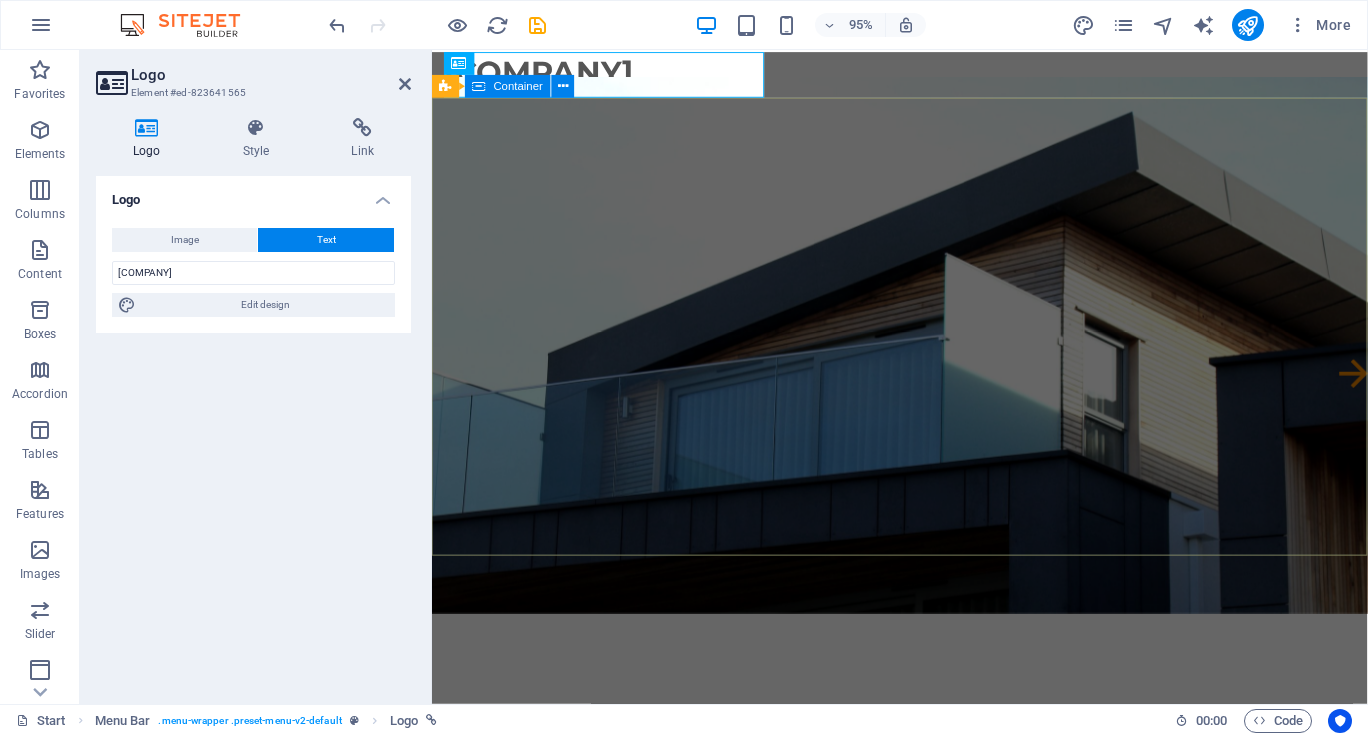 scroll, scrollTop: 0, scrollLeft: 0, axis: both 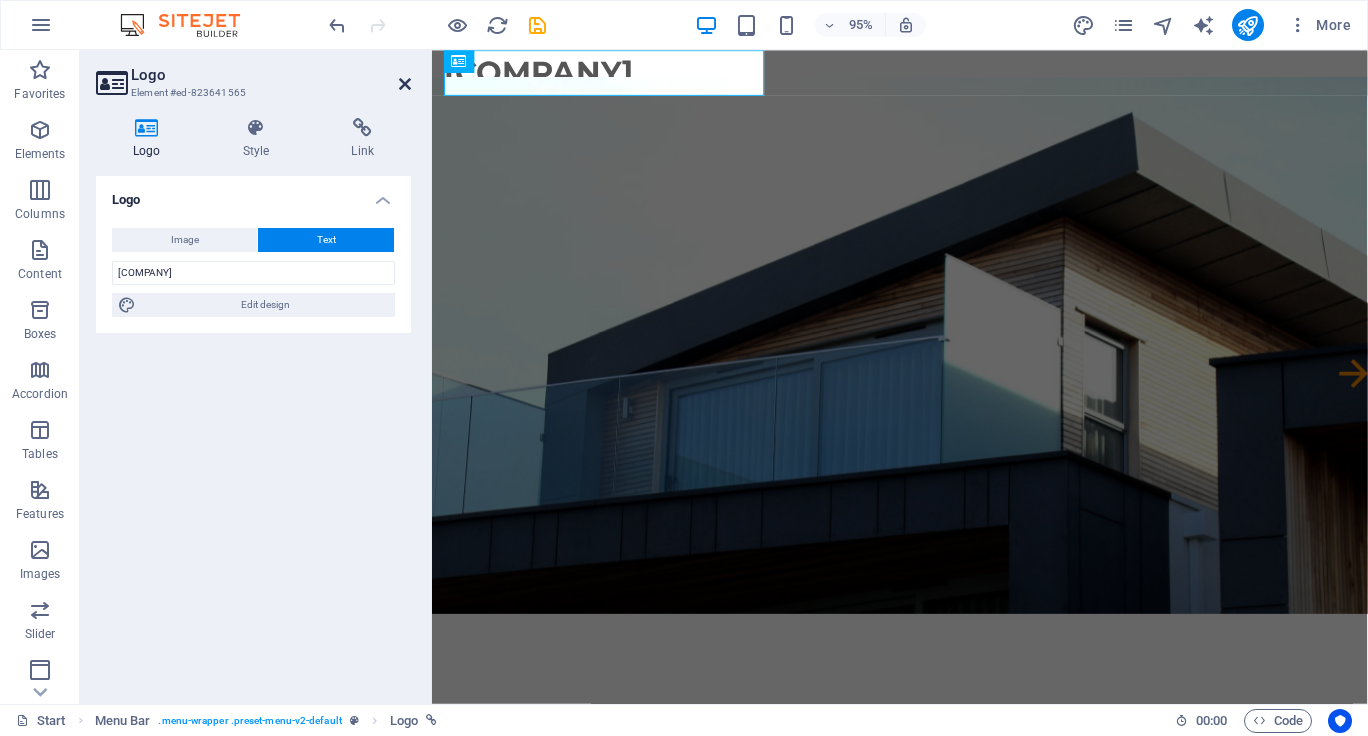 click at bounding box center (405, 84) 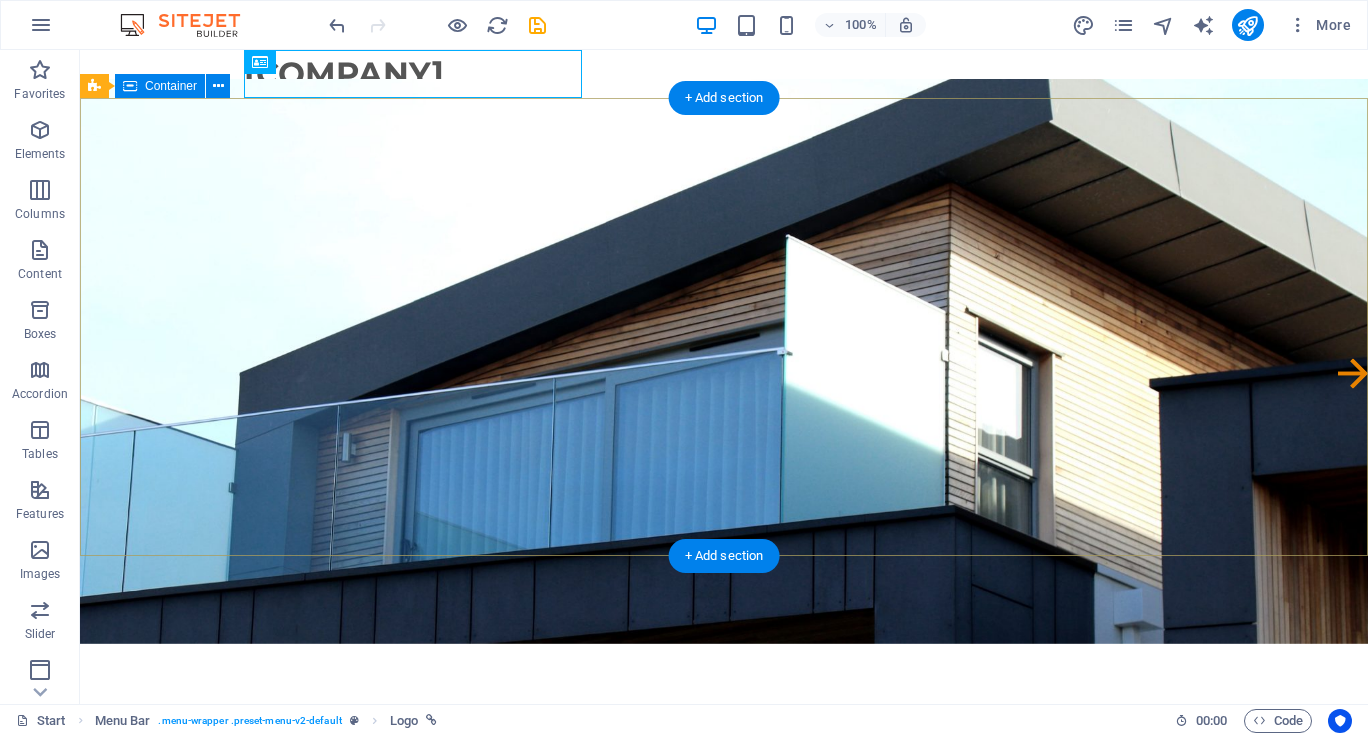click on "Drop content here or  Add elements  Paste clipboard" at bounding box center [724, 814] 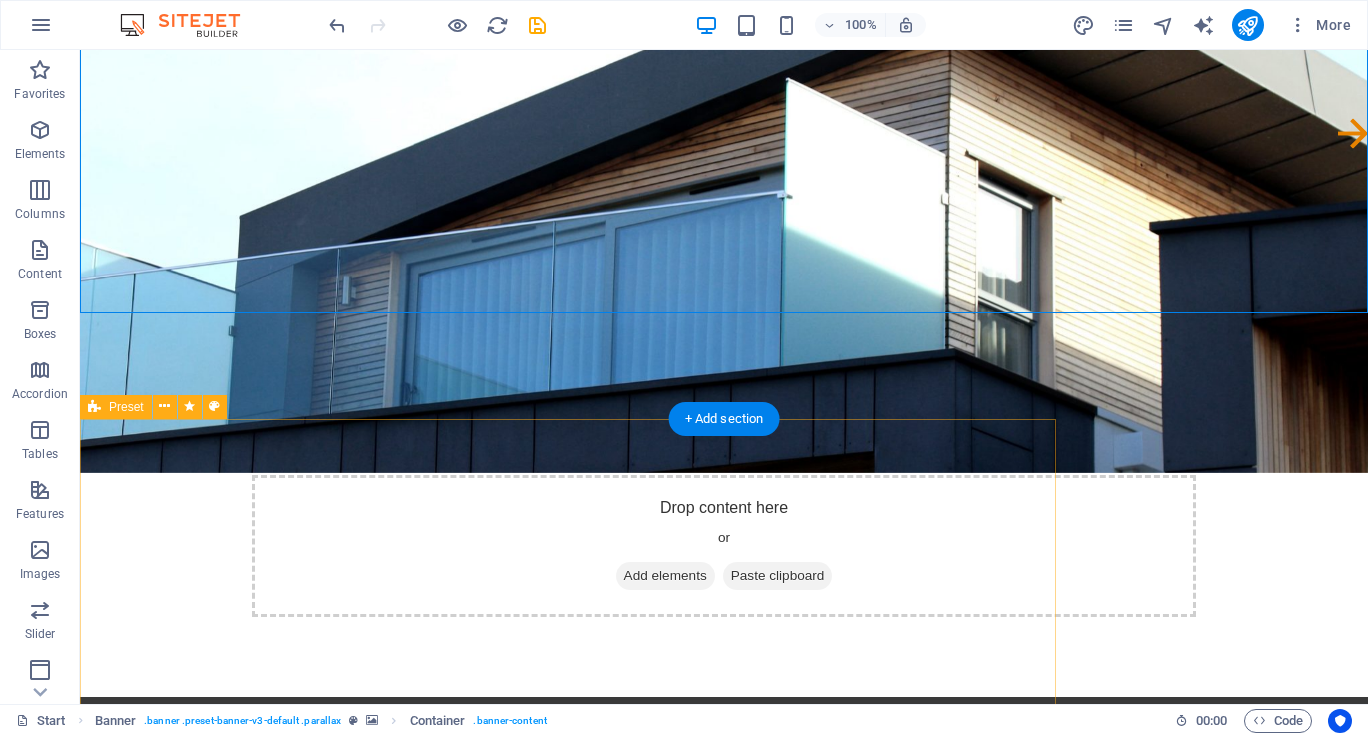 scroll, scrollTop: 243, scrollLeft: 0, axis: vertical 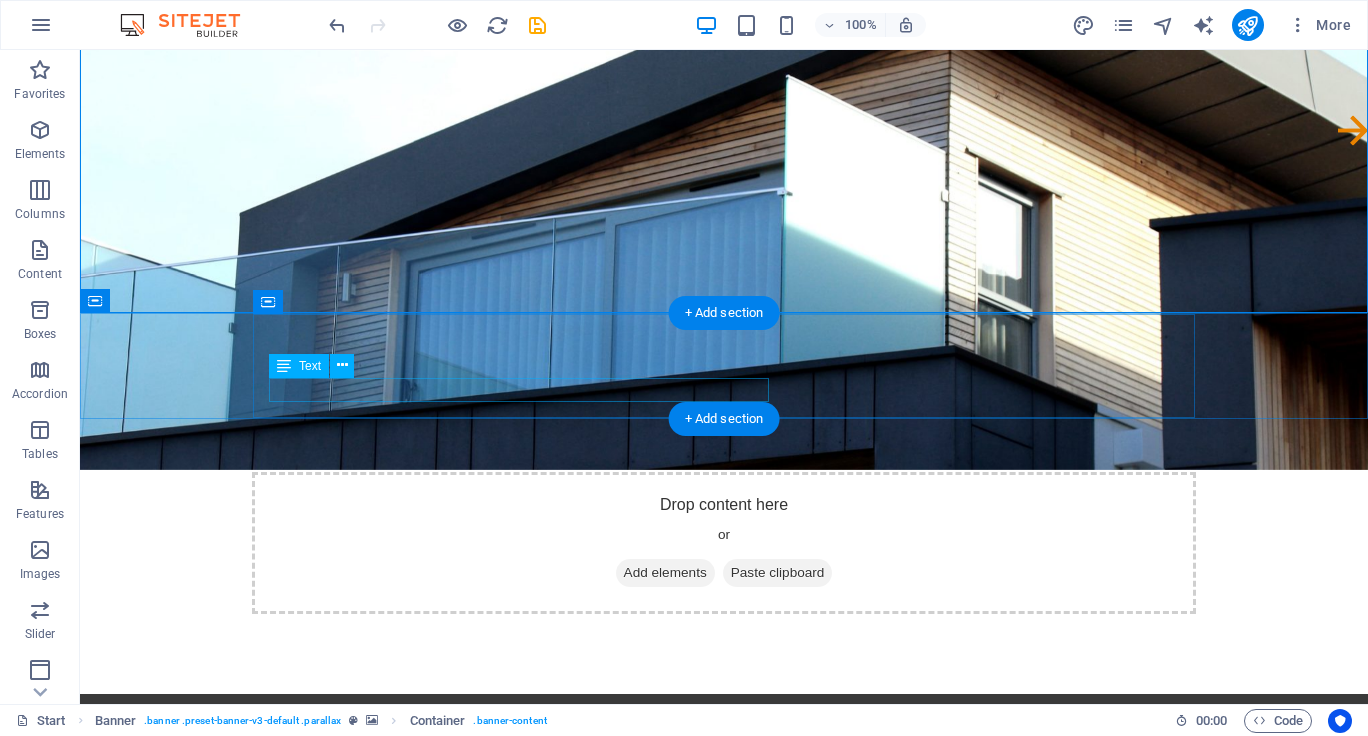 click on "Lorem ipsum dolor sit amet, consetetur sadipscing elitr" at bounding box center (519, 771) 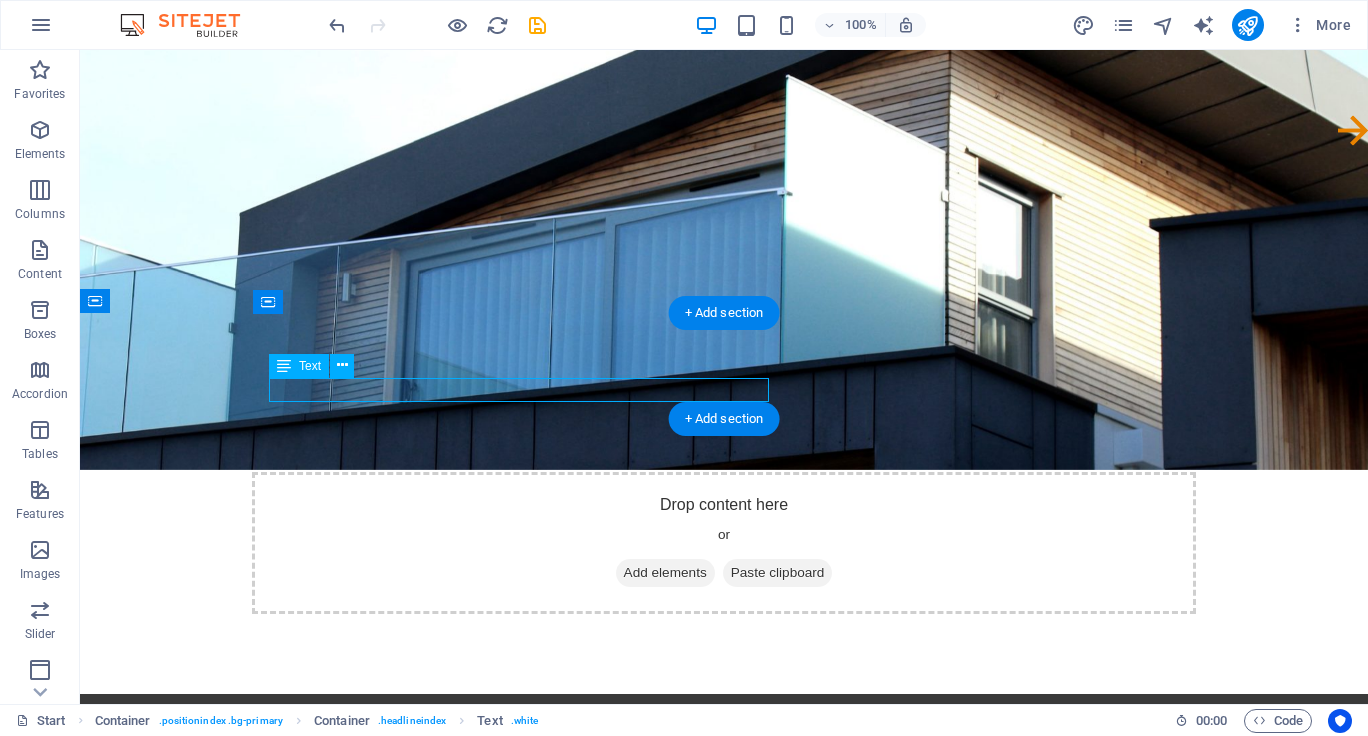 click on "Lorem ipsum dolor sit amet, consetetur sadipscing elitr" at bounding box center [519, 771] 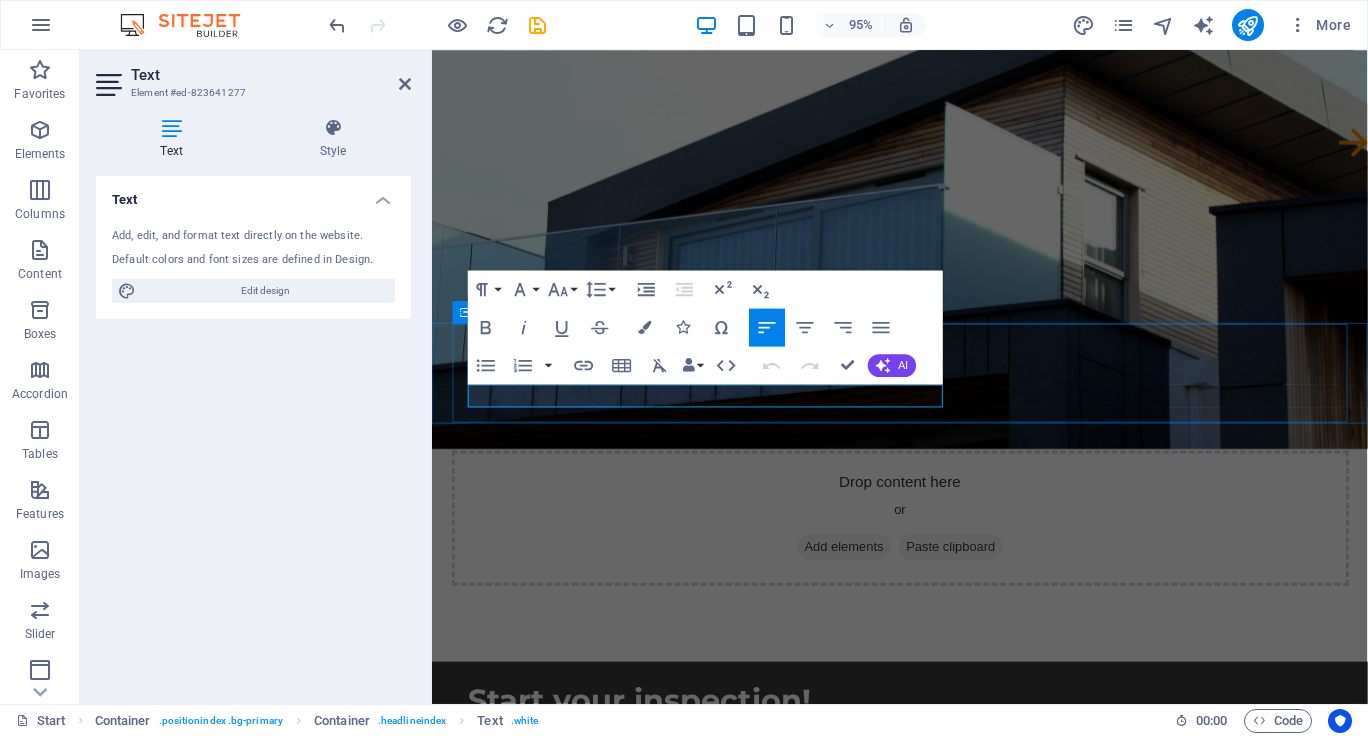 drag, startPoint x: 916, startPoint y: 414, endPoint x: 461, endPoint y: 415, distance: 455.0011 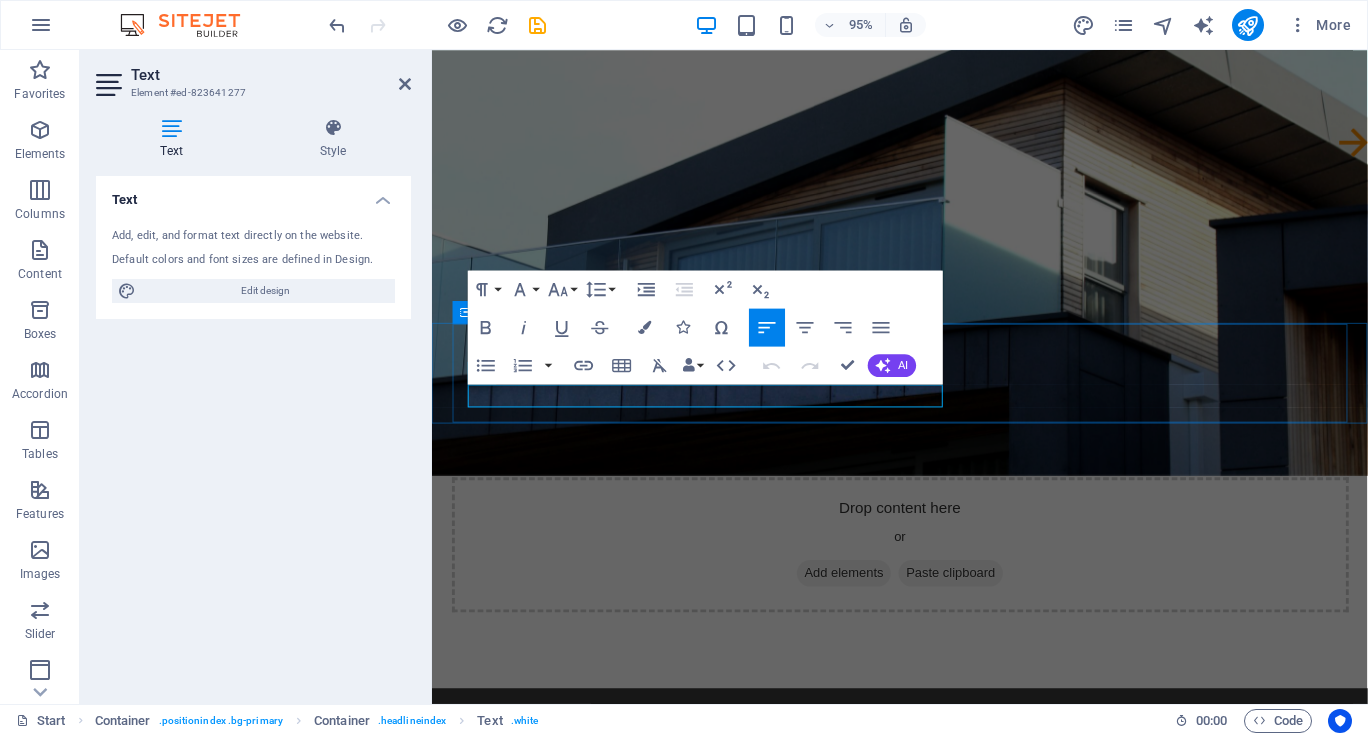 type 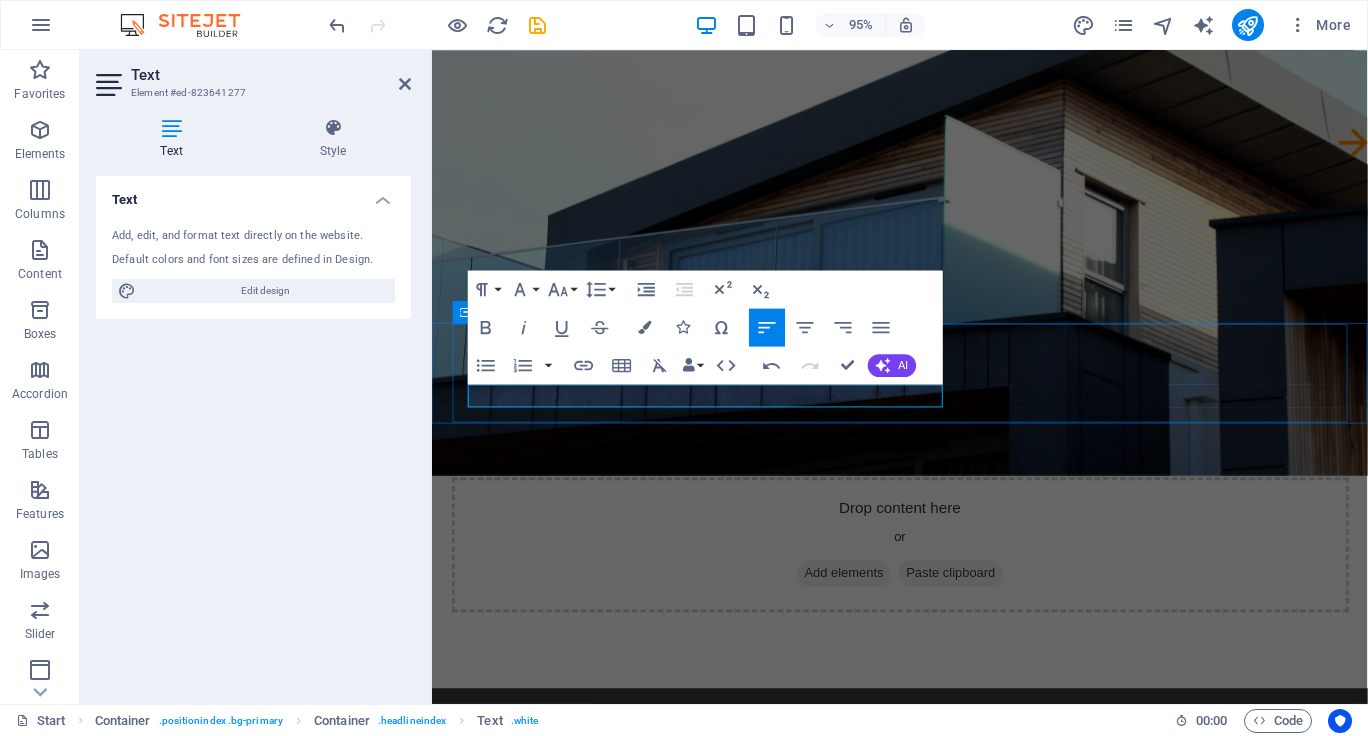 click on "Start your inspection! View our properties on Realestate.com.au" at bounding box center [925, 775] 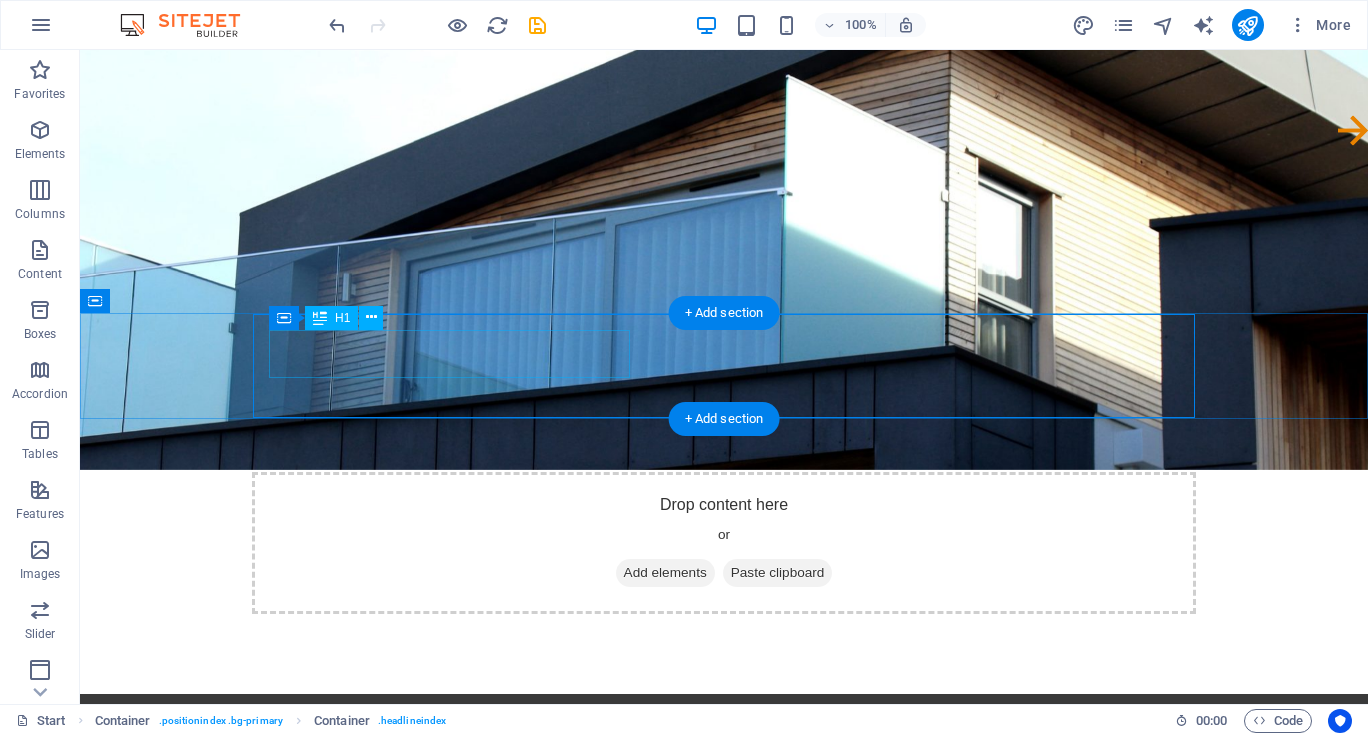 click on "Start your inspection!" at bounding box center [519, 735] 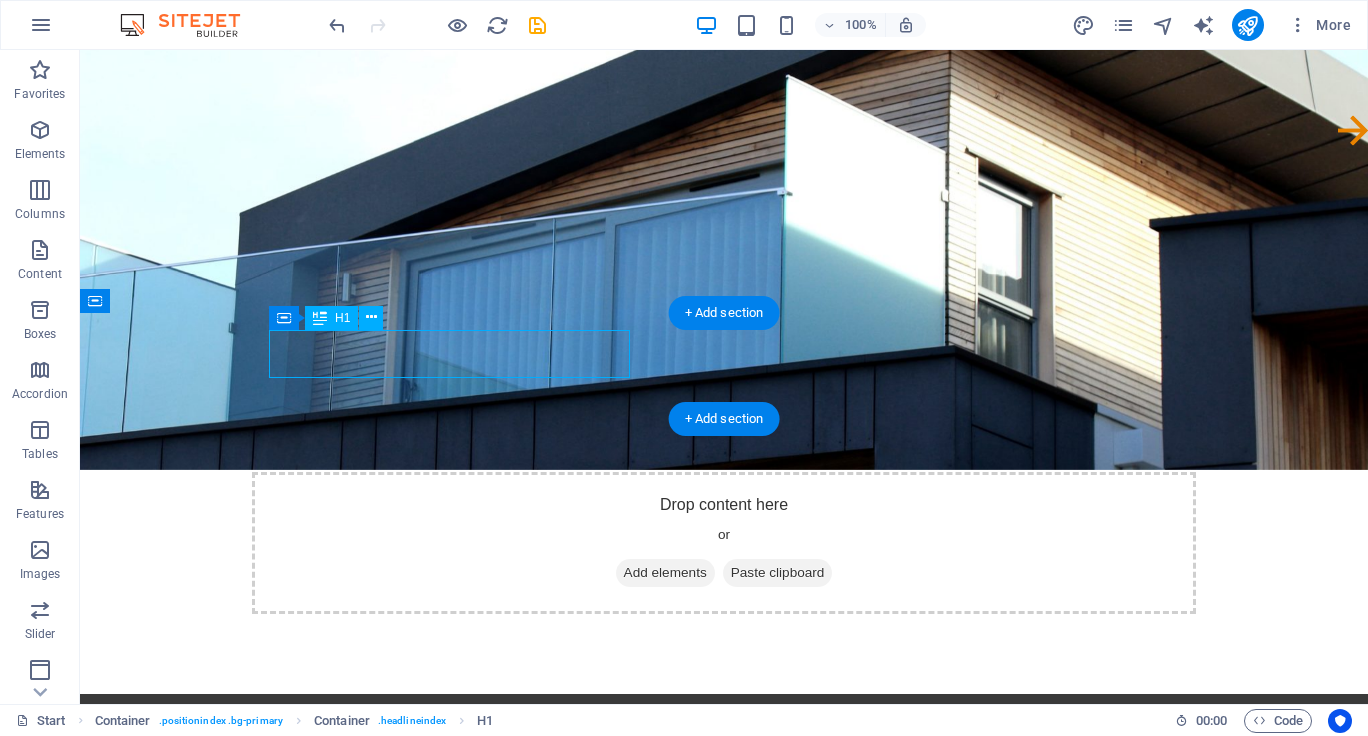 click on "Start your inspection!" at bounding box center (519, 735) 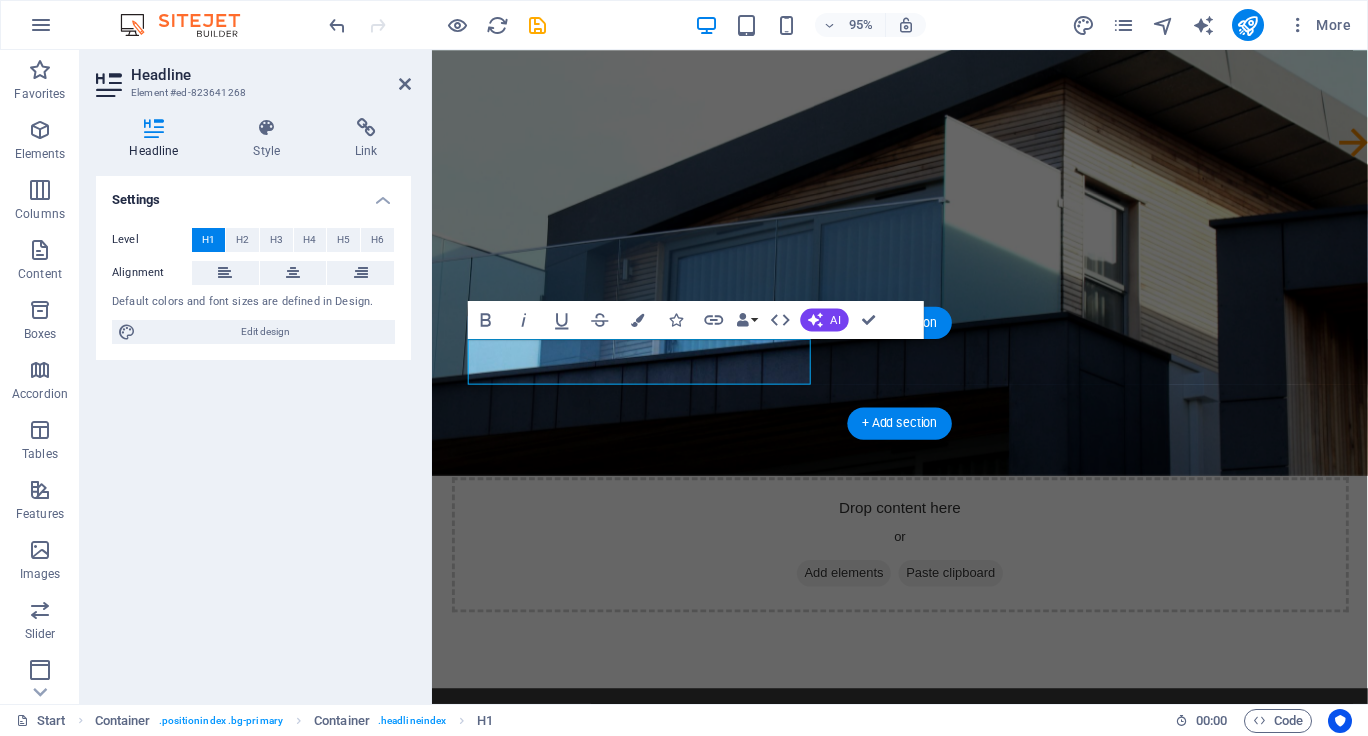 type 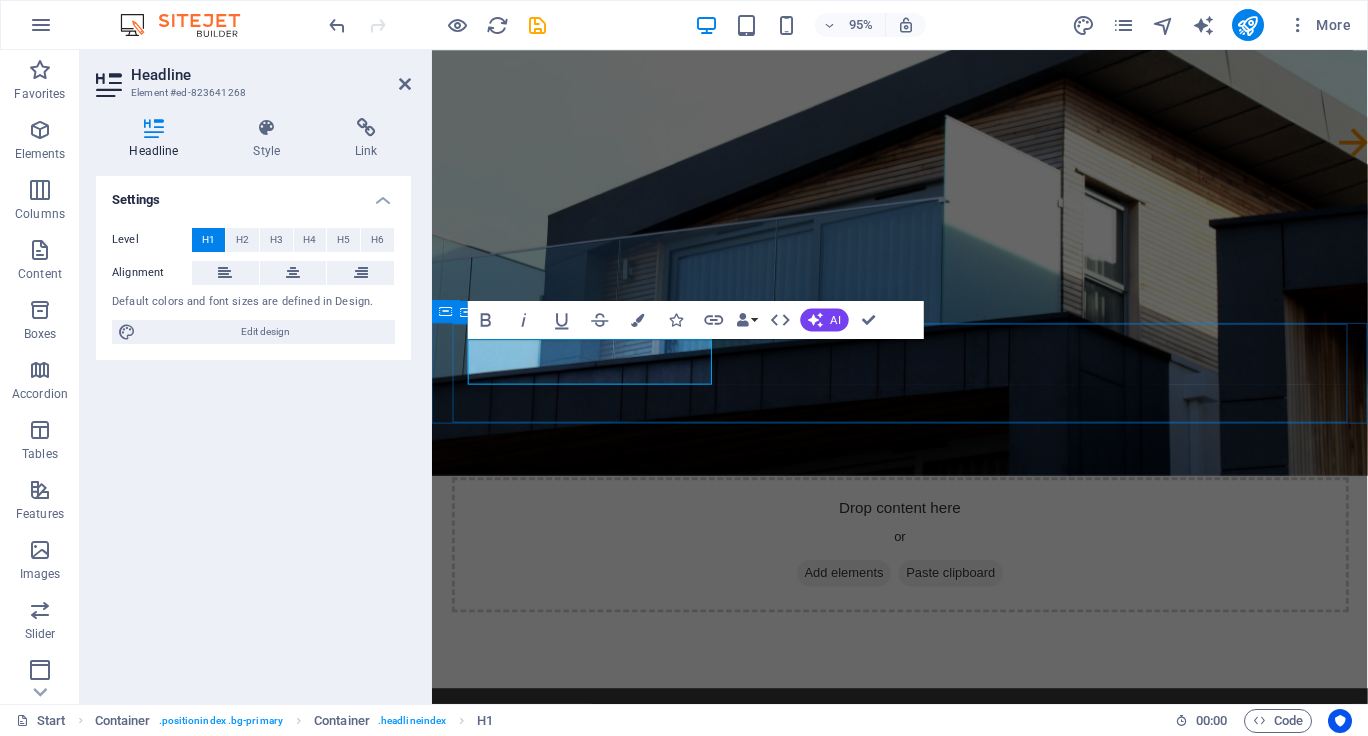click on "Find a property View our properties on Realestate.com.au" at bounding box center [925, 775] 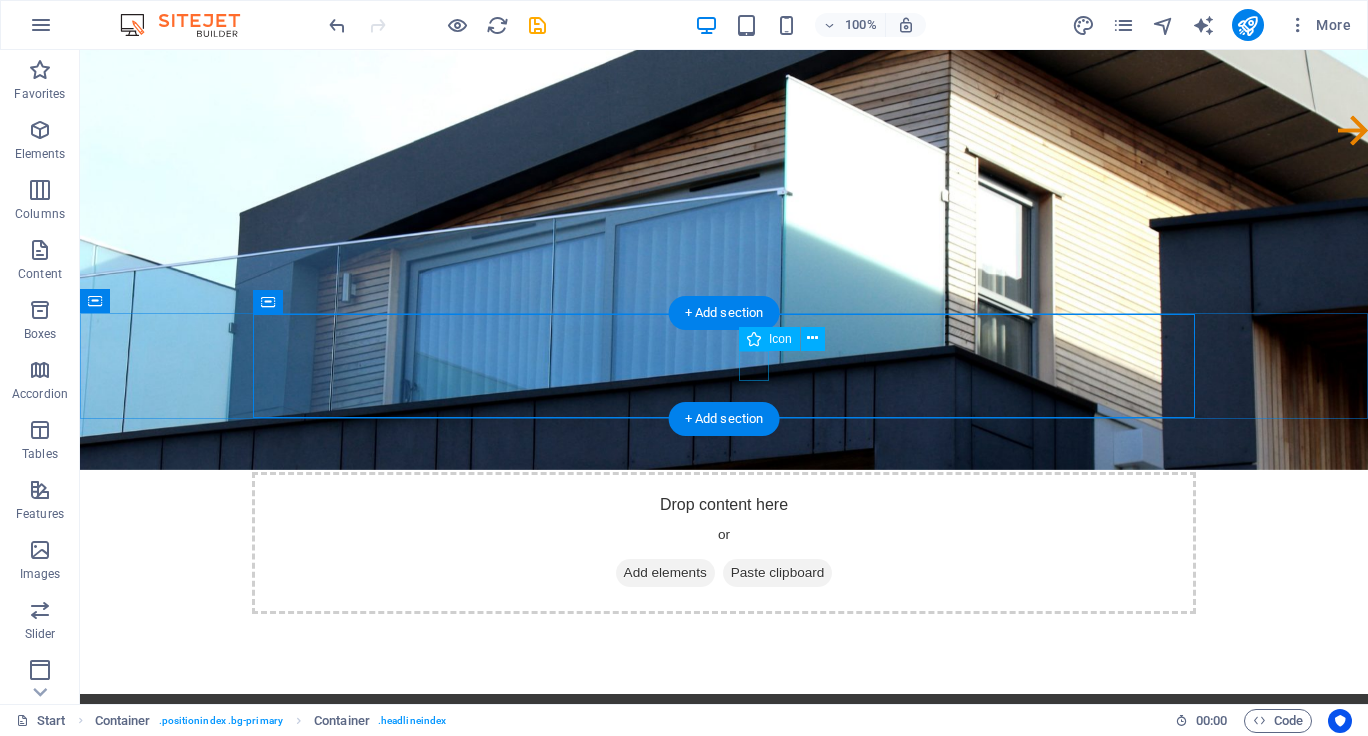 click at bounding box center (1353, 134) 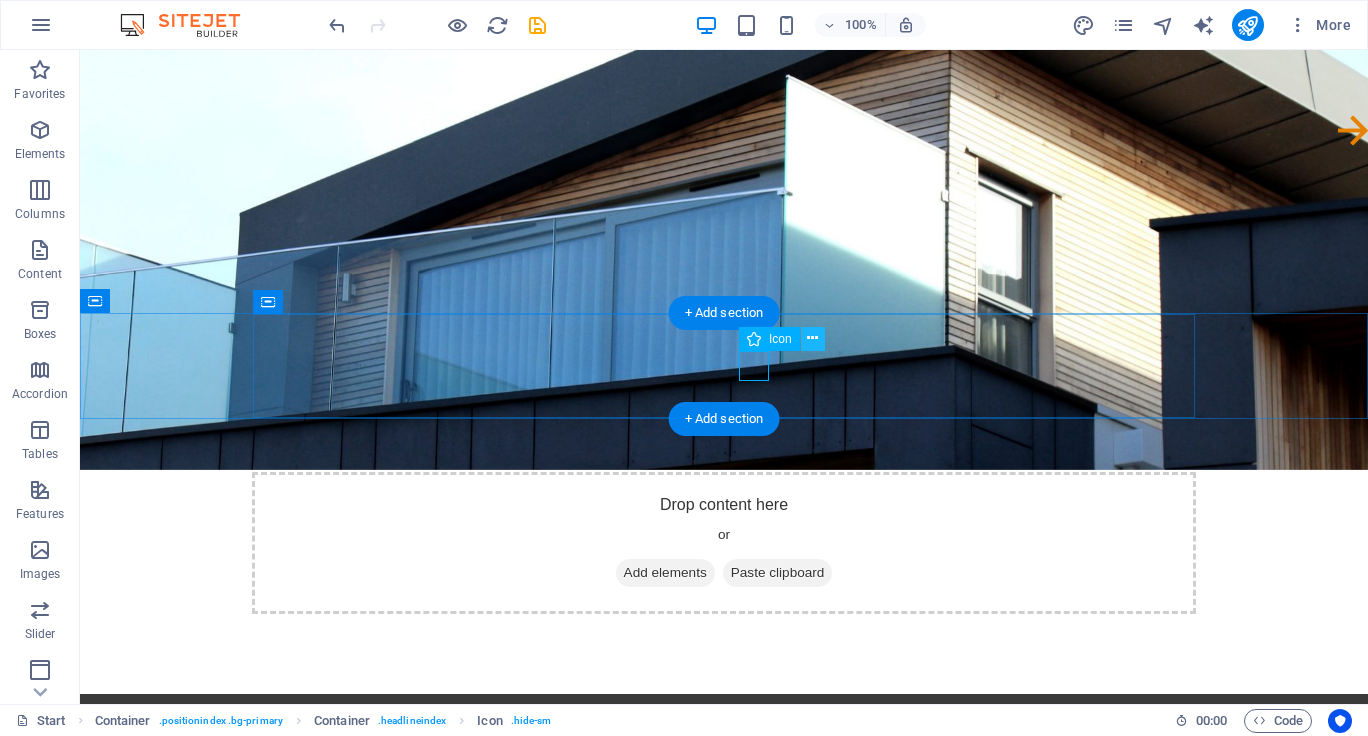click at bounding box center [812, 338] 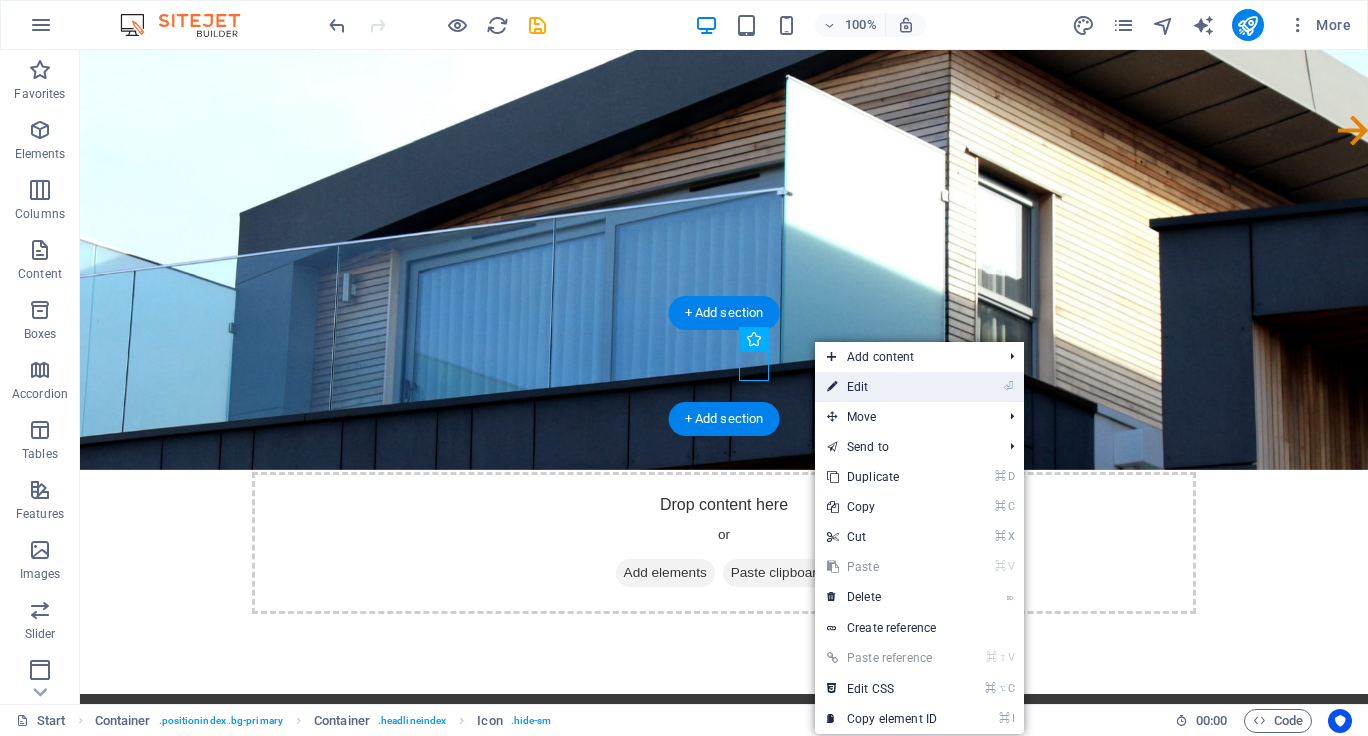 click on "⏎  Edit" at bounding box center (882, 387) 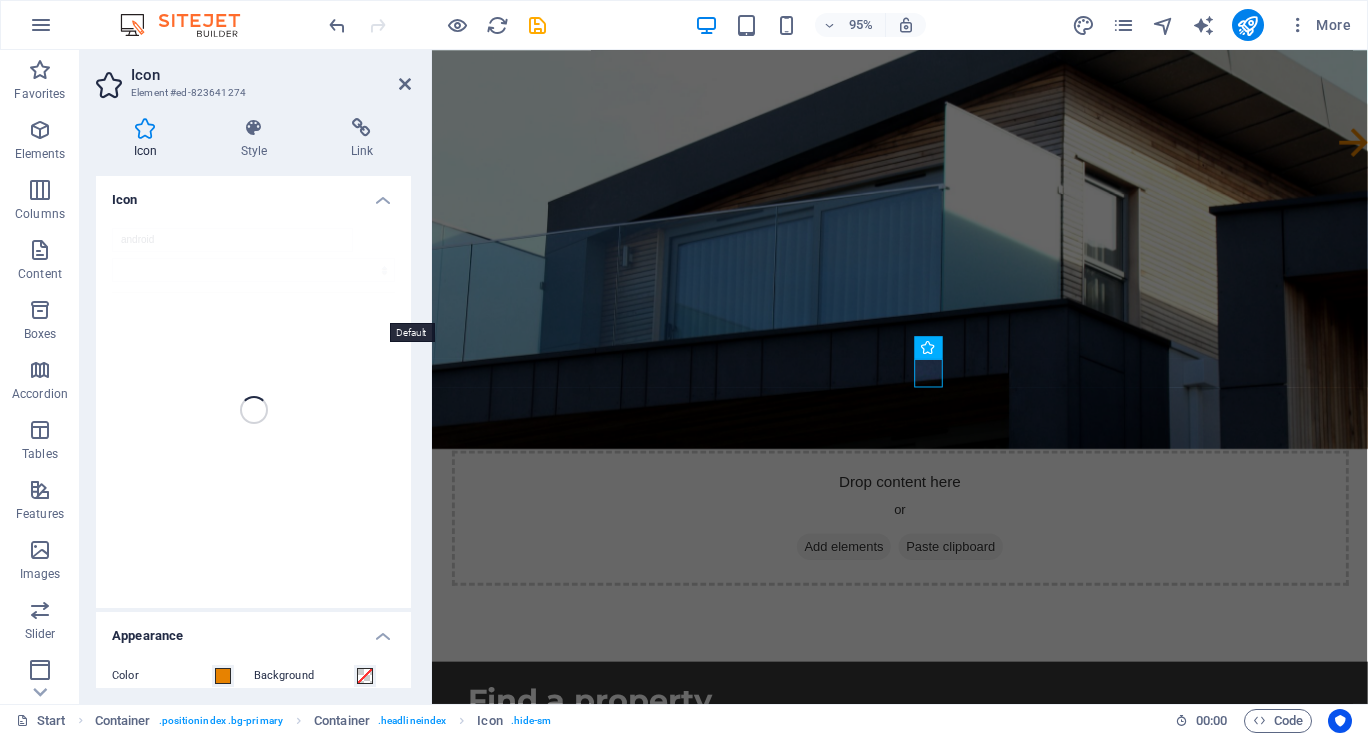scroll, scrollTop: 0, scrollLeft: 0, axis: both 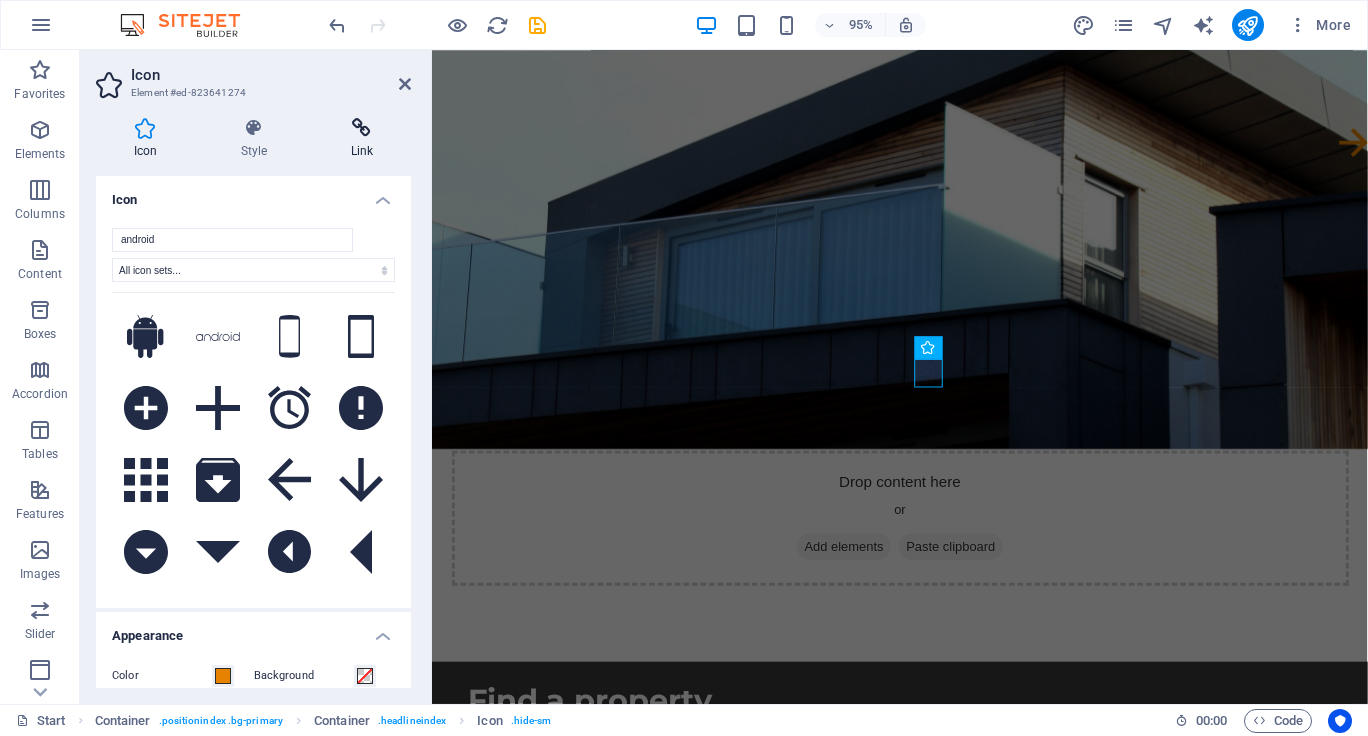 click at bounding box center (362, 128) 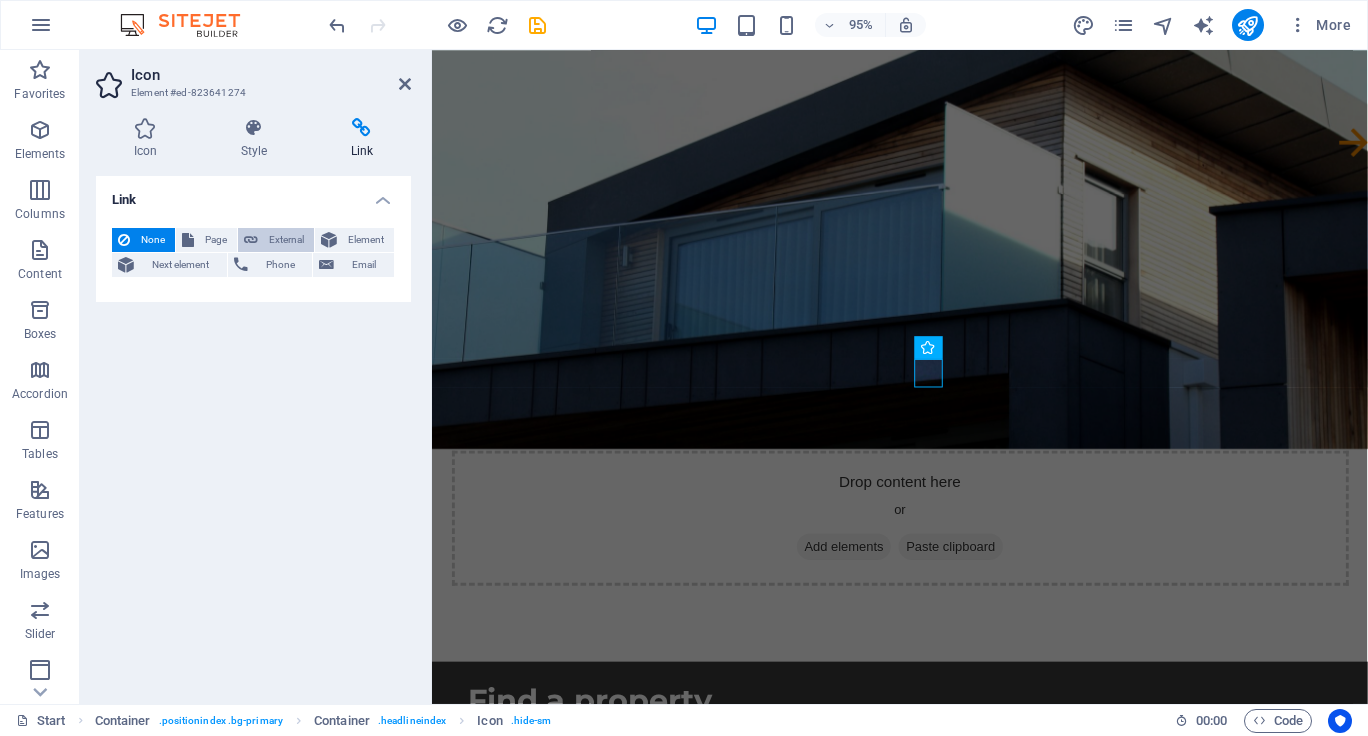 click on "External" at bounding box center [286, 240] 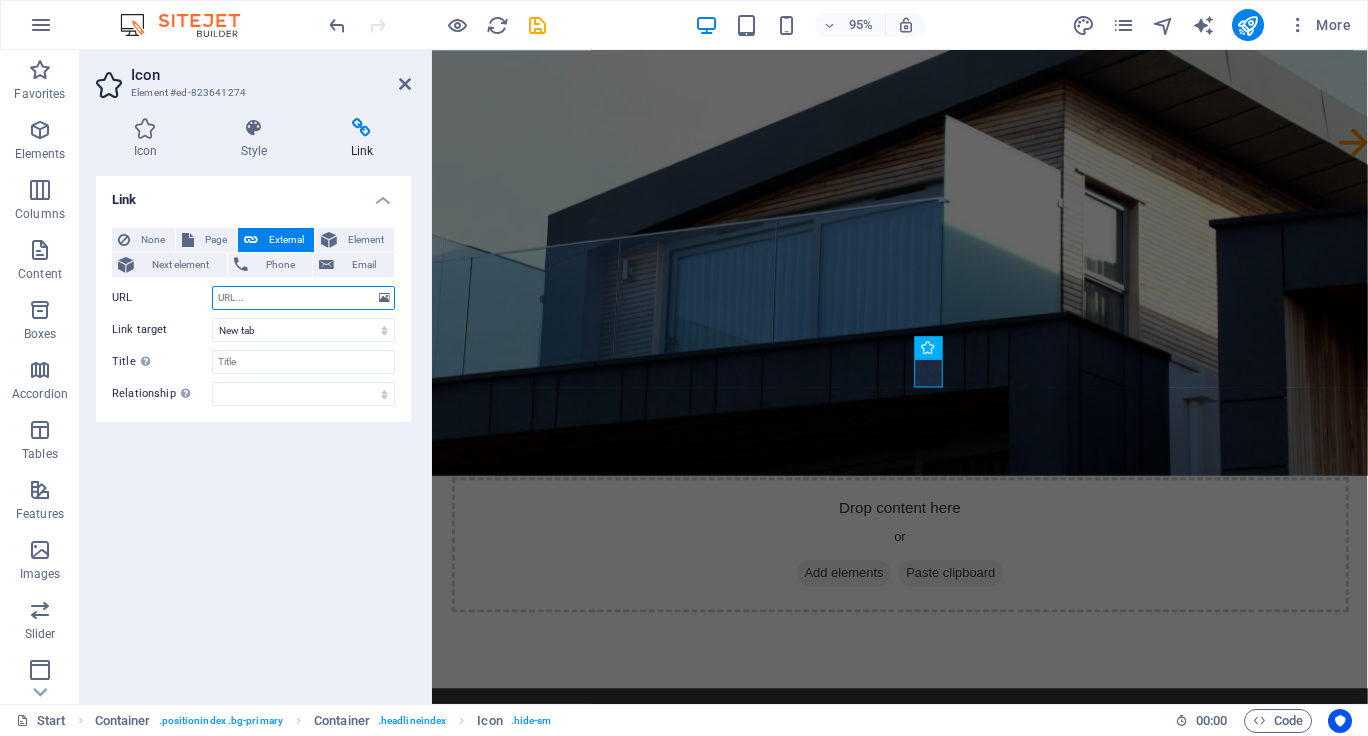 click on "URL" at bounding box center [303, 298] 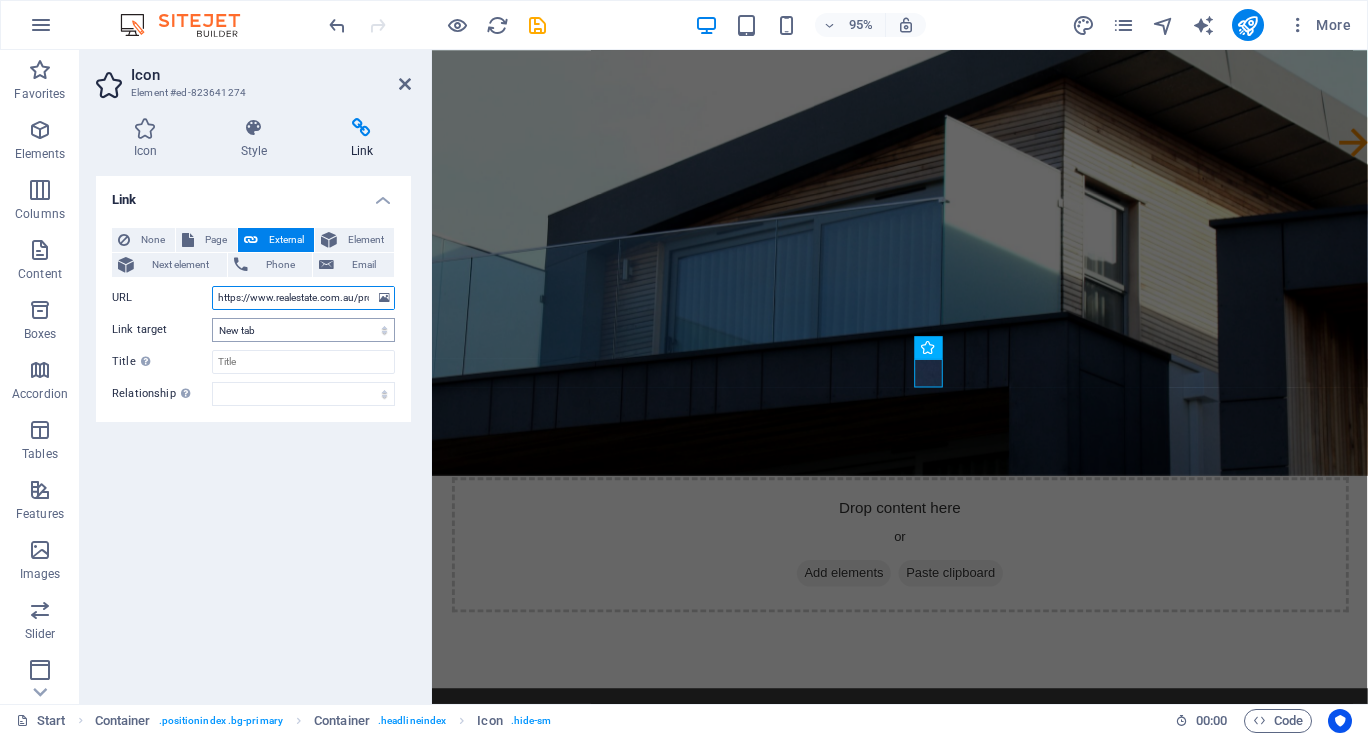 type on "https://www.realestate.com.au/property-apartment-qld-surfers+paradise-442238688" 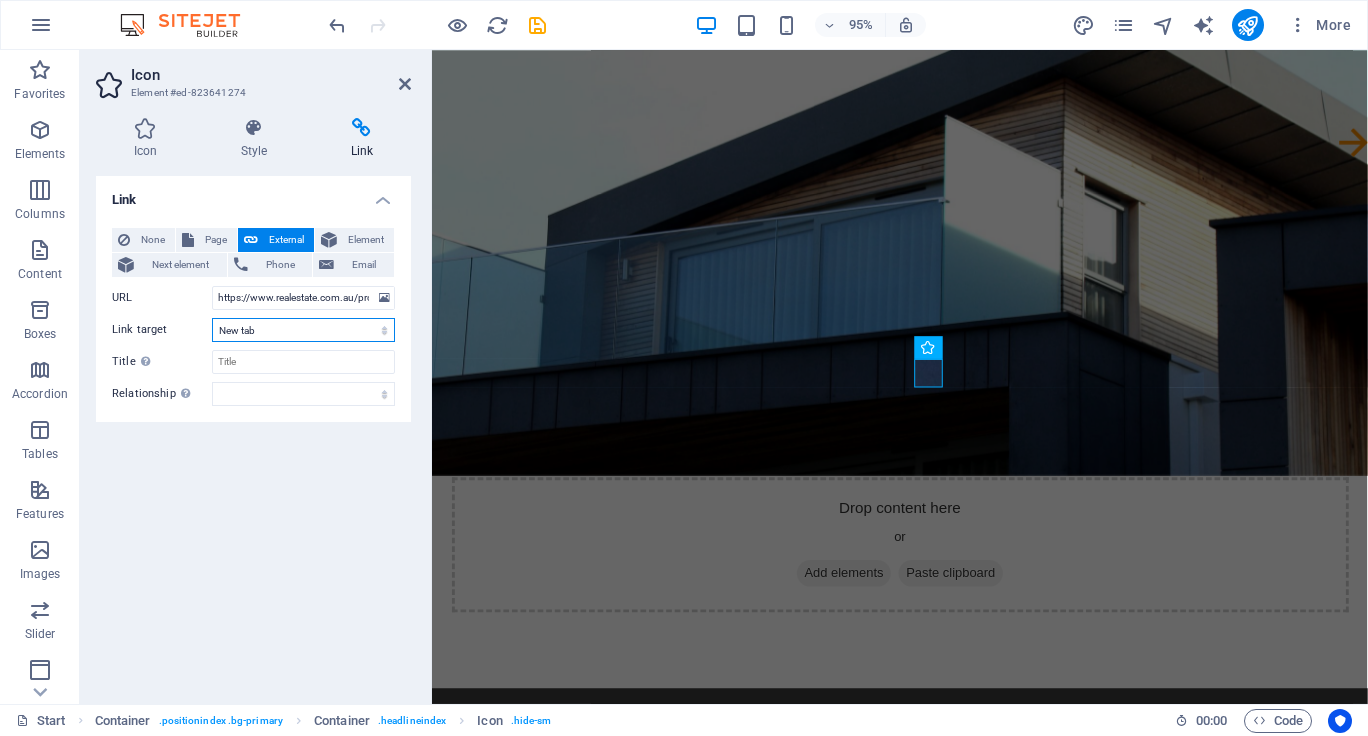 select 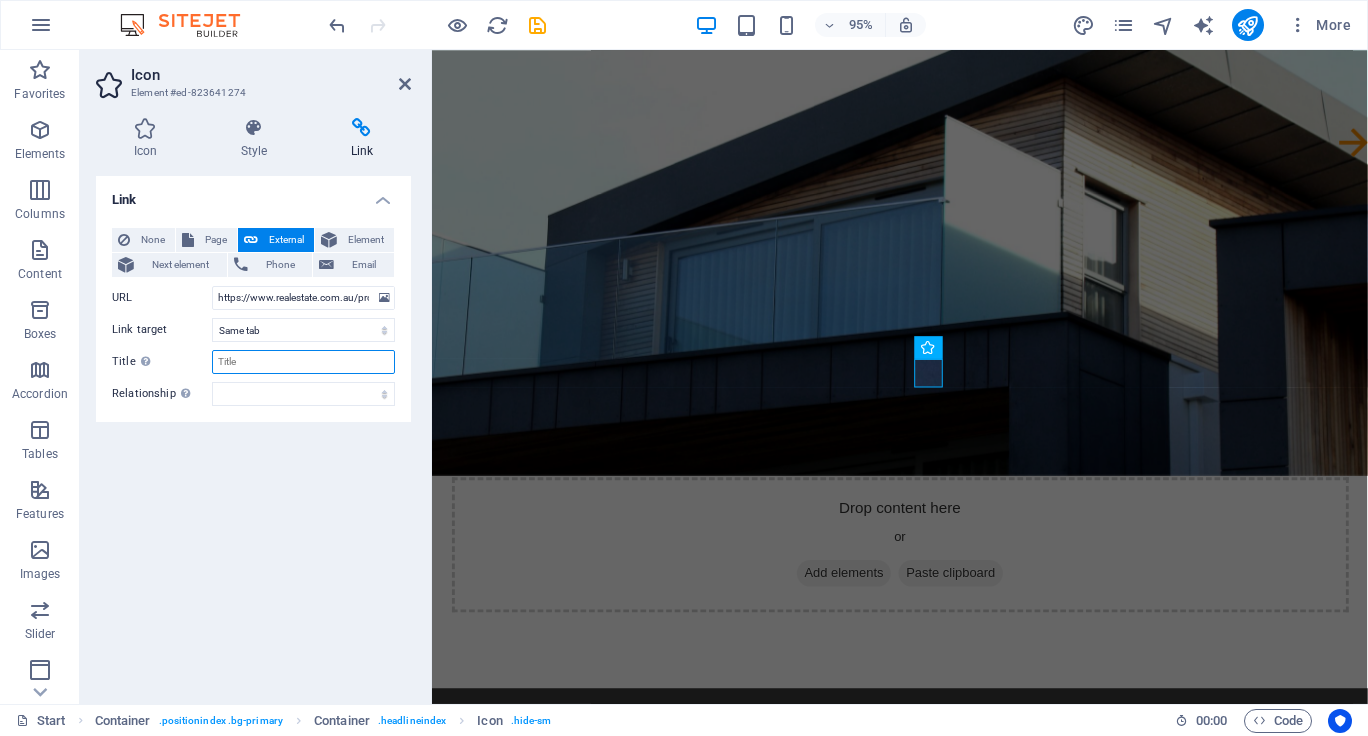 click on "Title Additional link description, should not be the same as the link text. The title is most often shown as a tooltip text when the mouse moves over the element. Leave empty if uncertain." at bounding box center (303, 362) 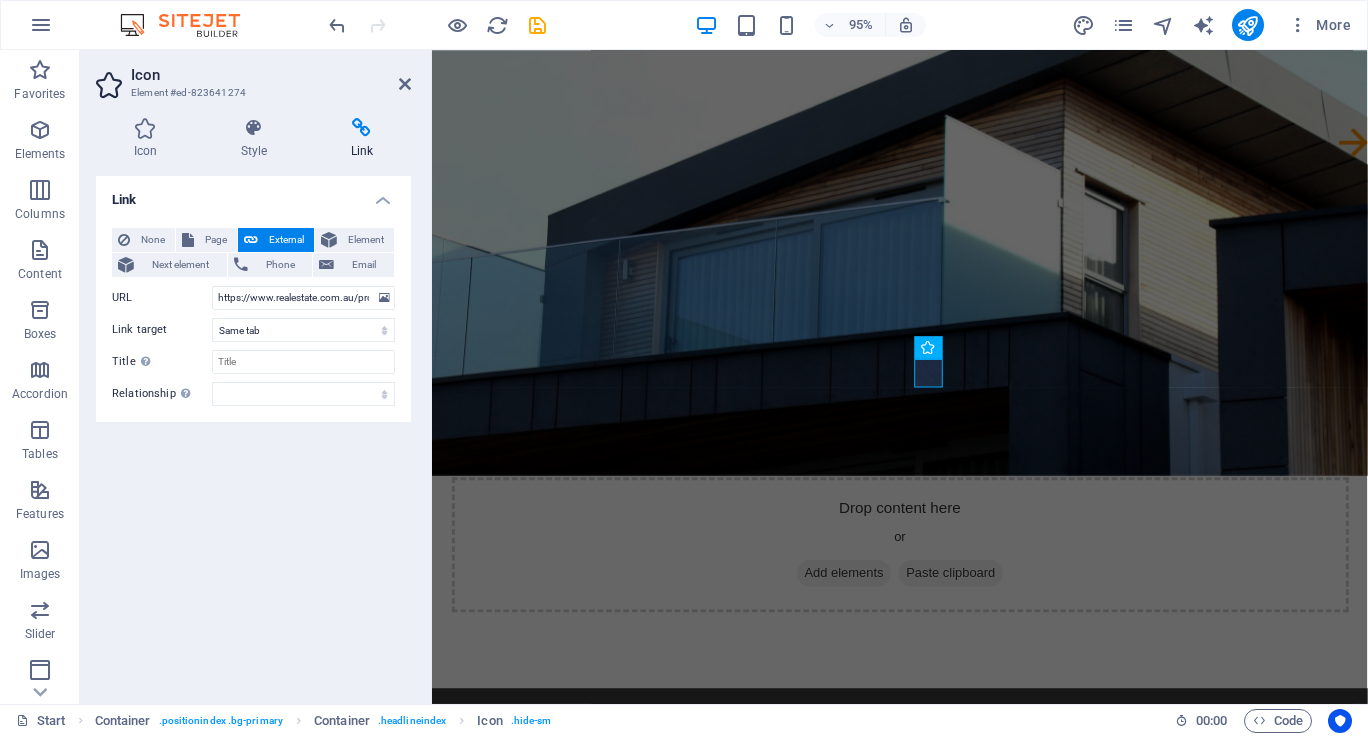 click on "Link None Page External Element Next element Phone Email Page Start Legal Notice Privacy Subpage Element
URL https://www.realestate.com.au/property-apartment-qld-surfers+paradise-442238688 Phone Email Link target New tab Same tab Overlay Title Additional link description, should not be the same as the link text. The title is most often shown as a tooltip text when the mouse moves over the element. Leave empty if uncertain. Relationship Sets the  relationship of this link to the link target . For example, the value "nofollow" instructs search engines not to follow the link. Can be left empty. alternate author bookmark external help license next nofollow noreferrer noopener prev search tag" at bounding box center (253, 432) 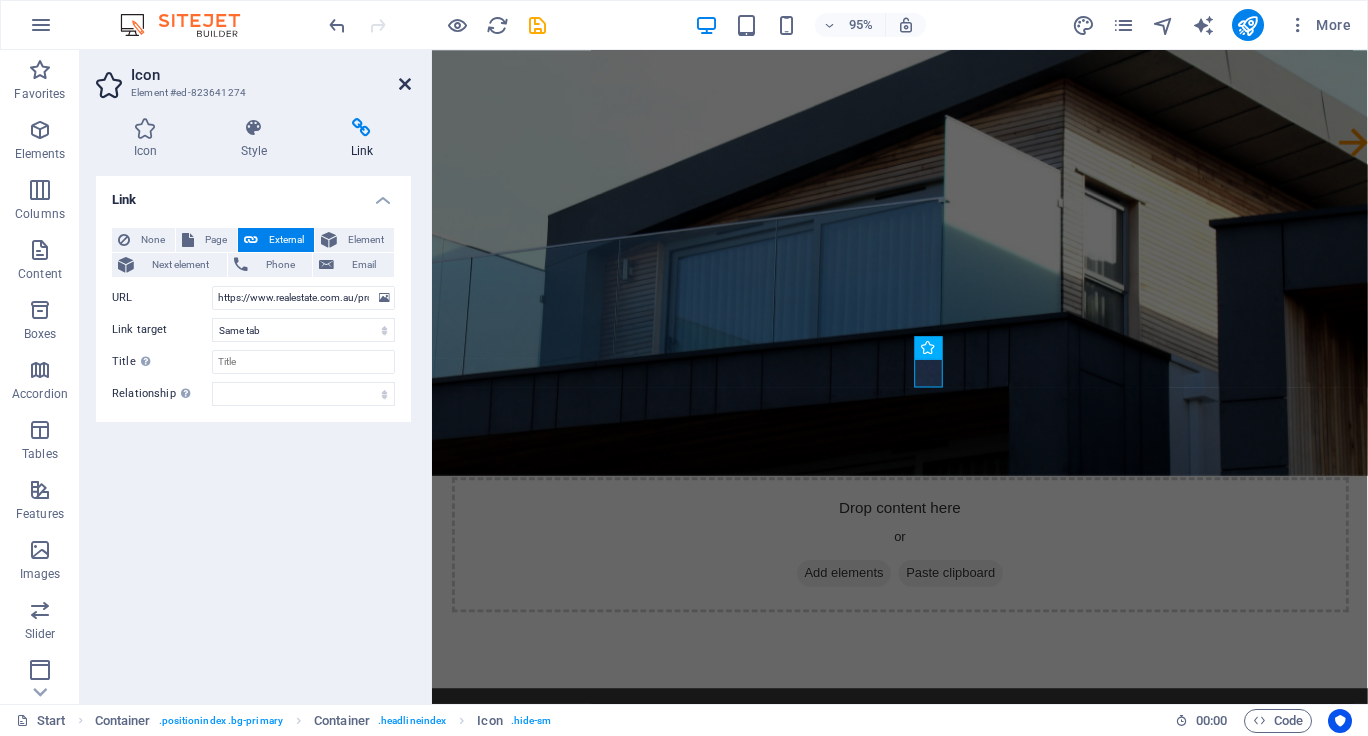 click at bounding box center (405, 84) 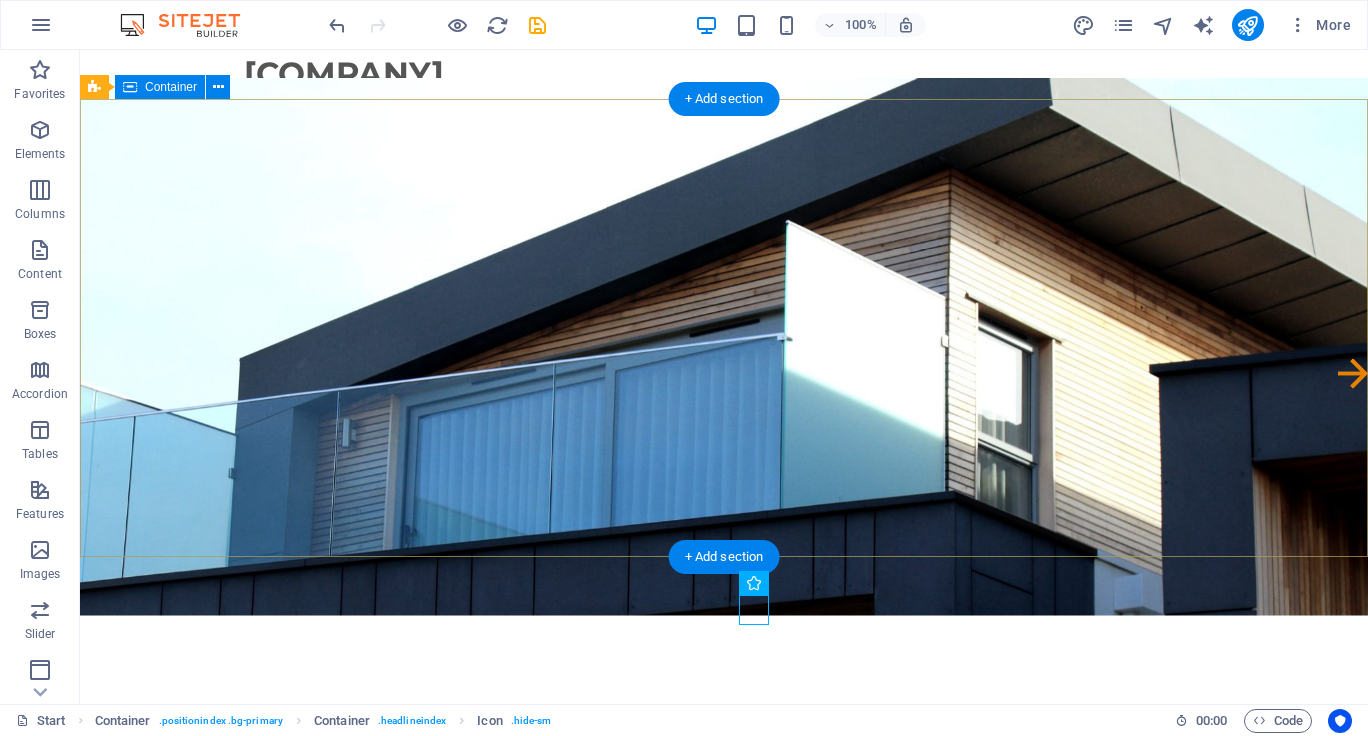 scroll, scrollTop: 0, scrollLeft: 0, axis: both 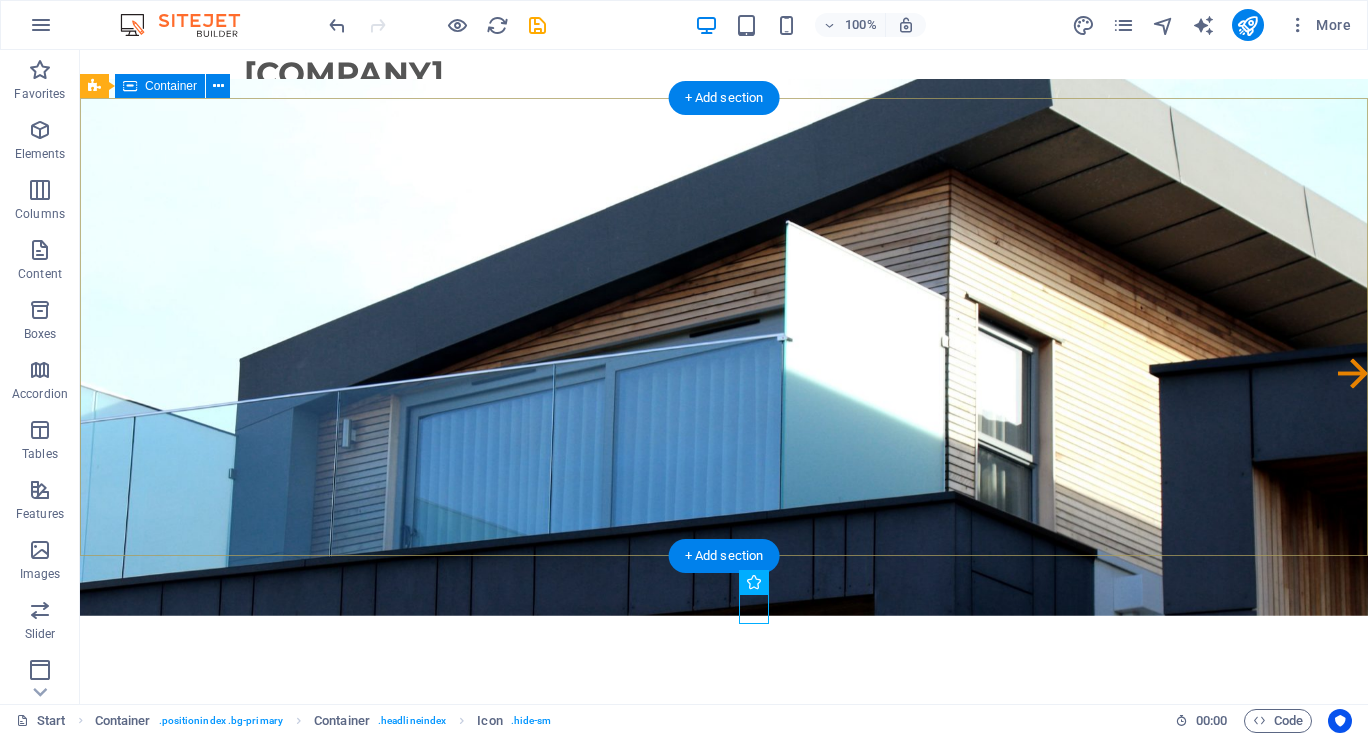 click on "Drop content here or  Add elements  Paste clipboard" at bounding box center (724, 786) 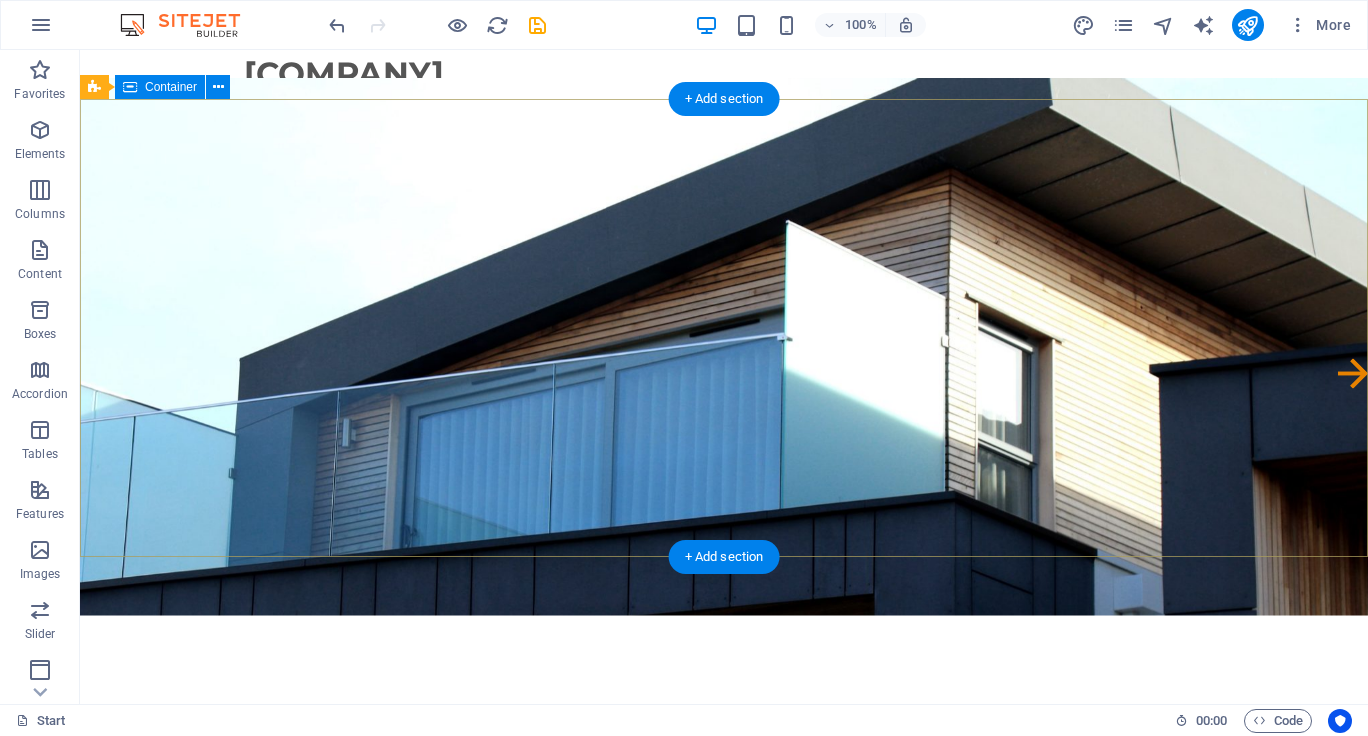 scroll, scrollTop: 0, scrollLeft: 0, axis: both 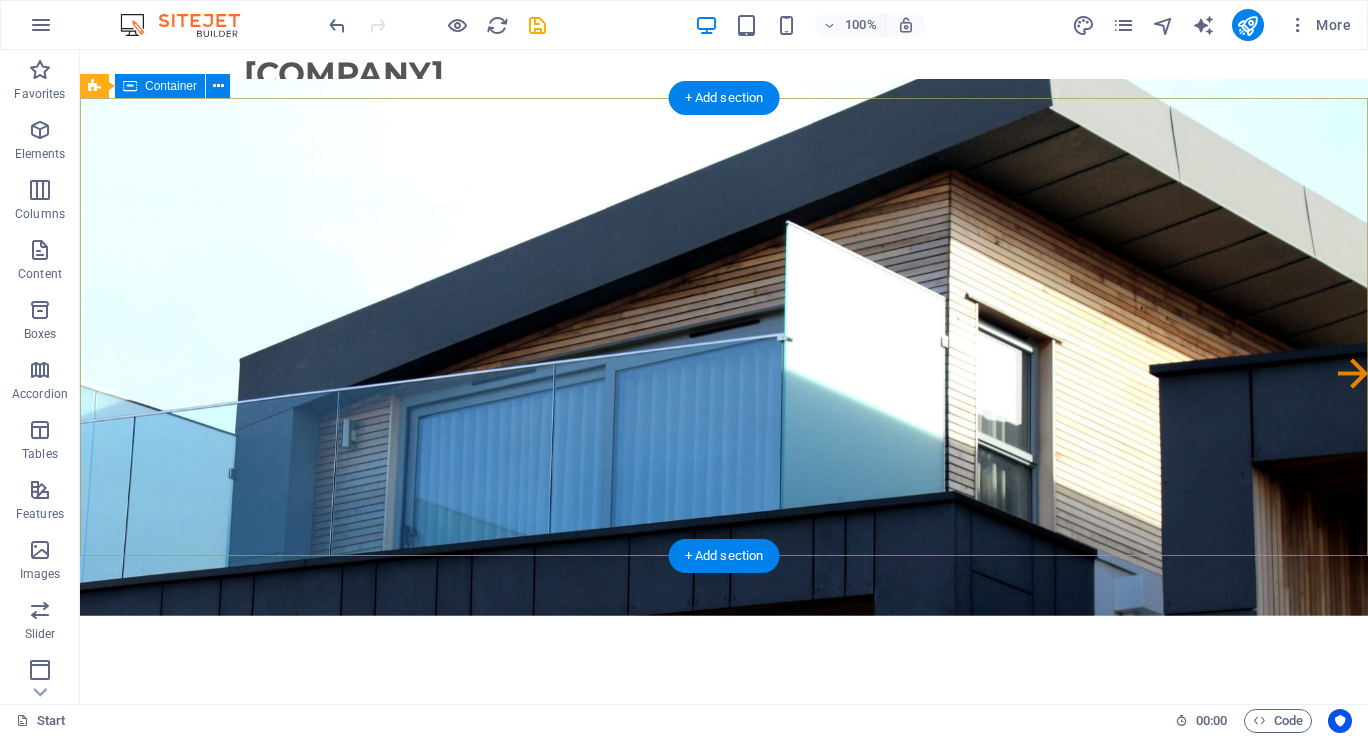 click on "Drop content here or  Add elements  Paste clipboard" at bounding box center (724, 786) 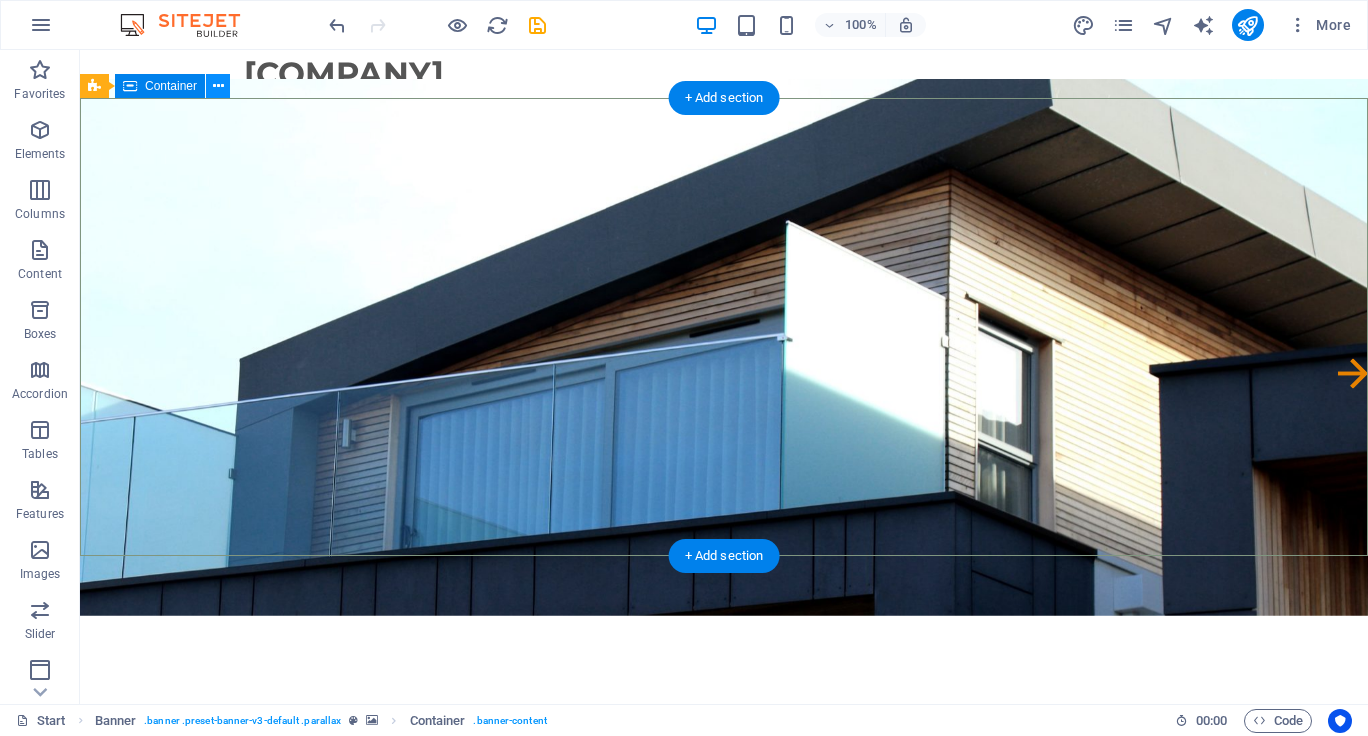 click at bounding box center [218, 86] 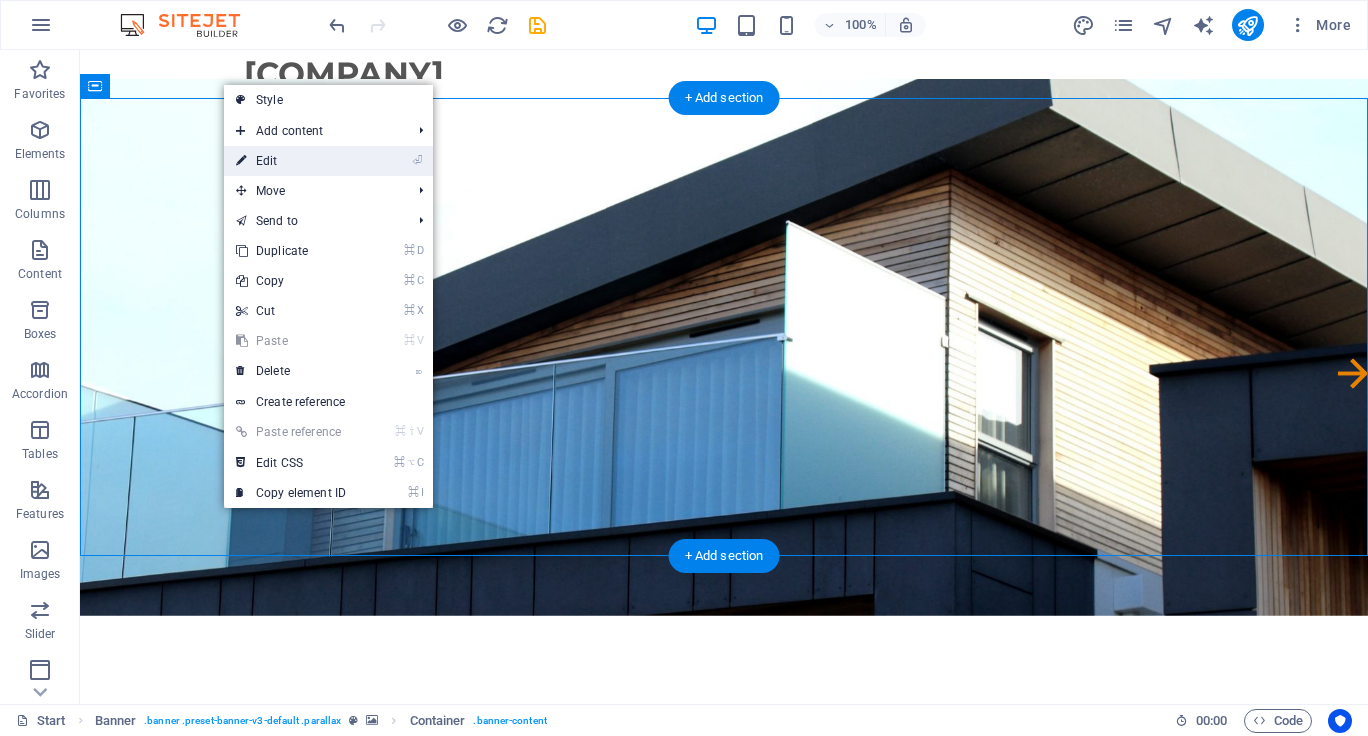 click on "⏎  Edit" at bounding box center (291, 161) 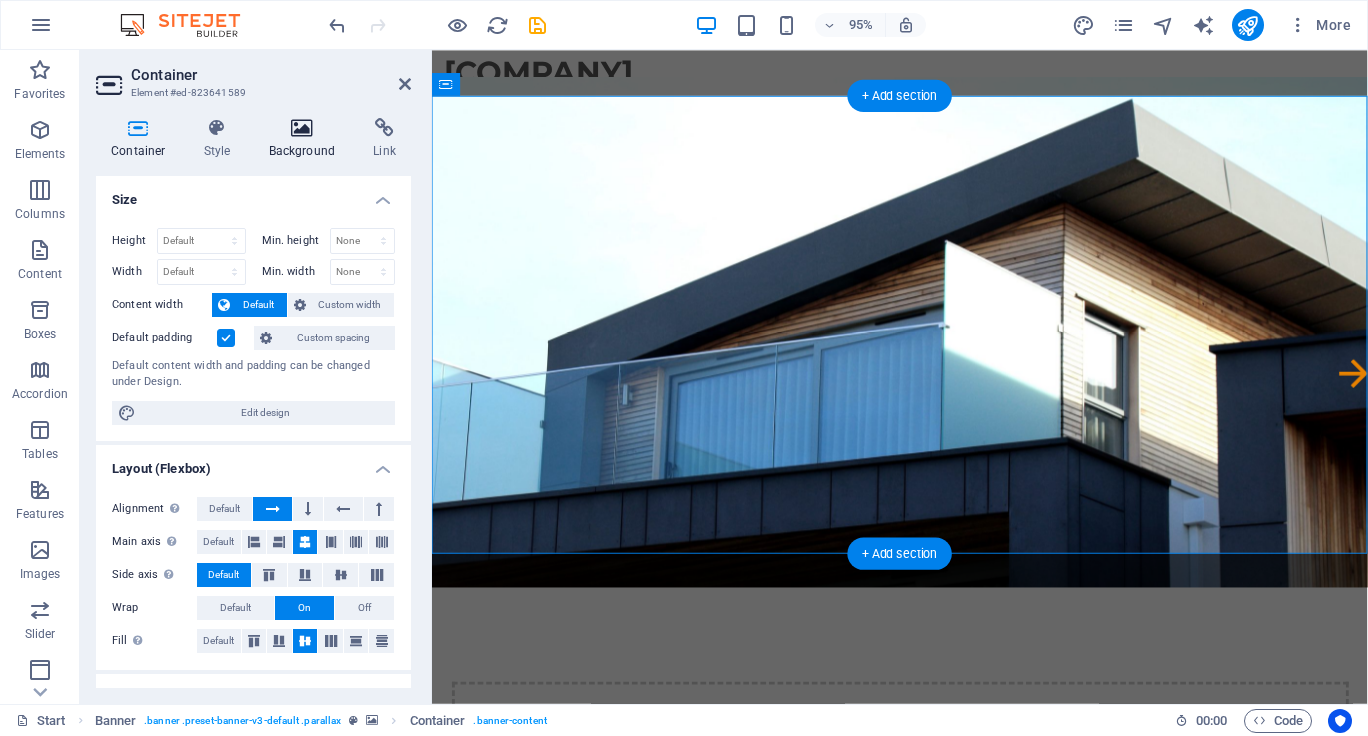 click at bounding box center [302, 128] 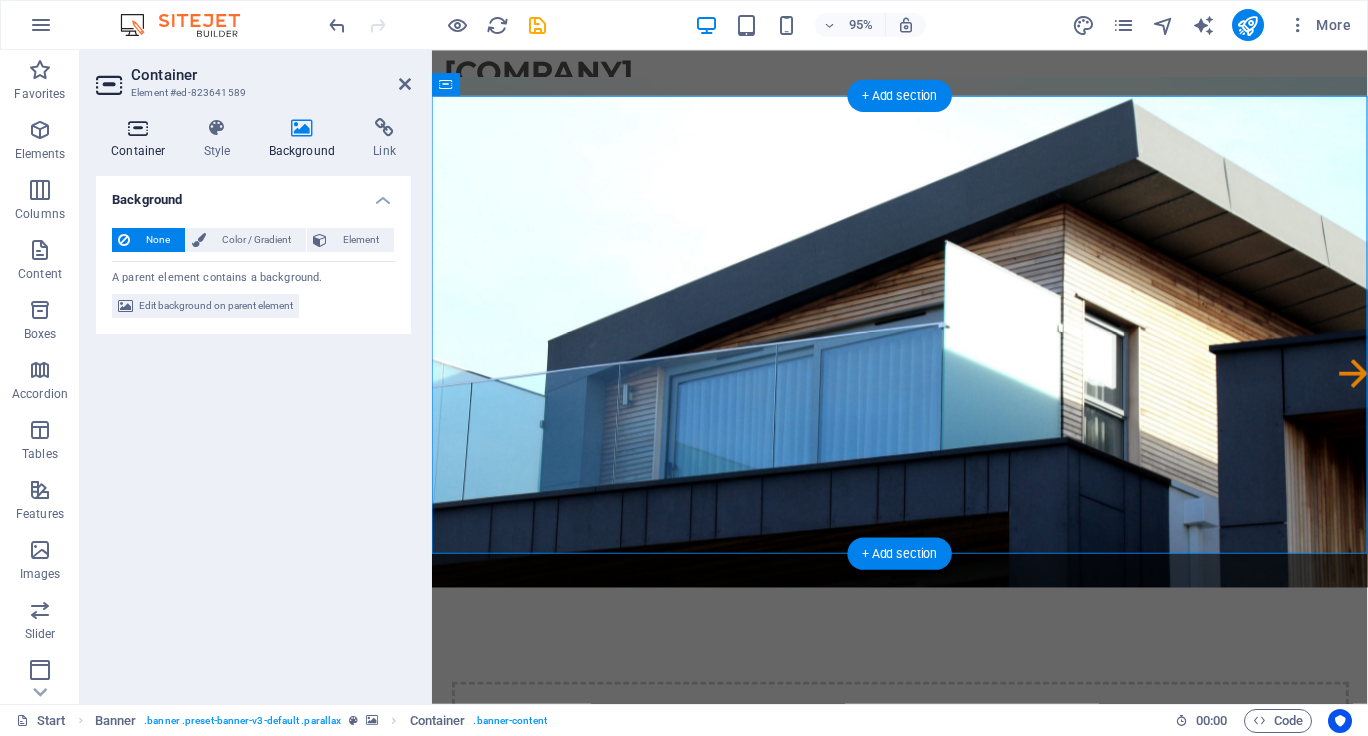 click on "Container" at bounding box center (142, 139) 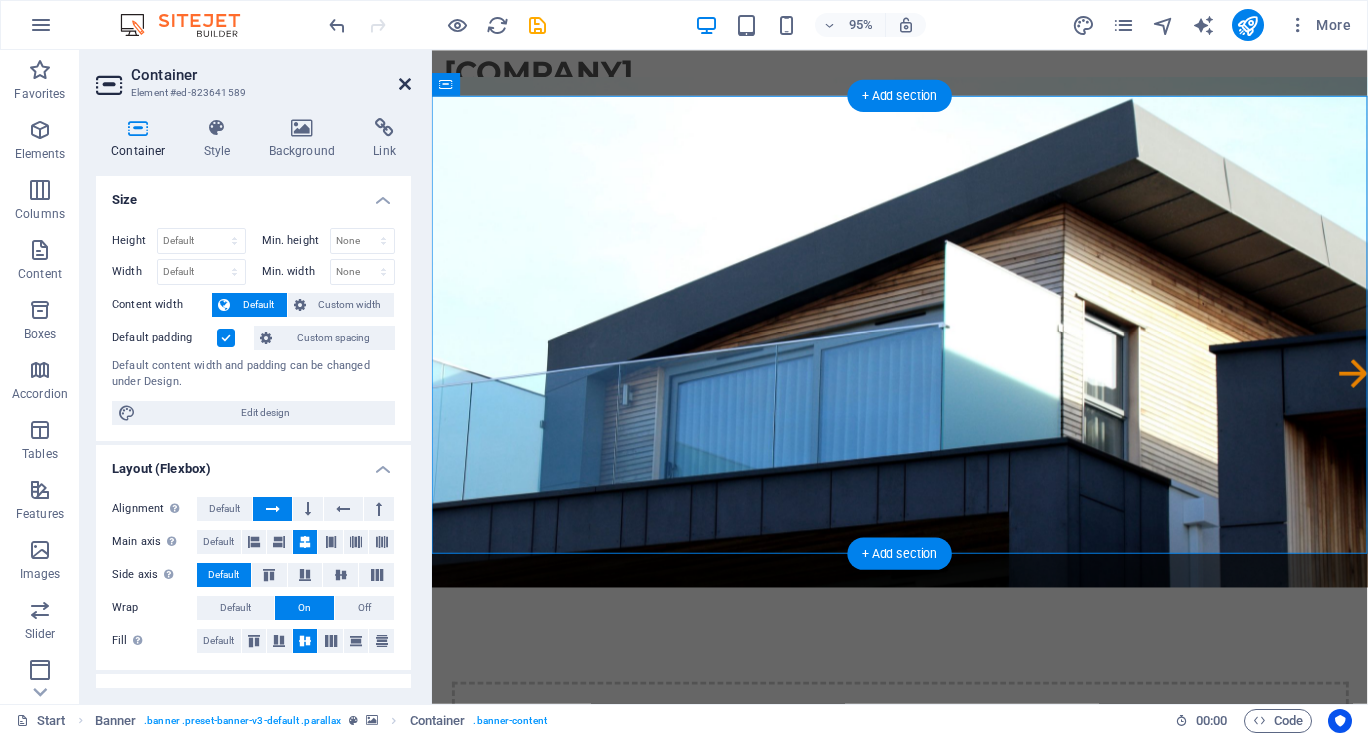 scroll, scrollTop: 0, scrollLeft: 0, axis: both 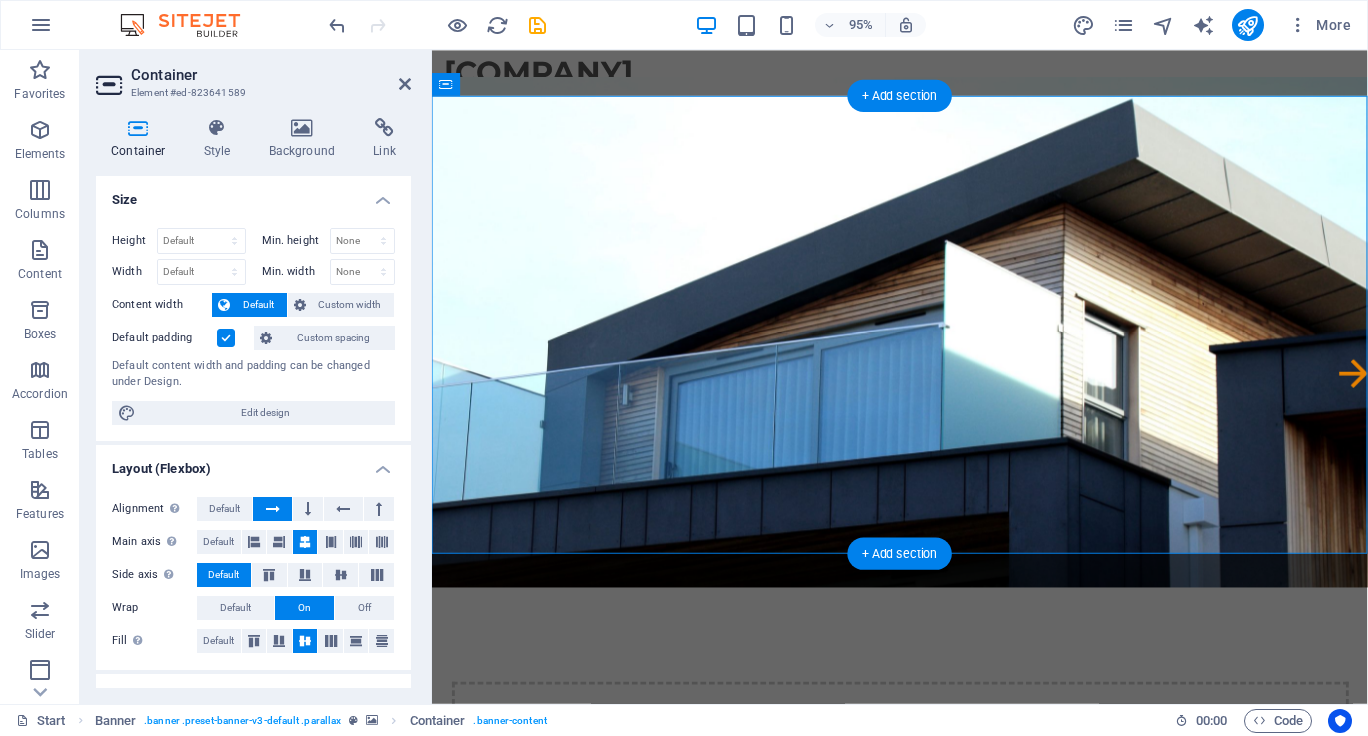 click on "Container" at bounding box center (271, 75) 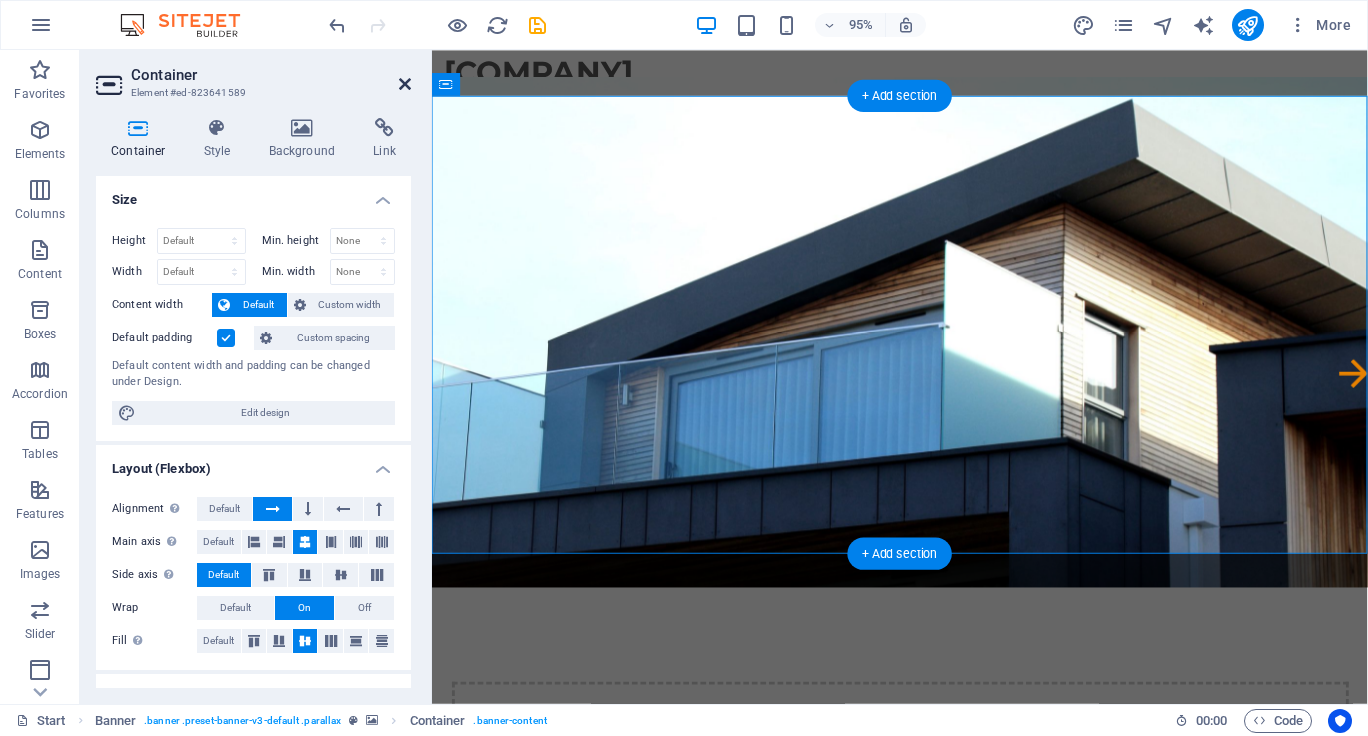 click at bounding box center [405, 84] 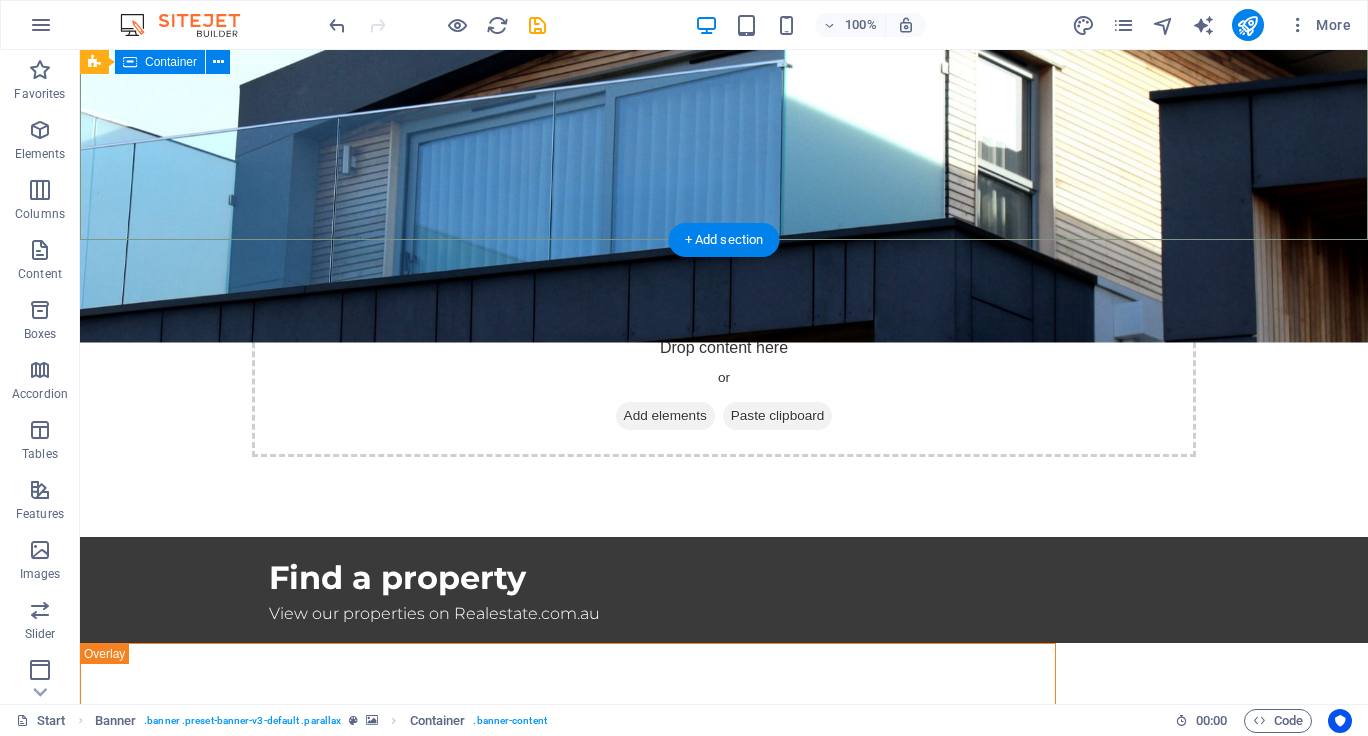 scroll, scrollTop: 0, scrollLeft: 0, axis: both 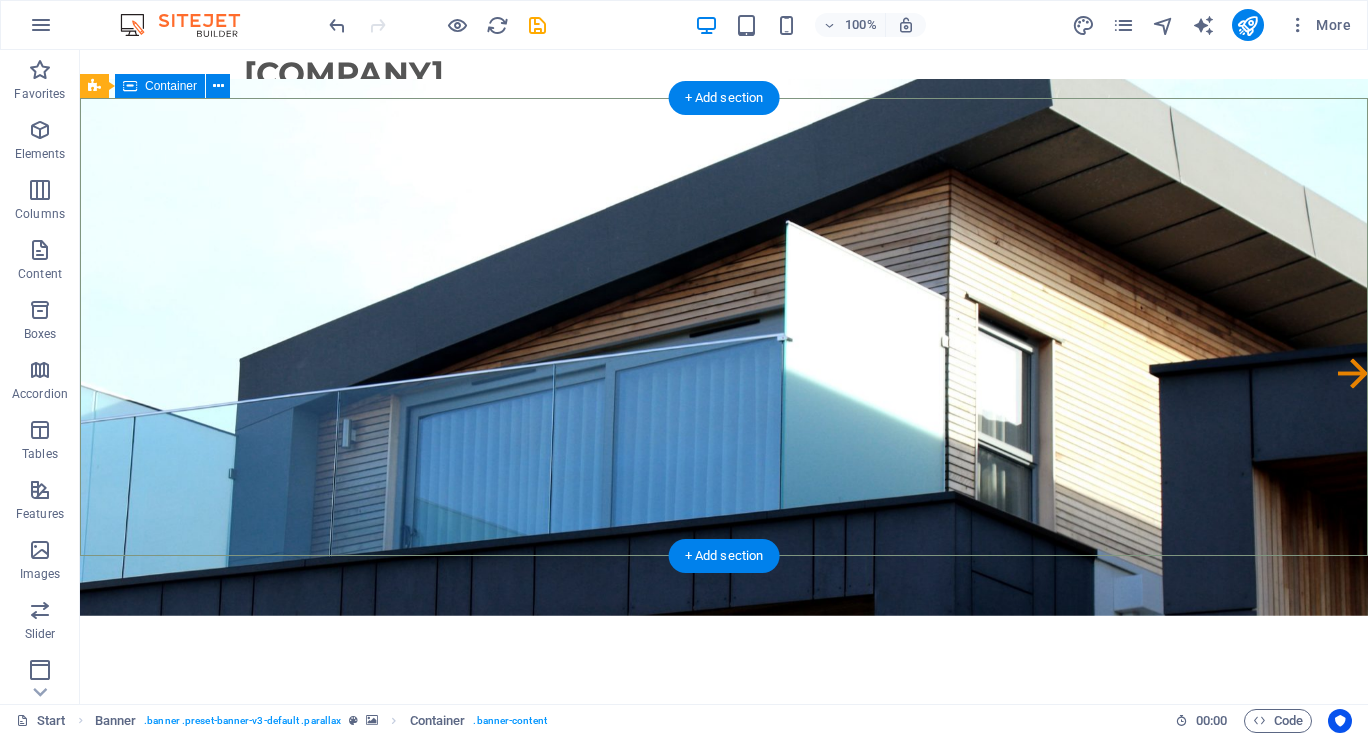 click on "Drop content here or  Add elements  Paste clipboard" at bounding box center (724, 786) 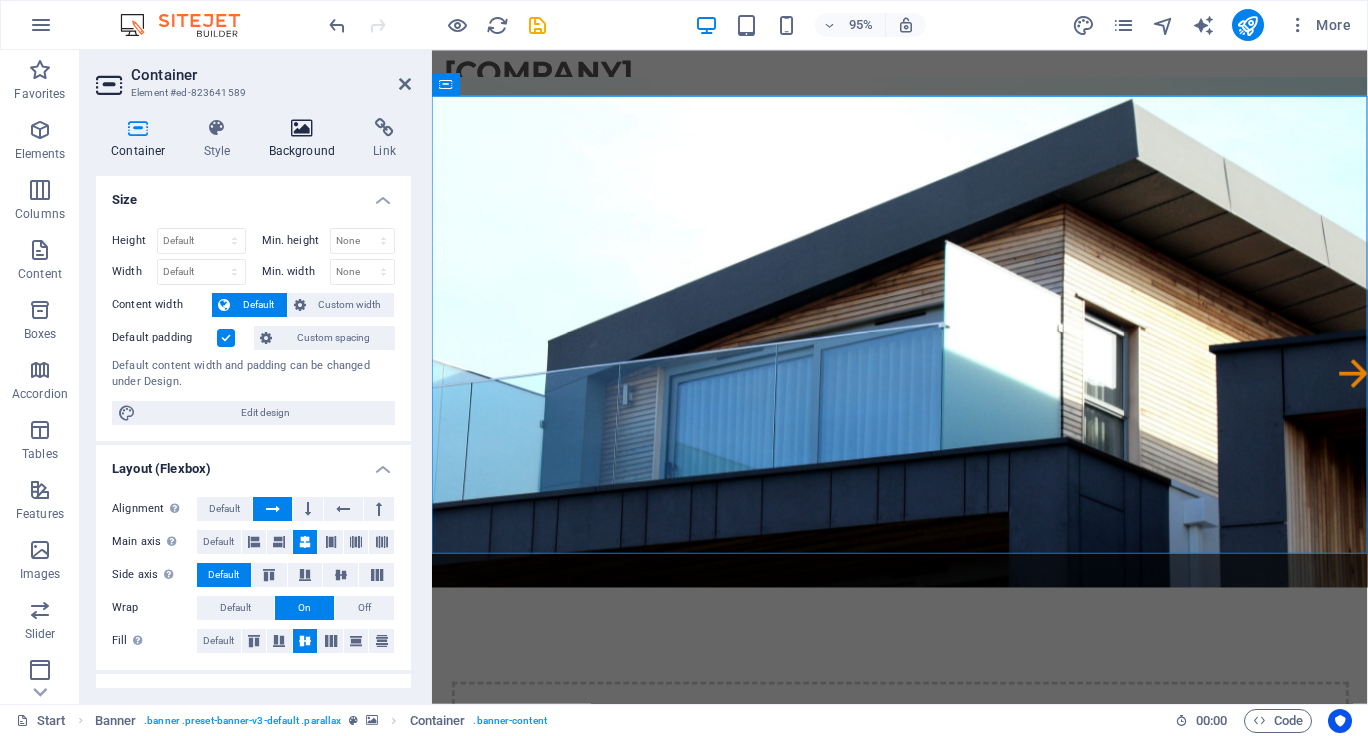 click on "Background" at bounding box center [306, 139] 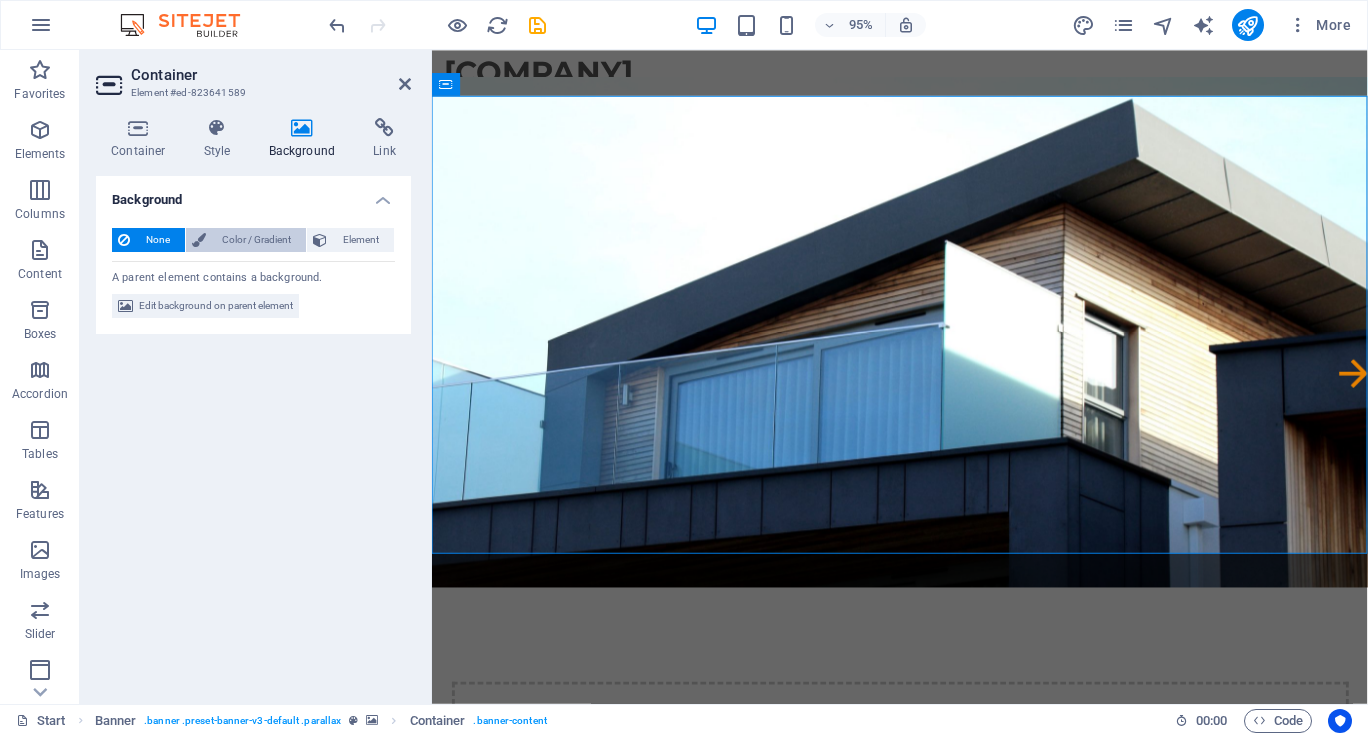 click on "Color / Gradient" at bounding box center (256, 240) 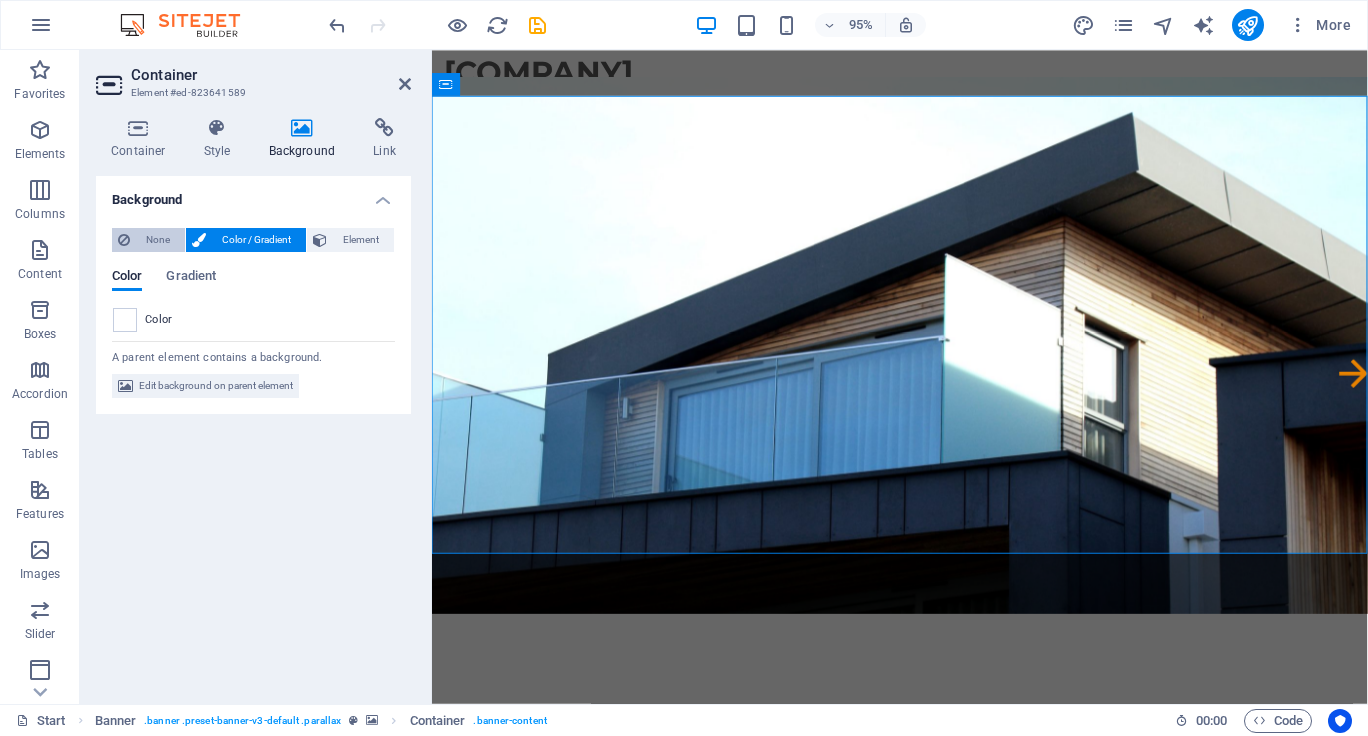 click on "None" at bounding box center [157, 240] 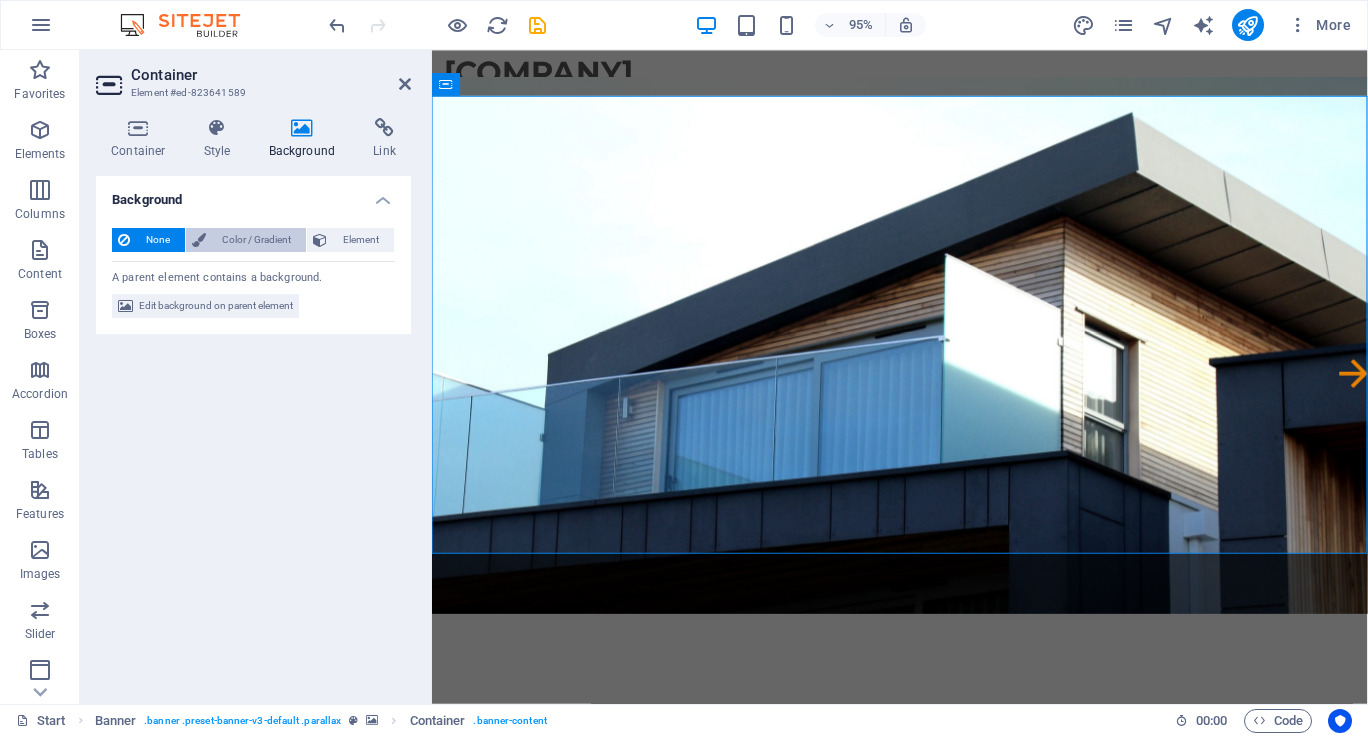 click on "Color / Gradient" at bounding box center (256, 240) 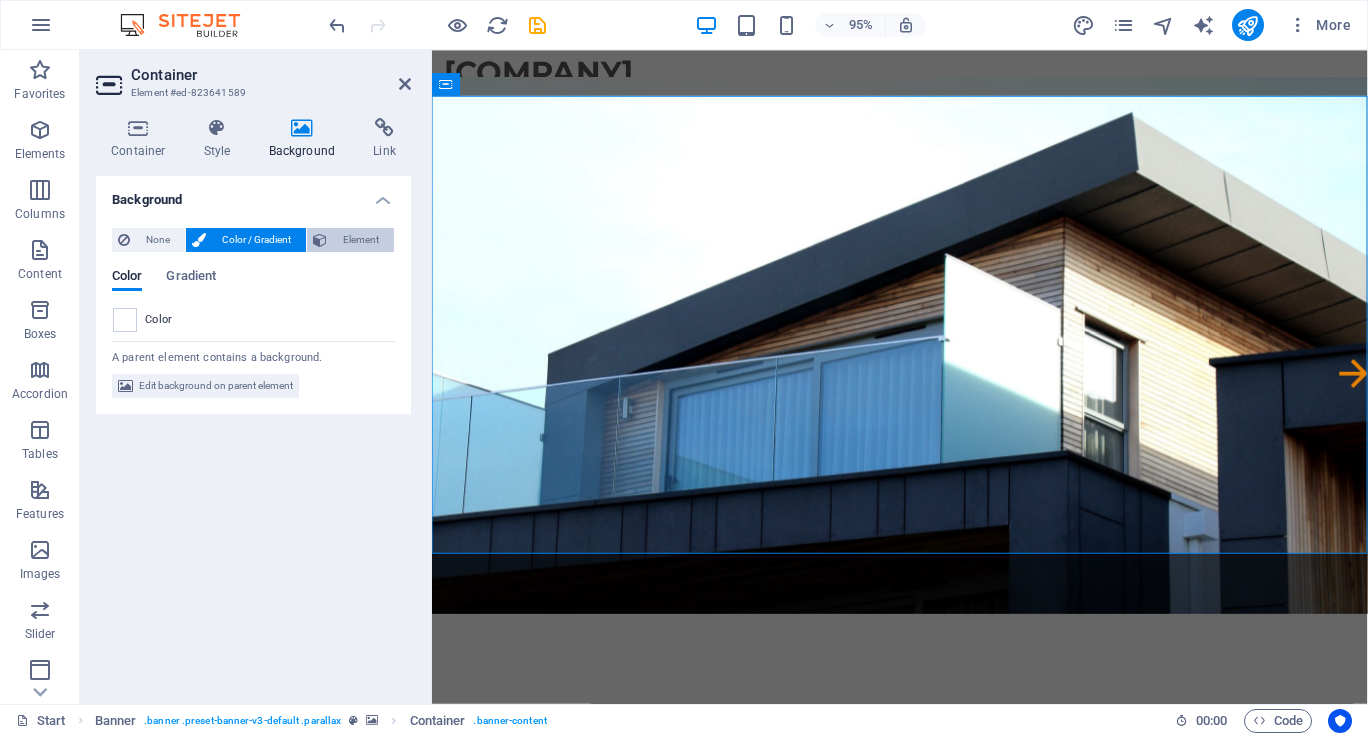 click on "Element" at bounding box center [360, 240] 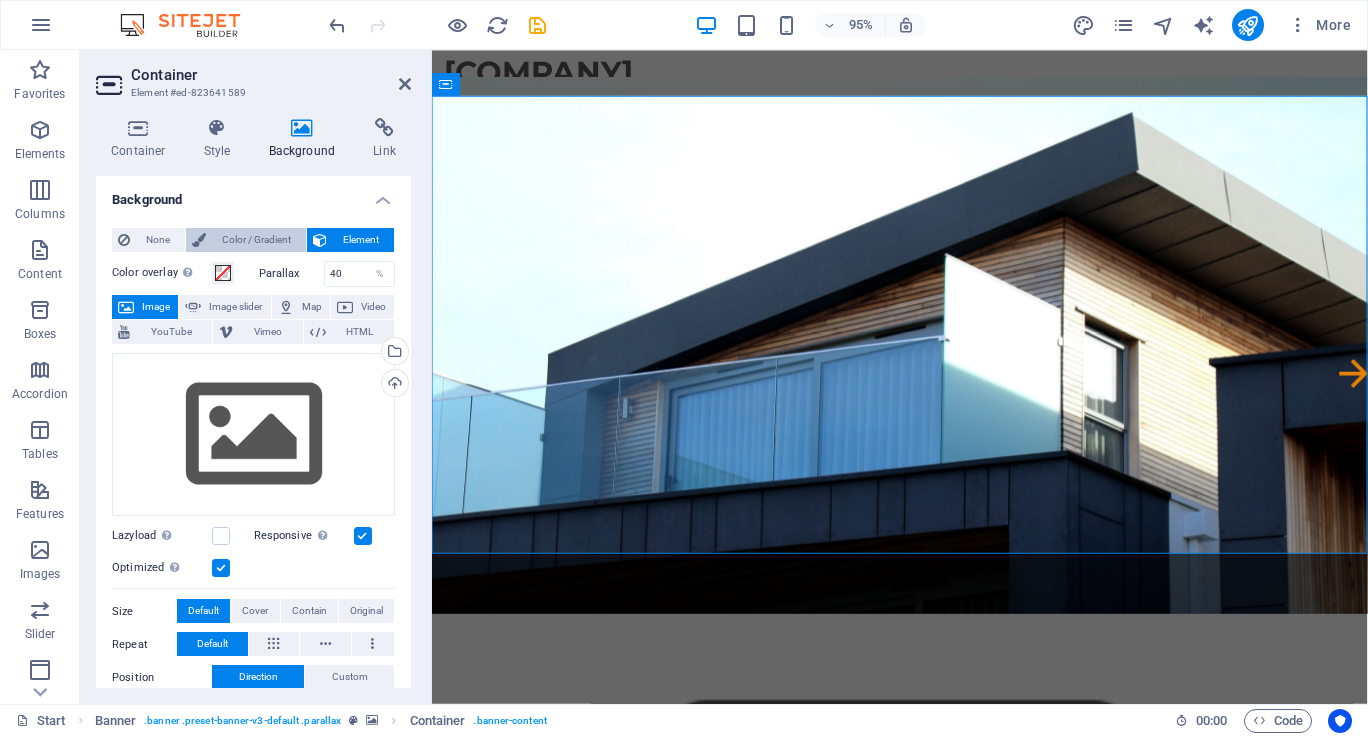 click on "Color / Gradient" at bounding box center (256, 240) 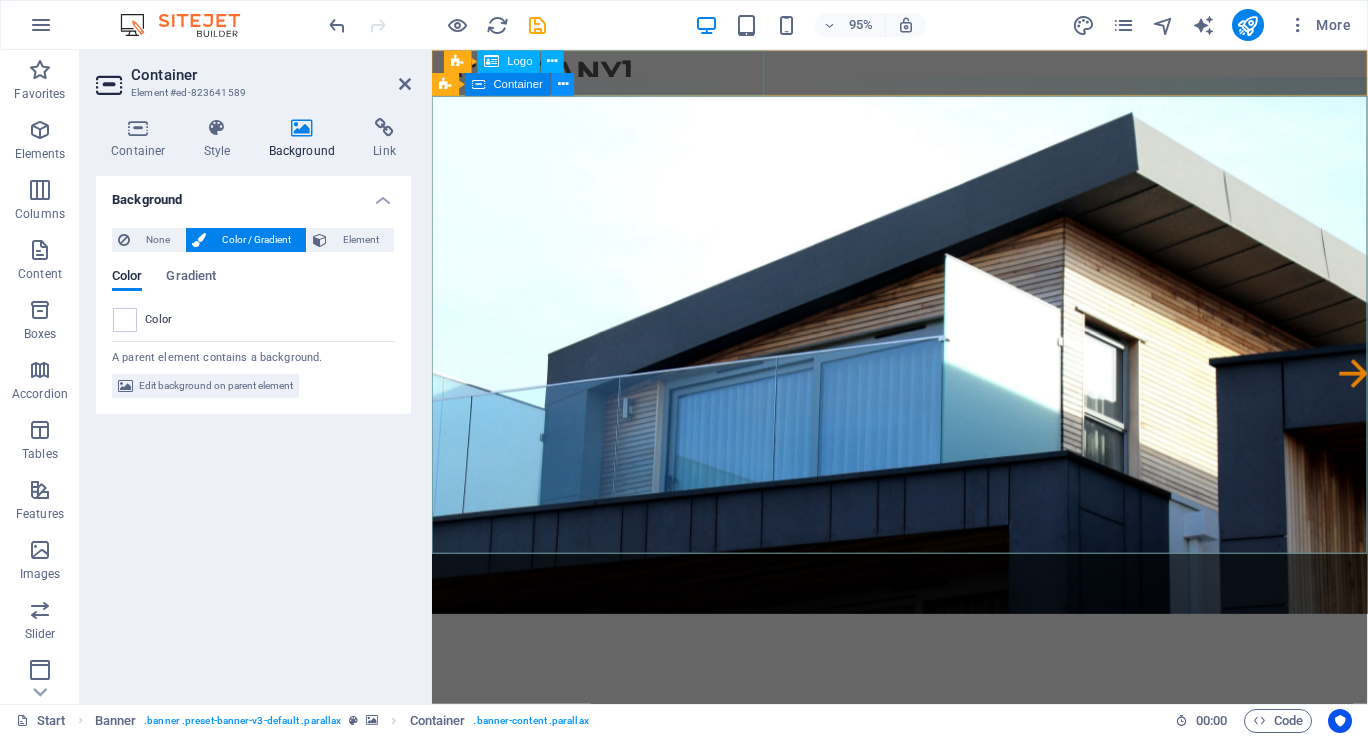 click at bounding box center [563, 84] 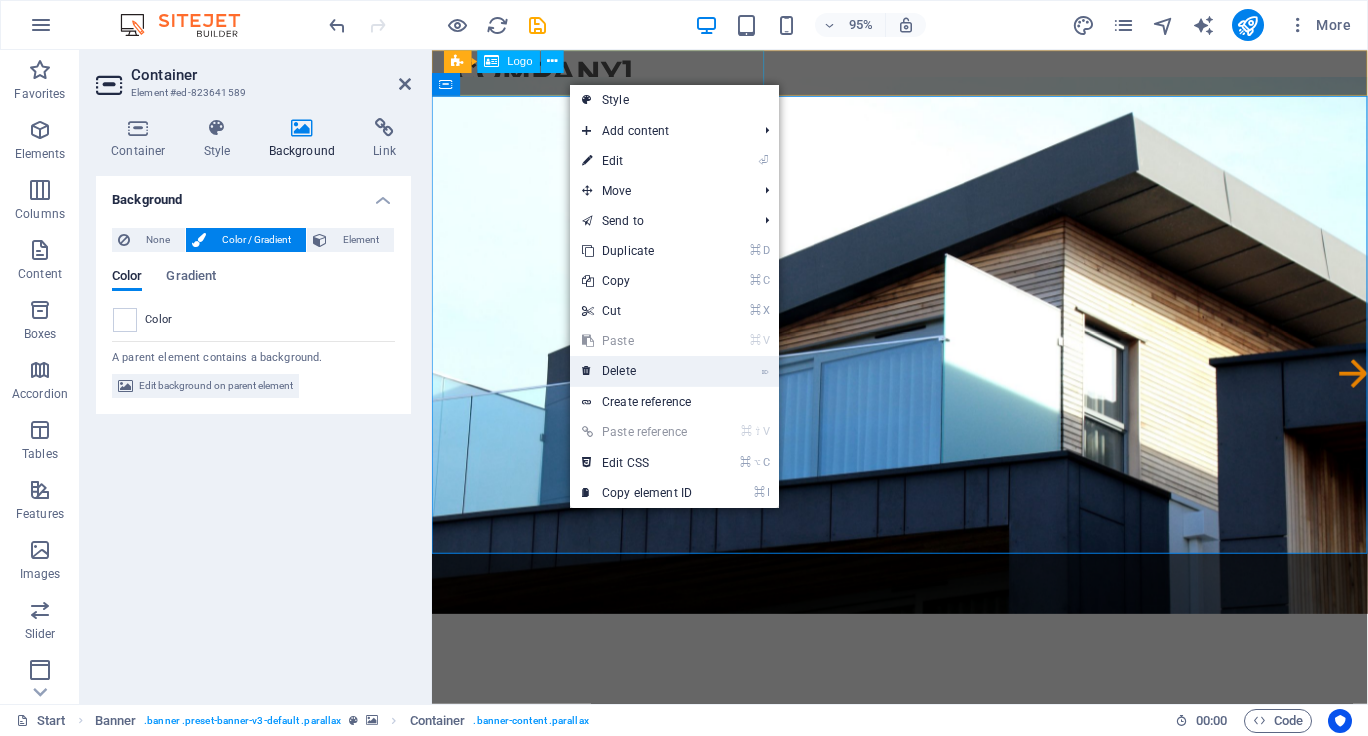 click on "⌦  Delete" at bounding box center [637, 371] 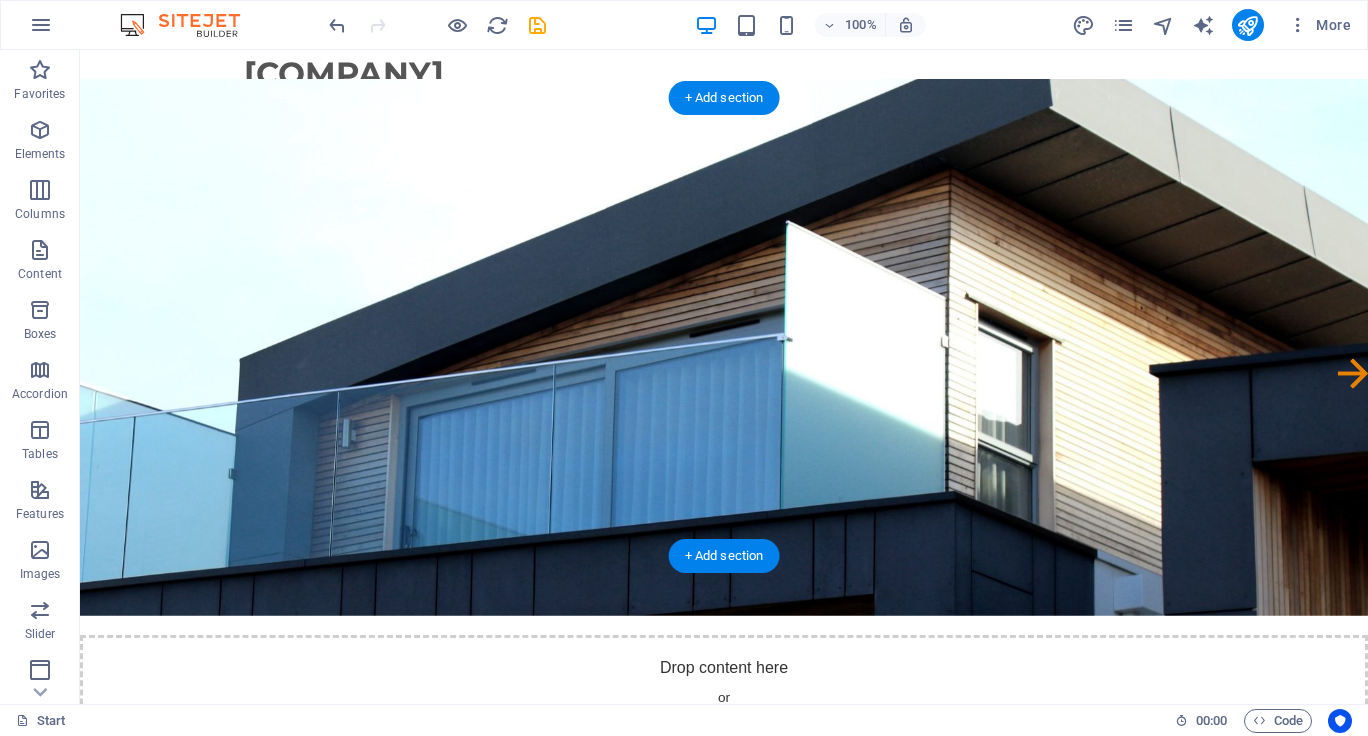click at bounding box center (724, 347) 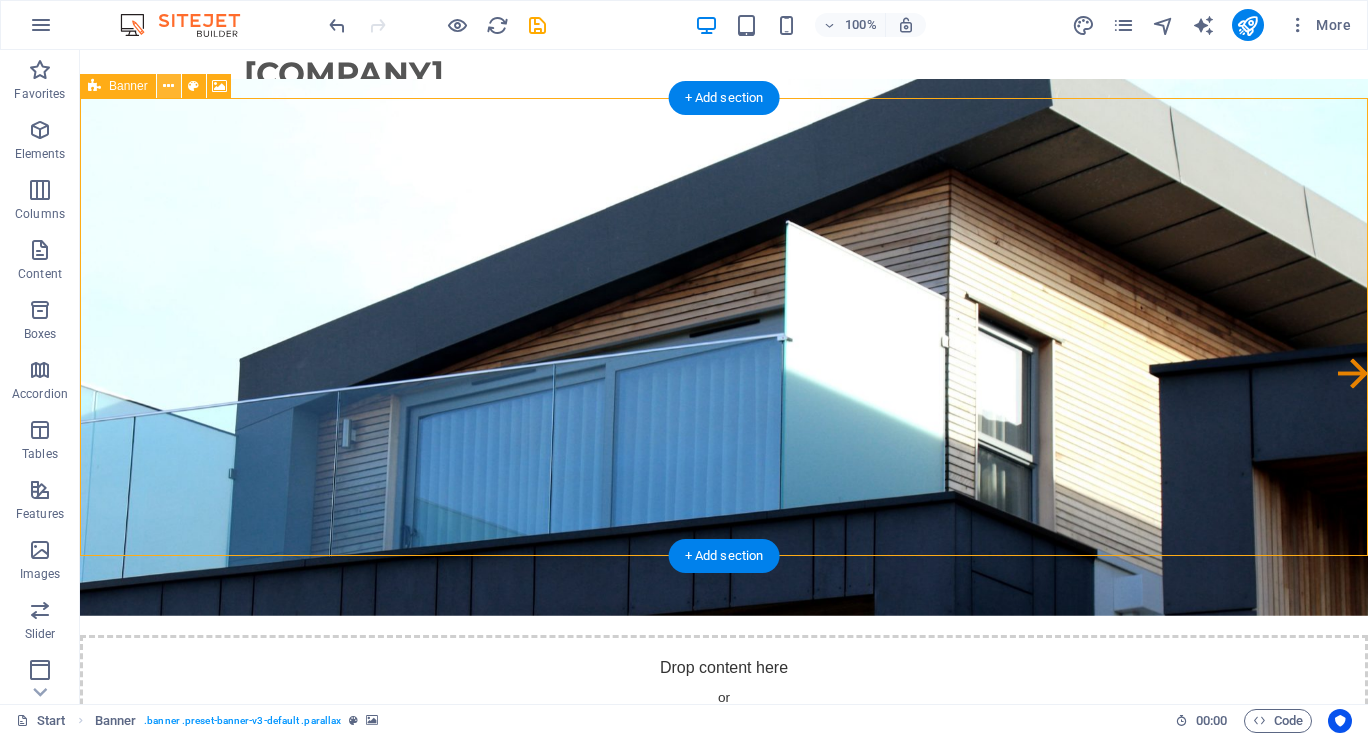 click at bounding box center [168, 86] 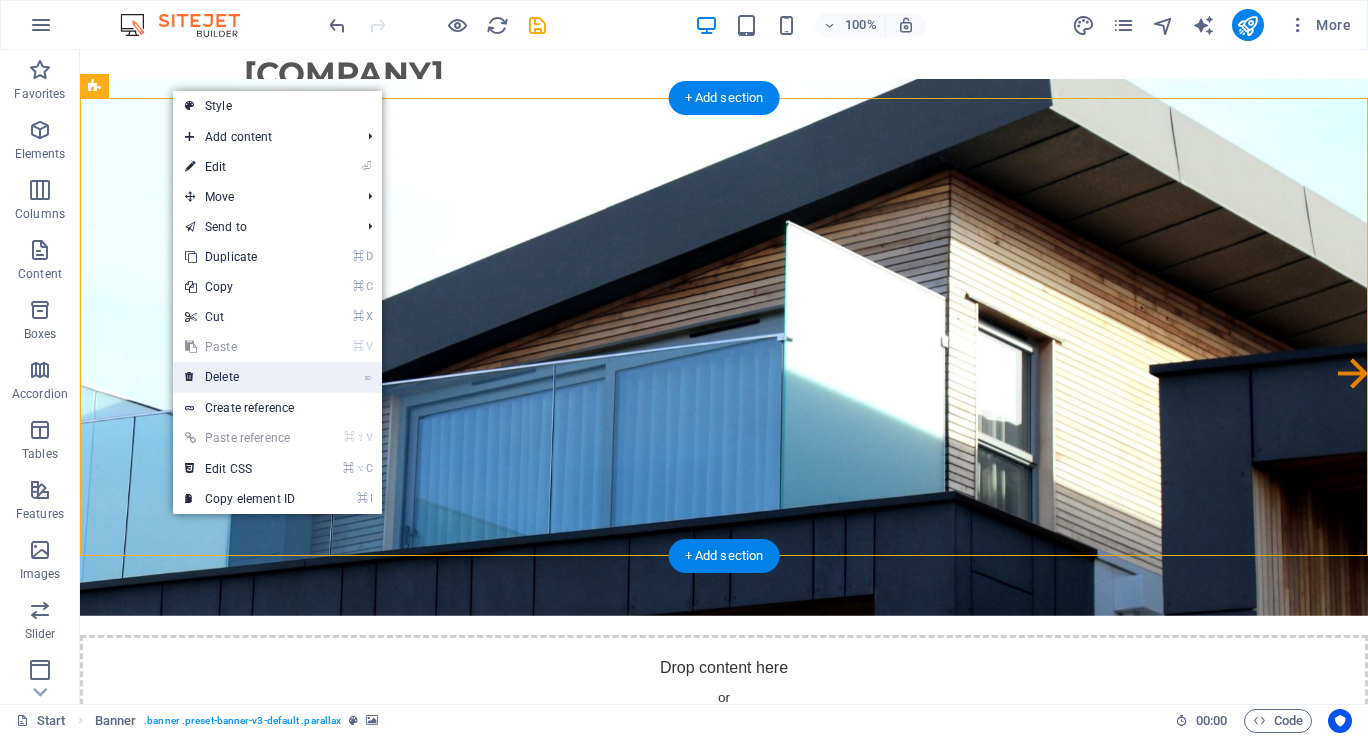 click on "⌦  Delete" at bounding box center [240, 377] 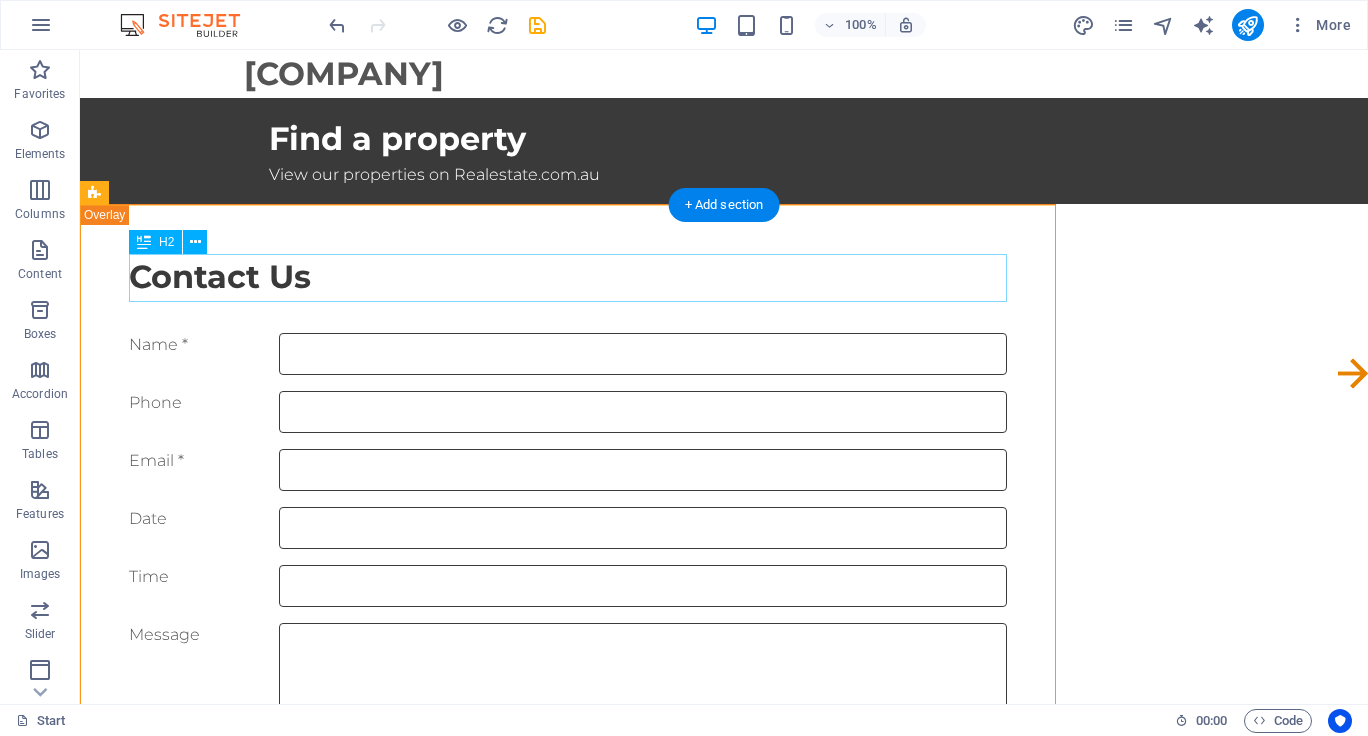 scroll, scrollTop: 0, scrollLeft: 0, axis: both 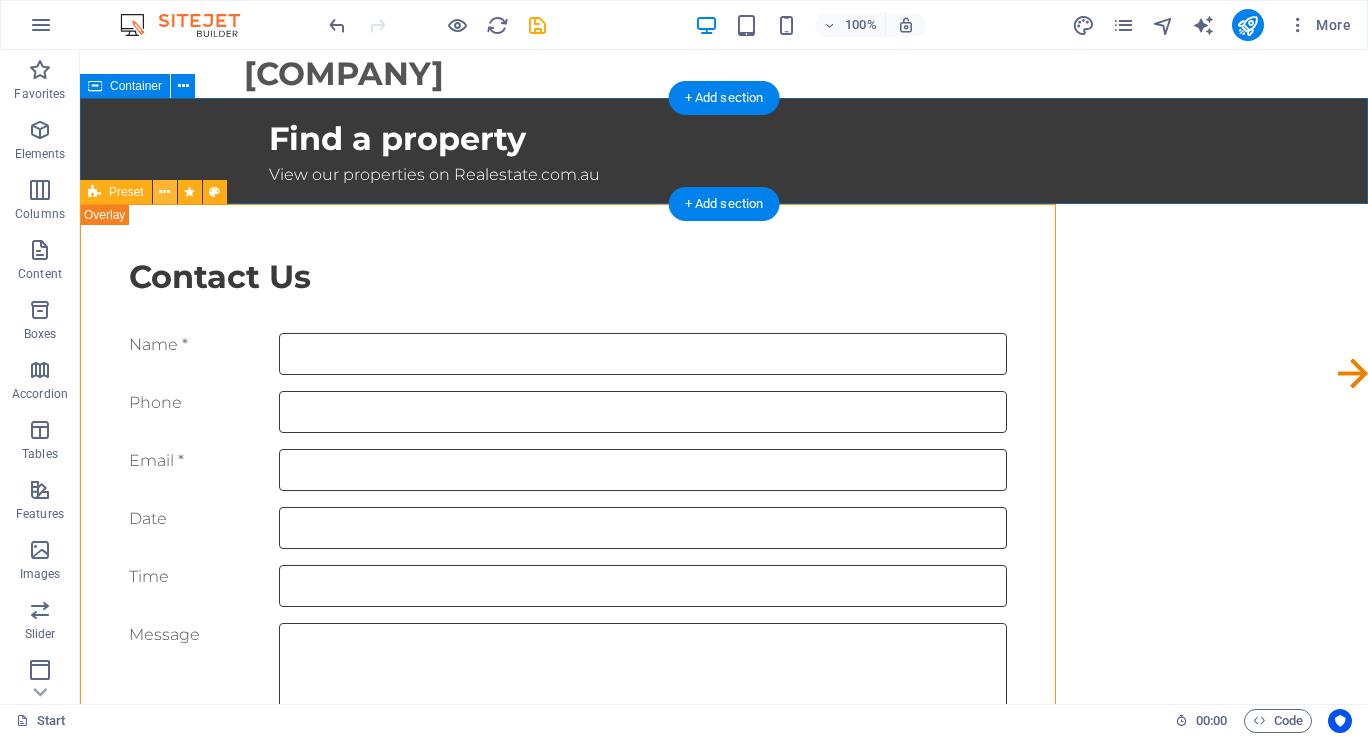 click at bounding box center (164, 192) 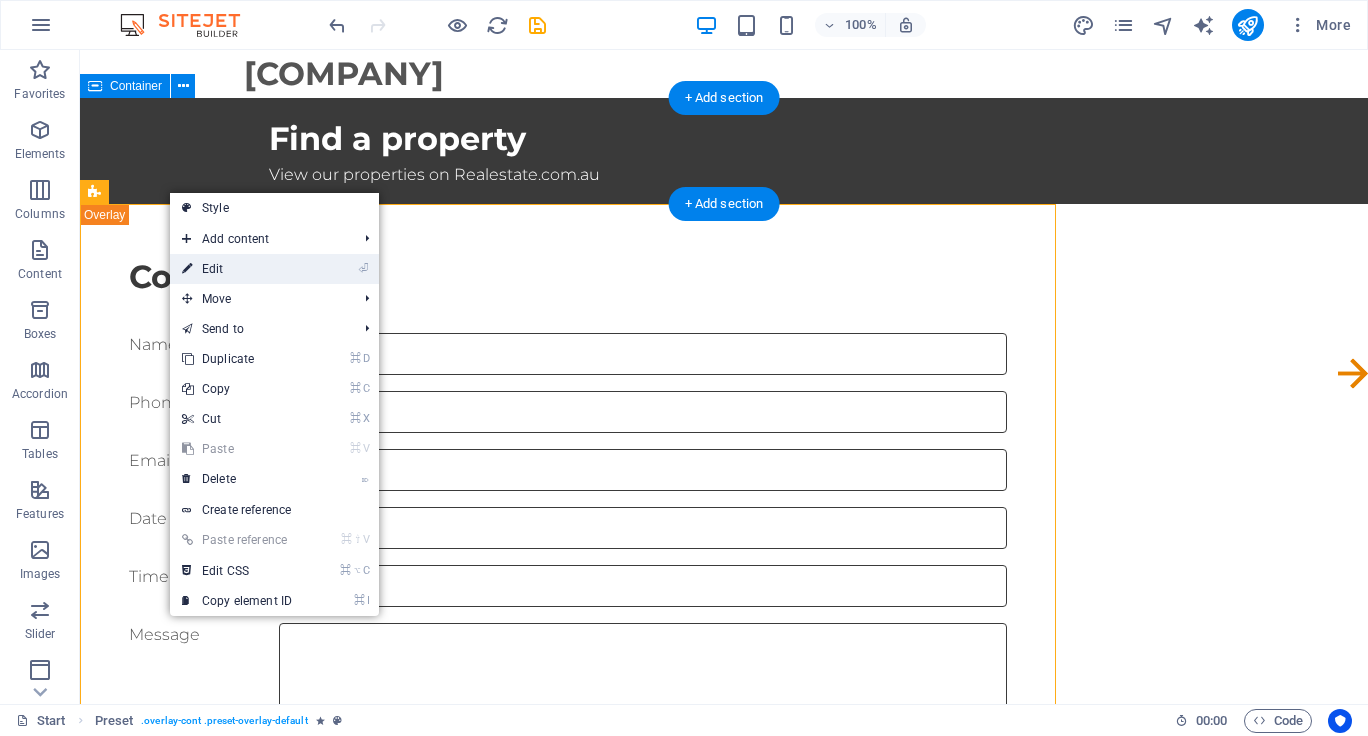click on "⏎  Edit" at bounding box center (237, 269) 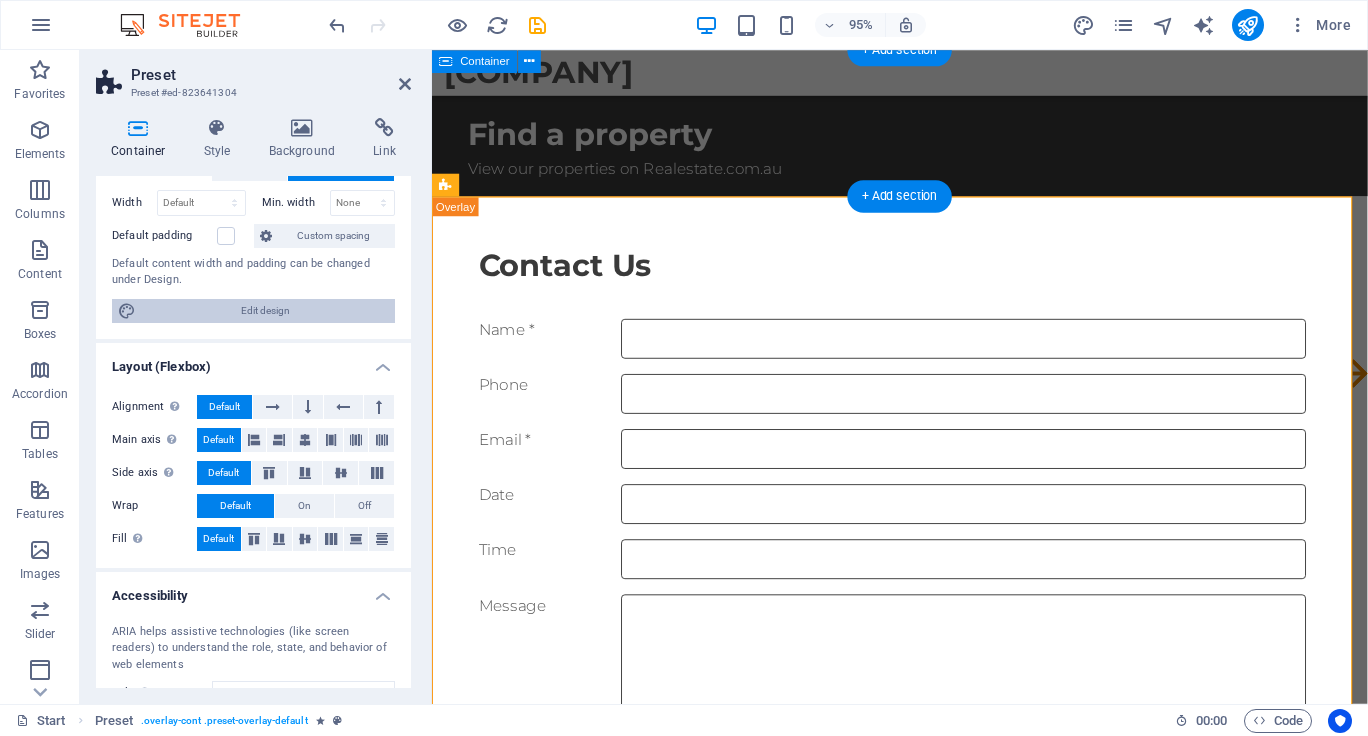 scroll, scrollTop: 140, scrollLeft: 0, axis: vertical 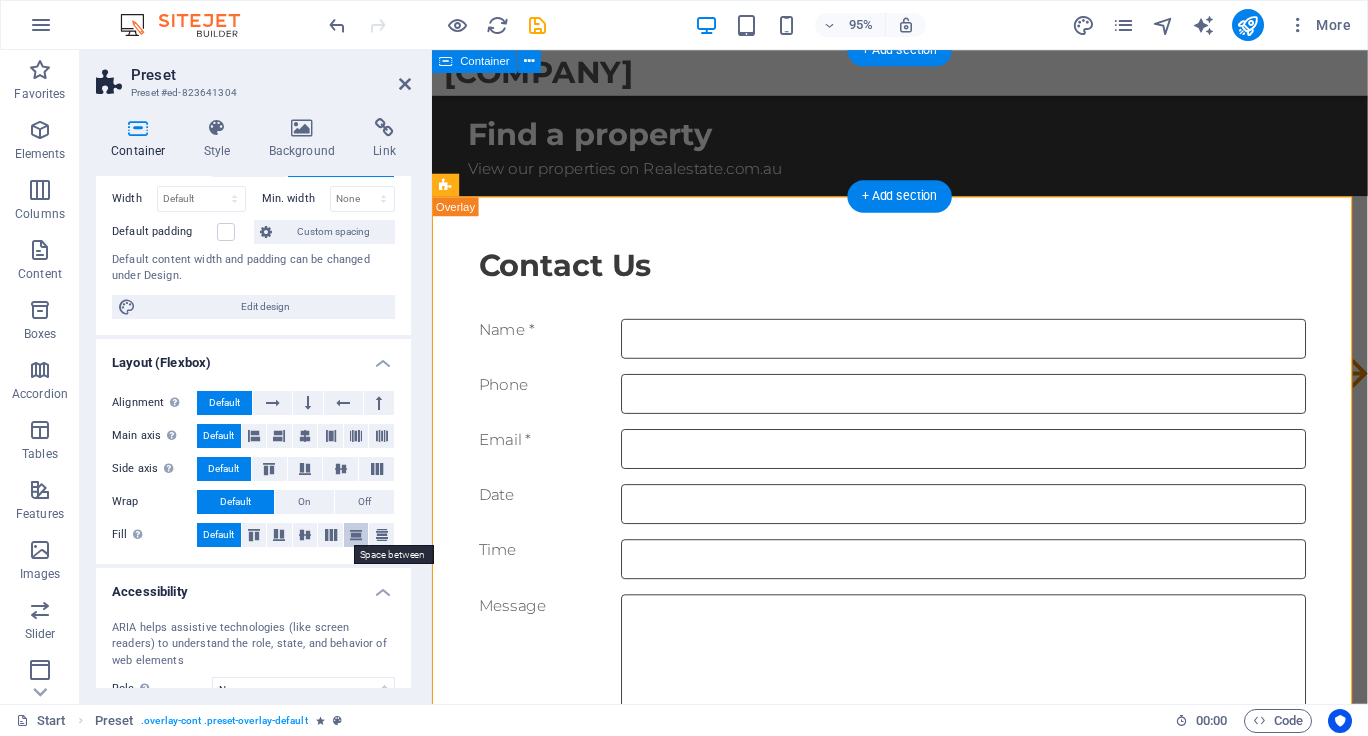 click at bounding box center (356, 535) 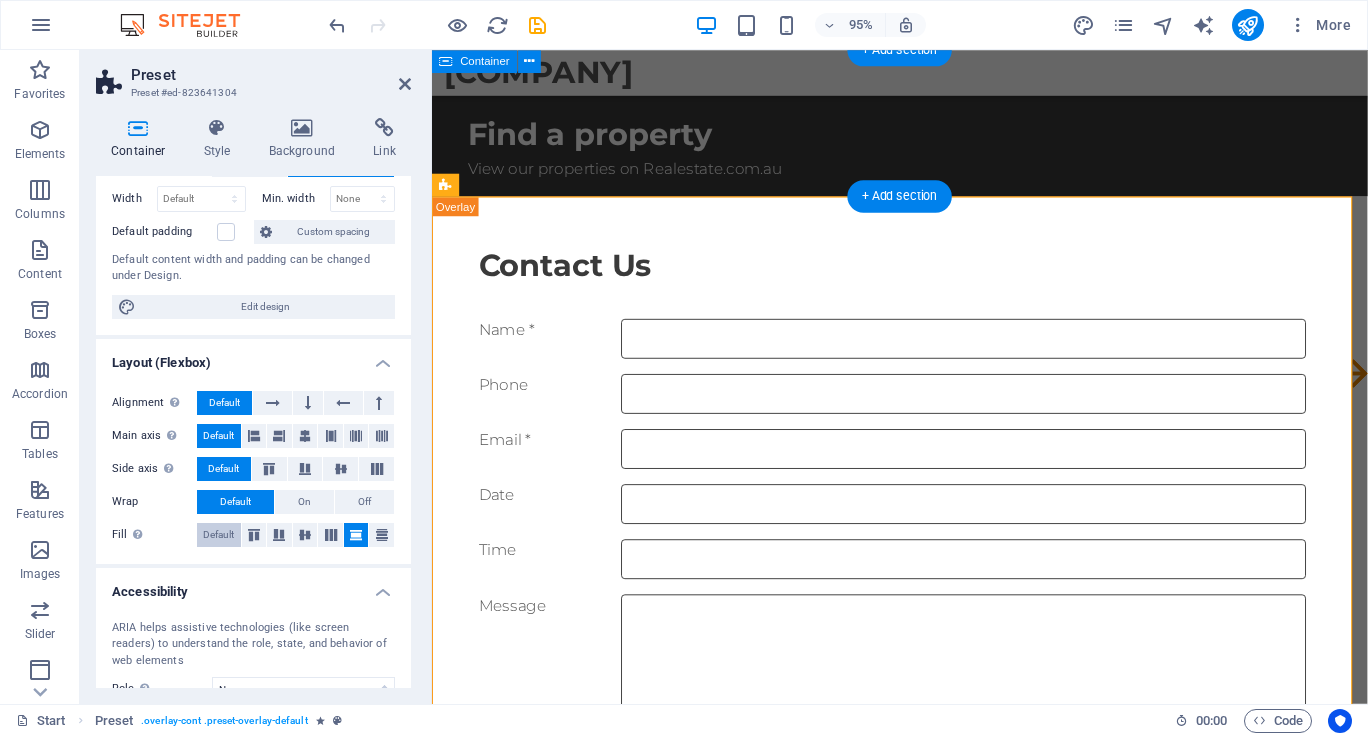 click on "Default" at bounding box center (218, 535) 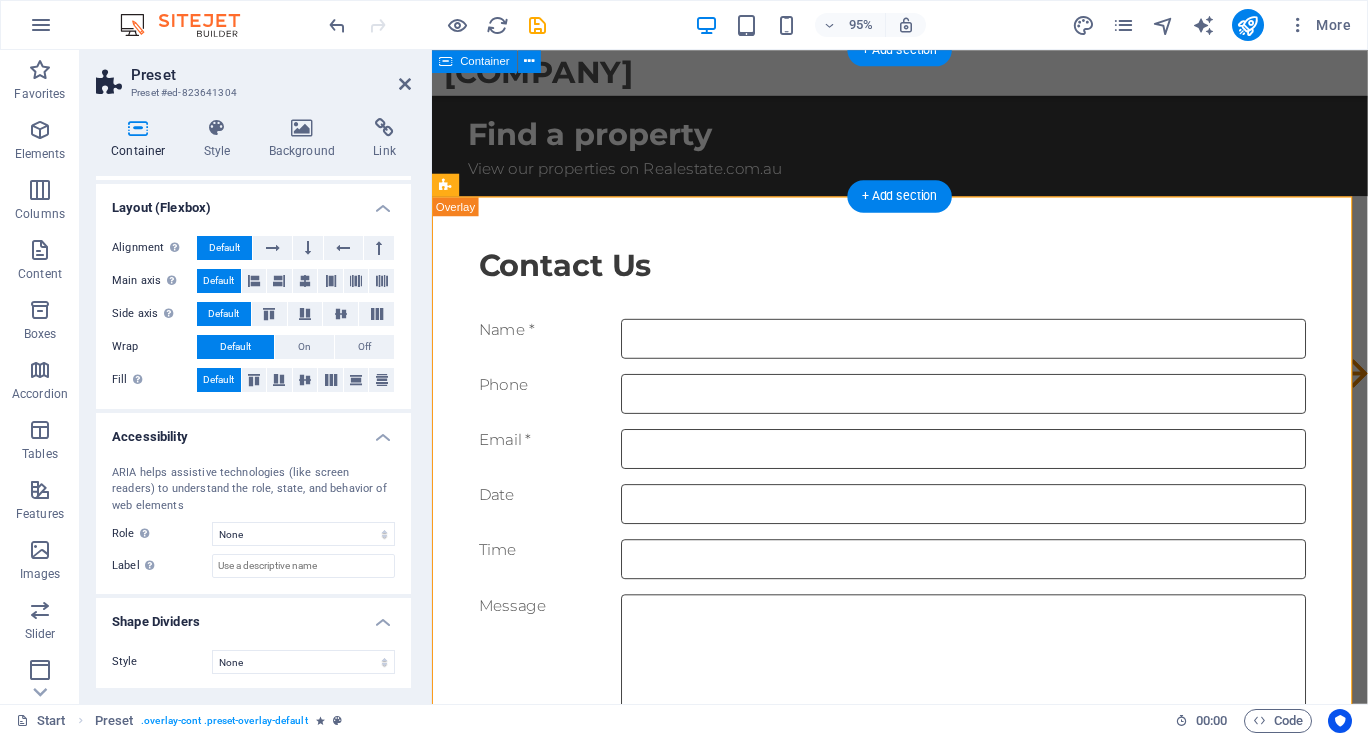 scroll, scrollTop: 294, scrollLeft: 0, axis: vertical 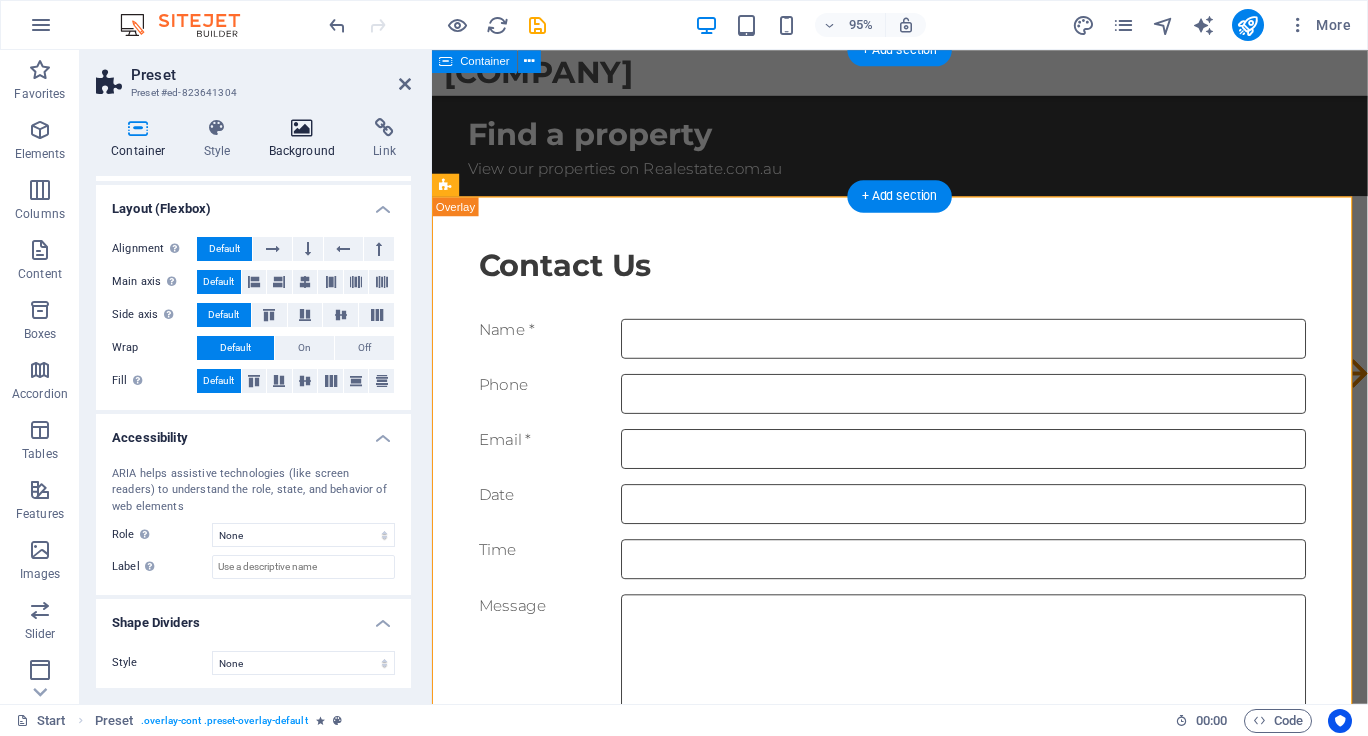 click on "Background" at bounding box center (306, 139) 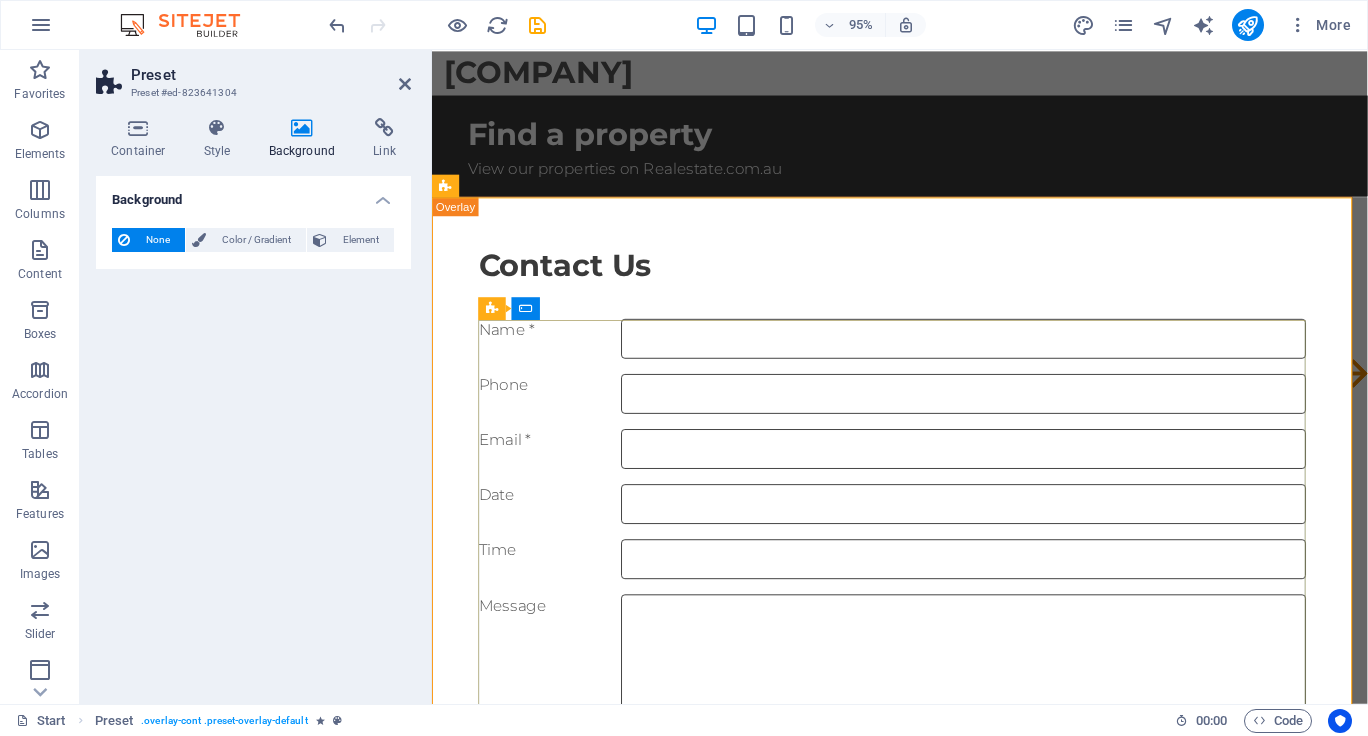 scroll, scrollTop: 0, scrollLeft: 0, axis: both 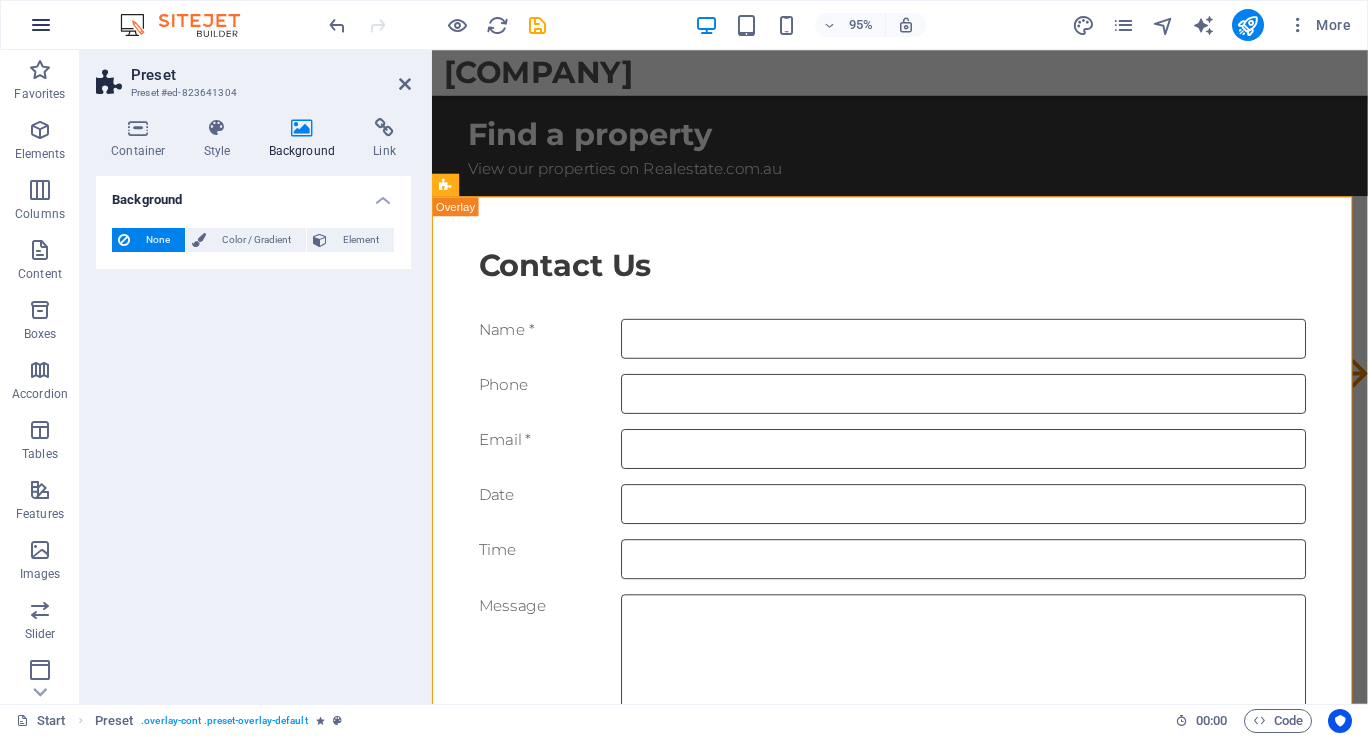 click at bounding box center [41, 25] 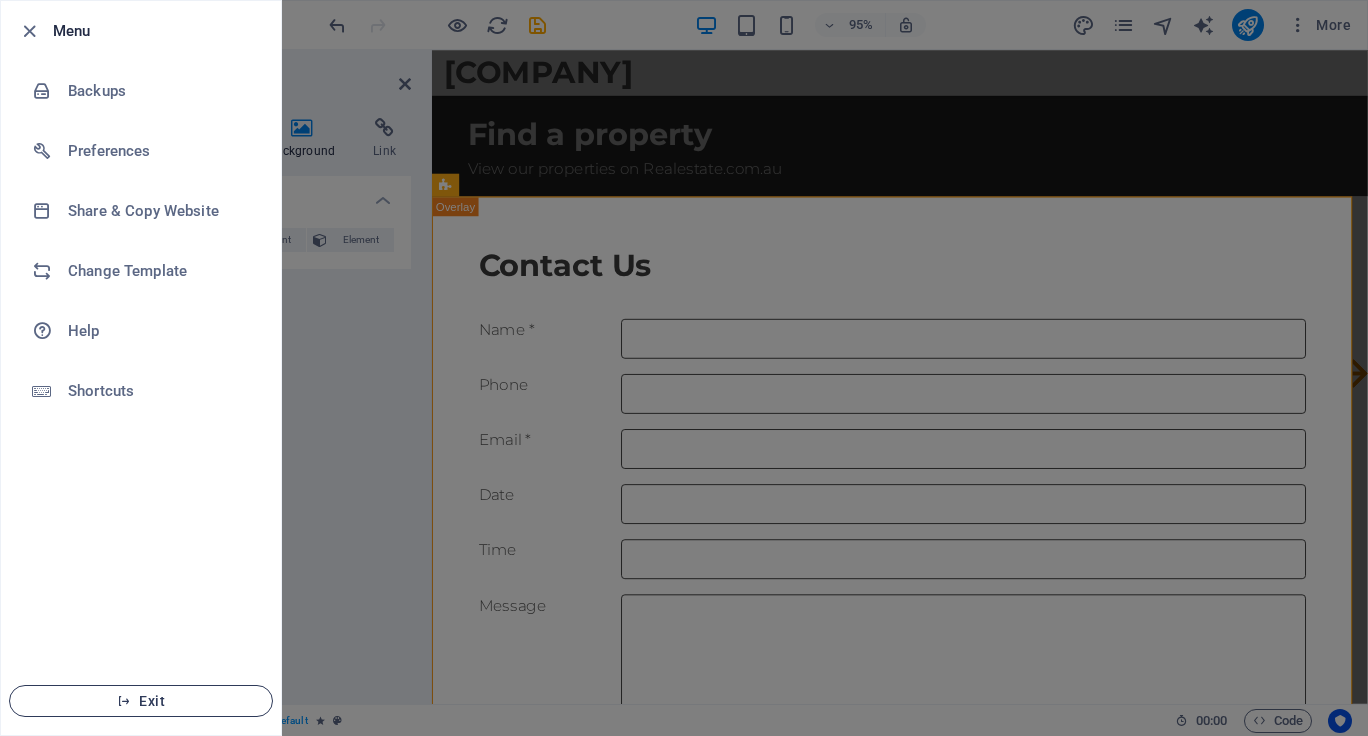 click on "Exit" at bounding box center (141, 701) 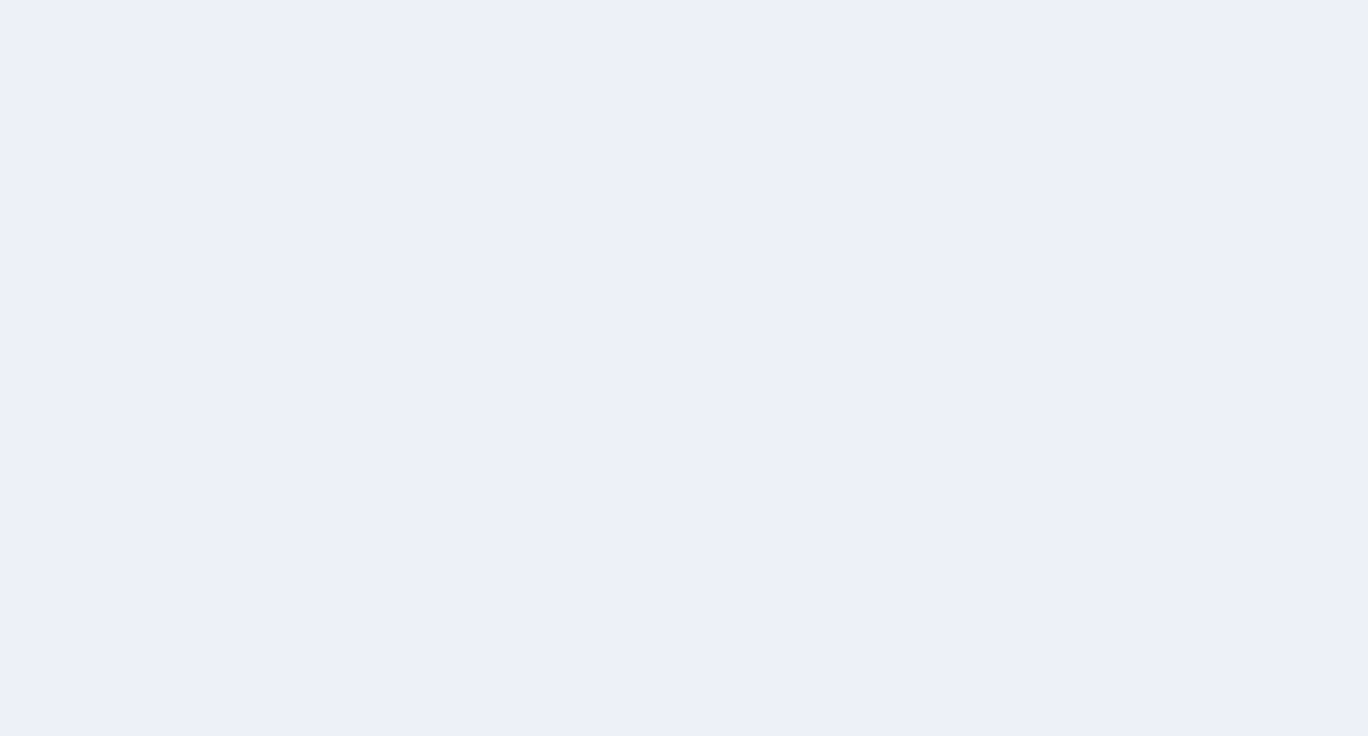 scroll, scrollTop: 0, scrollLeft: 0, axis: both 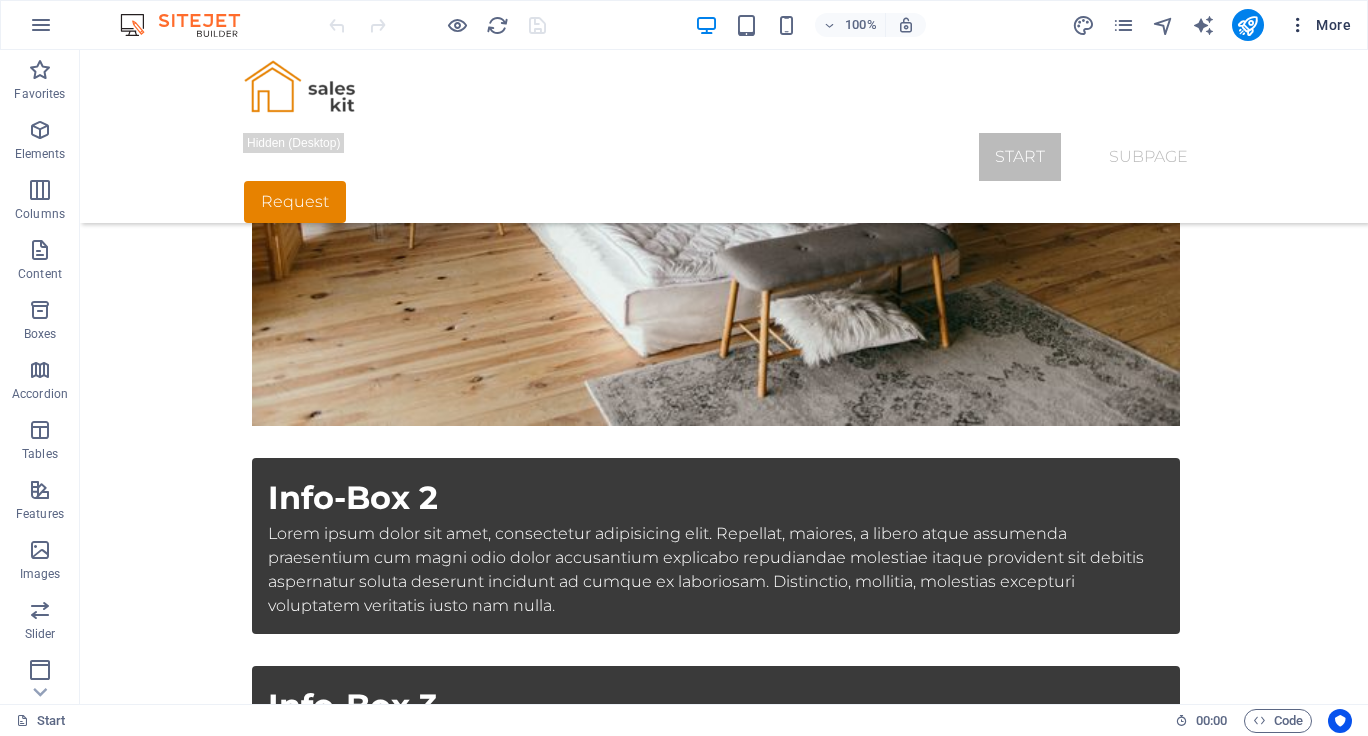 click at bounding box center (1298, 25) 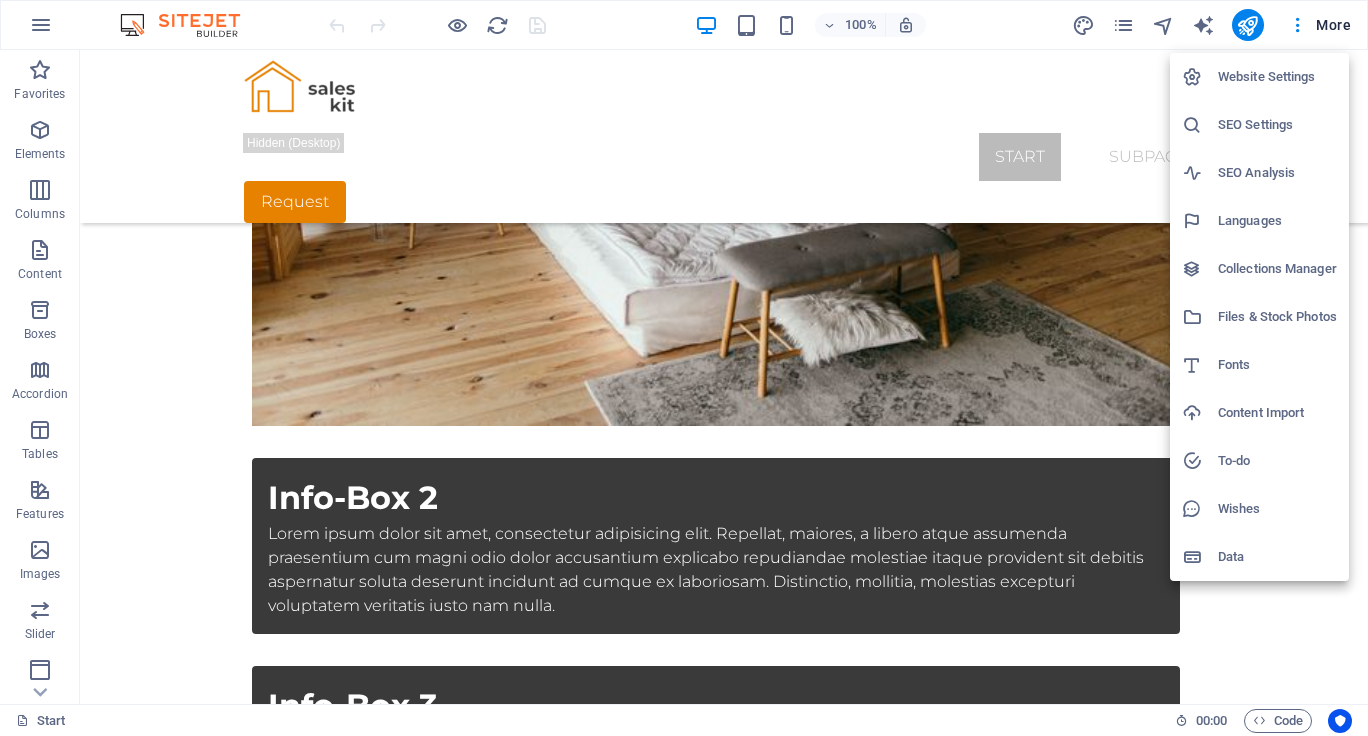 click at bounding box center (684, 368) 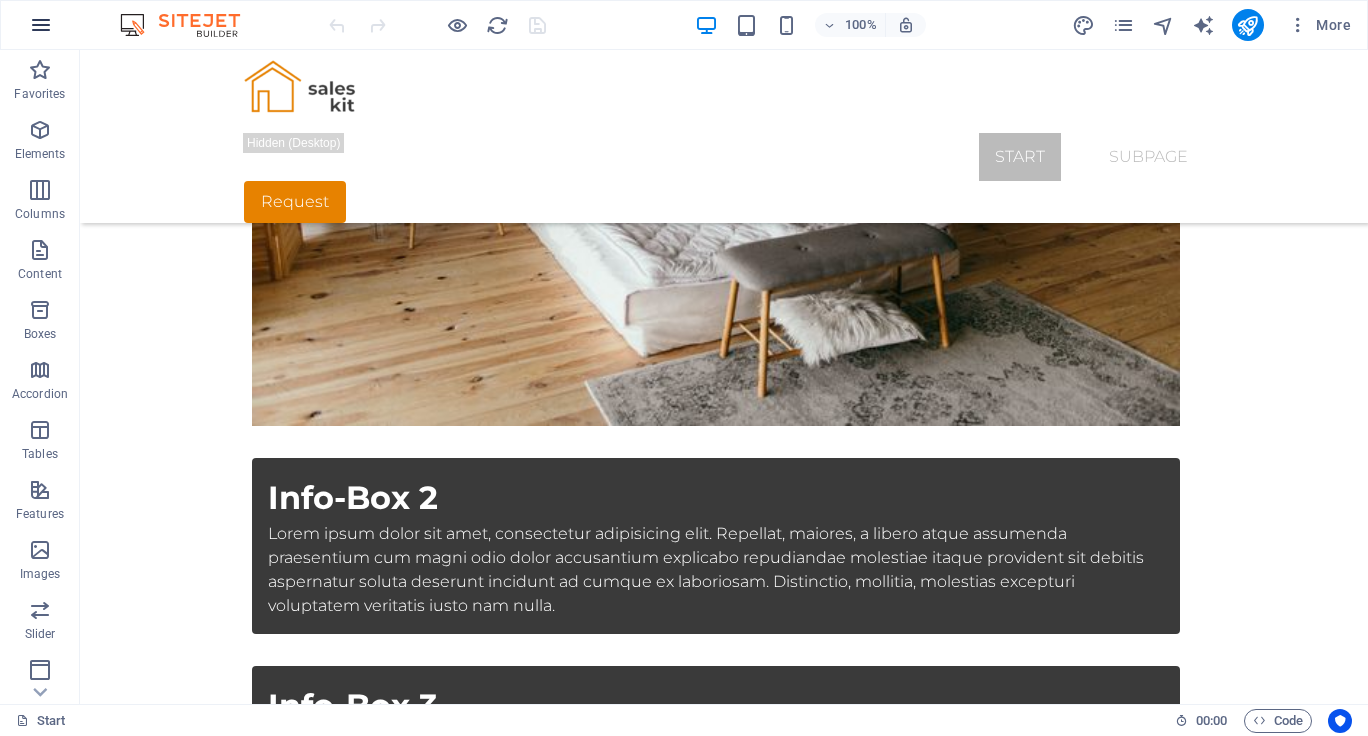 click at bounding box center [41, 25] 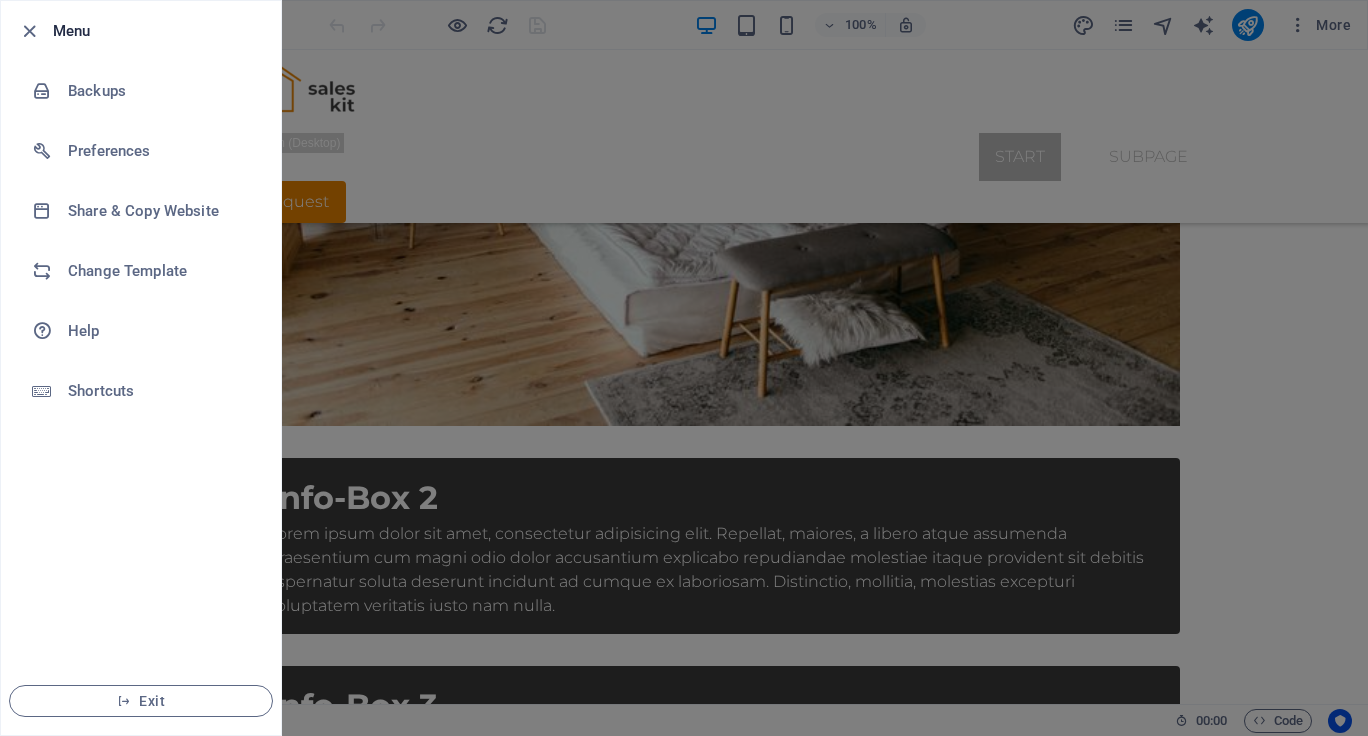 click at bounding box center (684, 368) 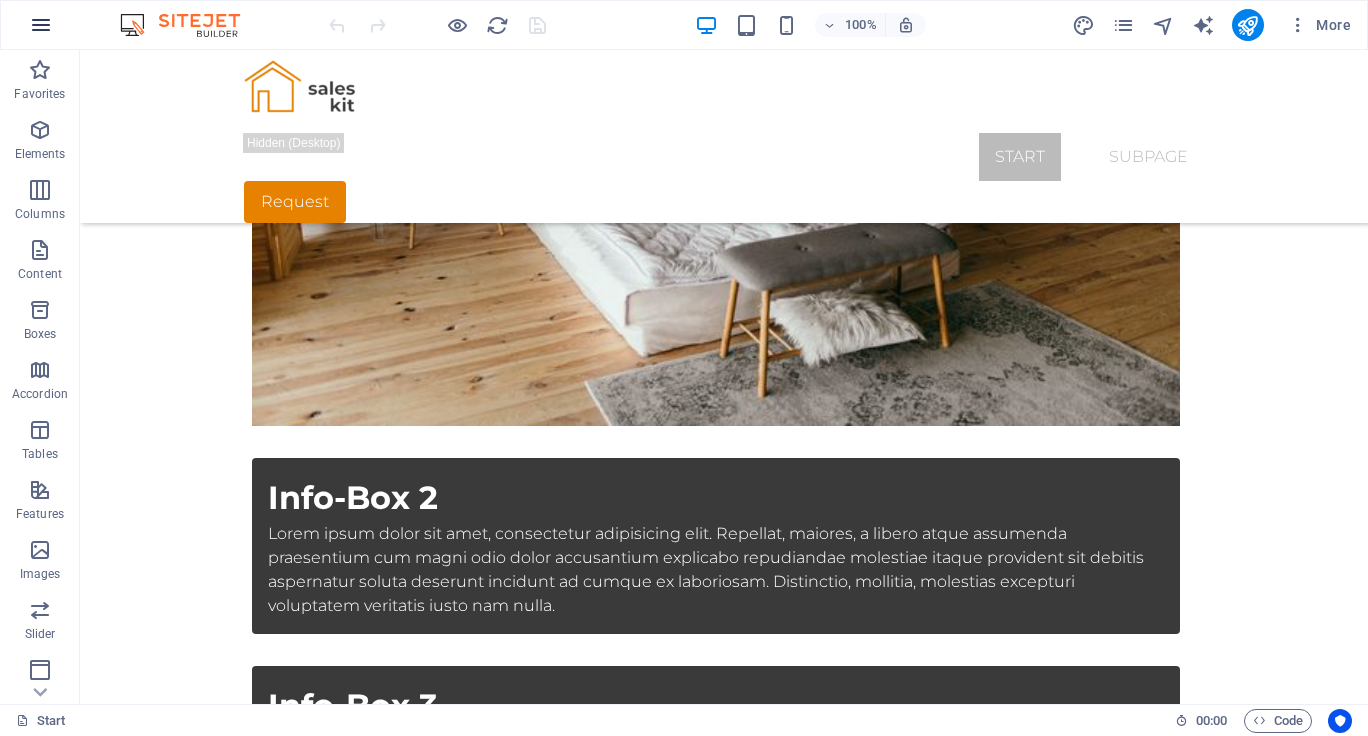 click at bounding box center (41, 25) 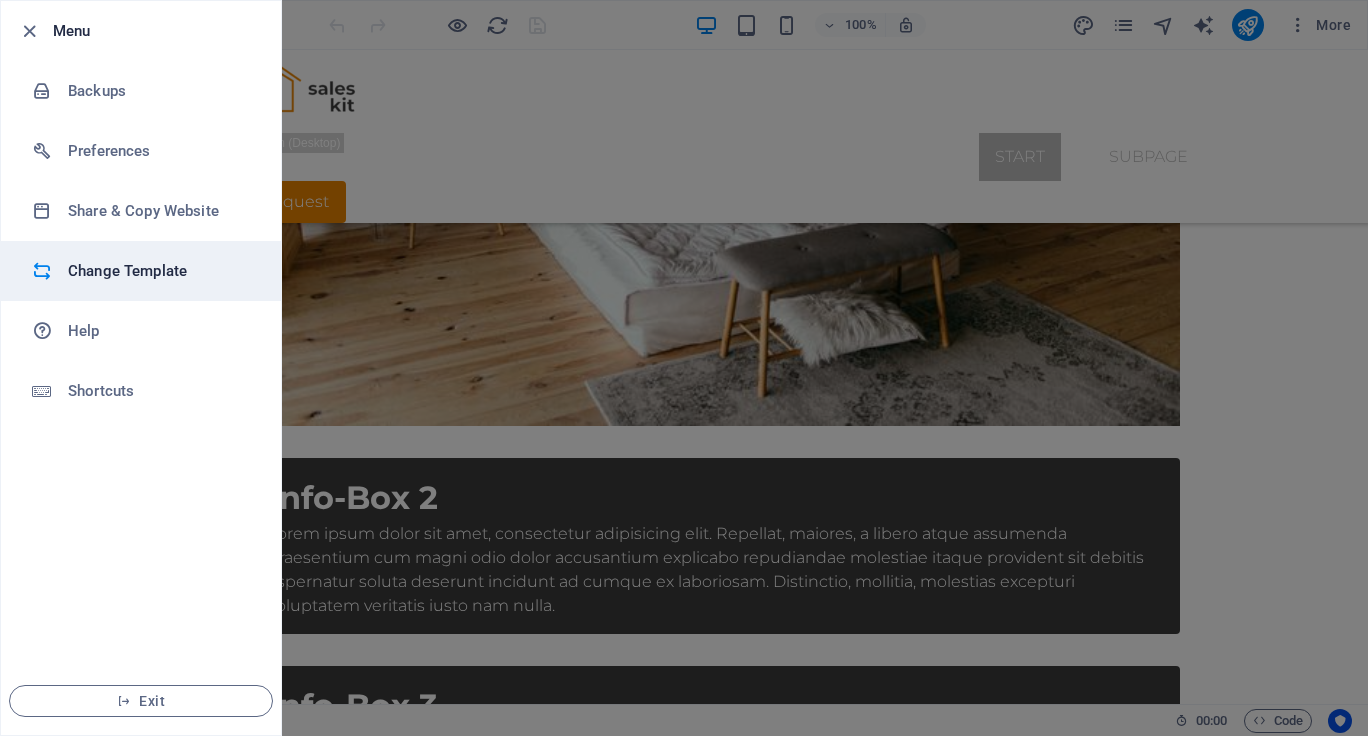click on "Change Template" at bounding box center [160, 271] 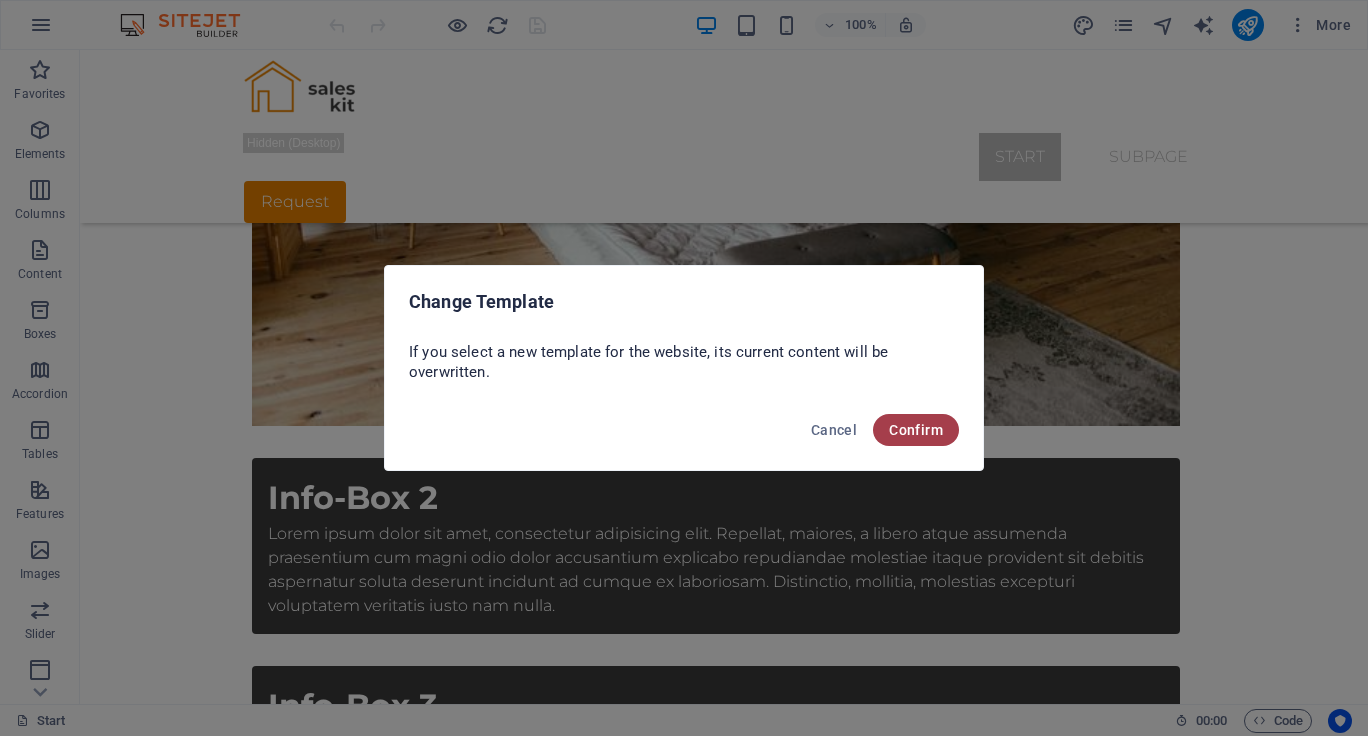 click on "Confirm" at bounding box center (916, 430) 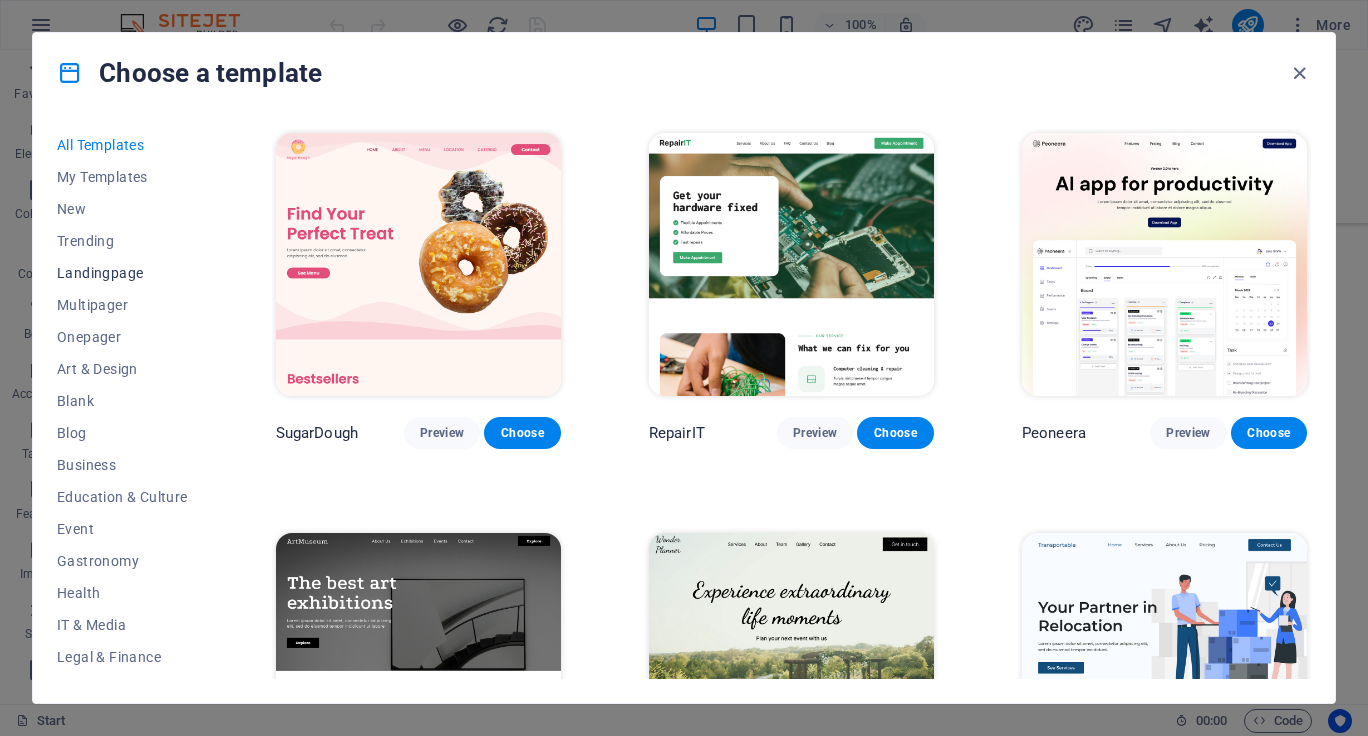 click on "Landingpage" at bounding box center (122, 273) 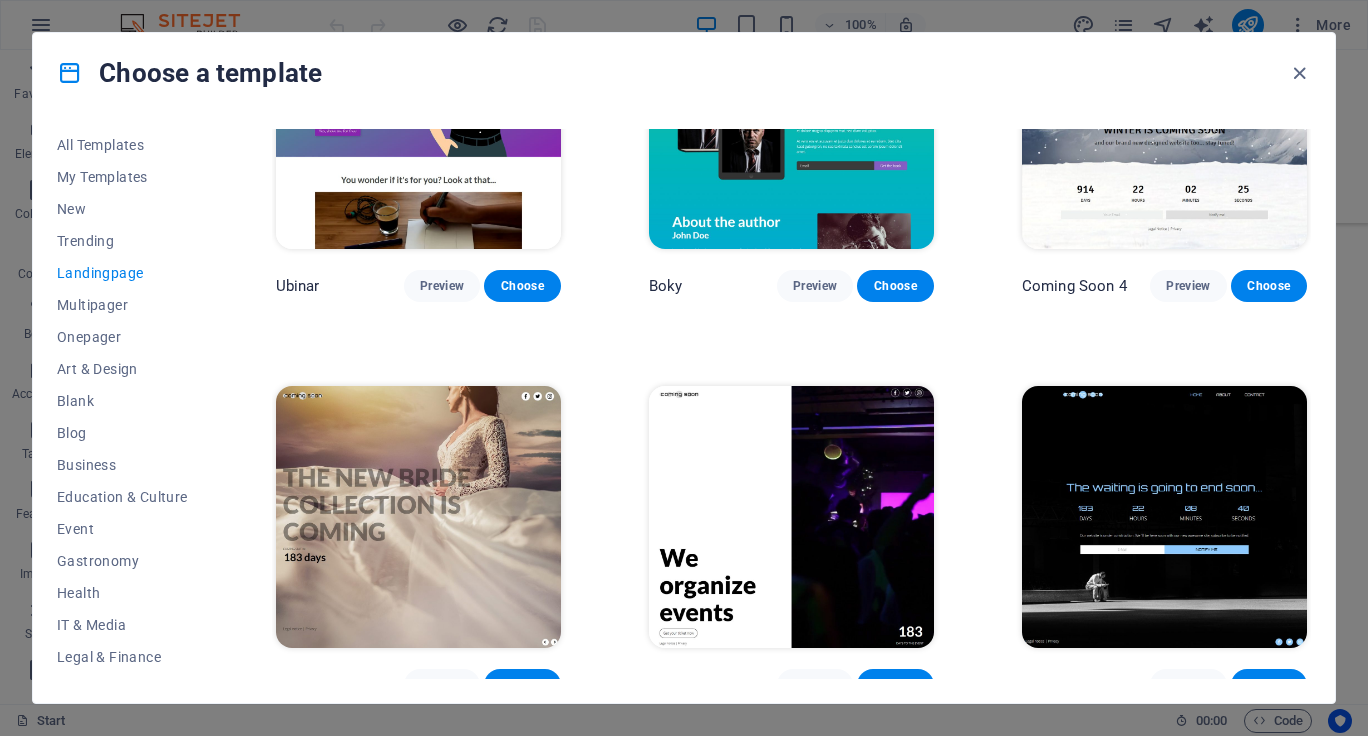 scroll, scrollTop: 2943, scrollLeft: 0, axis: vertical 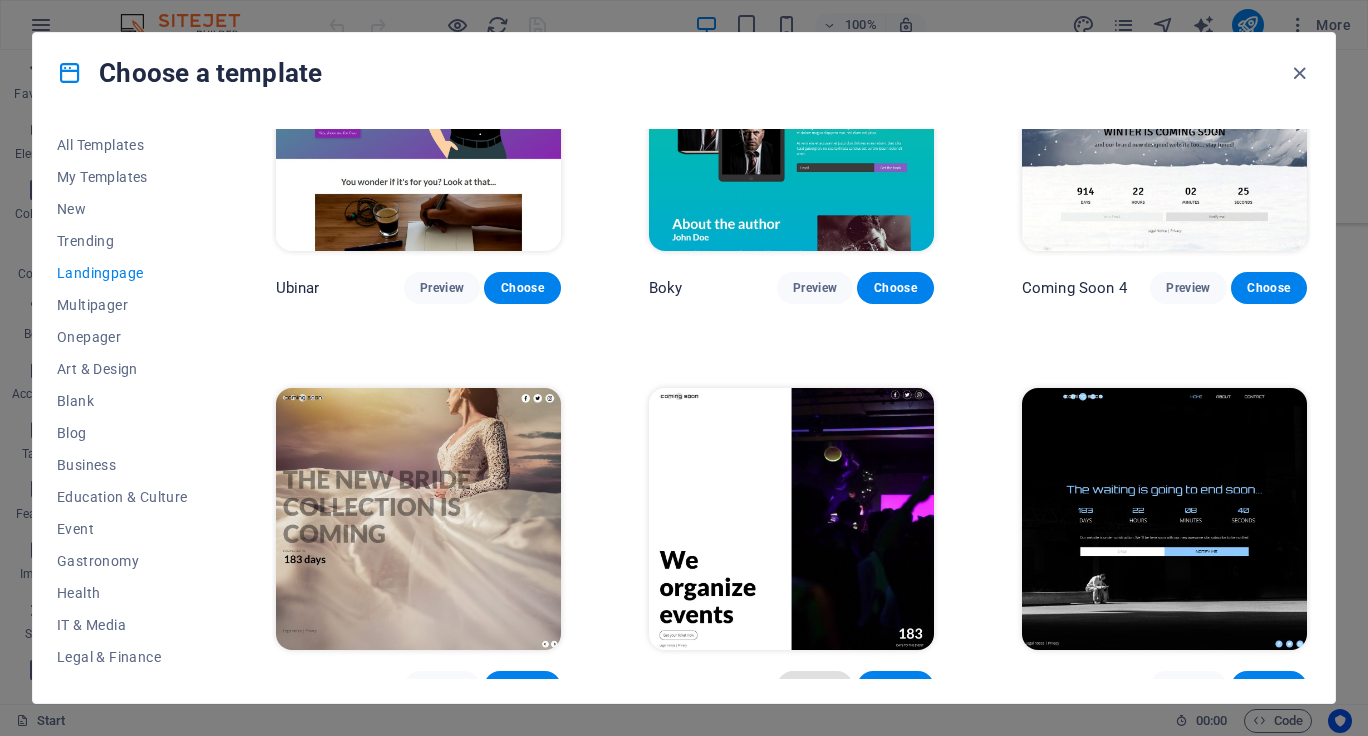 click on "Preview" at bounding box center [815, 687] 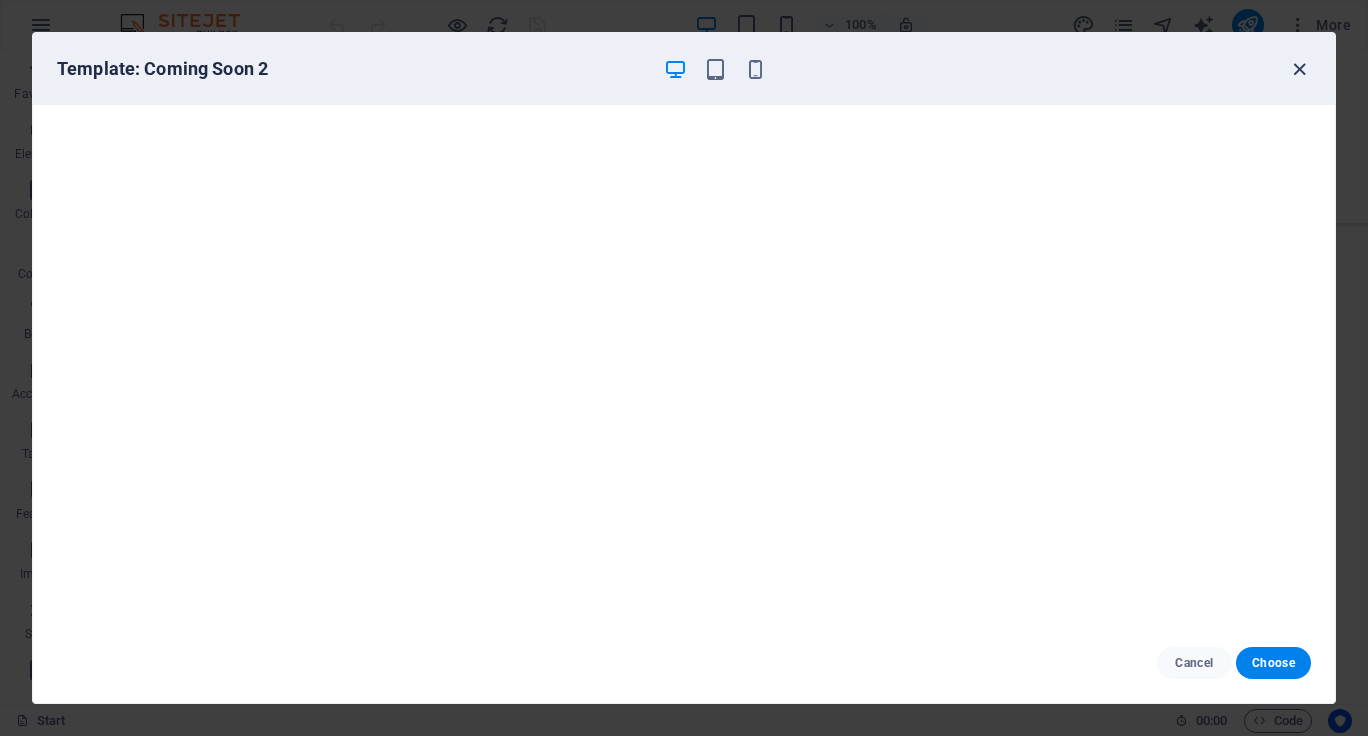 click at bounding box center (1299, 69) 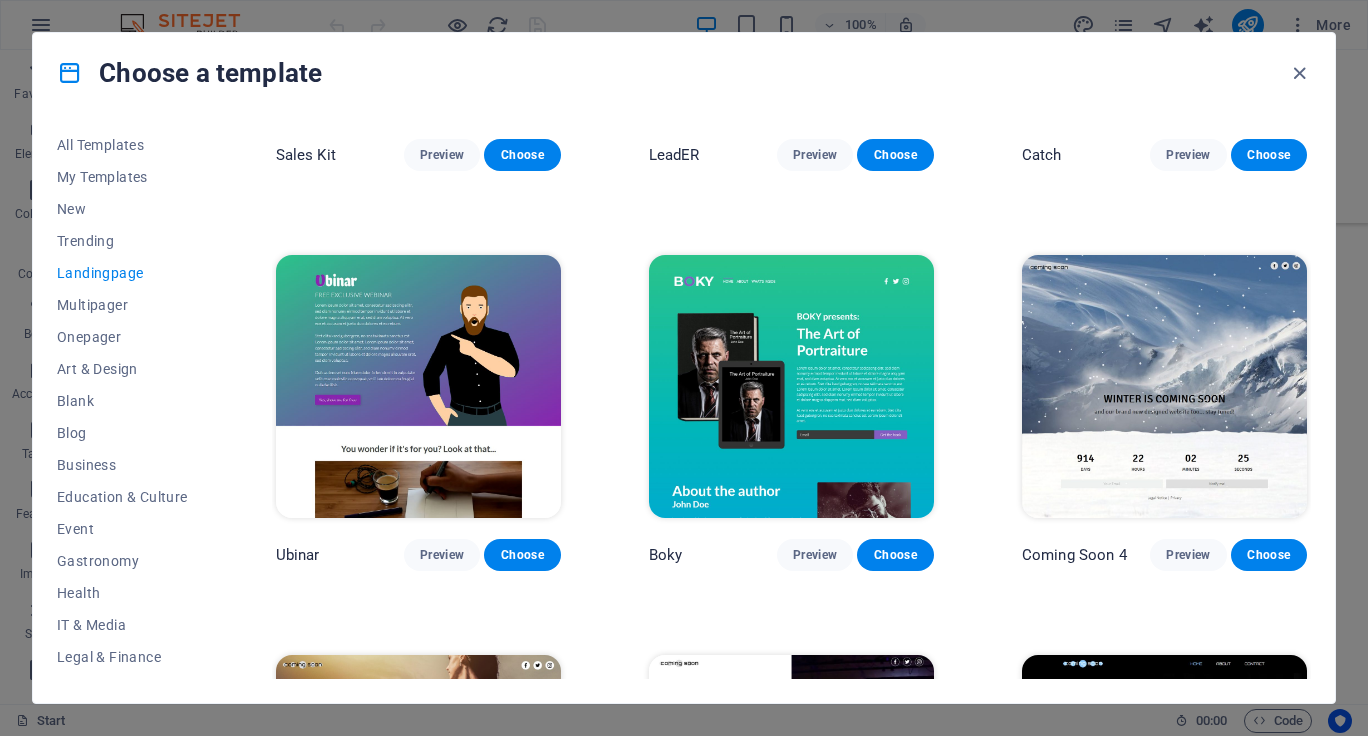 scroll, scrollTop: 2752, scrollLeft: 0, axis: vertical 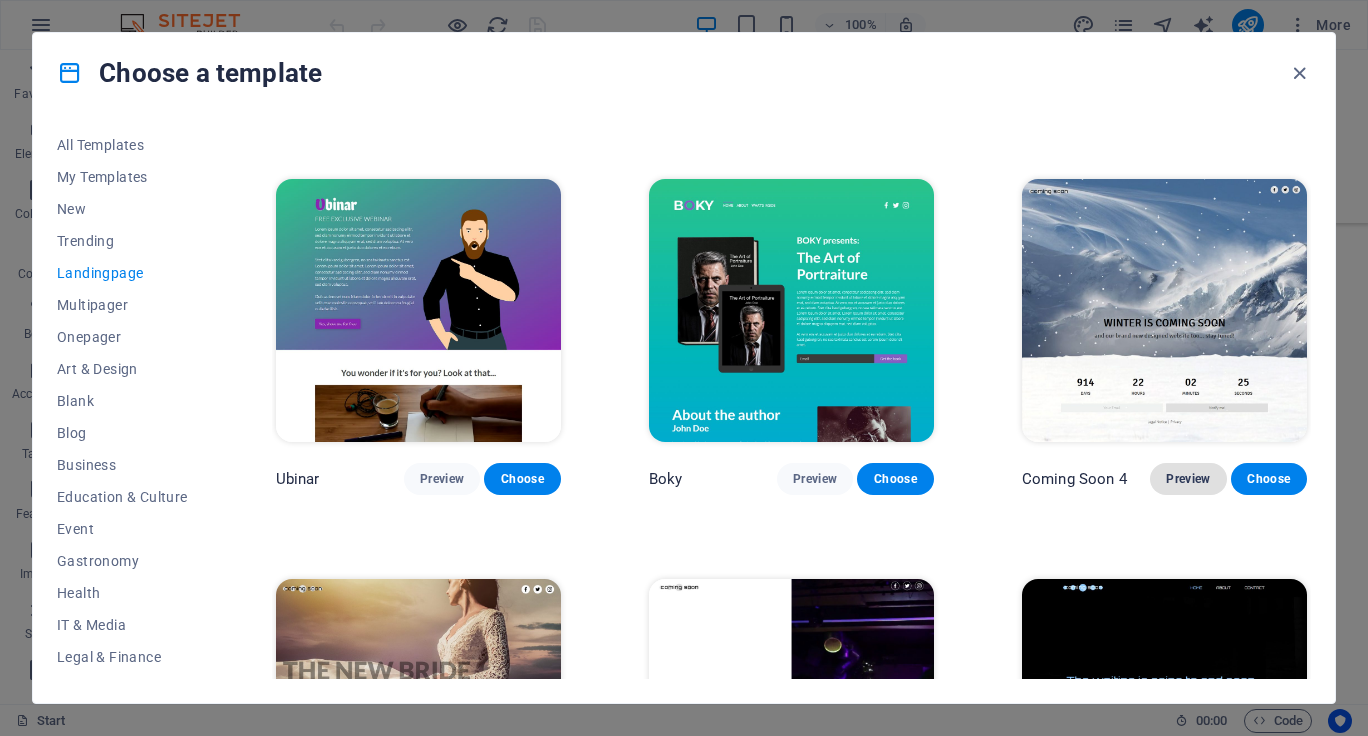 click on "Preview" at bounding box center [1188, 479] 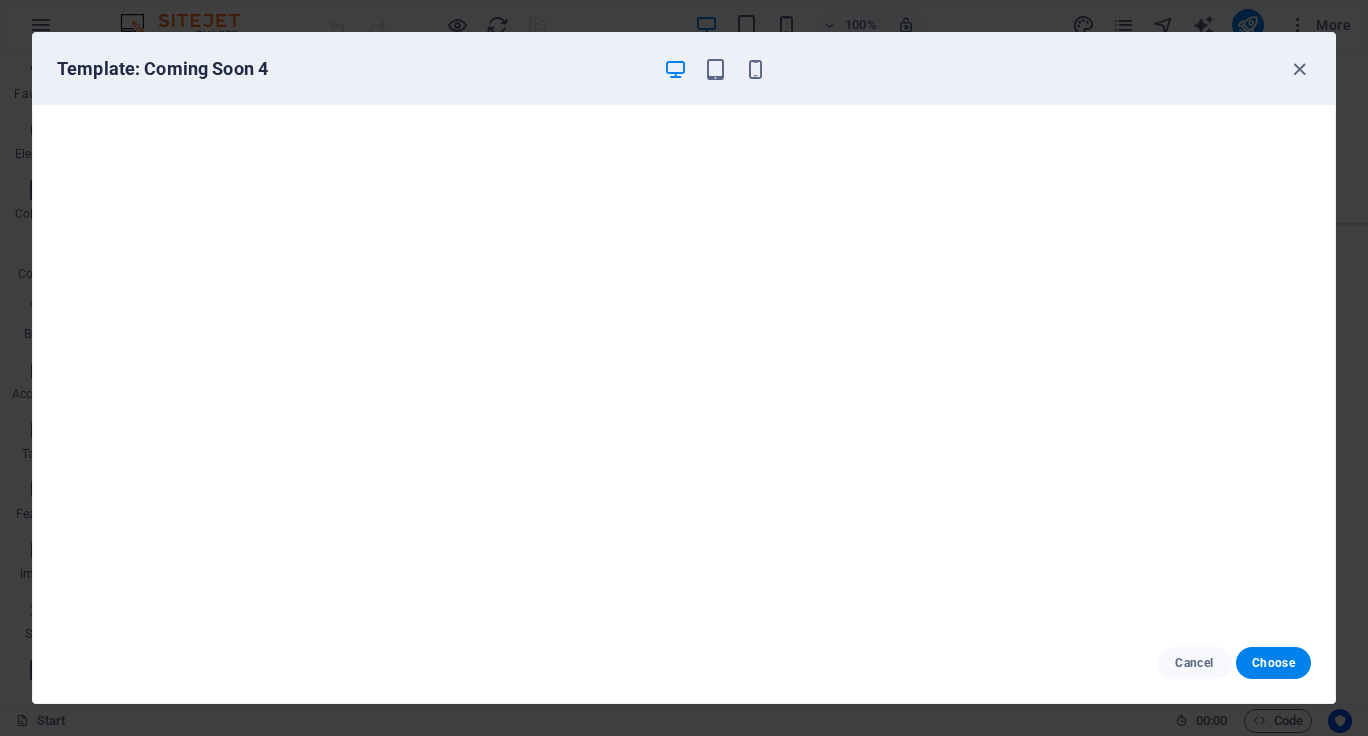 scroll, scrollTop: 5, scrollLeft: 0, axis: vertical 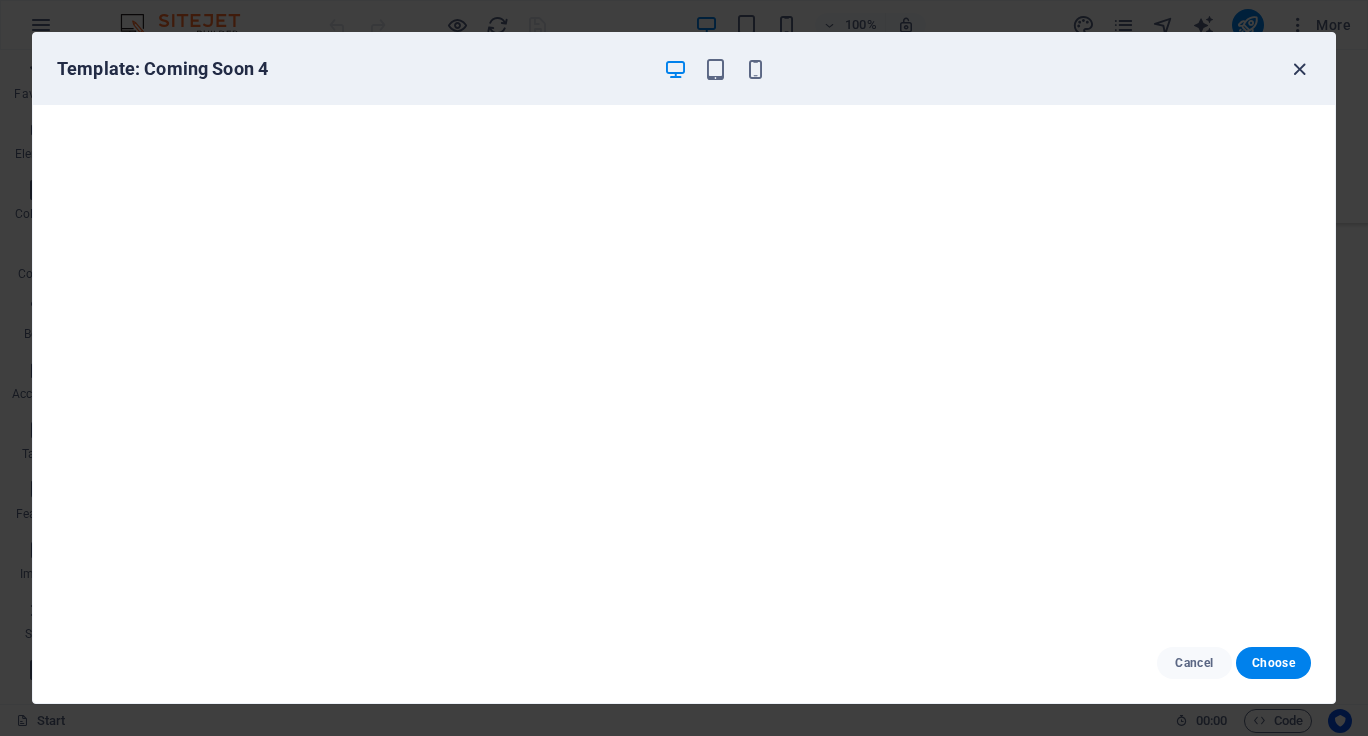 click at bounding box center (1299, 69) 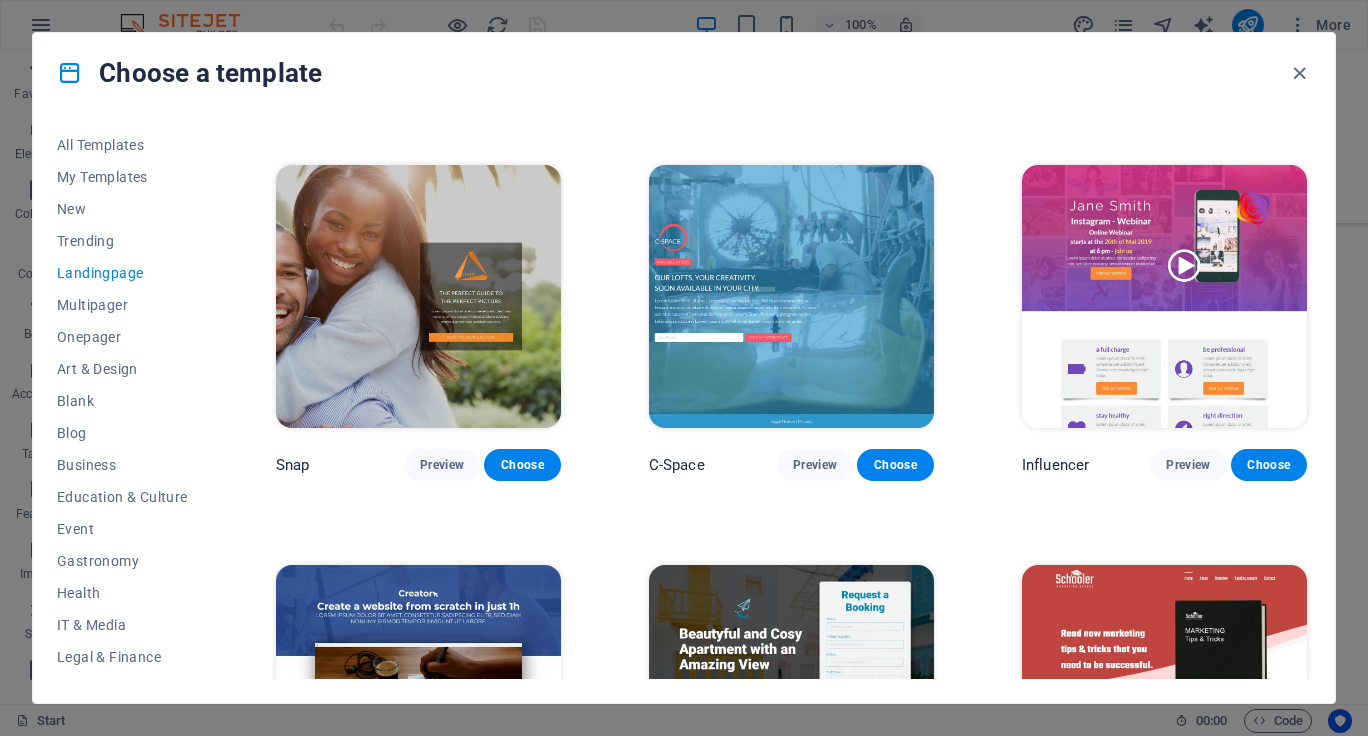 scroll, scrollTop: 1170, scrollLeft: 0, axis: vertical 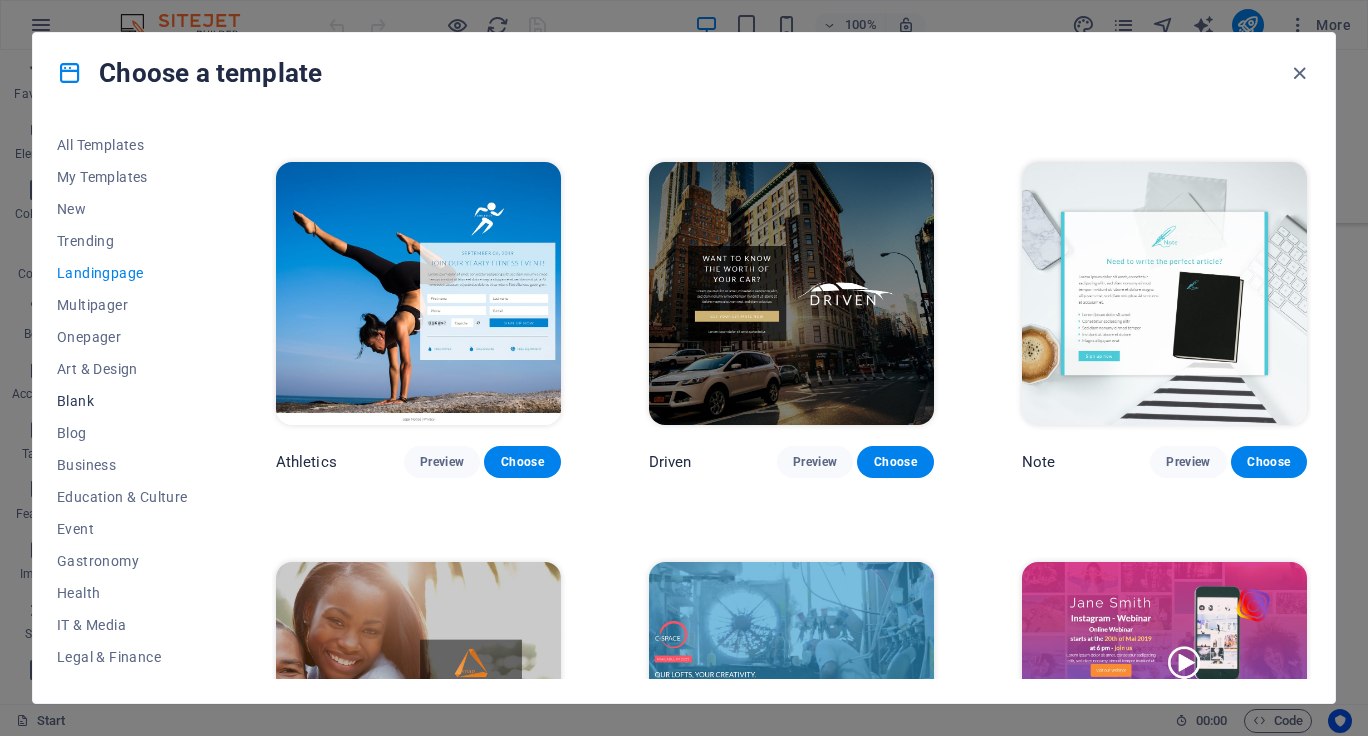 click on "Blank" at bounding box center (122, 401) 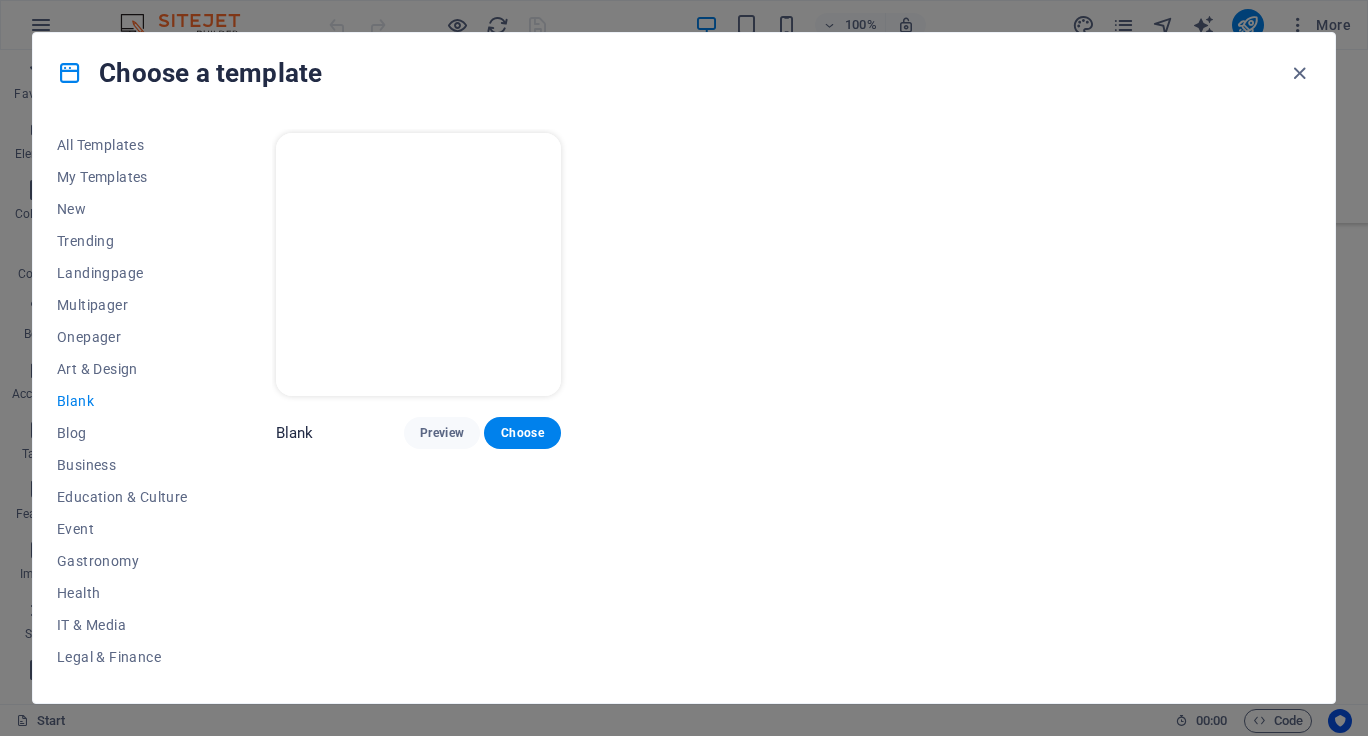 scroll, scrollTop: 0, scrollLeft: 0, axis: both 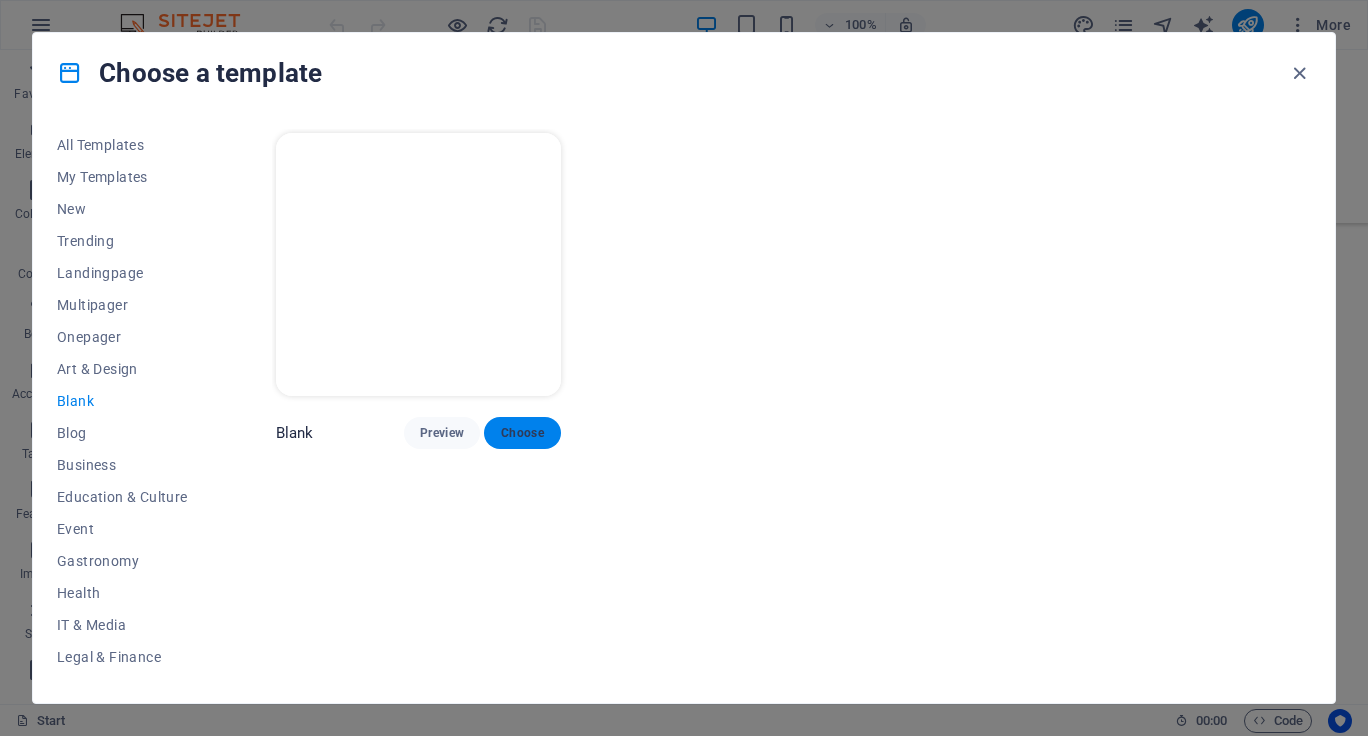 click on "Choose" at bounding box center [522, 433] 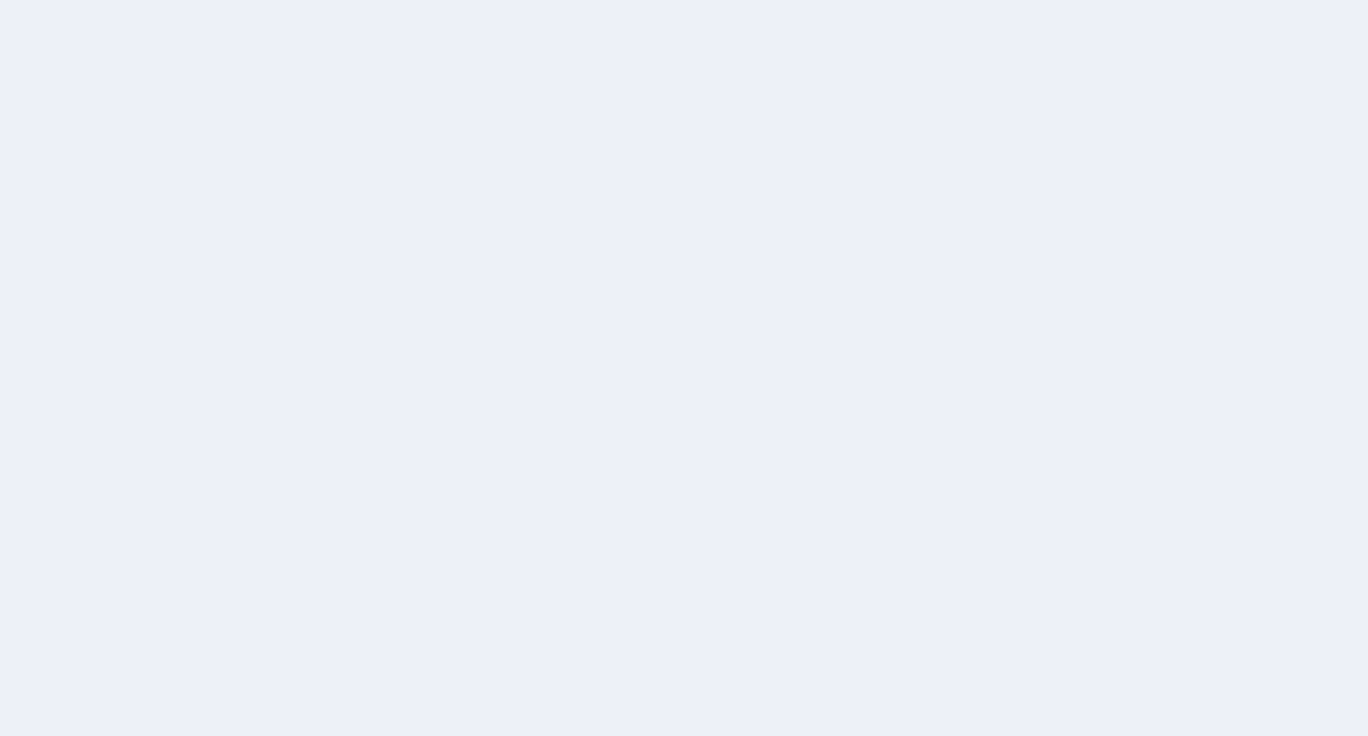 scroll, scrollTop: 0, scrollLeft: 0, axis: both 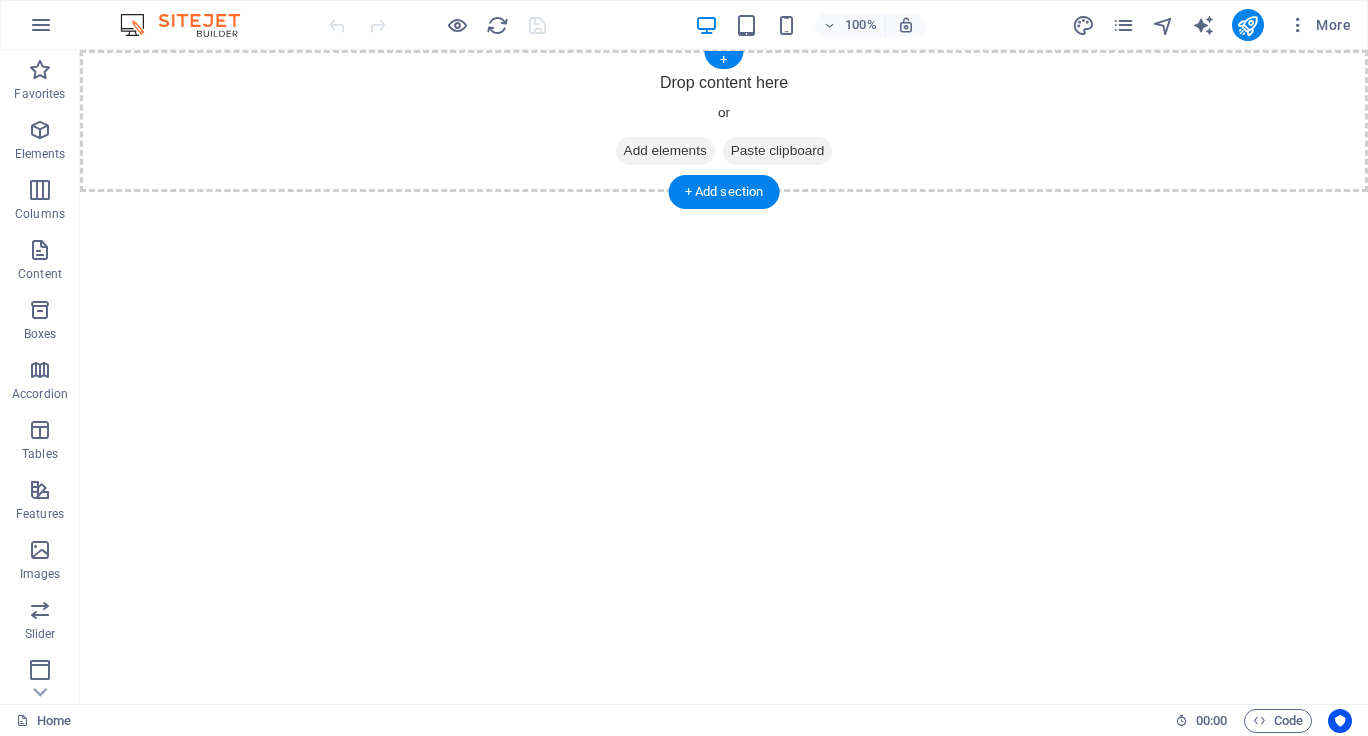 click on "Add elements" at bounding box center [665, 151] 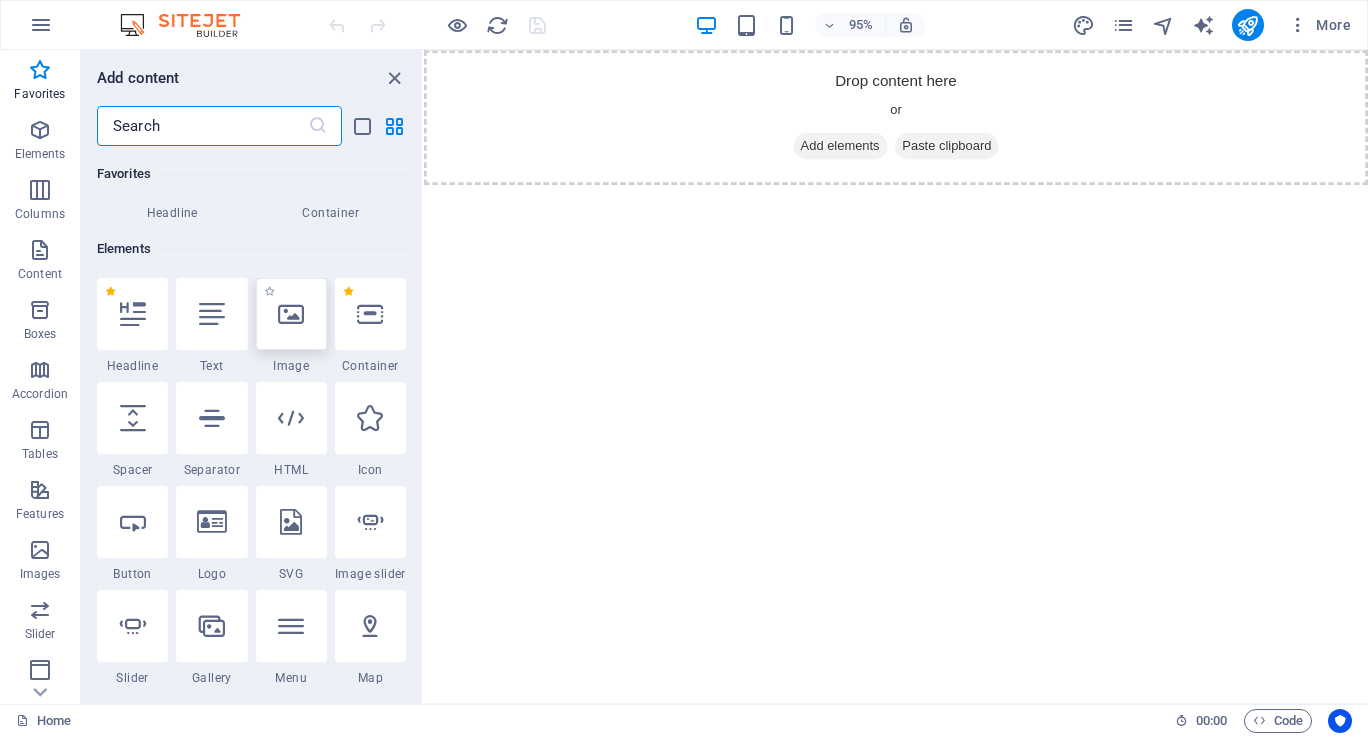 scroll, scrollTop: 140, scrollLeft: 0, axis: vertical 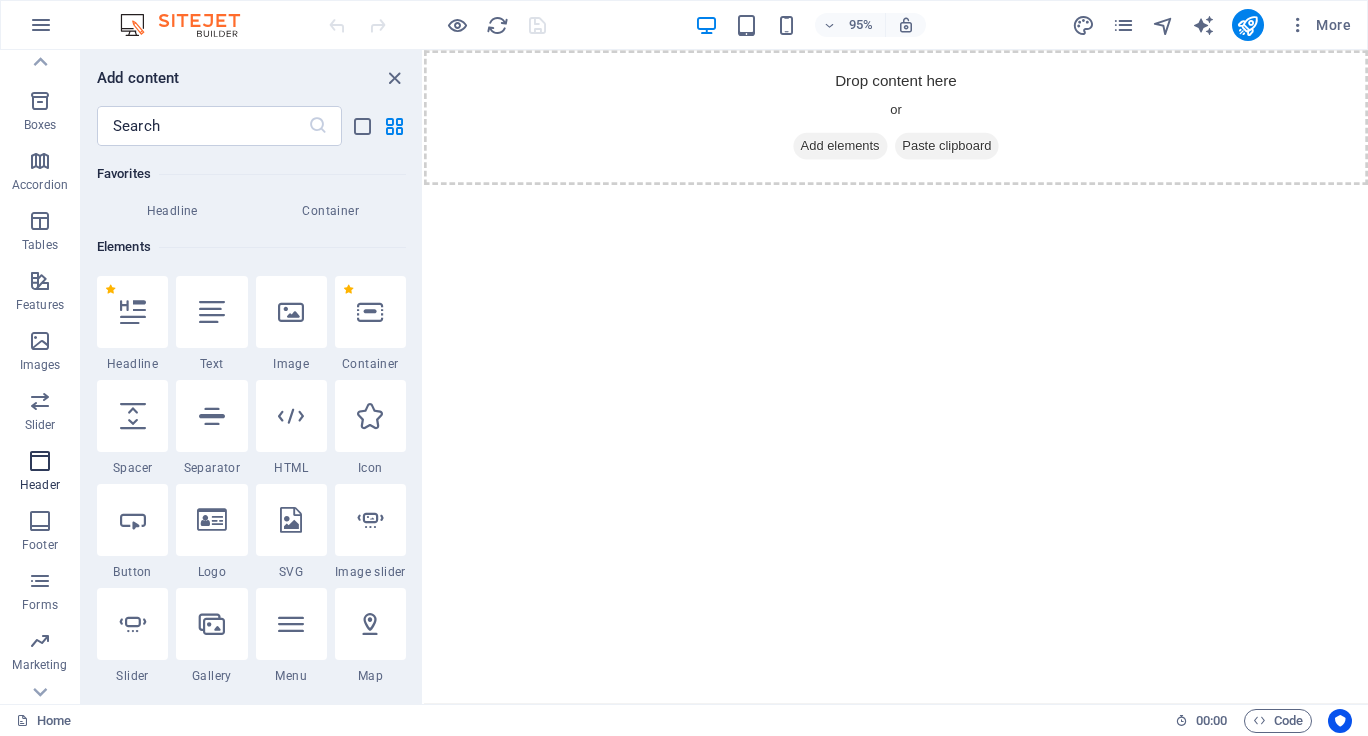 click at bounding box center [40, 461] 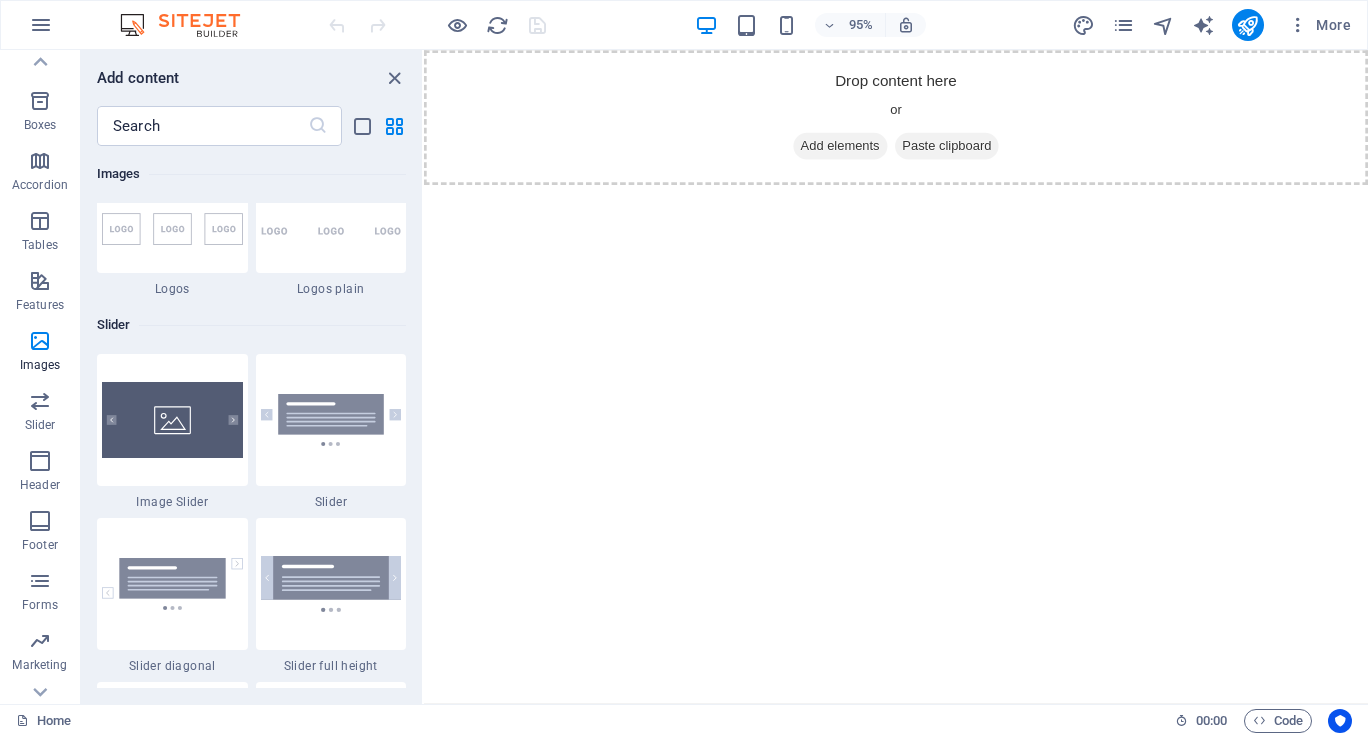 scroll, scrollTop: 11241, scrollLeft: 0, axis: vertical 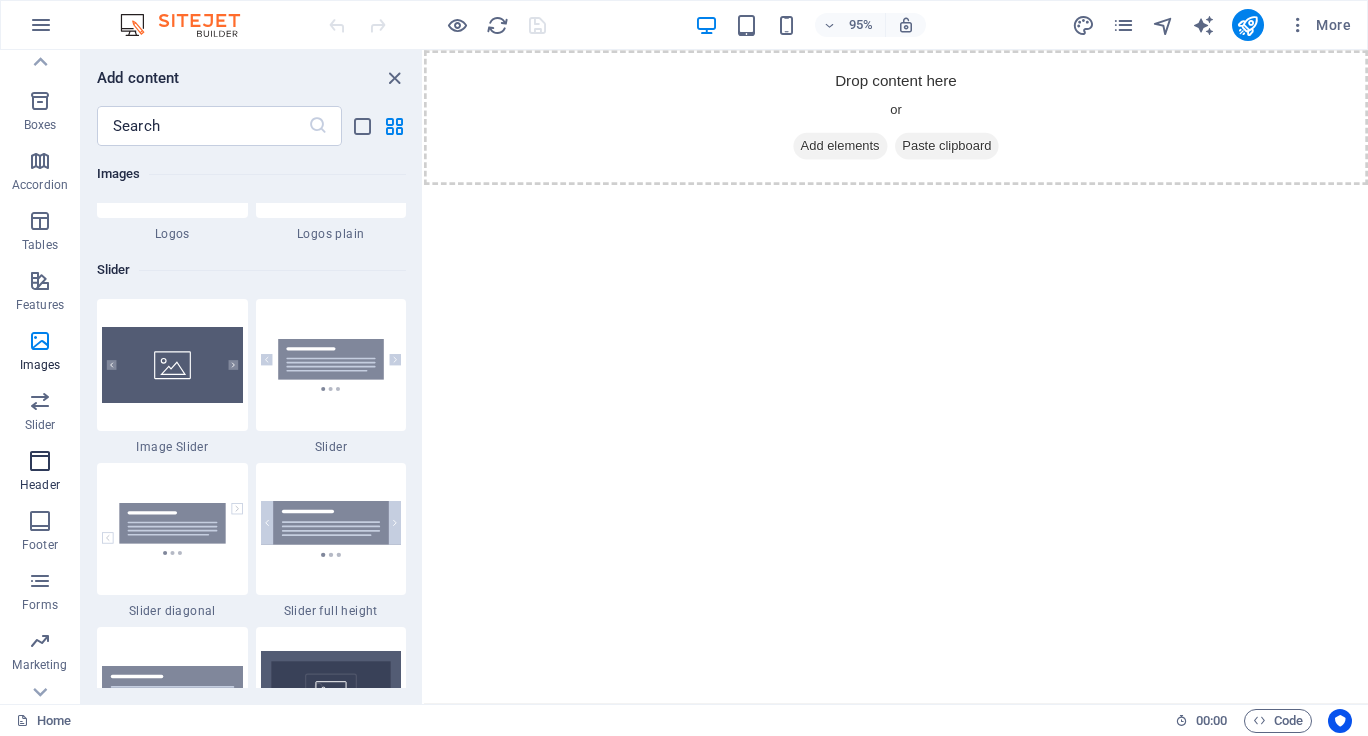 click at bounding box center (40, 461) 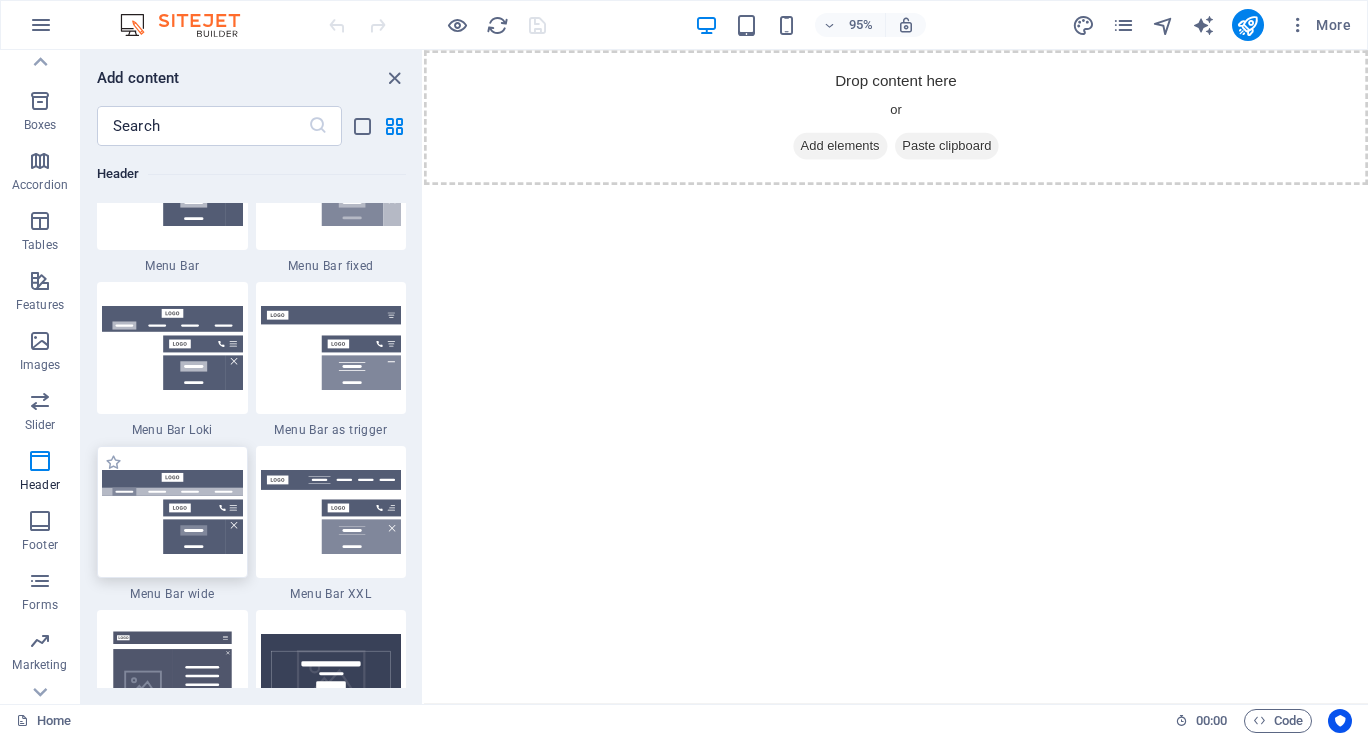 scroll, scrollTop: 12290, scrollLeft: 0, axis: vertical 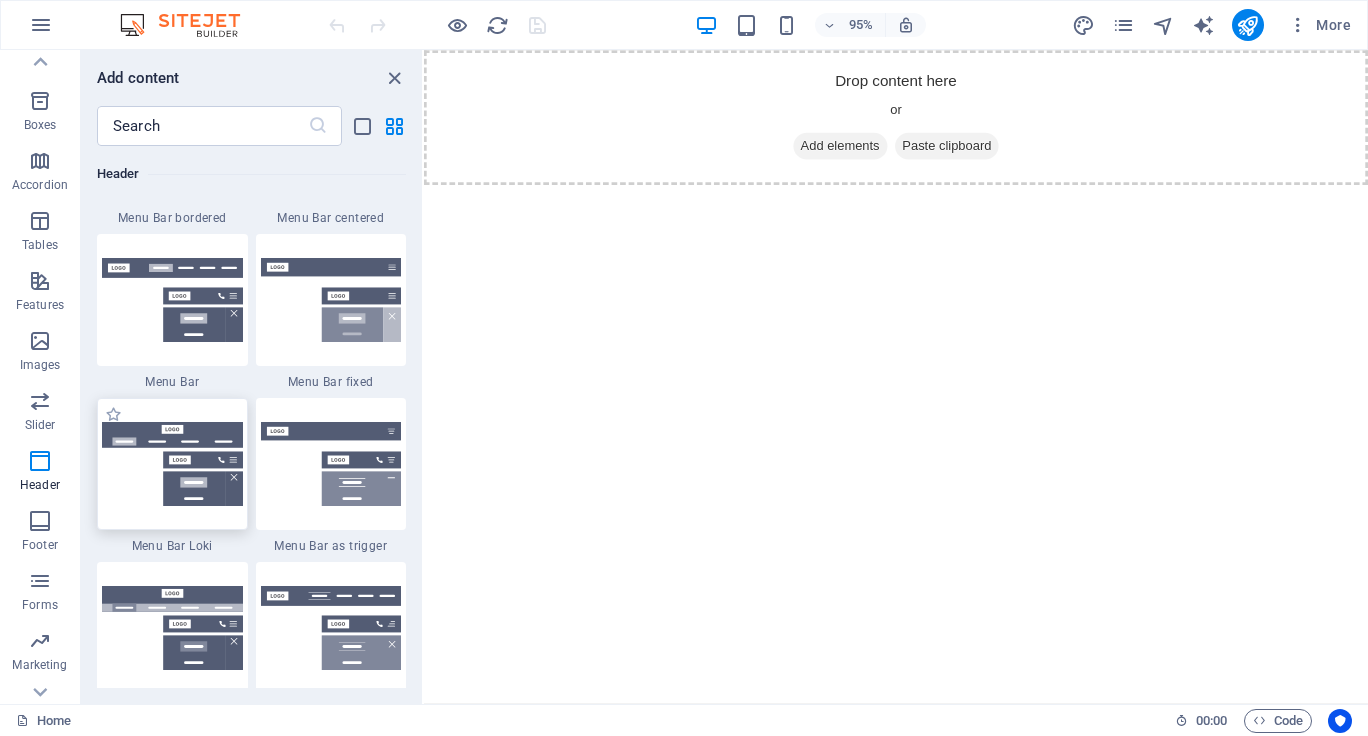click at bounding box center [172, 464] 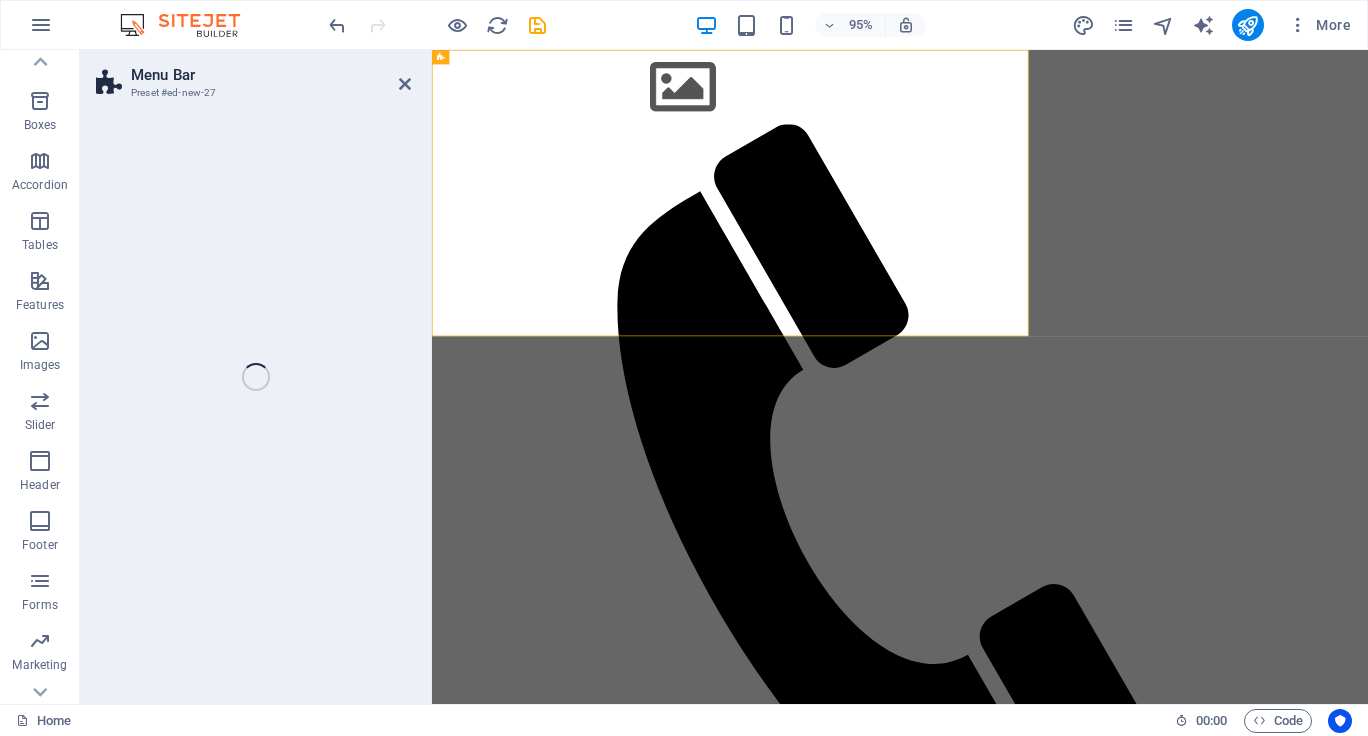 select on "rem" 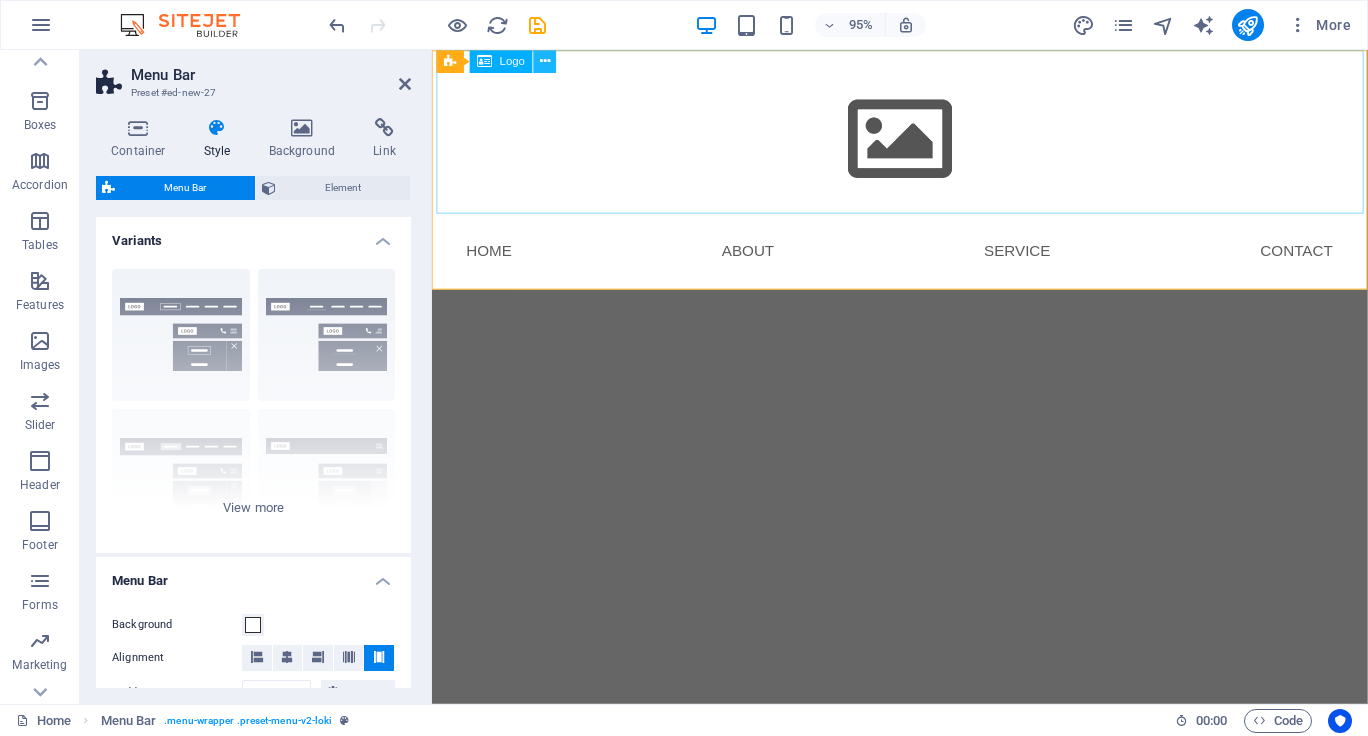 click at bounding box center [545, 61] 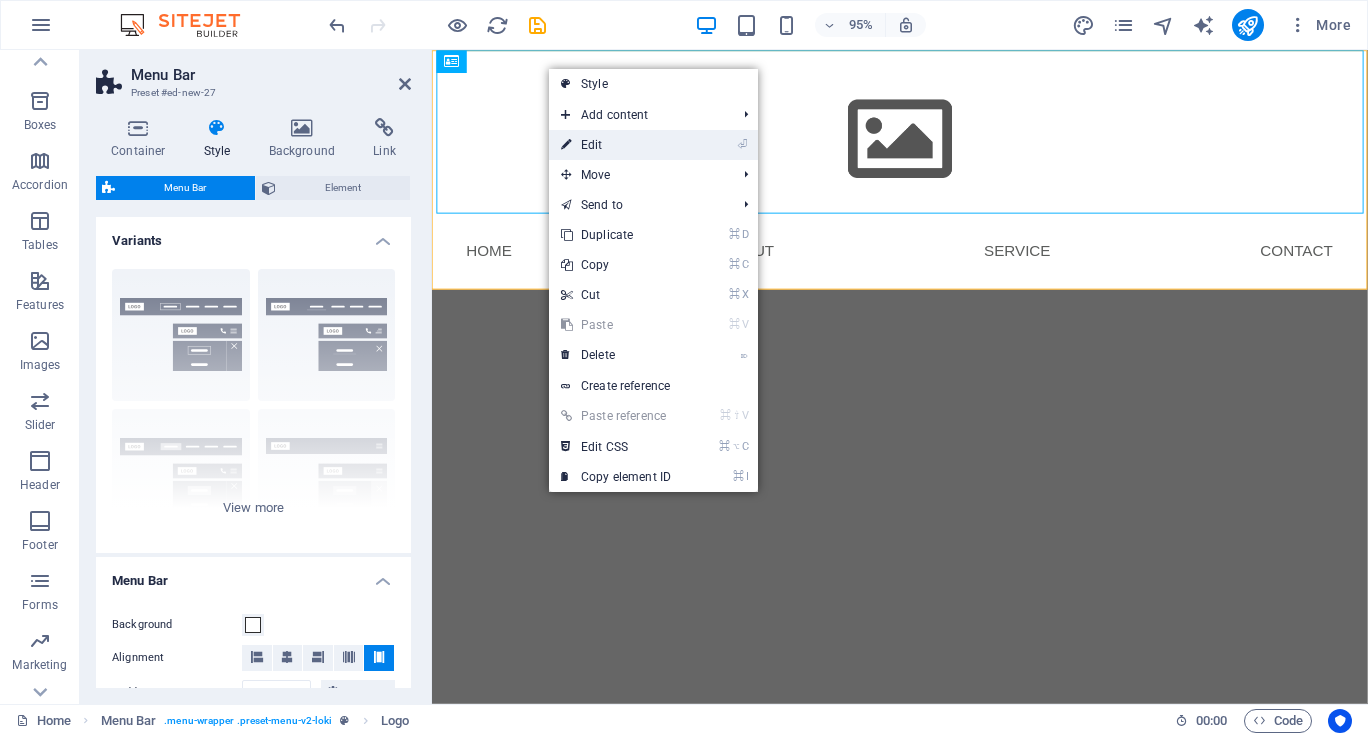click on "⏎  Edit" at bounding box center [616, 145] 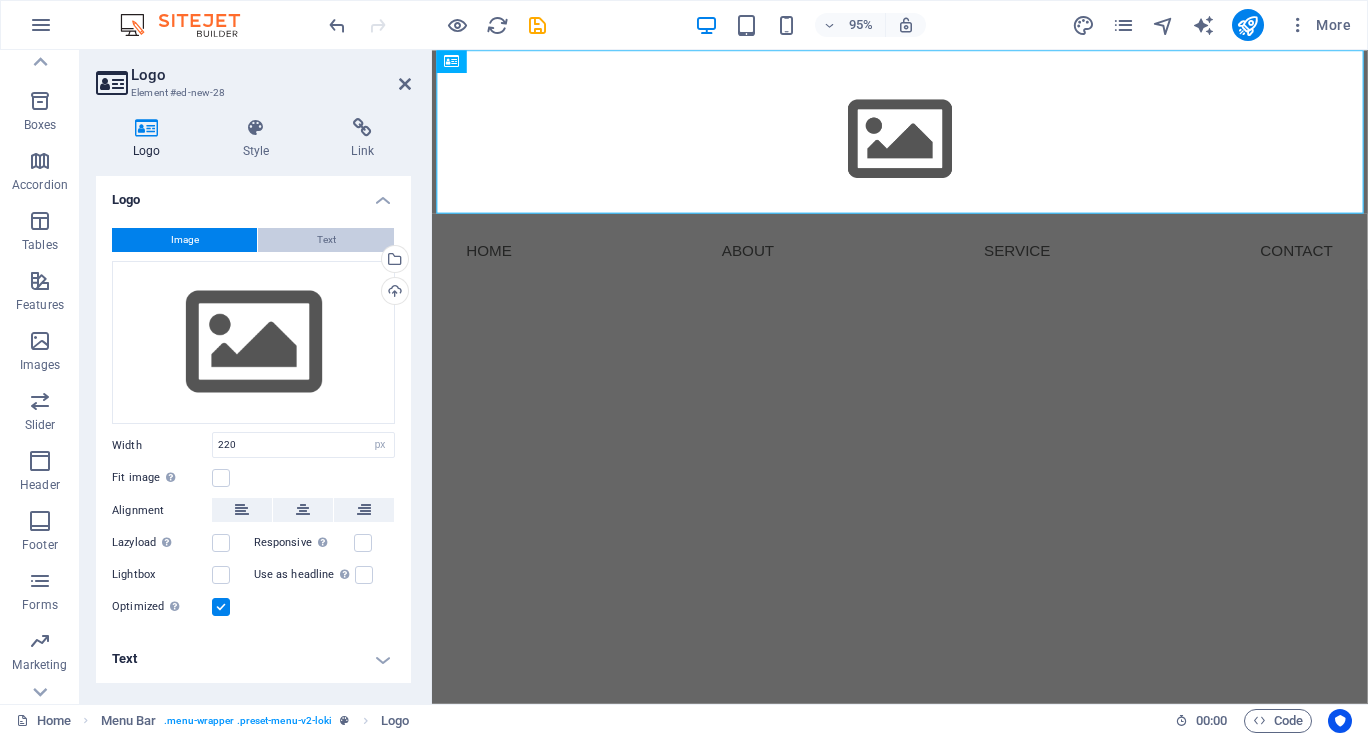 click on "Text" at bounding box center [326, 240] 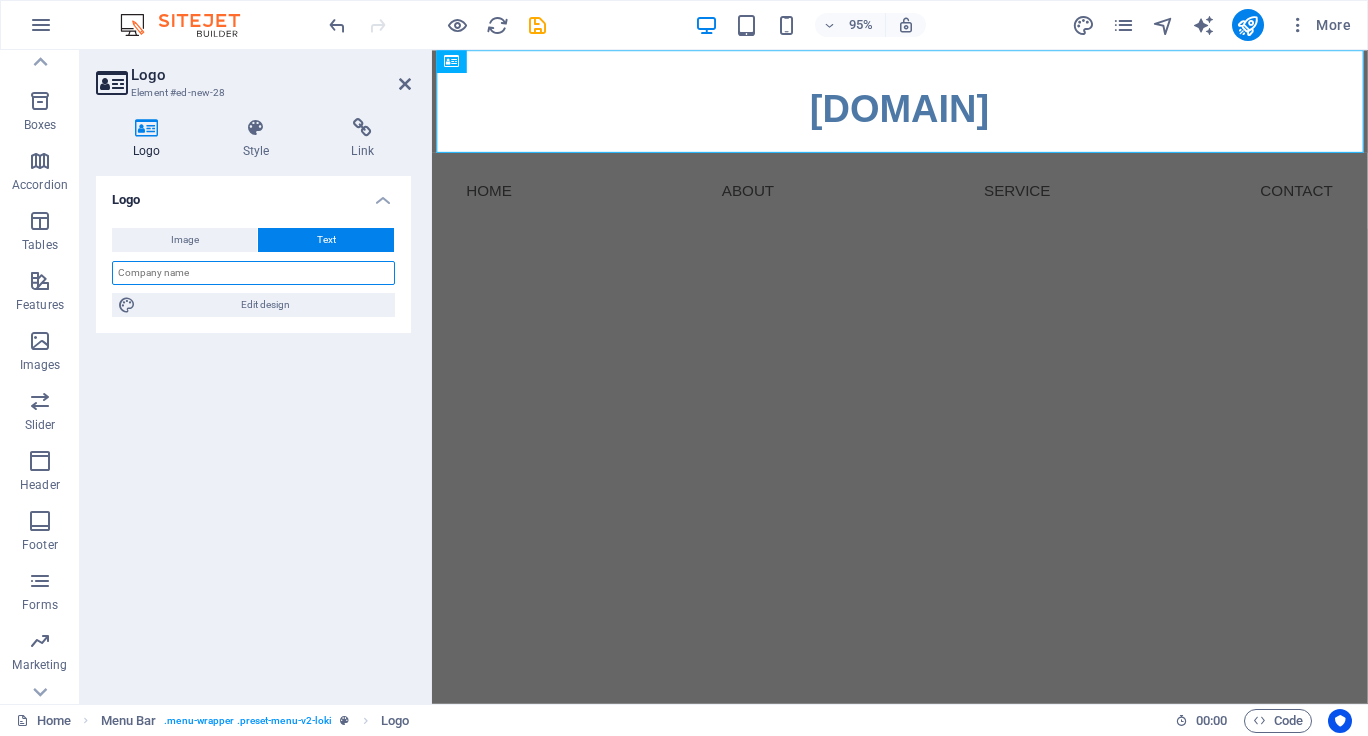 click at bounding box center [253, 273] 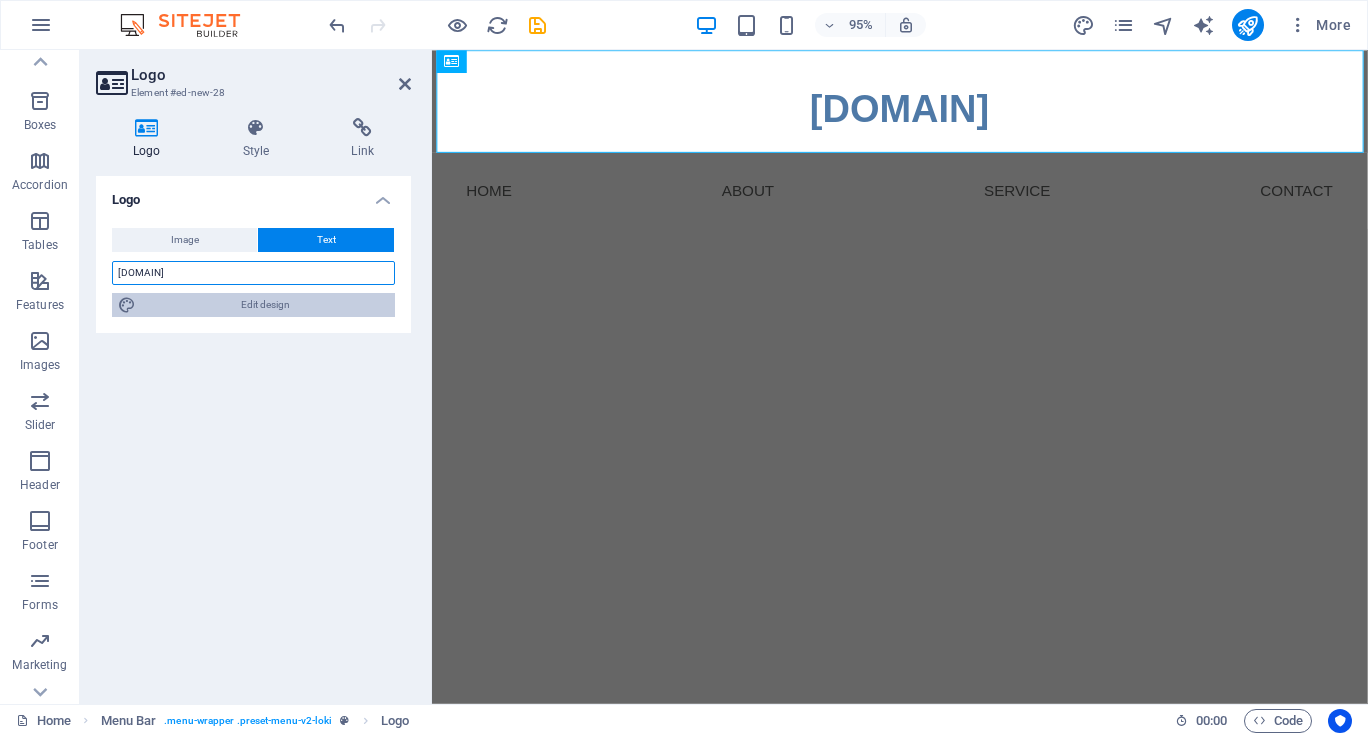 type on "SAARANEN.COM.AU" 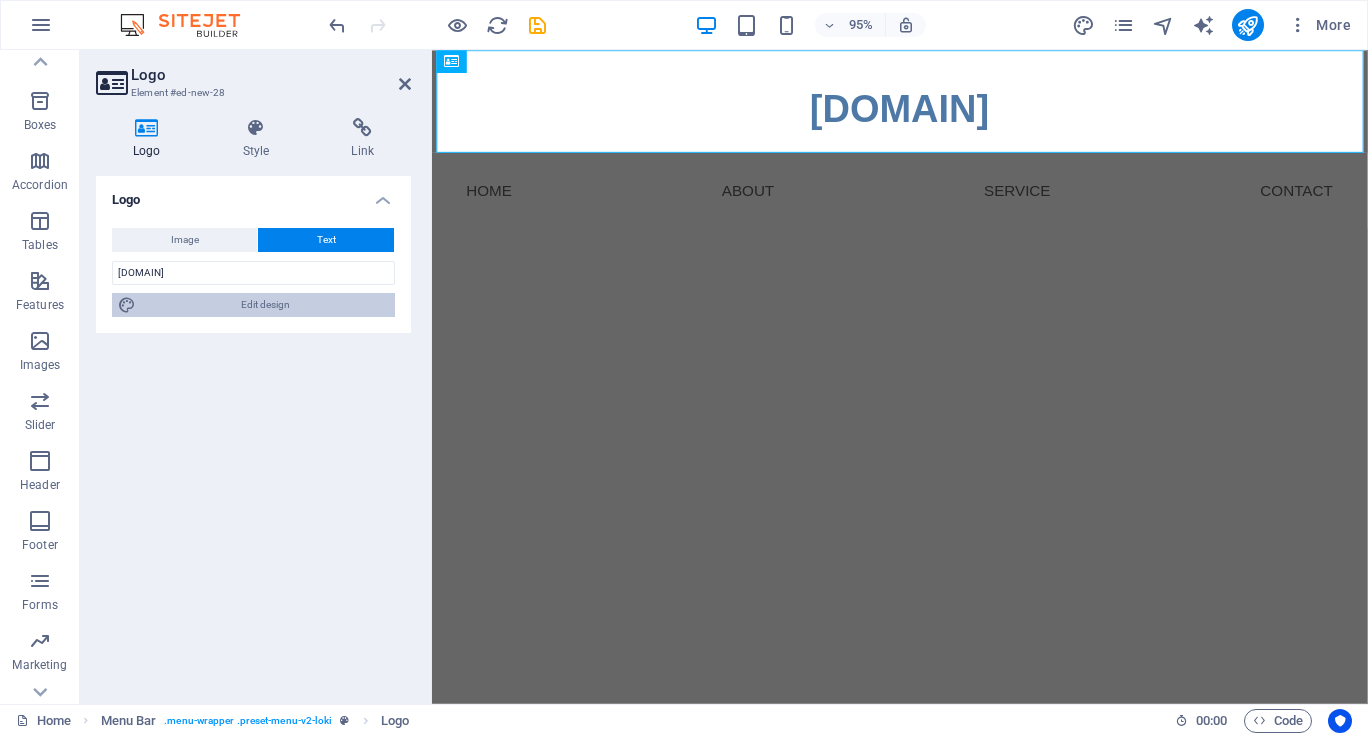 click on "Edit design" at bounding box center (265, 305) 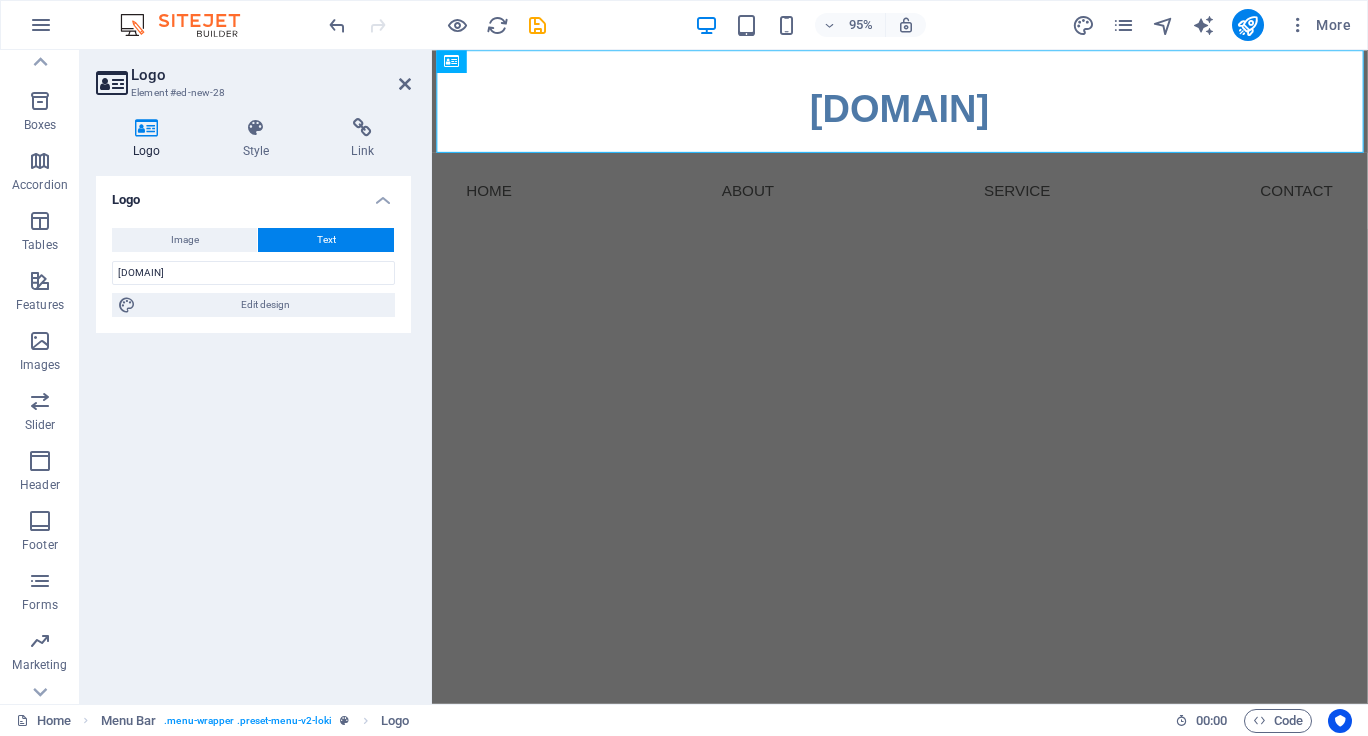 select on "px" 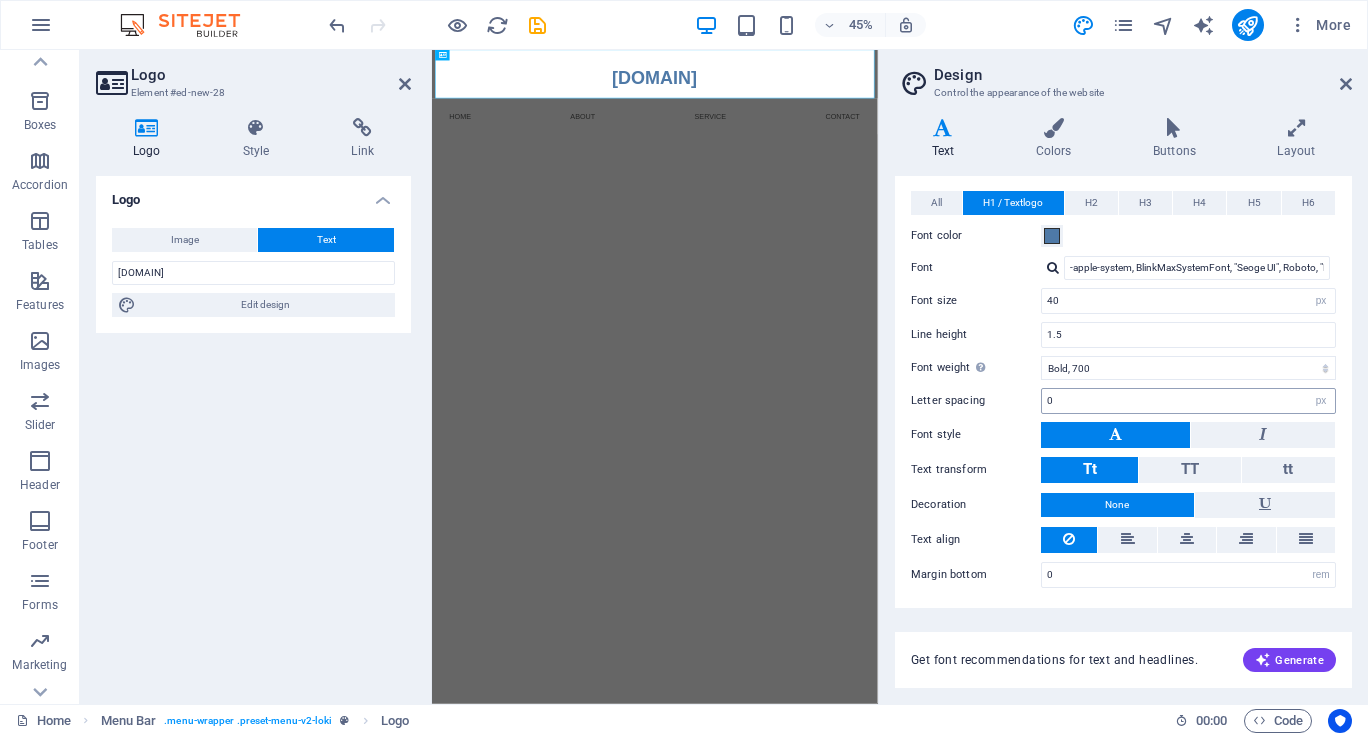scroll, scrollTop: 92, scrollLeft: 0, axis: vertical 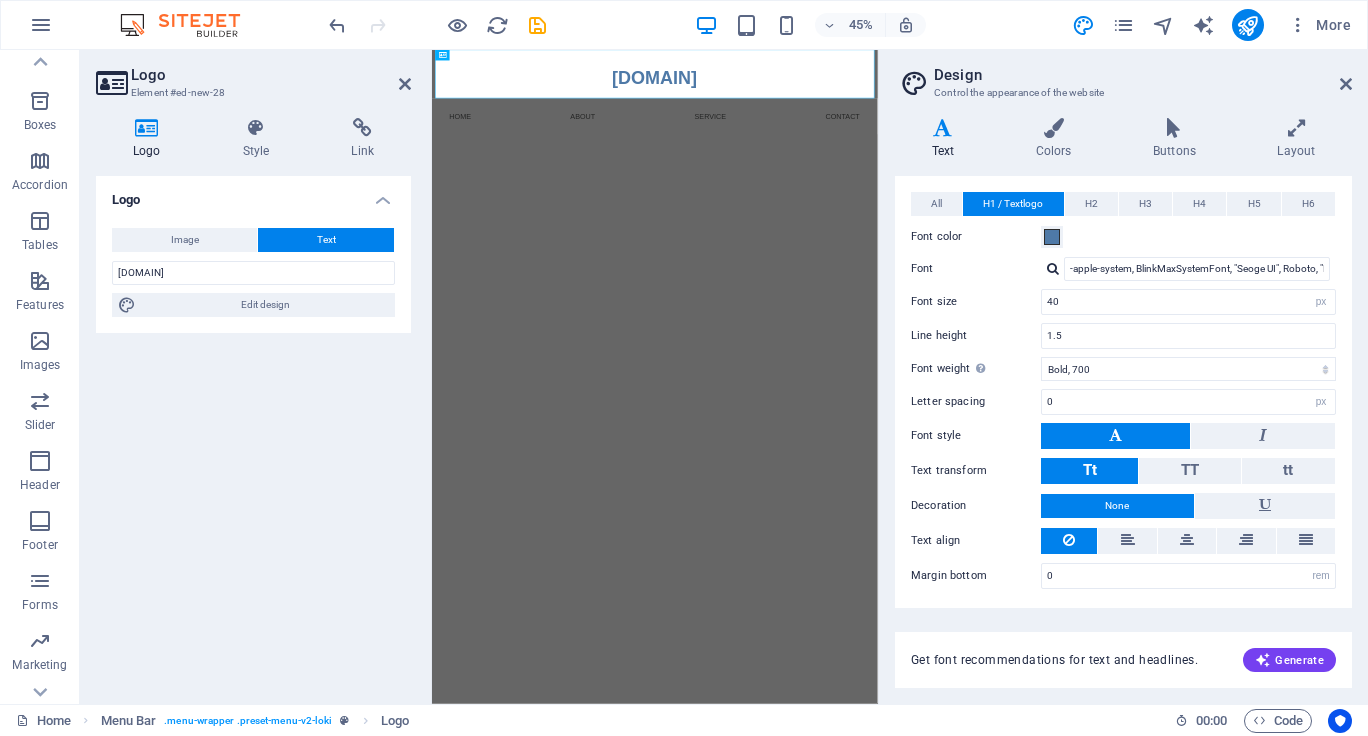 click on "Skip to main content
SAARANEN.COM.AU Menu Home About Service Contact" at bounding box center [927, 144] 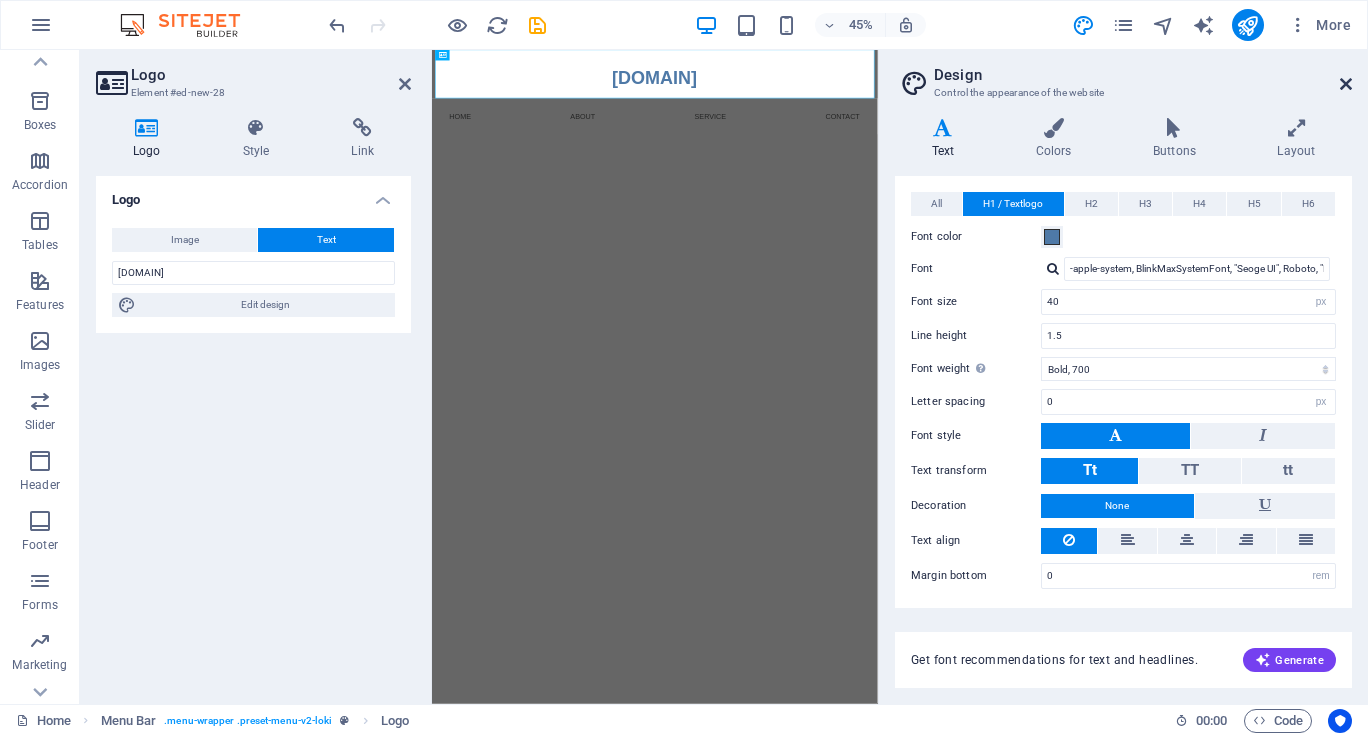 click at bounding box center (1346, 84) 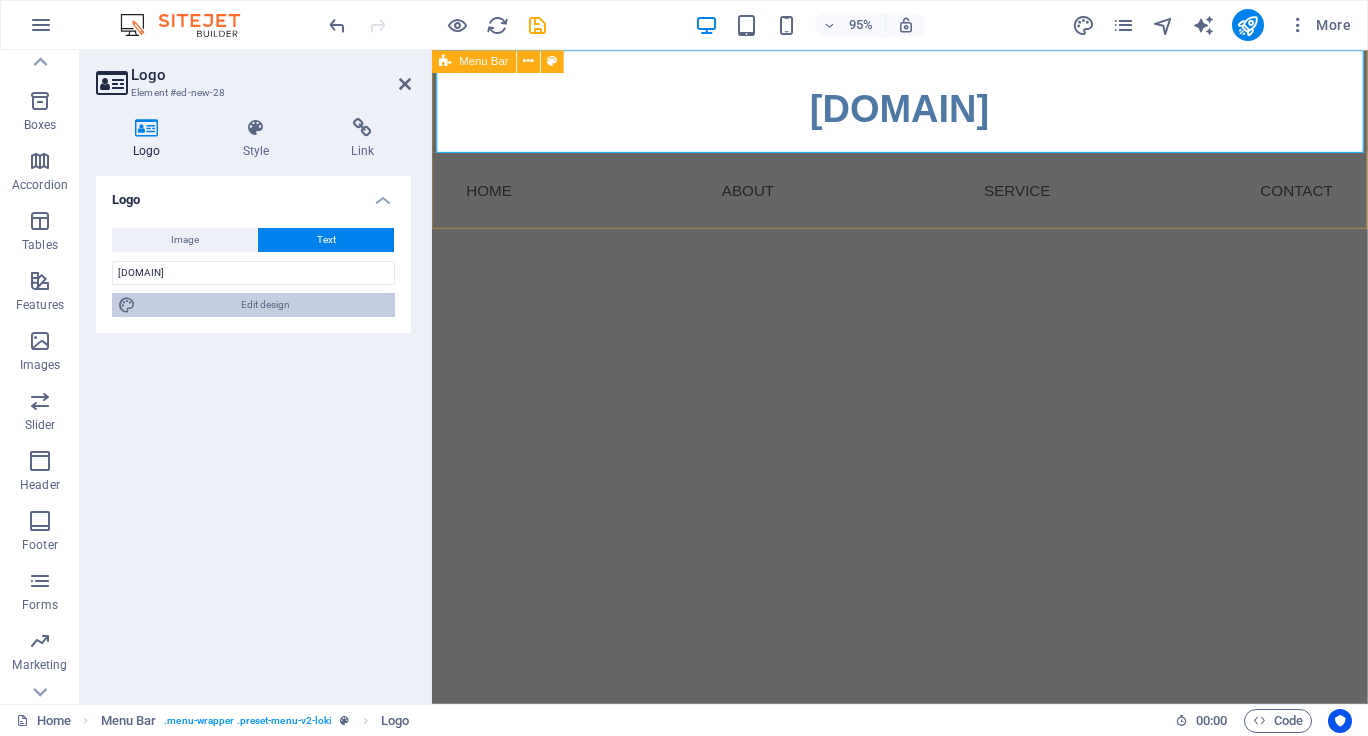 click on "Edit design" at bounding box center [265, 305] 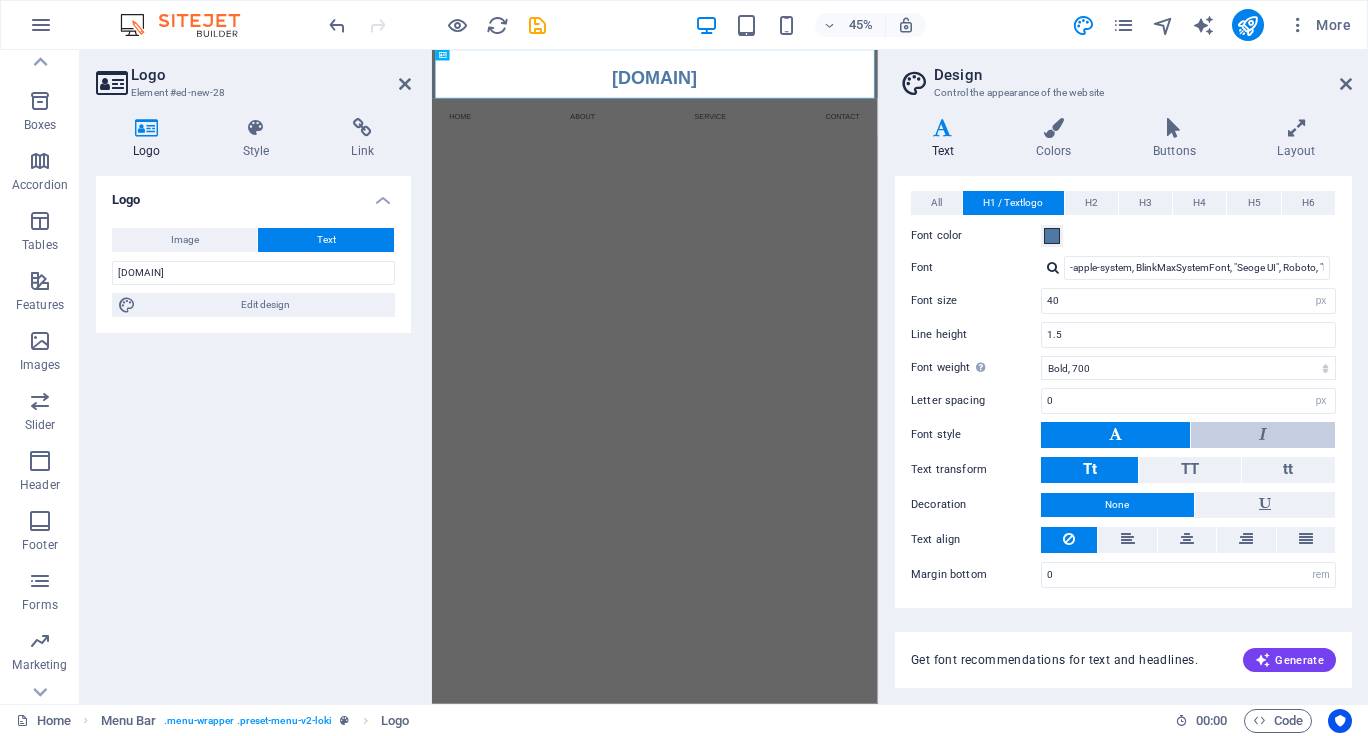 scroll, scrollTop: 92, scrollLeft: 0, axis: vertical 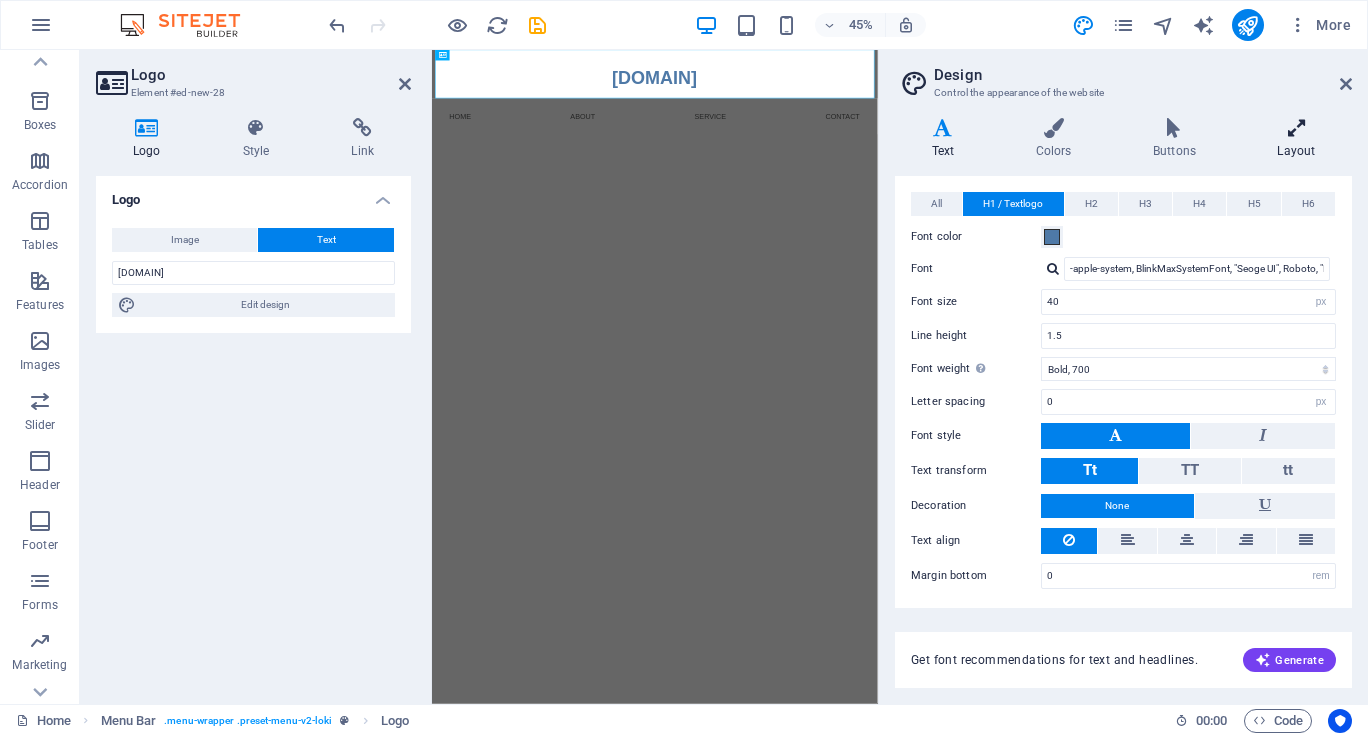 click on "Layout" at bounding box center [1296, 139] 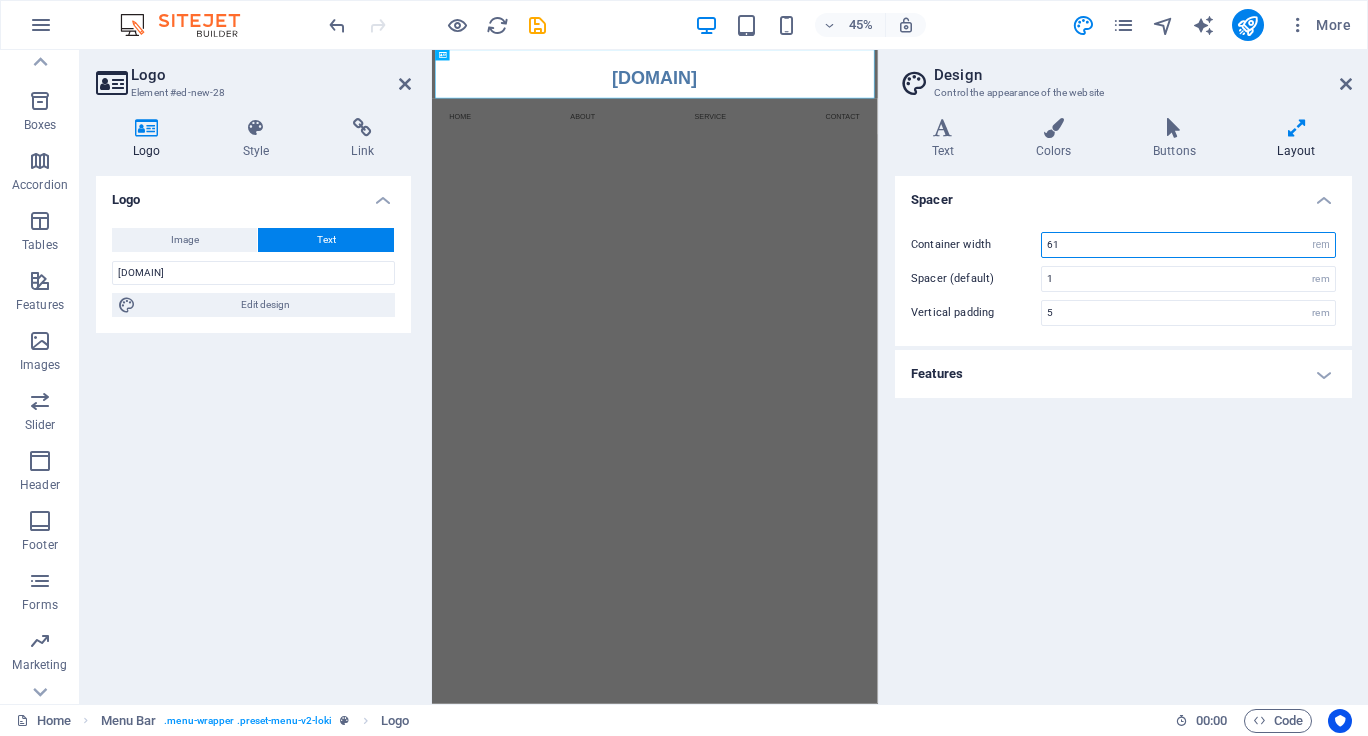 click on "61" at bounding box center (1188, 245) 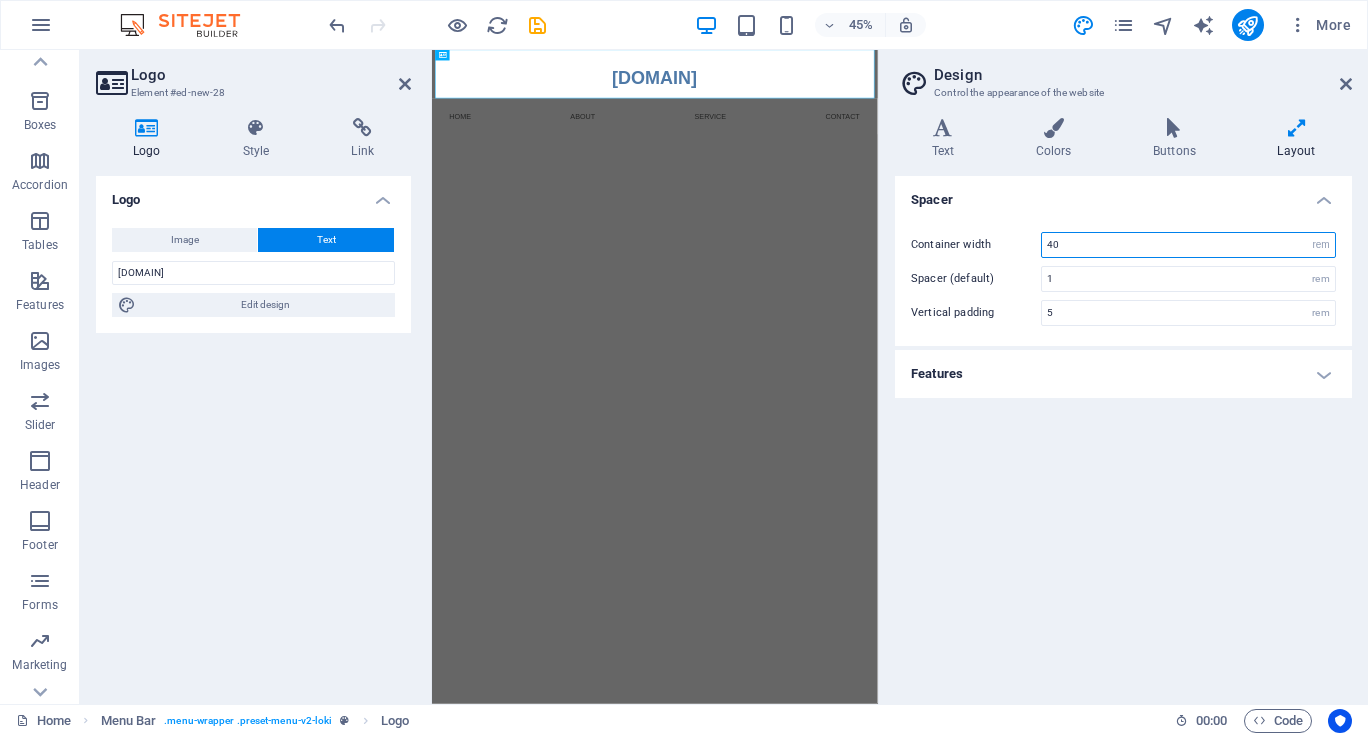 type on "40" 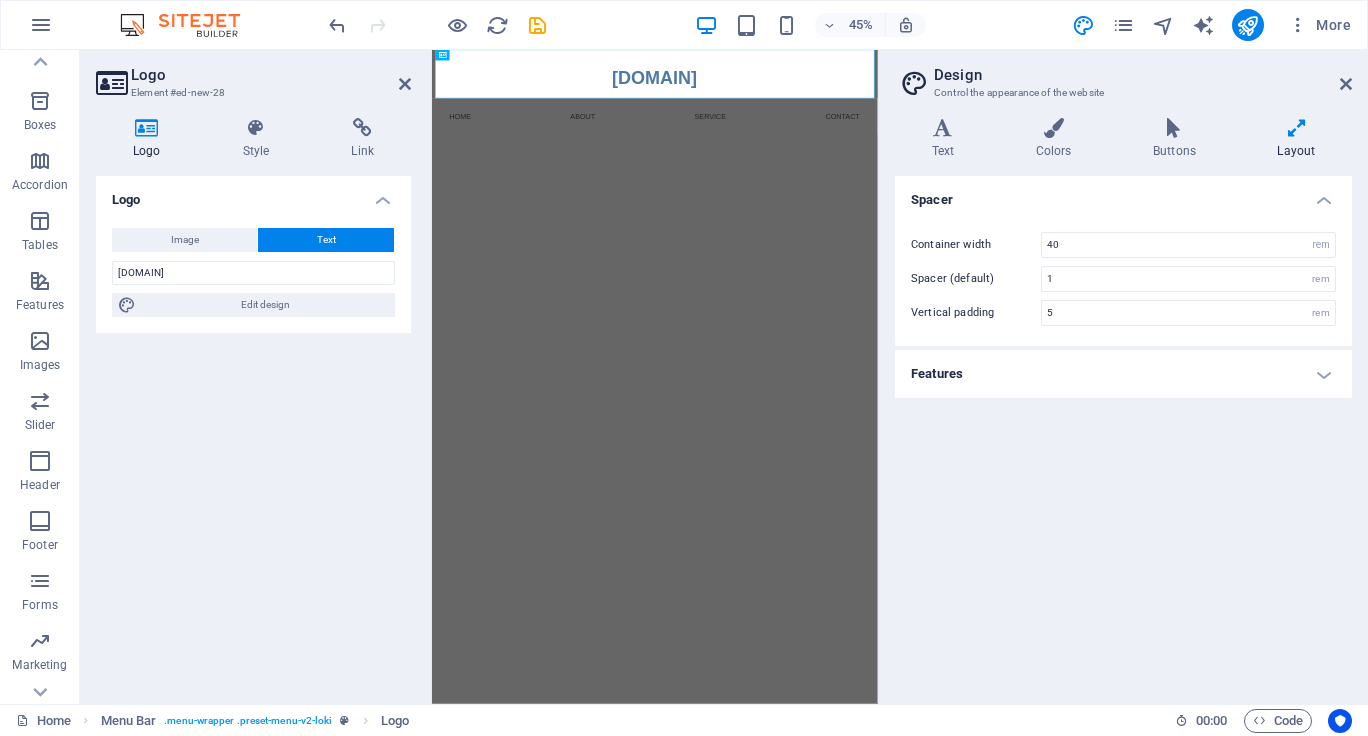 click on "Spacer Container width 40 rem px Spacer (default) 1 rem Vertical padding 5 rem Features Transition duration 0.3 s Transition function Ease Ease In Ease Out Ease In/Ease Out Linear" at bounding box center (1123, 432) 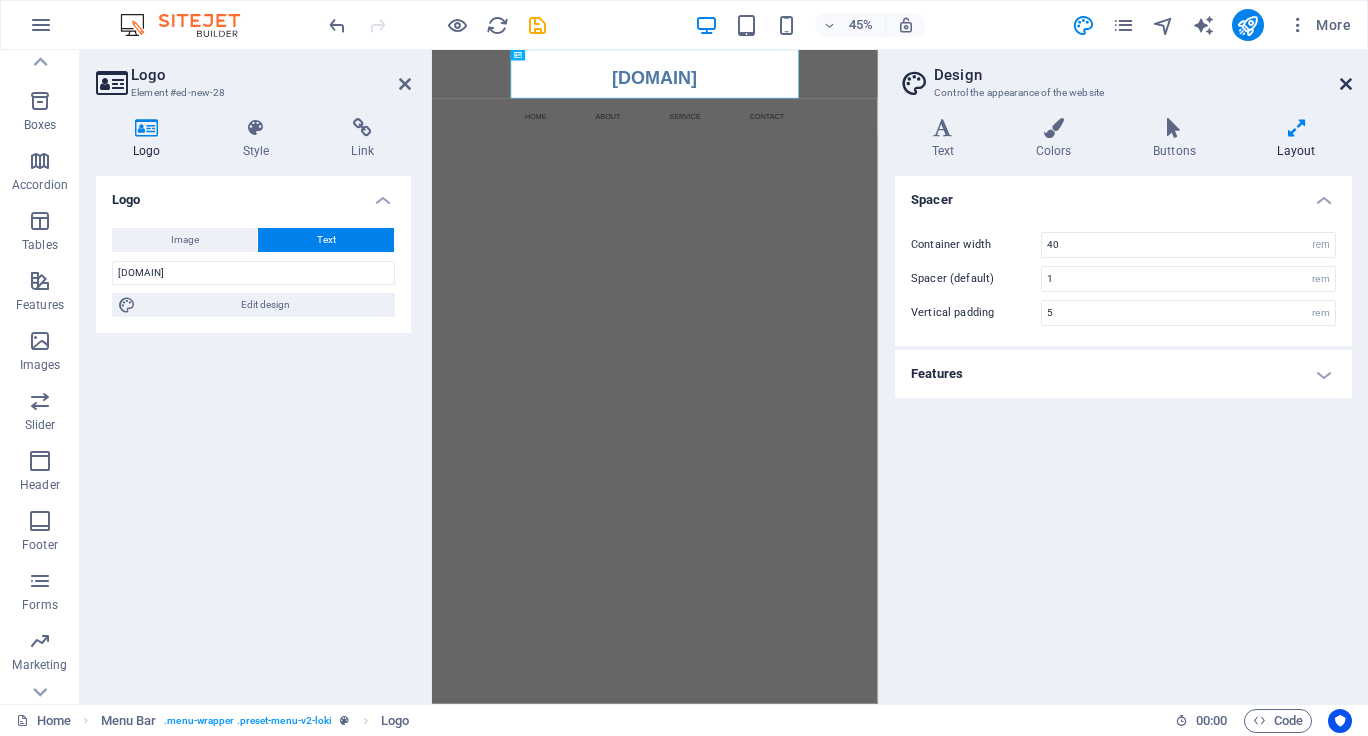 click at bounding box center [1346, 84] 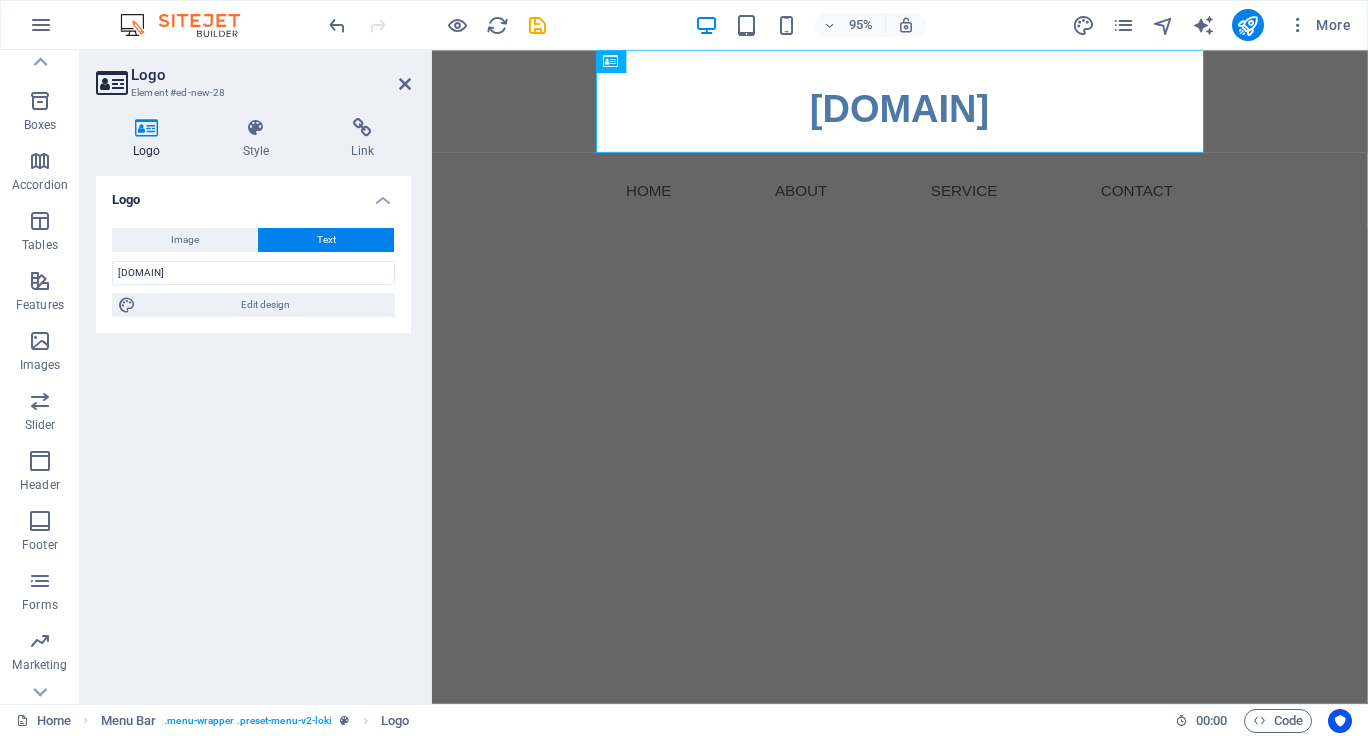 click on "Skip to main content
SAARANEN.COM.AU Menu Home About Service Contact" at bounding box center [924, 144] 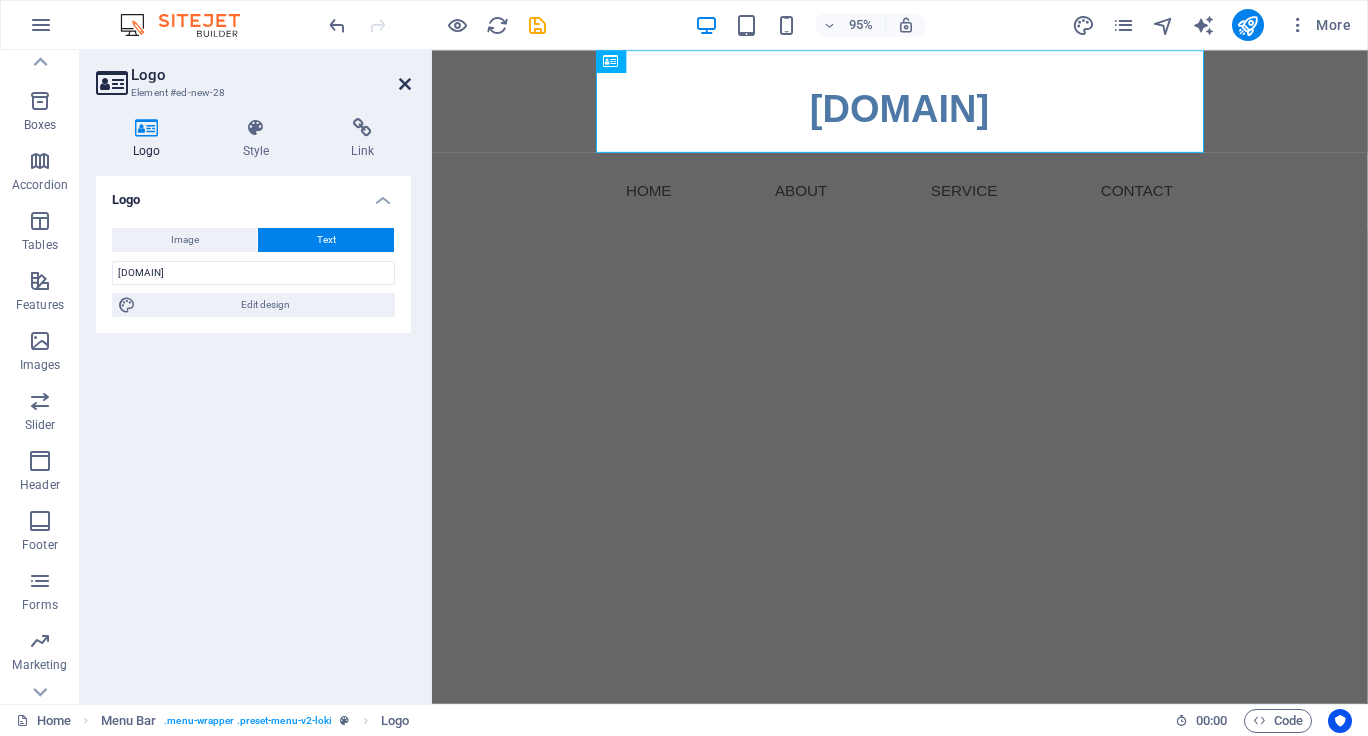 click at bounding box center [405, 84] 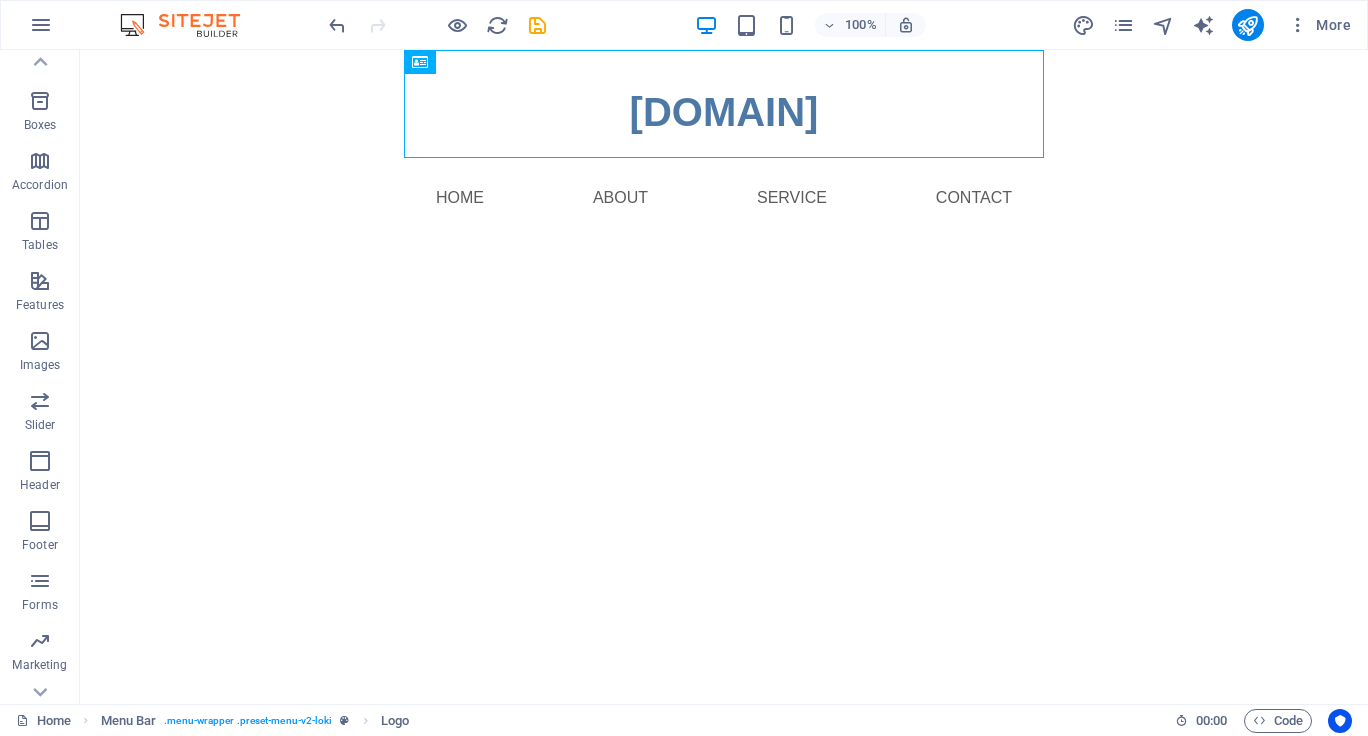 click on "Skip to main content
SAARANEN.COM.AU Menu Home About Service Contact" at bounding box center [724, 144] 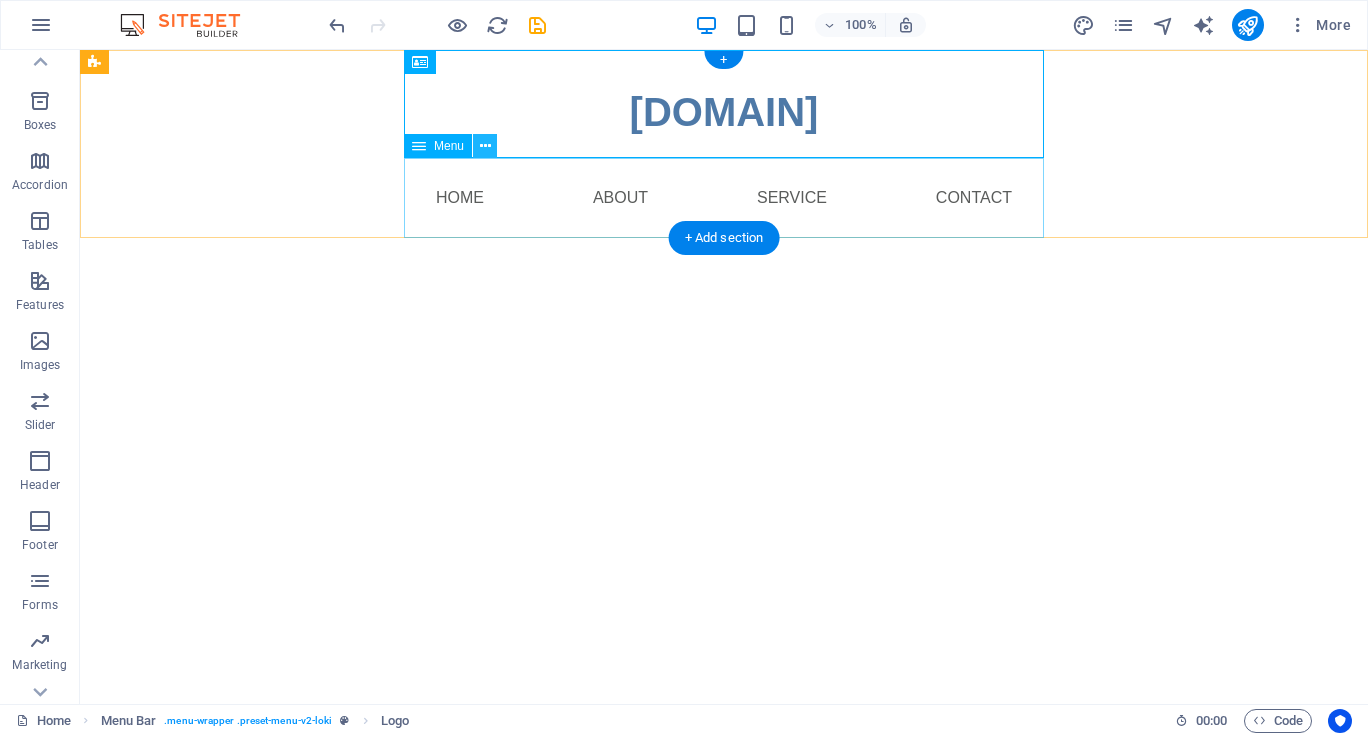 click at bounding box center [485, 146] 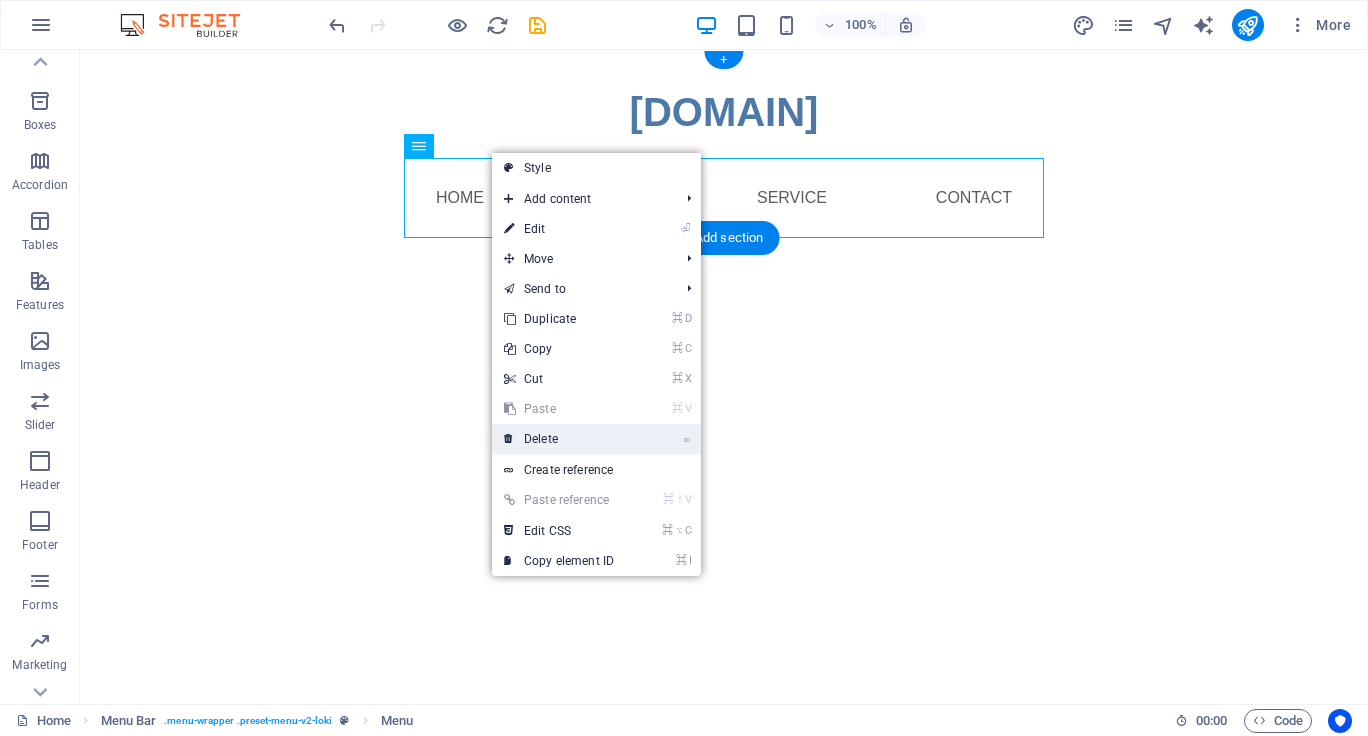 click on "⌦  Delete" at bounding box center (559, 439) 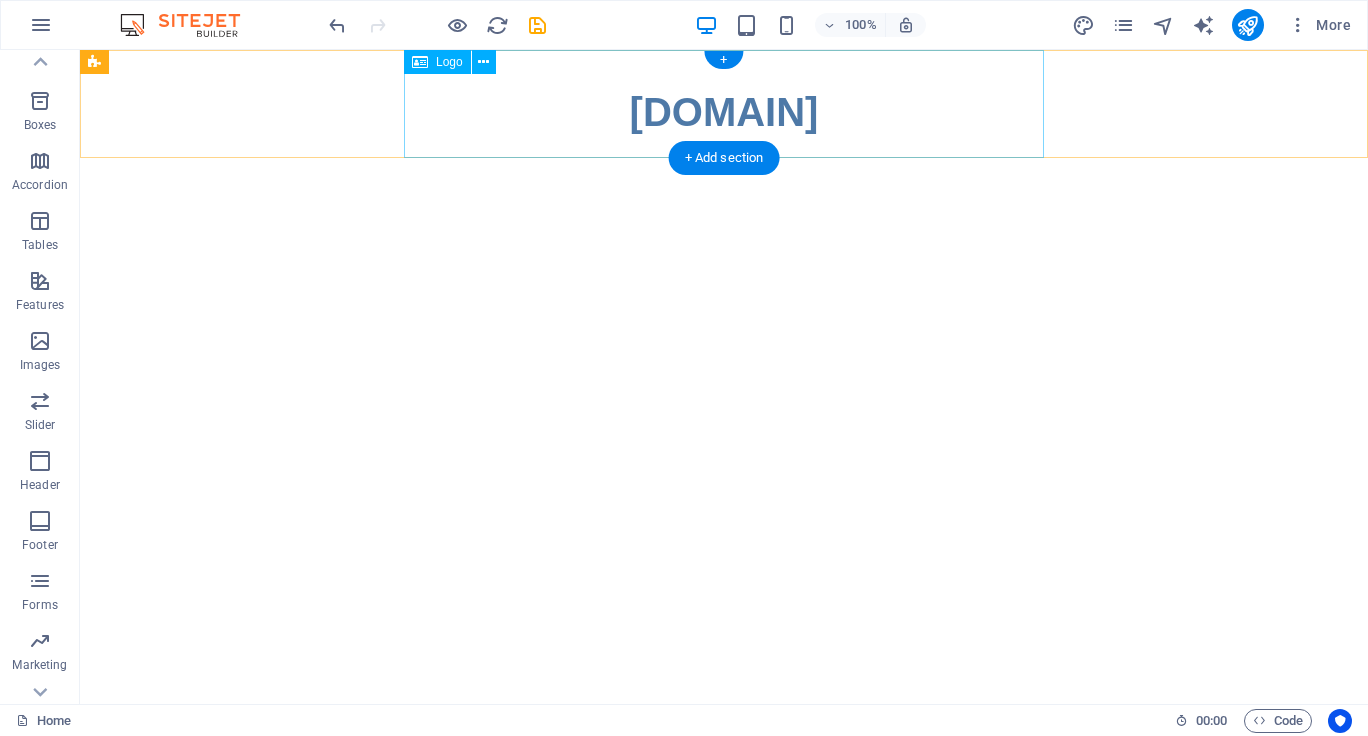click on "SAARANEN.COM.AU" at bounding box center [724, 104] 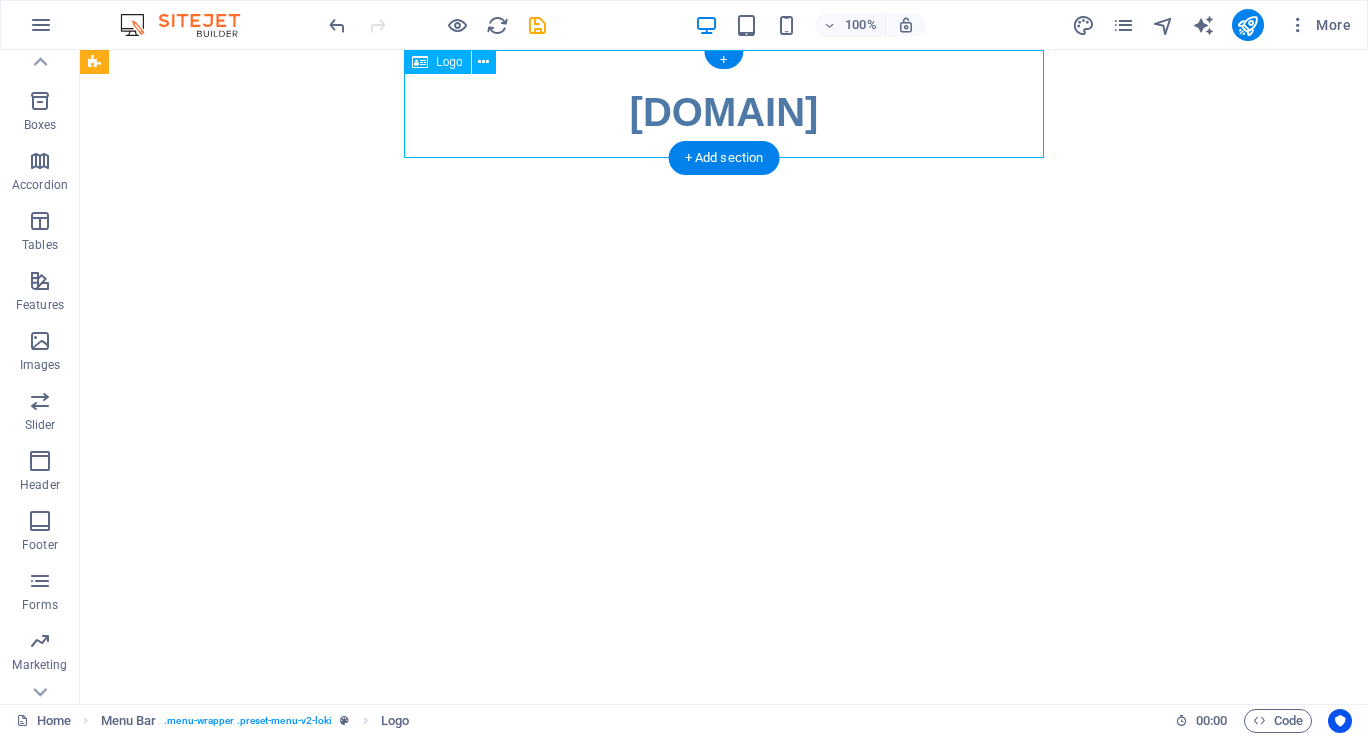 click on "SAARANEN.COM.AU" at bounding box center [724, 104] 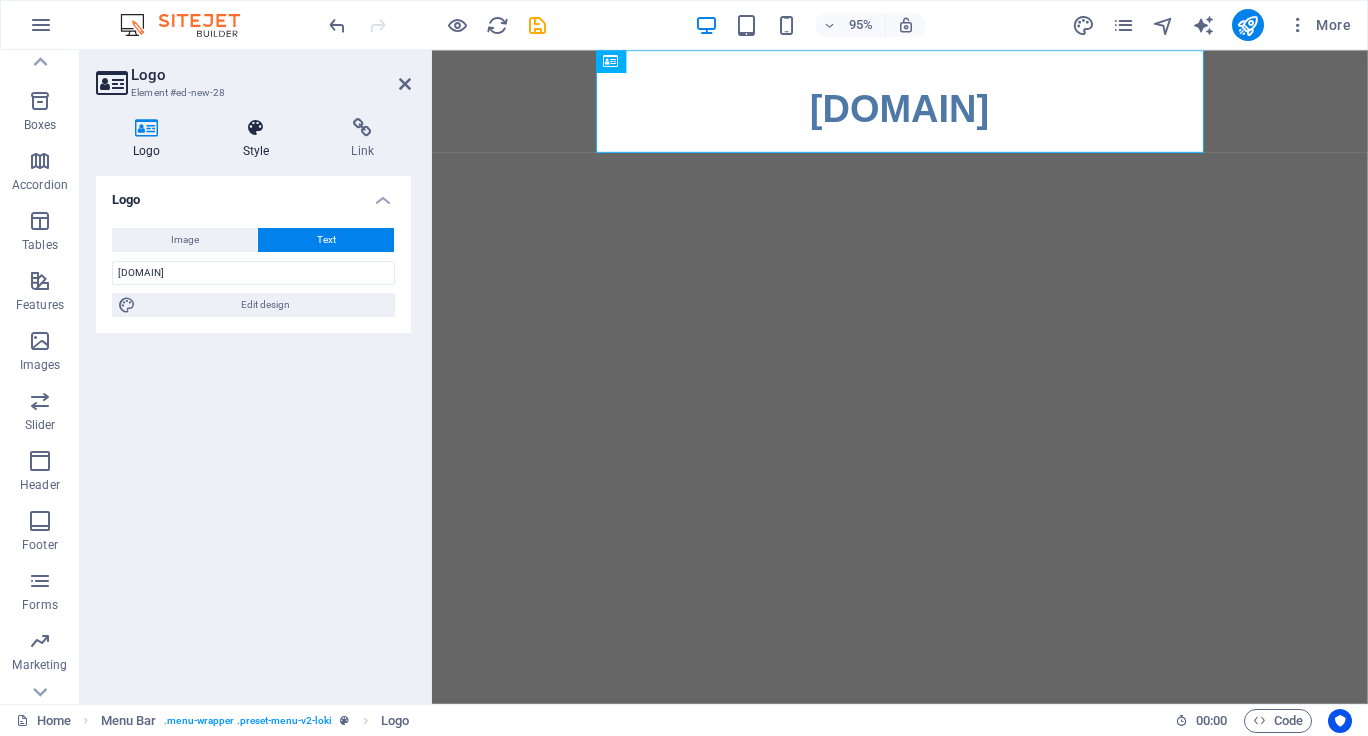 click at bounding box center (256, 128) 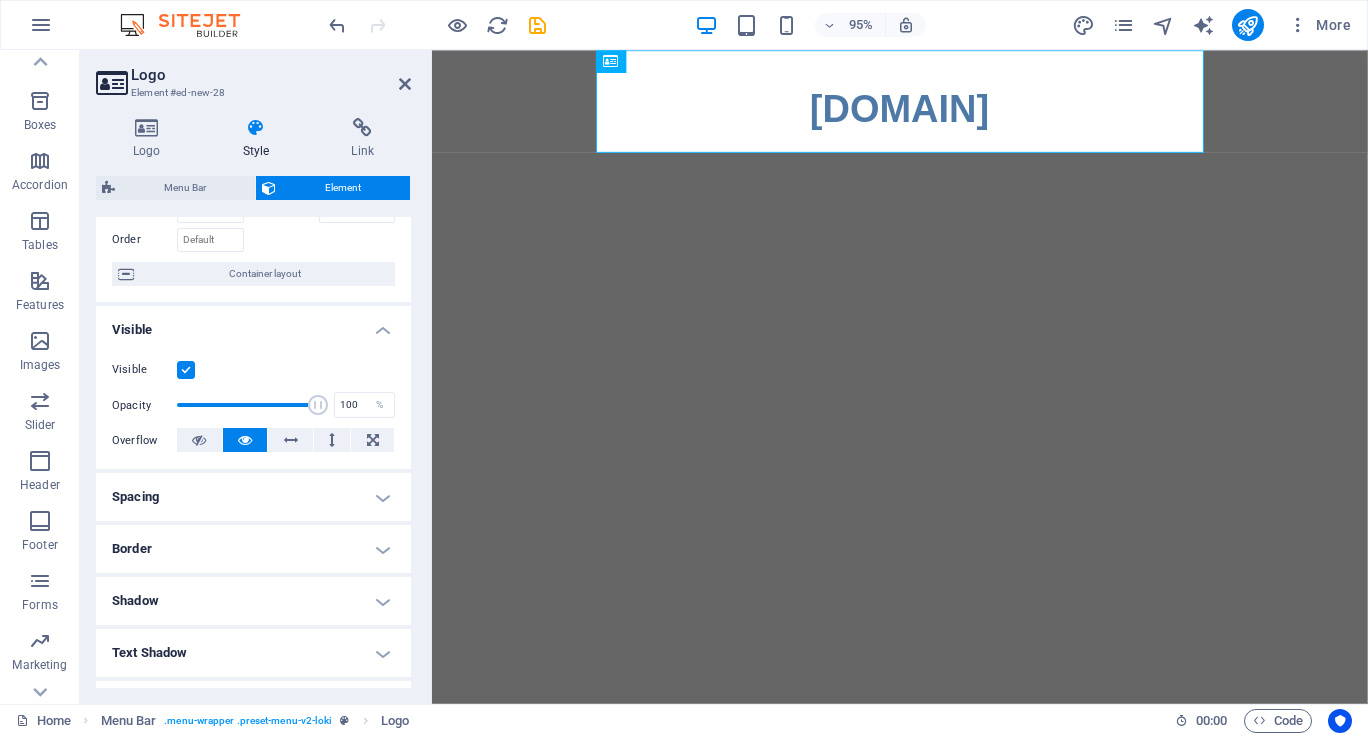 scroll, scrollTop: 132, scrollLeft: 0, axis: vertical 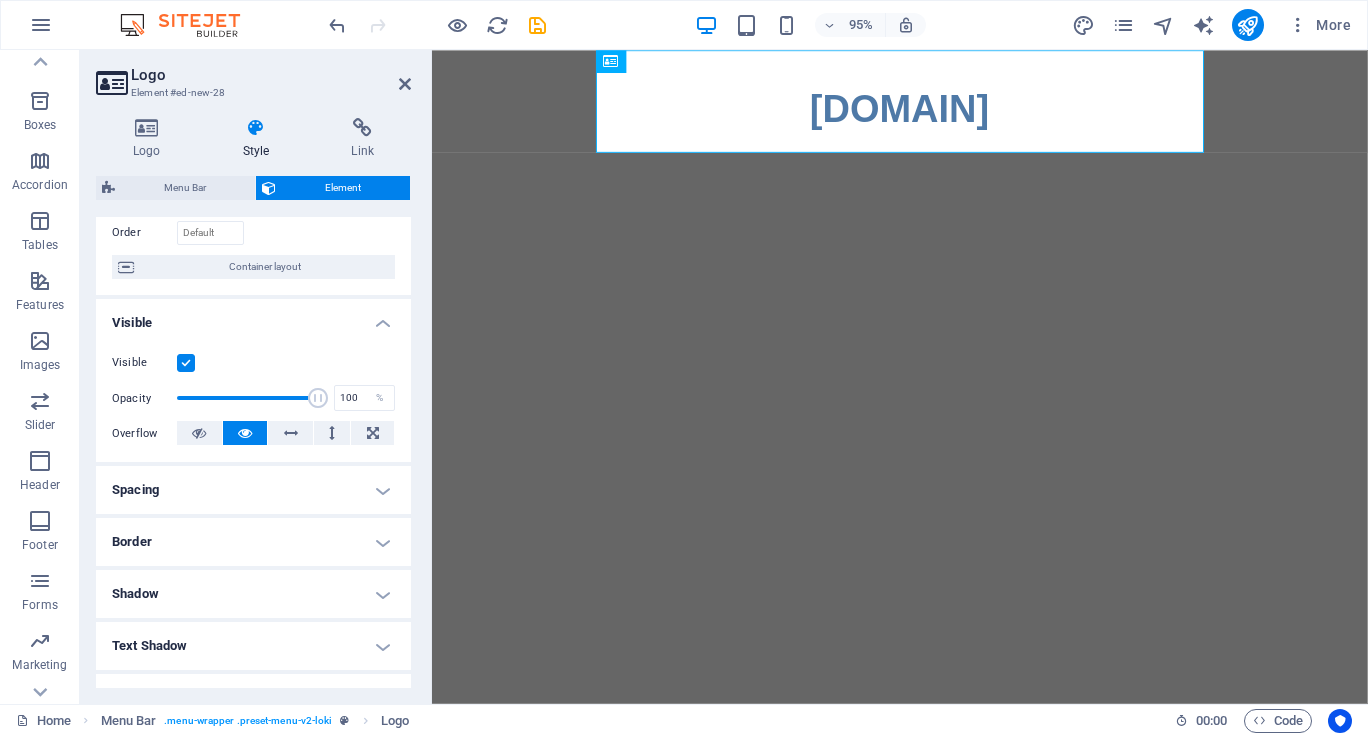 click on "Spacing" at bounding box center (253, 490) 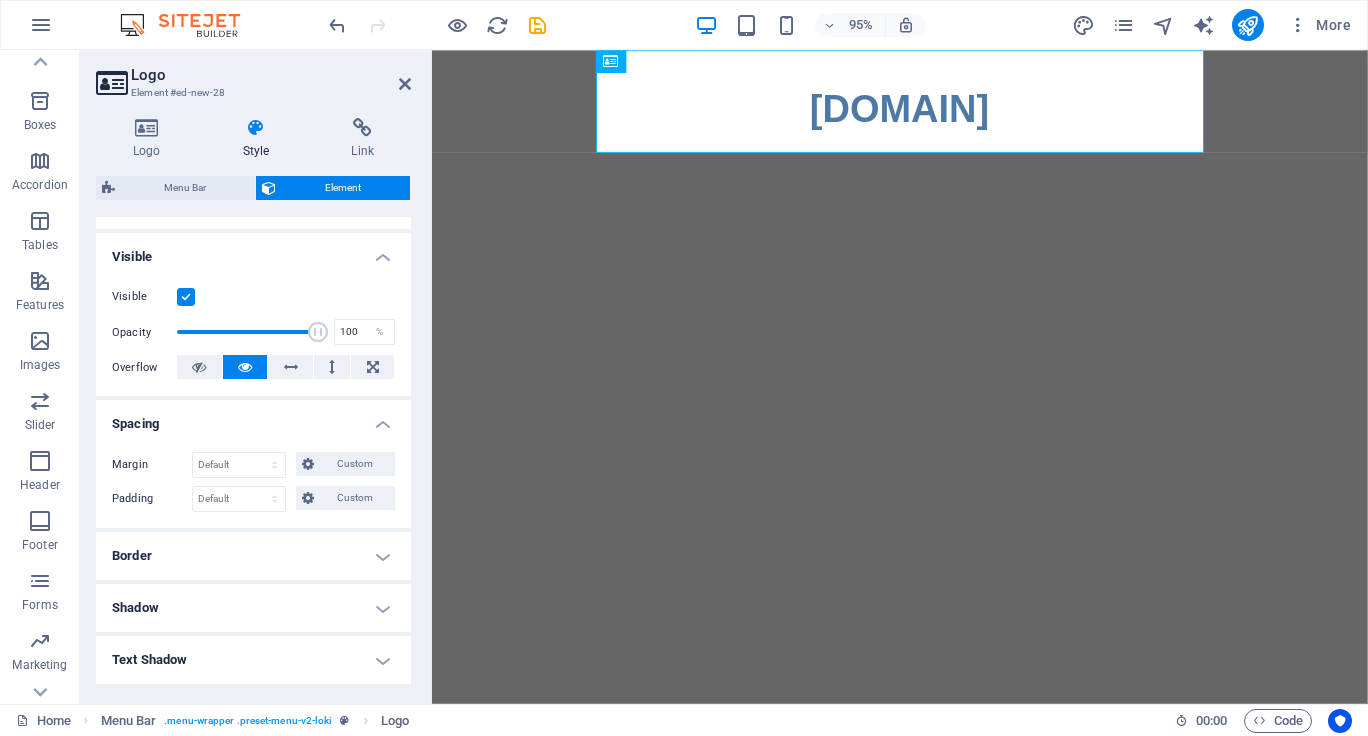 scroll, scrollTop: 199, scrollLeft: 0, axis: vertical 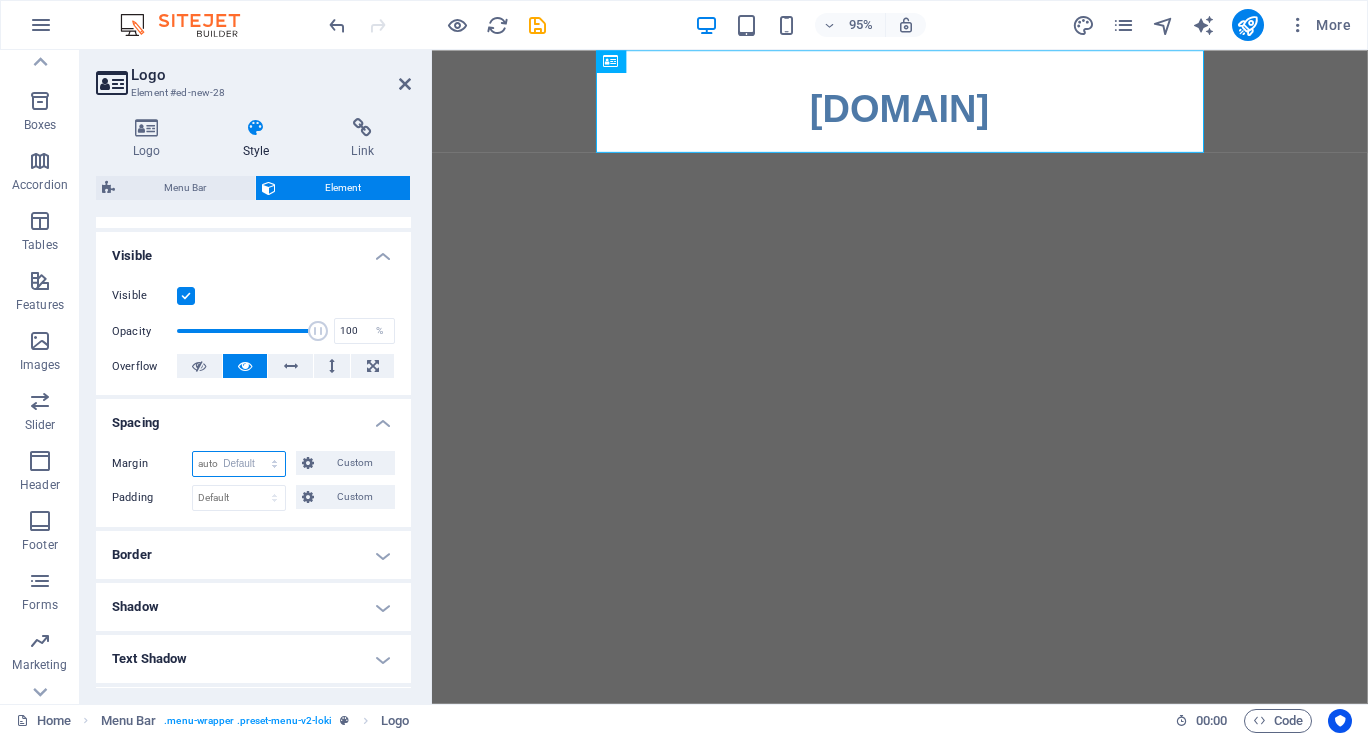select on "DISABLED_OPTION_VALUE" 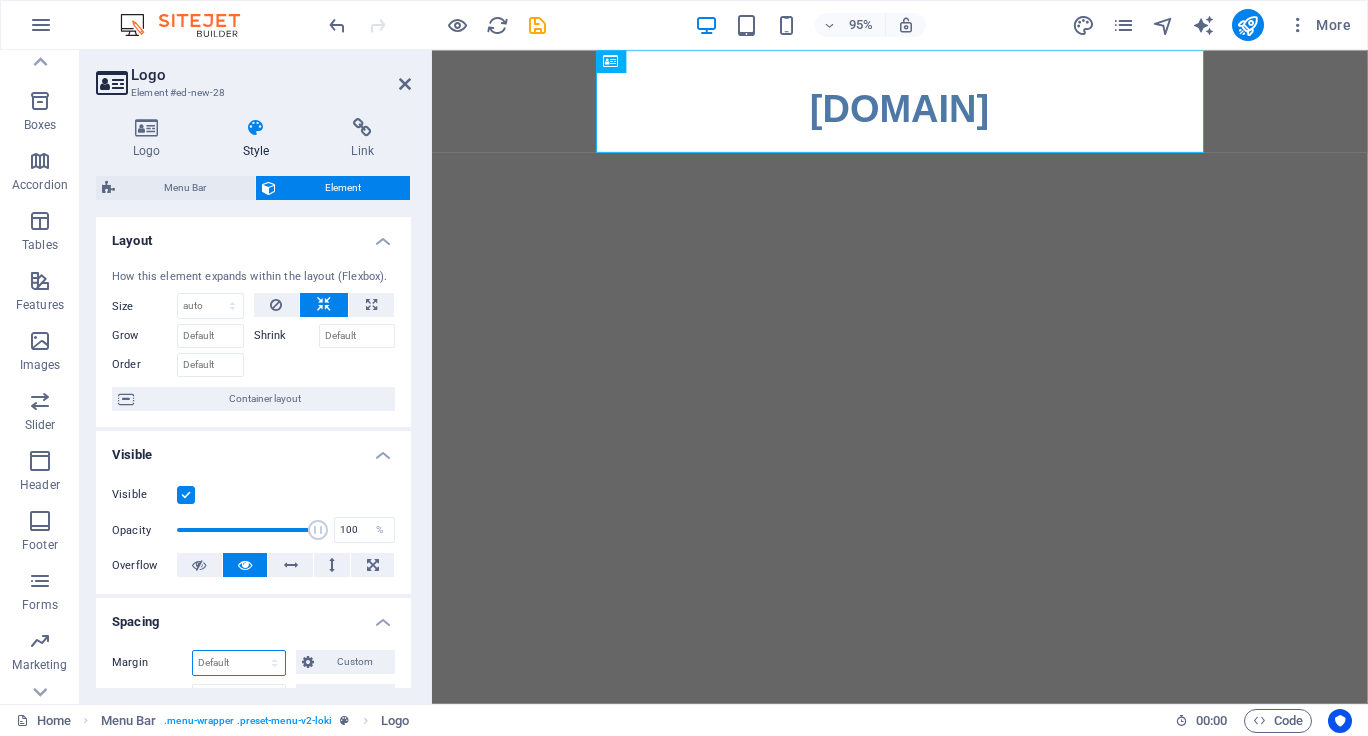 scroll, scrollTop: 0, scrollLeft: 0, axis: both 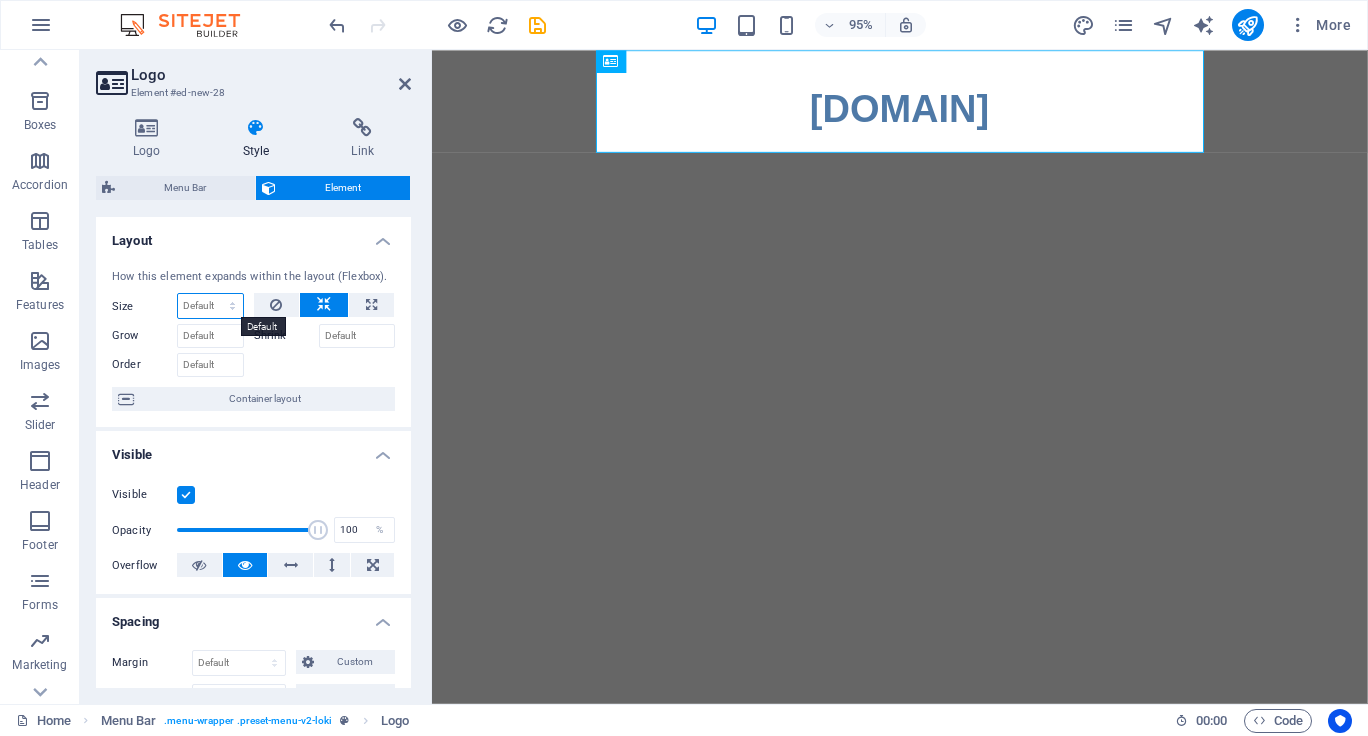 select on "1/1" 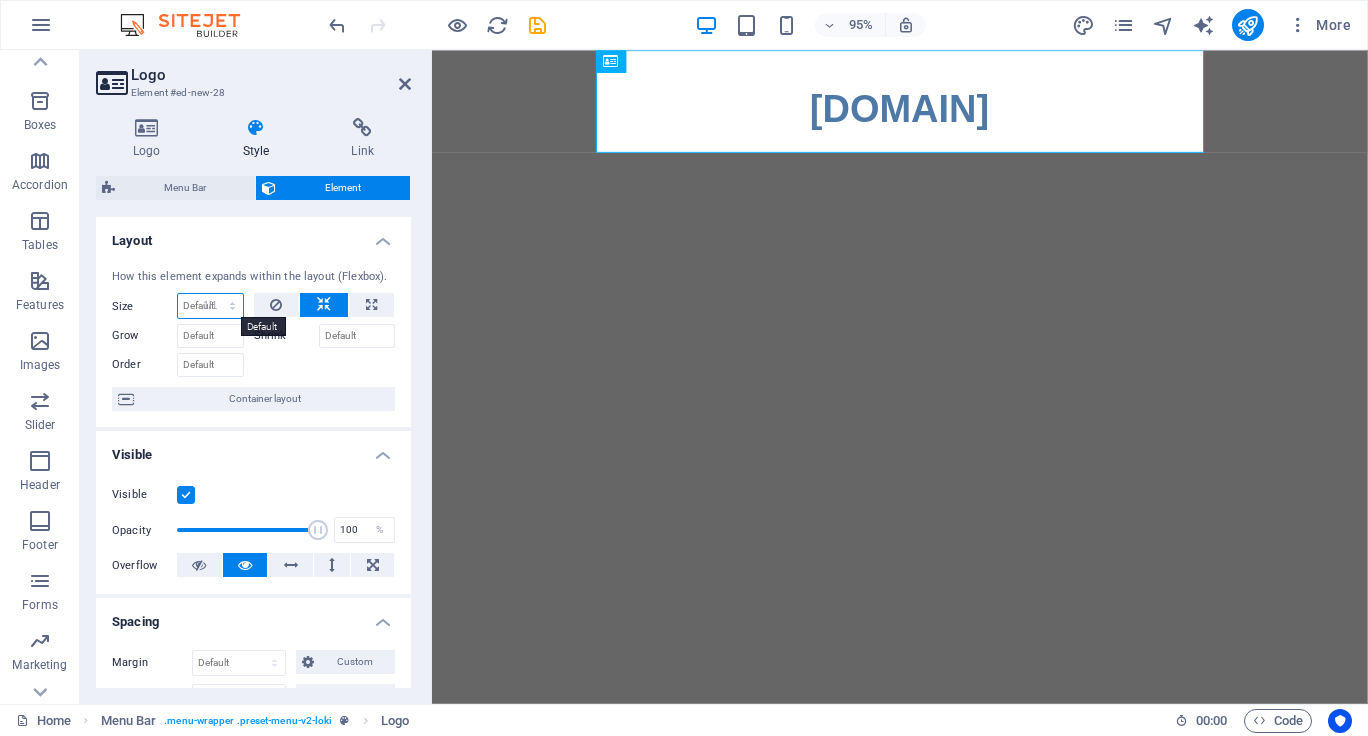 type on "100" 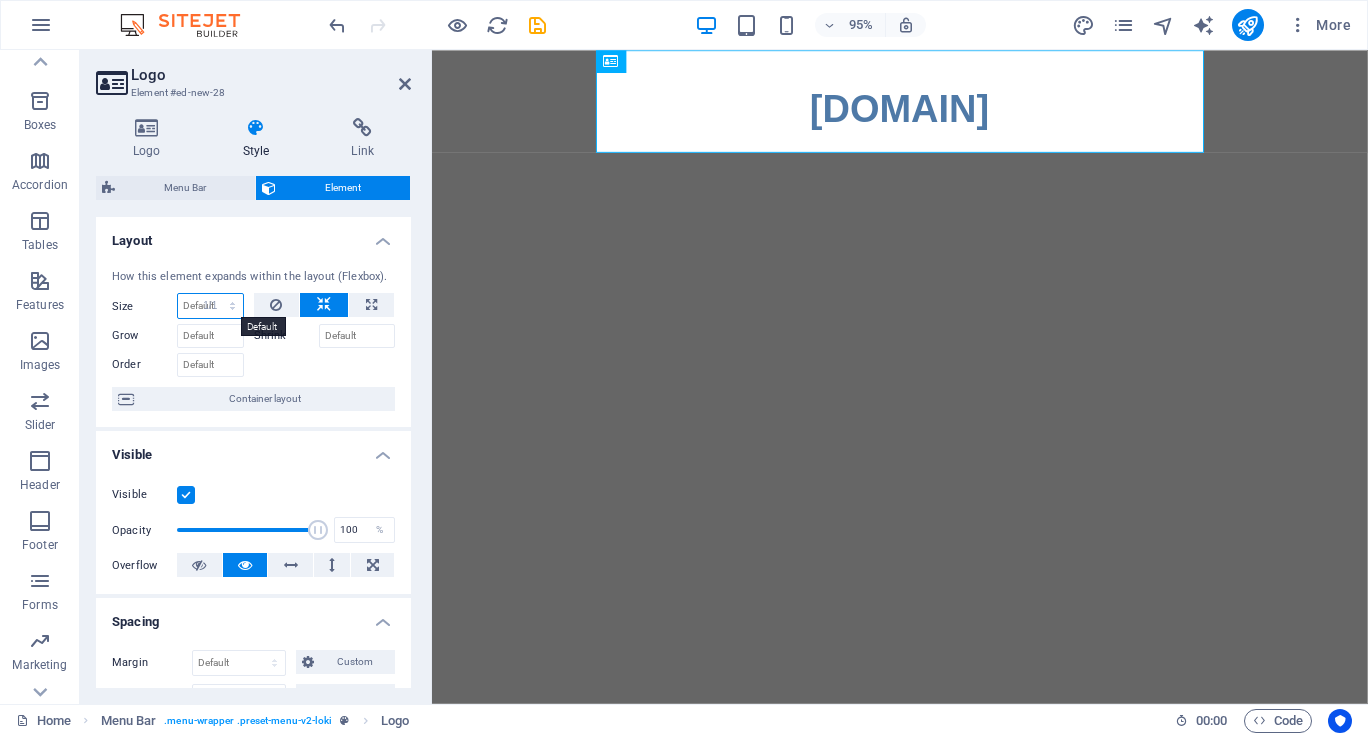 select on "%" 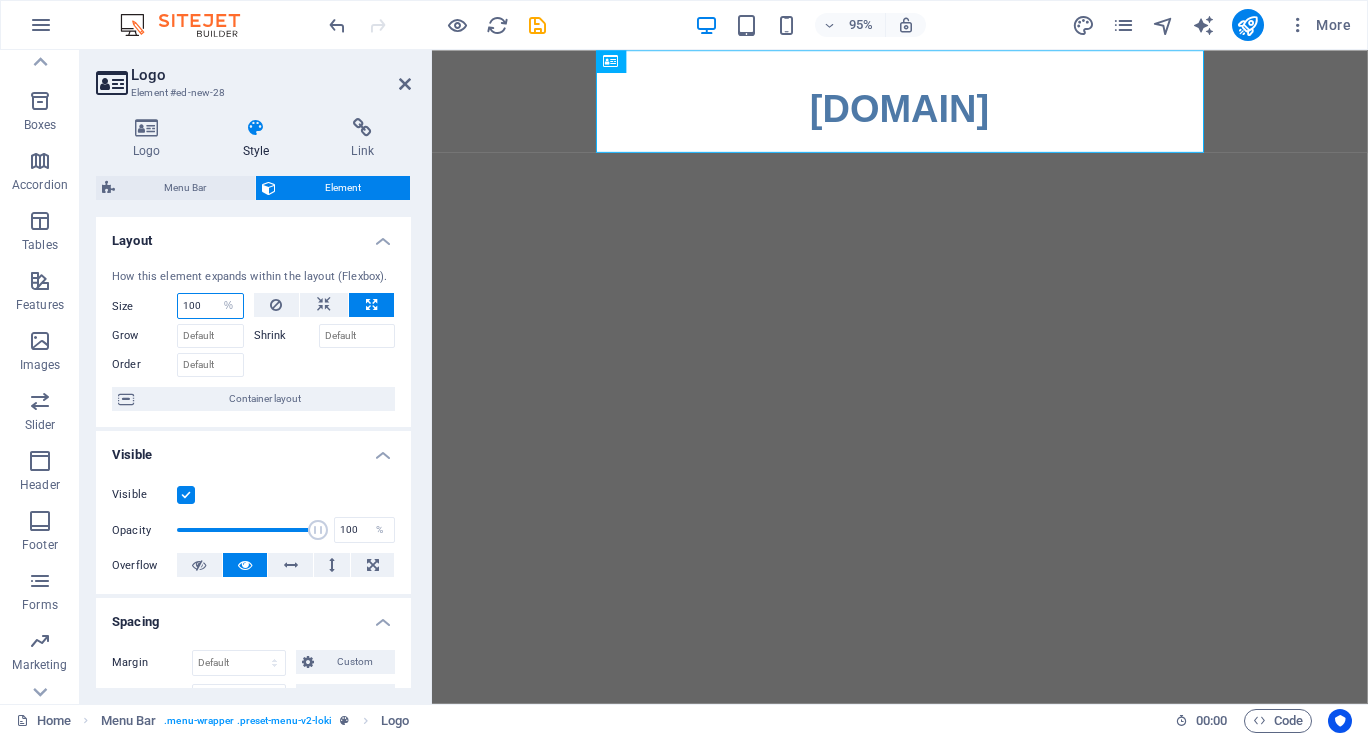 click on "100" at bounding box center [210, 306] 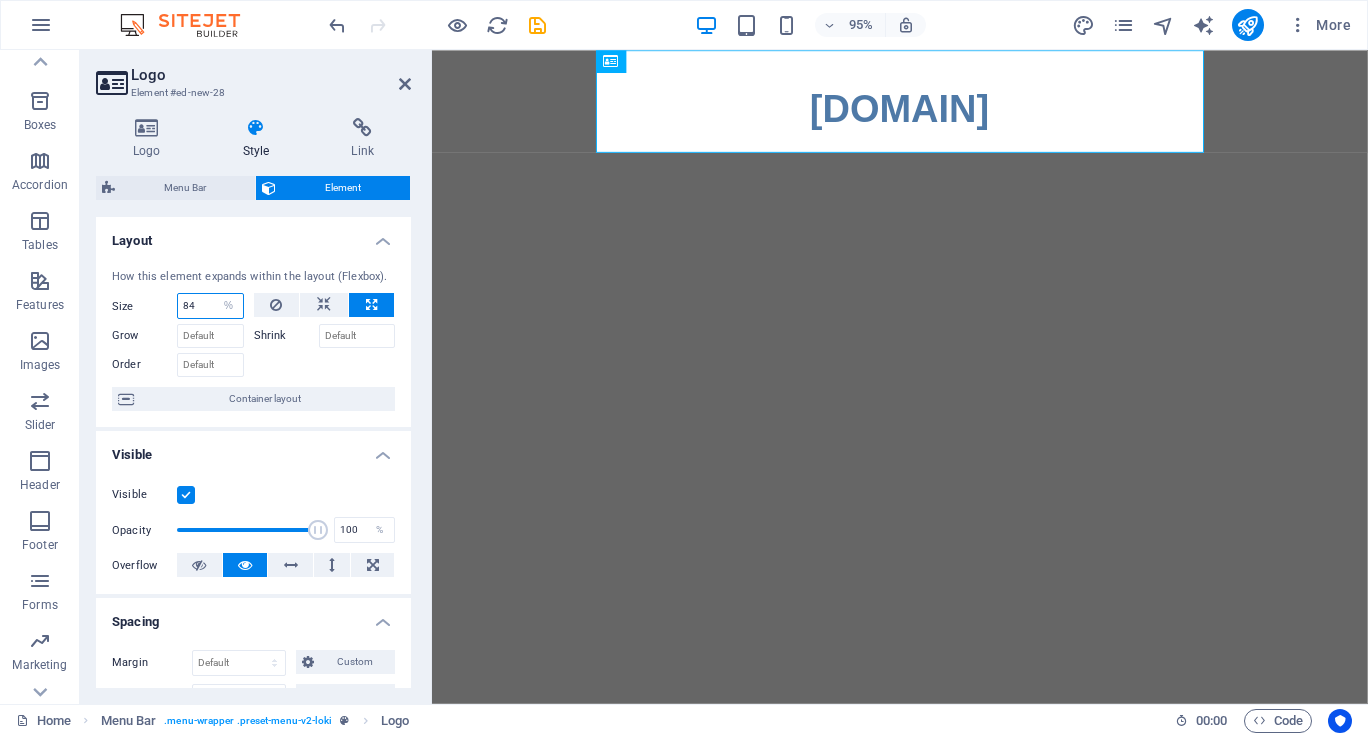 type on "83" 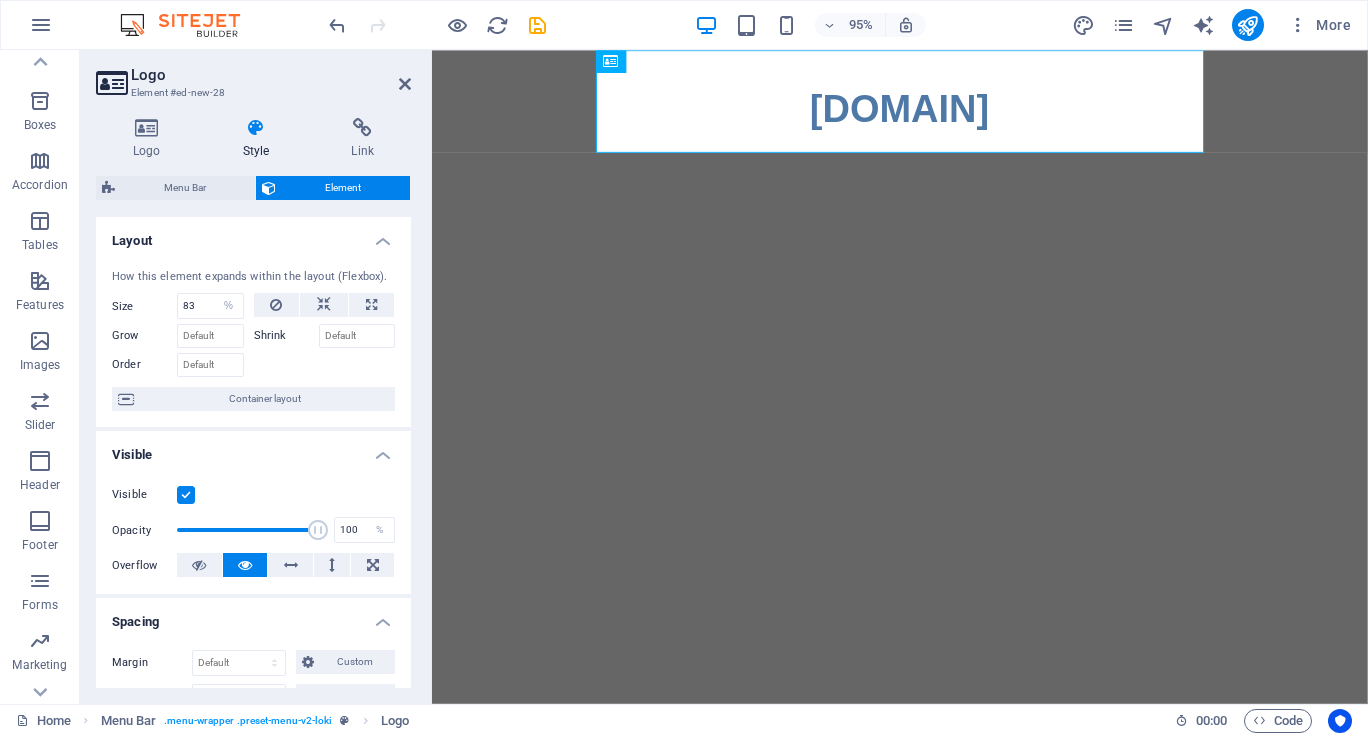 click on "Layout" at bounding box center [253, 235] 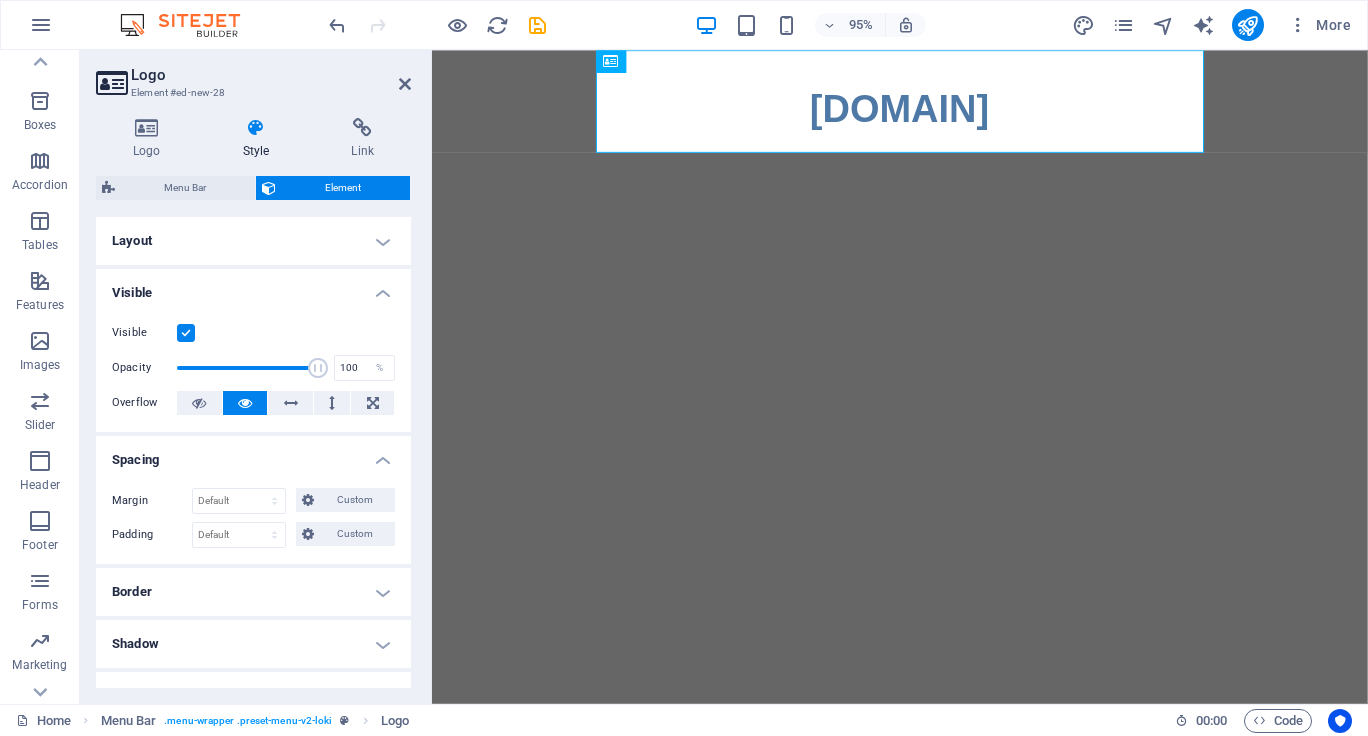 click on "Skip to main content
SAARANEN.COM.AU Menu" at bounding box center (924, 104) 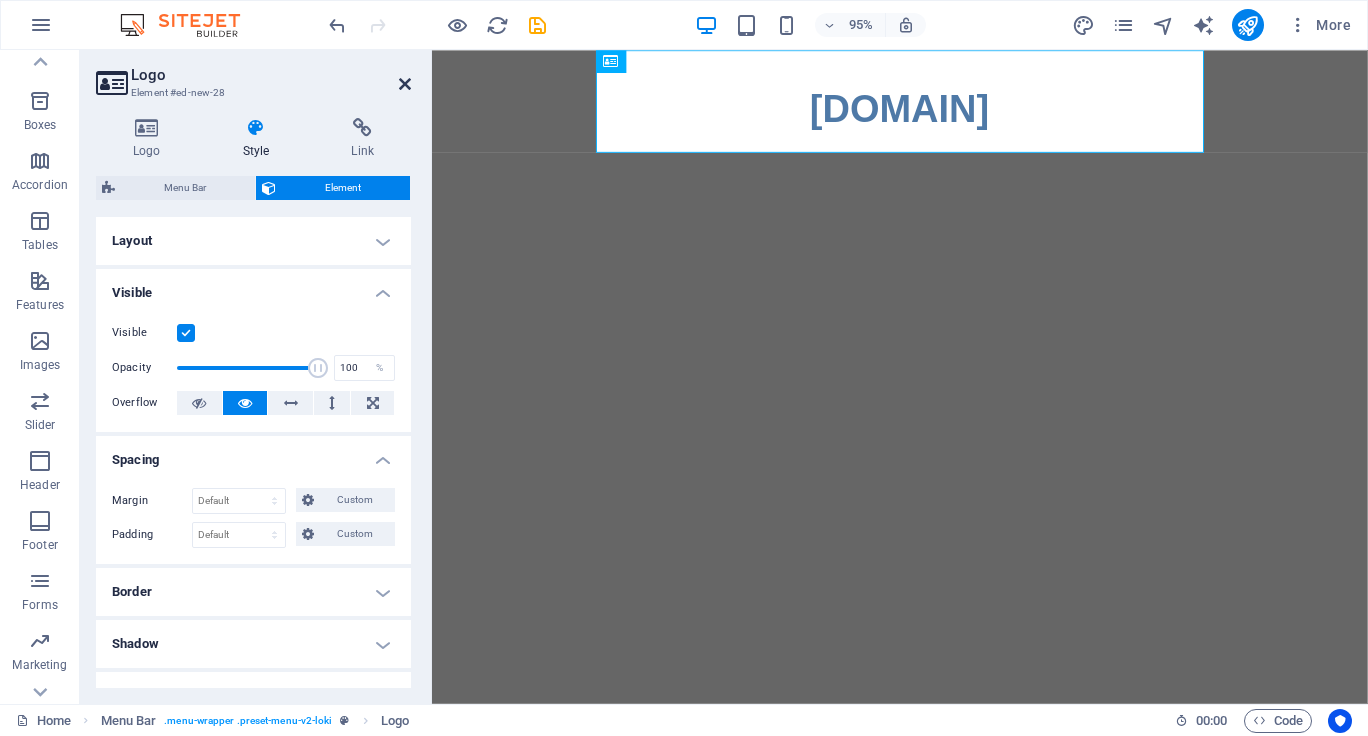 click at bounding box center (405, 84) 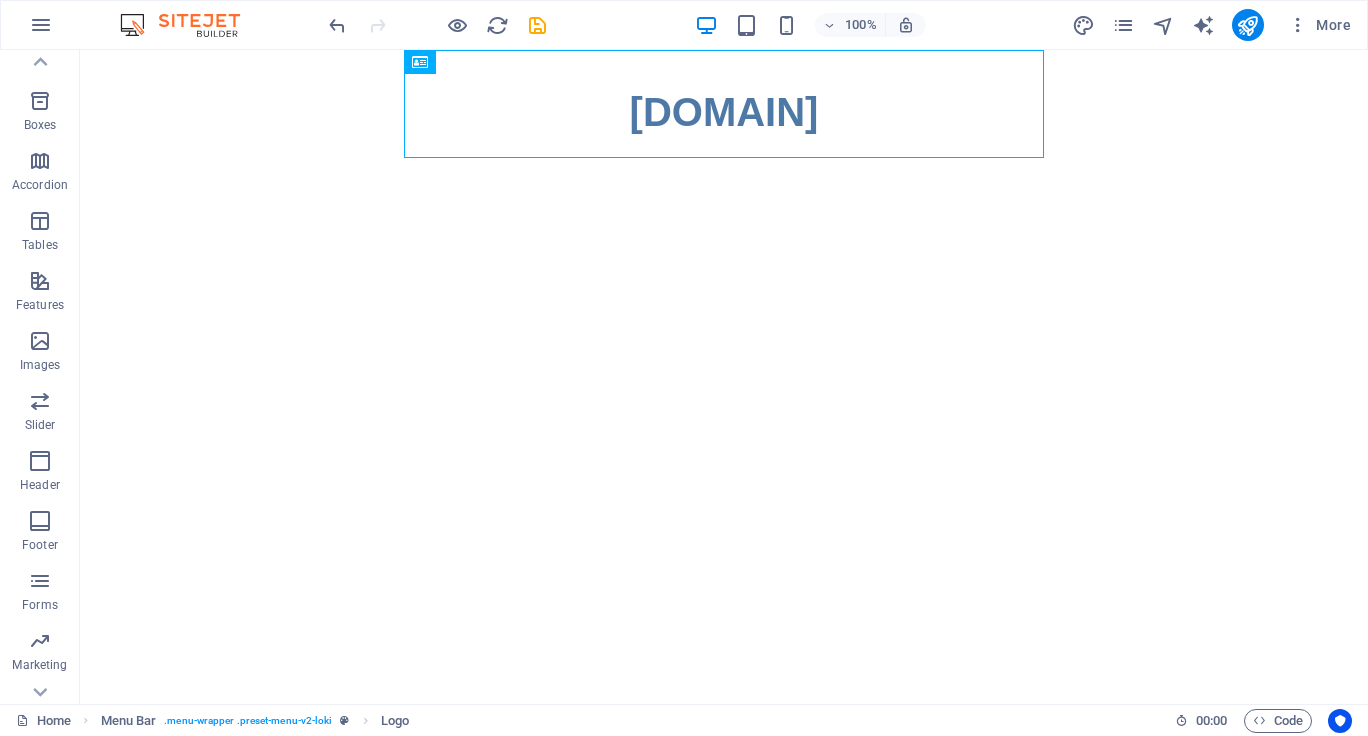 click on "Skip to main content
SAARANEN.COM.AU Menu" at bounding box center [724, 104] 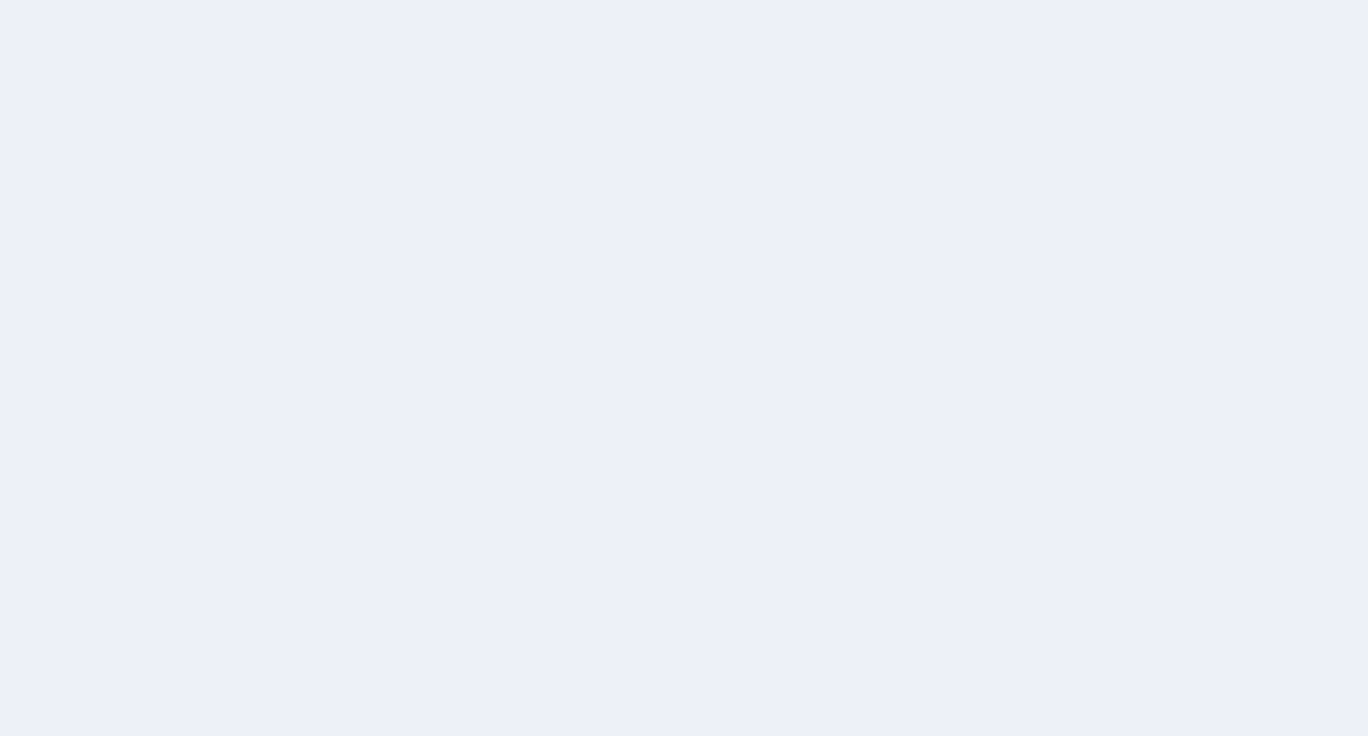 scroll, scrollTop: 0, scrollLeft: 0, axis: both 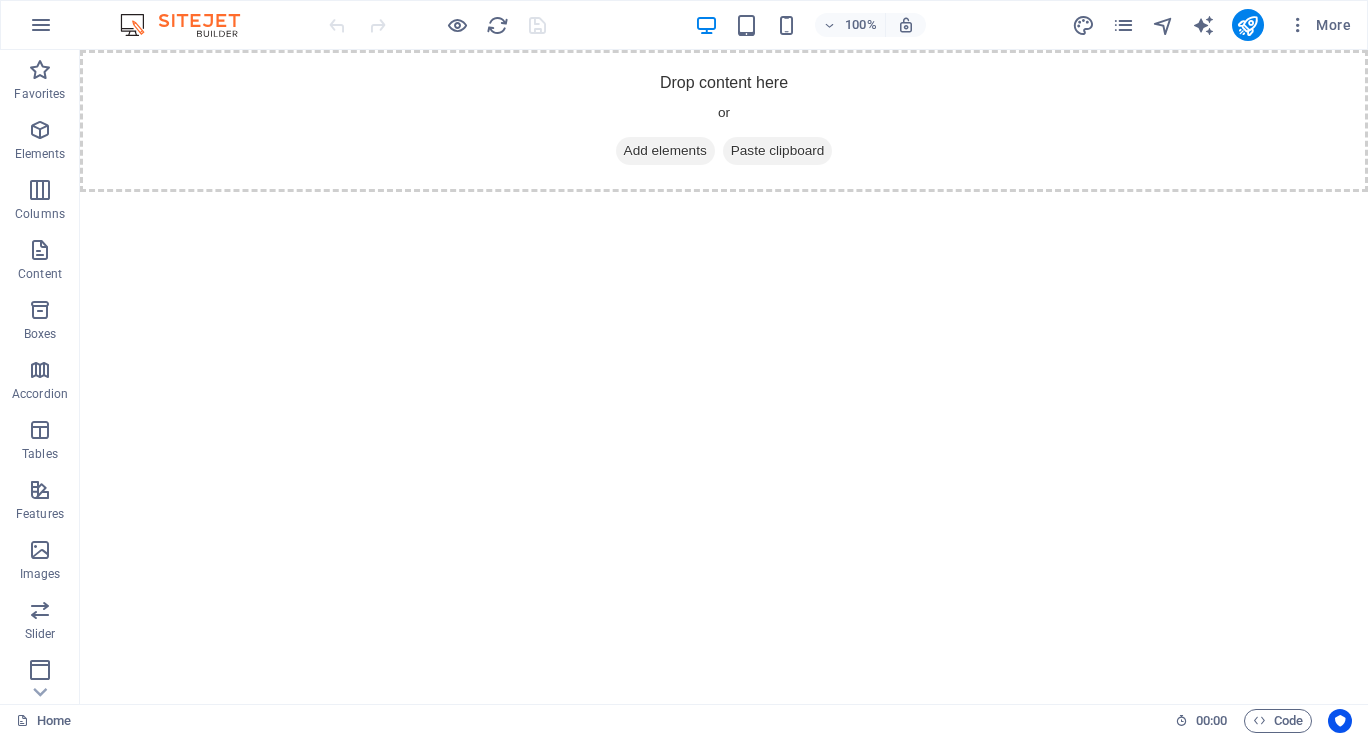 click on "Add elements" at bounding box center [665, 151] 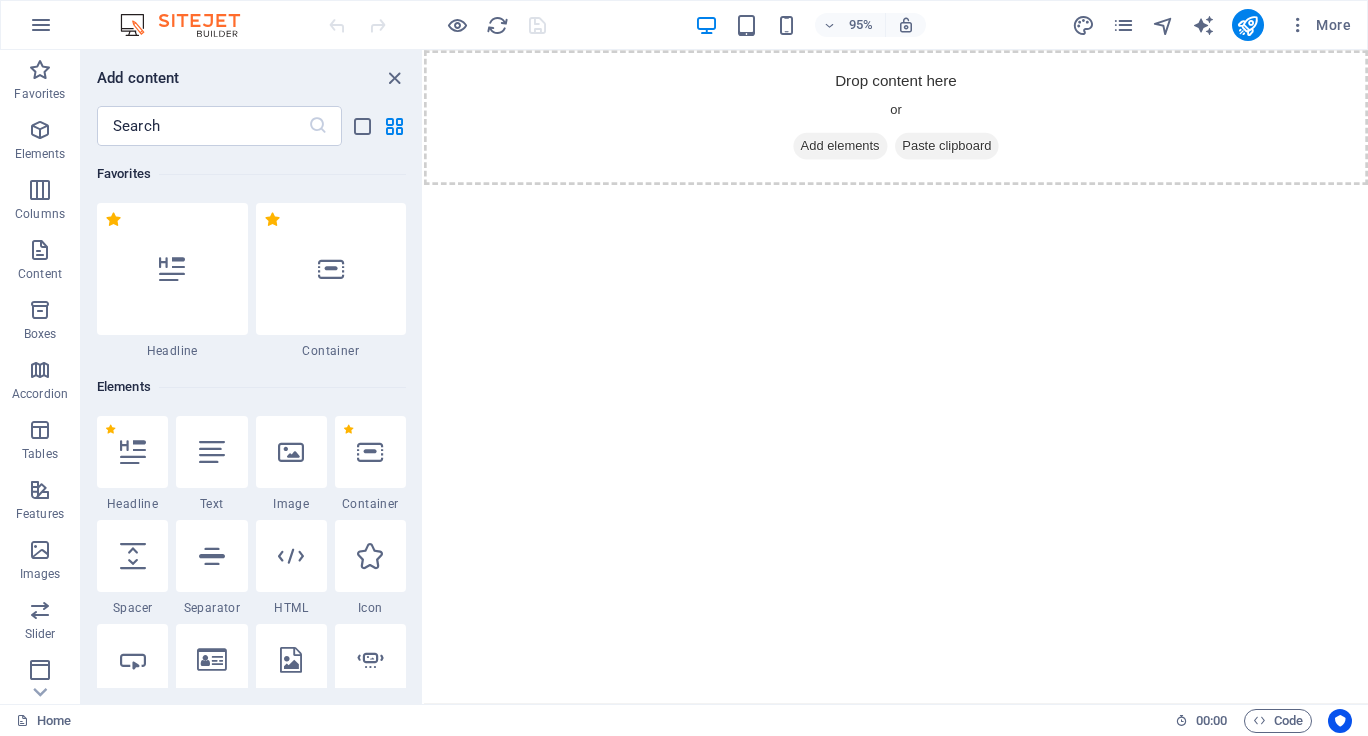 click on "Skip to main content
Drop content here or  Add elements  Paste clipboard" at bounding box center [921, 121] 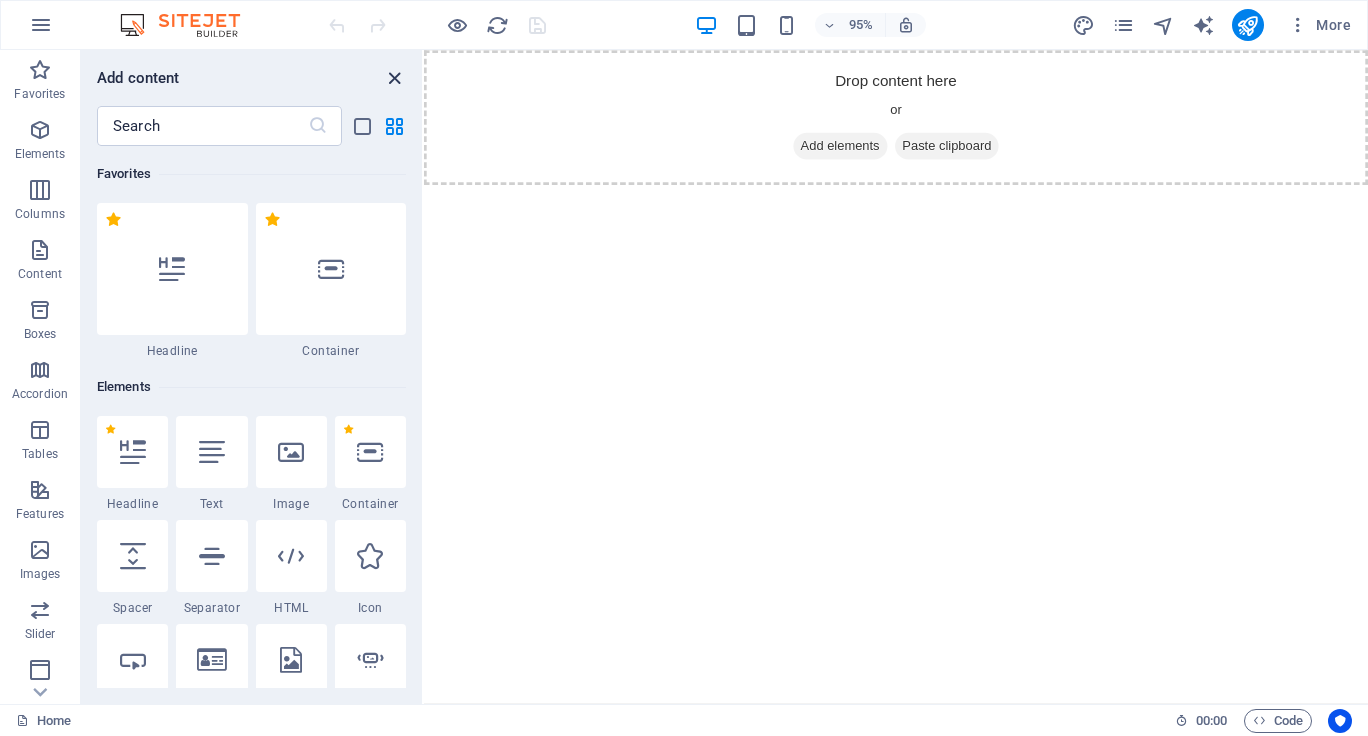 click at bounding box center (394, 78) 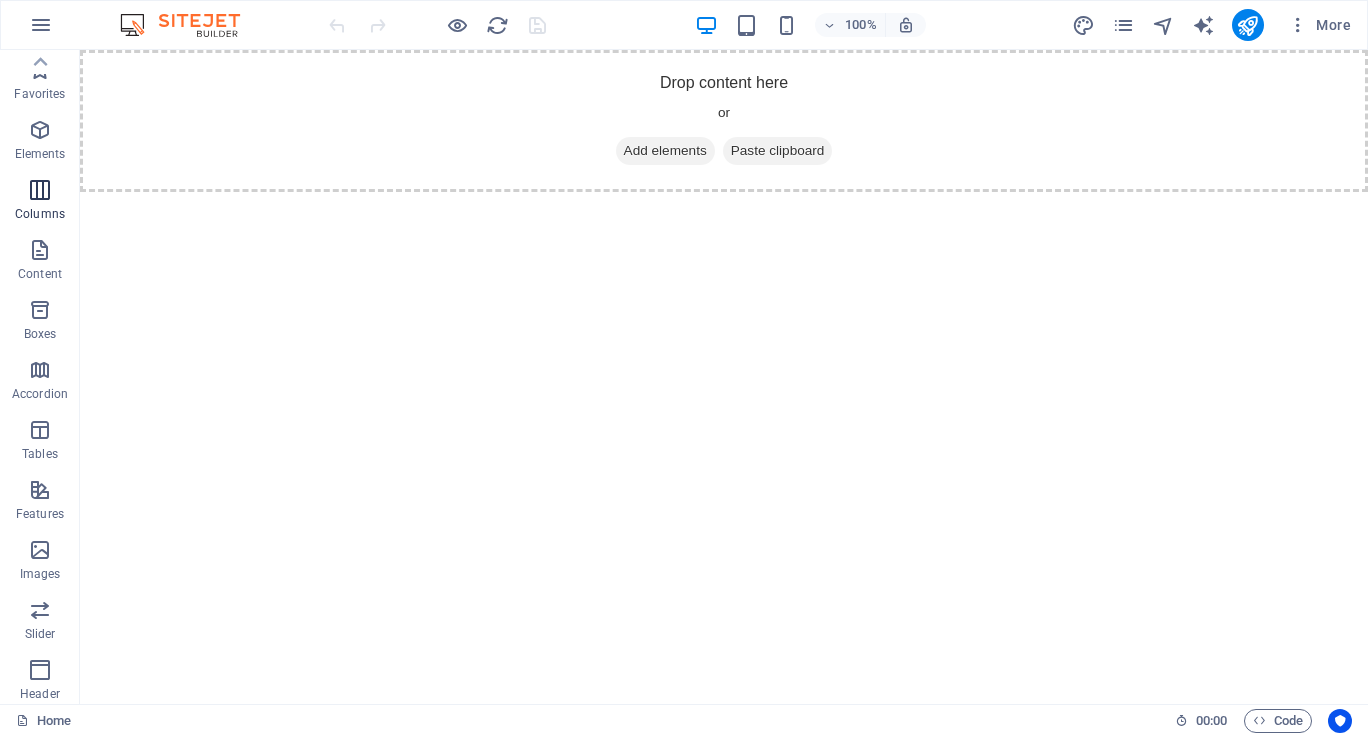 scroll, scrollTop: 0, scrollLeft: 0, axis: both 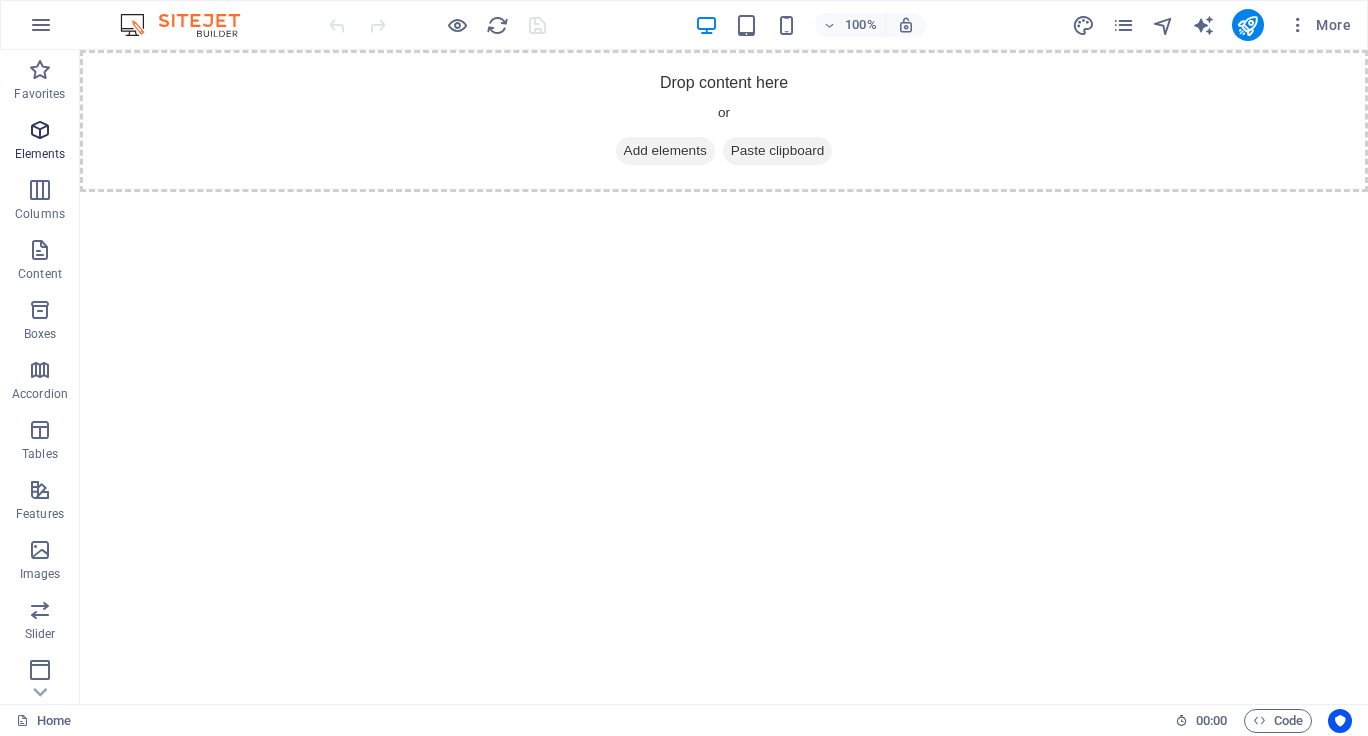 click at bounding box center [40, 130] 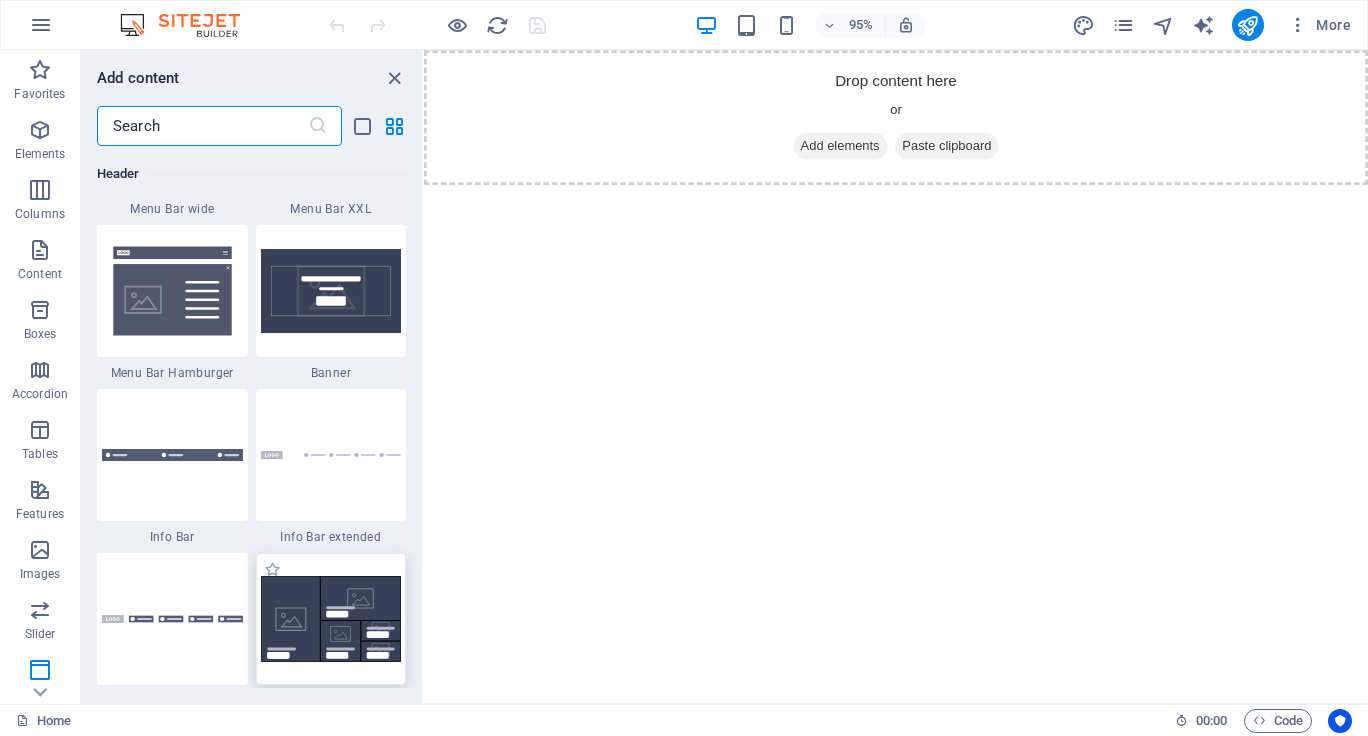 scroll, scrollTop: 12677, scrollLeft: 0, axis: vertical 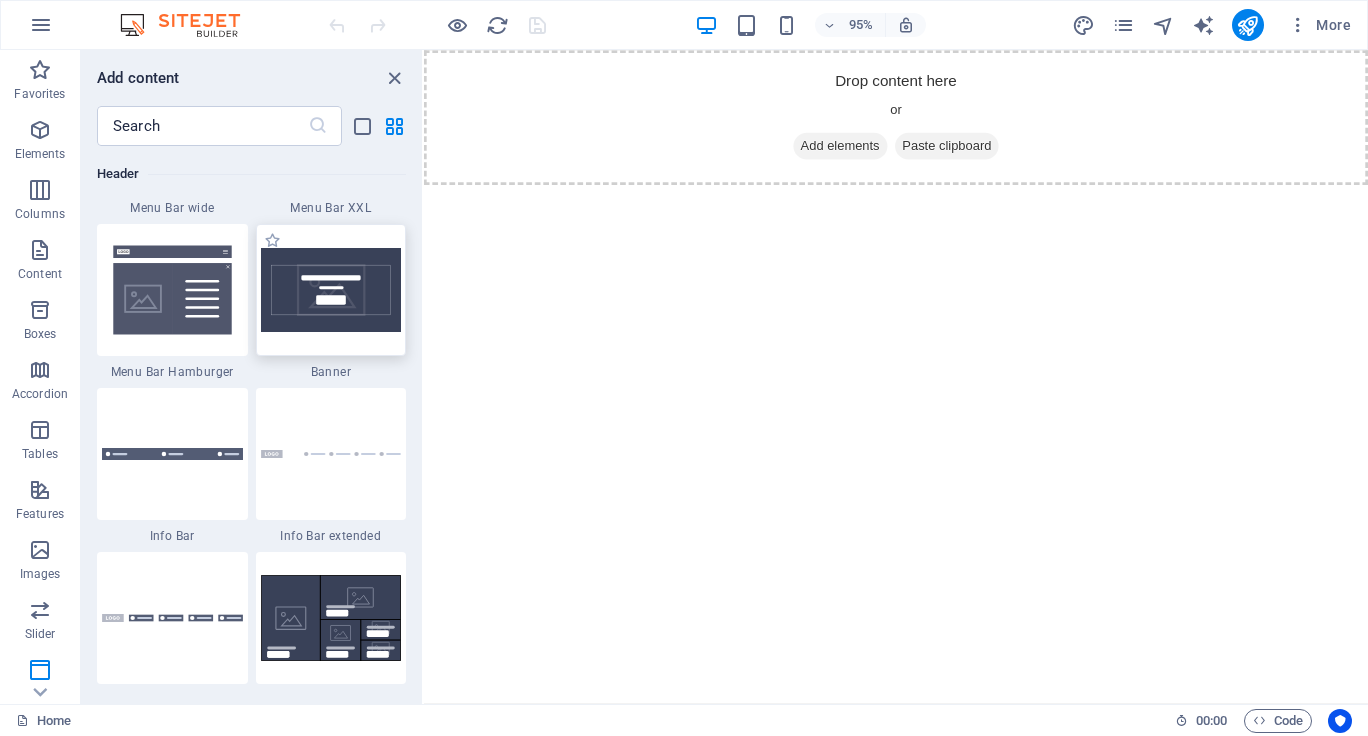 click at bounding box center [331, 290] 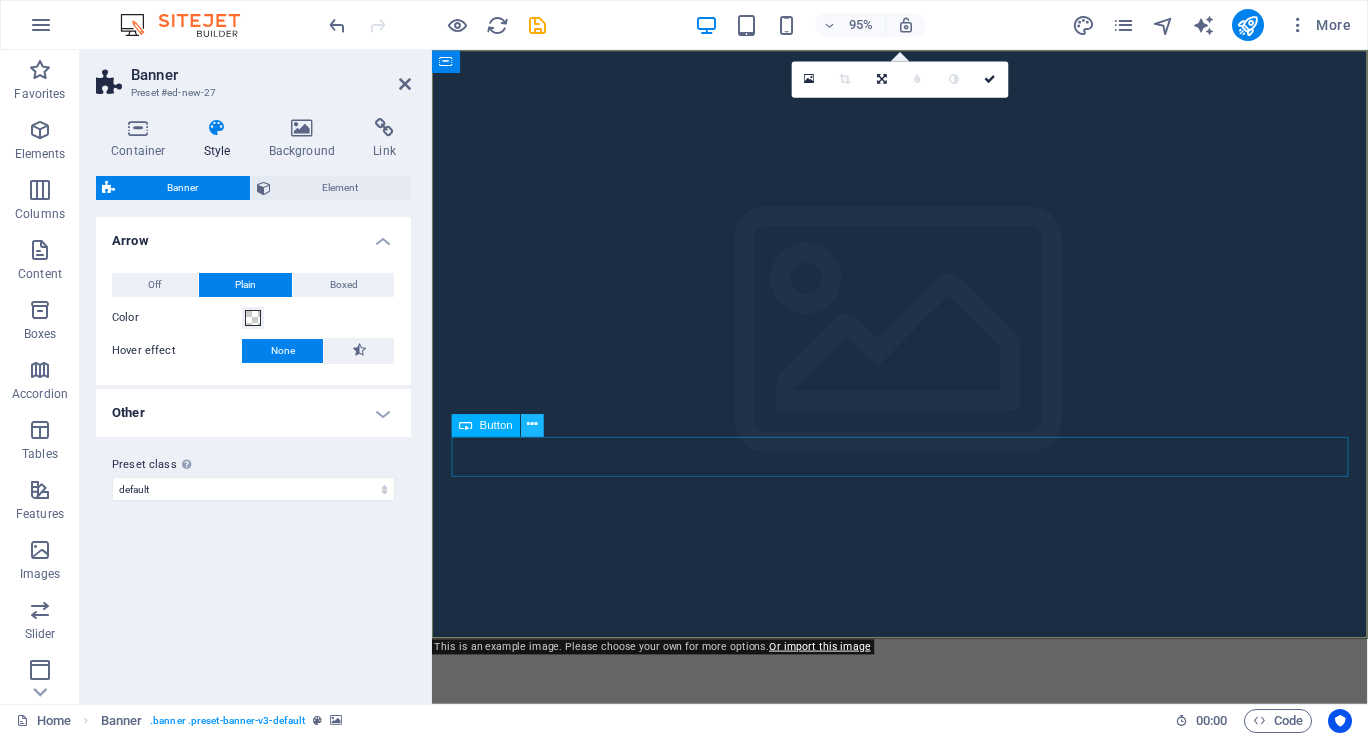 click at bounding box center (533, 425) 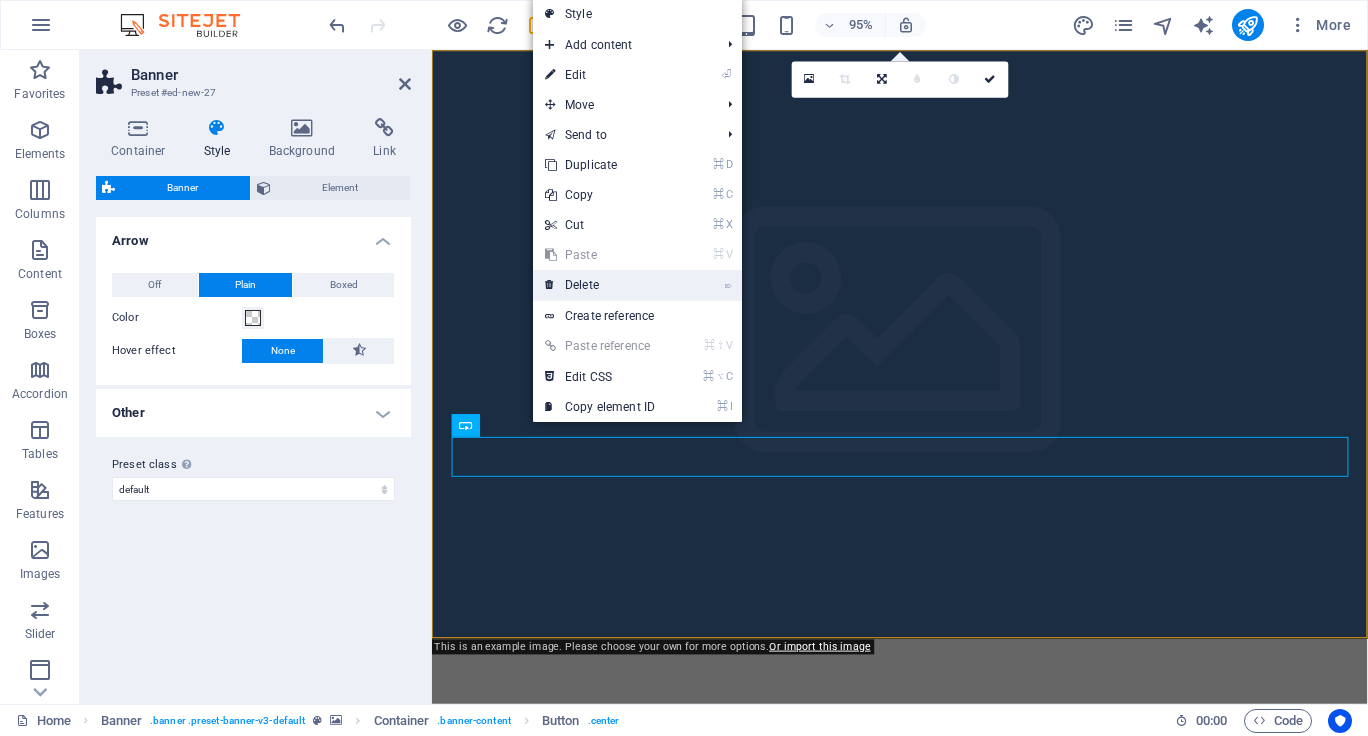 click on "⌦  Delete" at bounding box center (600, 285) 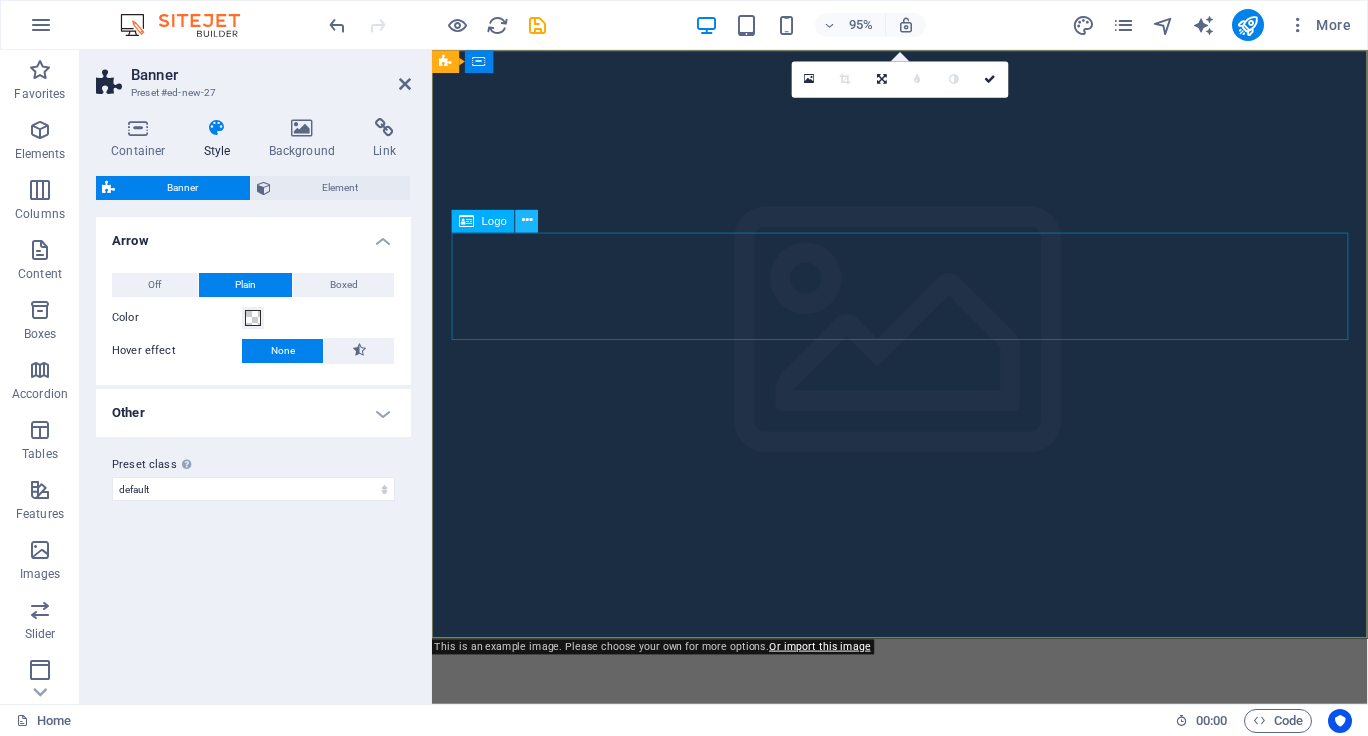 click at bounding box center (527, 221) 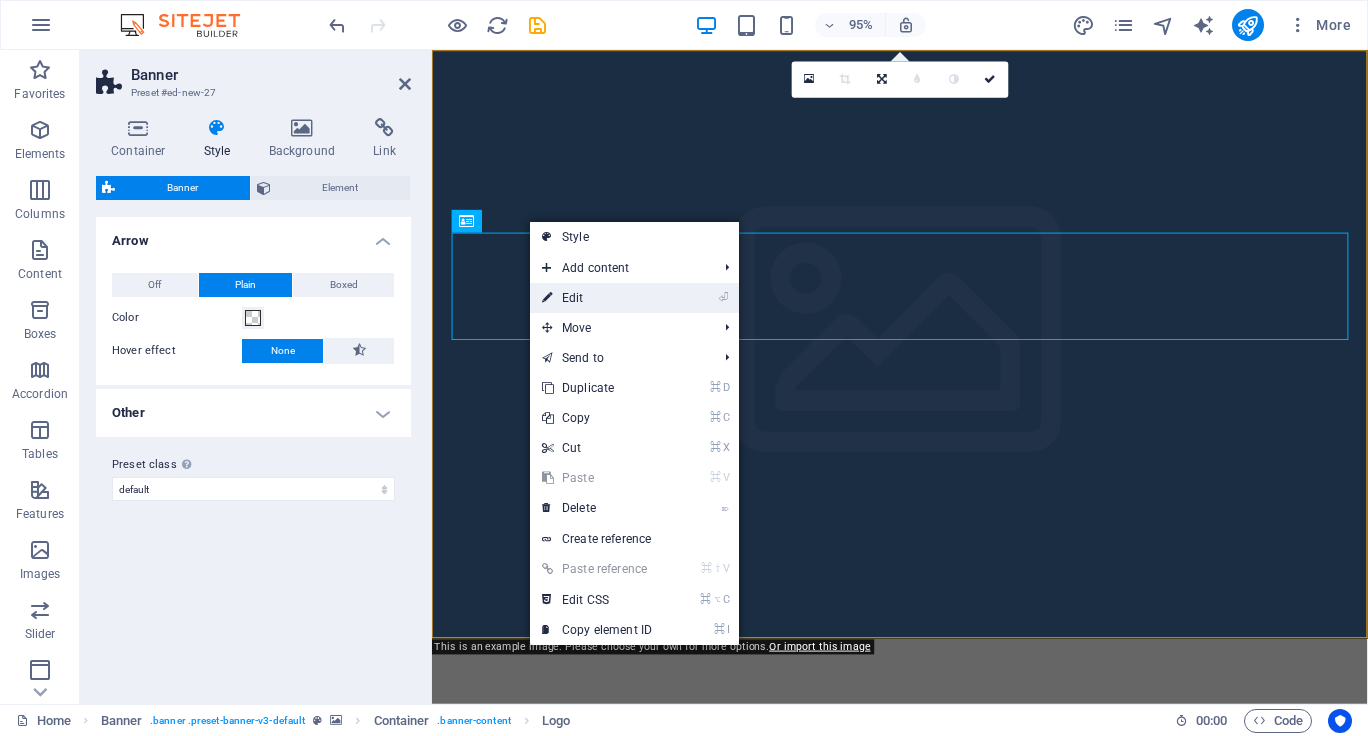 click on "⏎  Edit" at bounding box center (597, 298) 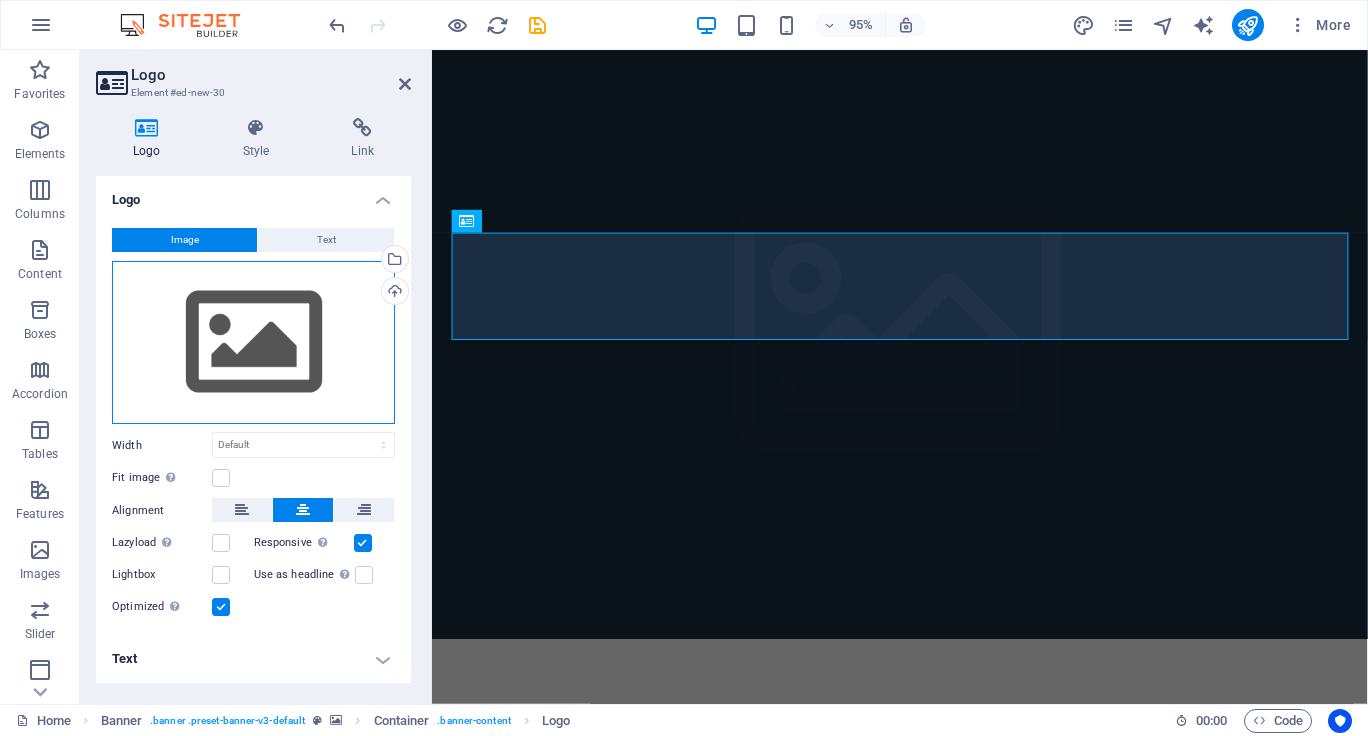 click on "Drag files here, click to choose files or select files from Files or our free stock photos & videos" at bounding box center (253, 343) 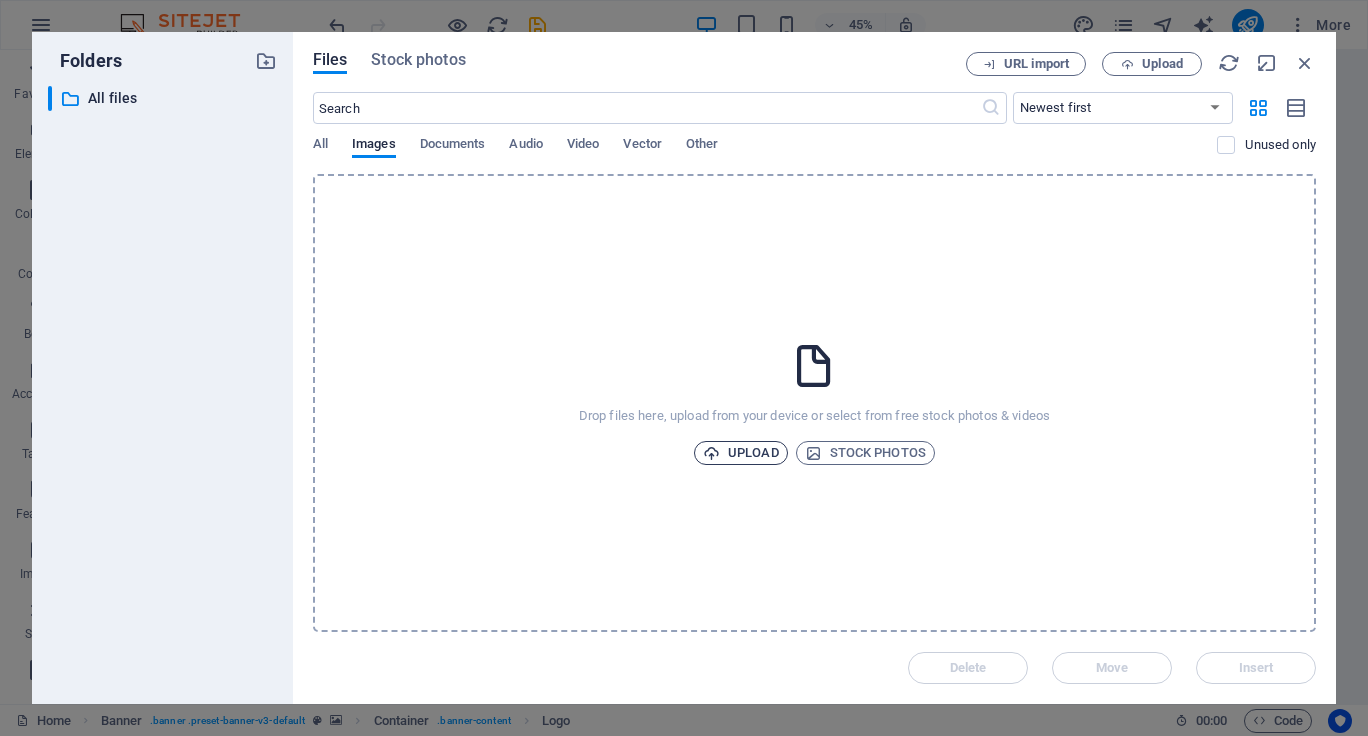 click on "Upload" at bounding box center [741, 453] 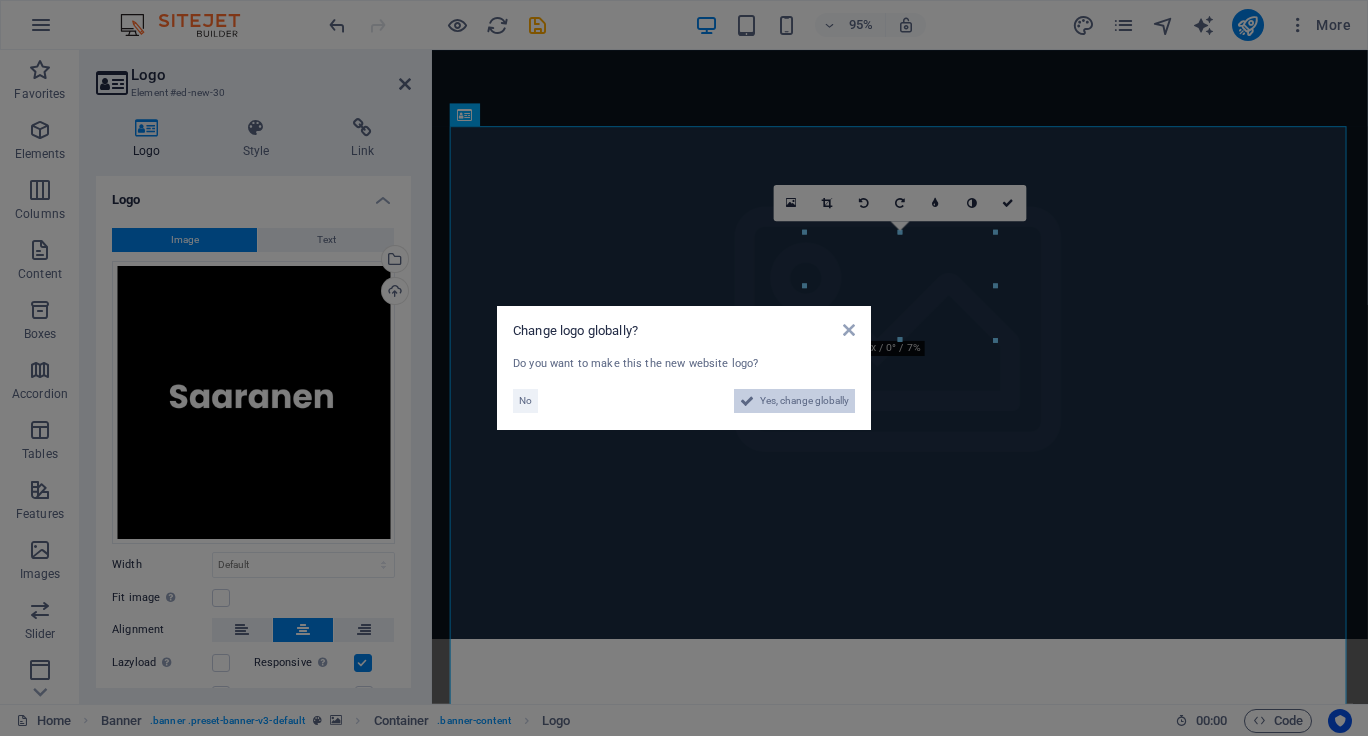 click on "Yes, change globally" at bounding box center [804, 401] 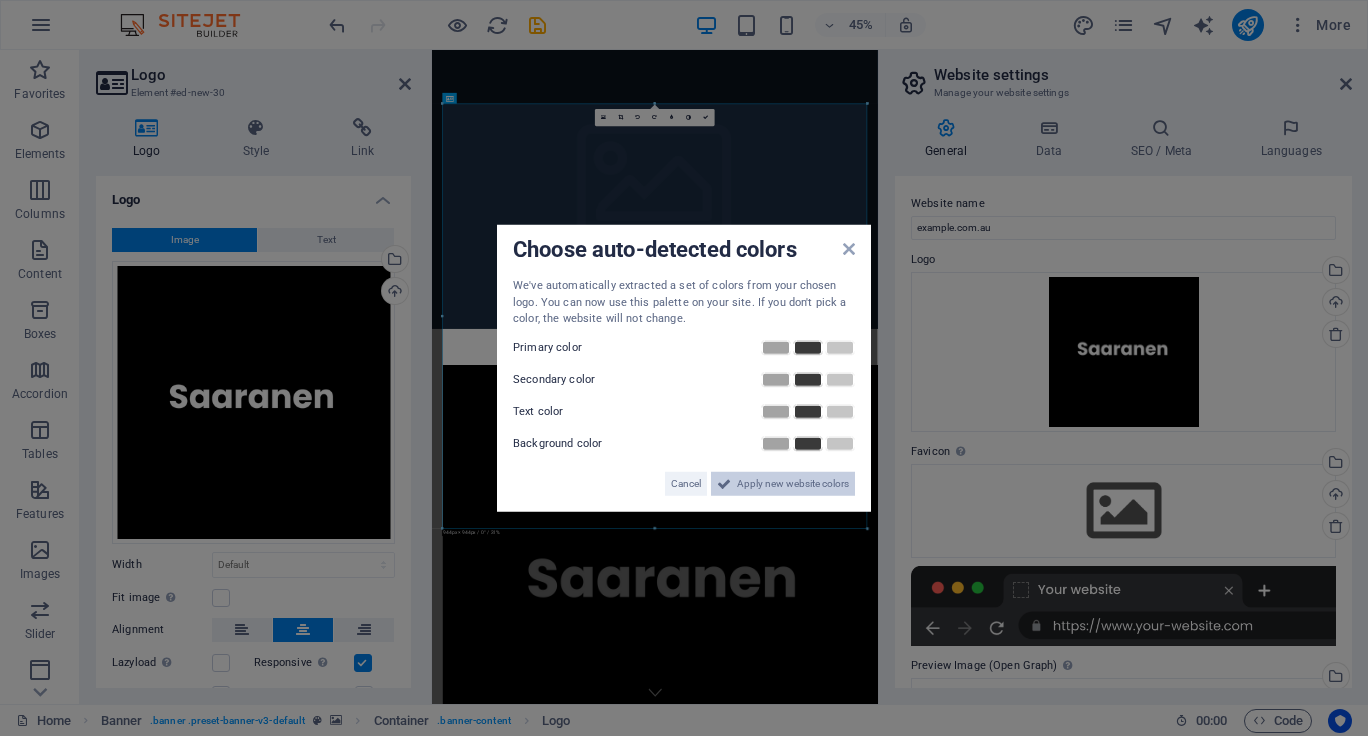 click on "Apply new website colors" at bounding box center (793, 483) 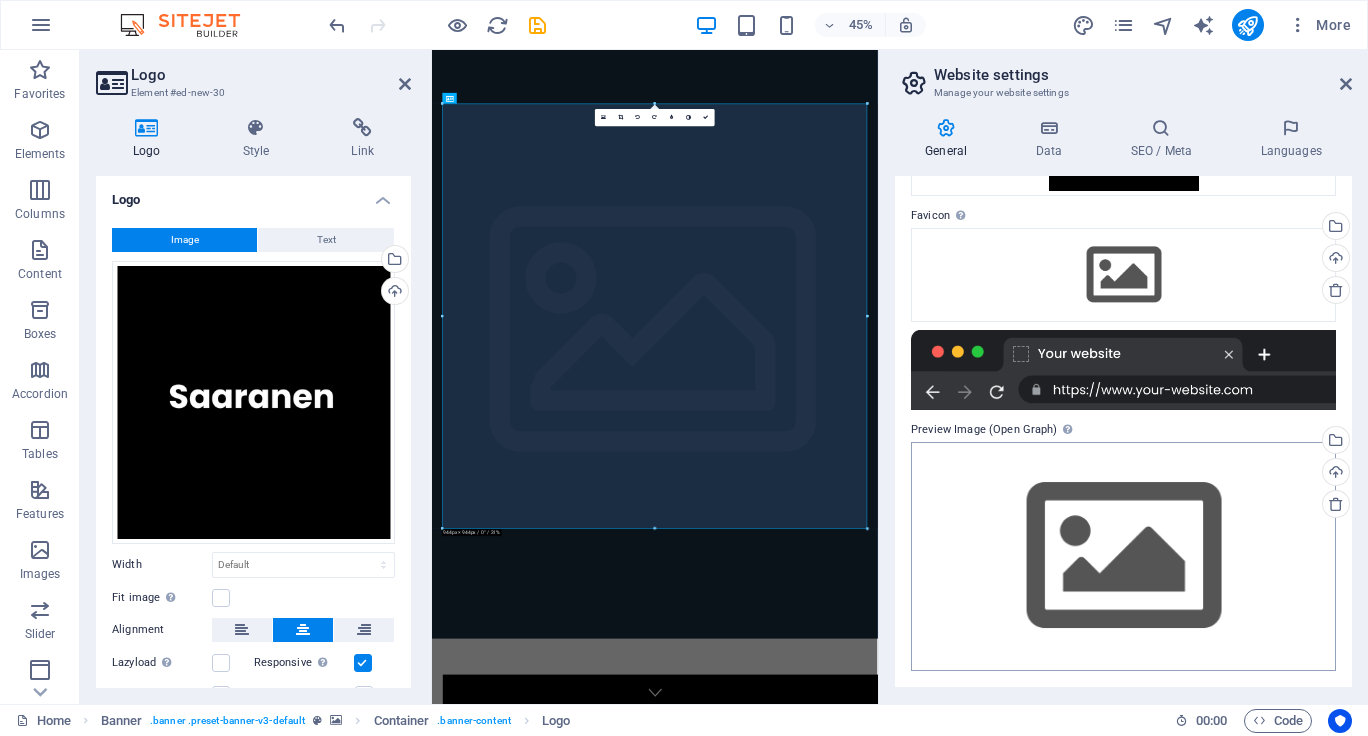 scroll, scrollTop: 235, scrollLeft: 0, axis: vertical 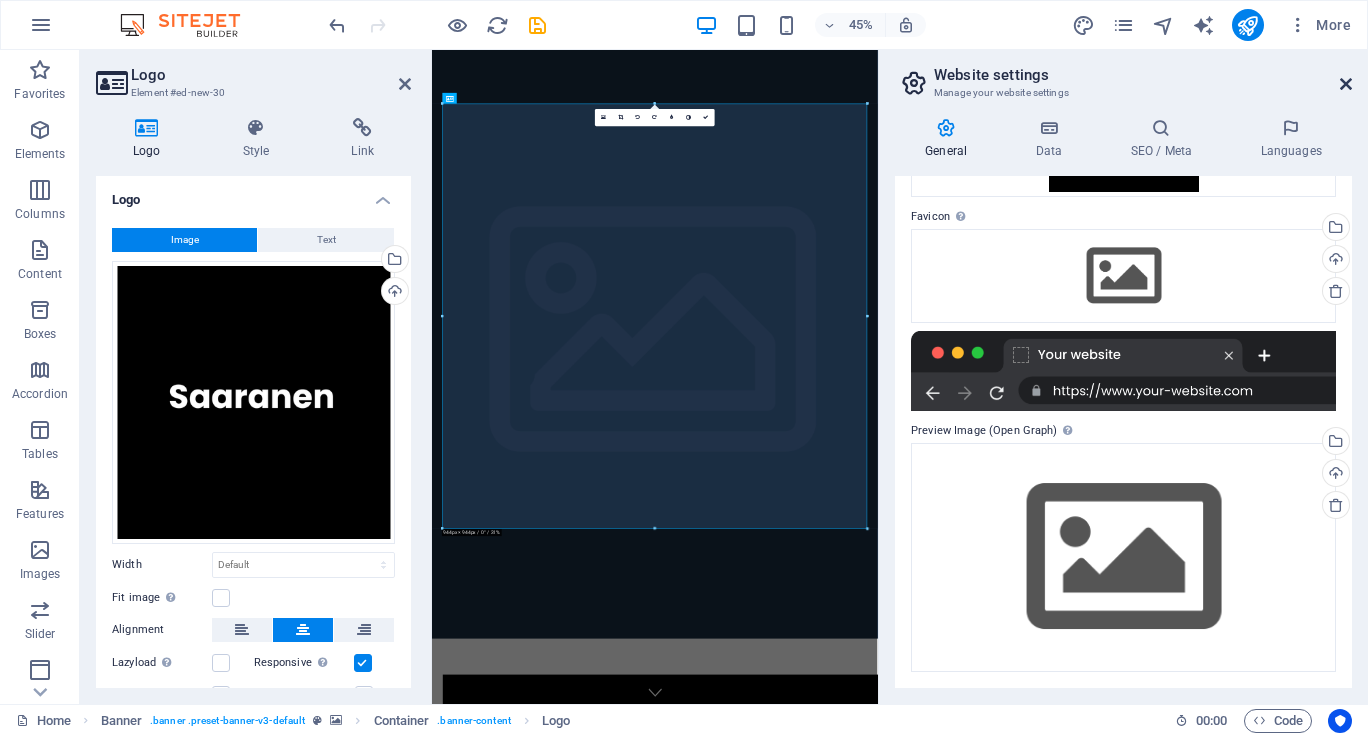 click at bounding box center [1346, 84] 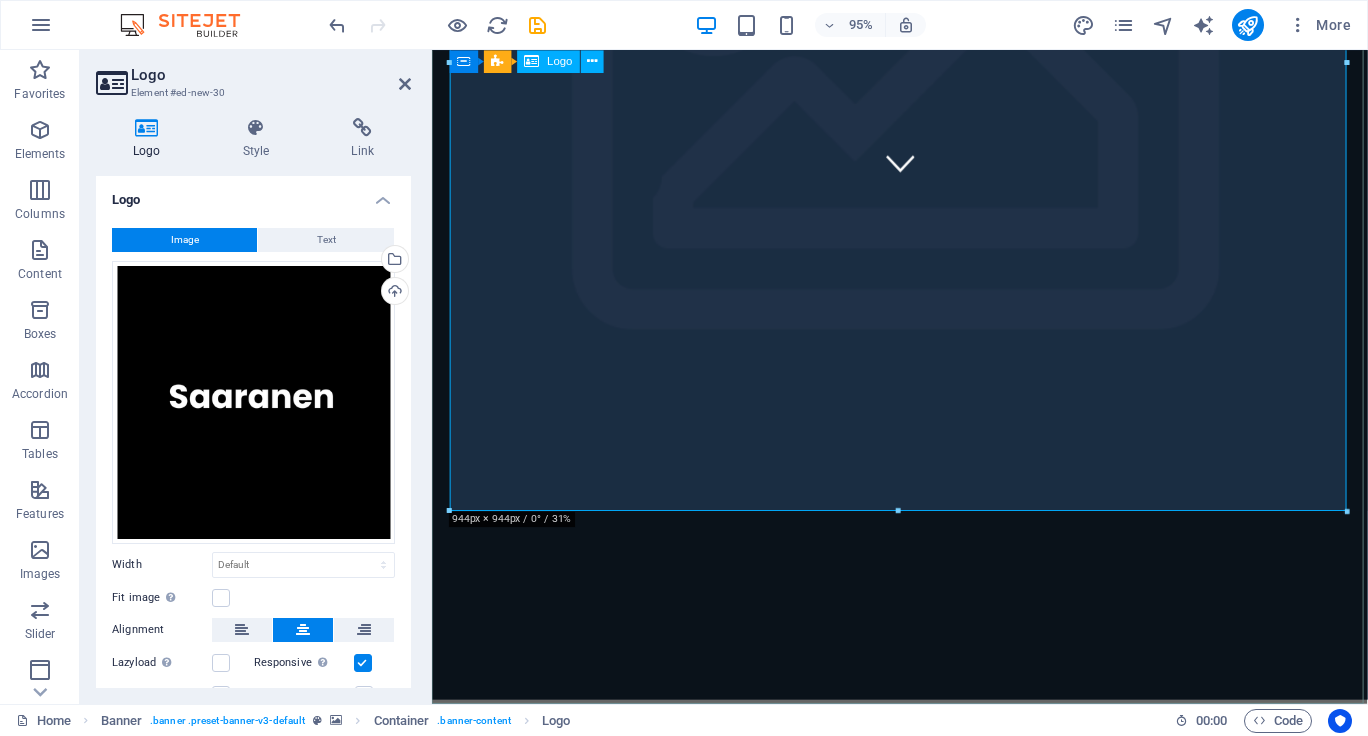 scroll, scrollTop: 539, scrollLeft: 0, axis: vertical 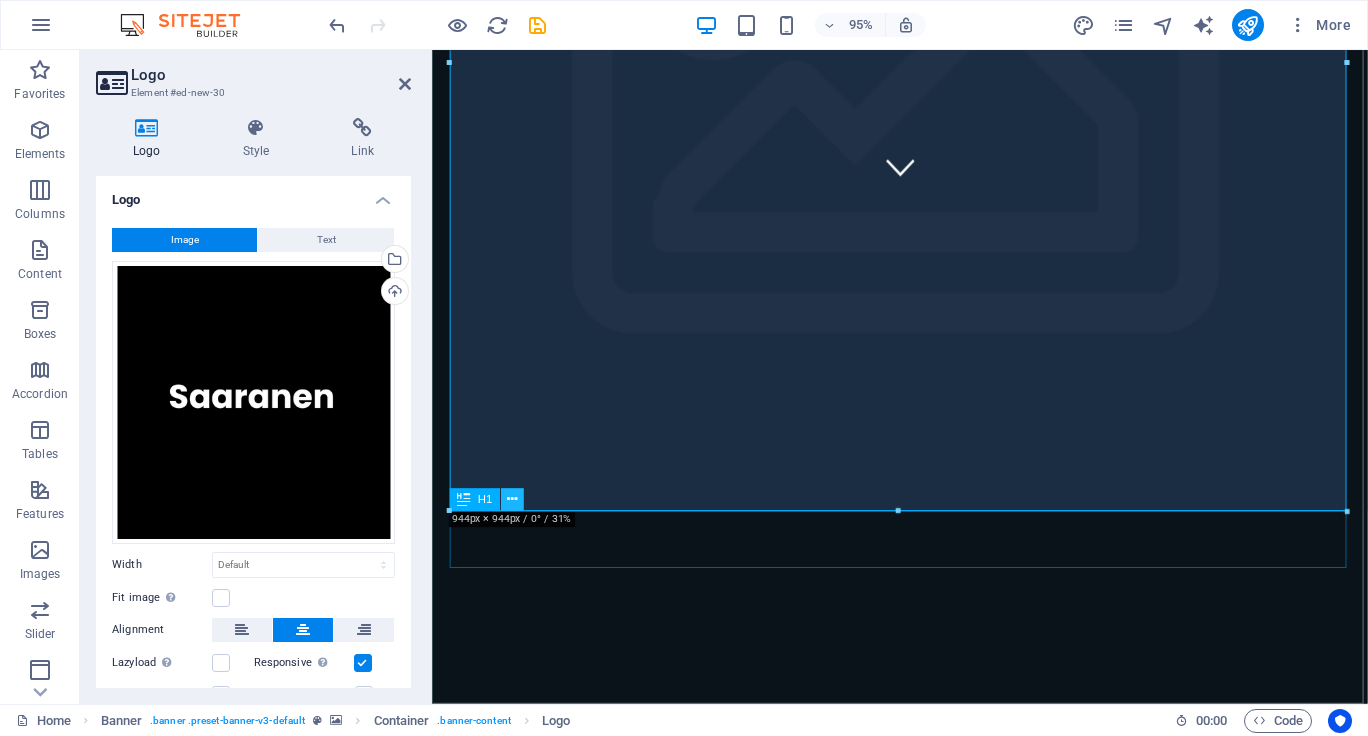 click at bounding box center (512, 499) 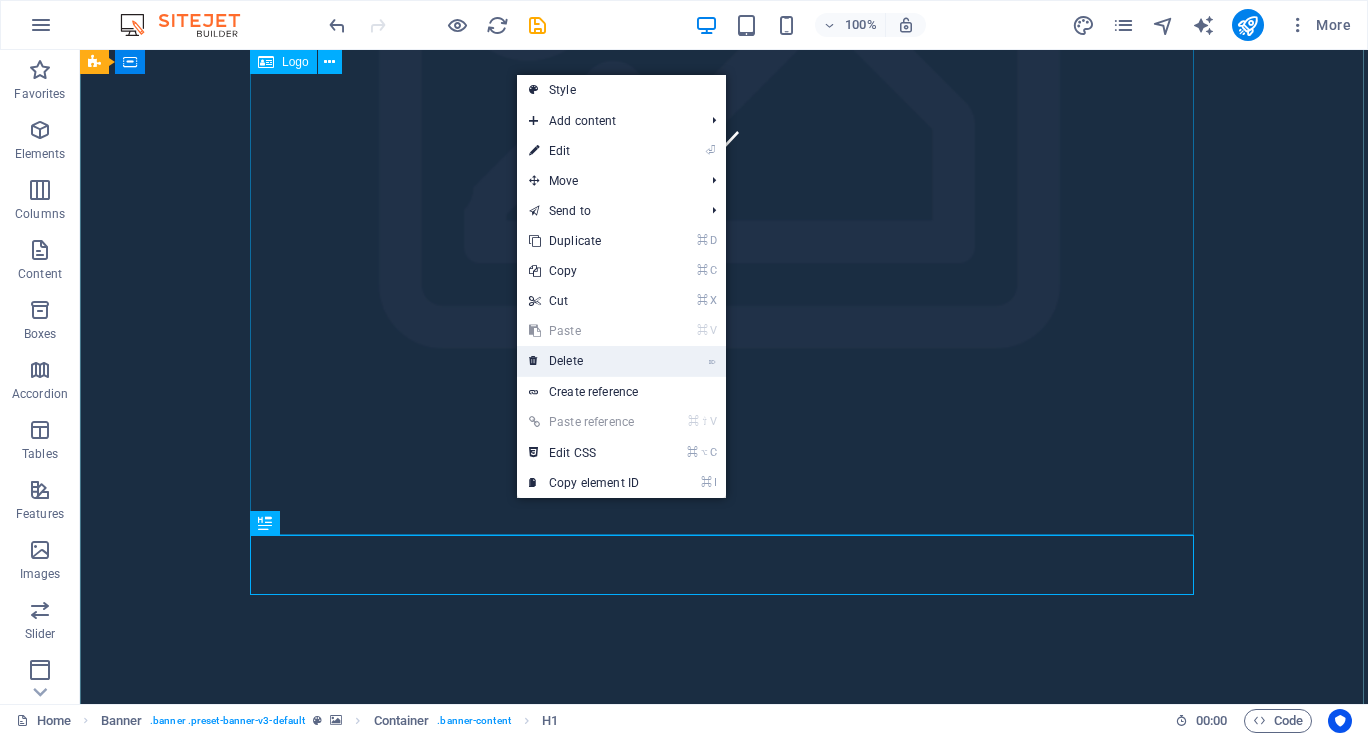 click on "⌦  Delete" at bounding box center (584, 361) 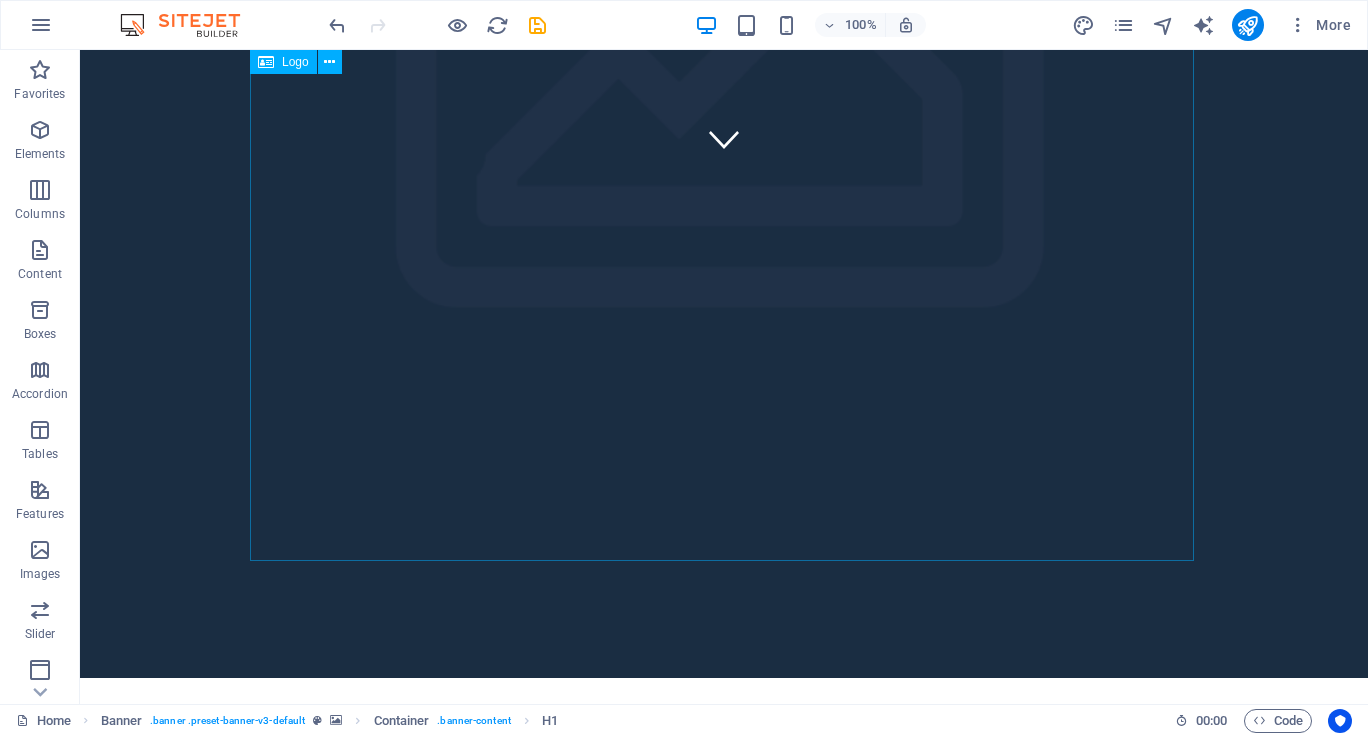 scroll, scrollTop: 513, scrollLeft: 0, axis: vertical 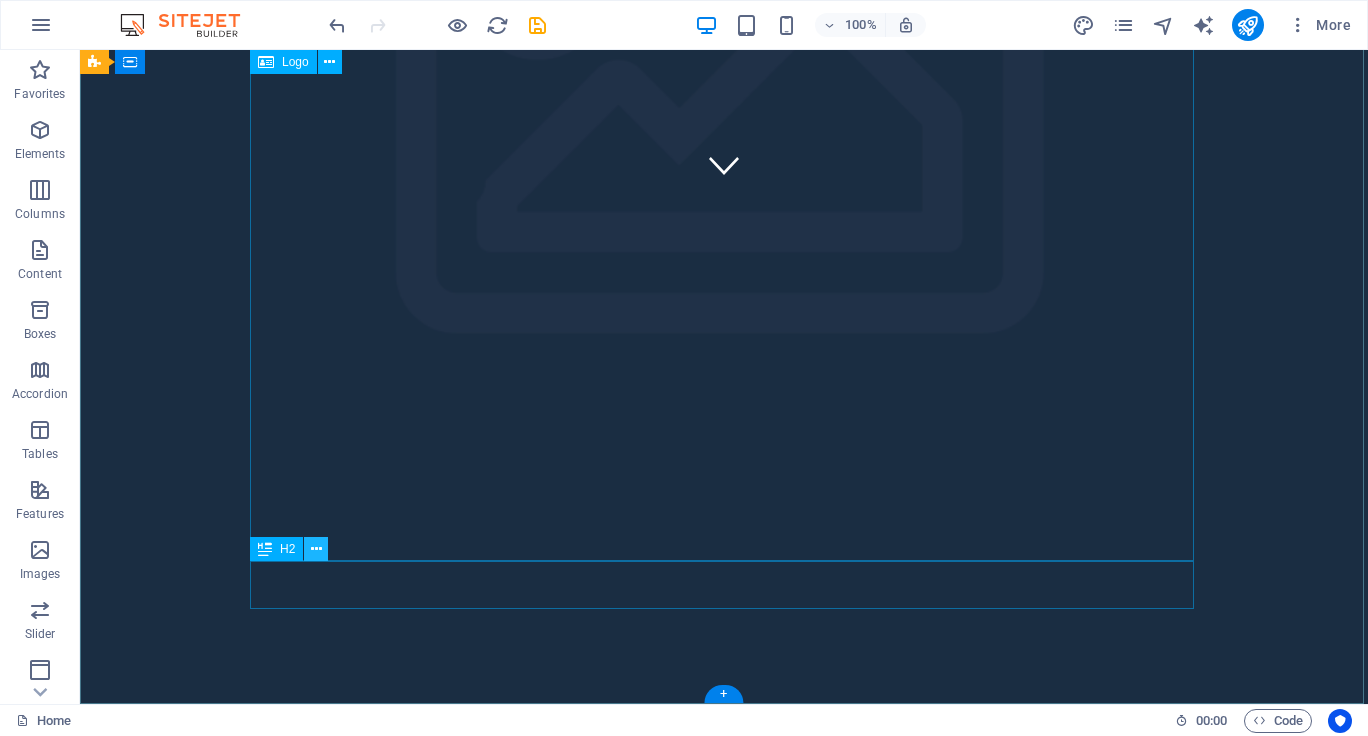 click at bounding box center (316, 549) 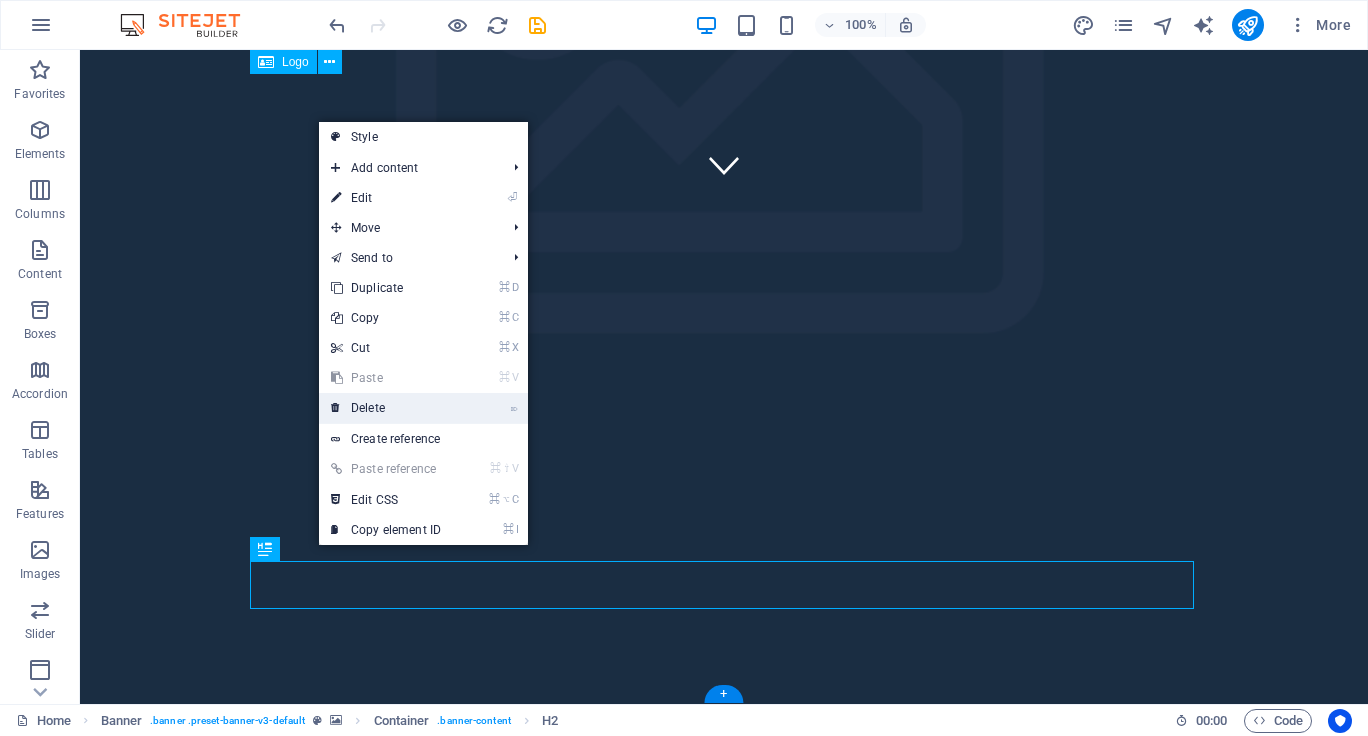 drag, startPoint x: 410, startPoint y: 410, endPoint x: 232, endPoint y: 510, distance: 204.1666 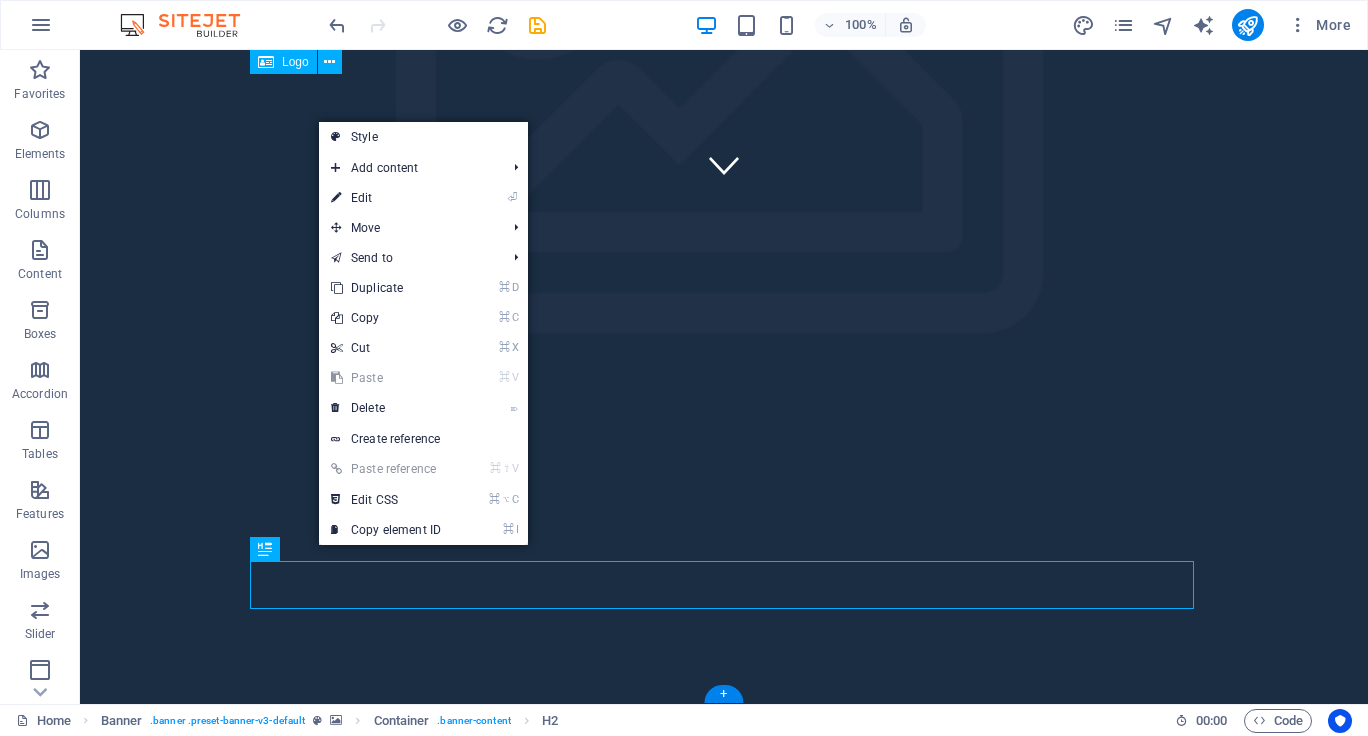scroll, scrollTop: 465, scrollLeft: 0, axis: vertical 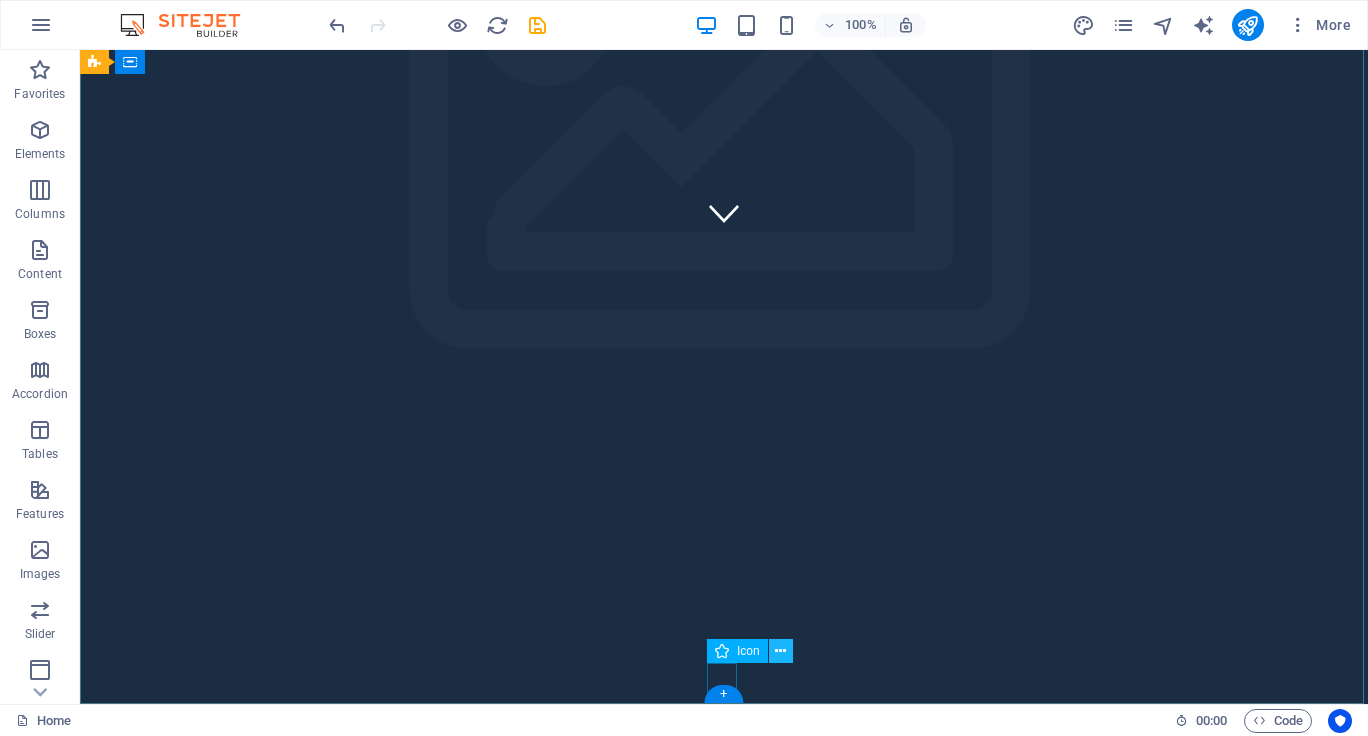 click at bounding box center (780, 651) 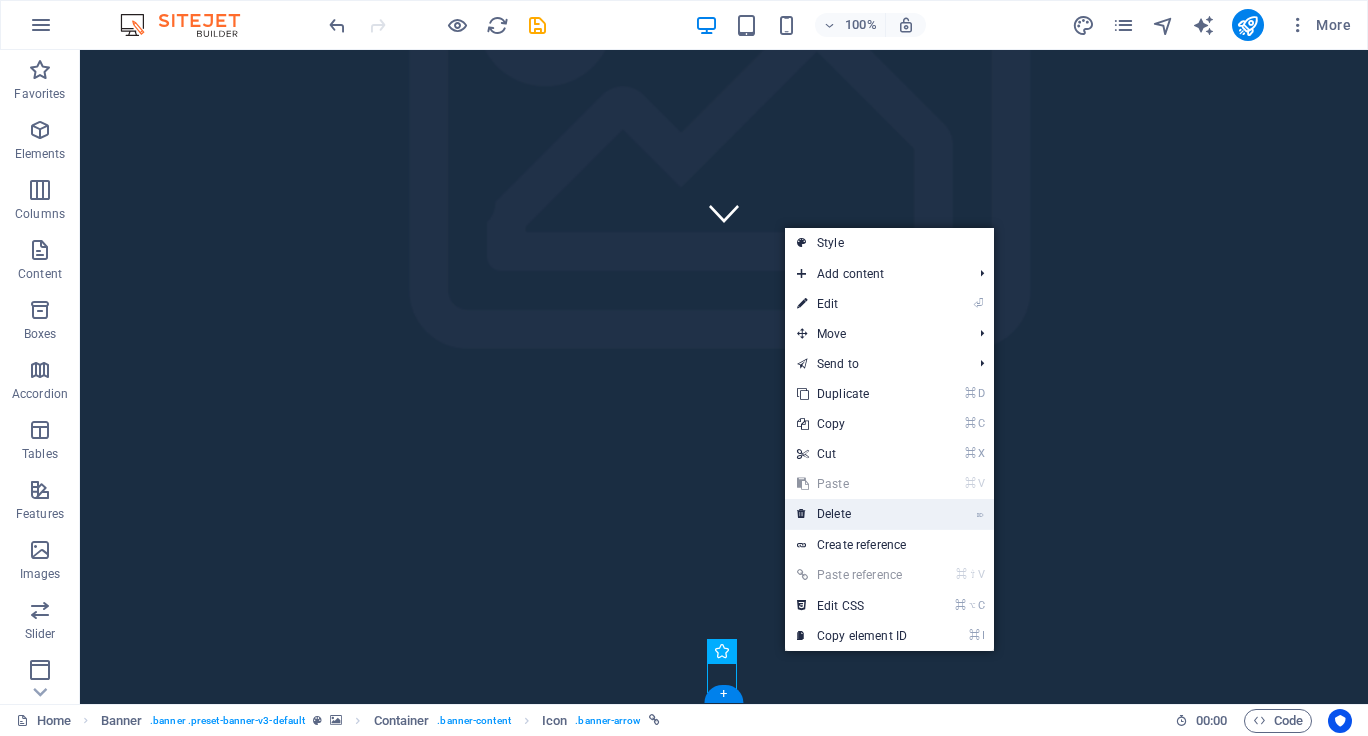 click on "⌦  Delete" at bounding box center (852, 514) 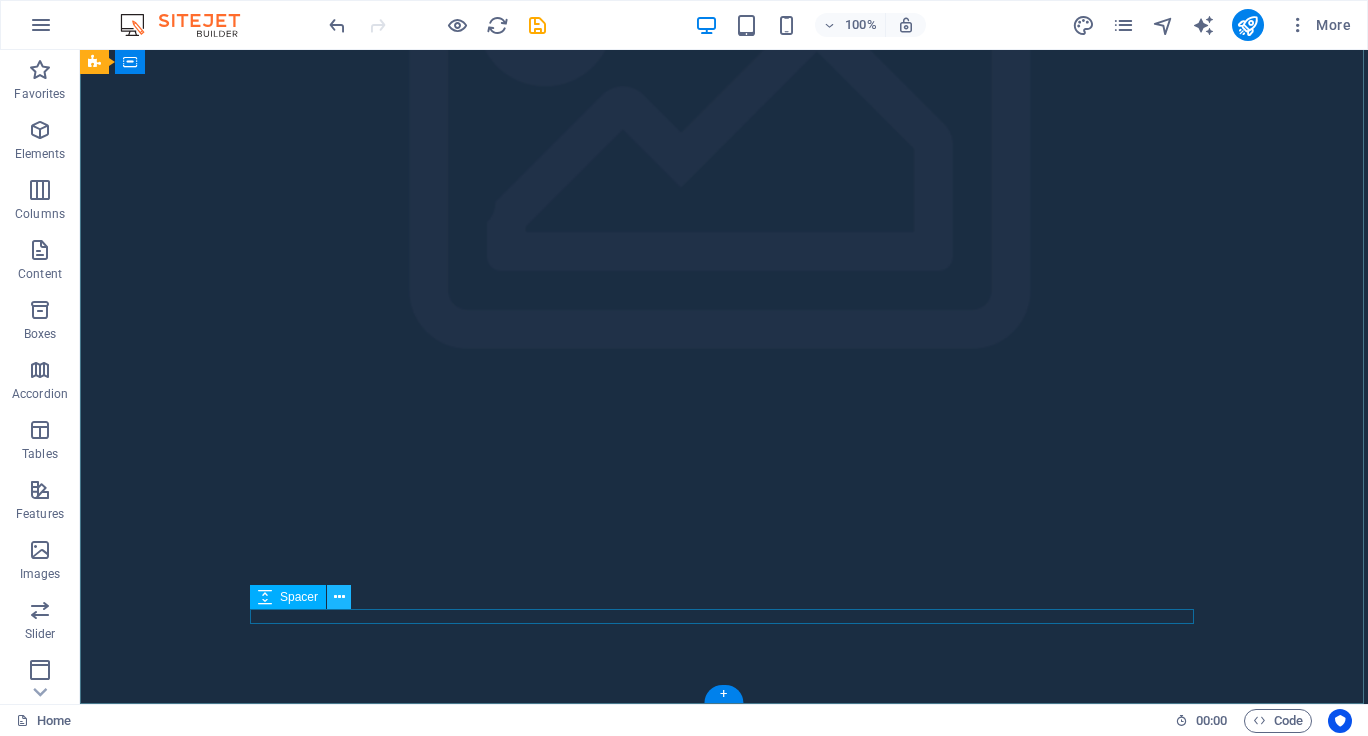 click at bounding box center (339, 597) 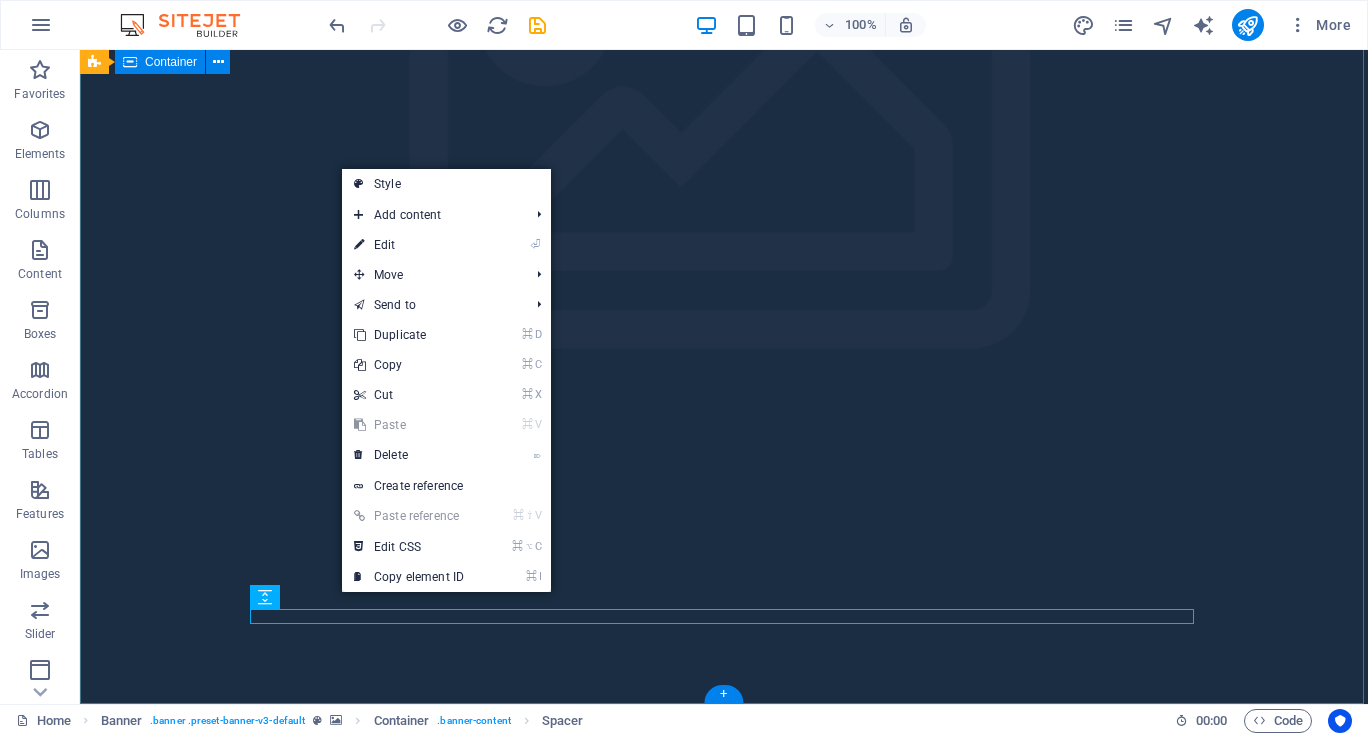 click at bounding box center [724, 1303] 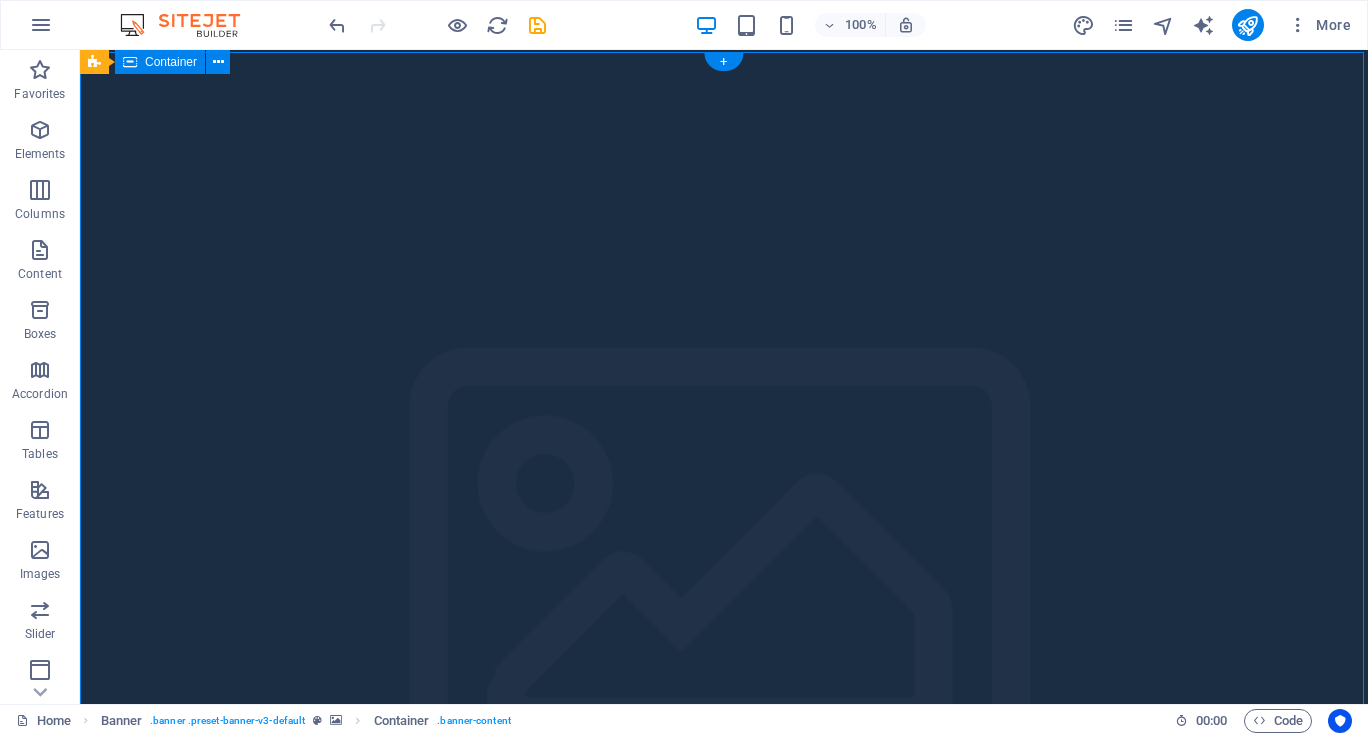 scroll, scrollTop: 0, scrollLeft: 0, axis: both 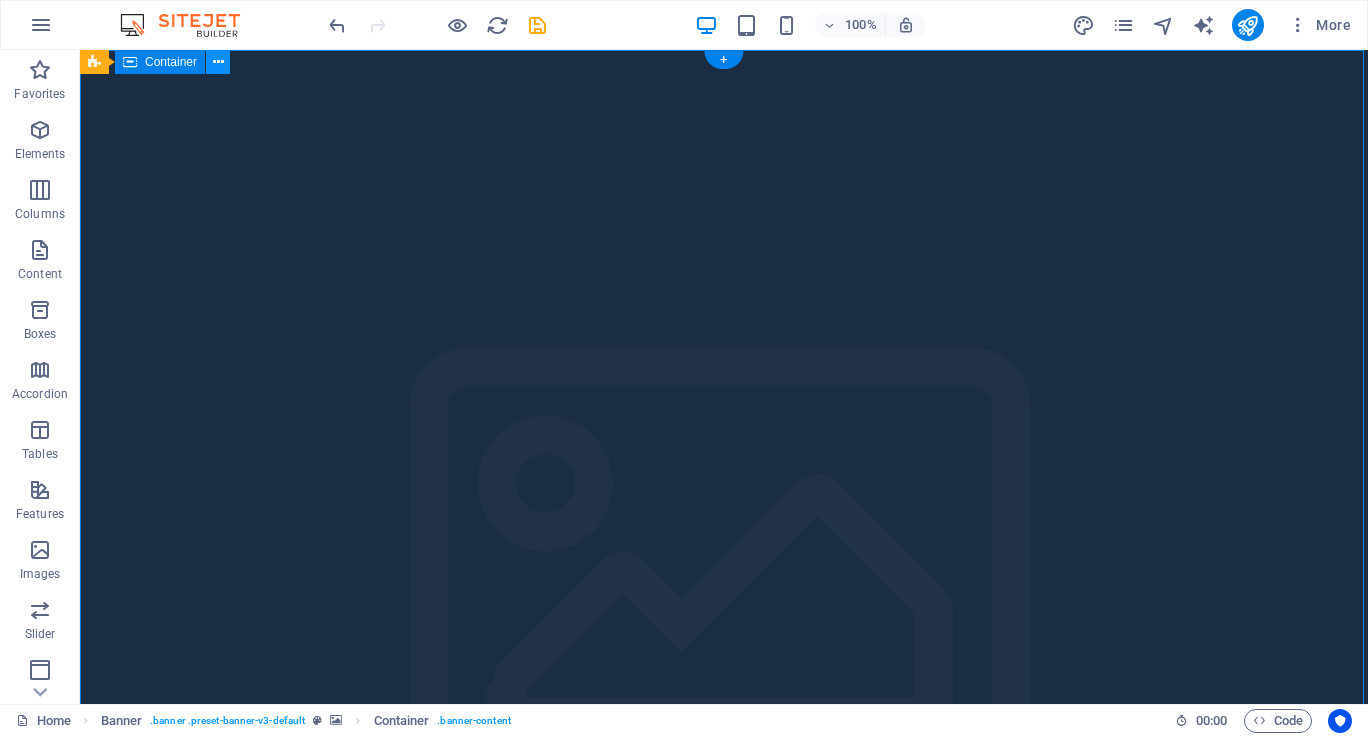 click at bounding box center [218, 62] 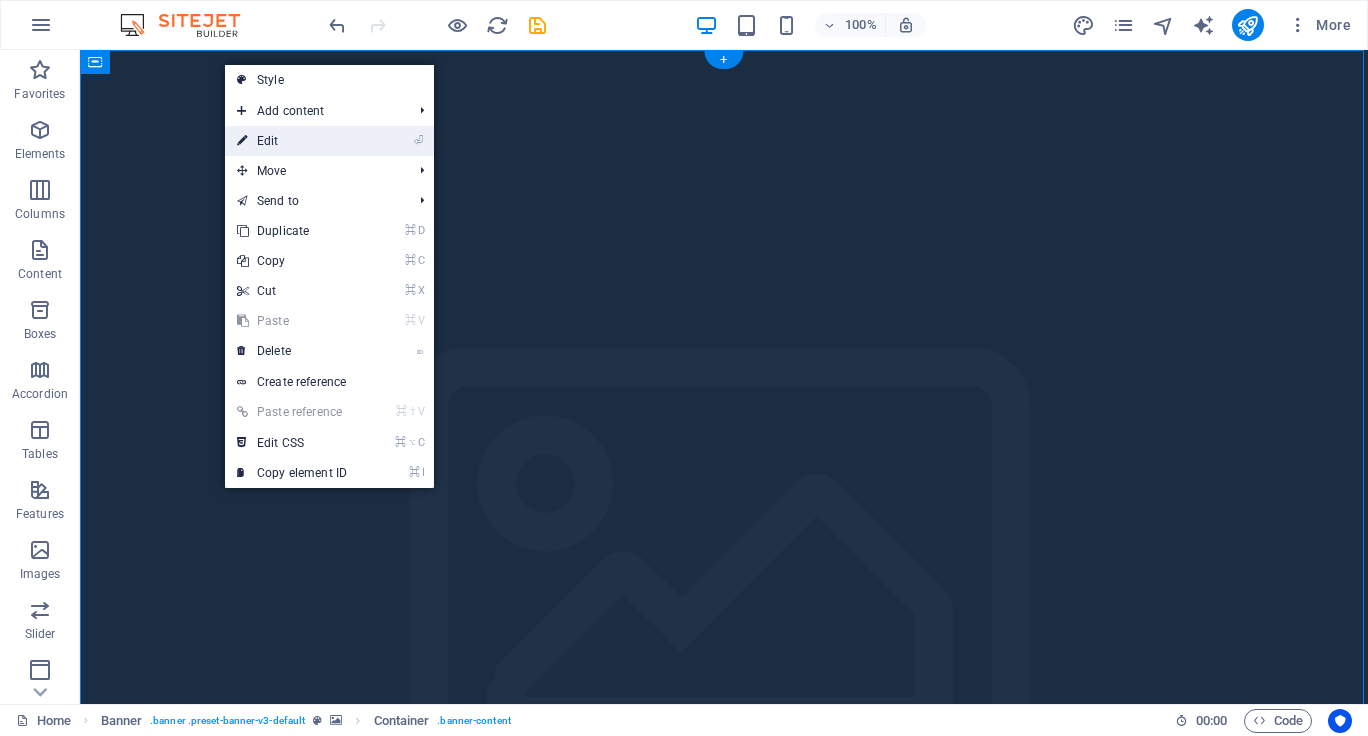 click on "⏎  Edit" at bounding box center [292, 141] 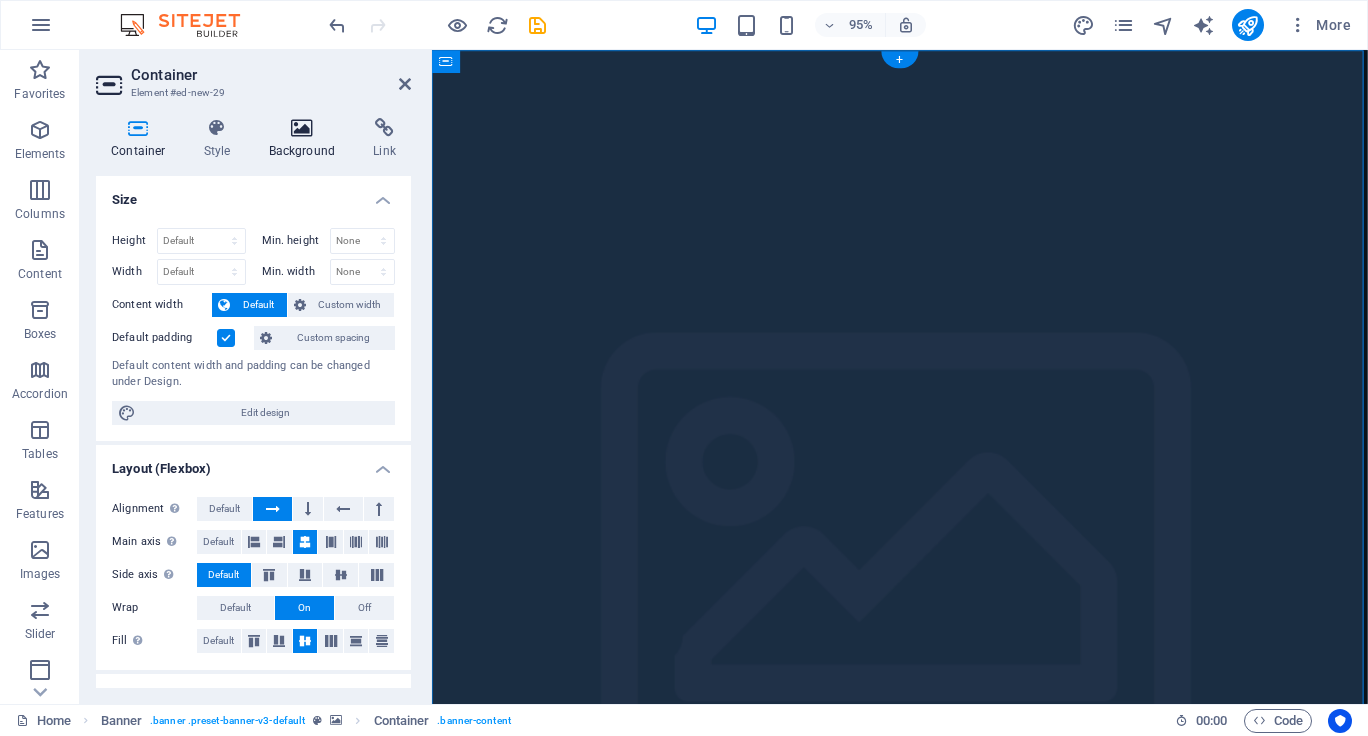 click at bounding box center (302, 128) 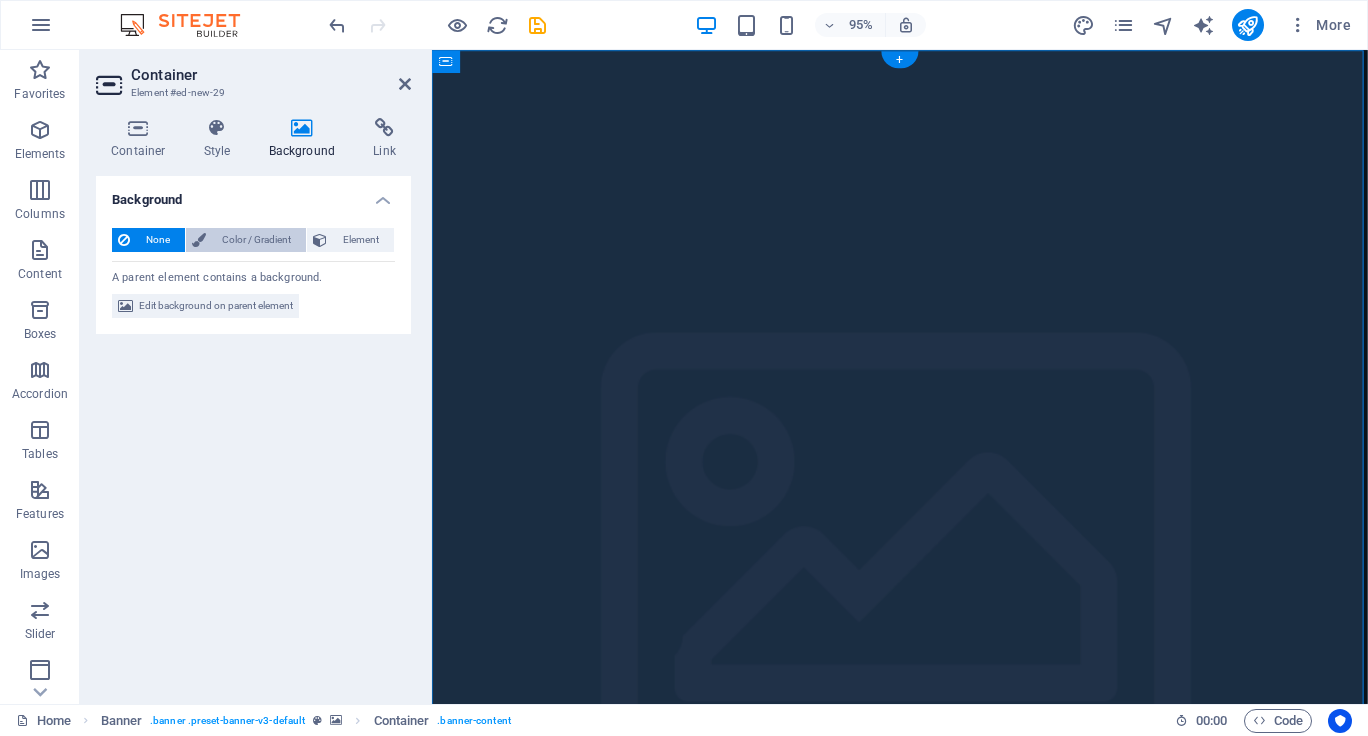 click on "Color / Gradient" at bounding box center [256, 240] 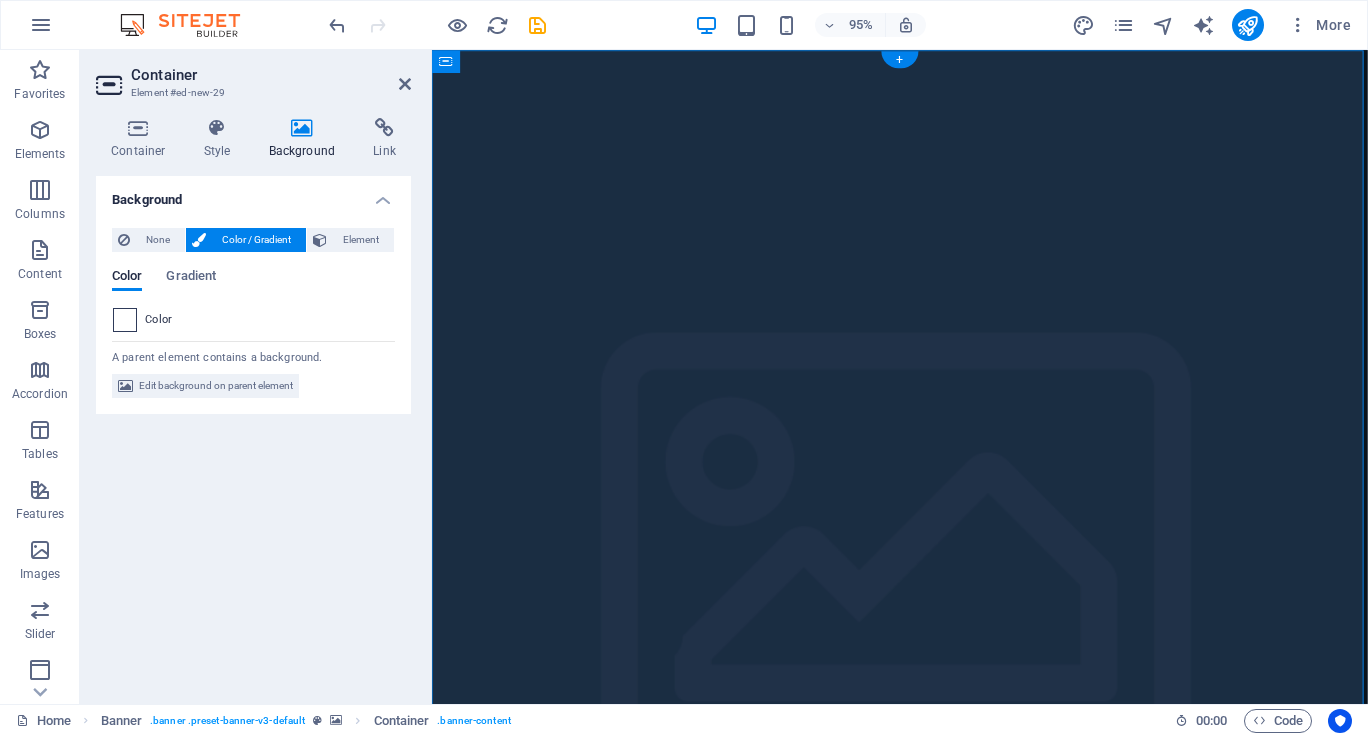 click at bounding box center [125, 320] 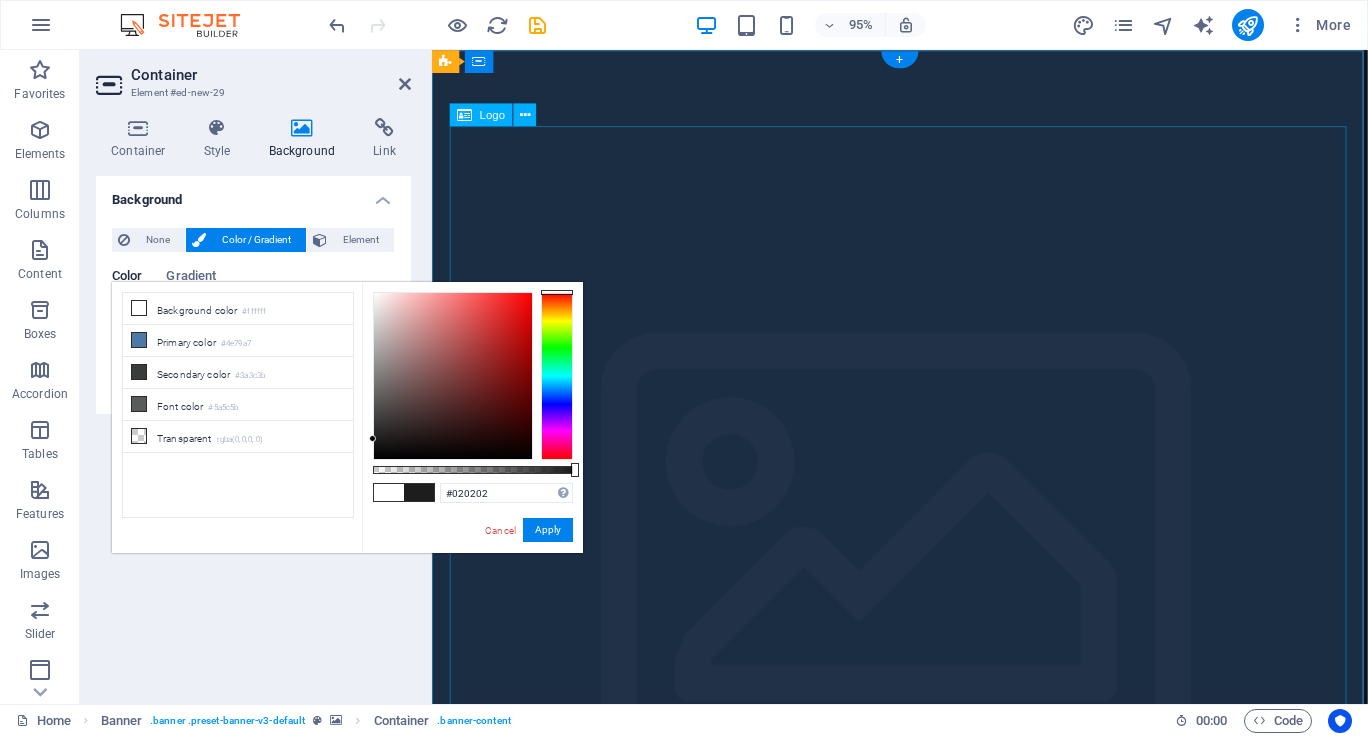type on "#000000" 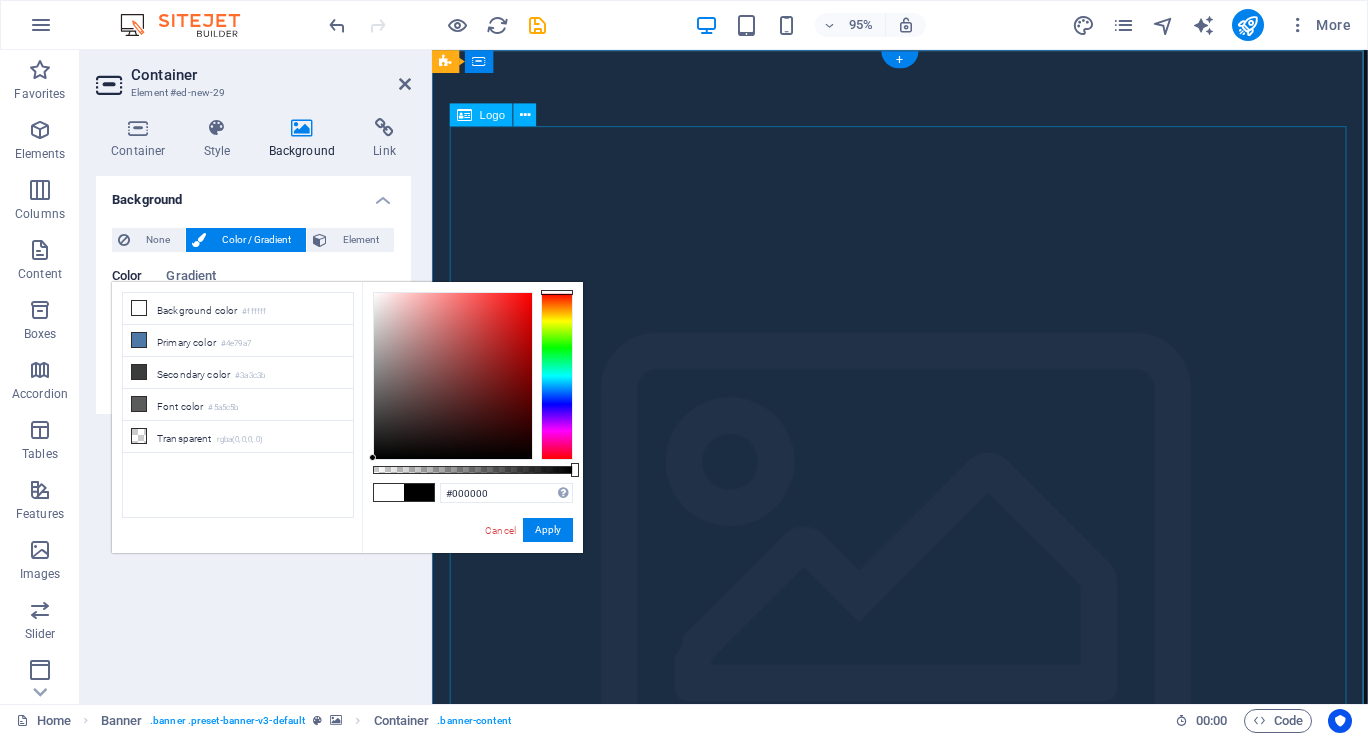 drag, startPoint x: 373, startPoint y: 289, endPoint x: 340, endPoint y: 499, distance: 212.57704 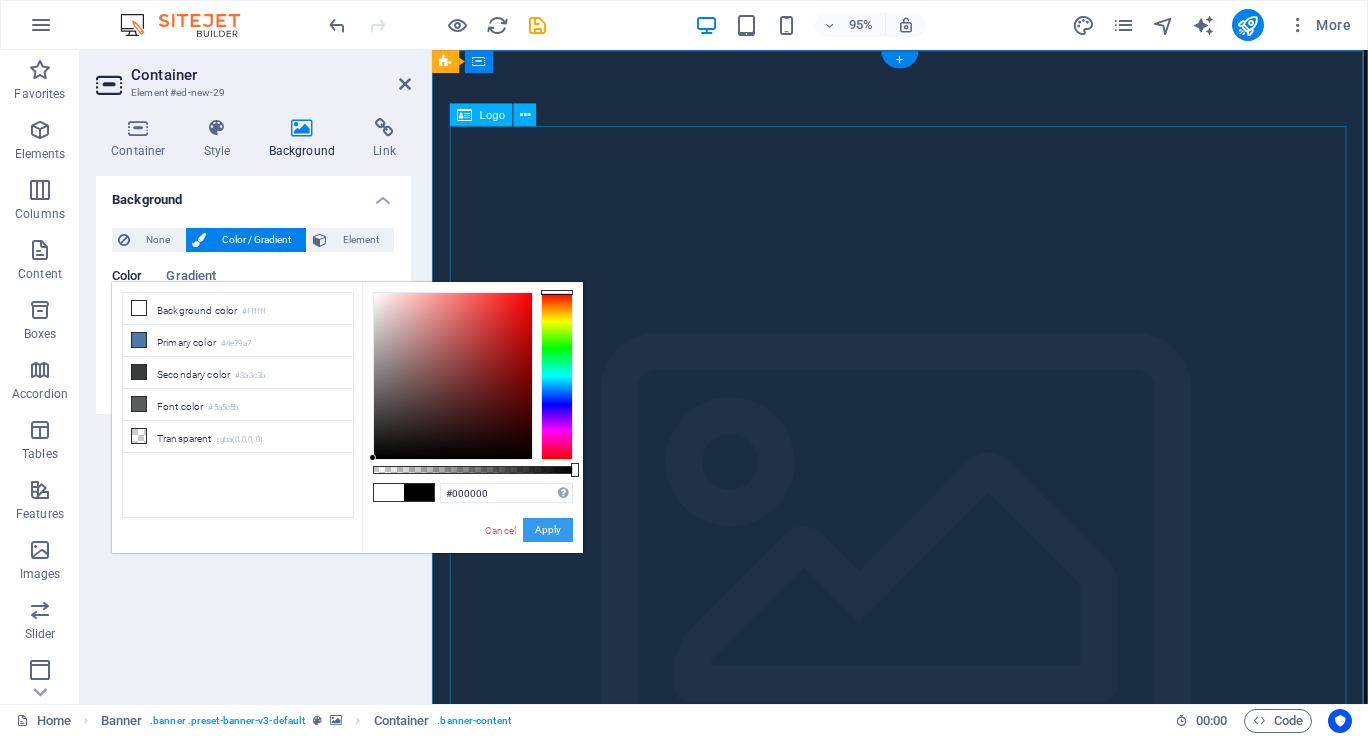 click on "Apply" at bounding box center (548, 530) 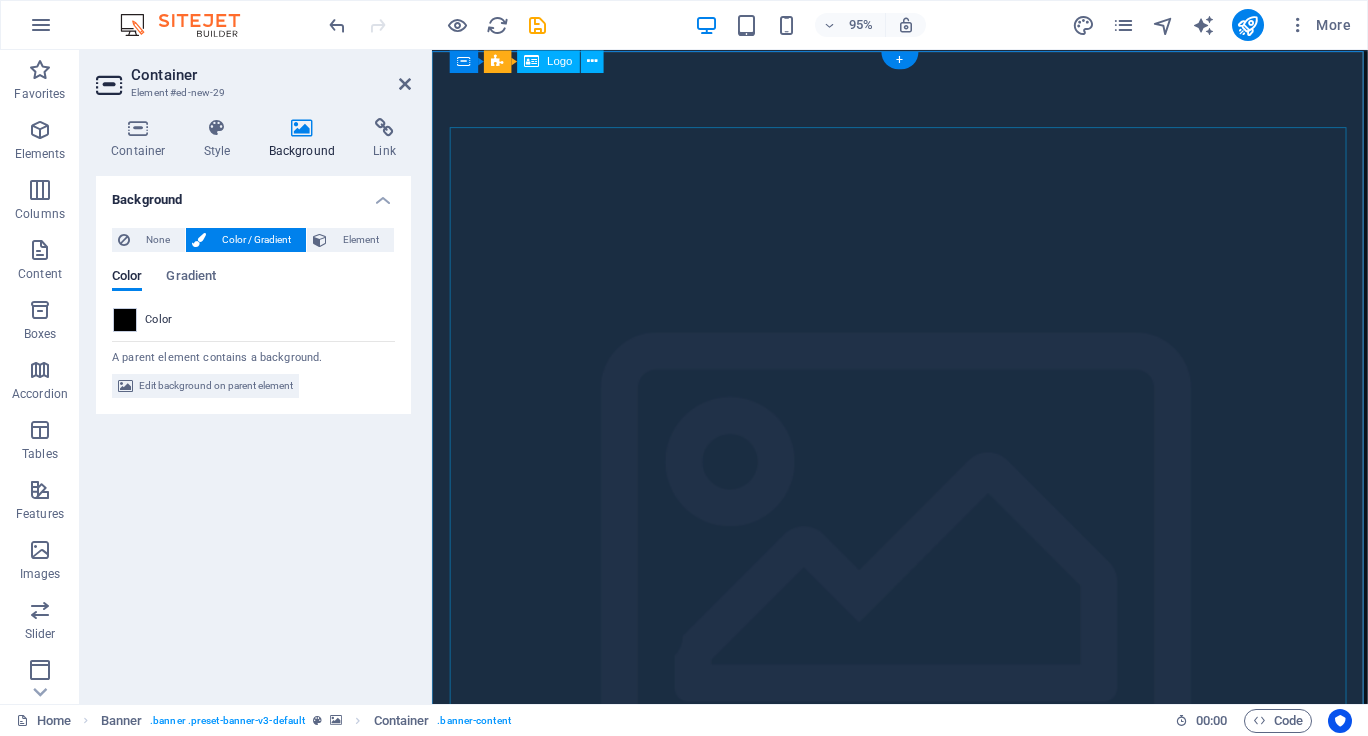 scroll, scrollTop: 0, scrollLeft: 0, axis: both 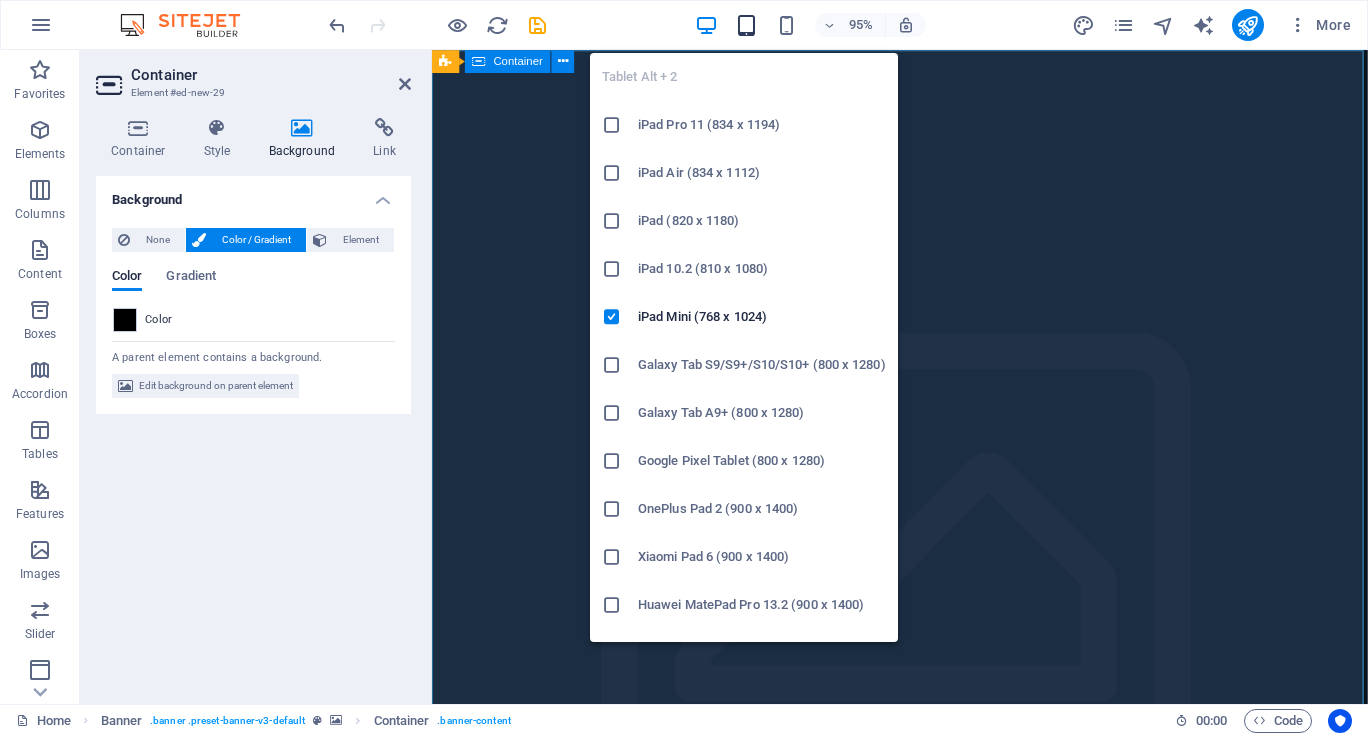 click at bounding box center [746, 25] 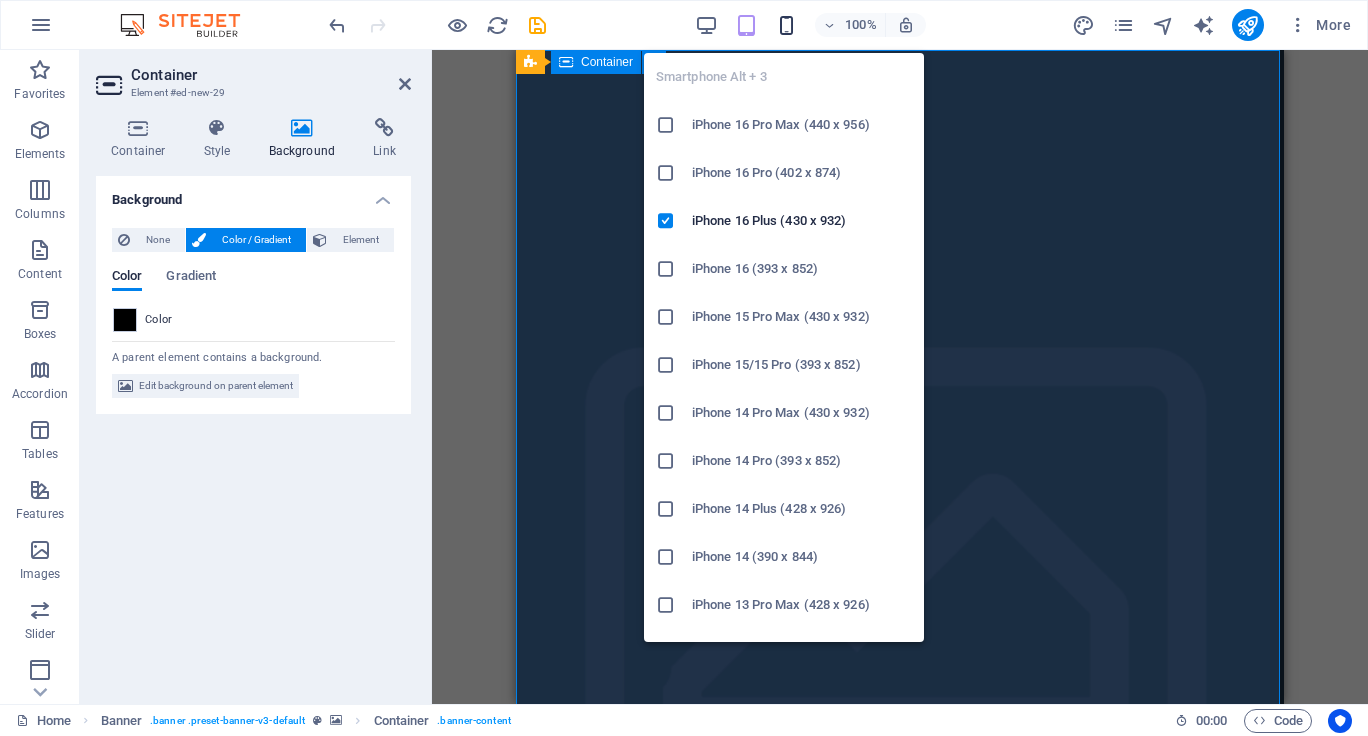 click at bounding box center (787, 25) 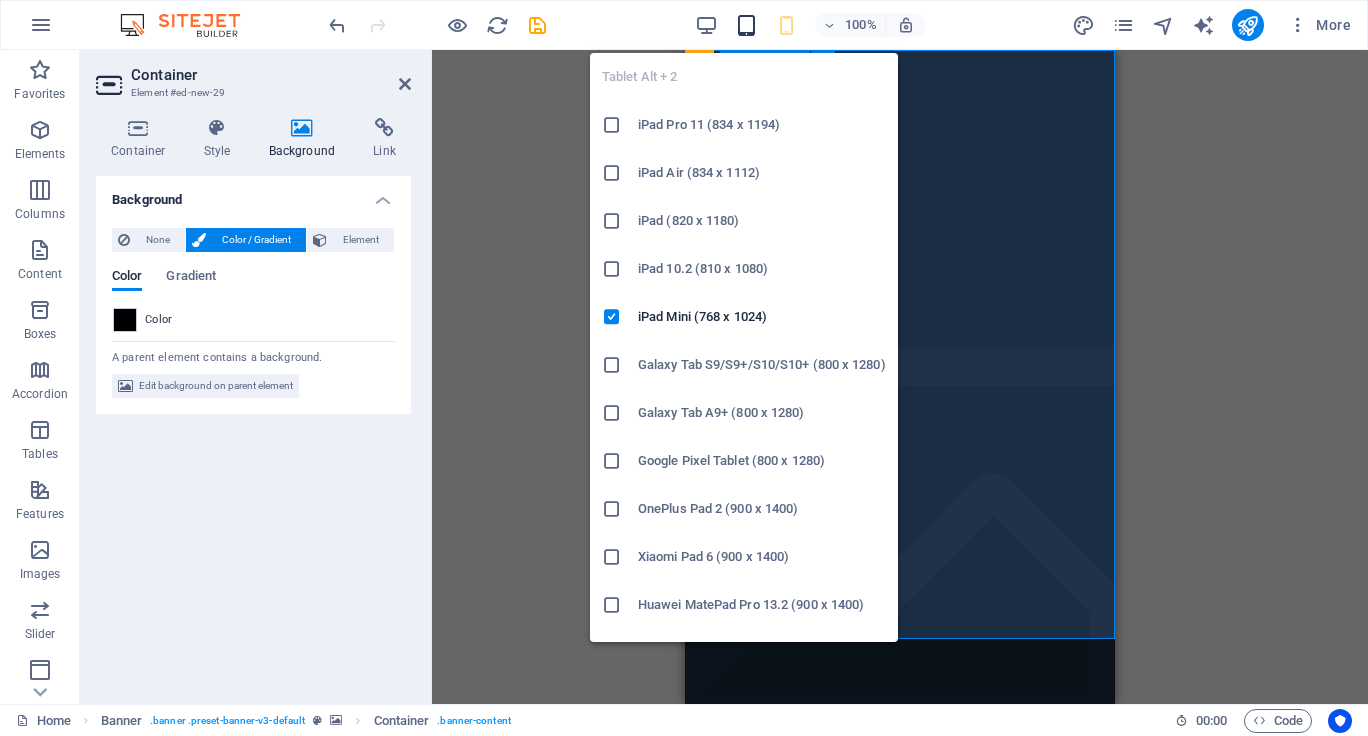 click at bounding box center (746, 25) 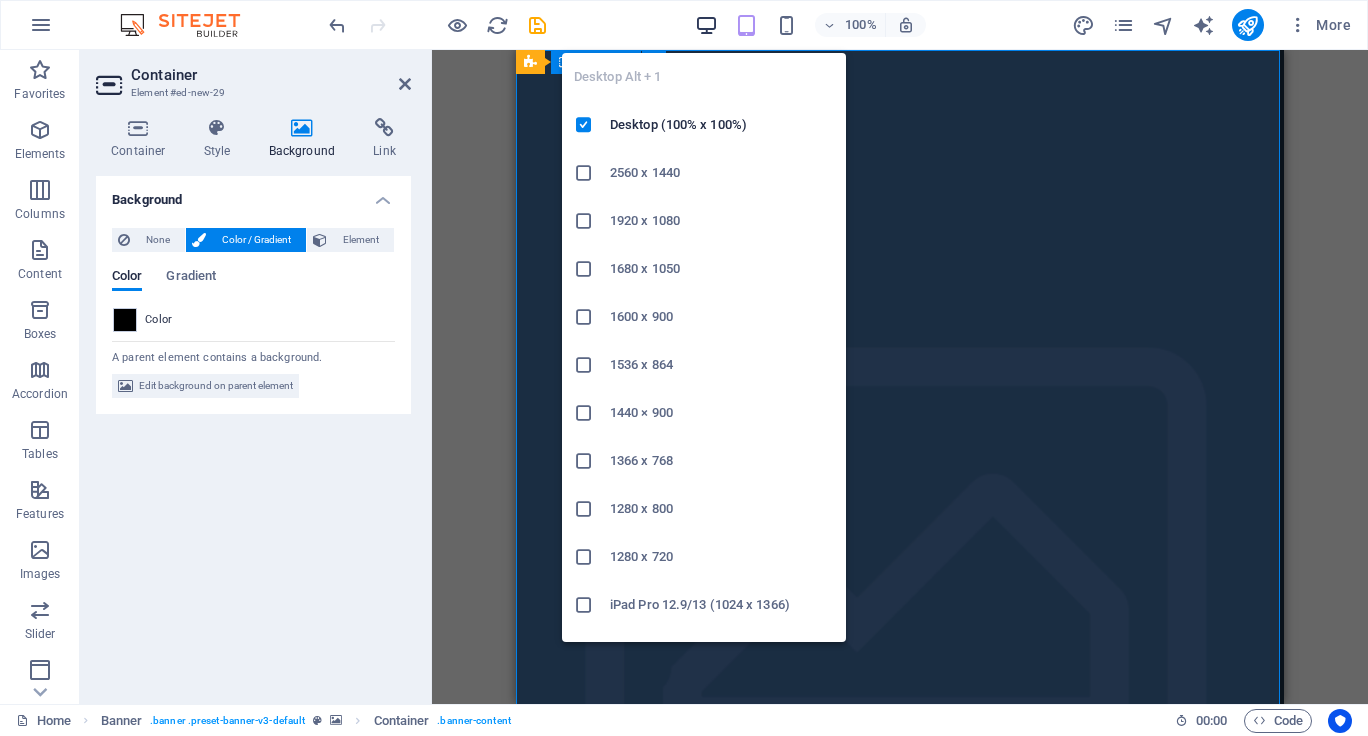 click at bounding box center (706, 25) 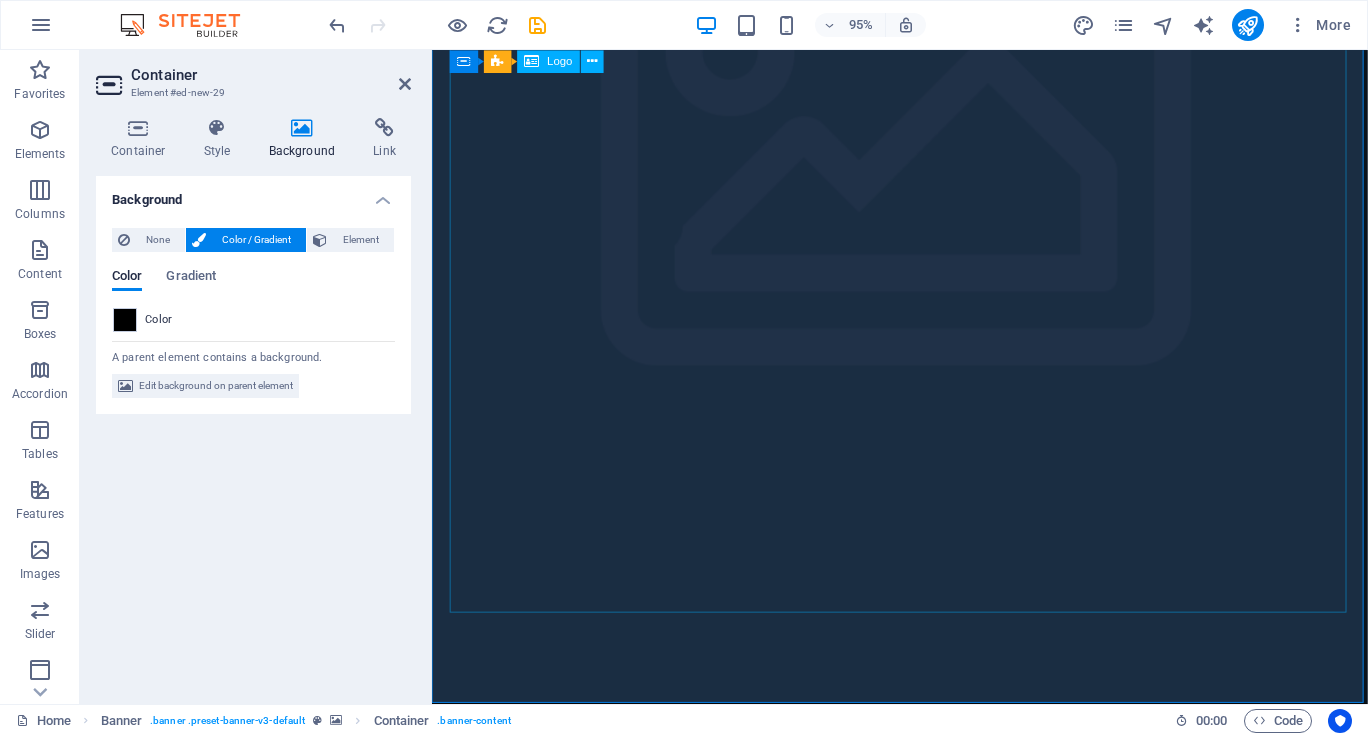 scroll, scrollTop: 431, scrollLeft: 0, axis: vertical 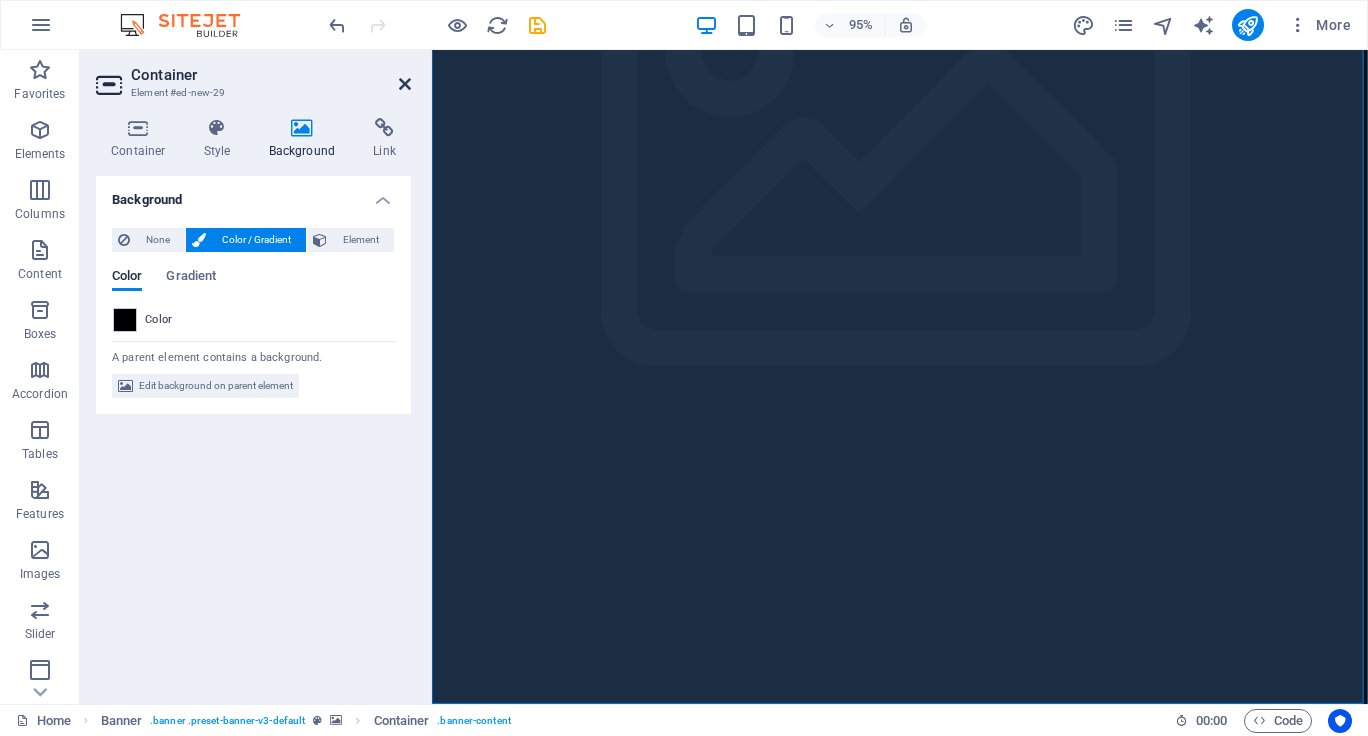click at bounding box center [405, 84] 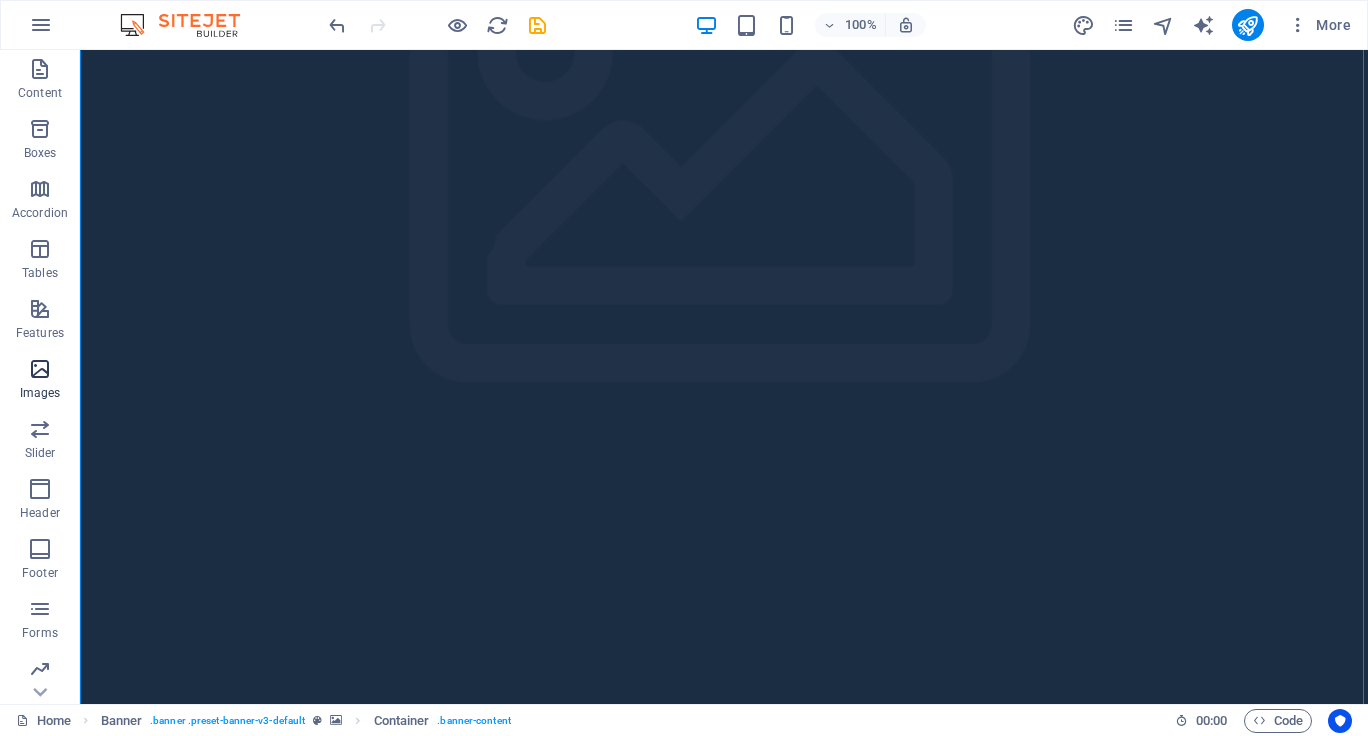 scroll, scrollTop: 187, scrollLeft: 0, axis: vertical 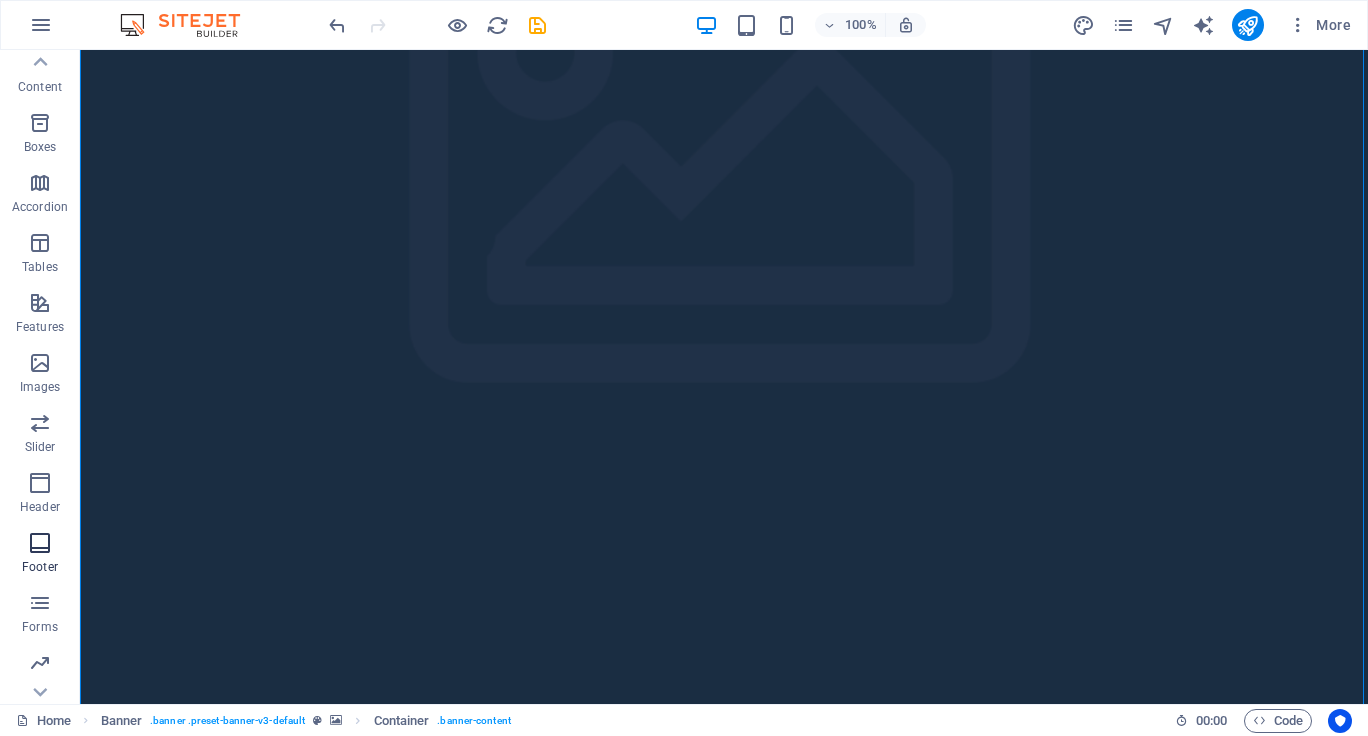 click at bounding box center [40, 543] 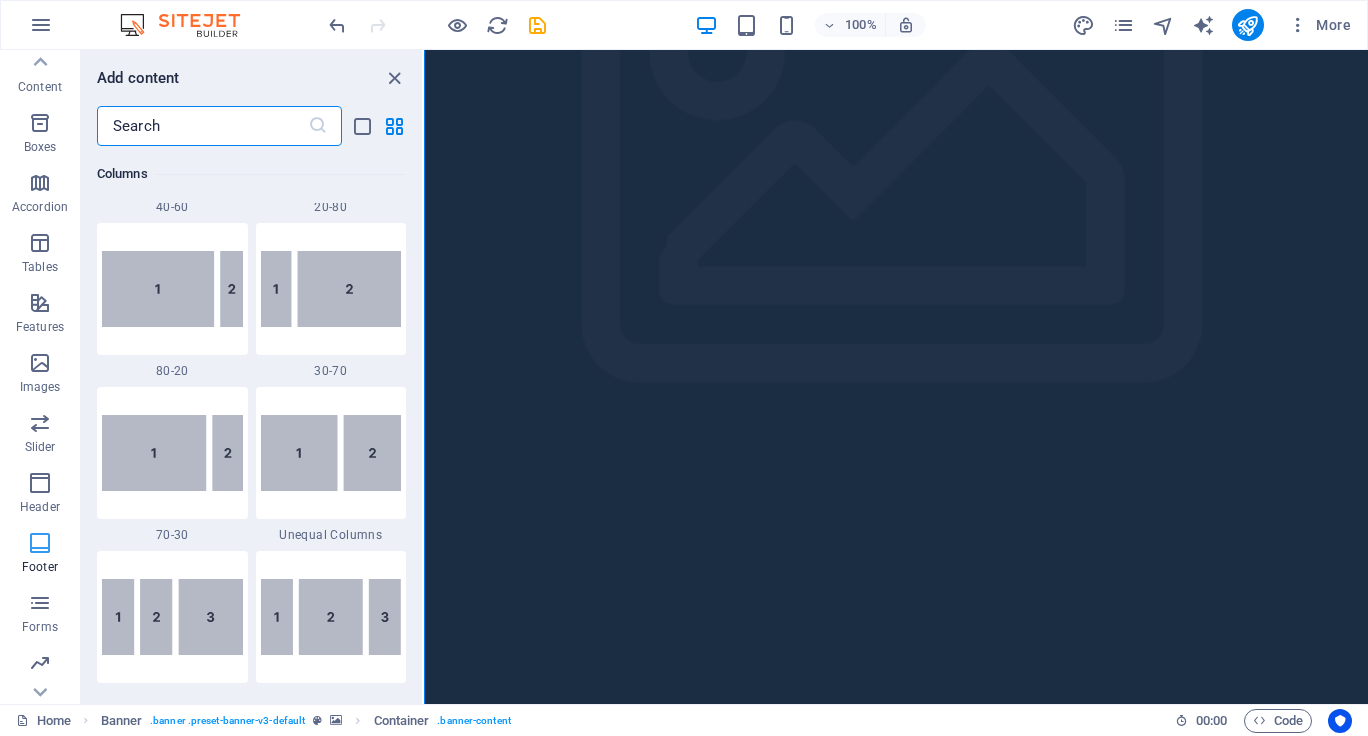 scroll, scrollTop: 395, scrollLeft: 0, axis: vertical 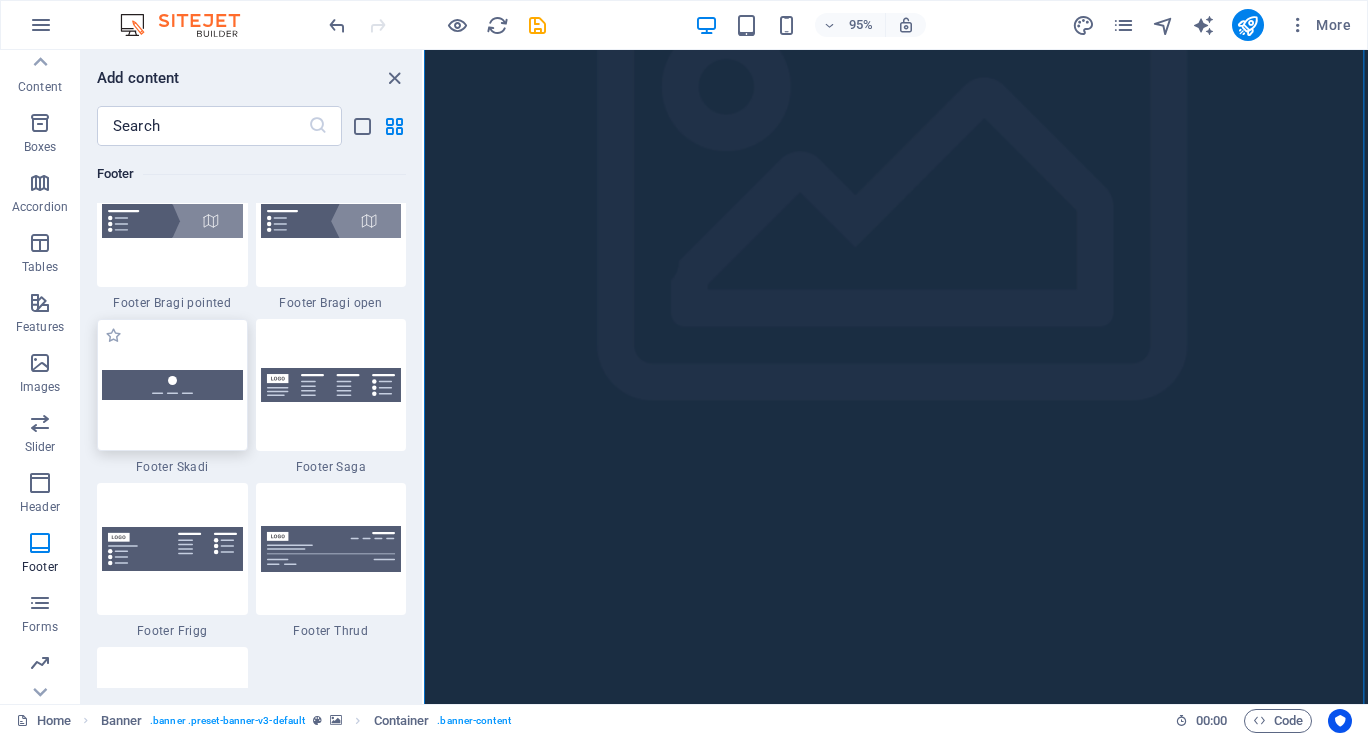 click at bounding box center (172, 385) 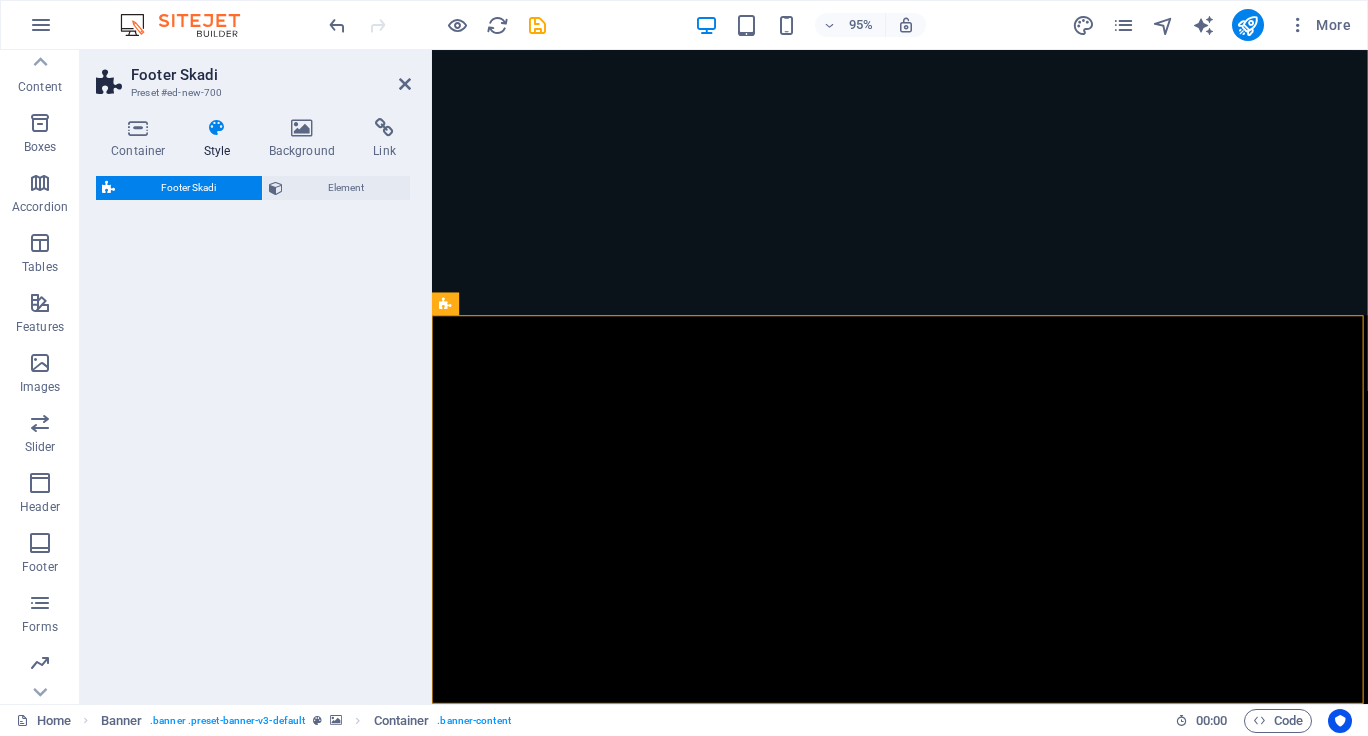 select on "rem" 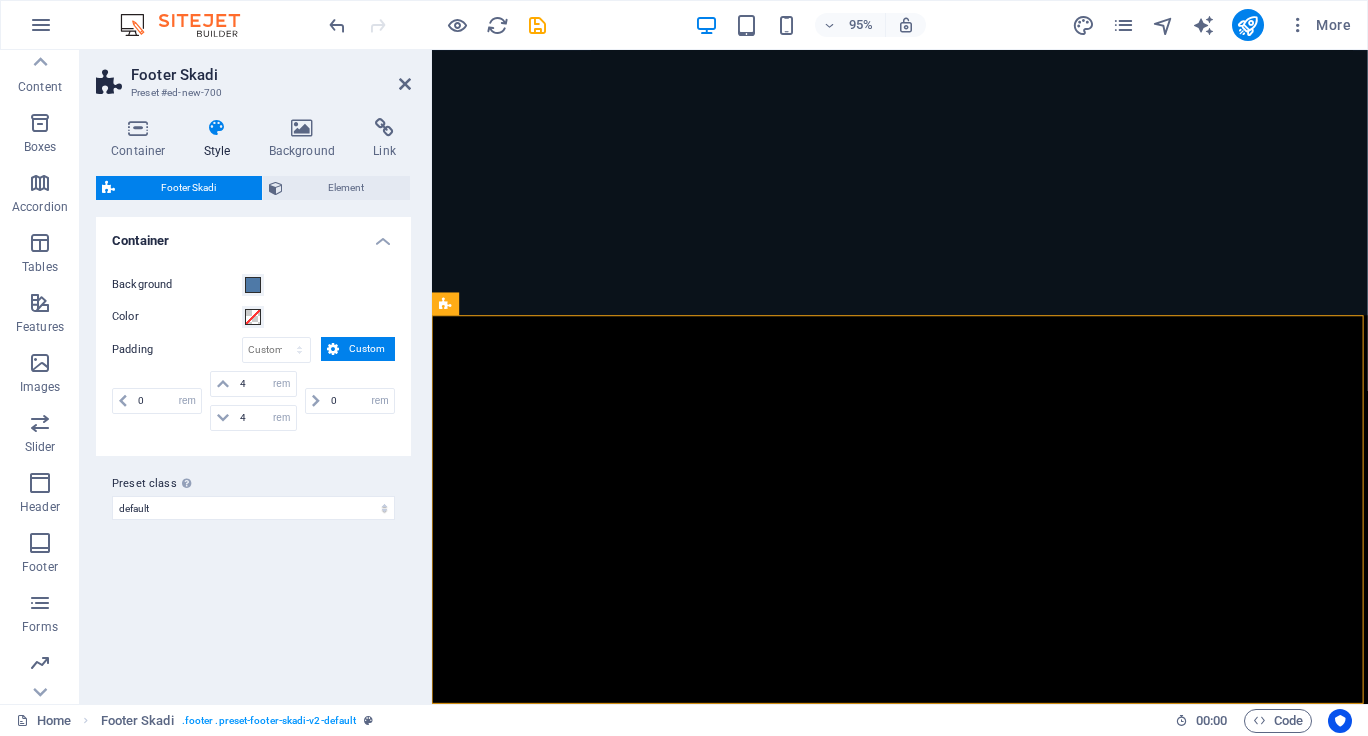 scroll, scrollTop: 808, scrollLeft: 0, axis: vertical 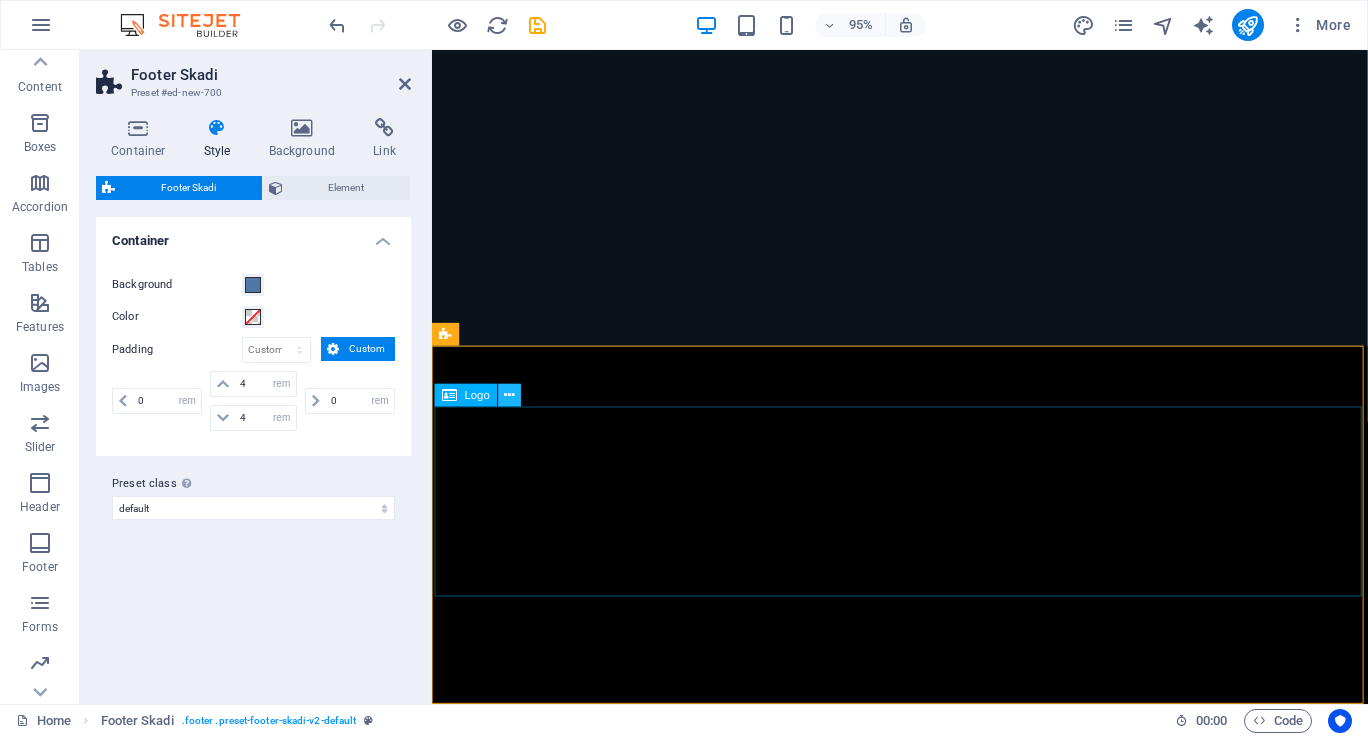 click at bounding box center [510, 395] 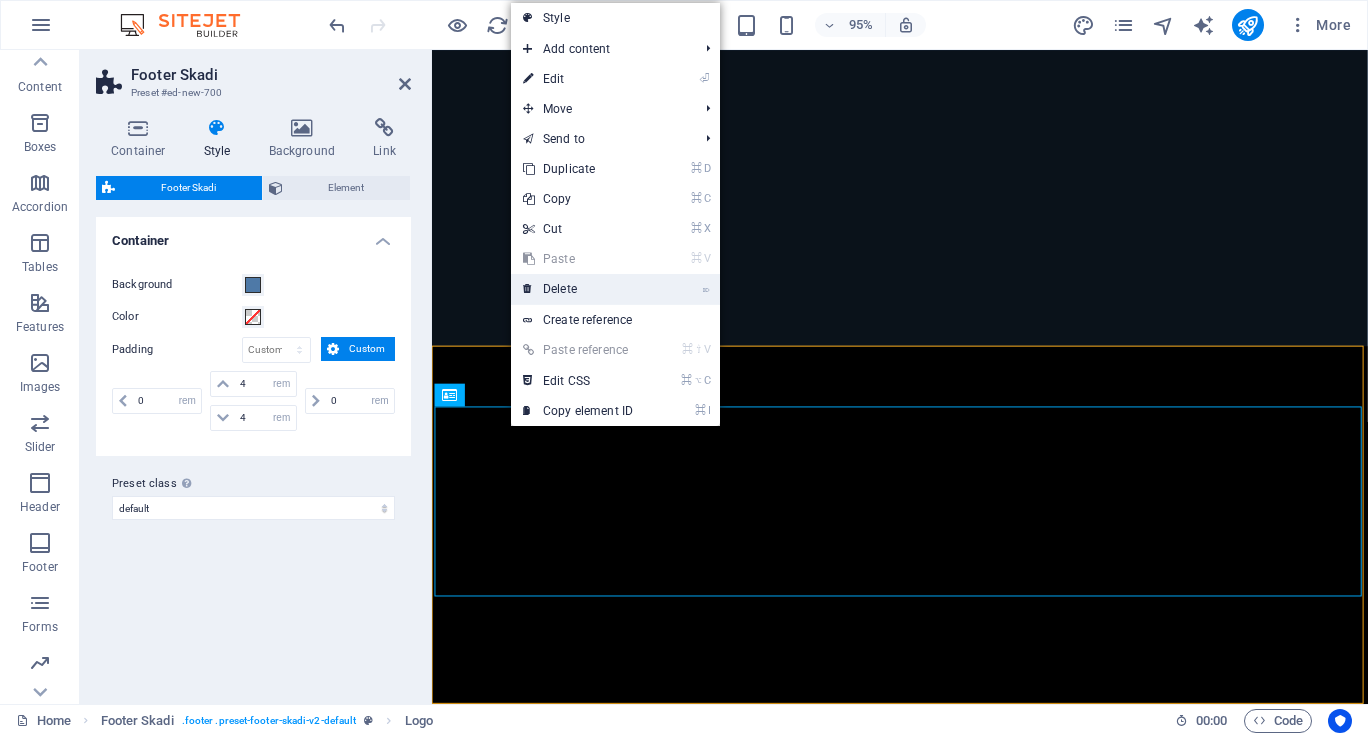 drag, startPoint x: 587, startPoint y: 291, endPoint x: 87, endPoint y: 376, distance: 507.17355 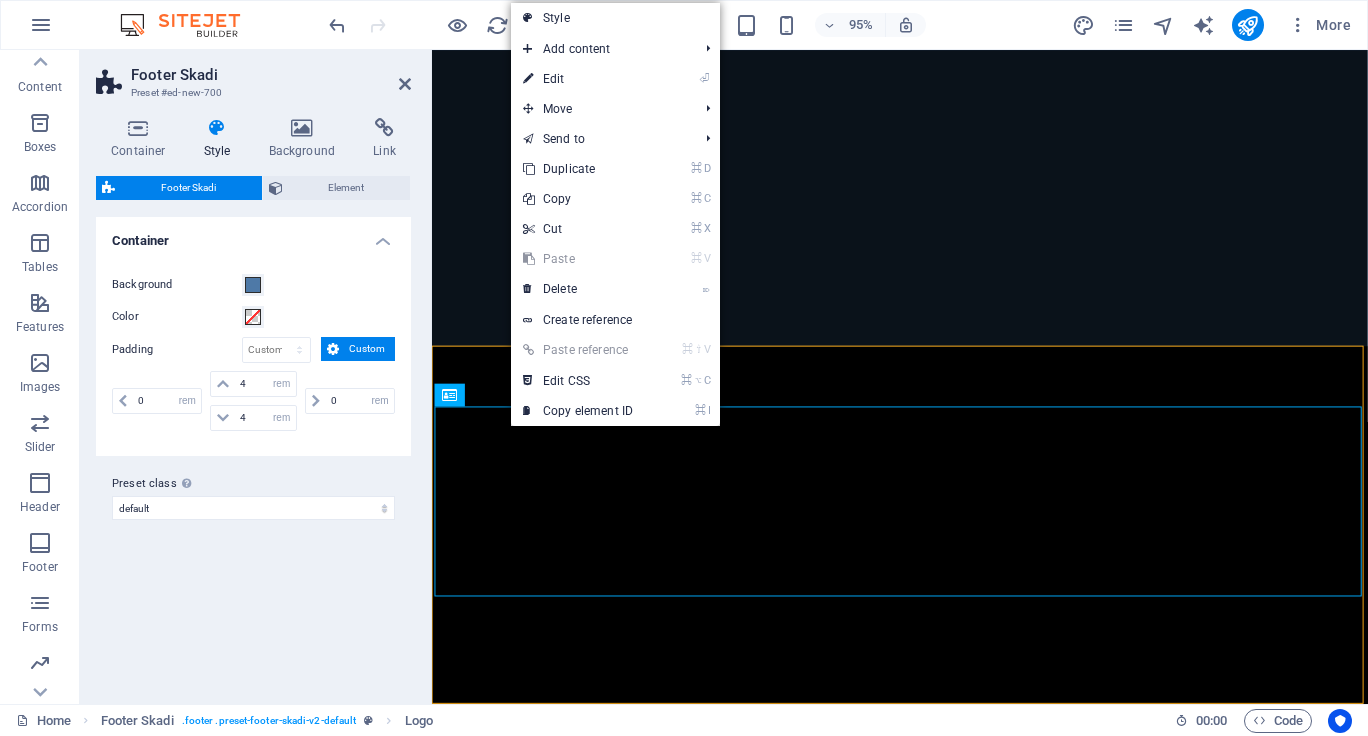 scroll, scrollTop: 608, scrollLeft: 0, axis: vertical 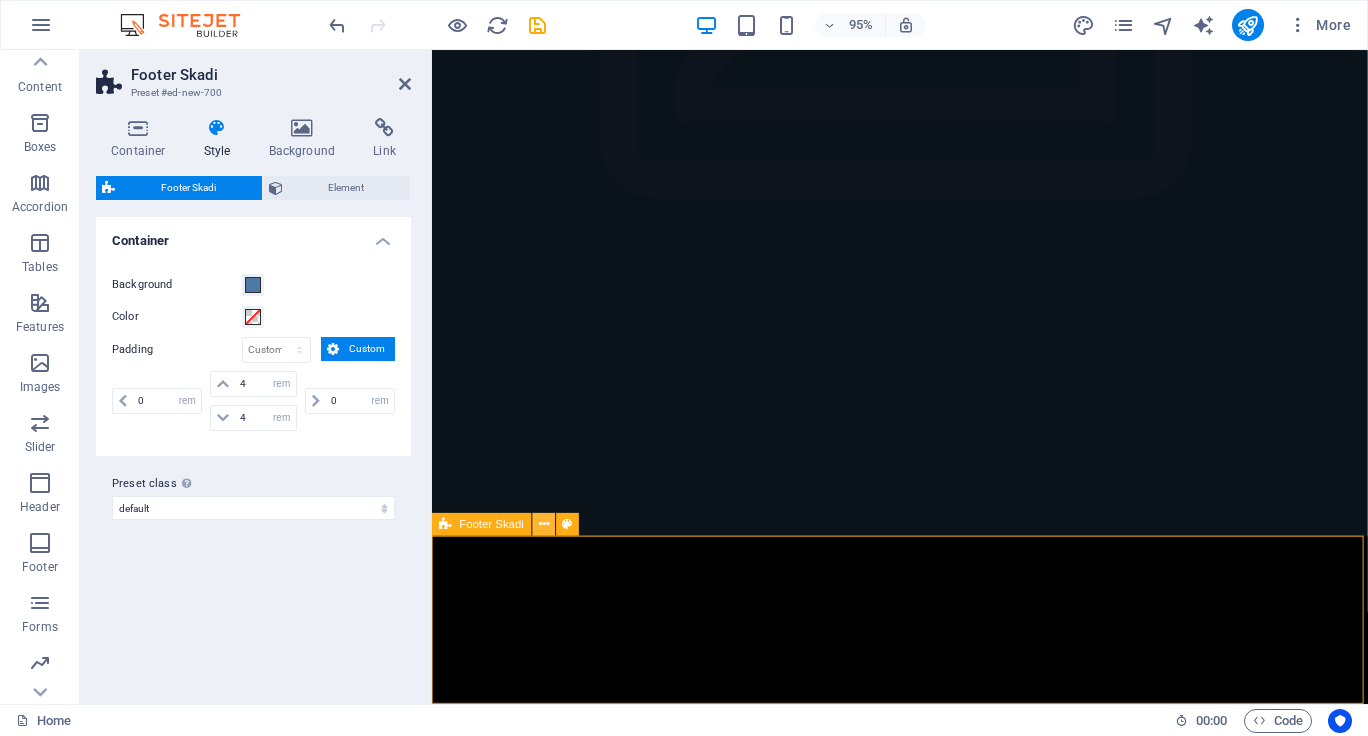 click at bounding box center [544, 524] 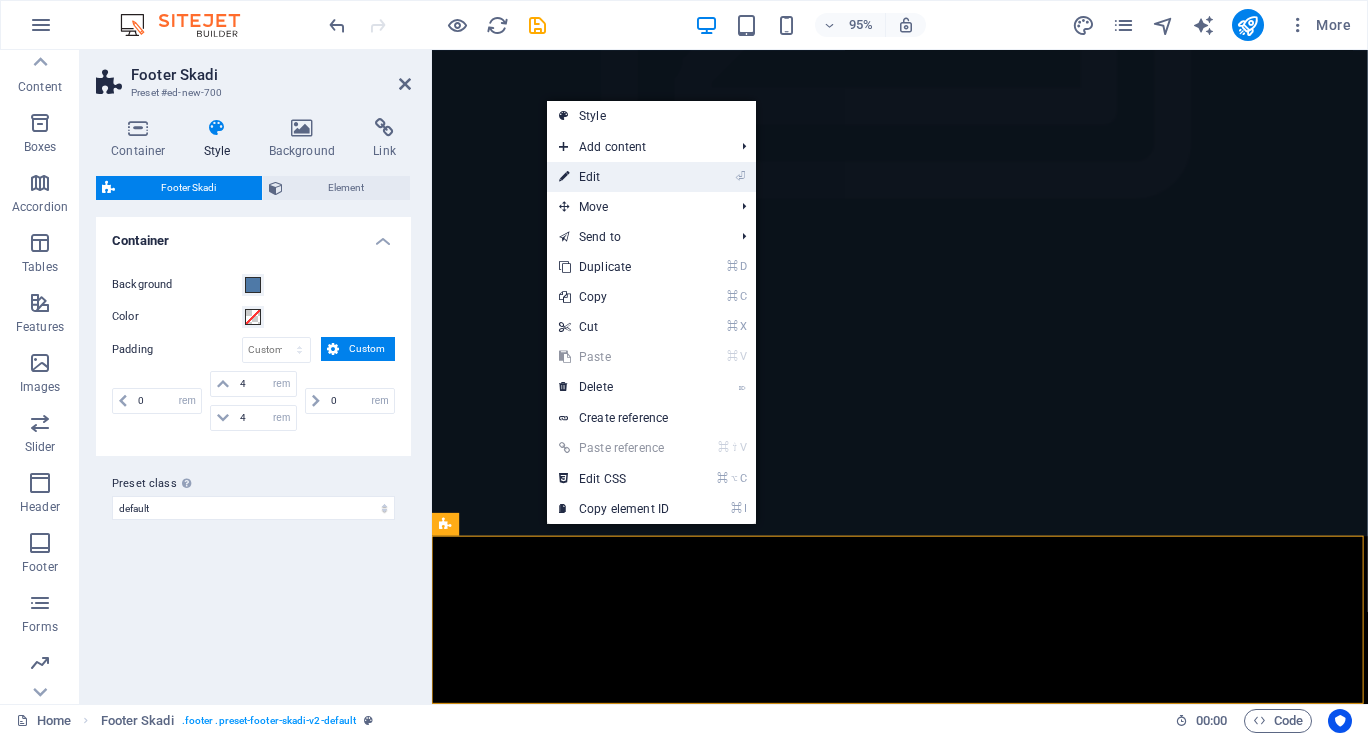 click on "⏎  Edit" at bounding box center (614, 177) 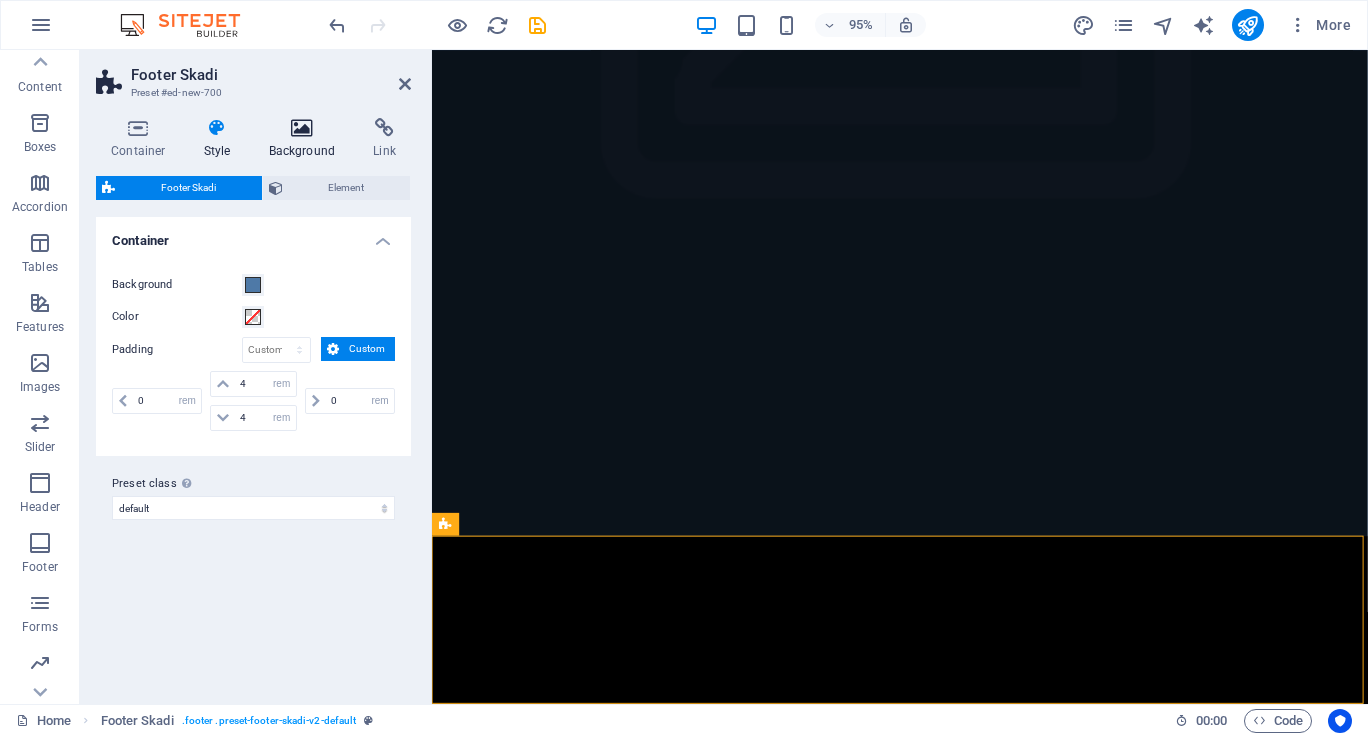 click on "Background" at bounding box center (306, 139) 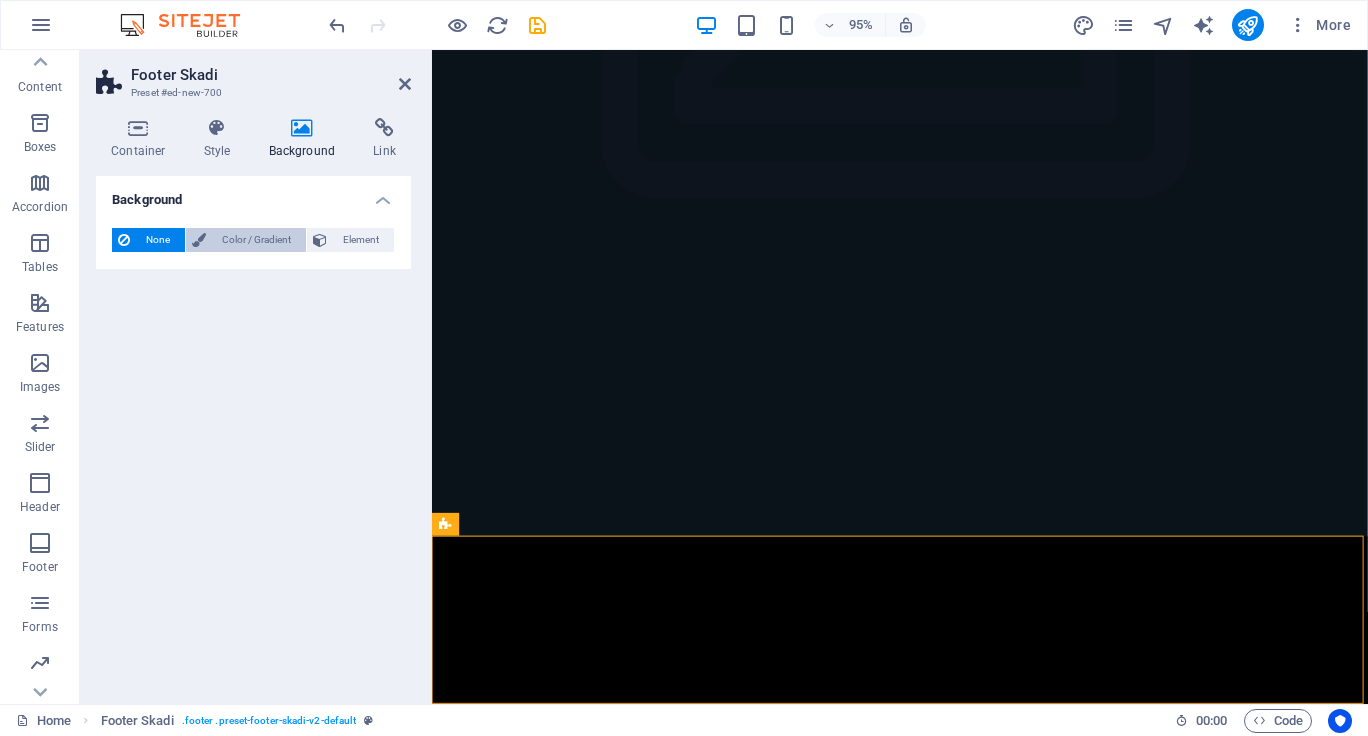 click on "Color / Gradient" at bounding box center (256, 240) 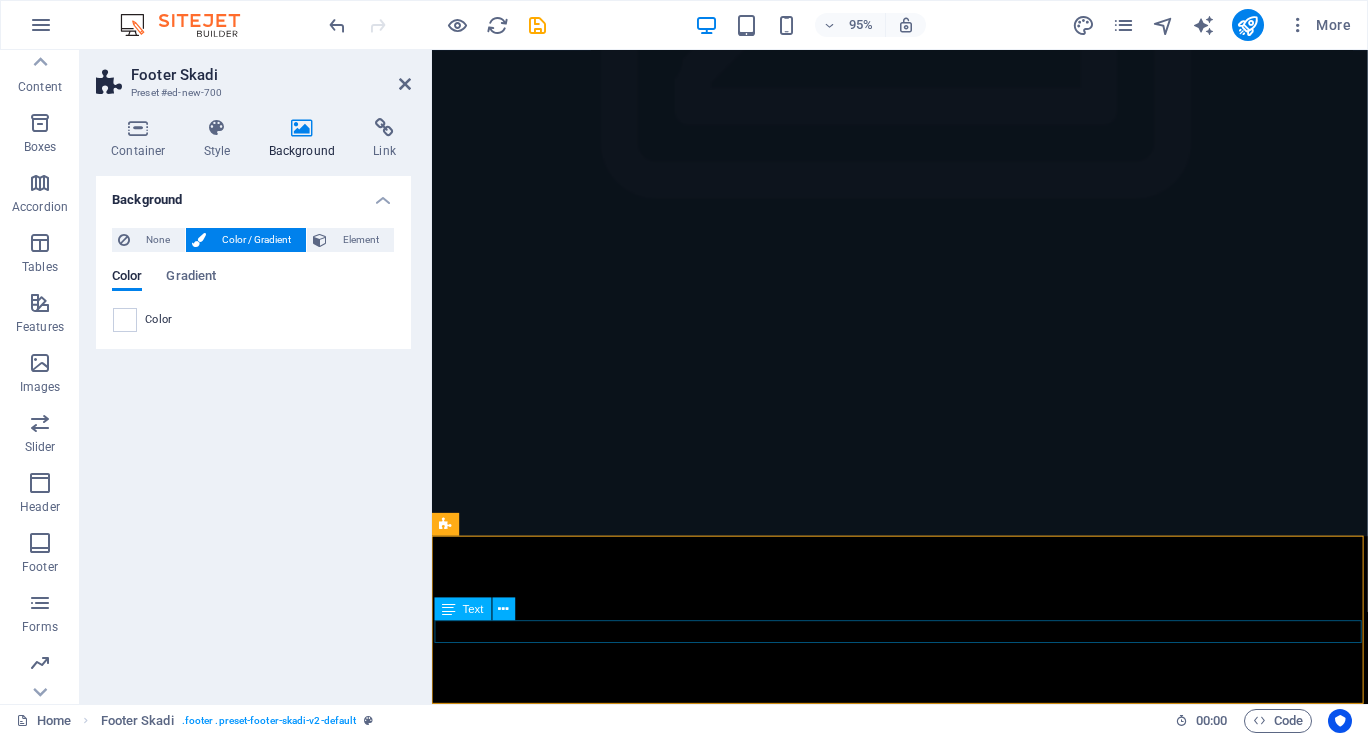 click on "[EMAIL]" at bounding box center (826, 1860) 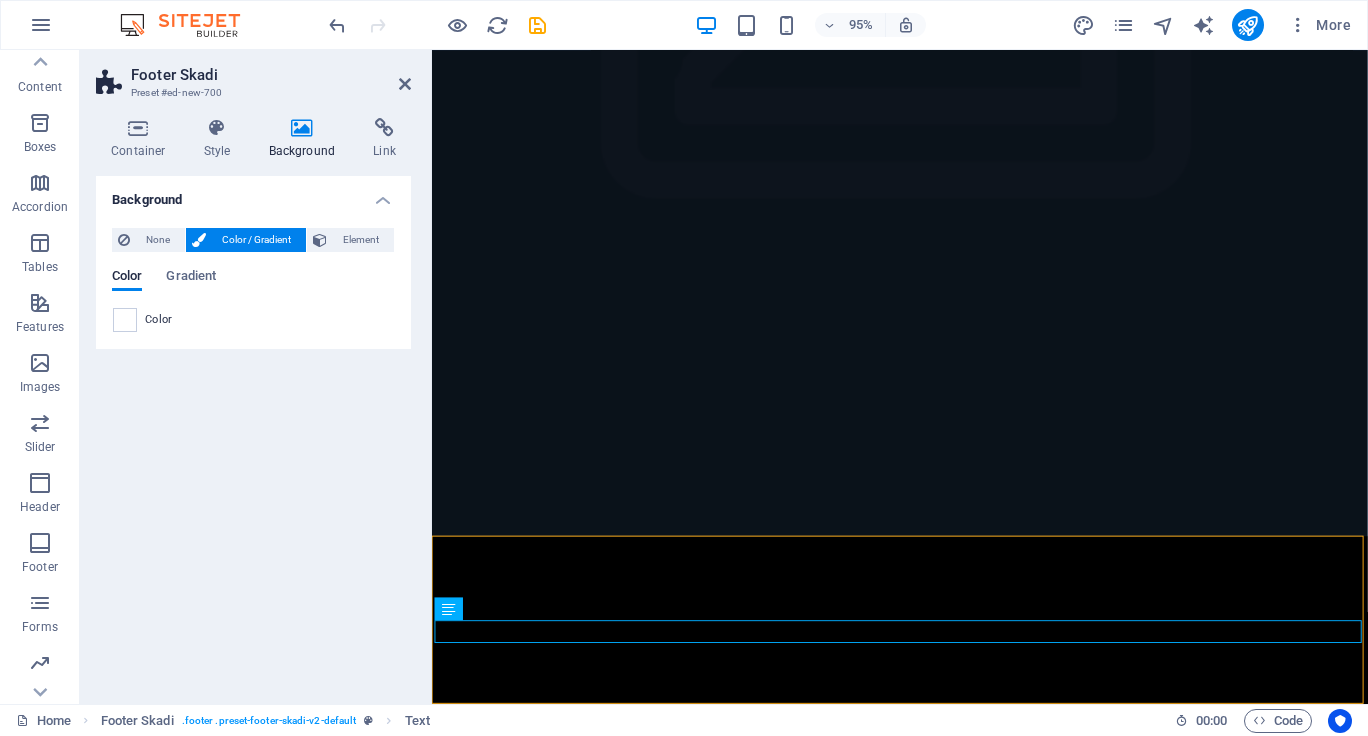click on "Background None Color / Gradient Element Stretch background to full-width Color overlay Places an overlay over the background to colorize it Parallax 0 % Image Image slider Map Video YouTube Vimeo HTML Color Gradient Color A parent element contains a background. Edit background on parent element" at bounding box center (253, 432) 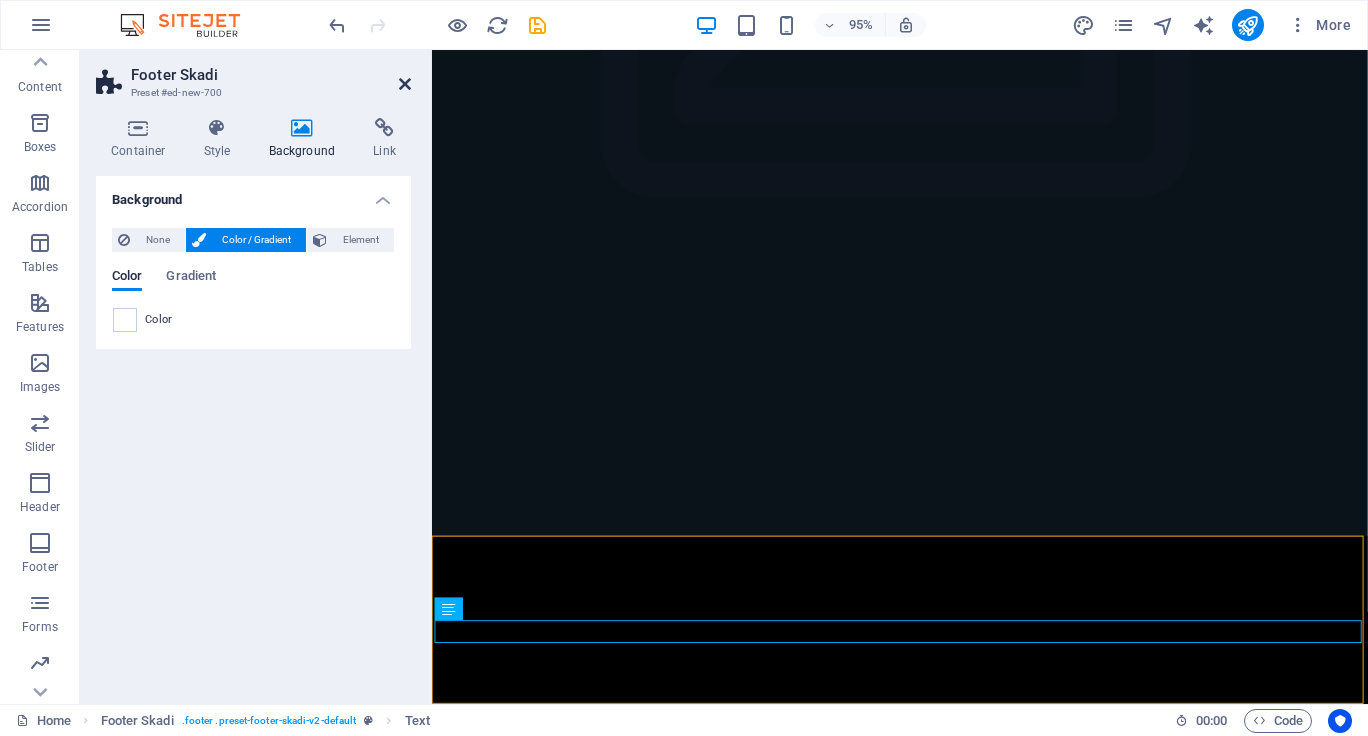 drag, startPoint x: 406, startPoint y: 80, endPoint x: 326, endPoint y: 33, distance: 92.7847 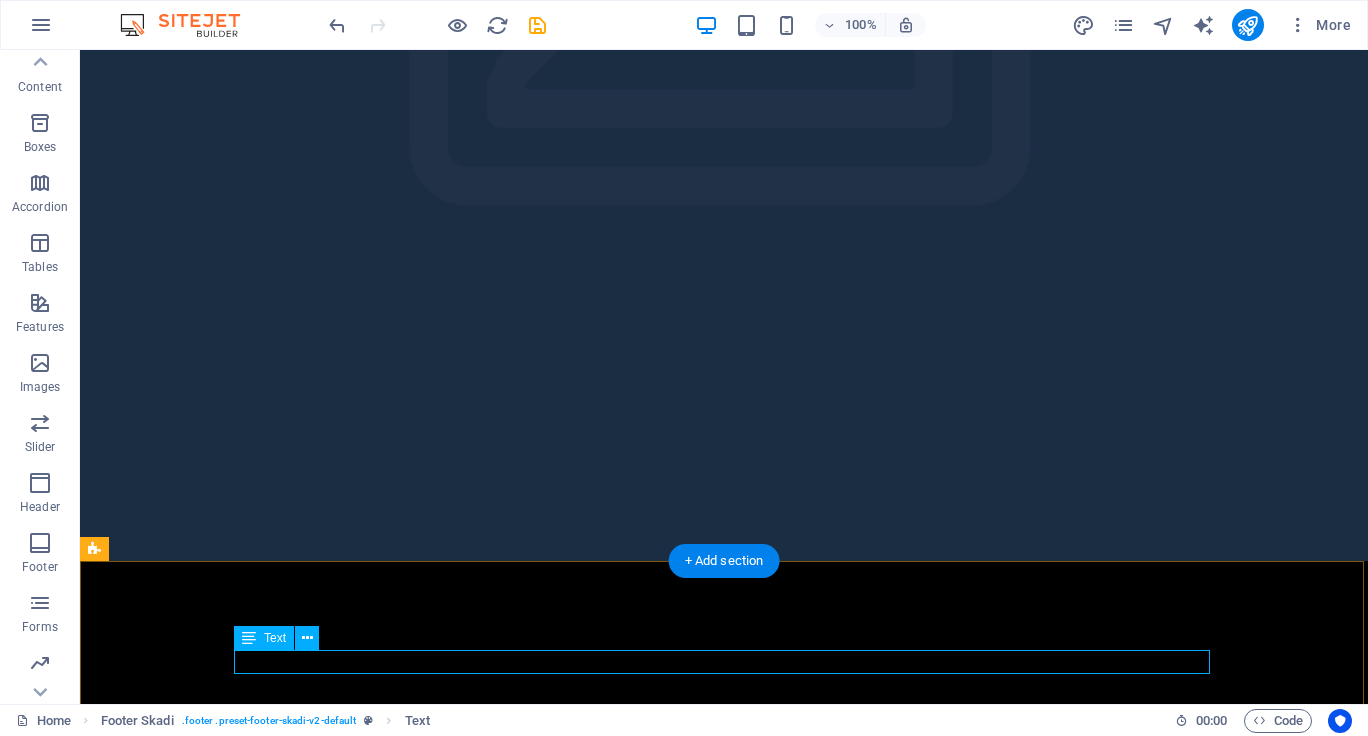click on "[EMAIL]" at bounding box center (625, 1860) 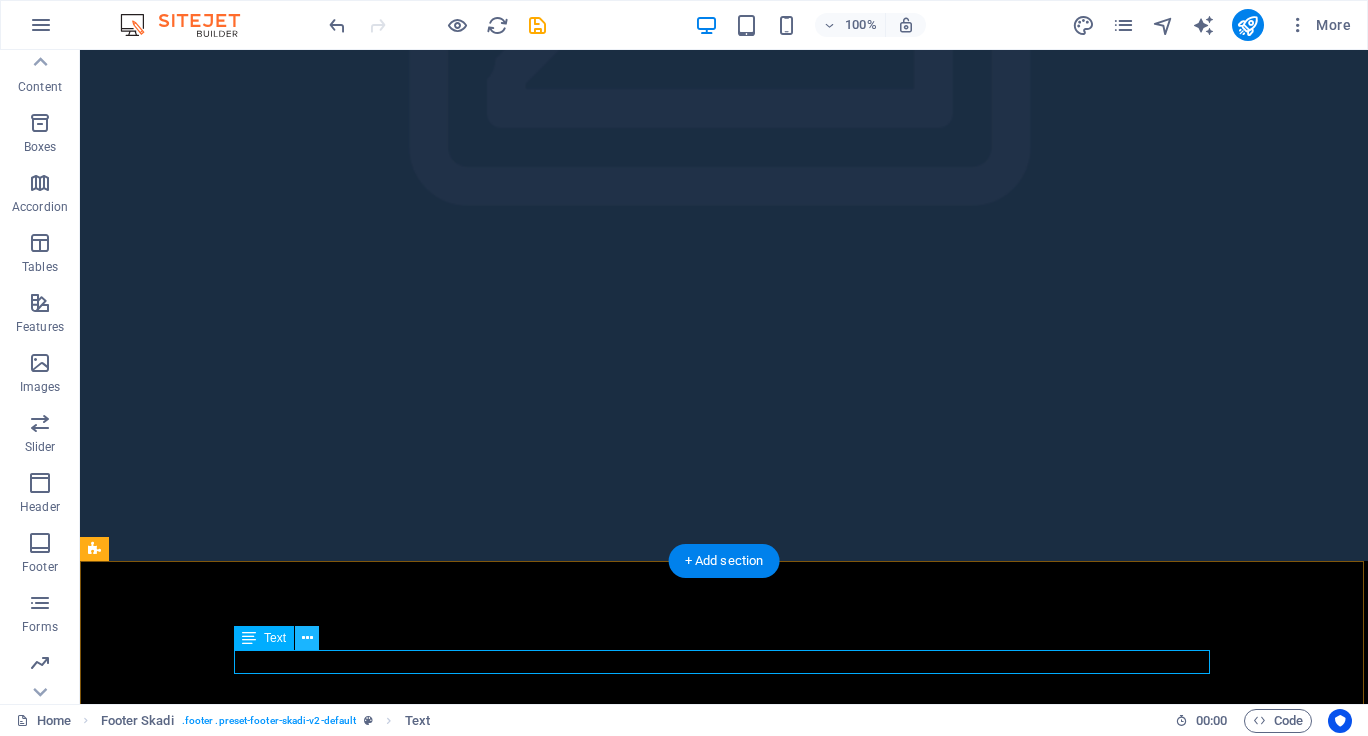 click at bounding box center [307, 638] 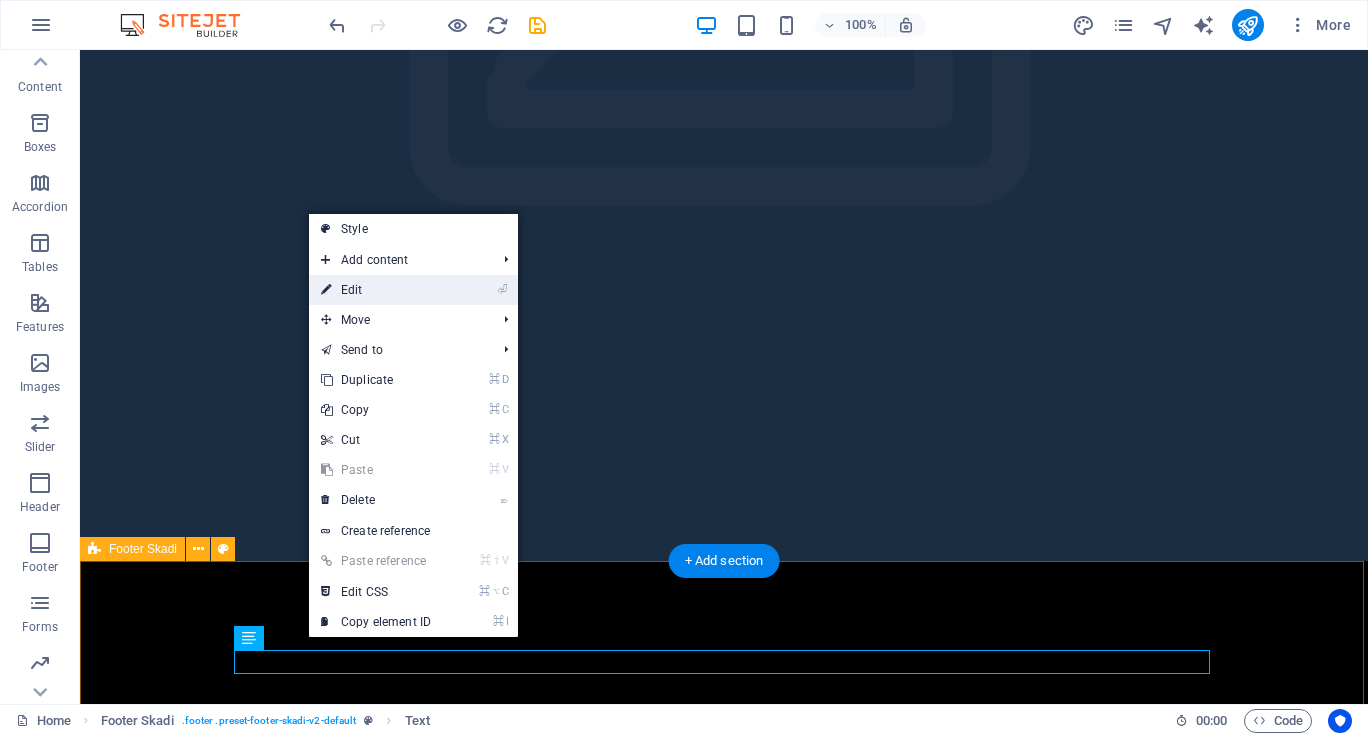 click on "⏎  Edit" at bounding box center [376, 290] 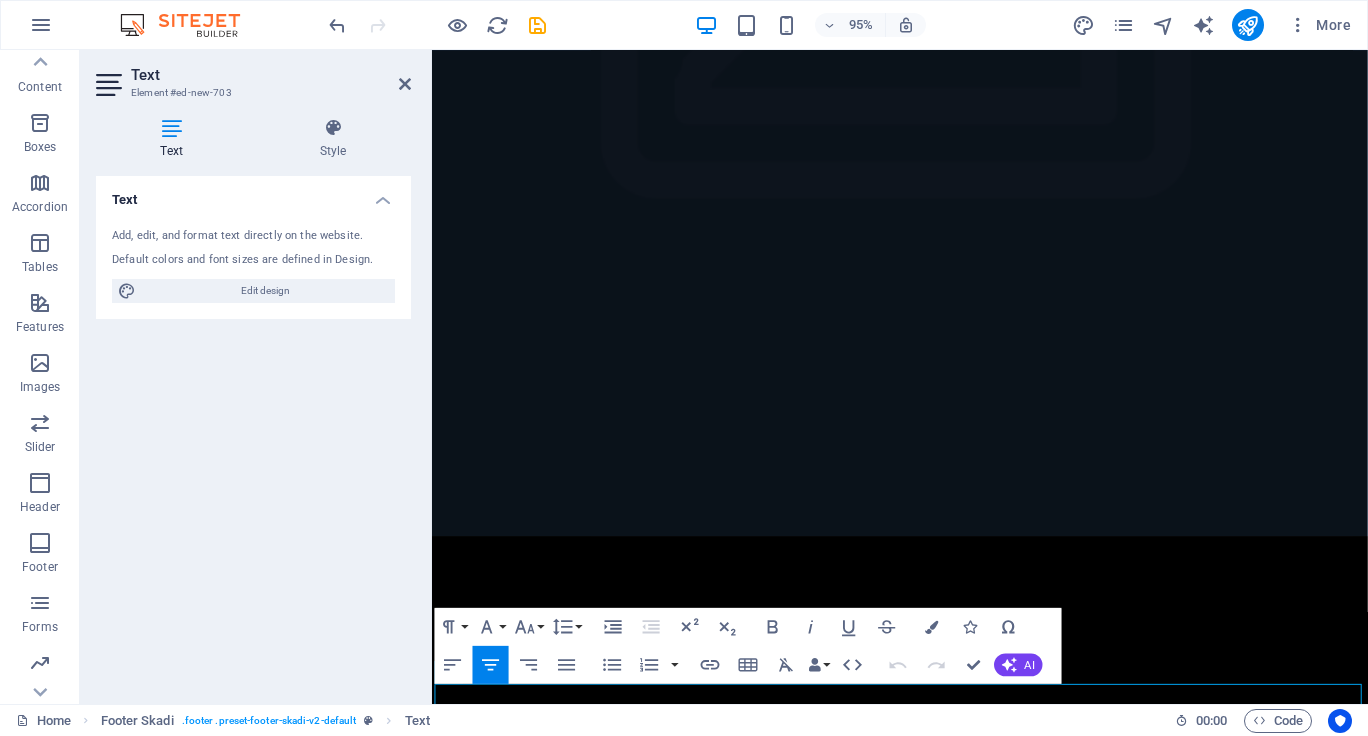 scroll, scrollTop: 541, scrollLeft: 0, axis: vertical 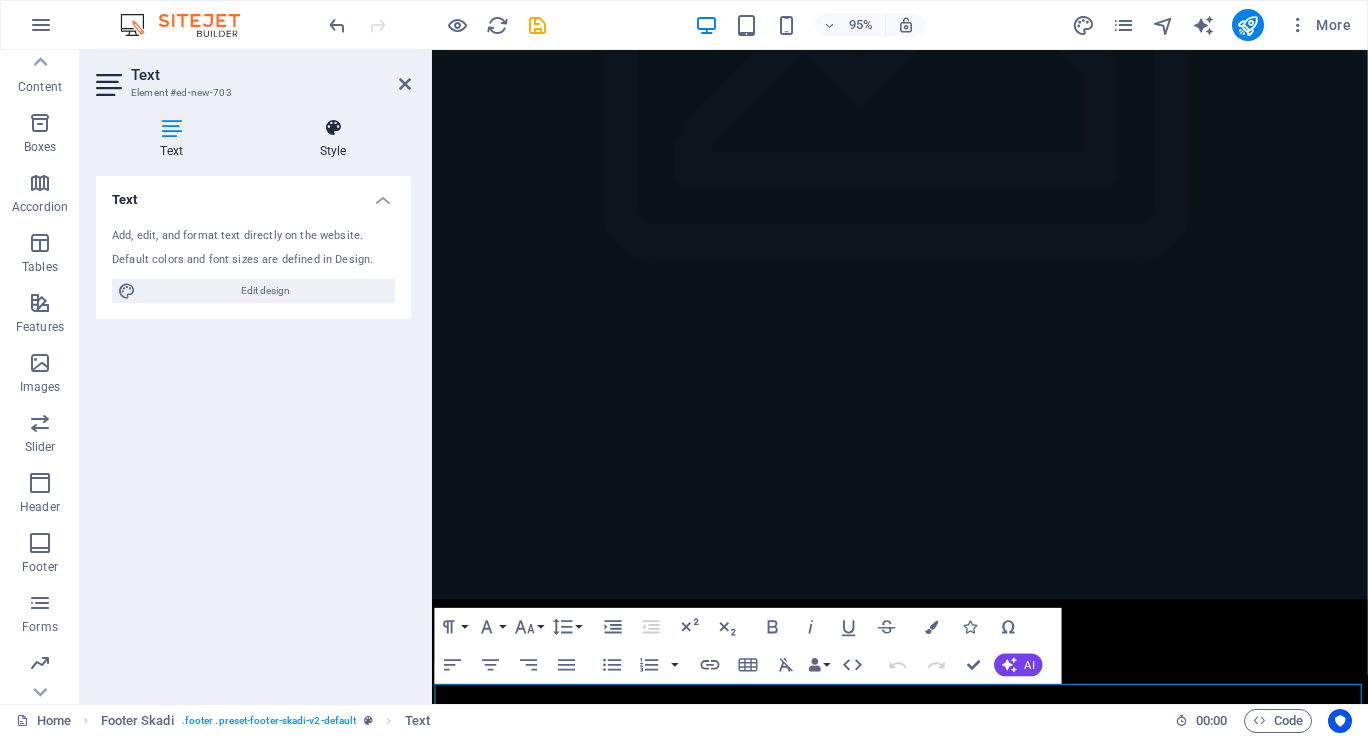 click at bounding box center [333, 128] 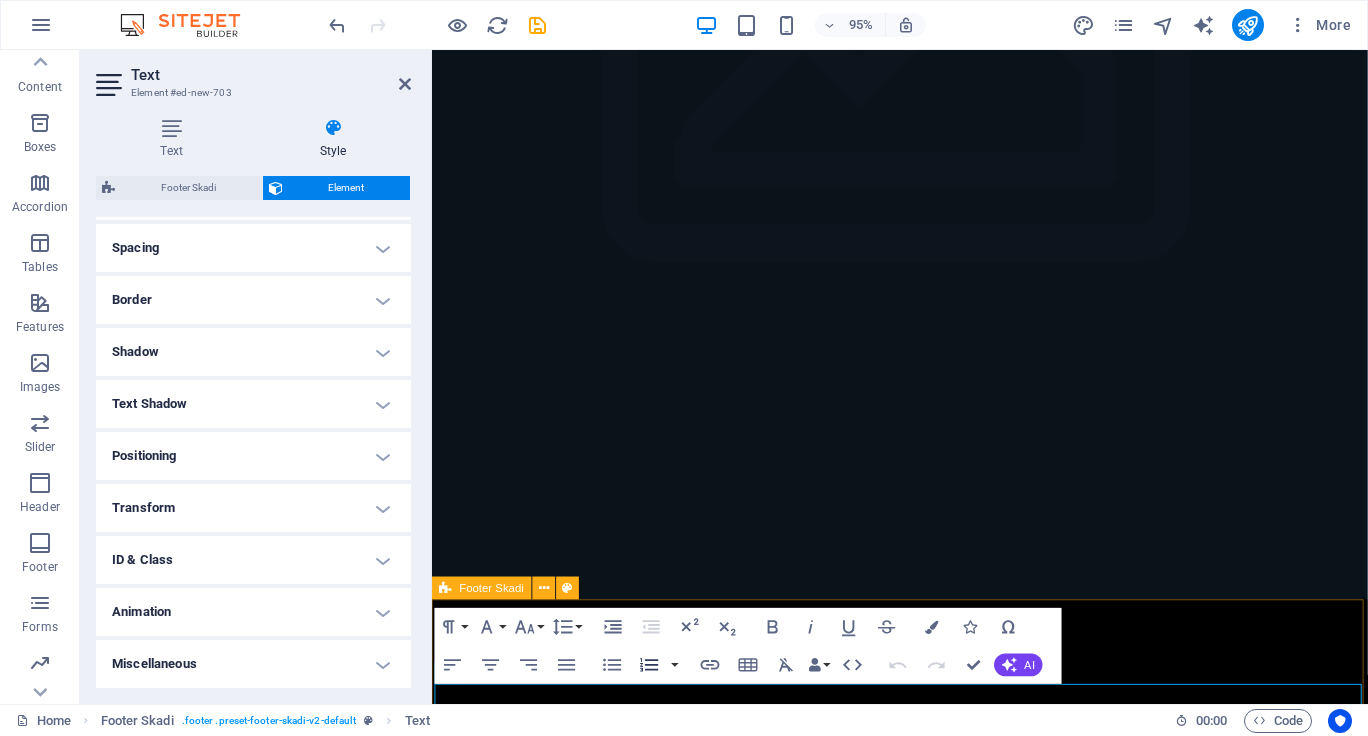 scroll, scrollTop: 373, scrollLeft: 0, axis: vertical 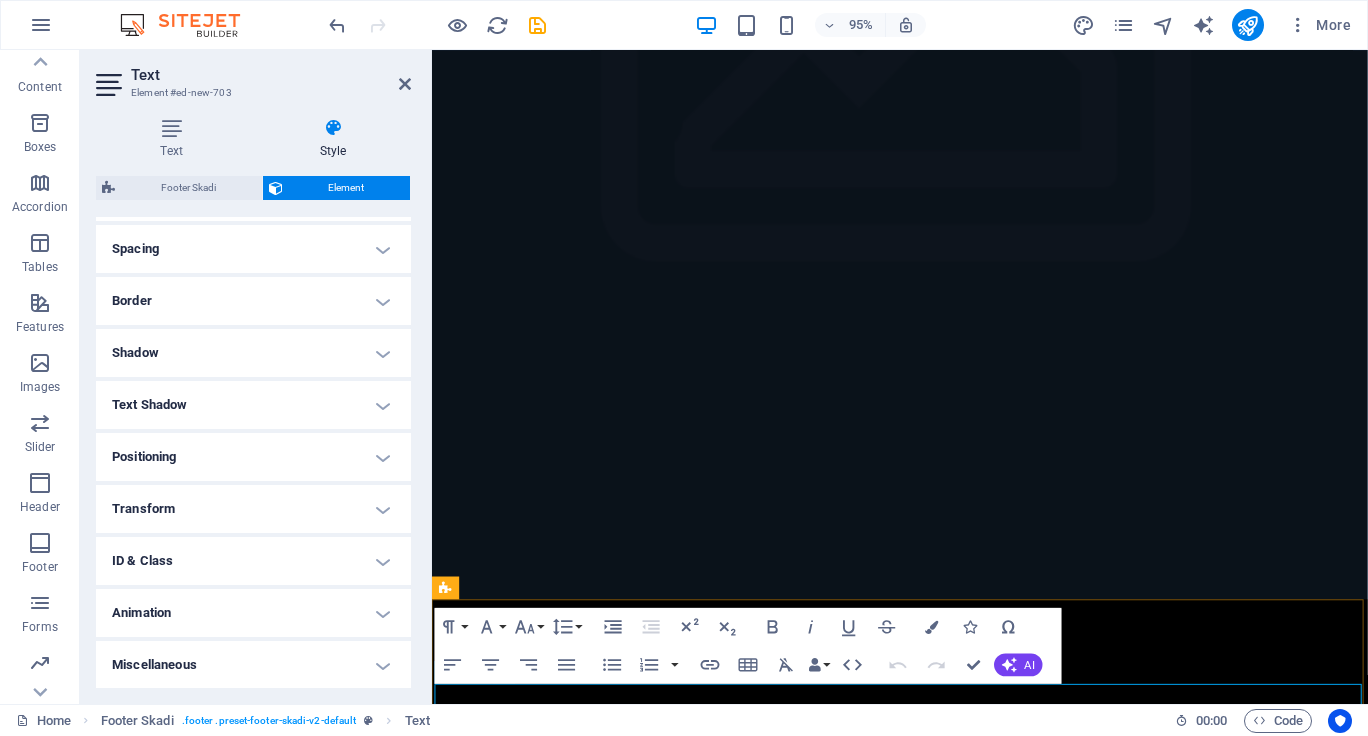 click on "[EMAIL]" at bounding box center [826, 1927] 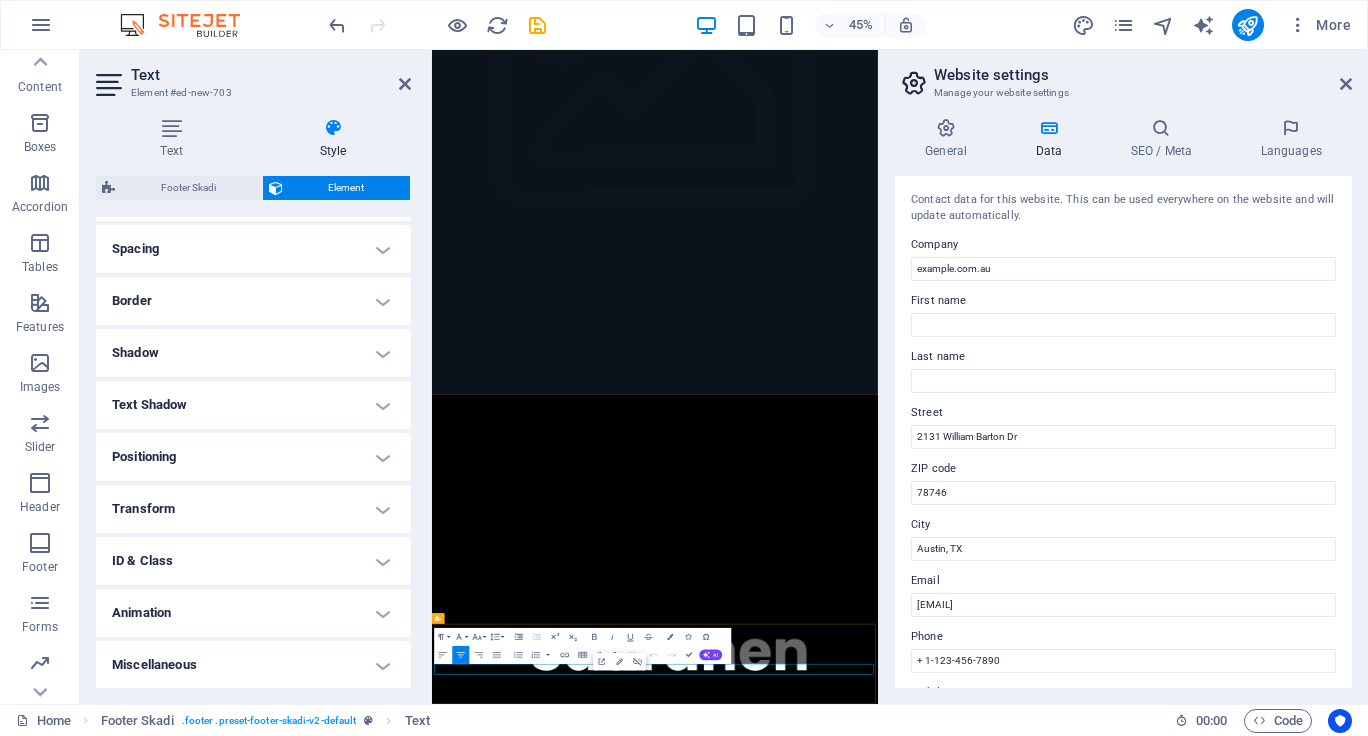 scroll, scrollTop: 32, scrollLeft: 0, axis: vertical 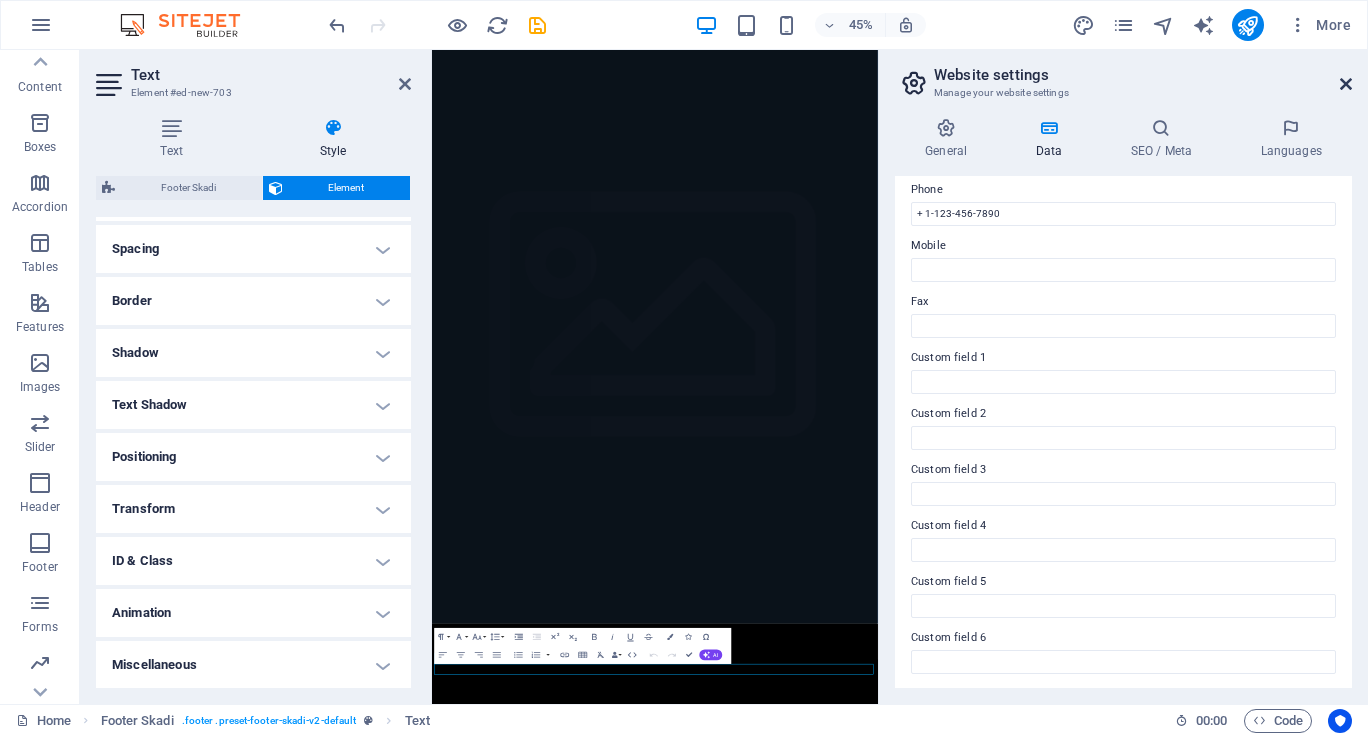 click at bounding box center [1346, 84] 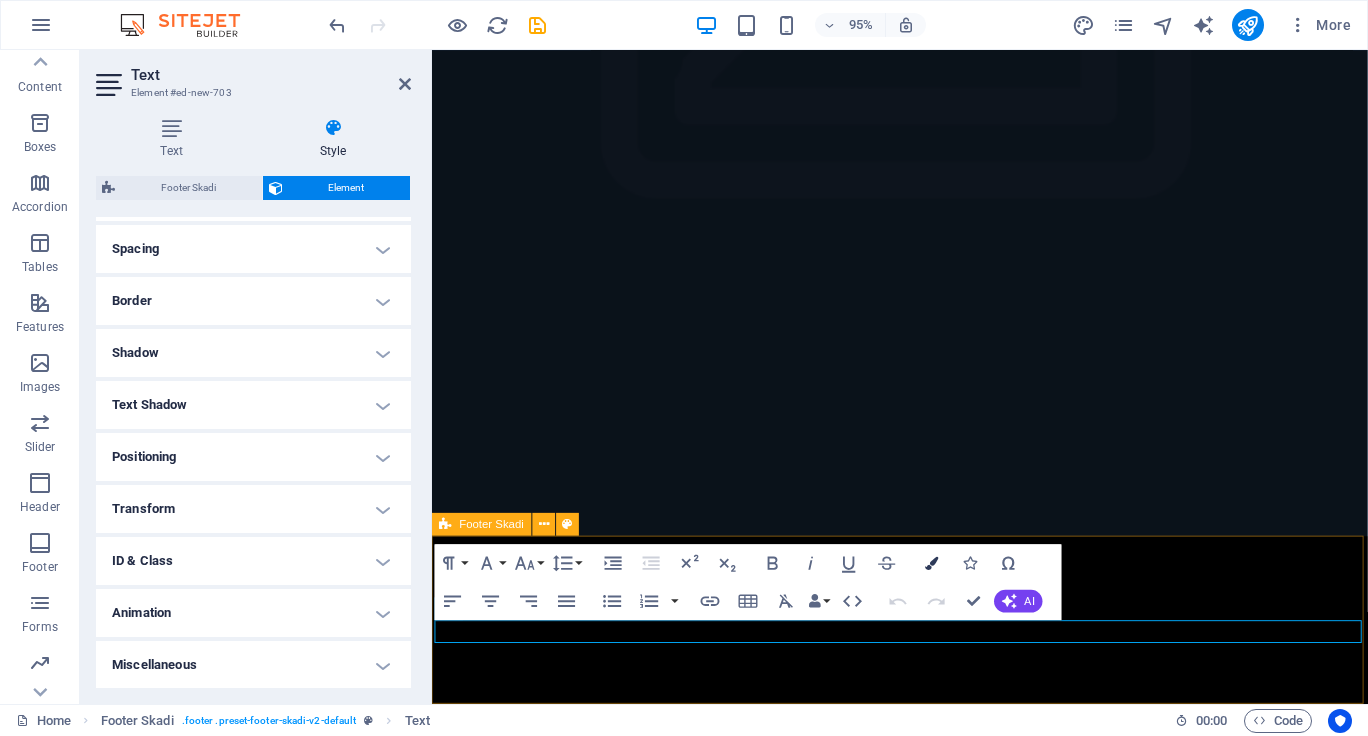click at bounding box center (932, 562) 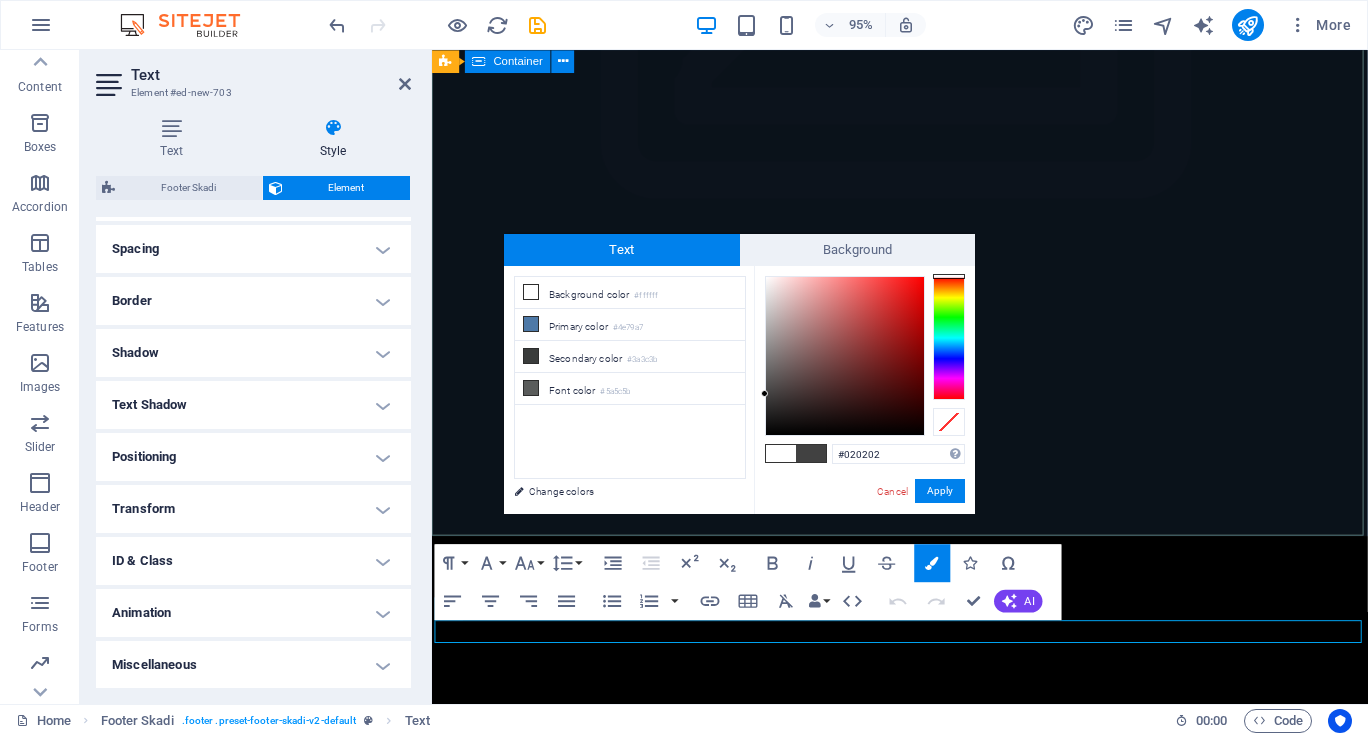 type on "#000000" 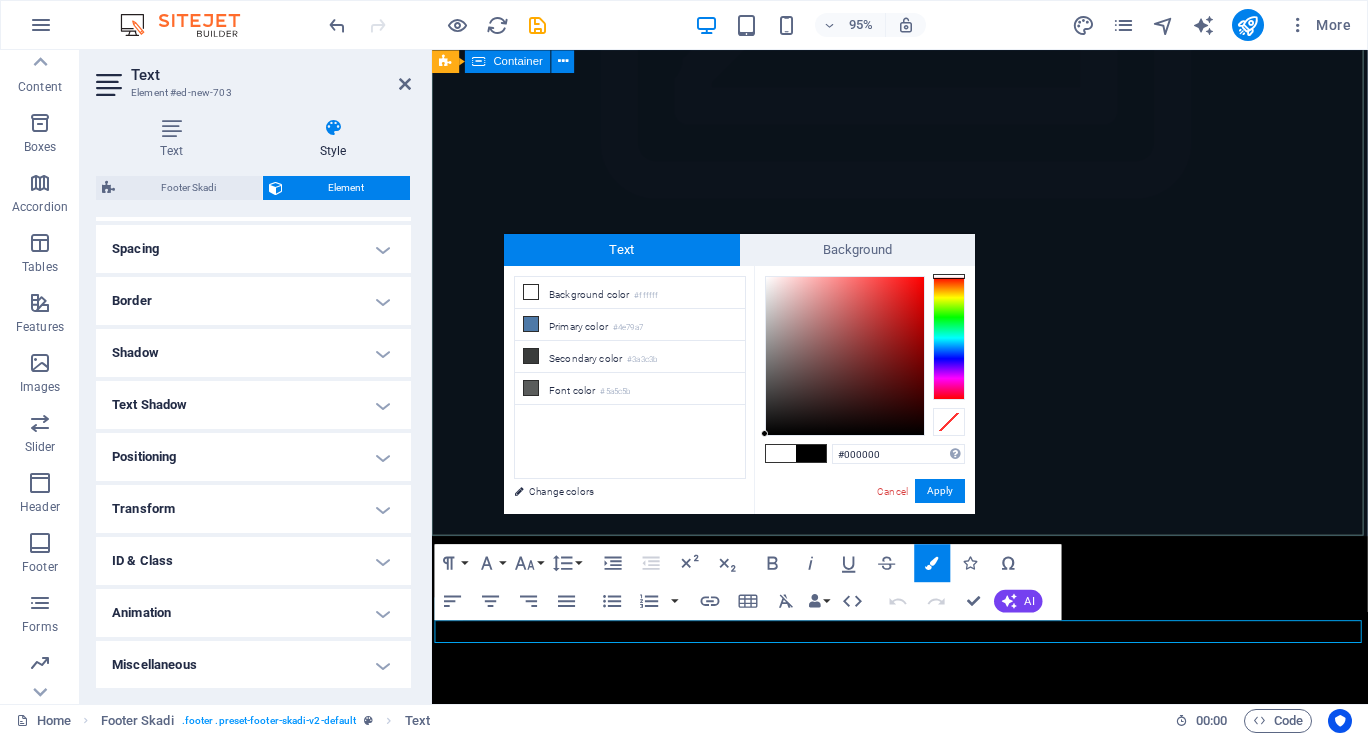drag, startPoint x: 775, startPoint y: 283, endPoint x: 745, endPoint y: 449, distance: 168.68906 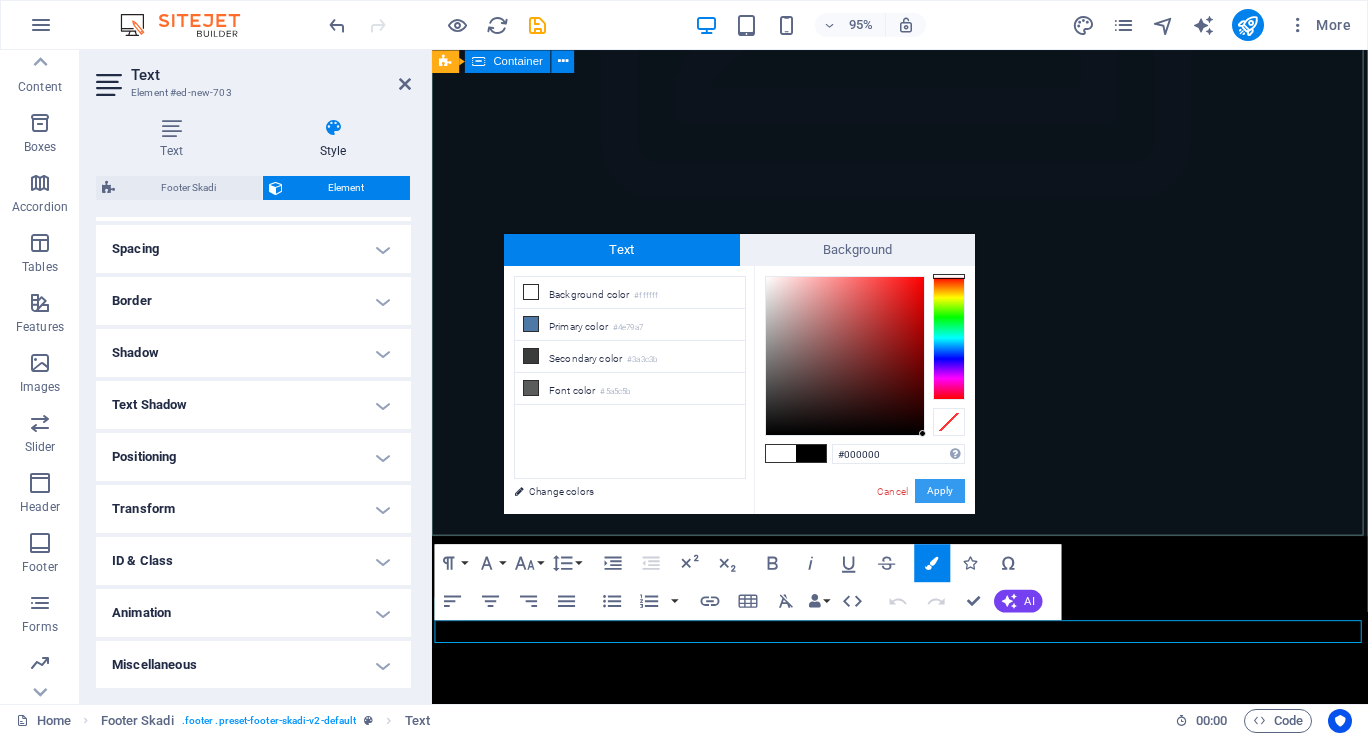 click on "Apply" at bounding box center (940, 491) 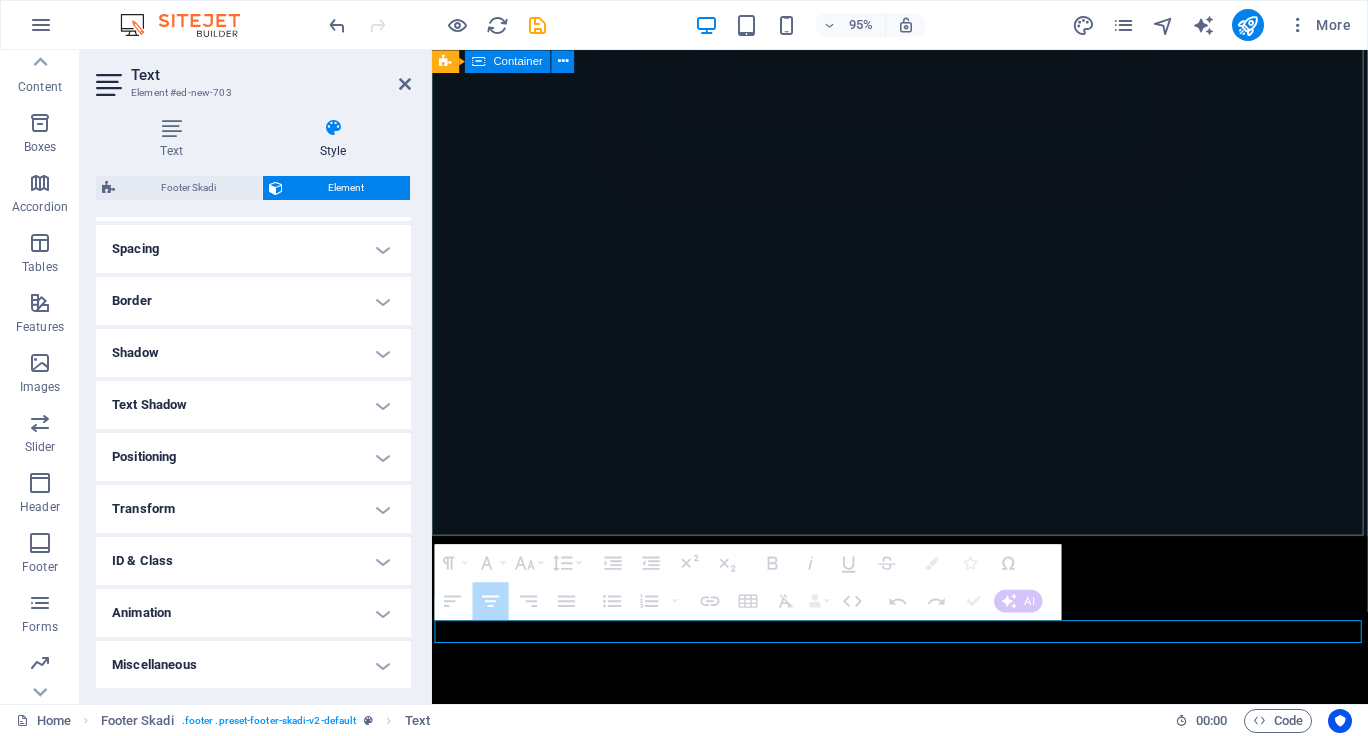 click on "Placeholder   Banner   H1   Banner   Container   H2   Spacer   Button   Banner   Logo   Icon   Footer Skadi   Logo   Spacer   Text Paragraph Format Normal Heading 1 Heading 2 Heading 3 Heading 4 Heading 5 Heading 6 Code Font Family Arial Georgia Impact Tahoma Times New Roman Verdana Font Size 8 9 10 11 12 14 18 24 30 36 48 60 72 96 Line Height Default Single 1.15 1.5 Double Increase Indent Decrease Indent Superscript Subscript Bold Italic Underline Strikethrough Colors Icons Special Characters Align Left Align Center Align Right Align Justify Unordered List   Default Circle Disc Square    Ordered List   Default Lower Alpha Lower Greek Lower Roman Upper Alpha Upper Roman    Insert Link Insert Table Clear Formatting Data Bindings Company First name Last name Street ZIP code City Email Phone Mobile Fax Custom field 1 Custom field 2 Custom field 3 Custom field 4 Custom field 5 Custom field 6 HTML Undo Redo Confirm (⌘+⏎) AI Improve Make shorter Make longer Fix spelling & grammar Open Link" at bounding box center [900, 377] 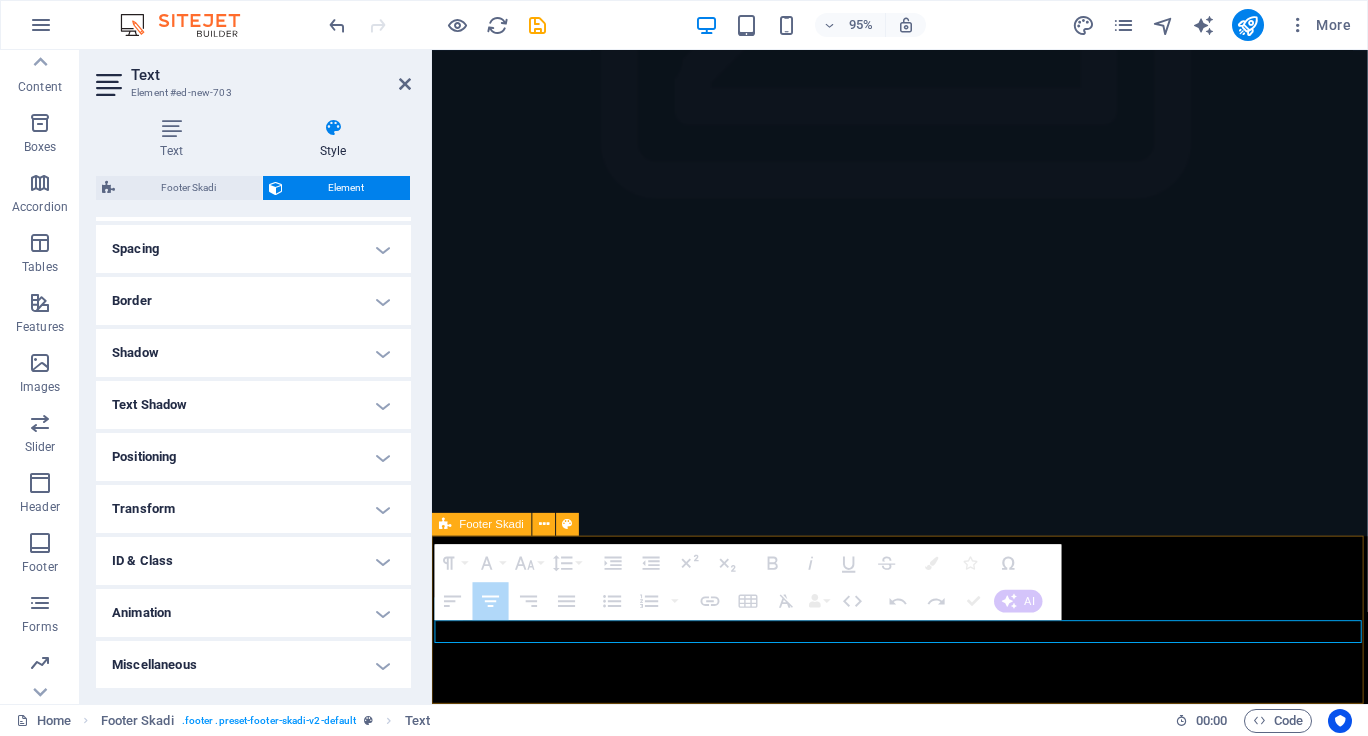 click on "ed832a738c6a37f85406836c9e5200@cpanel.local  |  Legal Notice  |  Privacy Policy" at bounding box center [924, 1848] 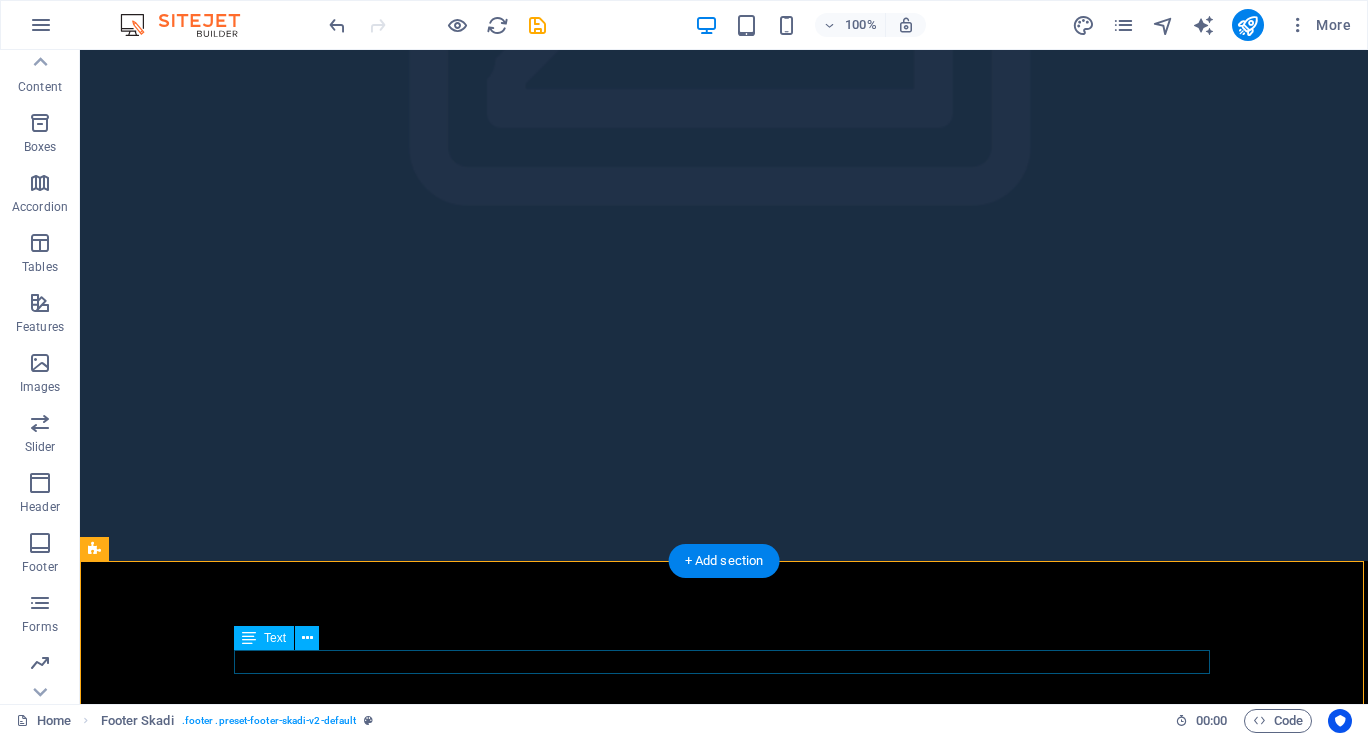 click on "ed832a738c6a37f85406836c9e5200@cpanel.local  |  Legal Notice  |  Privacy Policy" at bounding box center [724, 1861] 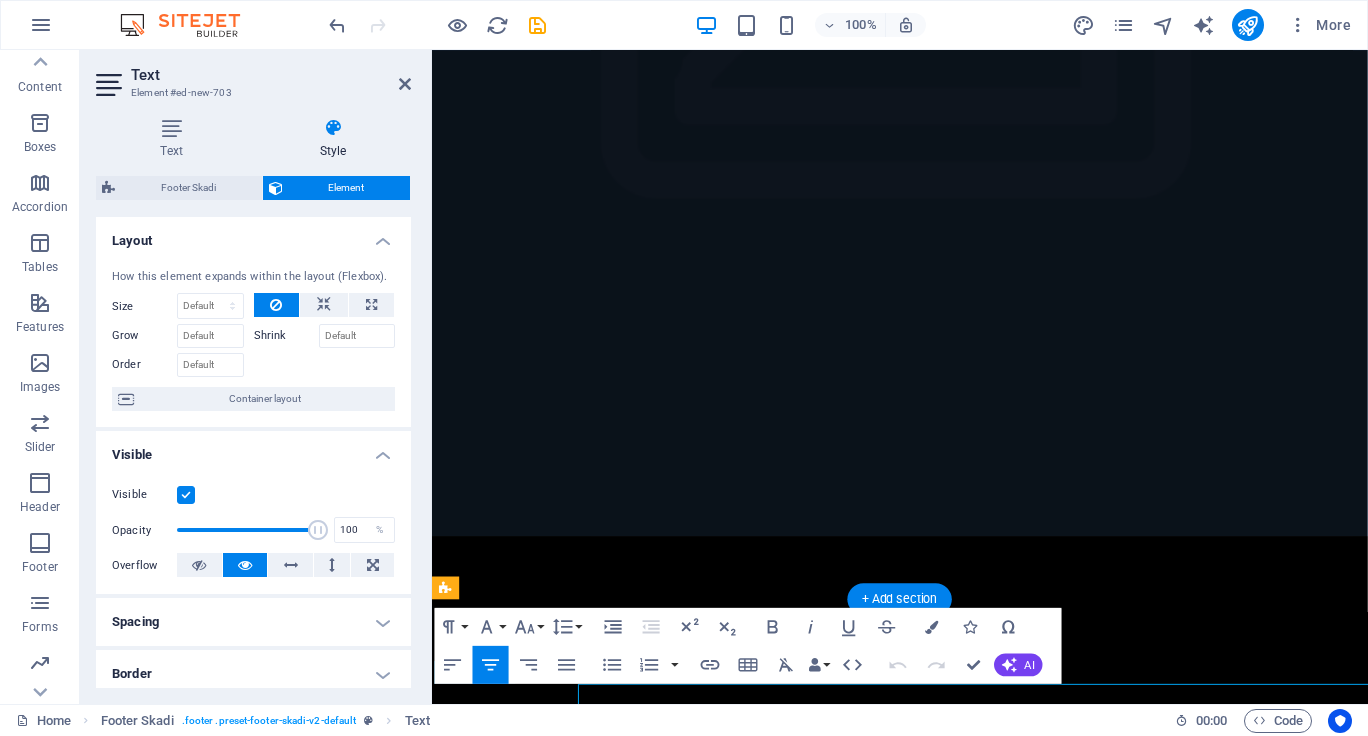scroll, scrollTop: 541, scrollLeft: 0, axis: vertical 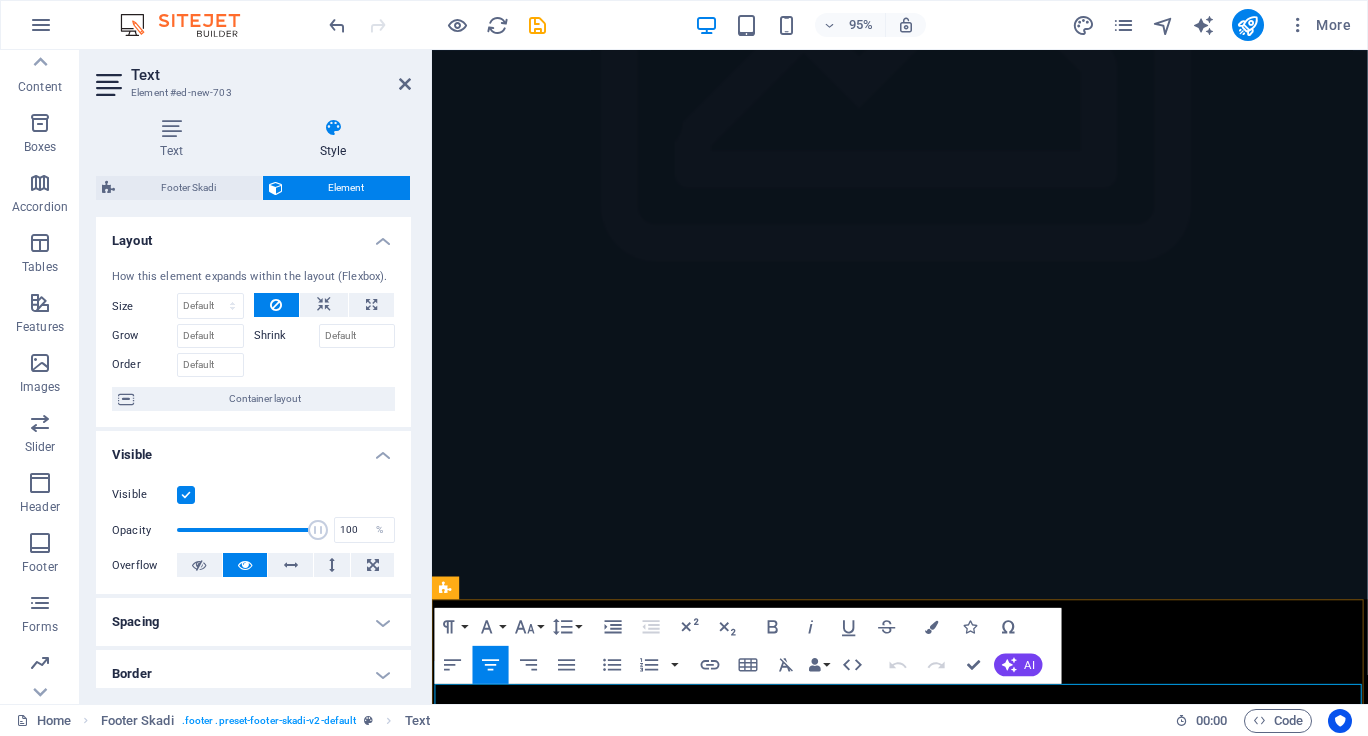click on "[EMAIL]" at bounding box center [826, 1927] 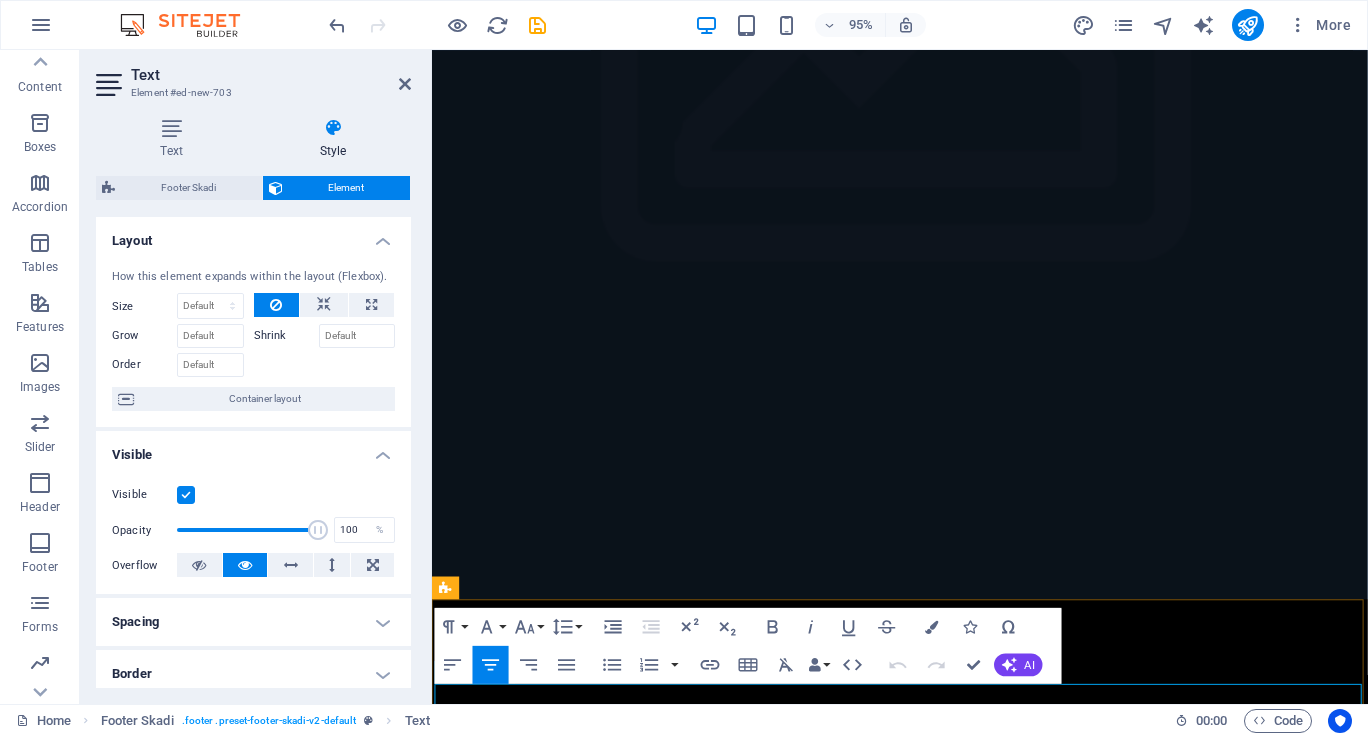 click on "ed832a738c6a37f85406836c9e5200@cpanel.local  |  Legal Notice  |  Privacy Policy" at bounding box center [924, 1915] 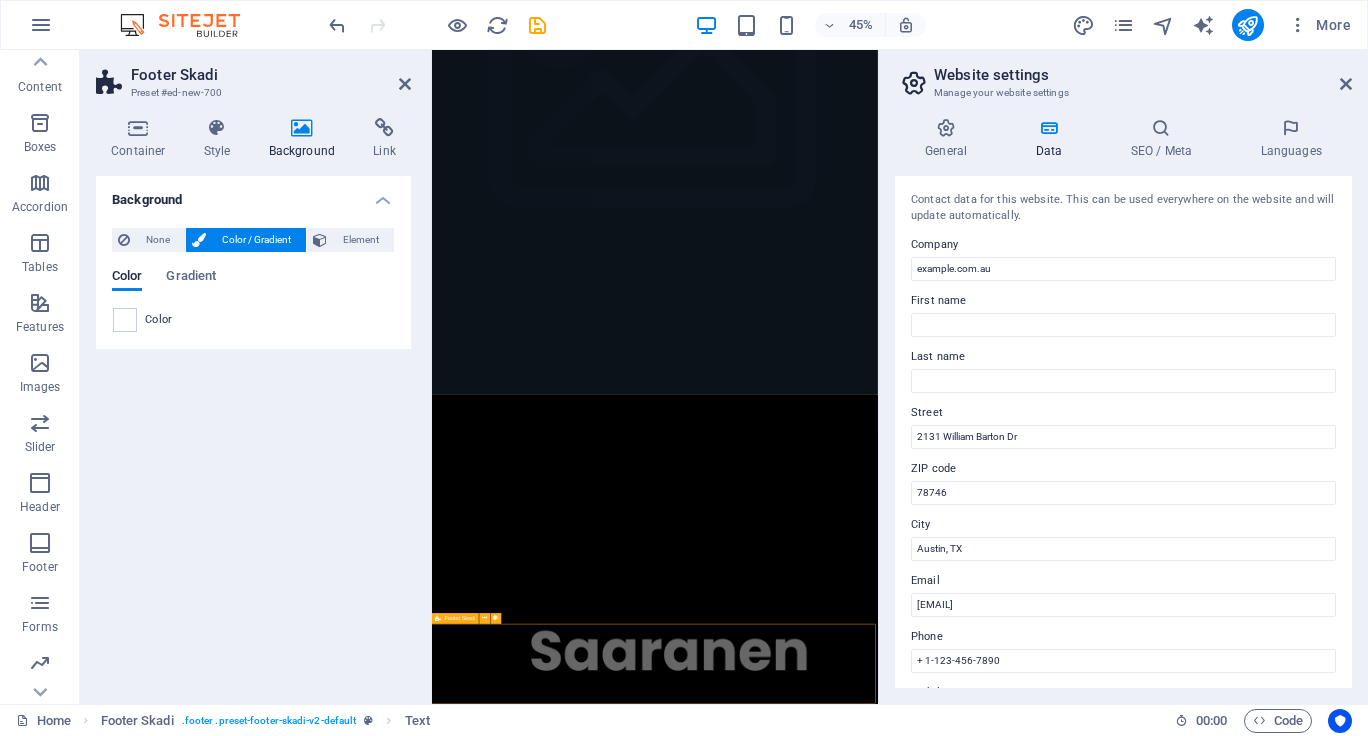 click on "ed832a738c6a37f85406836c9e5200@cpanel.local  |  Legal Notice  |  Privacy Policy" at bounding box center (927, 2104) 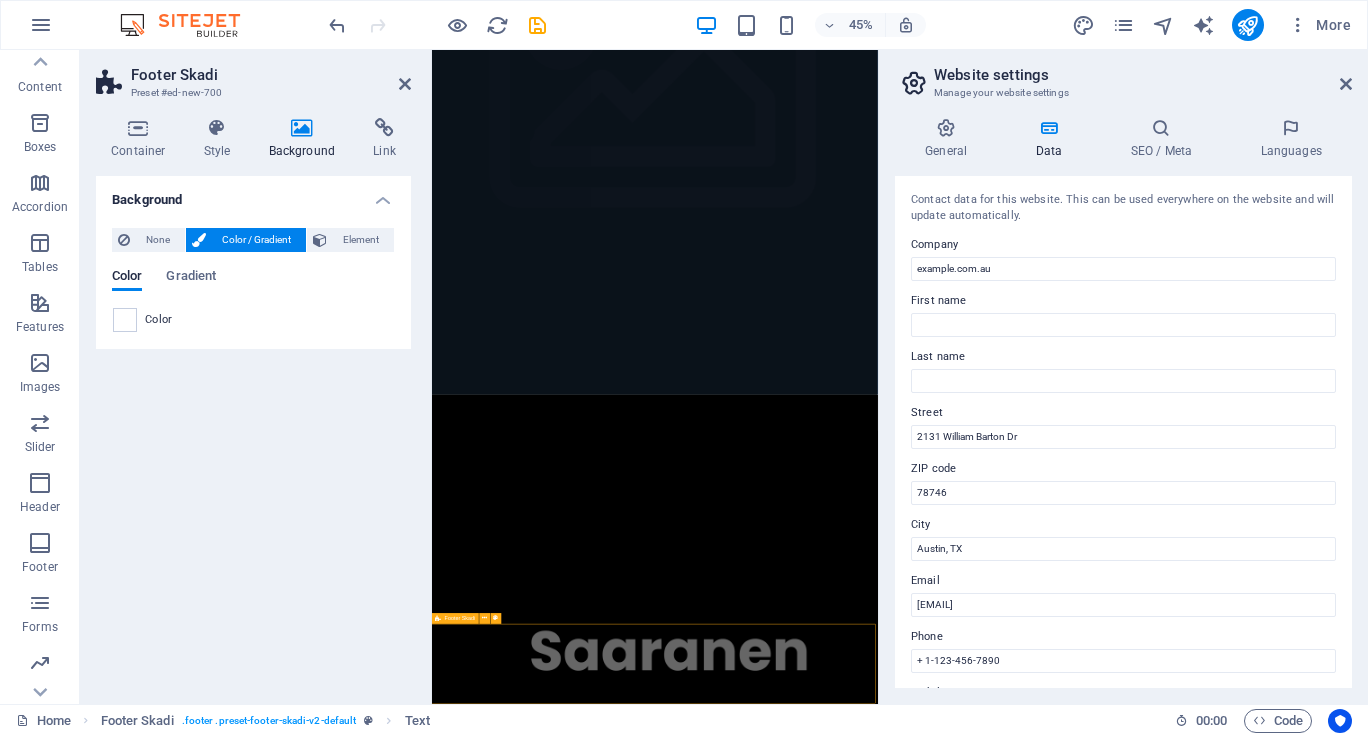 scroll, scrollTop: 32, scrollLeft: 0, axis: vertical 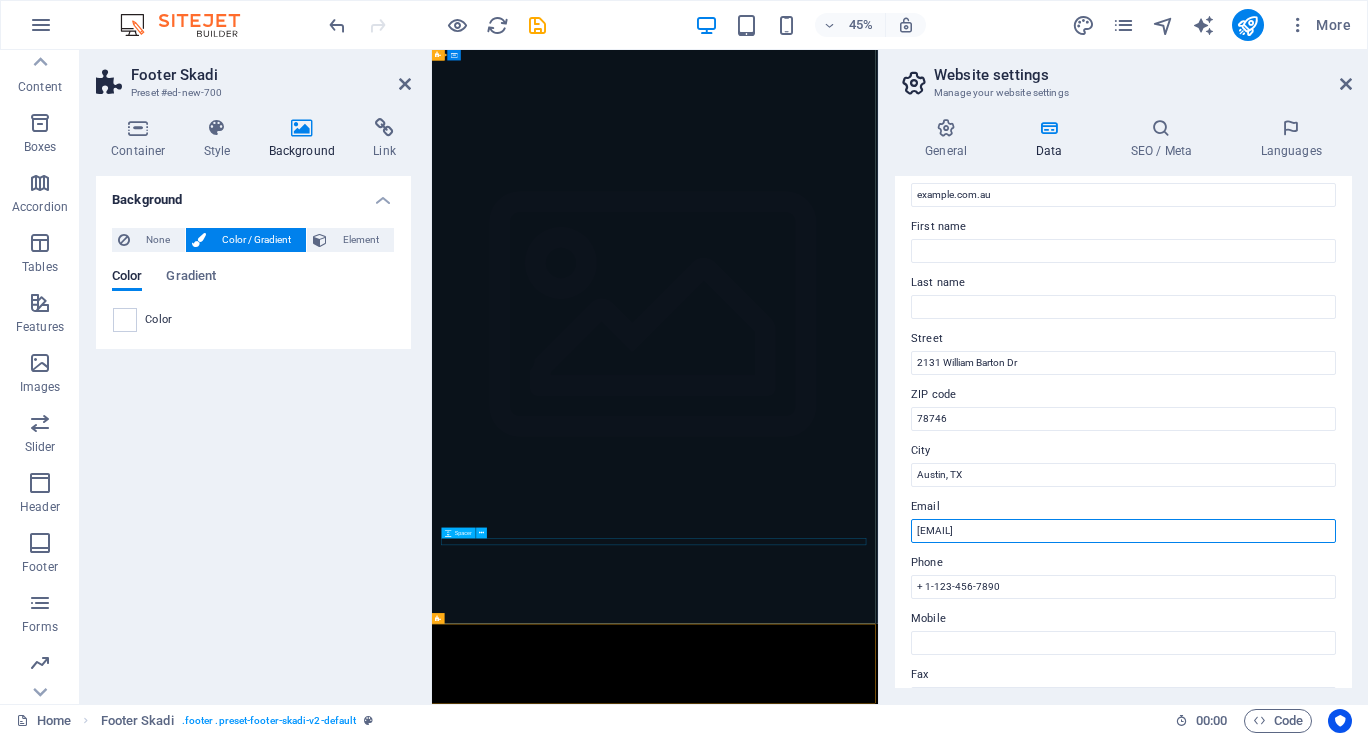 drag, startPoint x: 1624, startPoint y: 575, endPoint x: 1288, endPoint y: 1141, distance: 658.2188 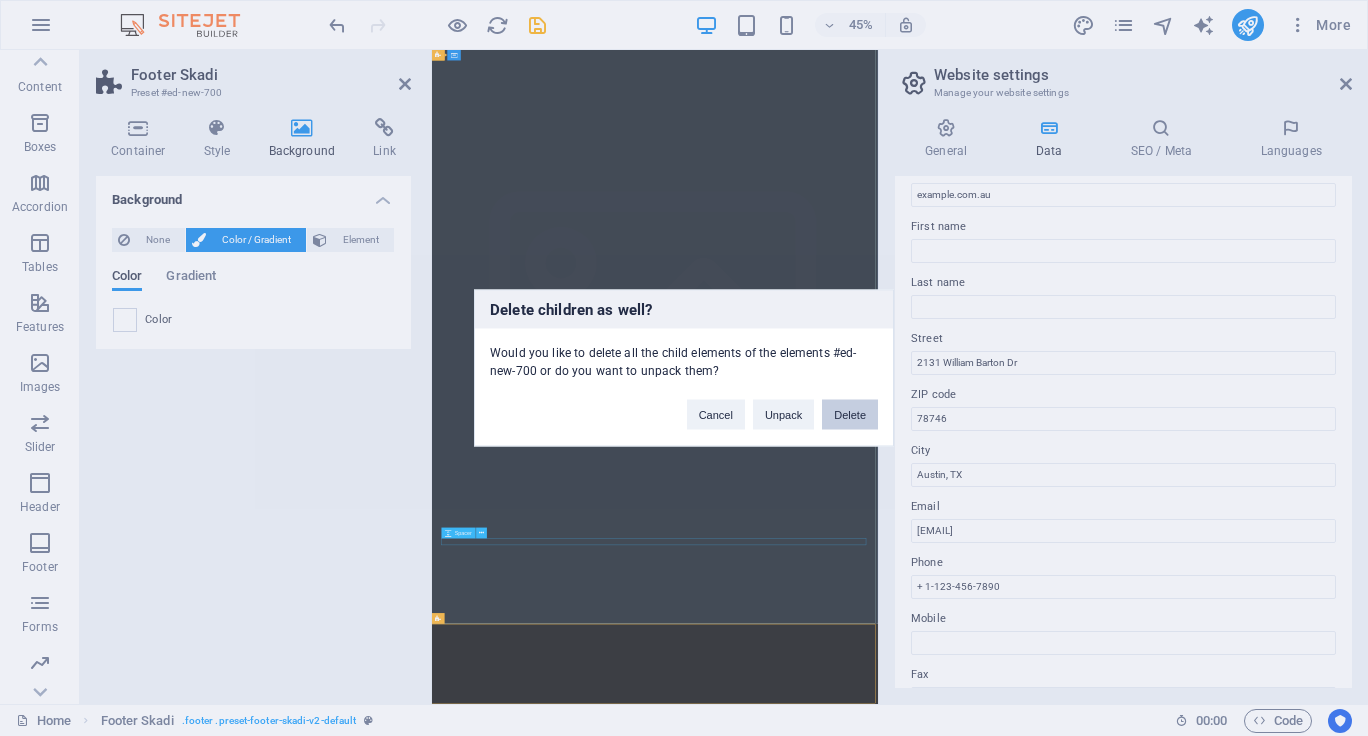 type 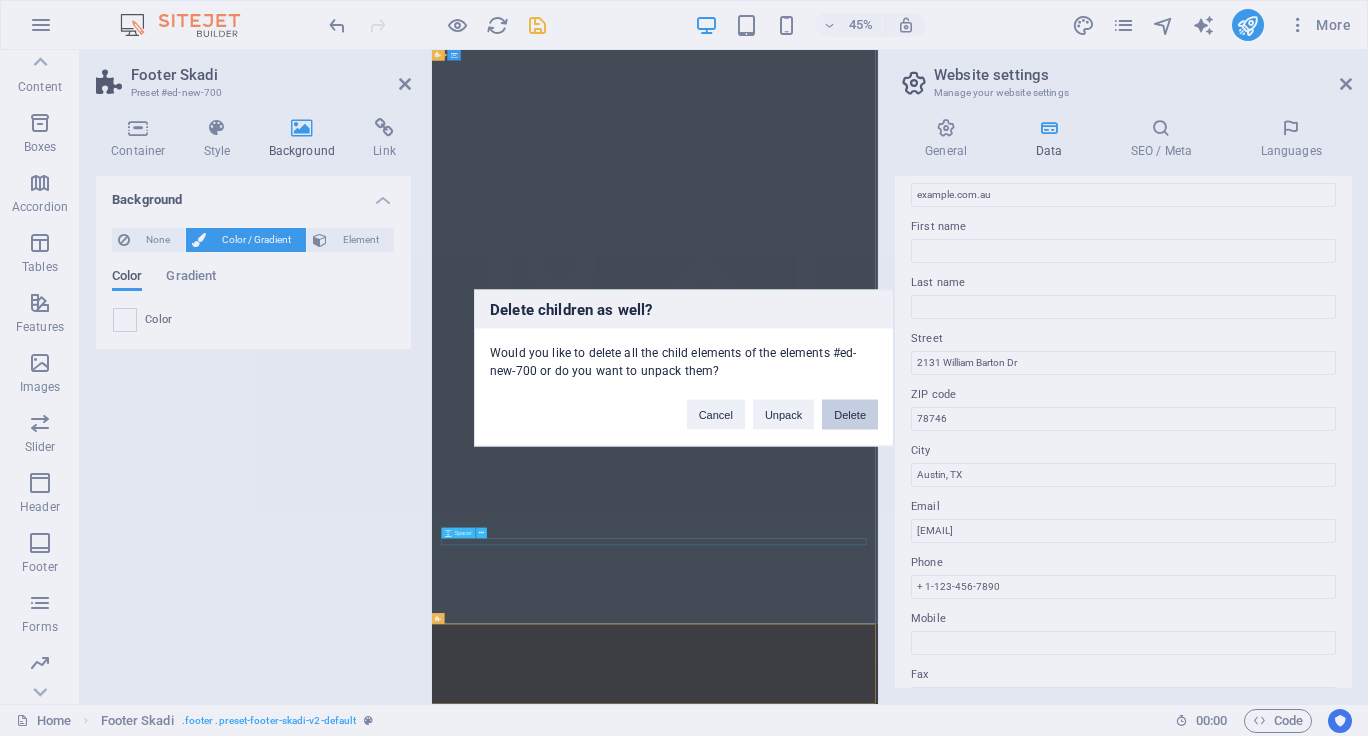 click on "Delete" at bounding box center (850, 415) 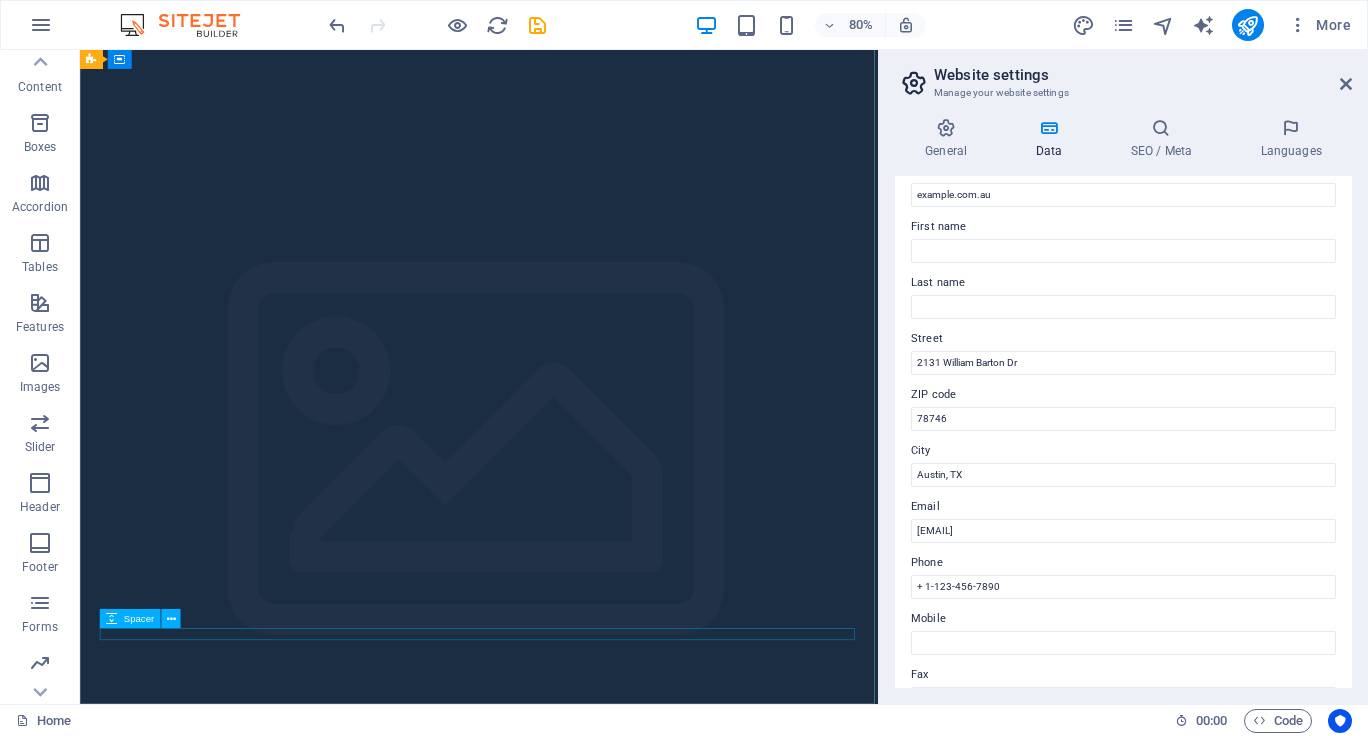scroll, scrollTop: 301, scrollLeft: 0, axis: vertical 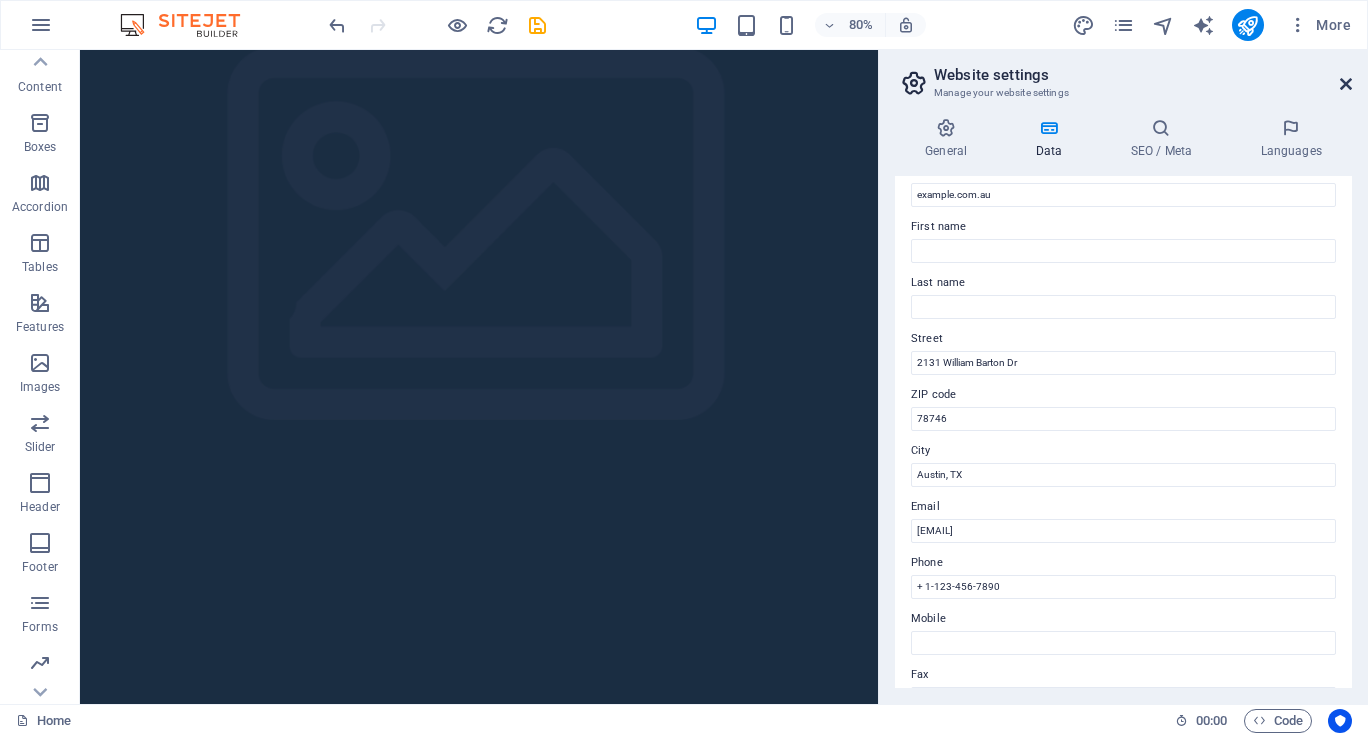 drag, startPoint x: 1345, startPoint y: 86, endPoint x: 682, endPoint y: 408, distance: 737.057 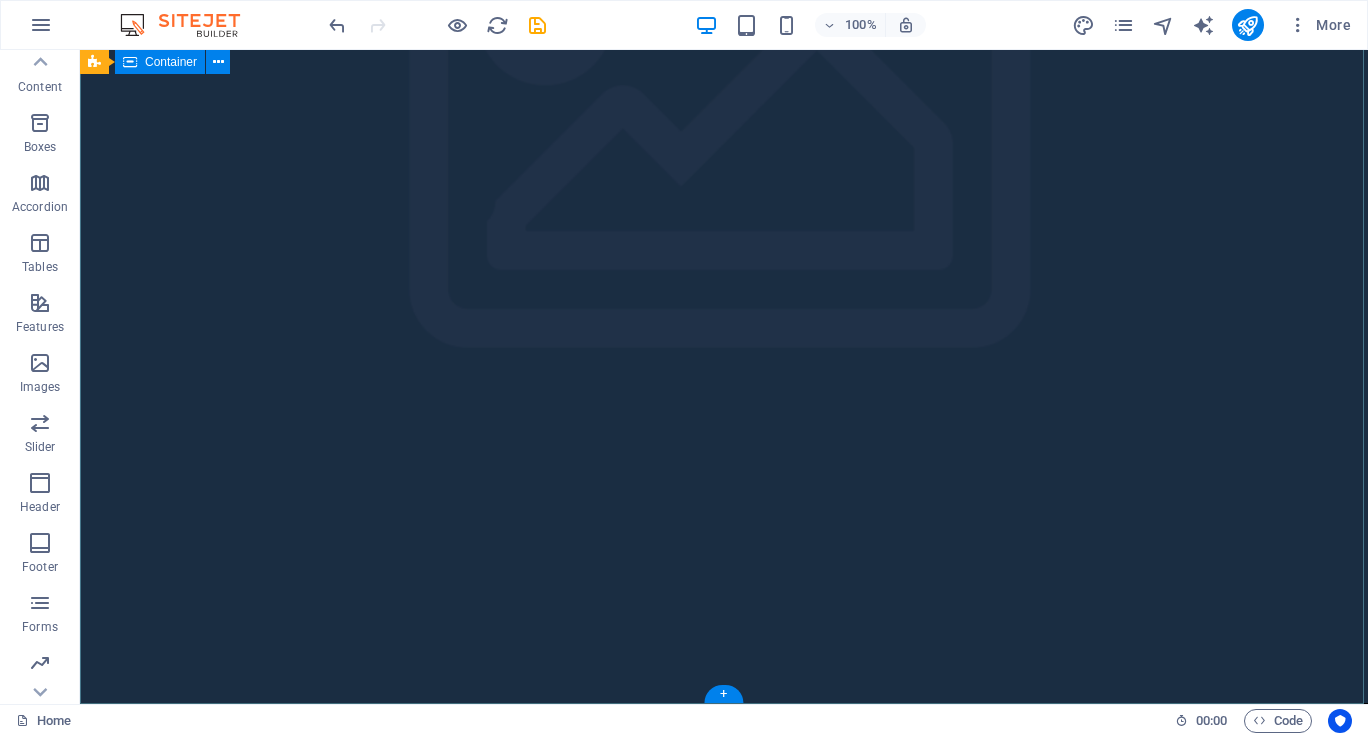 scroll, scrollTop: 465, scrollLeft: 0, axis: vertical 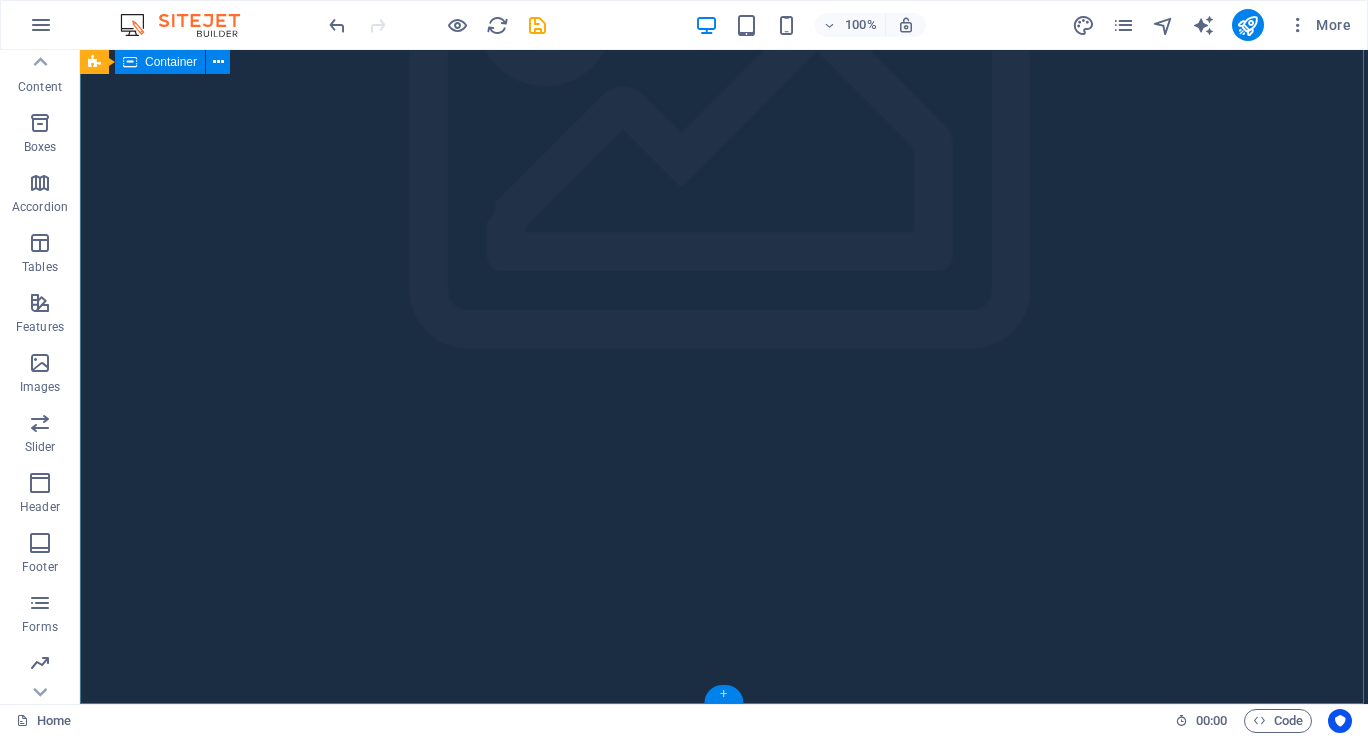 click on "+" at bounding box center [723, 694] 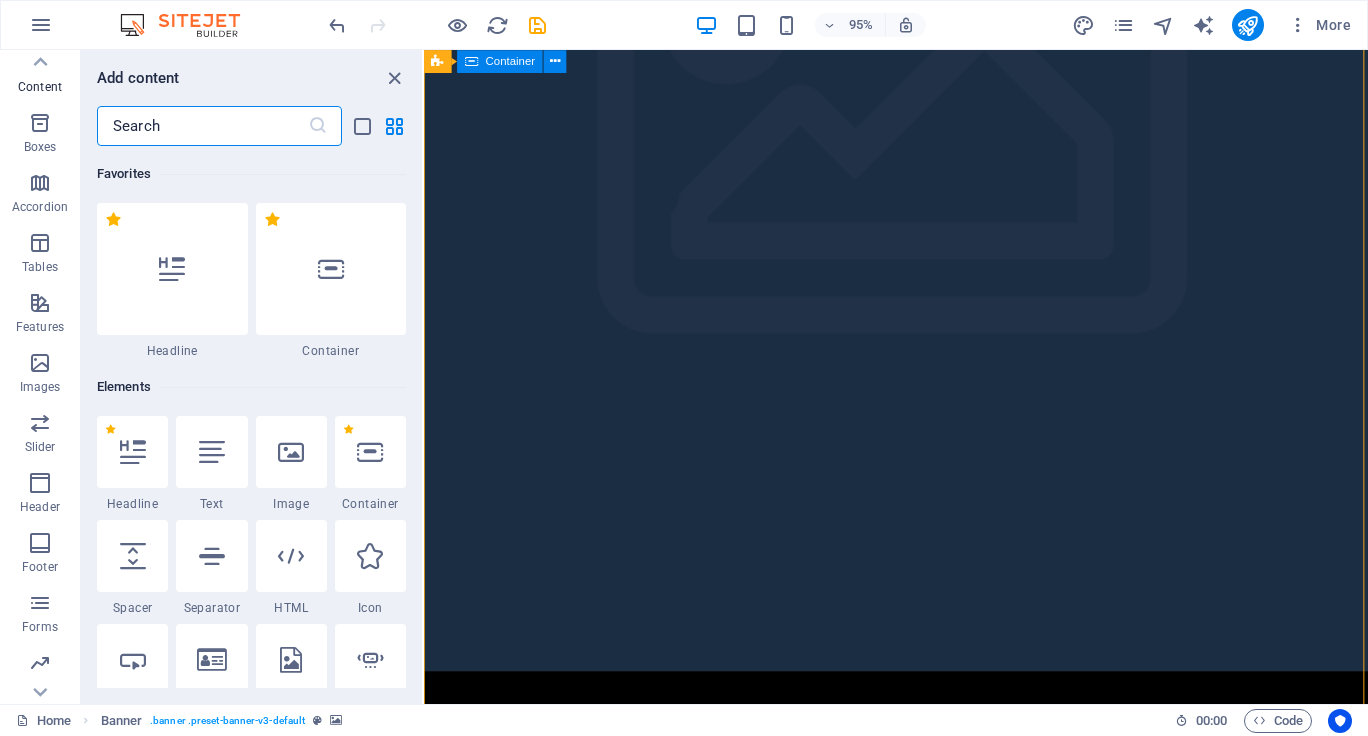 scroll, scrollTop: 2595, scrollLeft: 0, axis: vertical 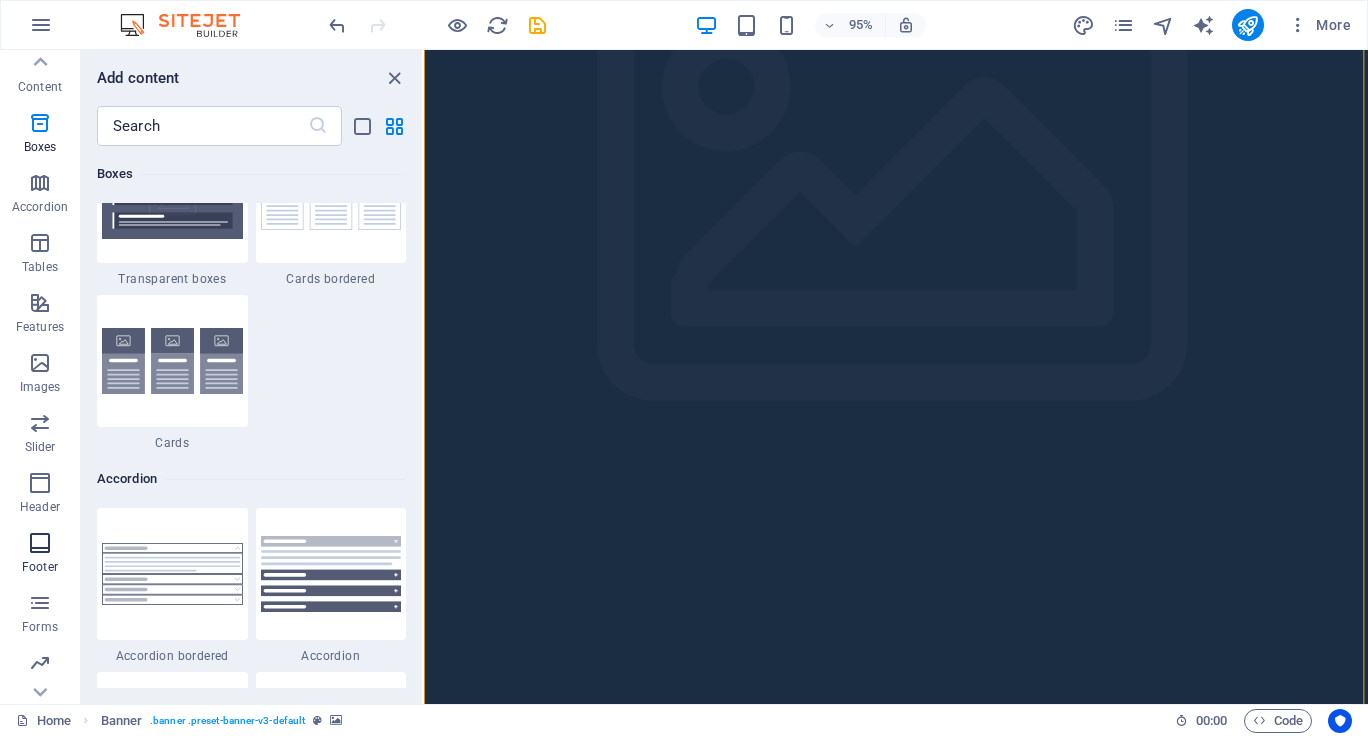 click on "Footer" at bounding box center (40, 555) 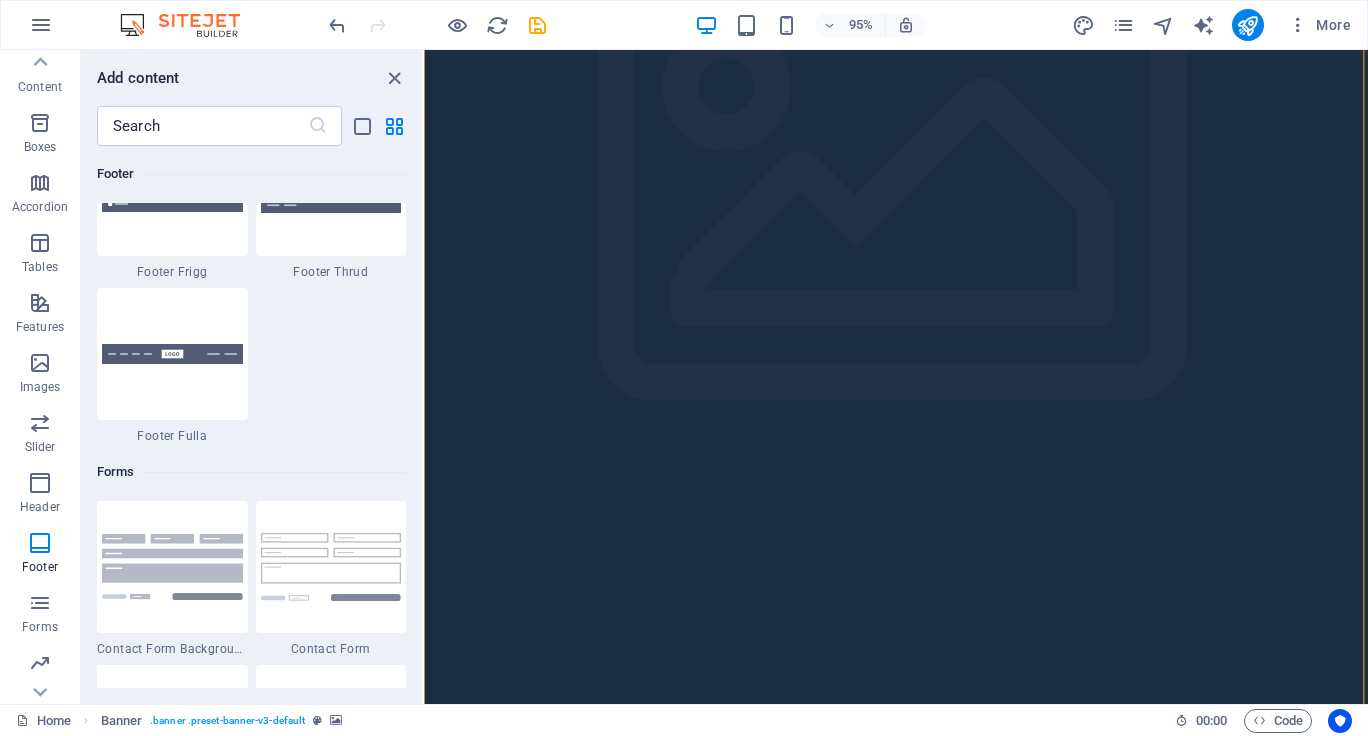 scroll, scrollTop: 14281, scrollLeft: 0, axis: vertical 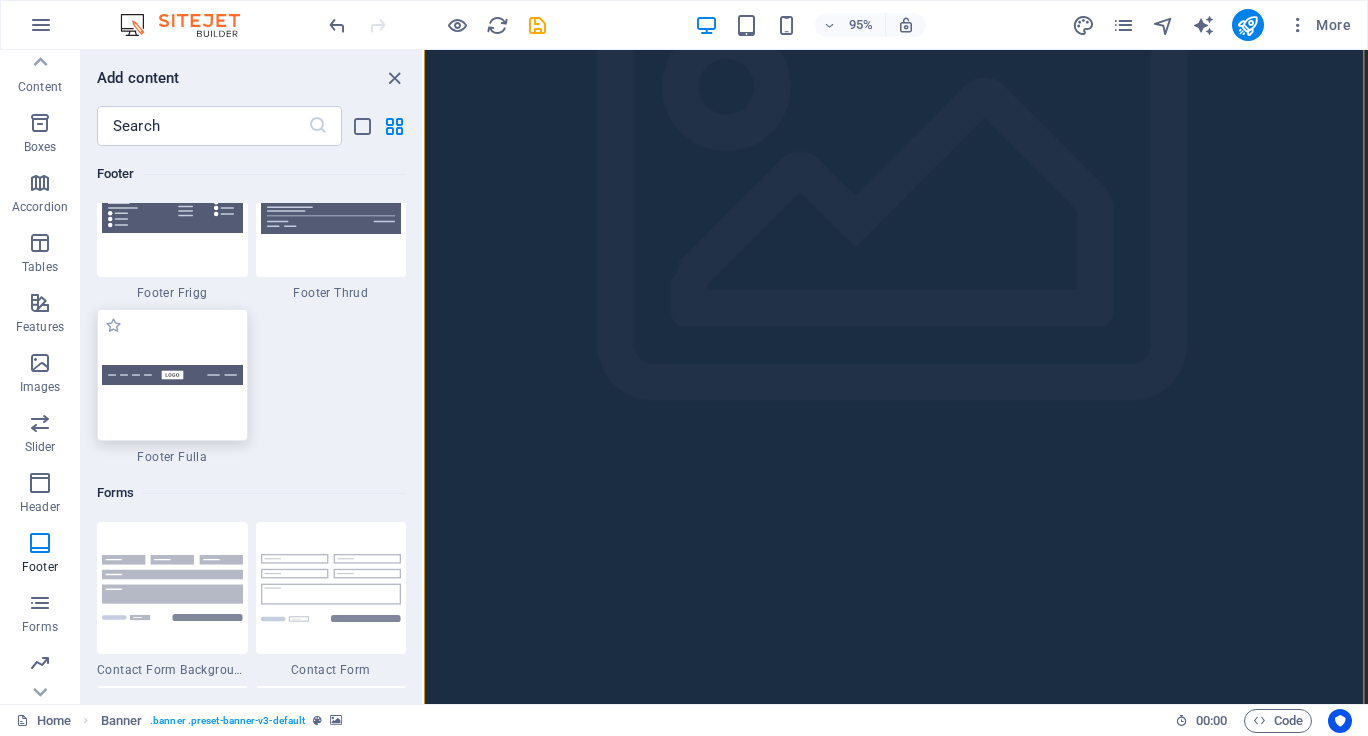 click at bounding box center [172, 375] 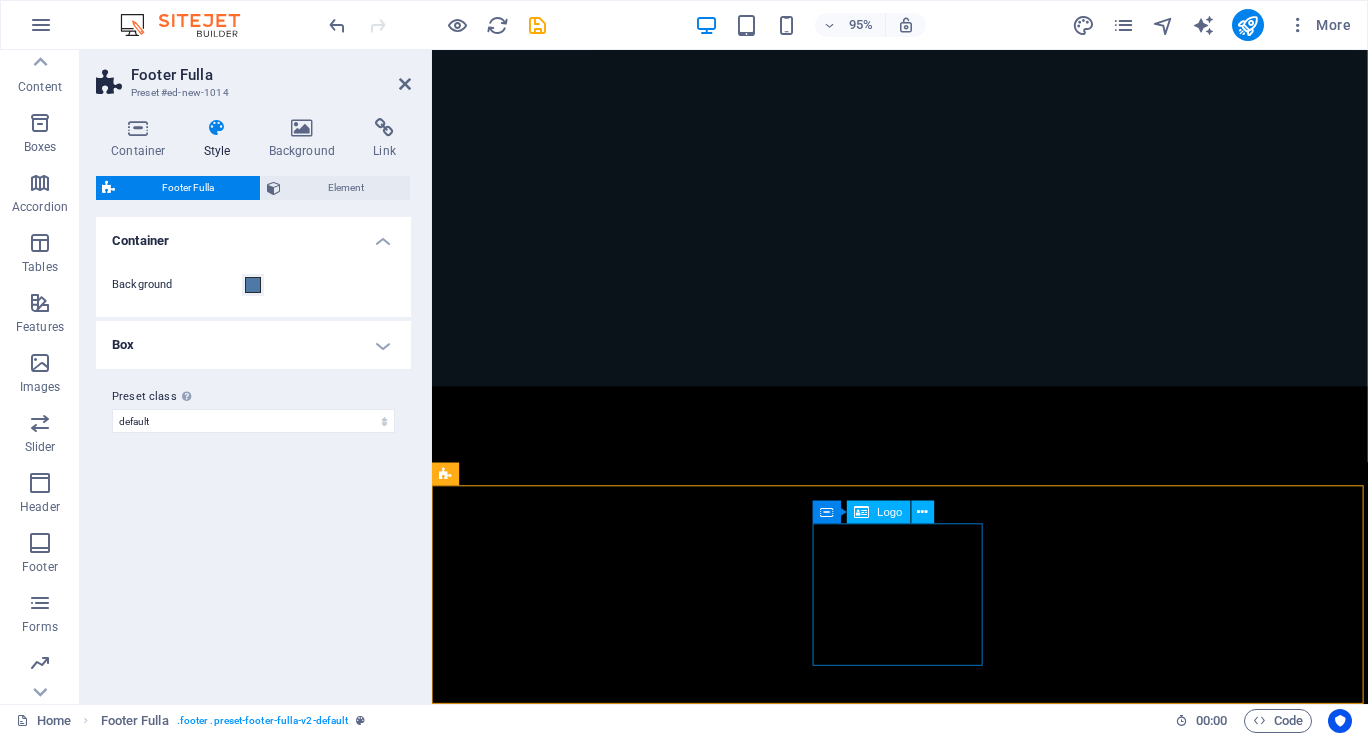 scroll, scrollTop: 661, scrollLeft: 0, axis: vertical 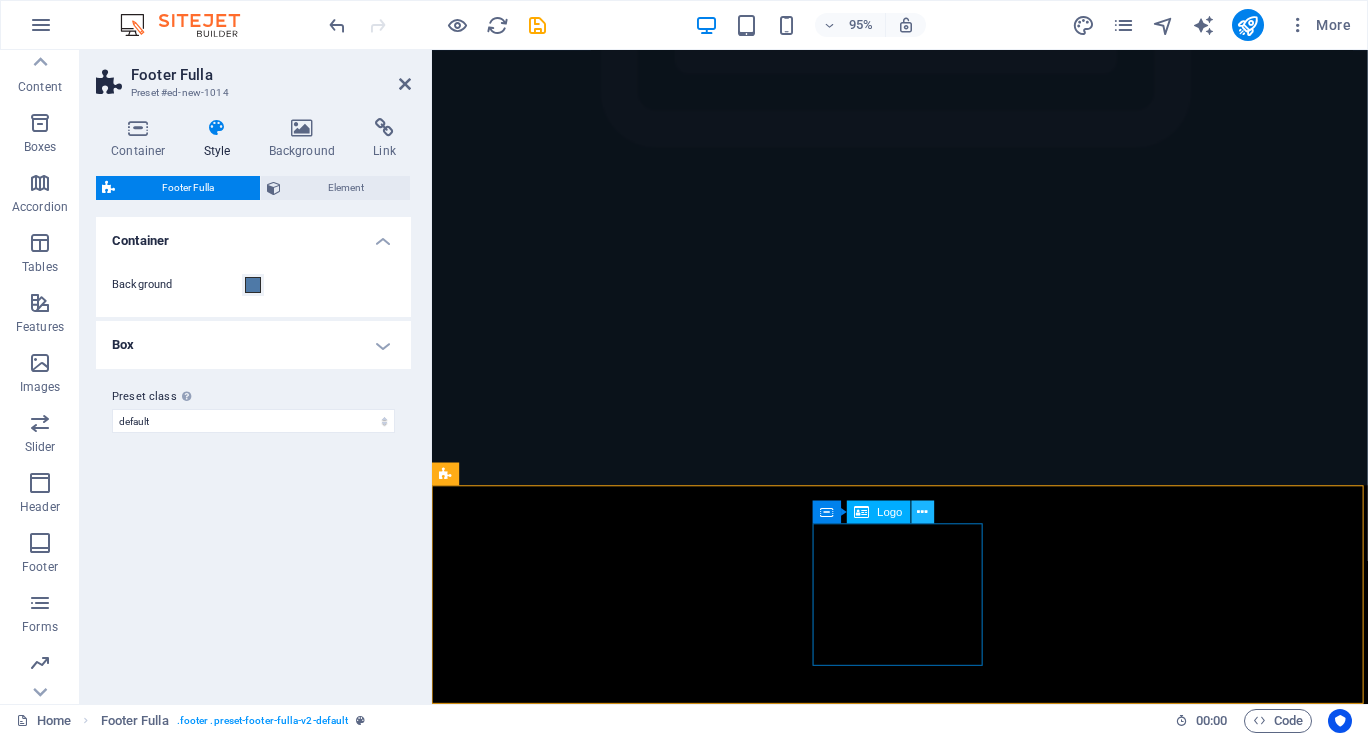 click at bounding box center [923, 512] 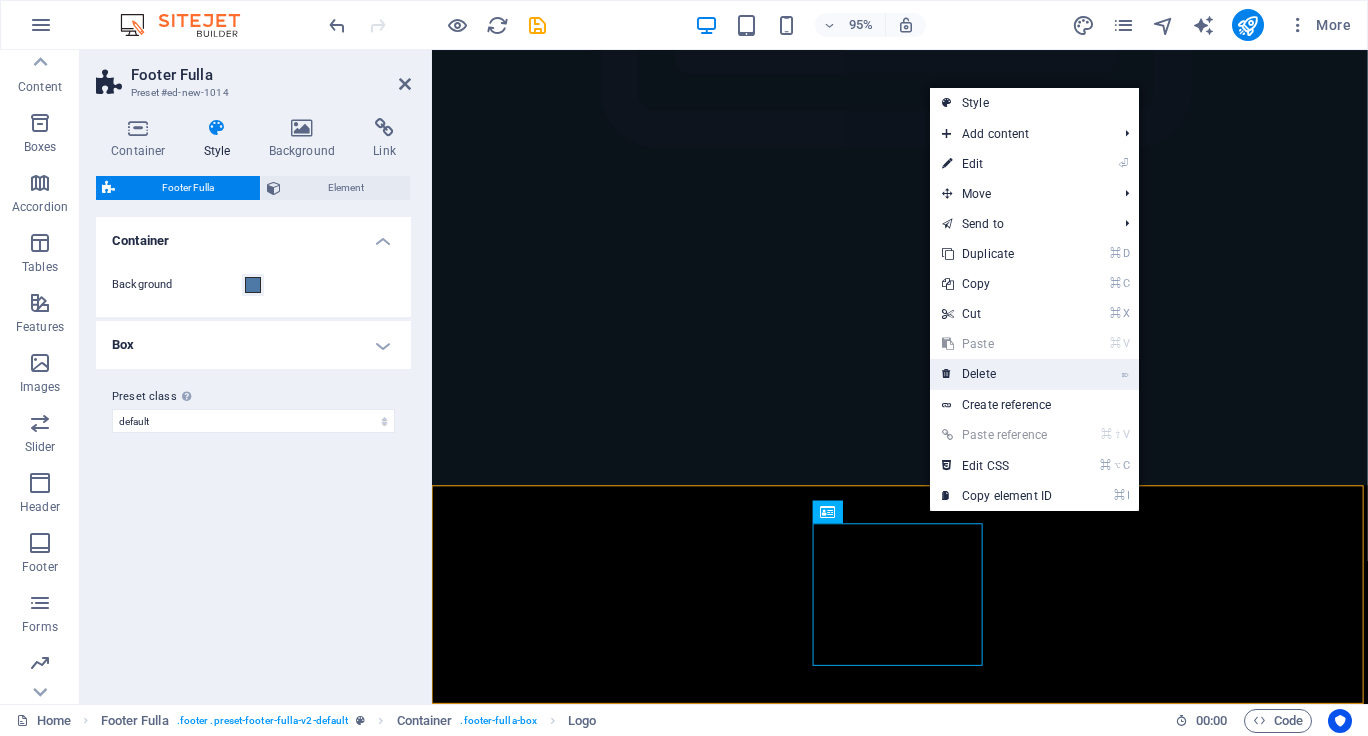 click on "⌦  Delete" at bounding box center (997, 374) 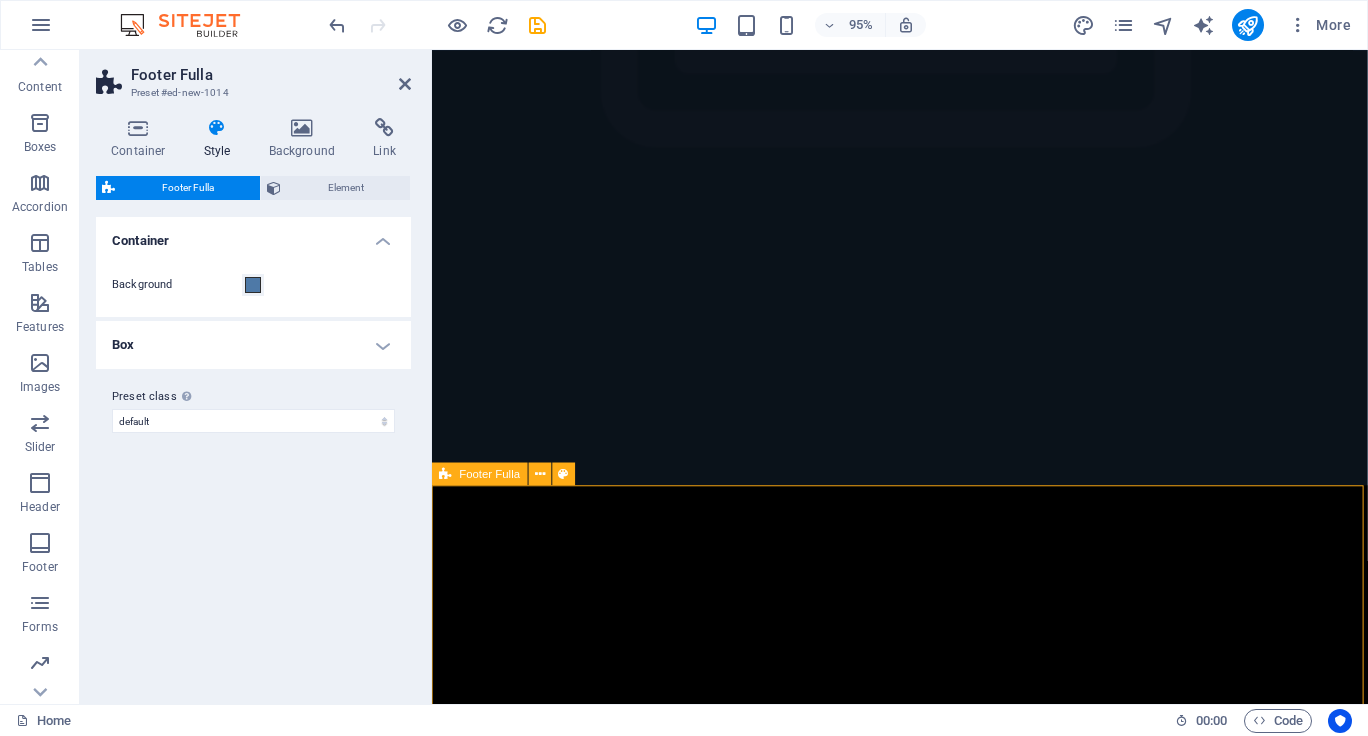 click on "Home About Service Contact Drop content here or  Add elements  Paste clipboard Legal Notice  |  Privacy Policy" at bounding box center [924, 1850] 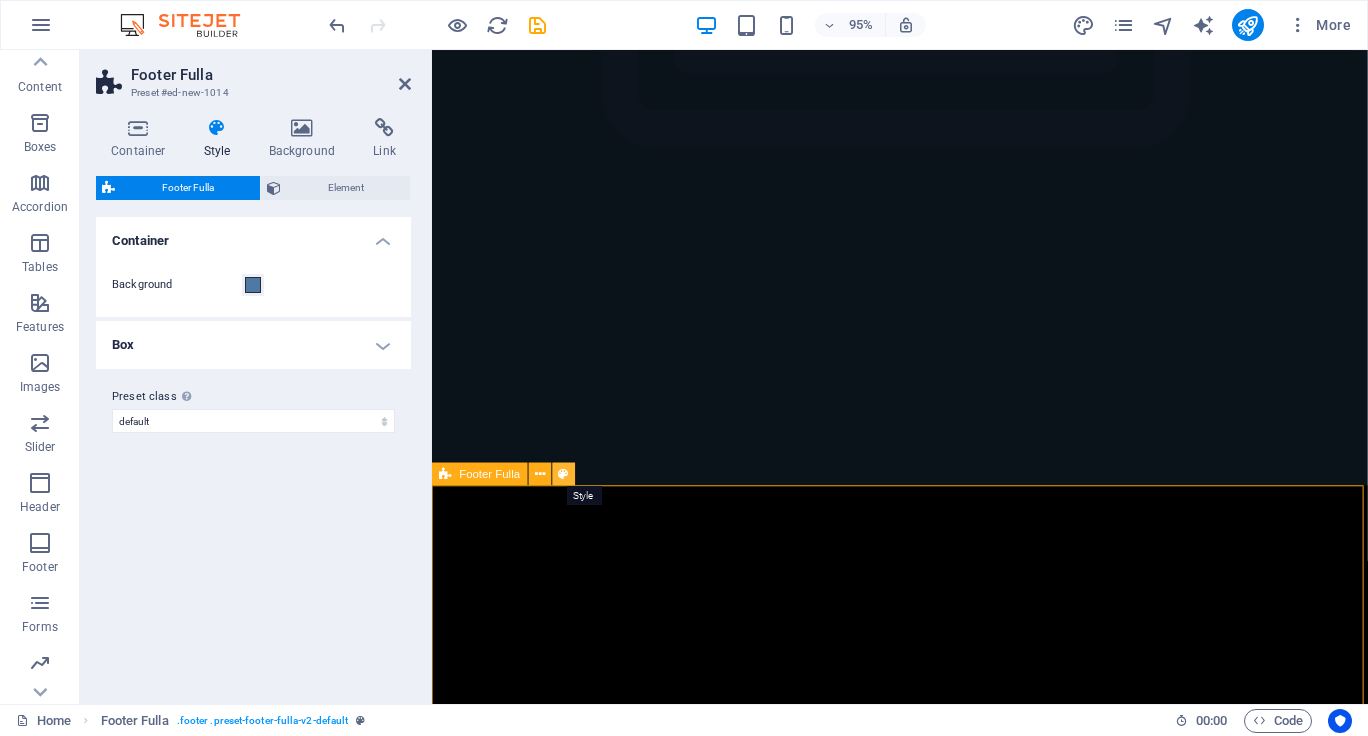 click at bounding box center (564, 474) 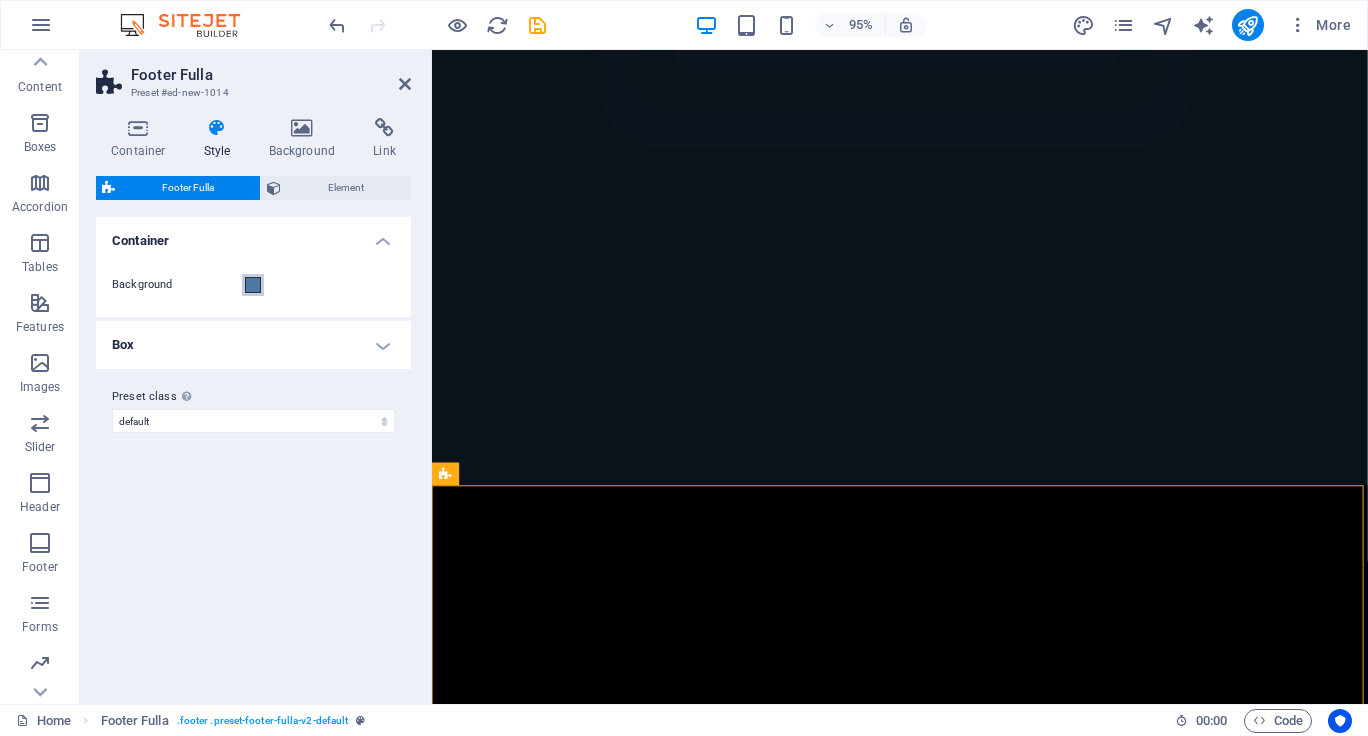 click at bounding box center (253, 285) 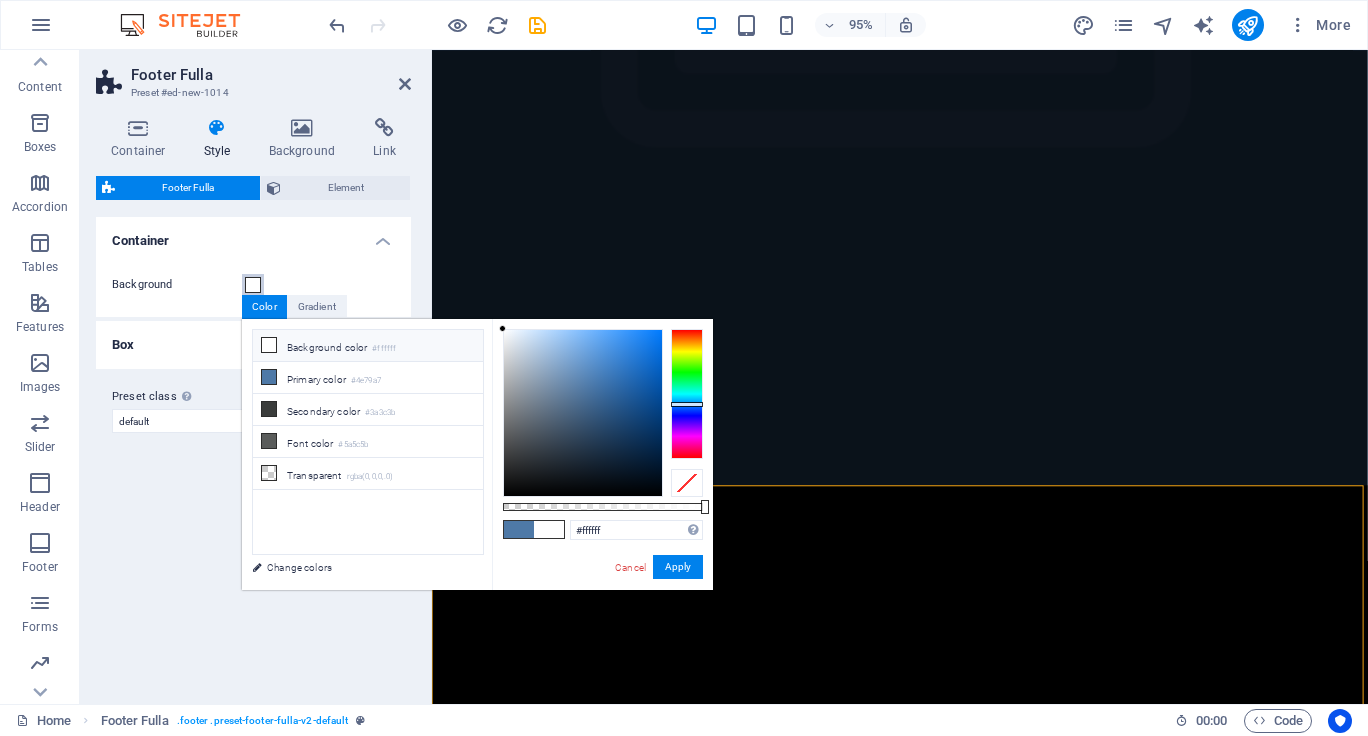 drag, startPoint x: 559, startPoint y: 406, endPoint x: 494, endPoint y: 315, distance: 111.83023 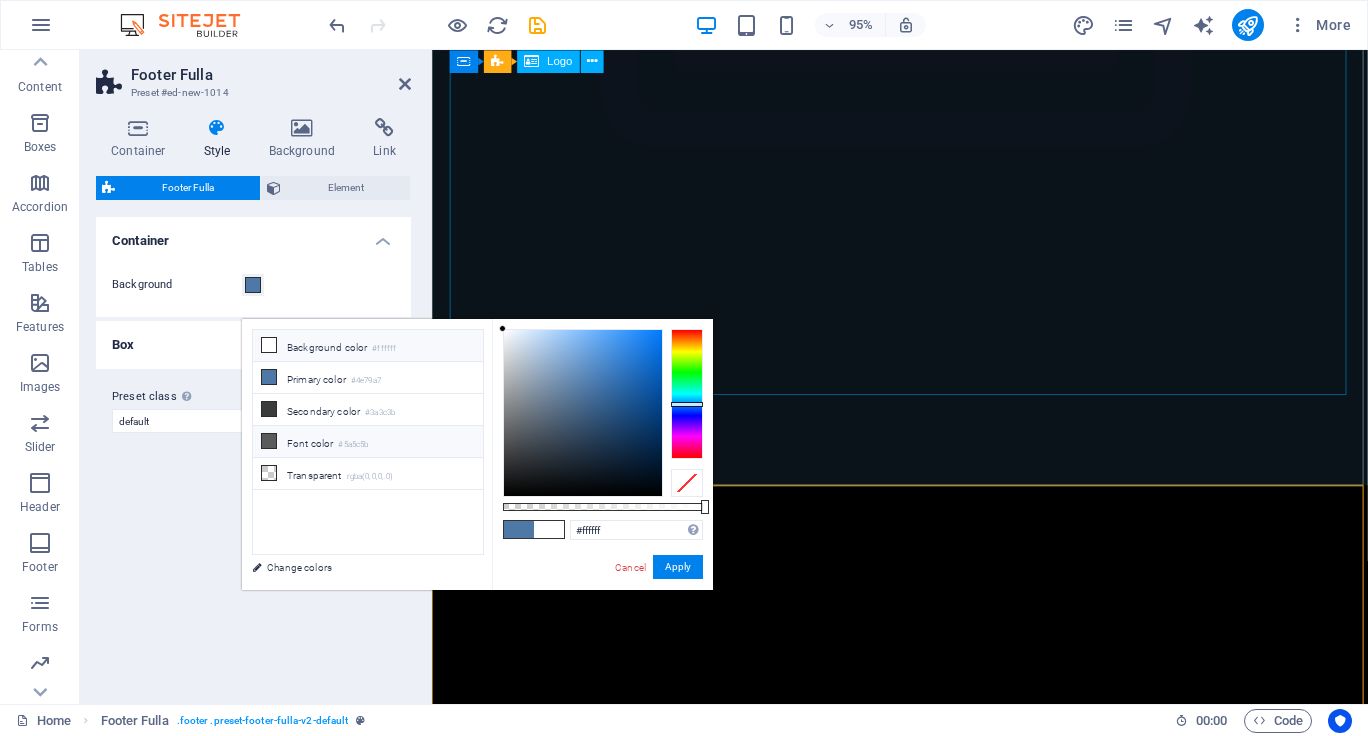 click at bounding box center (269, 441) 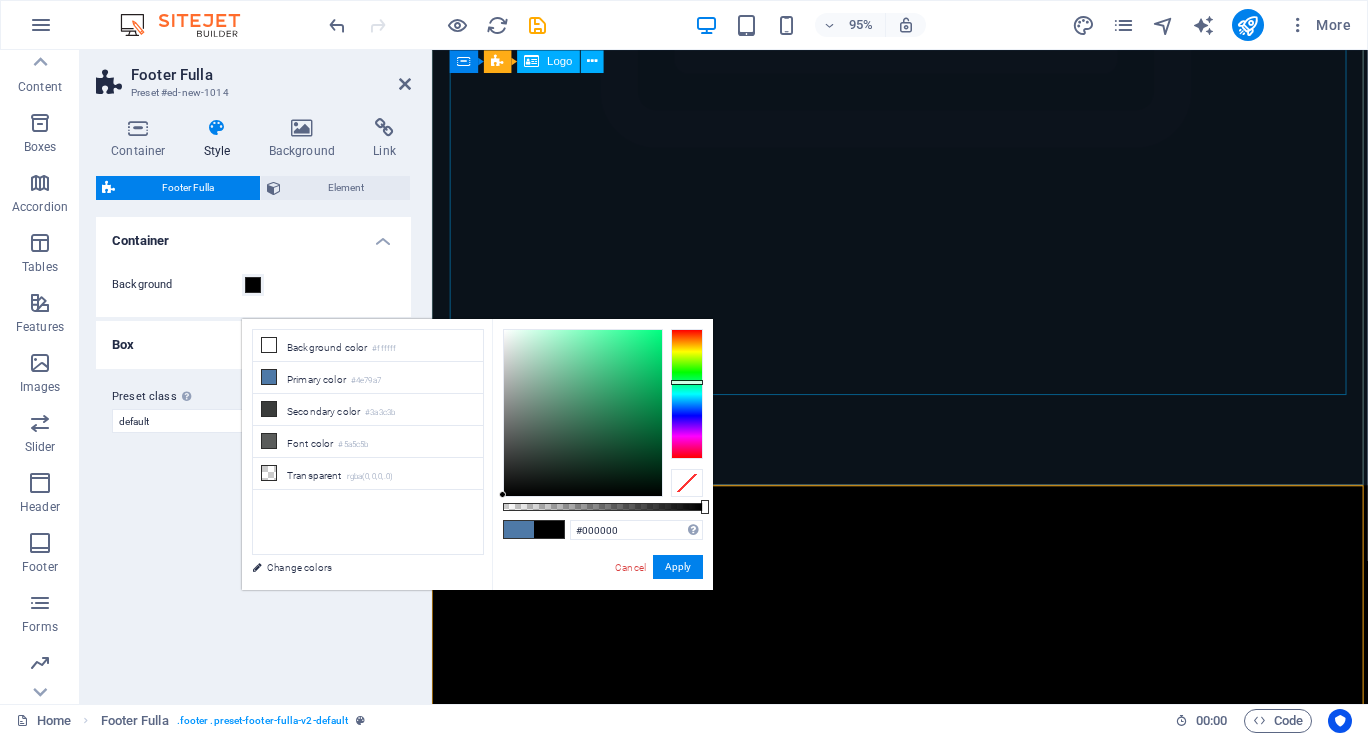 drag, startPoint x: 507, startPoint y: 433, endPoint x: 491, endPoint y: 522, distance: 90.426765 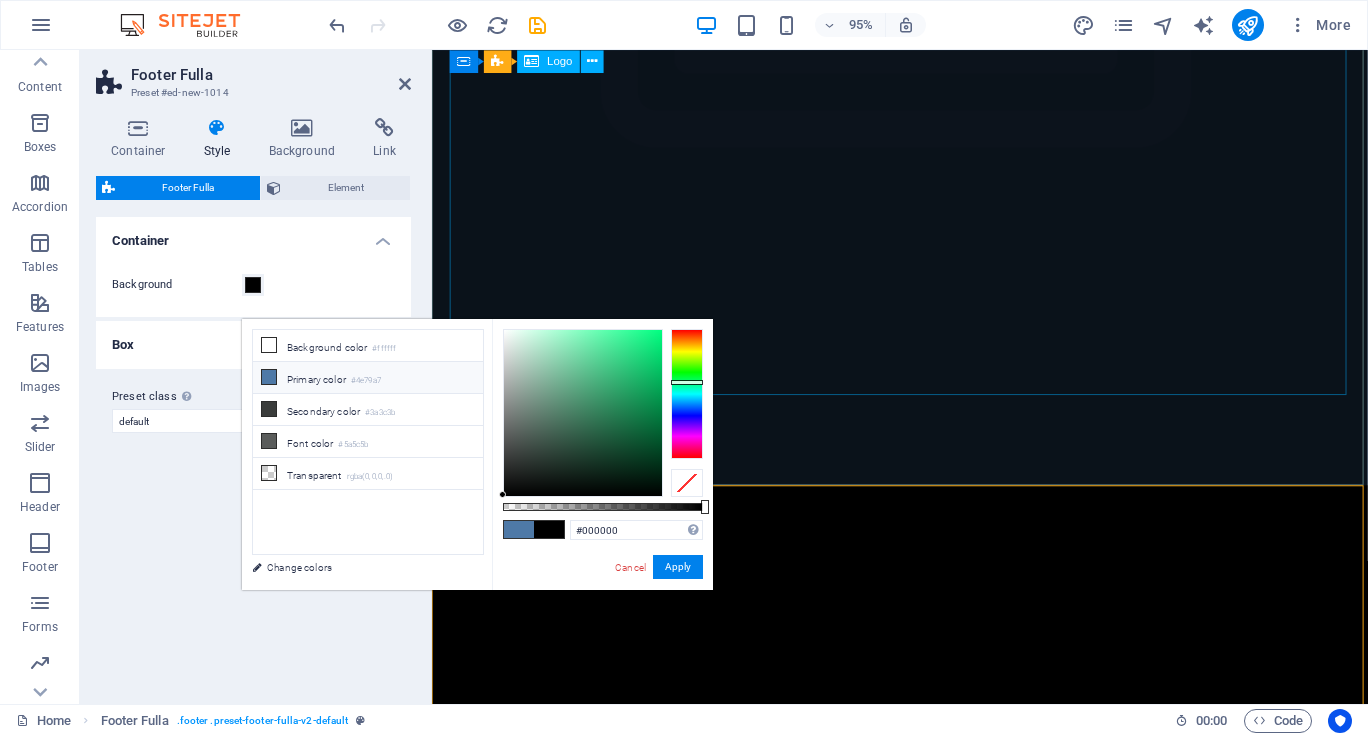 click at bounding box center (269, 377) 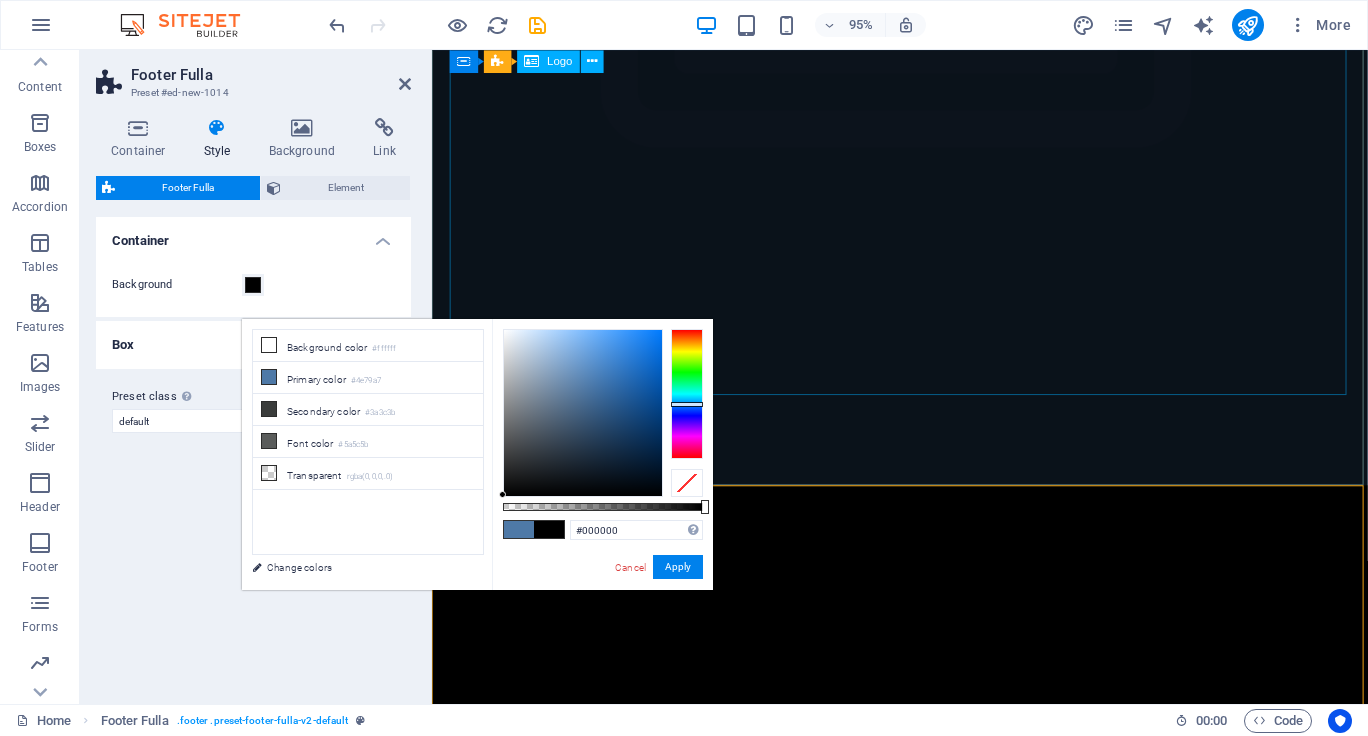 drag, startPoint x: 569, startPoint y: 442, endPoint x: 484, endPoint y: 517, distance: 113.35784 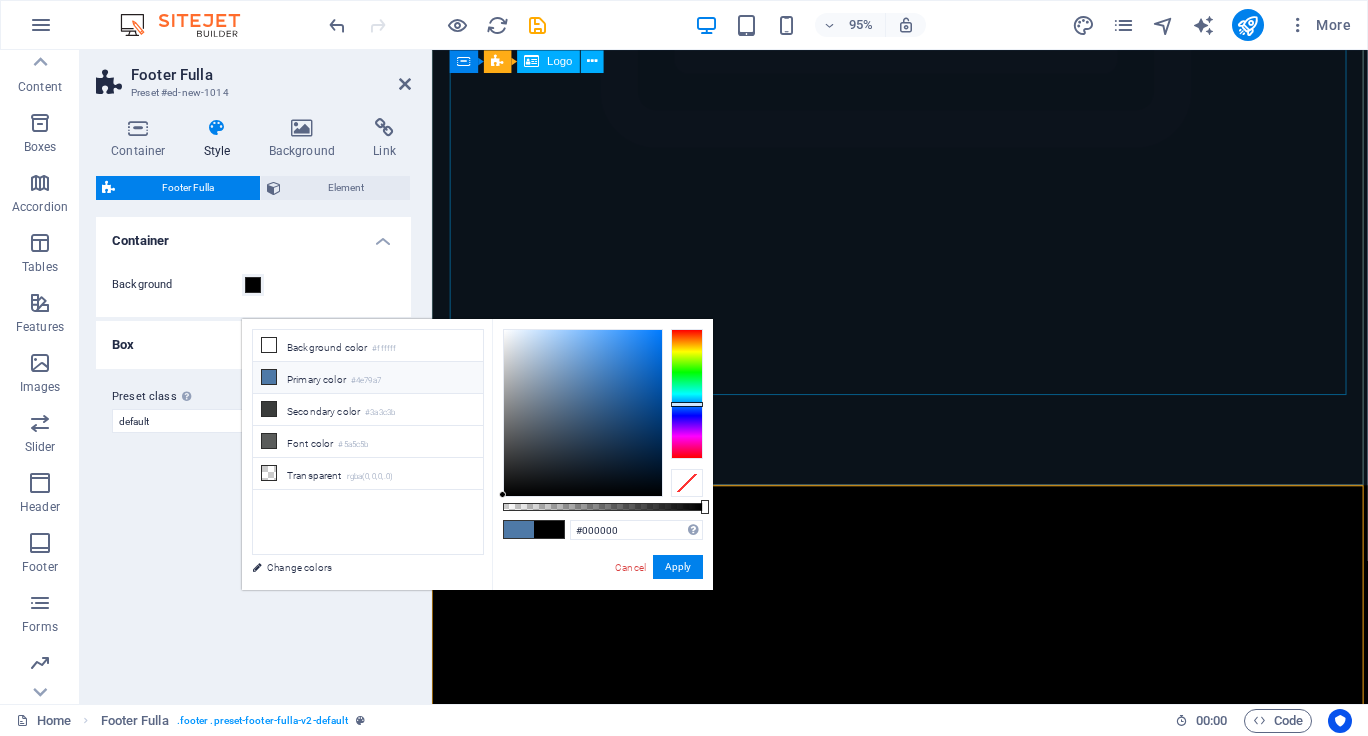 click at bounding box center (269, 377) 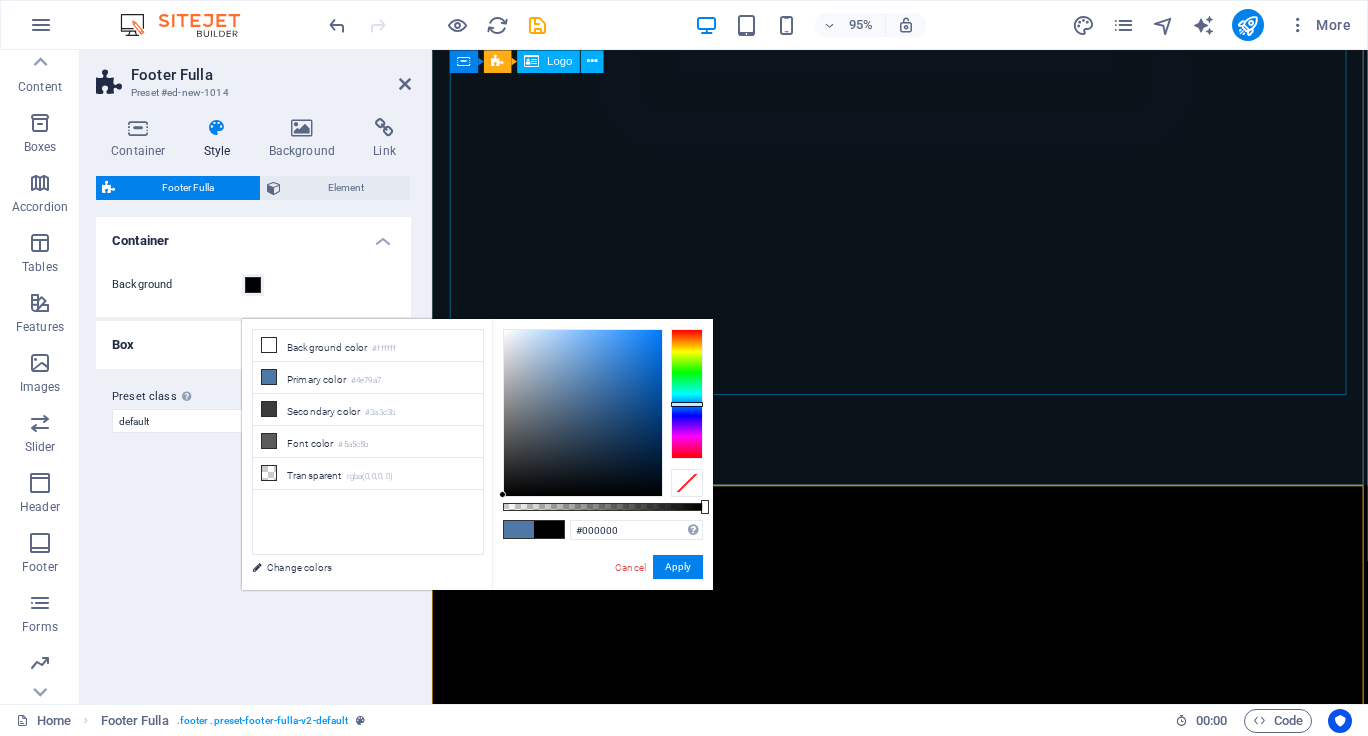 drag, startPoint x: 590, startPoint y: 398, endPoint x: 478, endPoint y: 513, distance: 160.52725 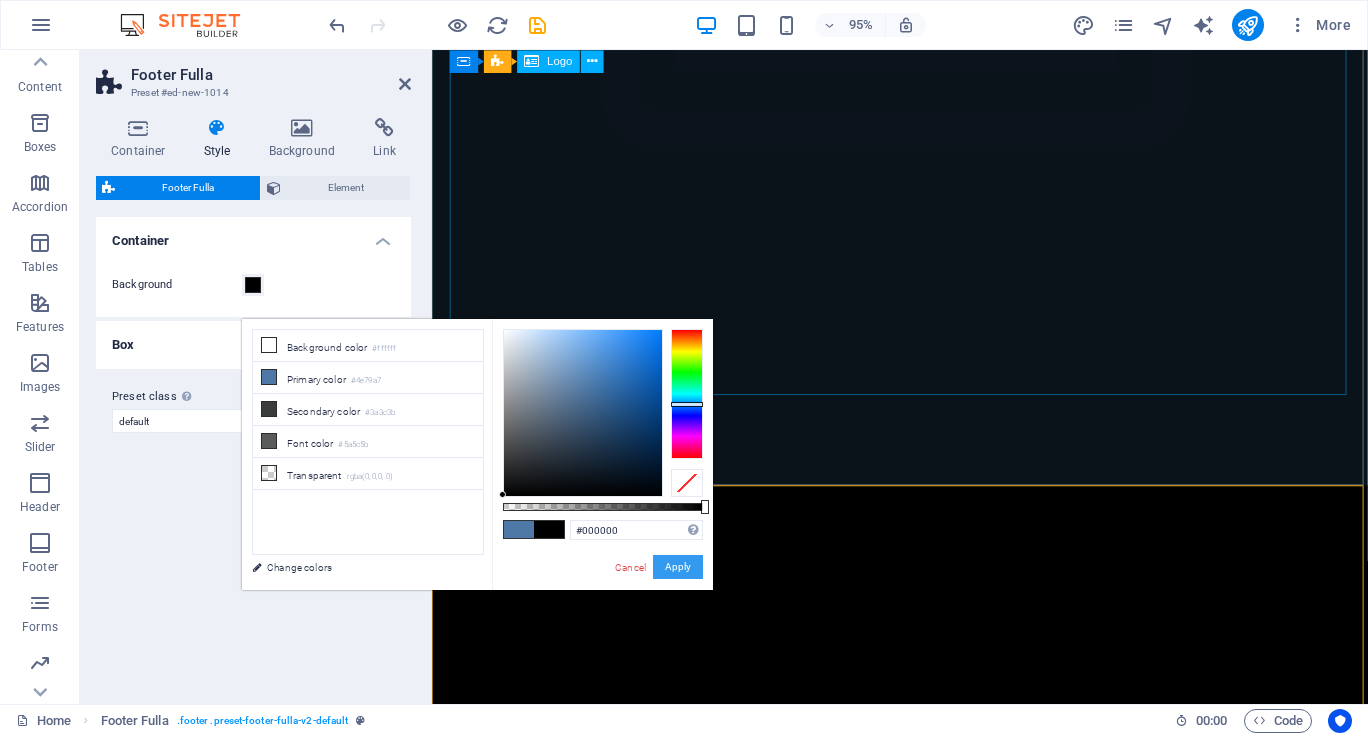 click on "Apply" at bounding box center (678, 567) 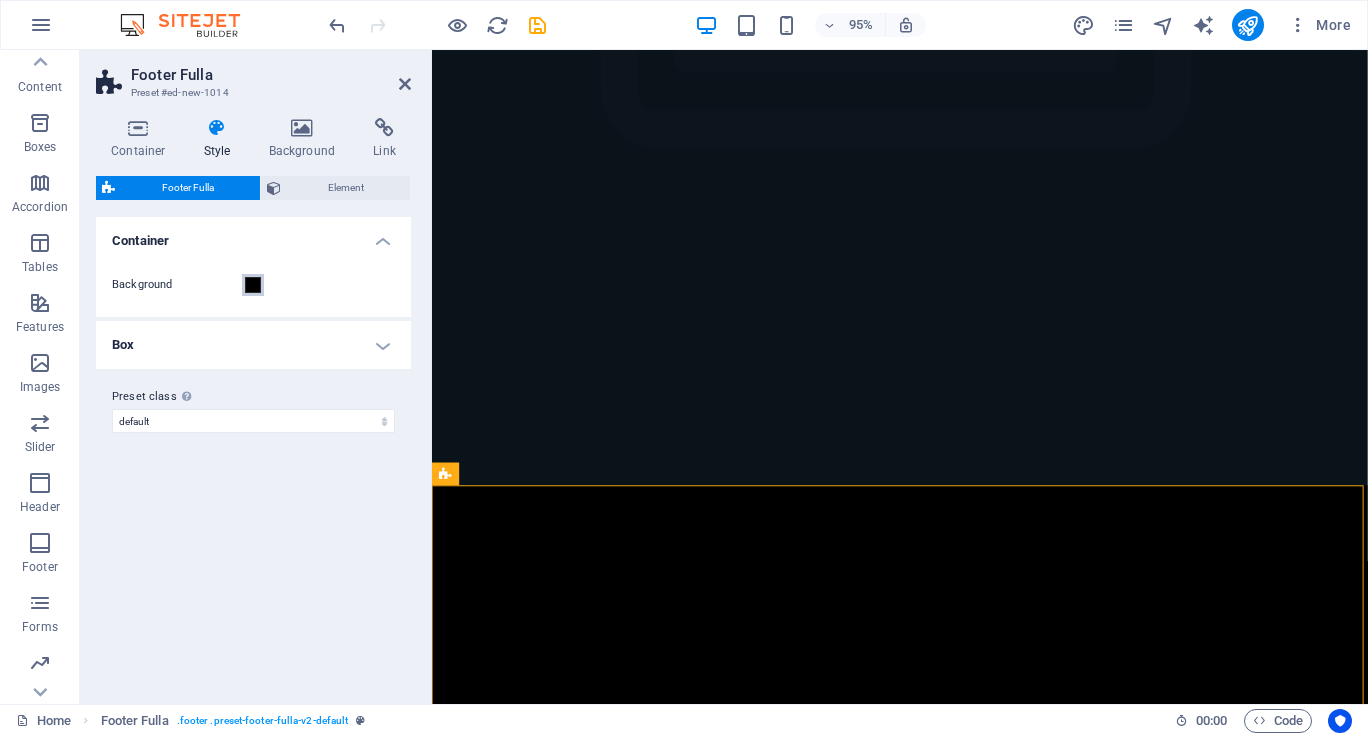 click at bounding box center (253, 285) 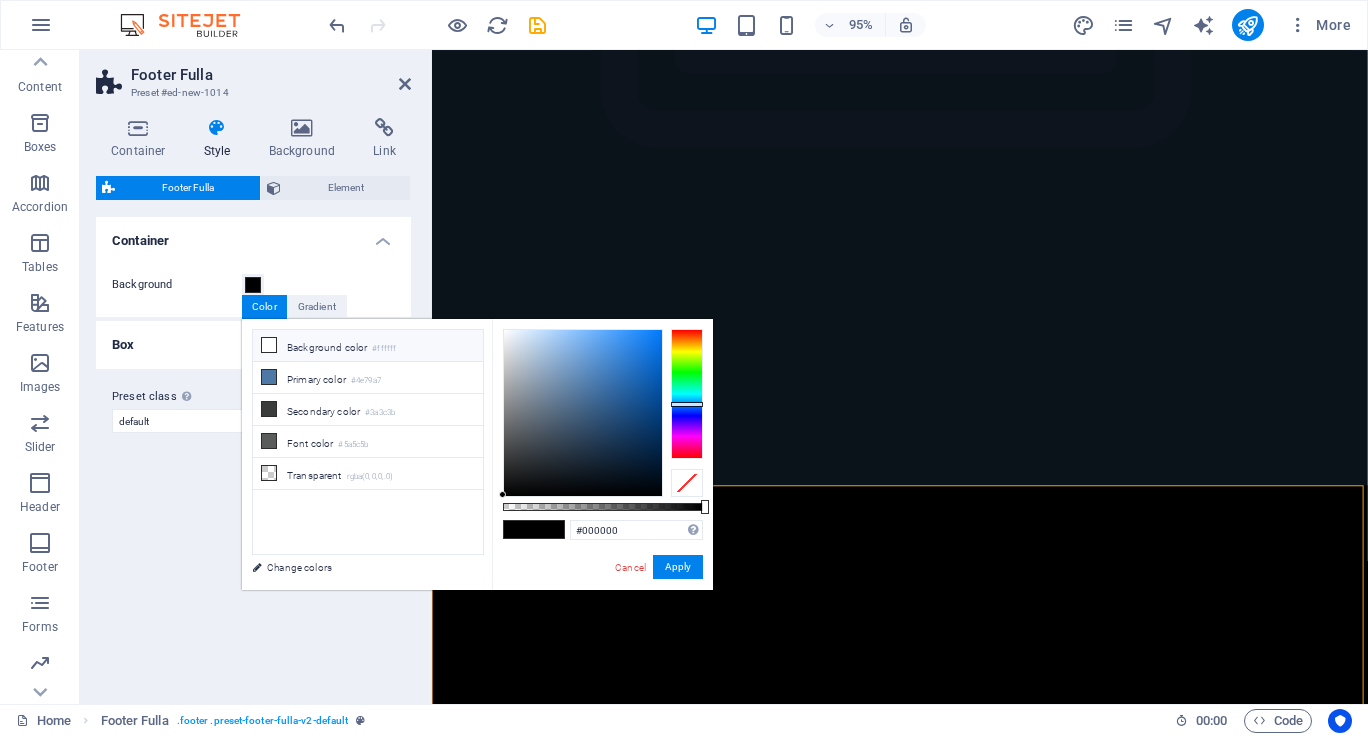 click on "Background color
#ffffff" at bounding box center [368, 346] 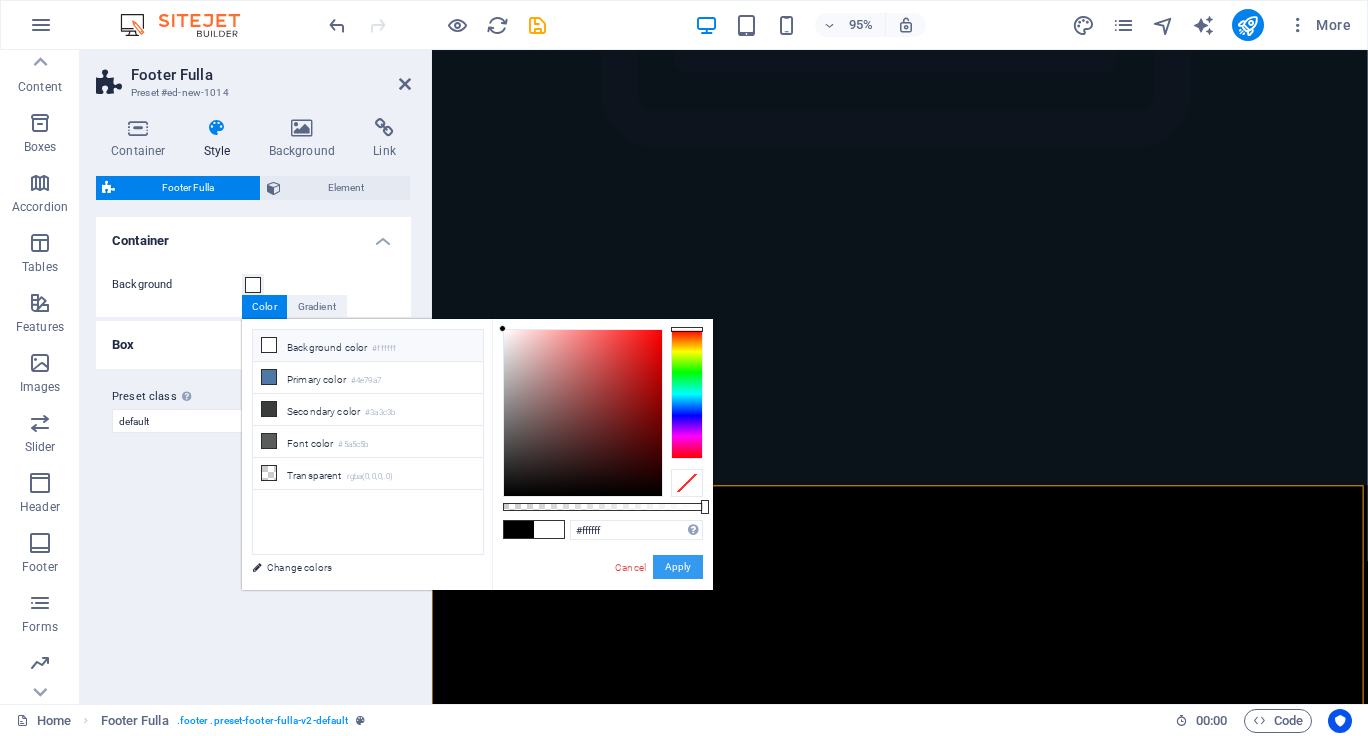click on "Apply" at bounding box center [678, 567] 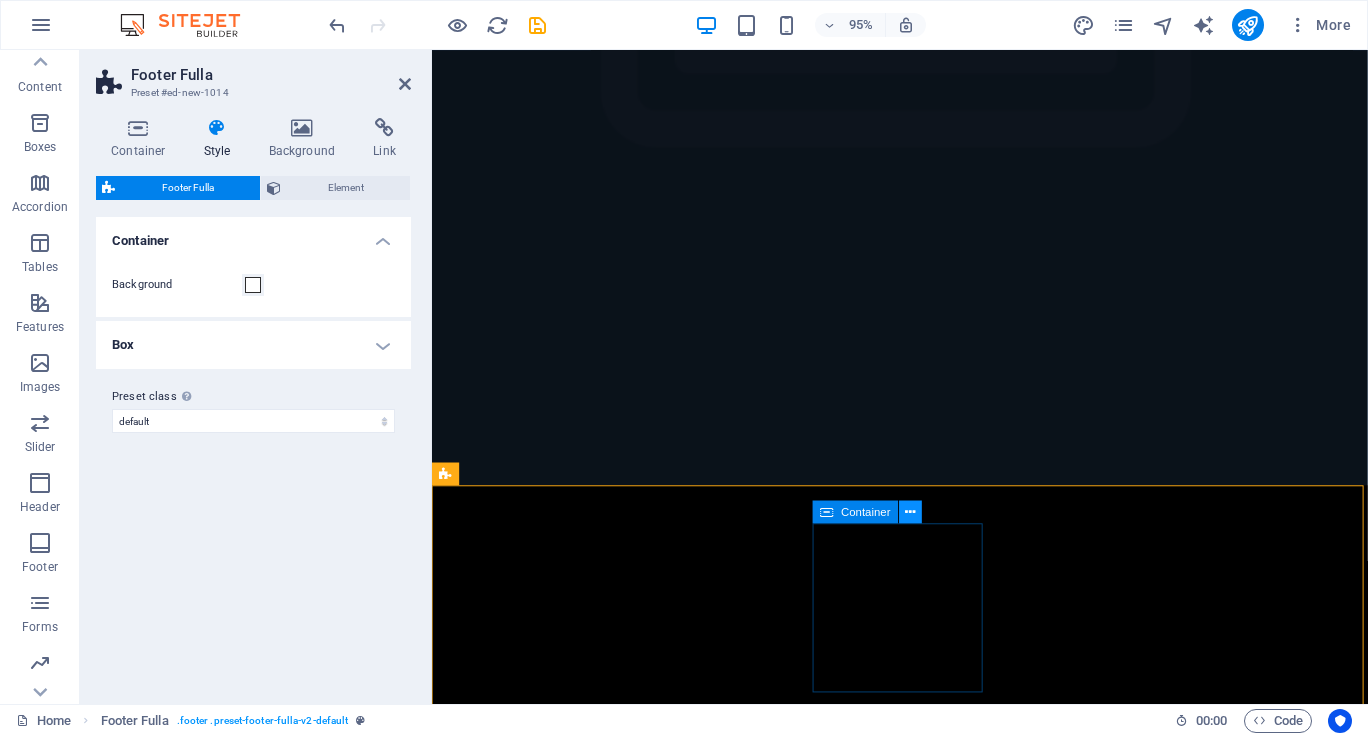 click at bounding box center [911, 512] 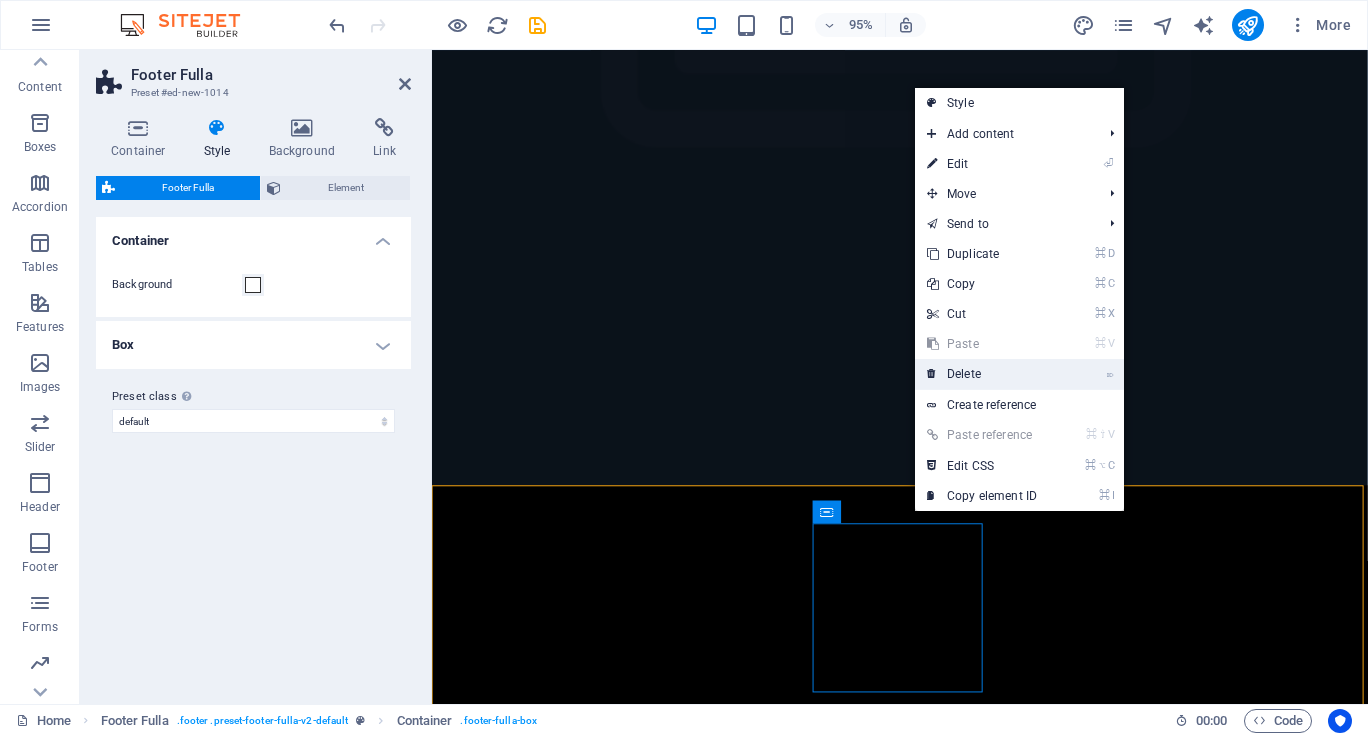 click on "⌦  Delete" at bounding box center [982, 374] 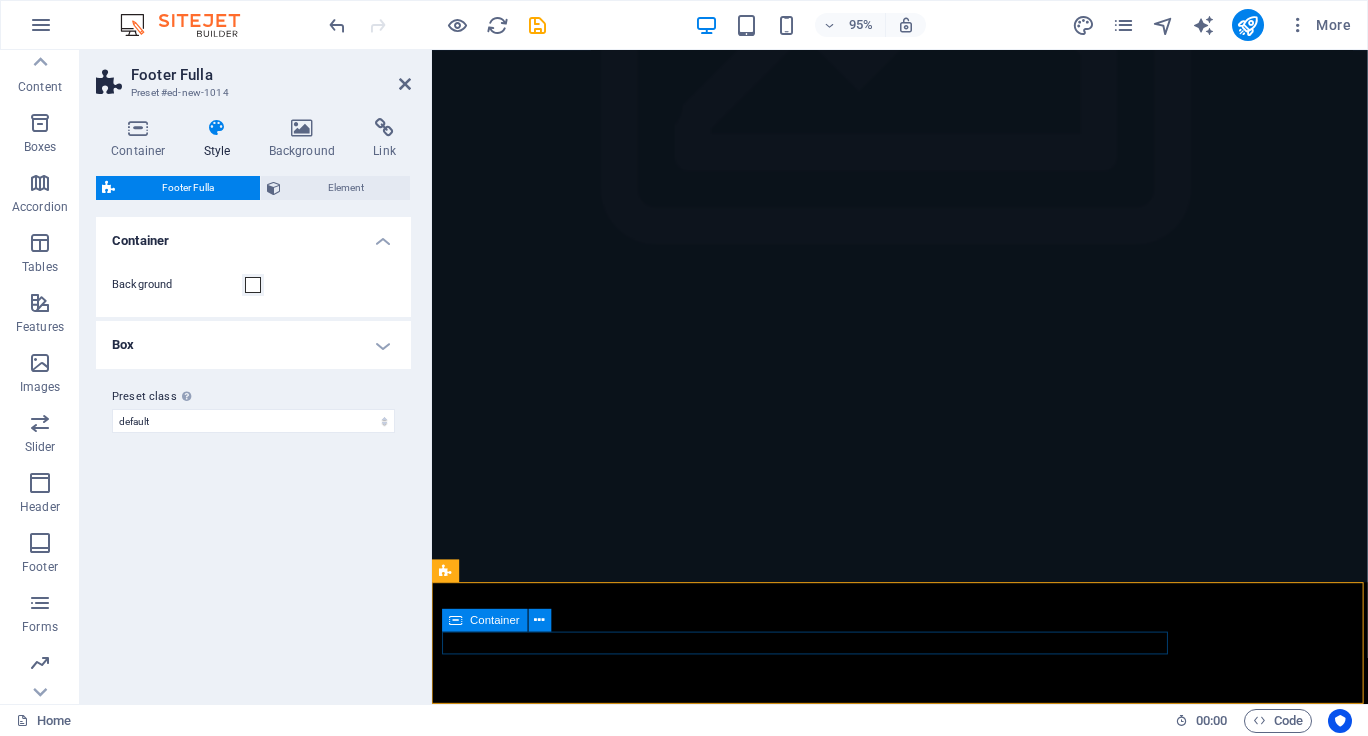 click on "Home About Service Contact" at bounding box center (925, 1861) 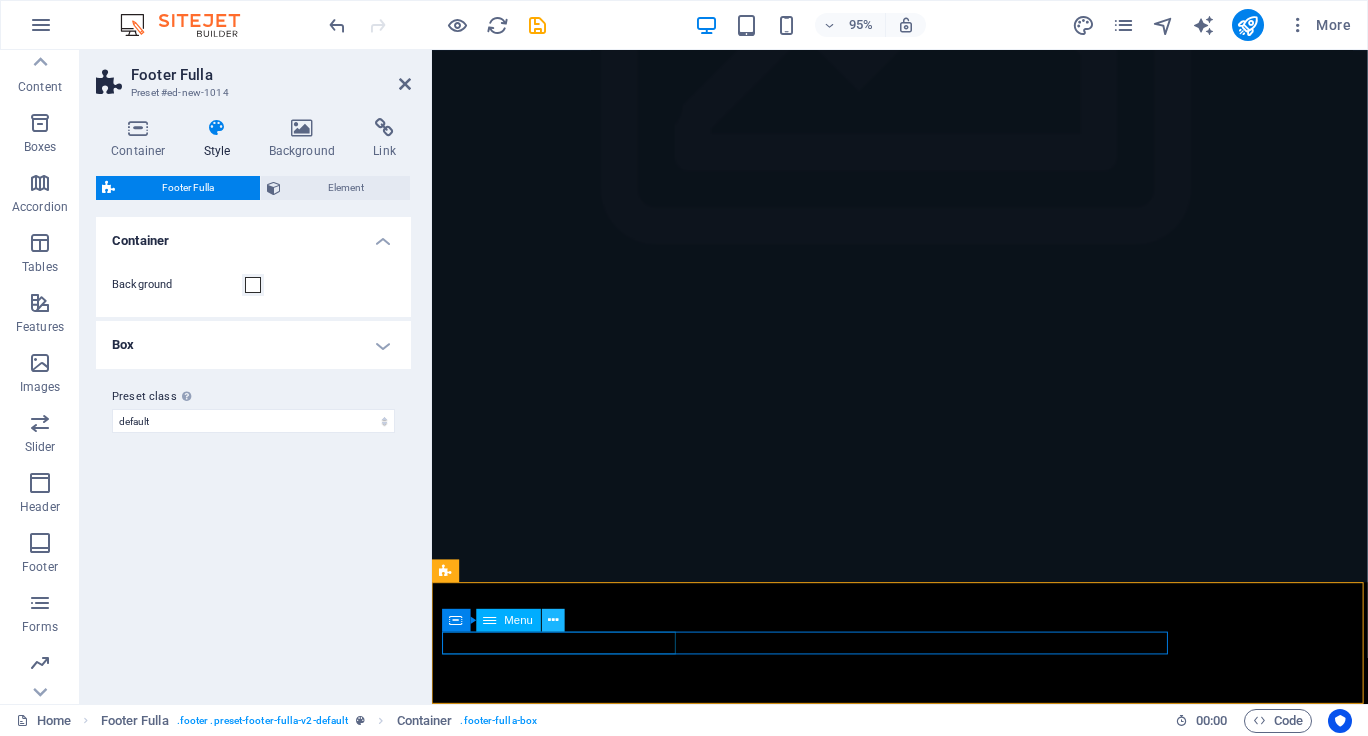 click at bounding box center (553, 620) 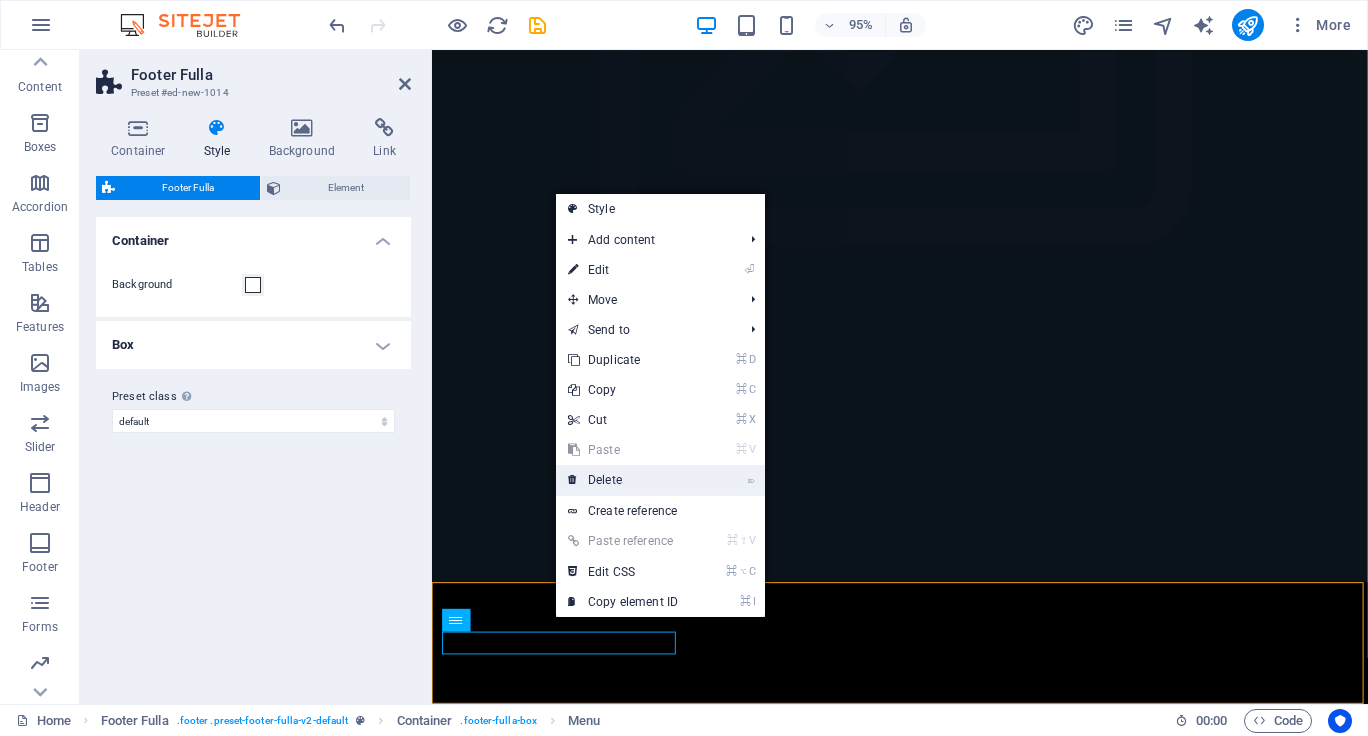 click on "⌦  Delete" at bounding box center [623, 480] 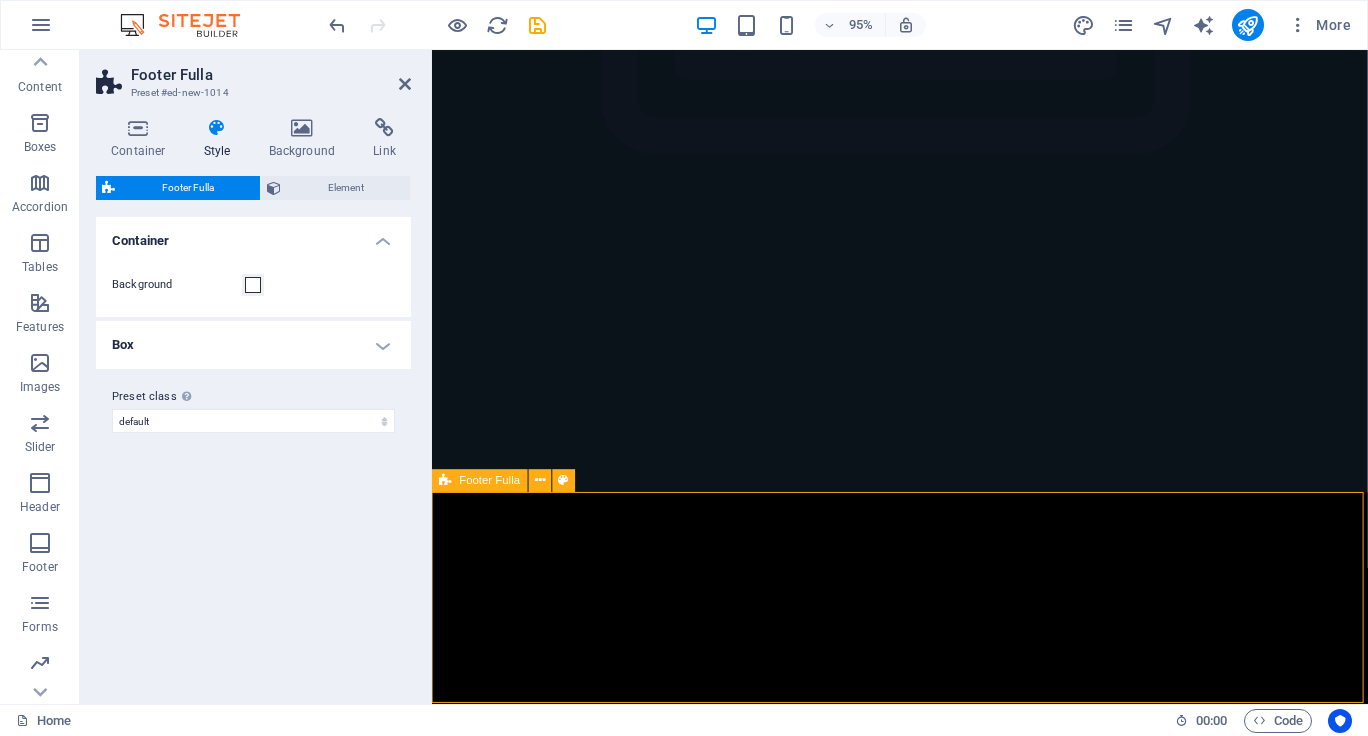 scroll, scrollTop: 653, scrollLeft: 0, axis: vertical 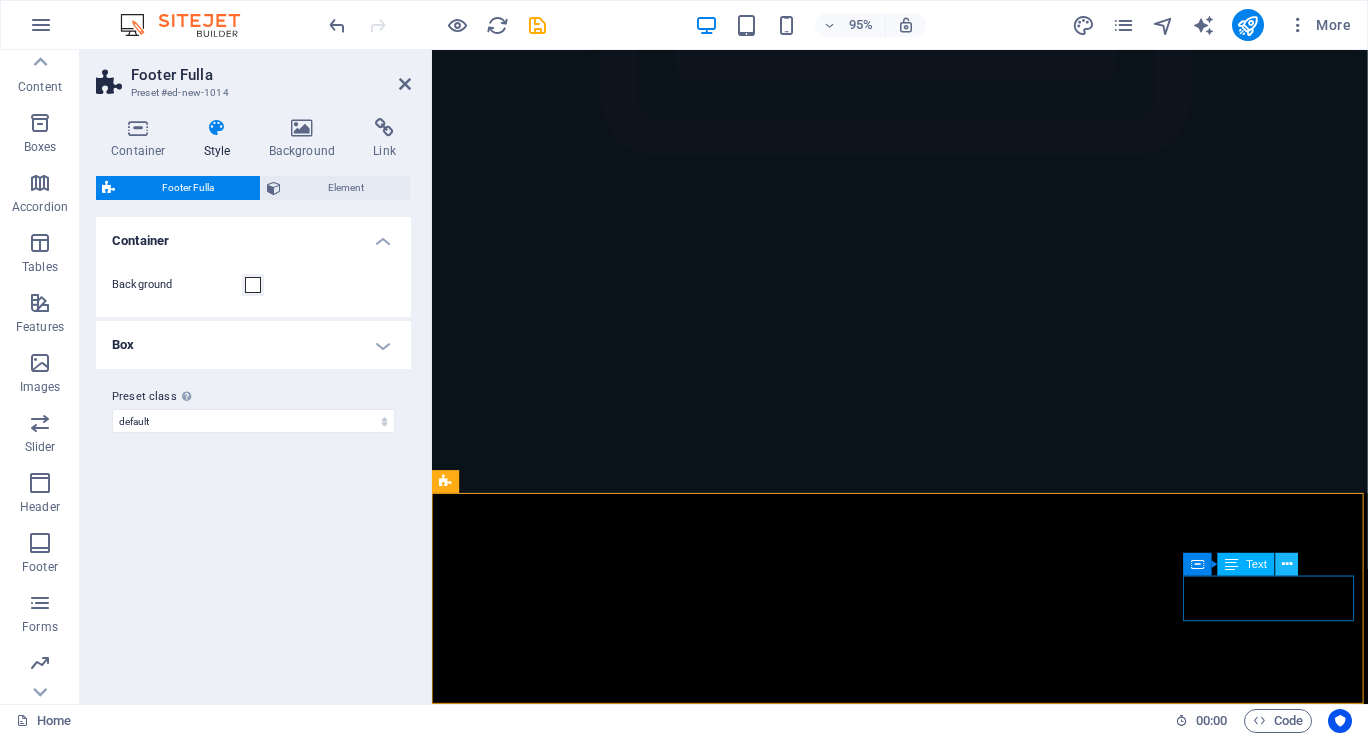click at bounding box center [1287, 564] 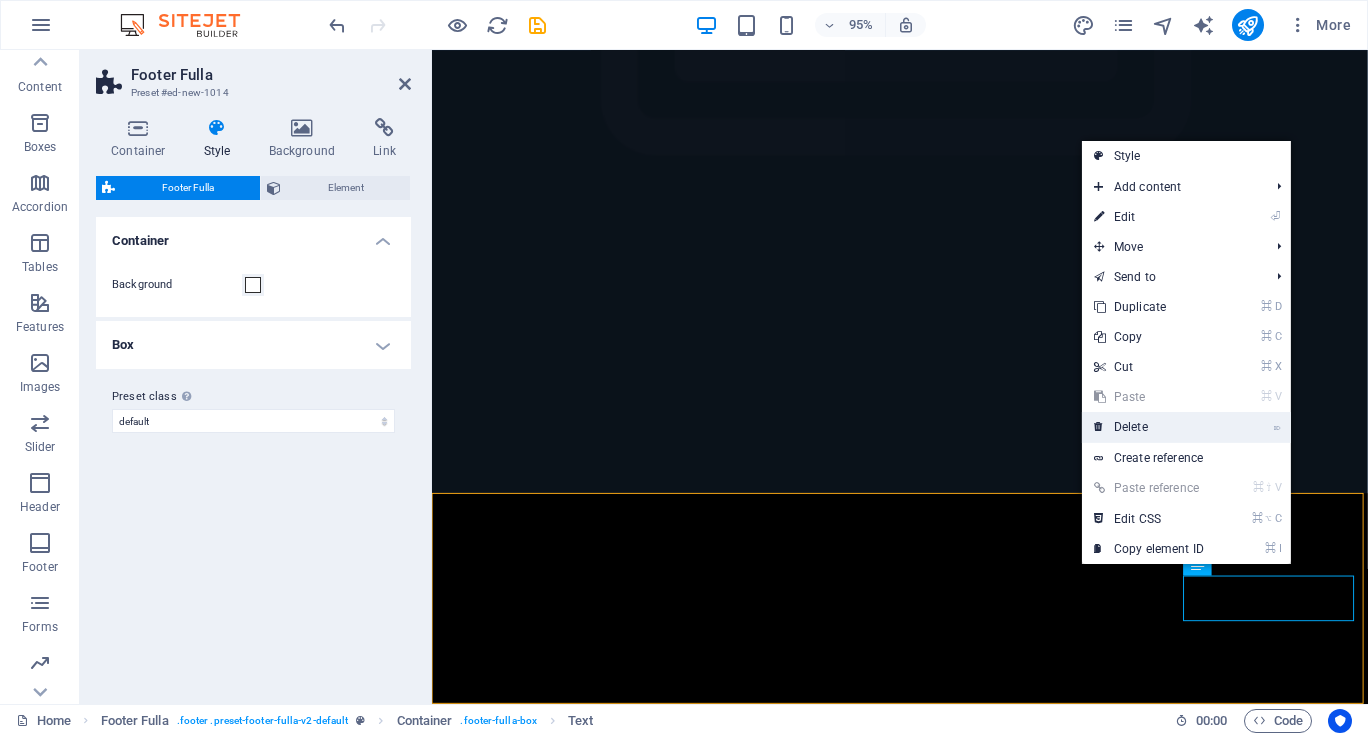 click on "⌦  Delete" at bounding box center [1149, 427] 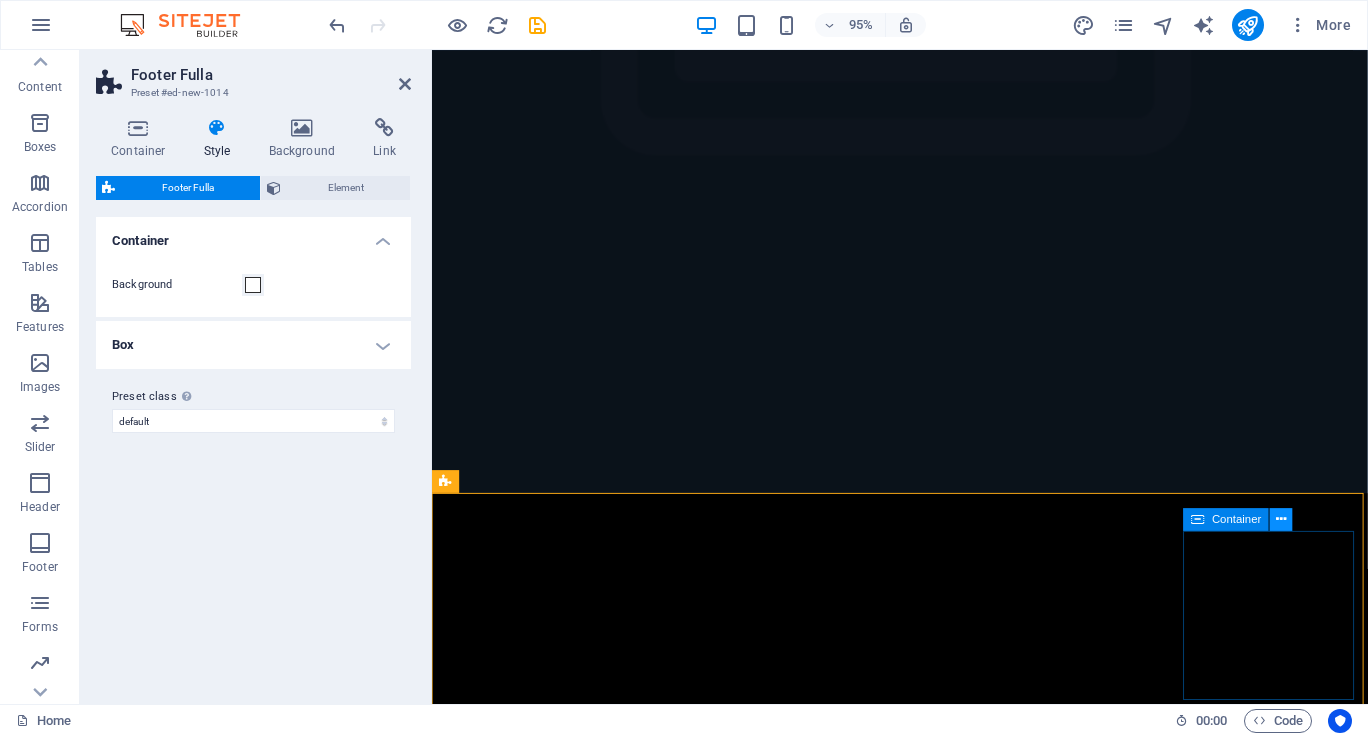 click at bounding box center (1281, 519) 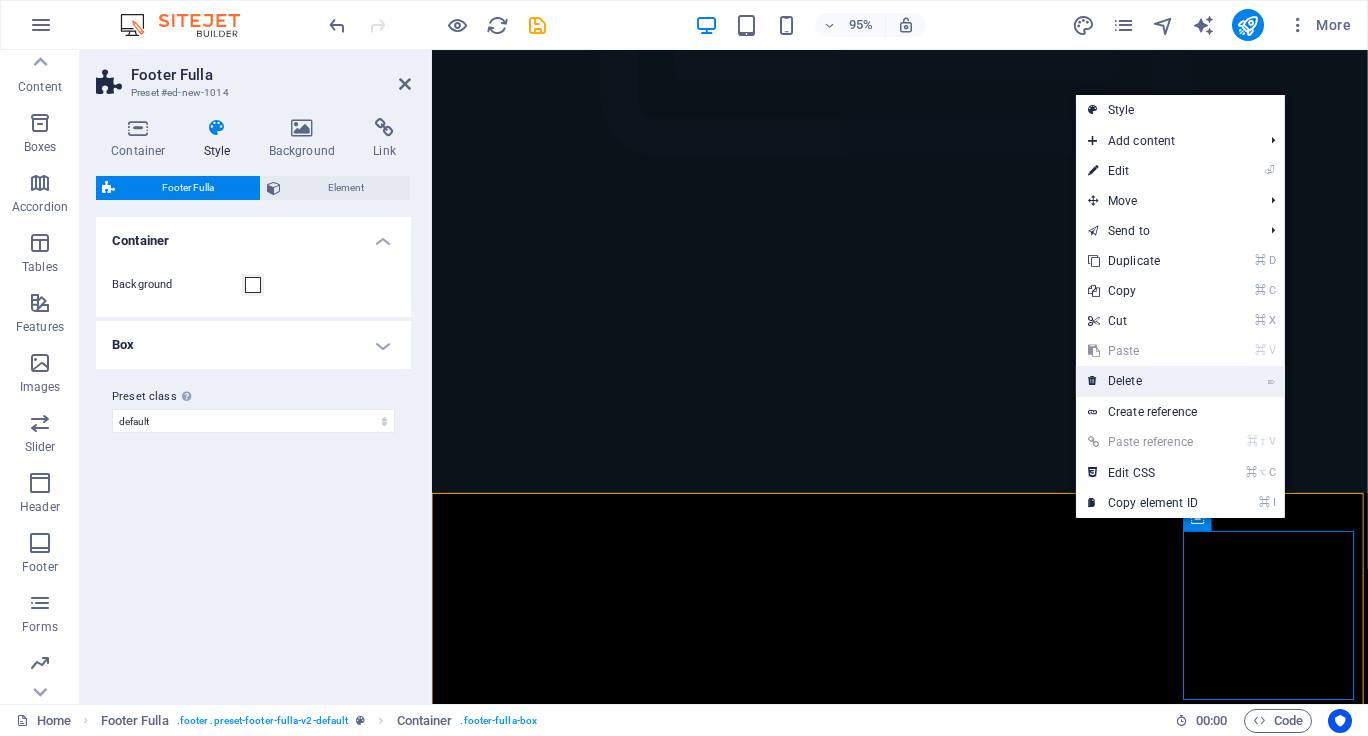 click on "⌦  Delete" at bounding box center (1143, 381) 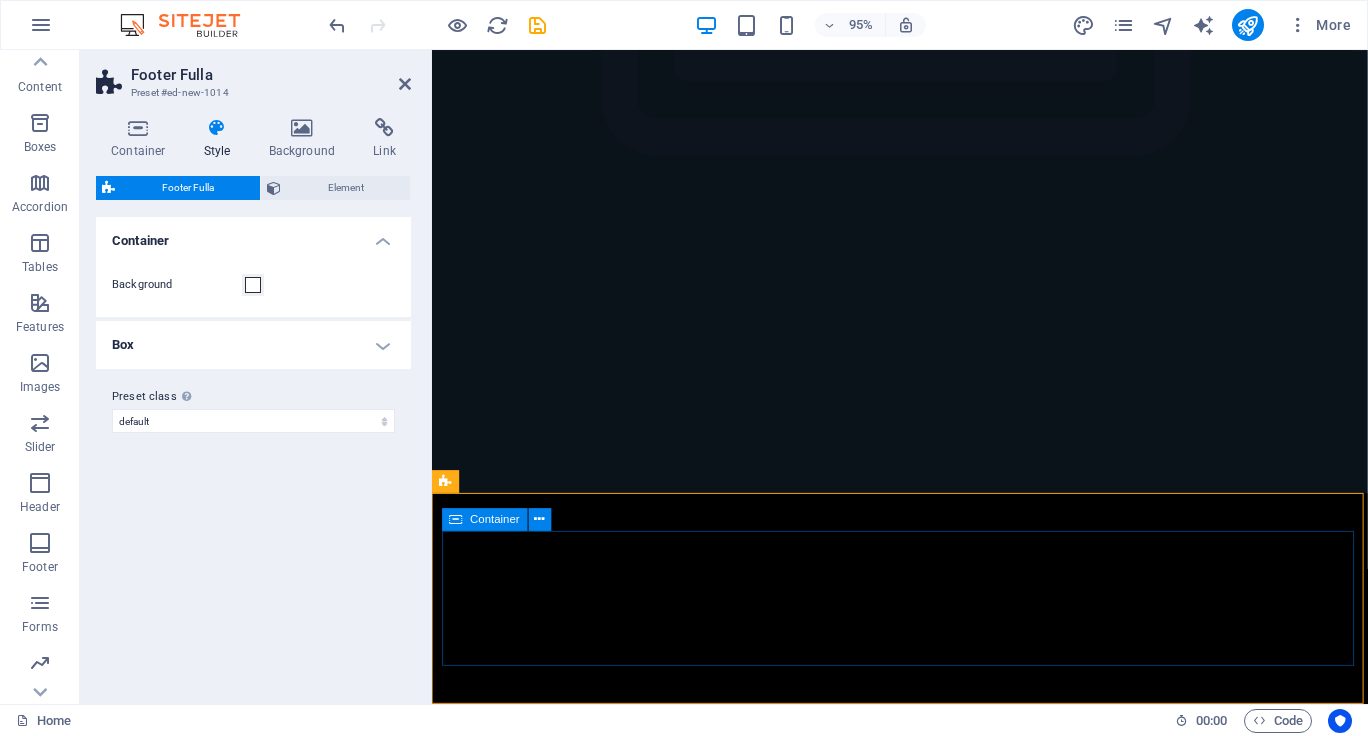 click on "Add elements" at bounding box center (865, 1856) 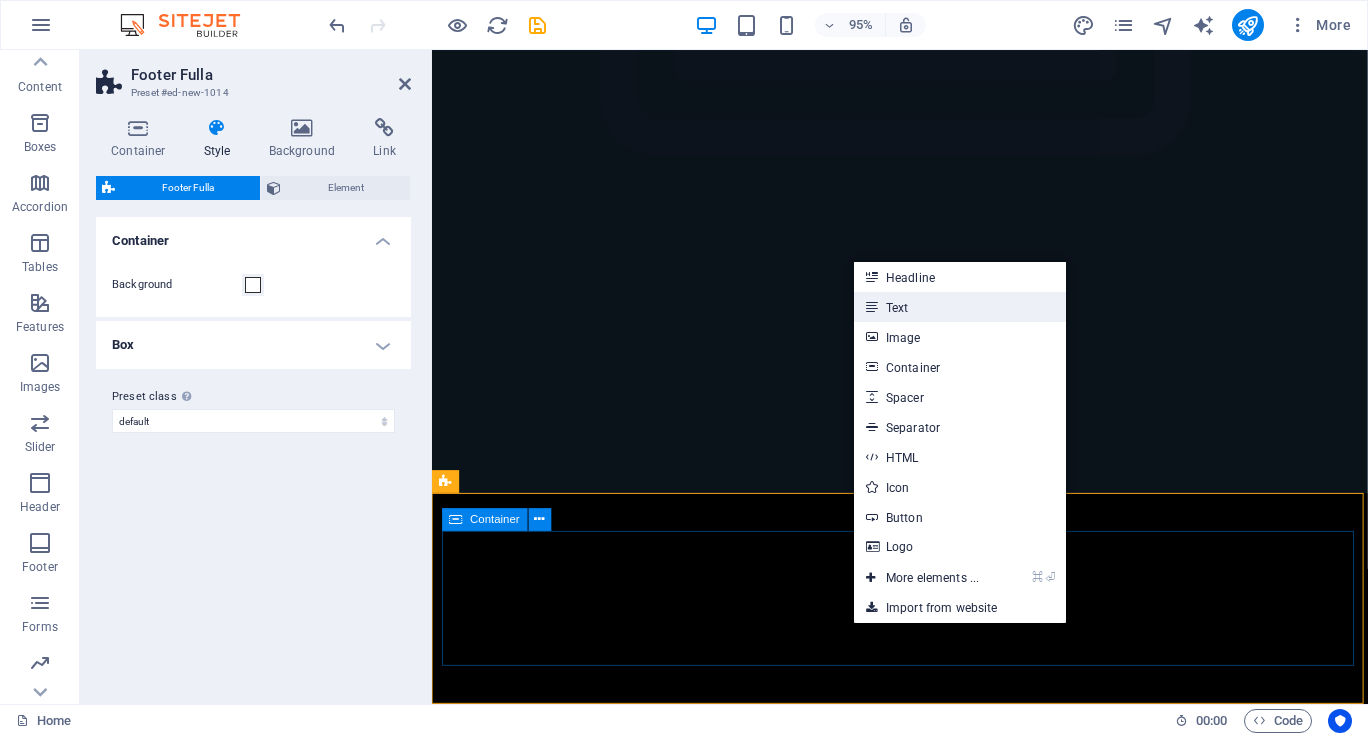 click on "Text" at bounding box center [960, 307] 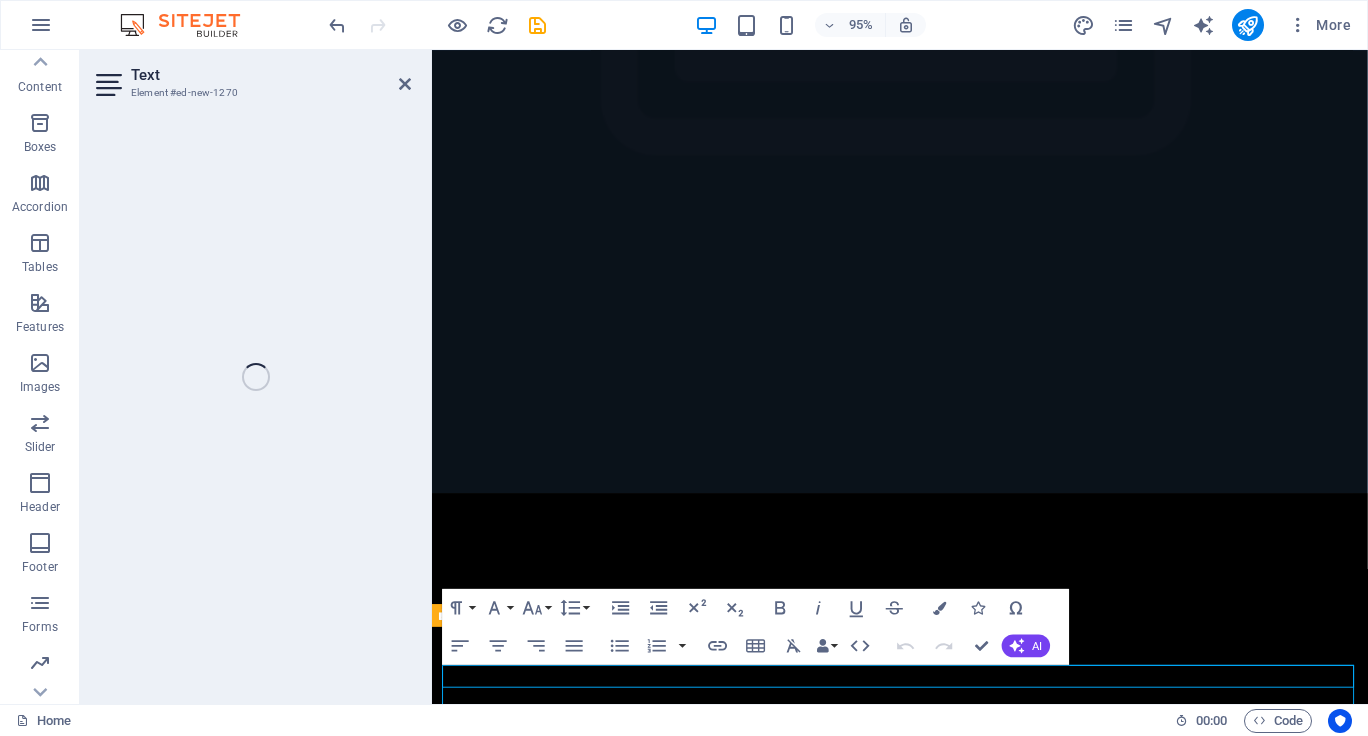 scroll, scrollTop: 535, scrollLeft: 0, axis: vertical 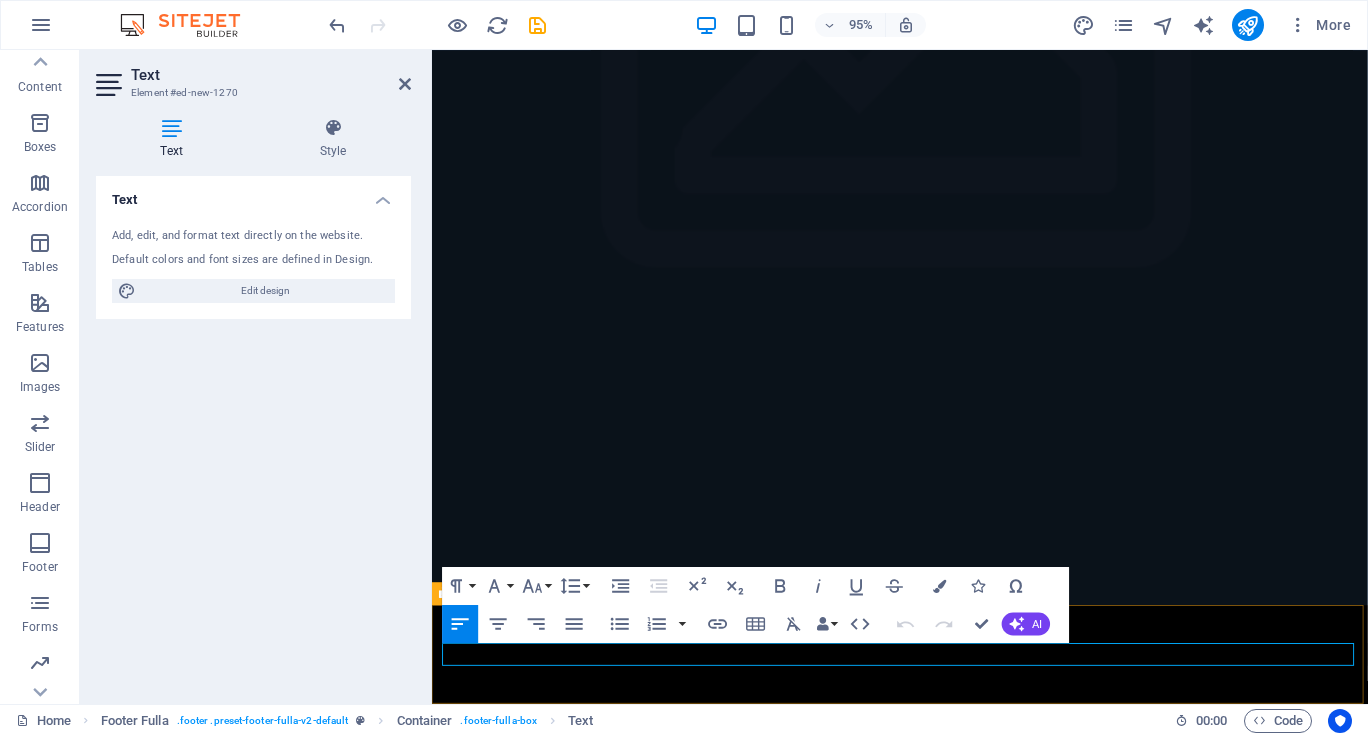 type 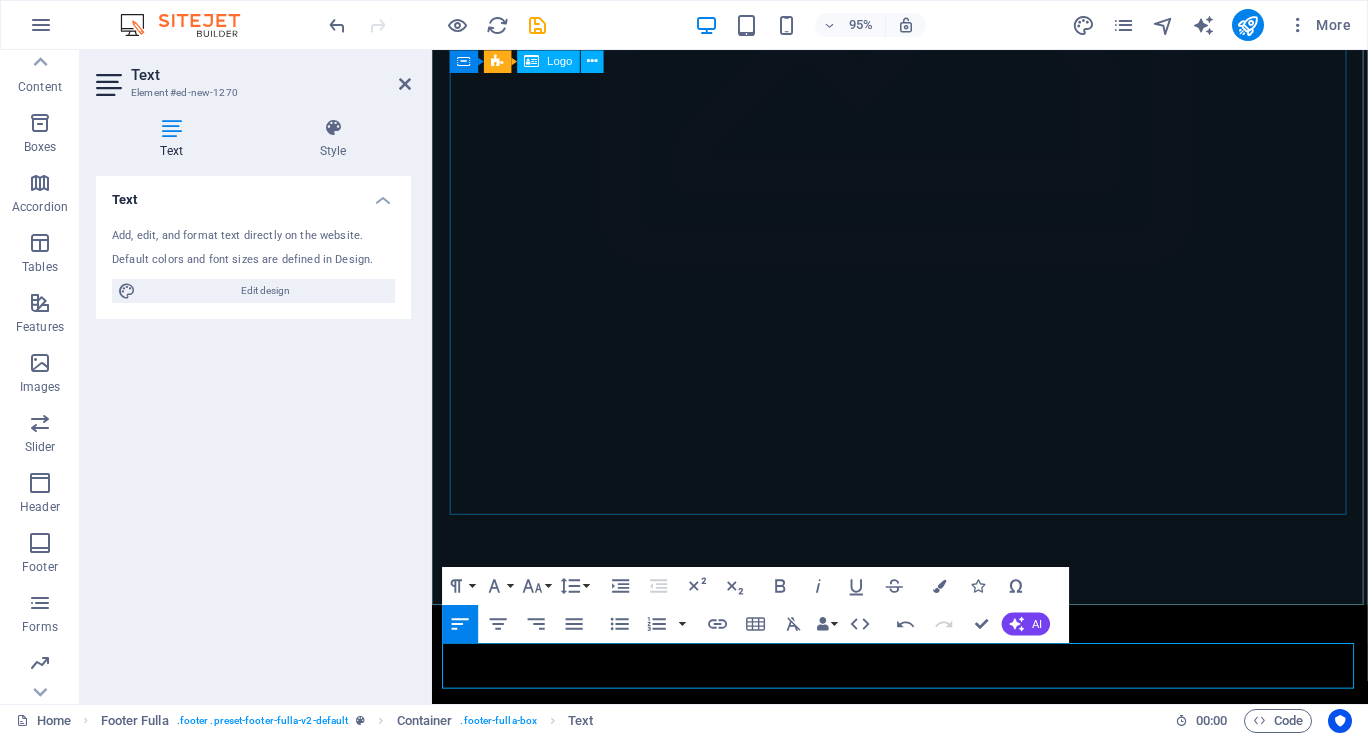 click at bounding box center [925, 1226] 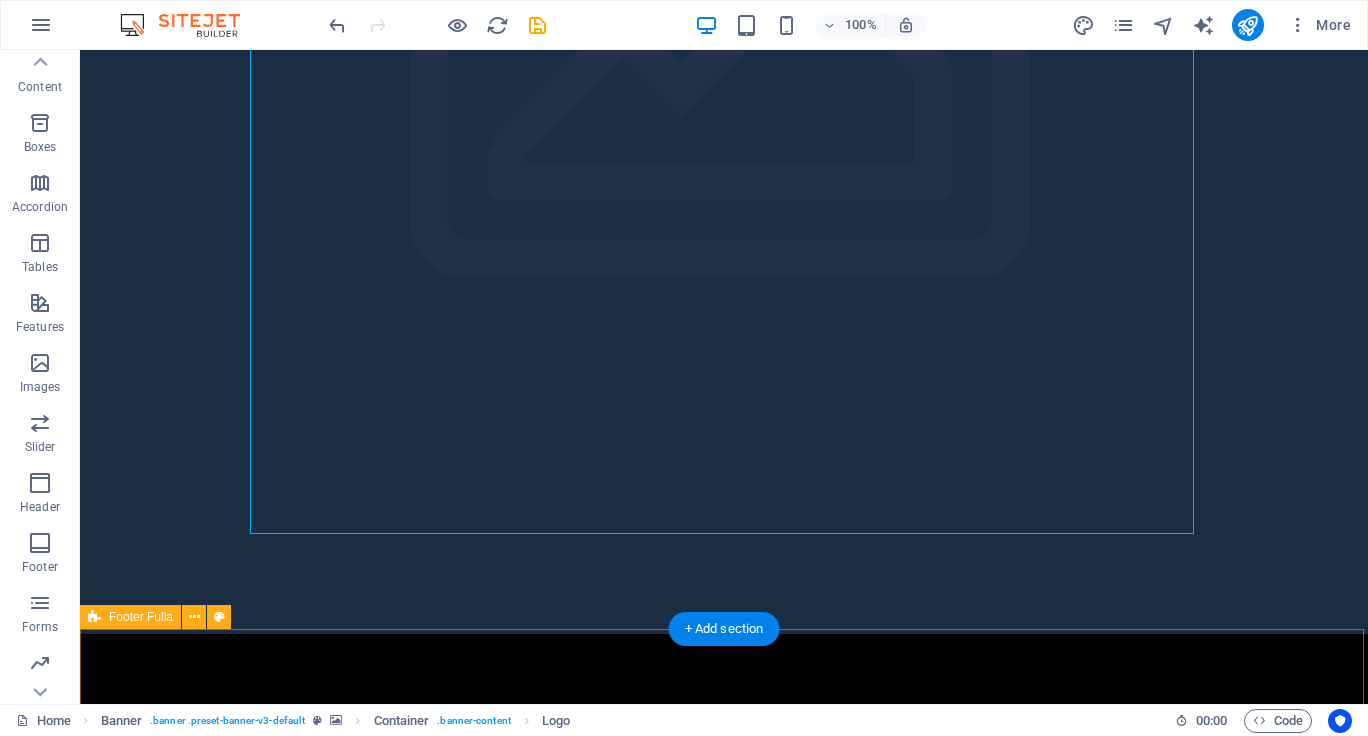 scroll, scrollTop: 590, scrollLeft: 0, axis: vertical 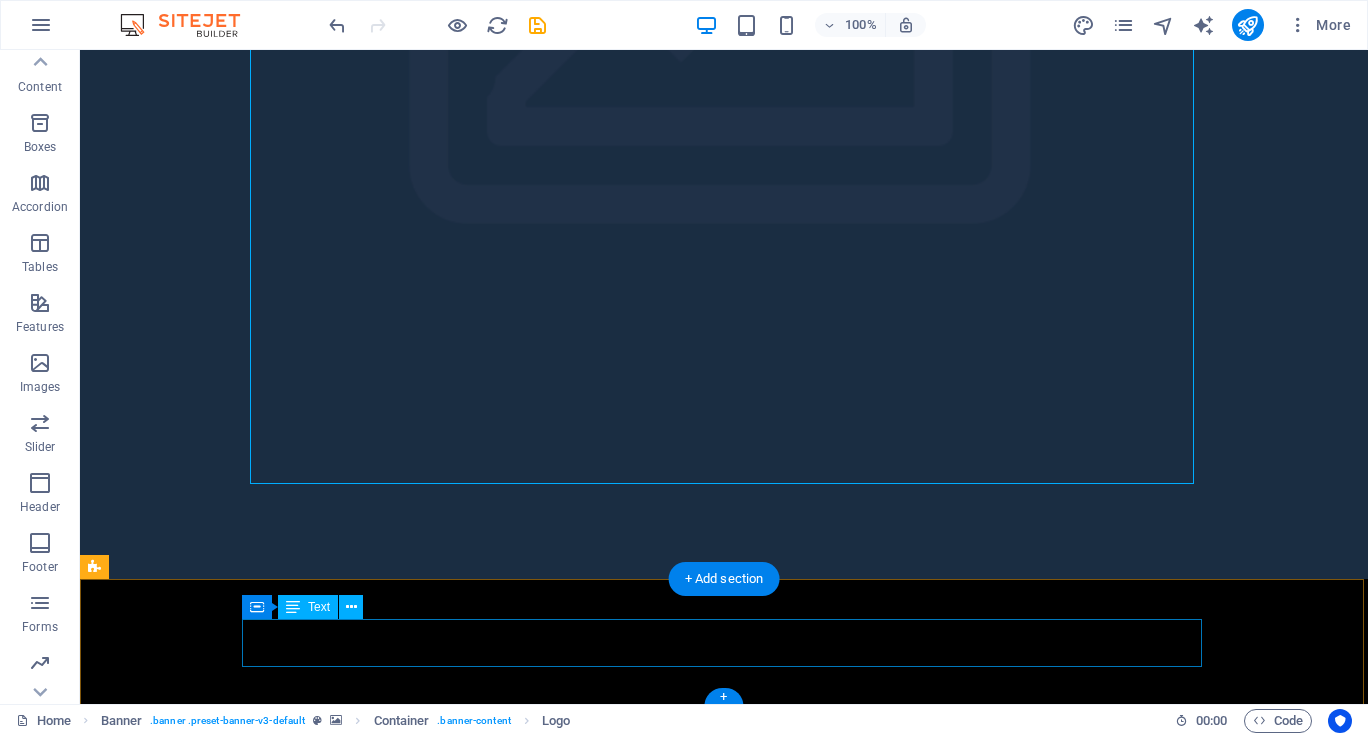 click on "www.saaranen.com.au" at bounding box center [724, 1842] 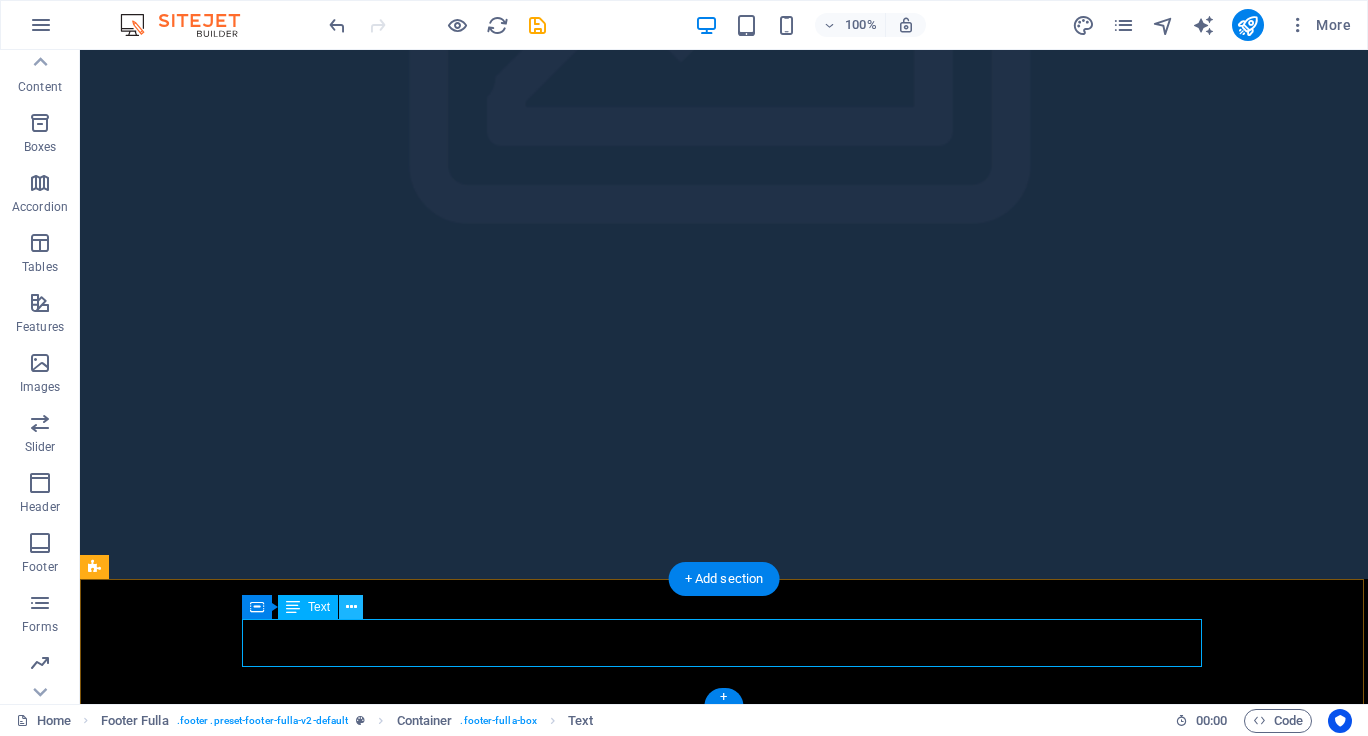 click at bounding box center (351, 607) 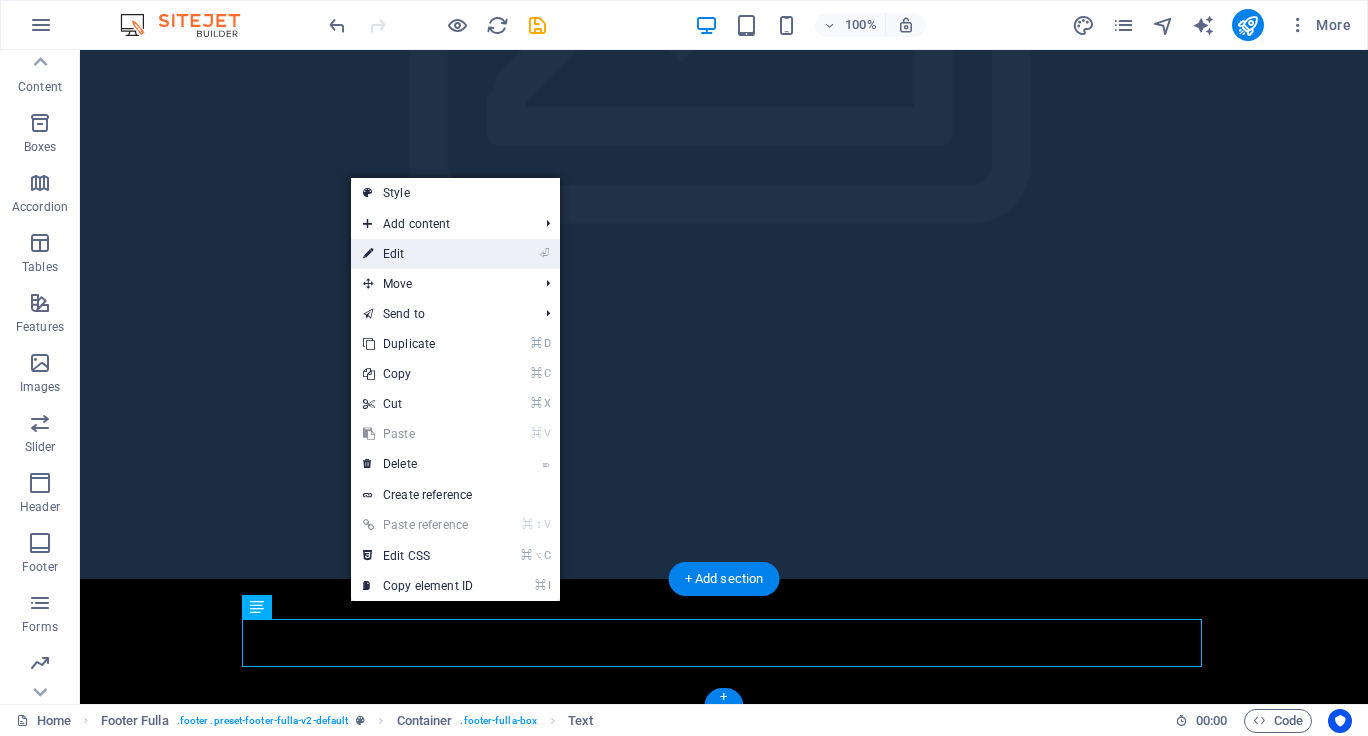 click on "⏎  Edit" at bounding box center [418, 254] 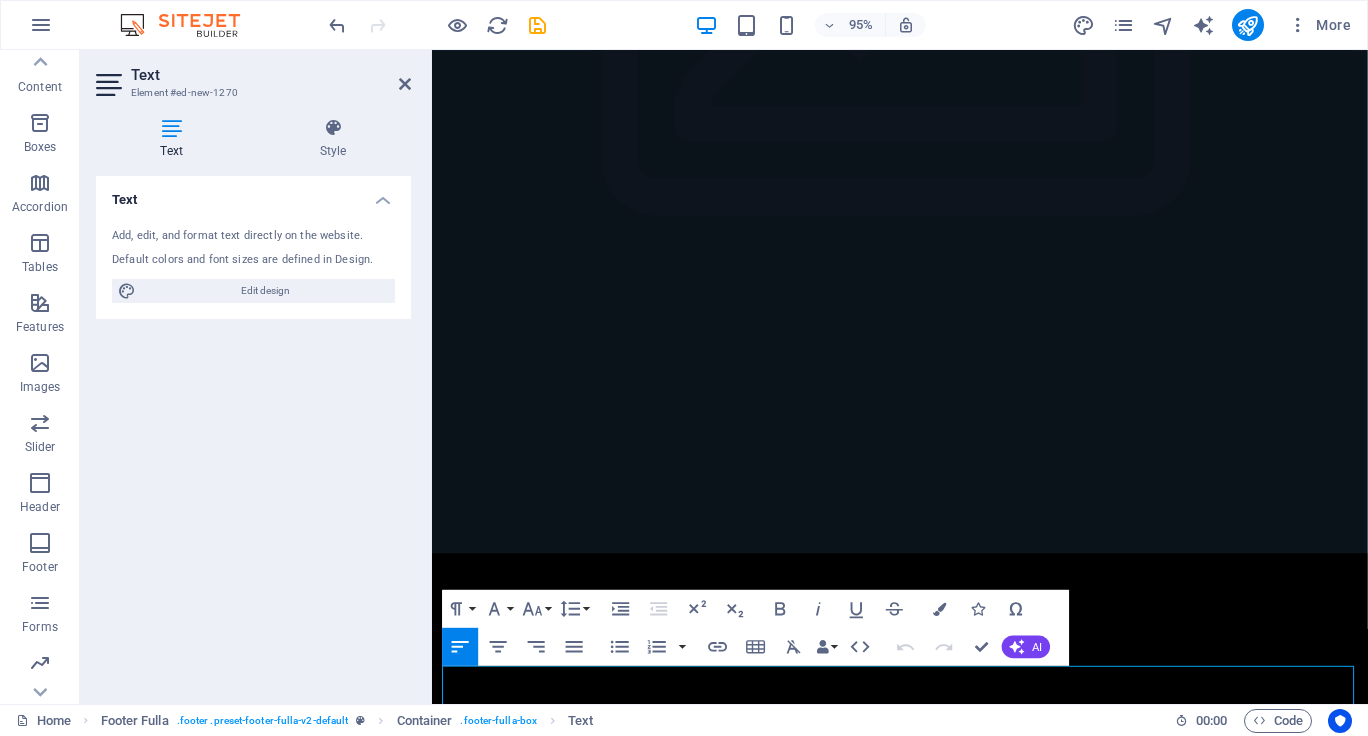 scroll, scrollTop: 511, scrollLeft: 0, axis: vertical 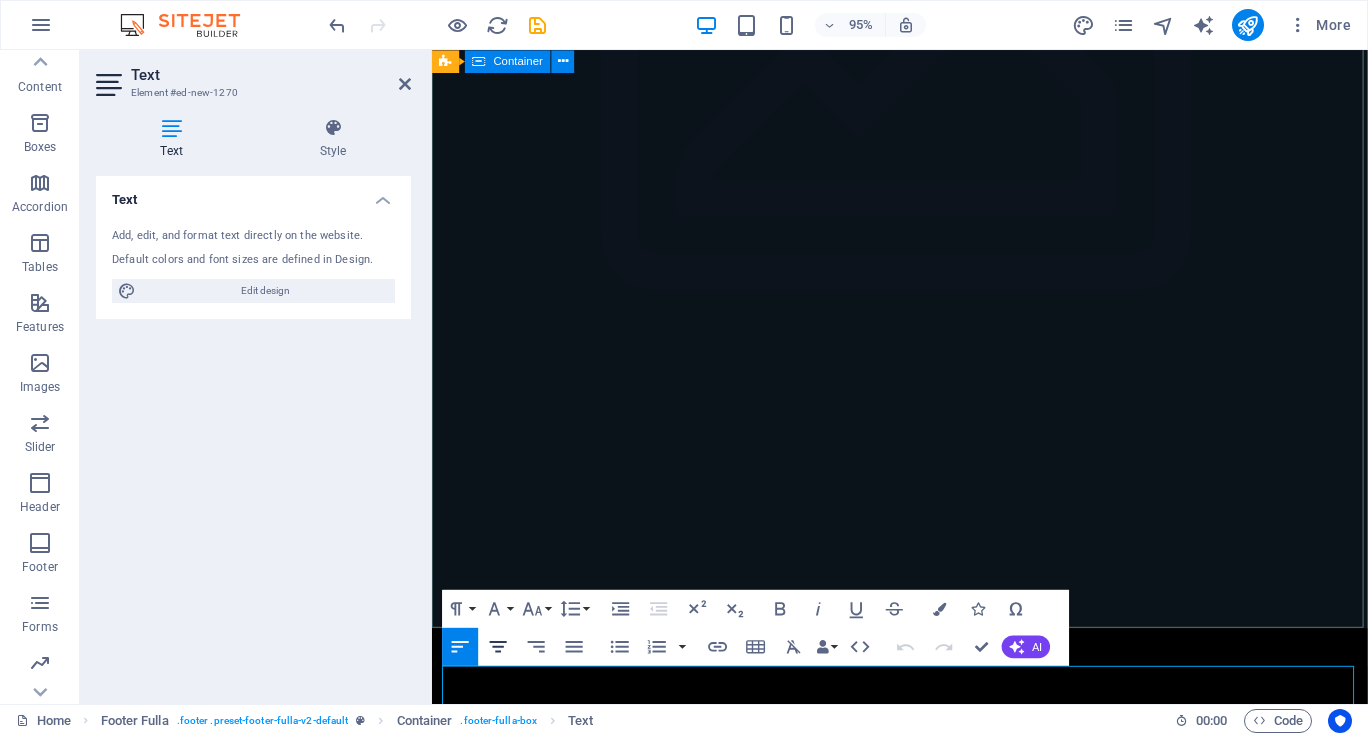 click 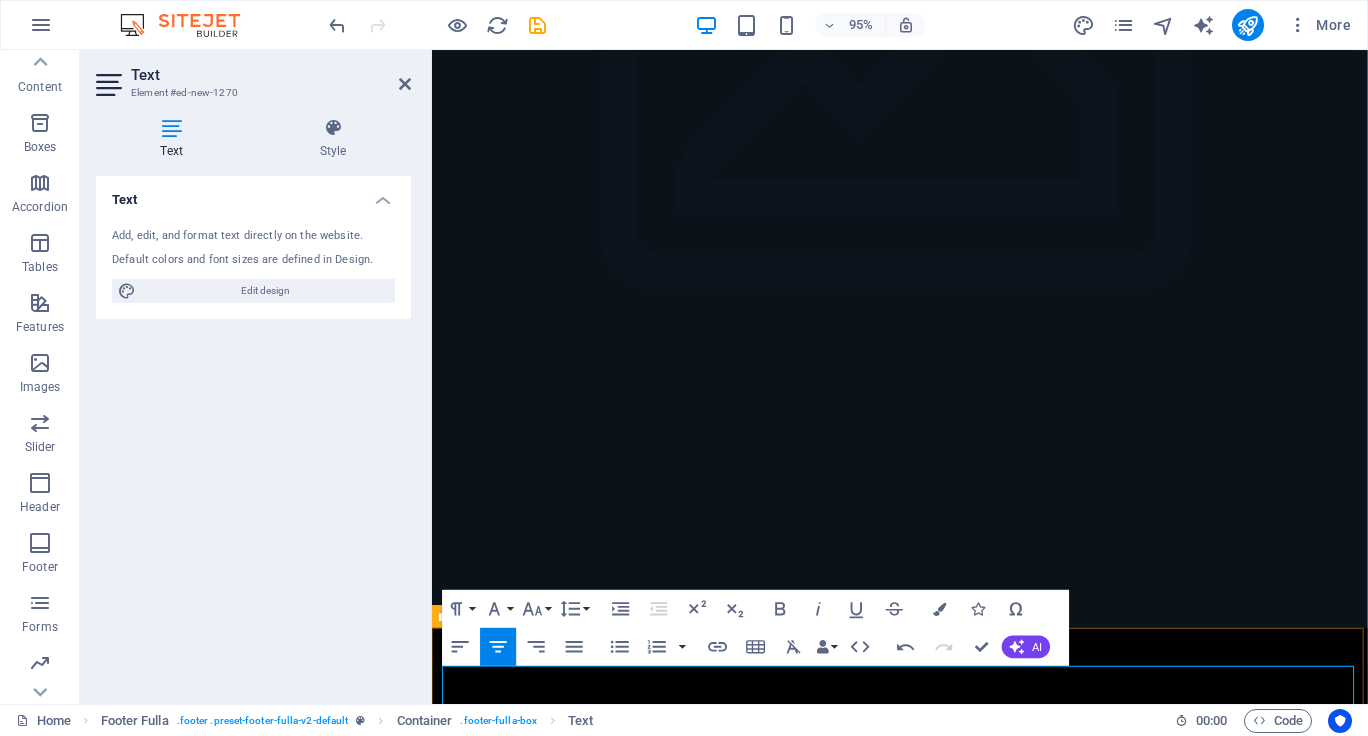 click on "www.saaranen.com.au" at bounding box center (925, 1909) 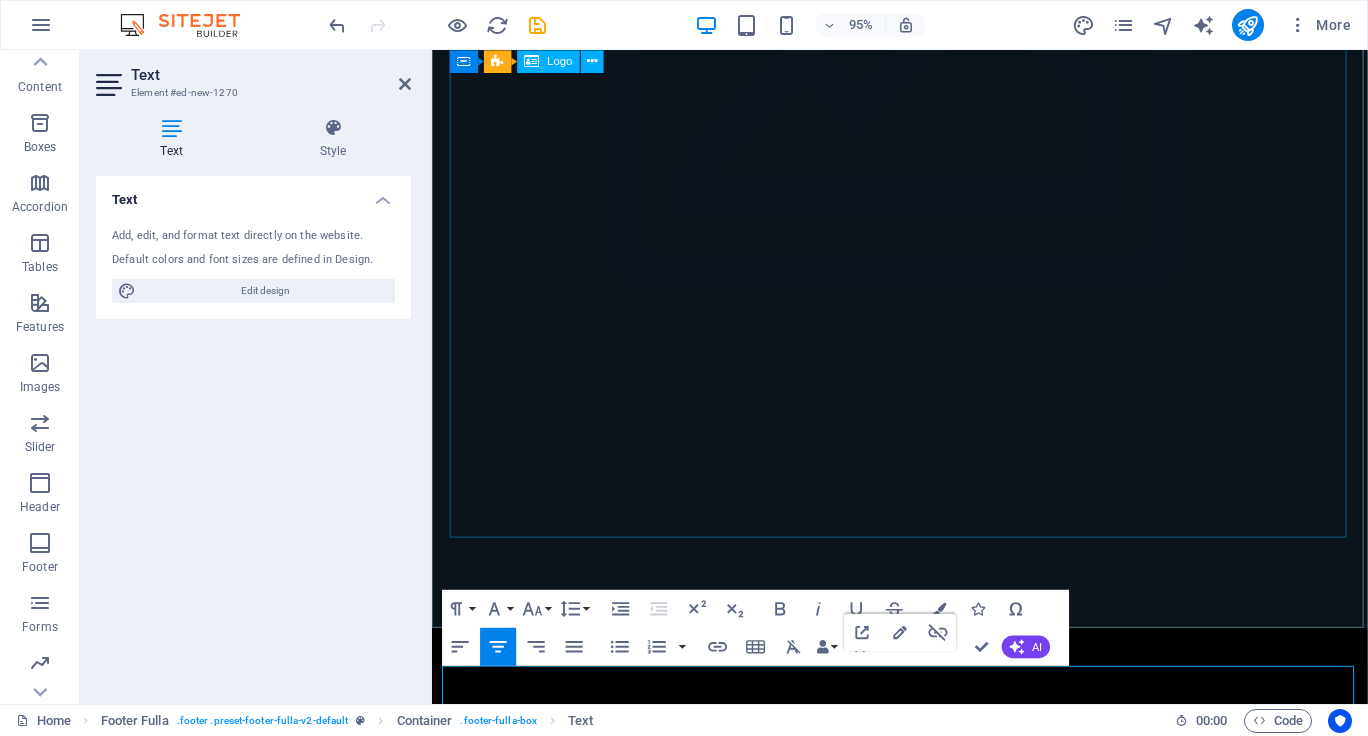 click at bounding box center (925, 1250) 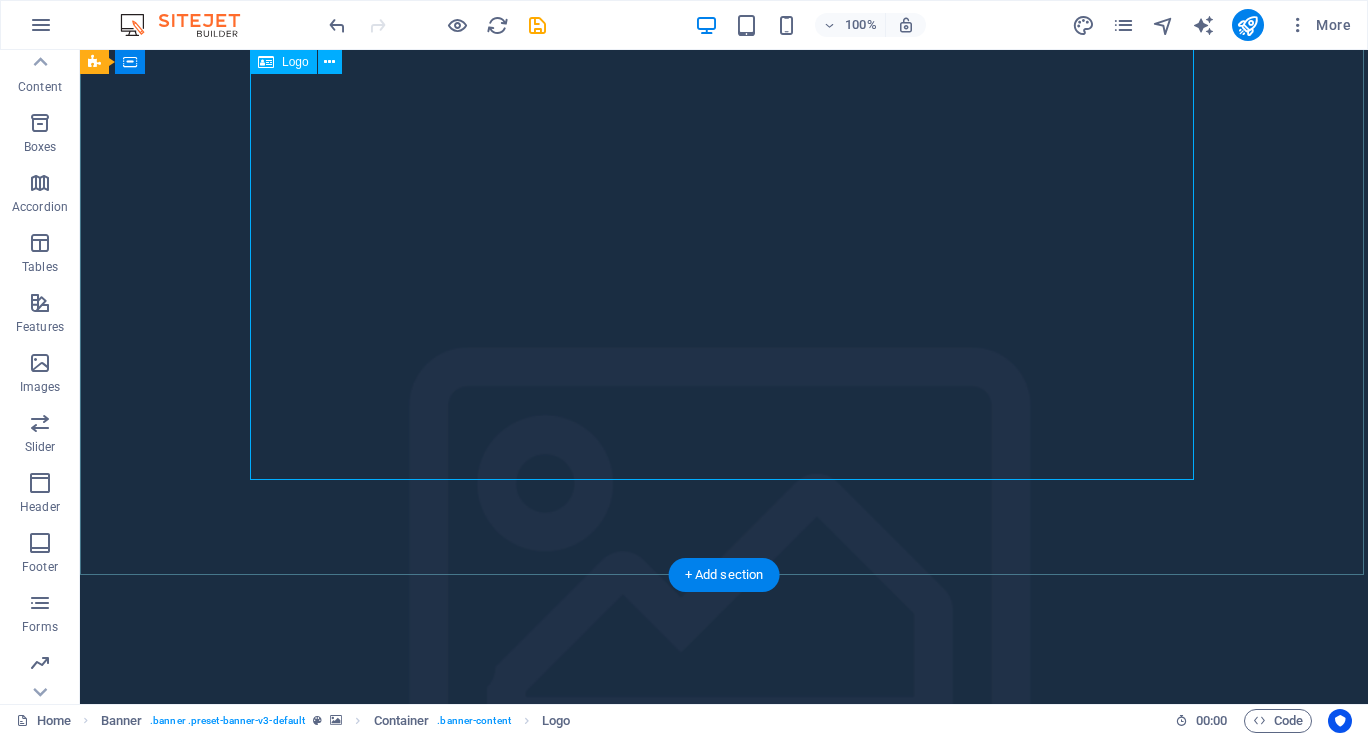 scroll, scrollTop: 593, scrollLeft: 0, axis: vertical 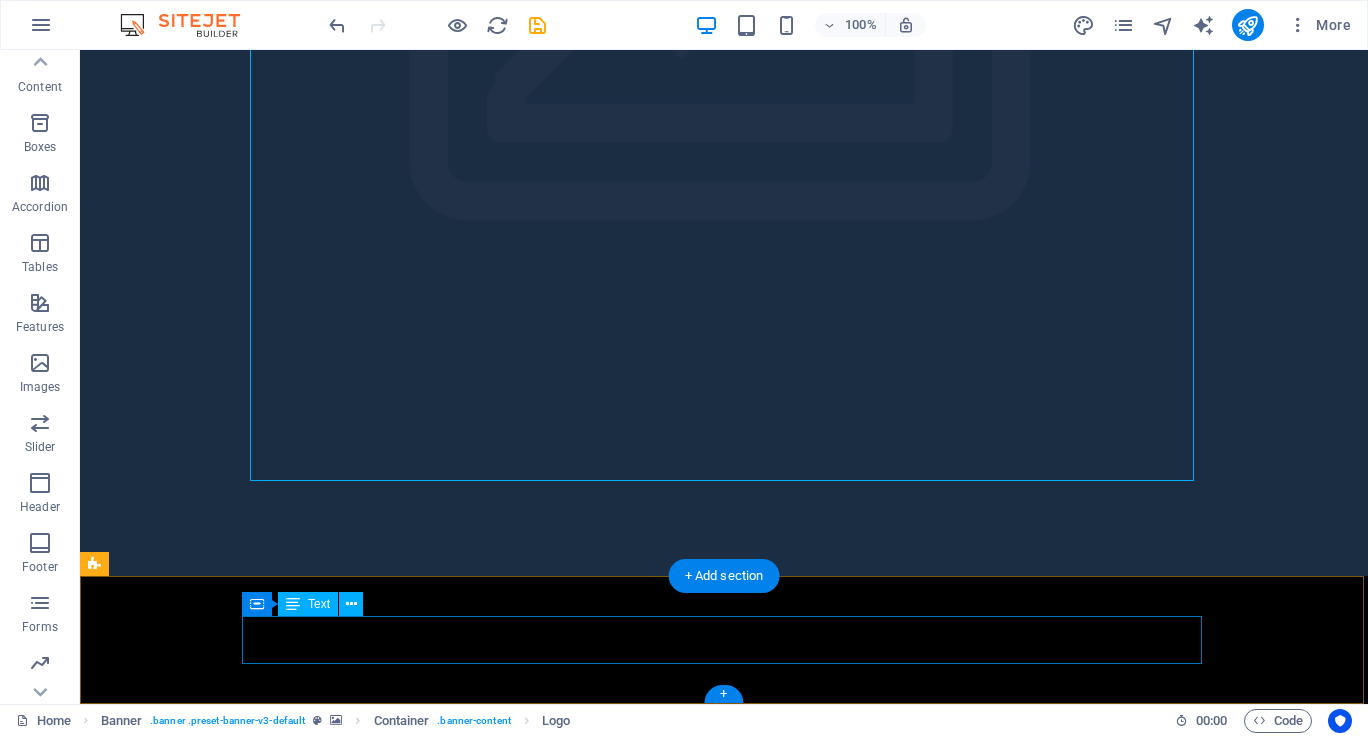 click on "www.saaranen.com.au" at bounding box center [724, 1839] 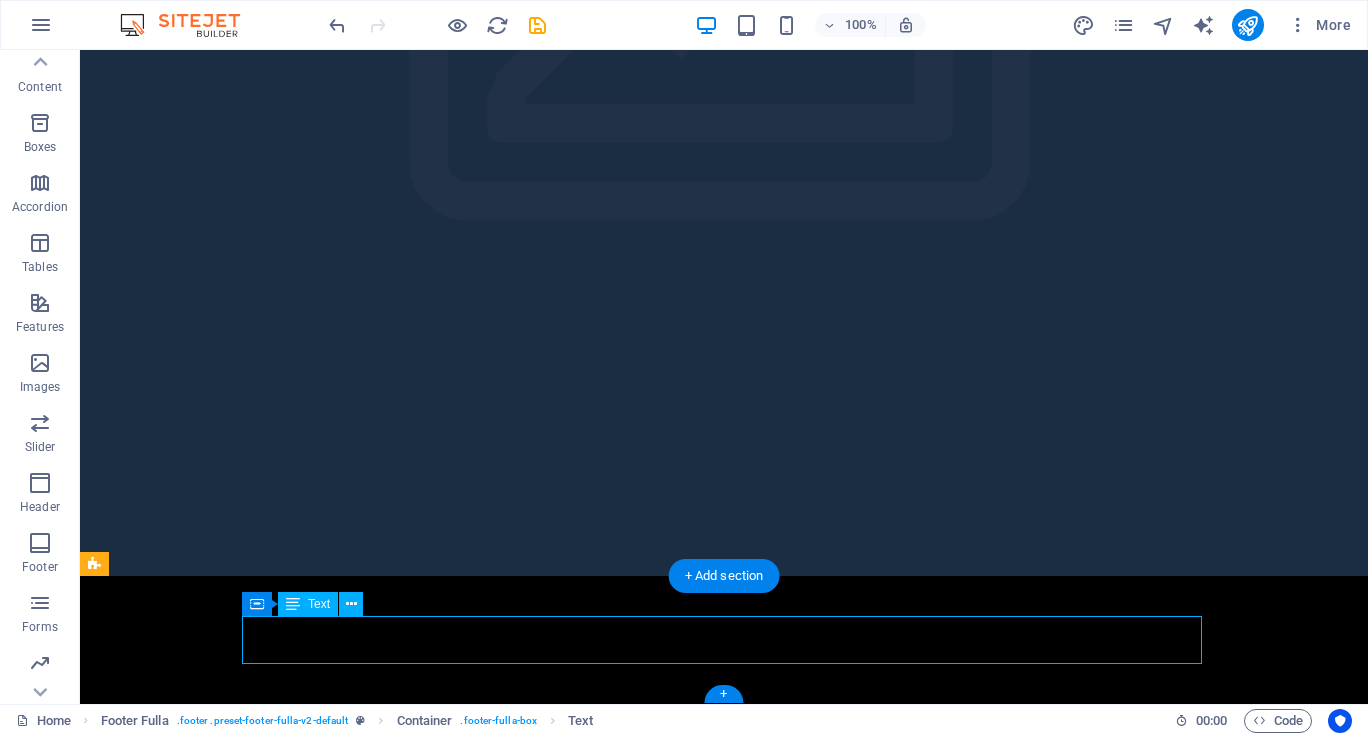 click on "www.saaranen.com.au" at bounding box center [724, 1839] 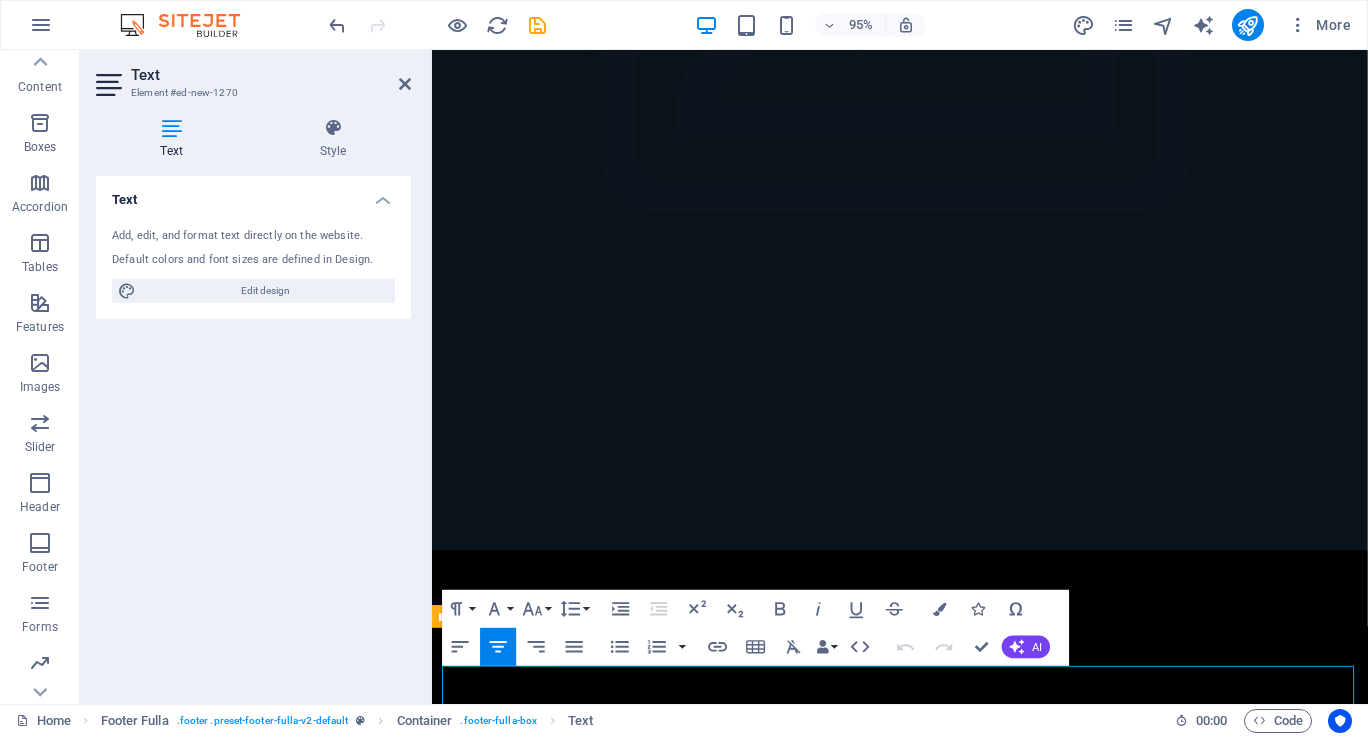 scroll, scrollTop: 511, scrollLeft: 0, axis: vertical 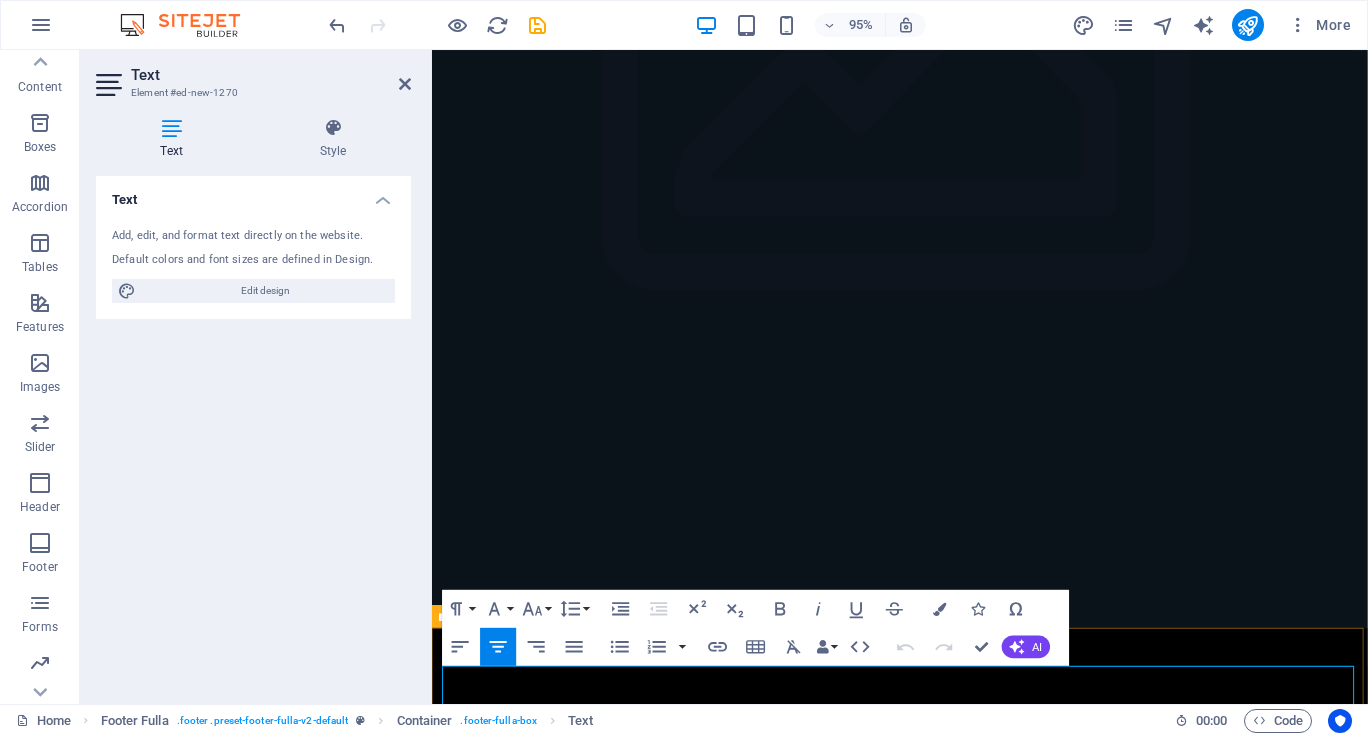 click on "www.saaranen.com.au" at bounding box center (925, 1909) 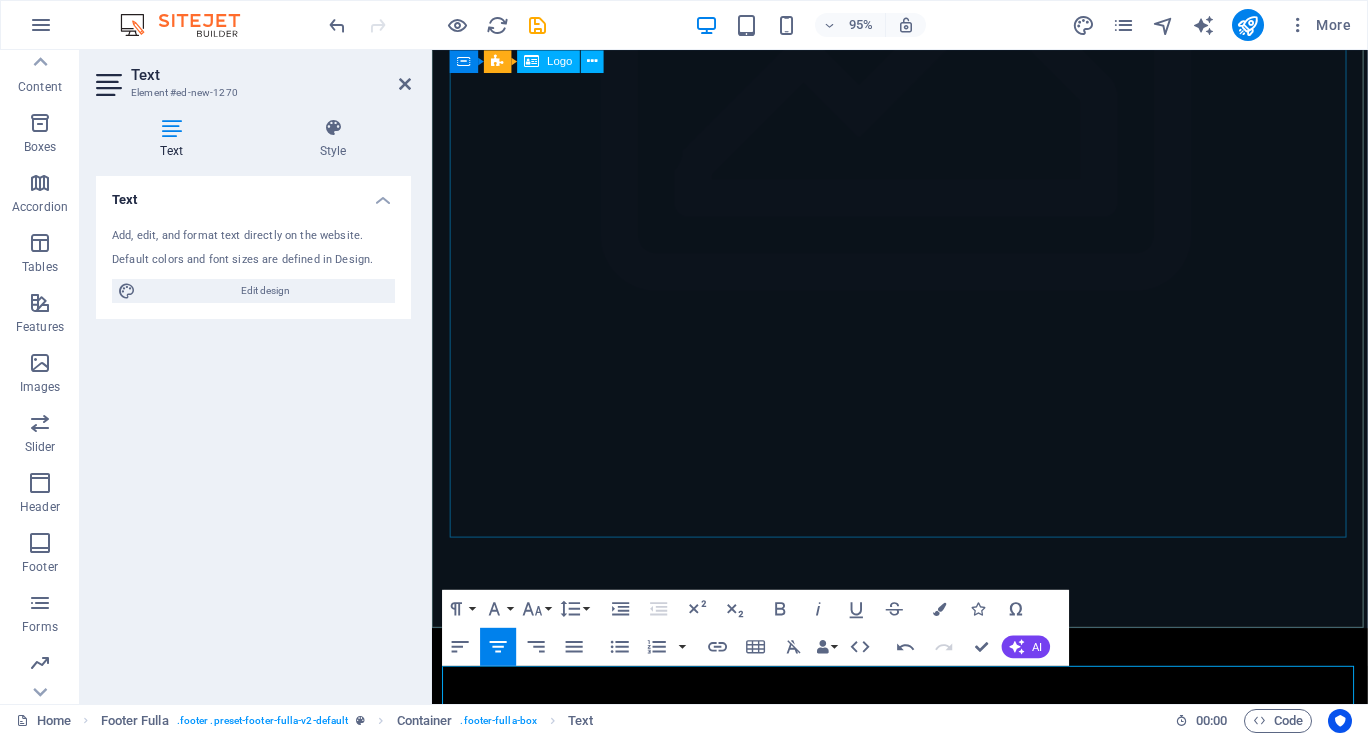 click at bounding box center (925, 1250) 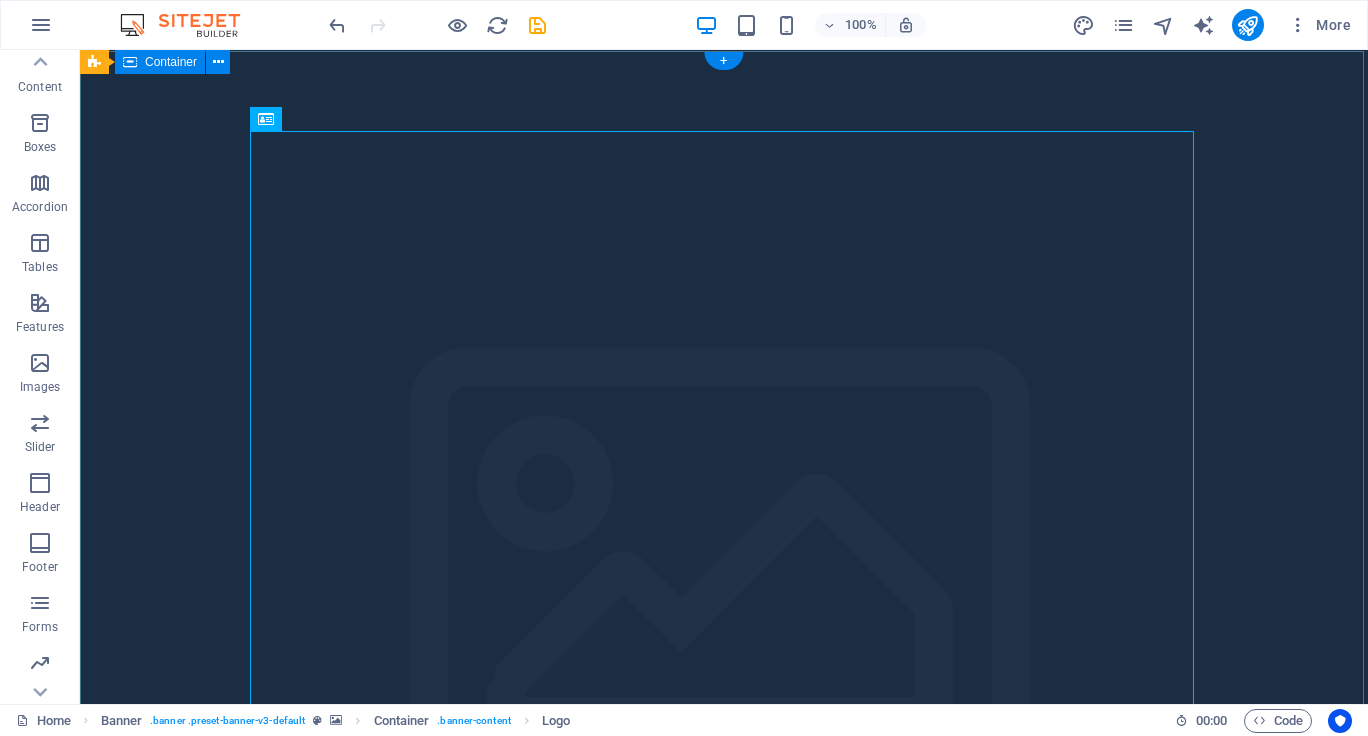 scroll, scrollTop: 0, scrollLeft: 0, axis: both 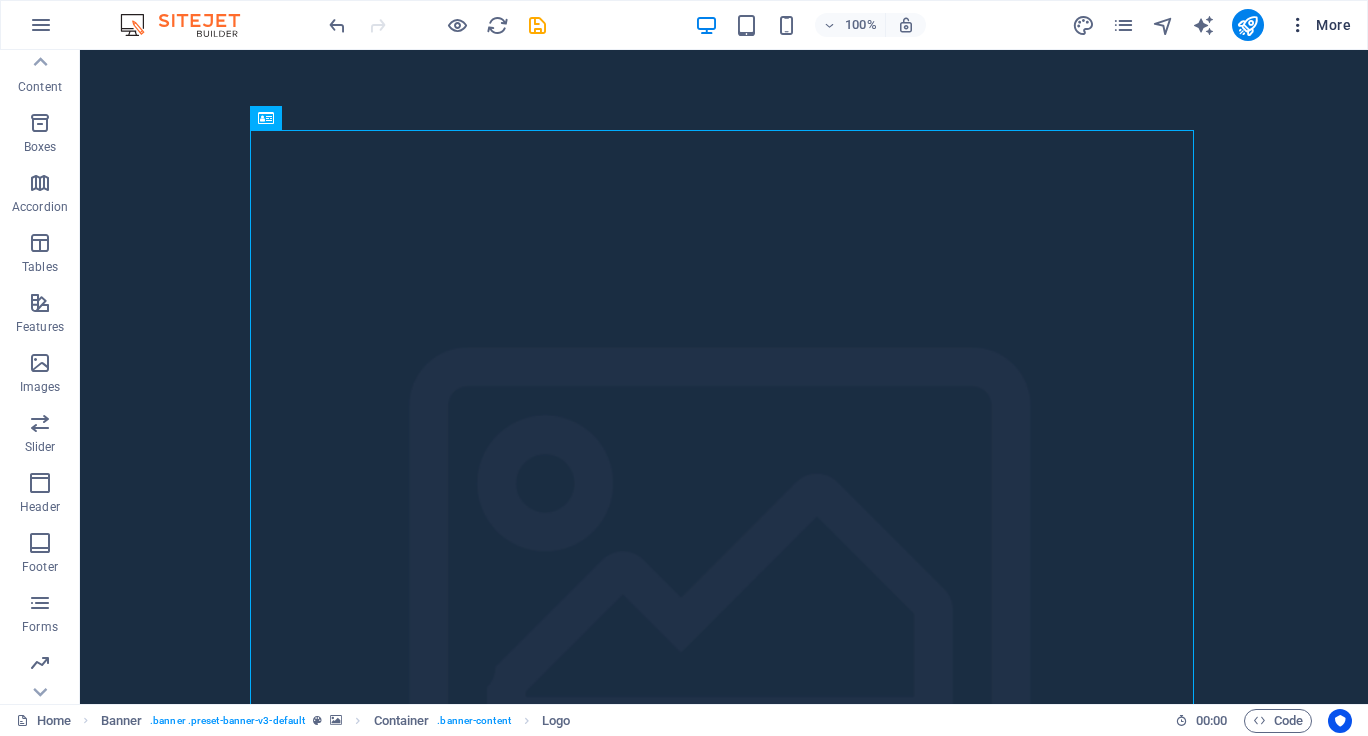 click on "More" at bounding box center [1319, 25] 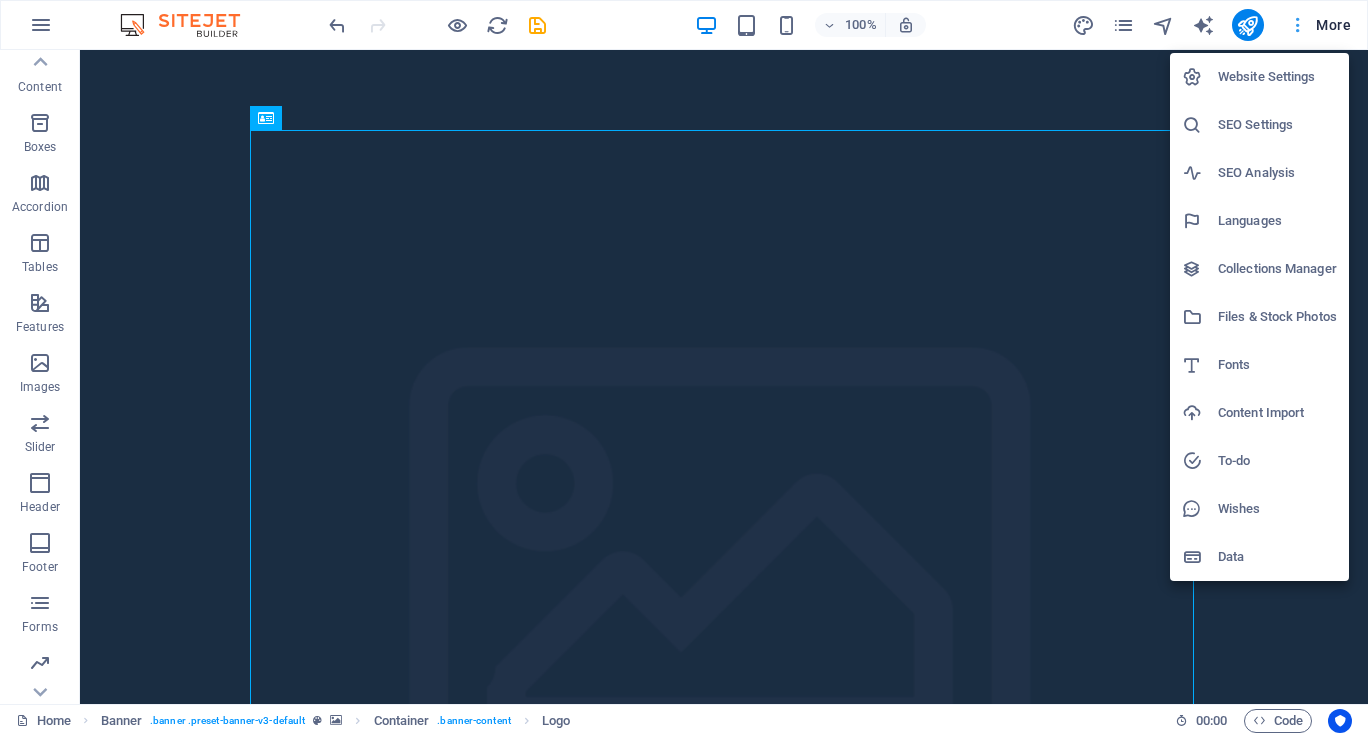 click at bounding box center [684, 368] 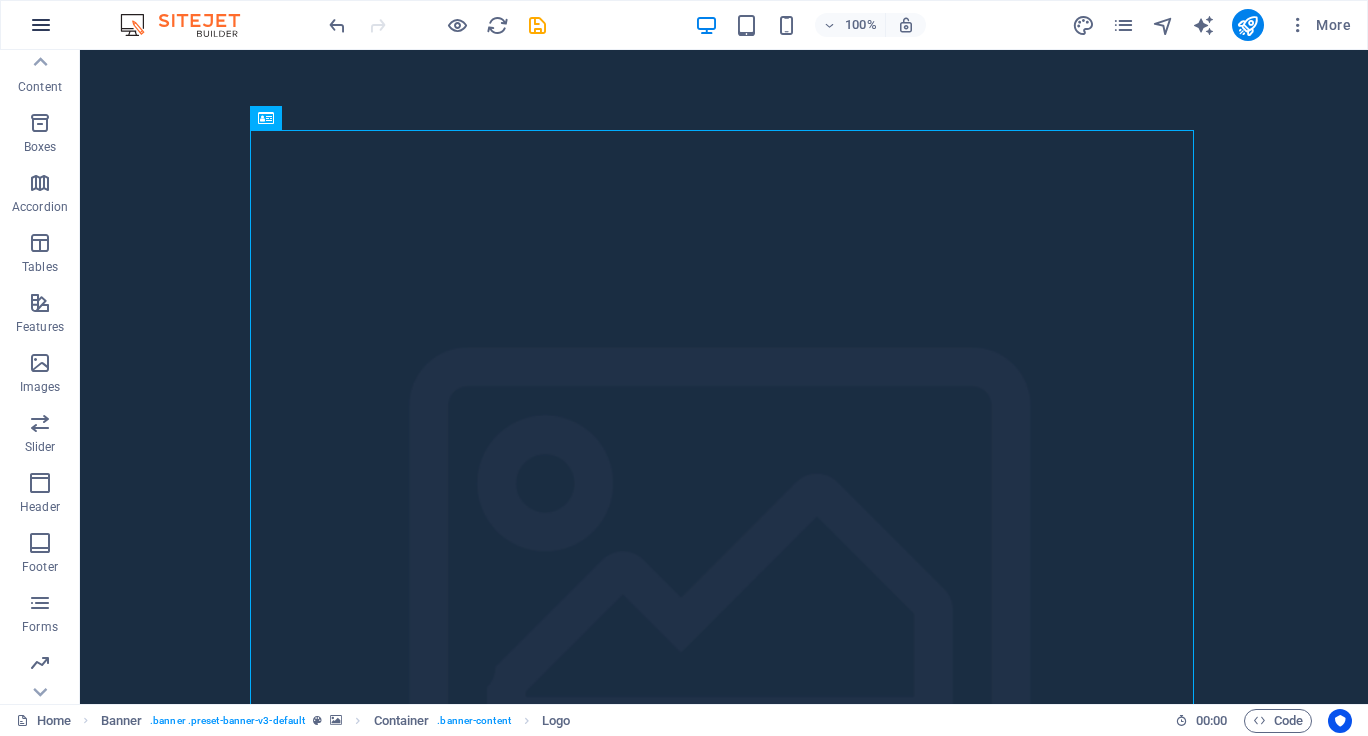 click at bounding box center [41, 25] 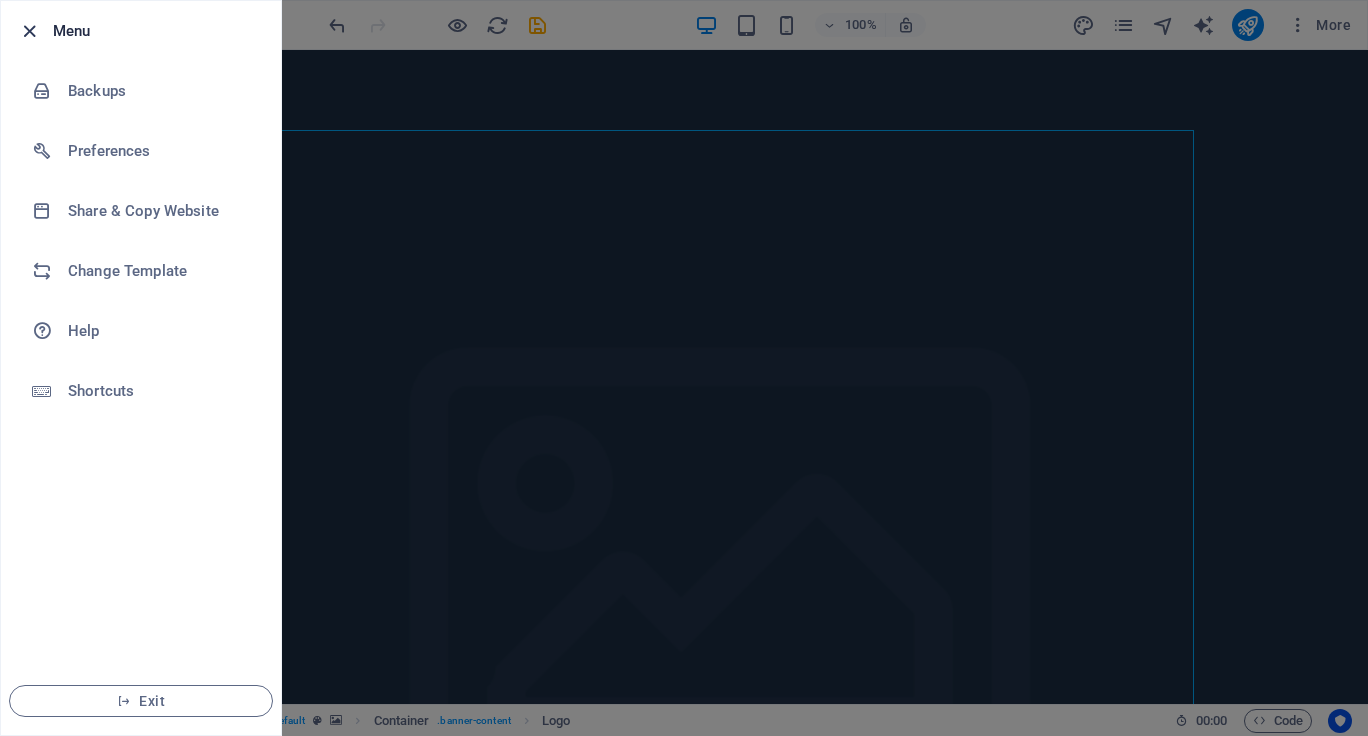 click at bounding box center [29, 31] 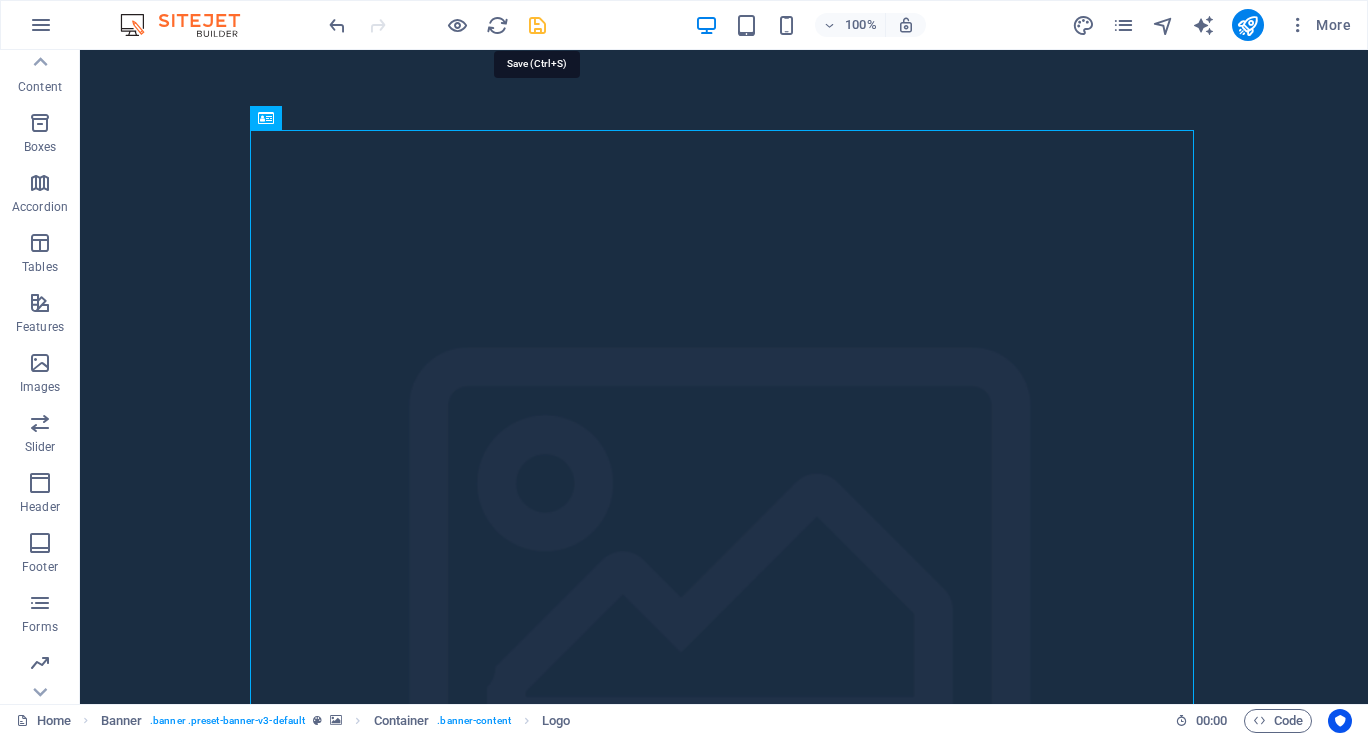 click at bounding box center [537, 25] 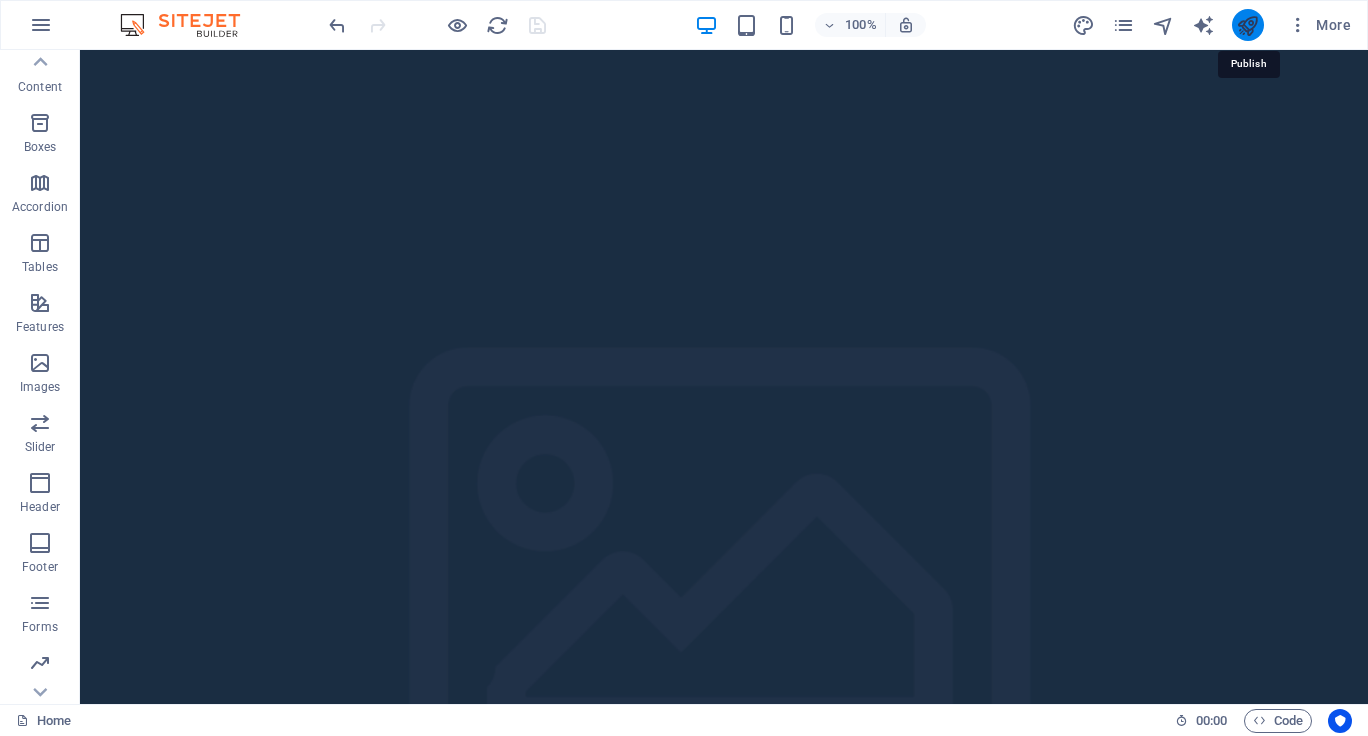 click at bounding box center [1247, 25] 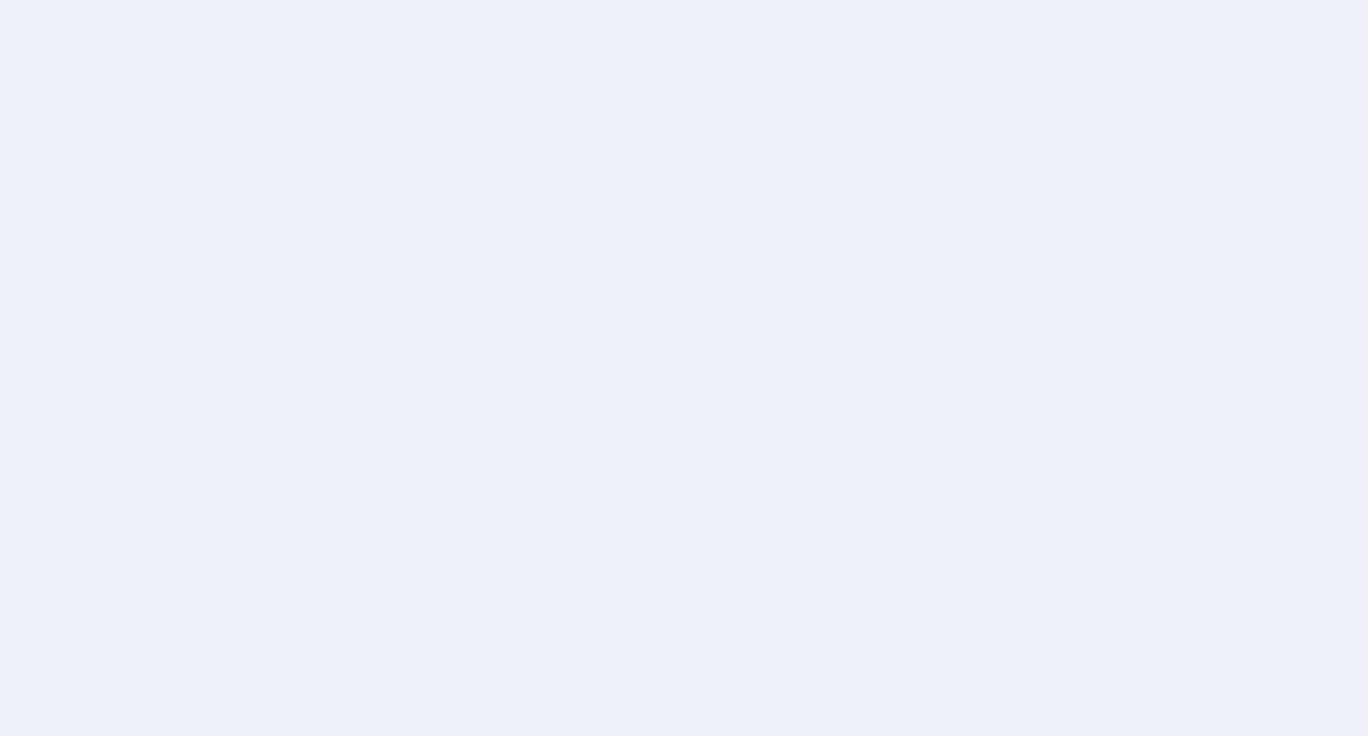 scroll, scrollTop: 0, scrollLeft: 0, axis: both 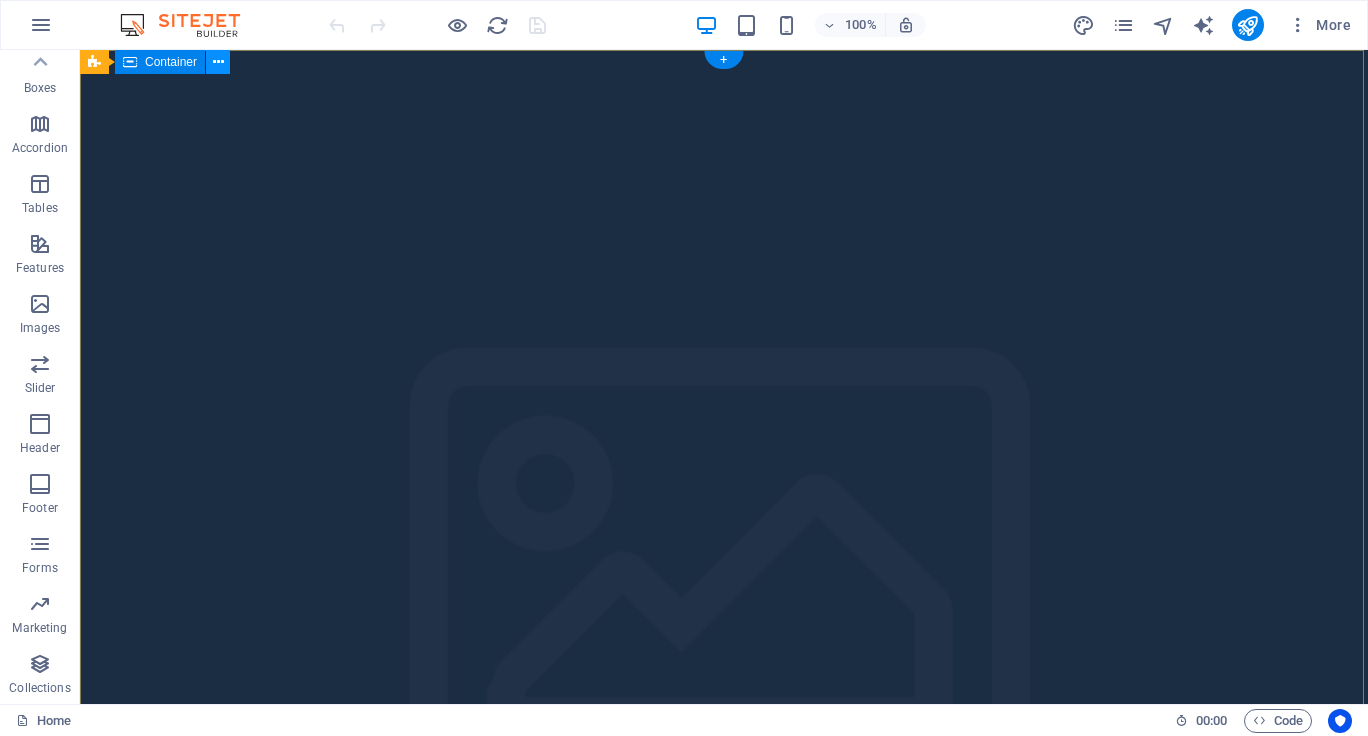 click at bounding box center [218, 62] 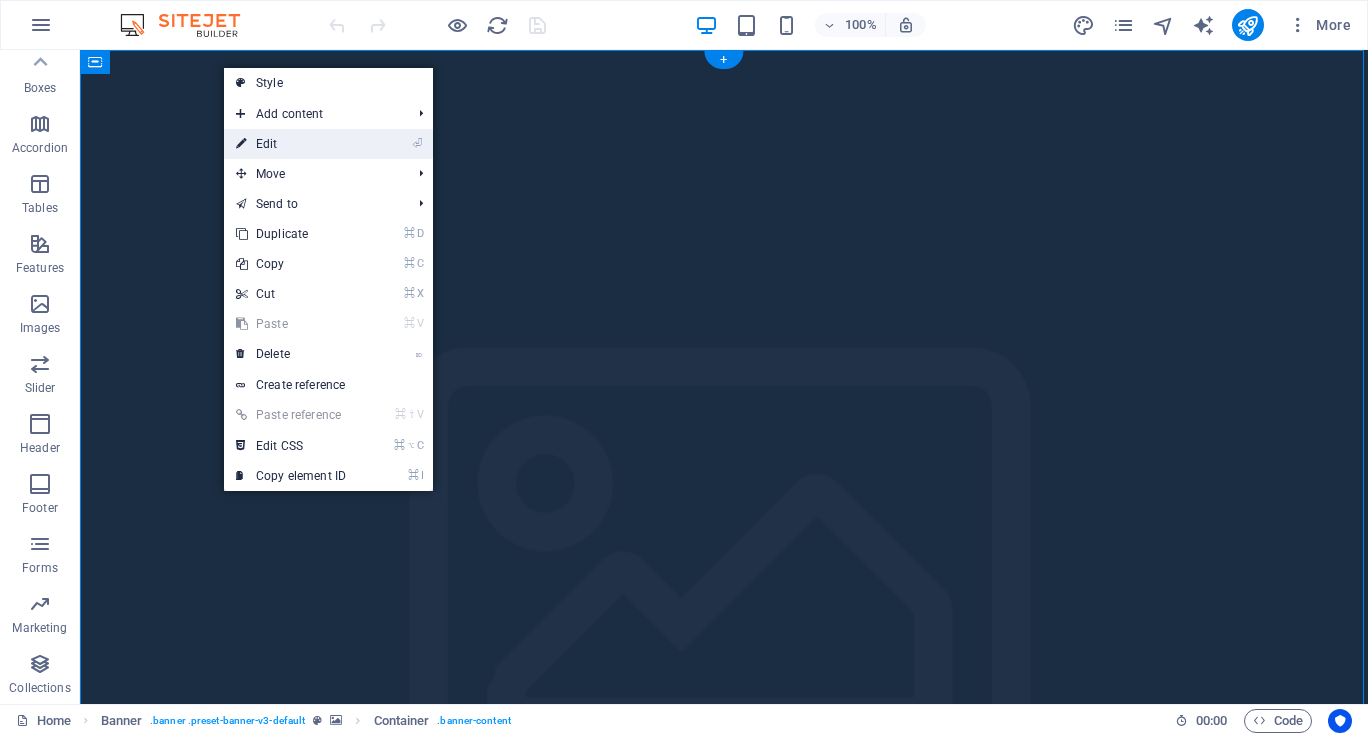 click on "⏎  Edit" at bounding box center (291, 144) 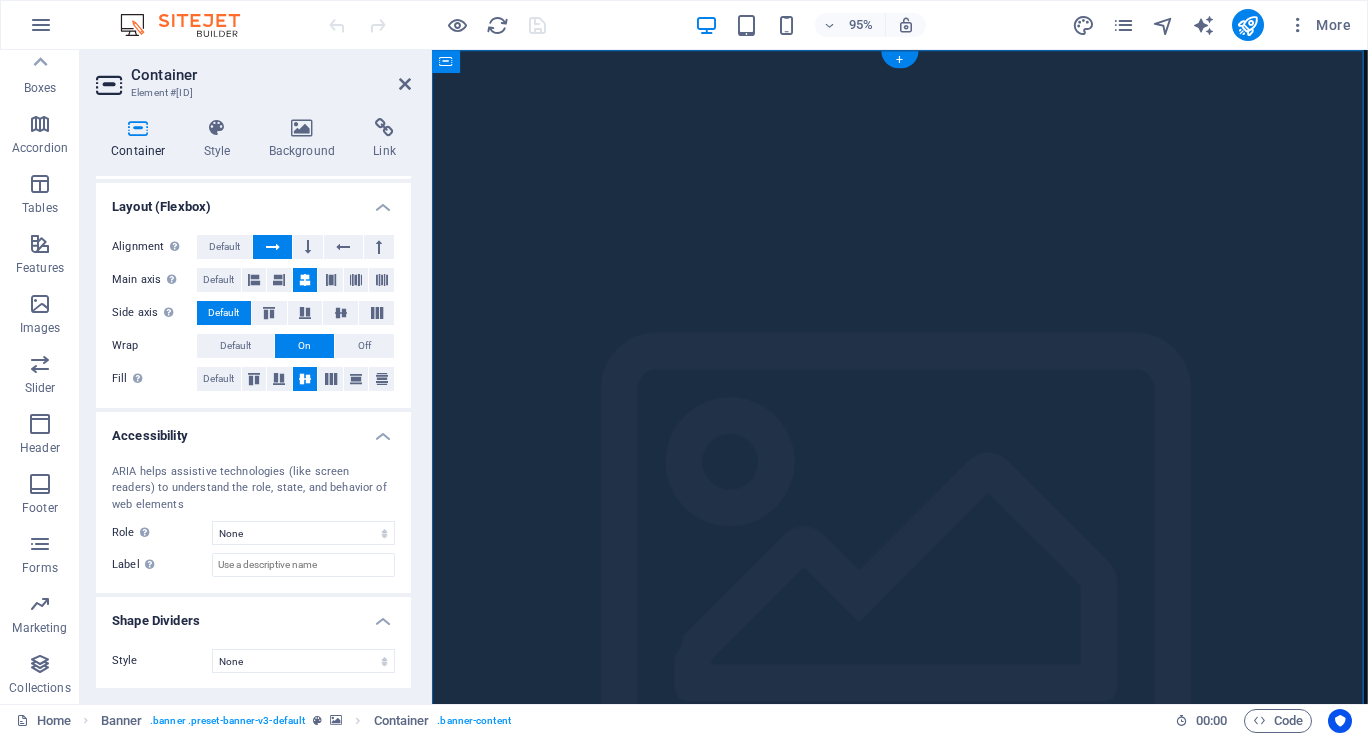 scroll, scrollTop: 260, scrollLeft: 0, axis: vertical 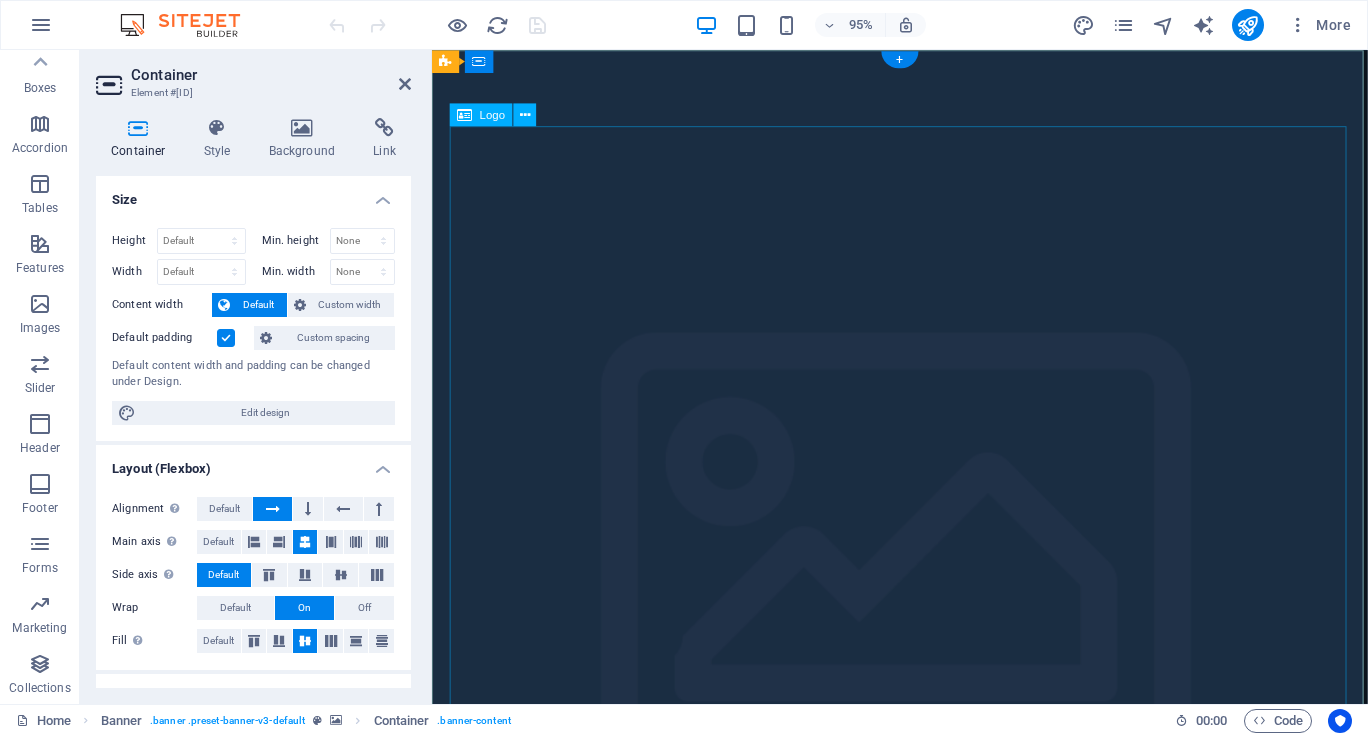 click at bounding box center [925, 1761] 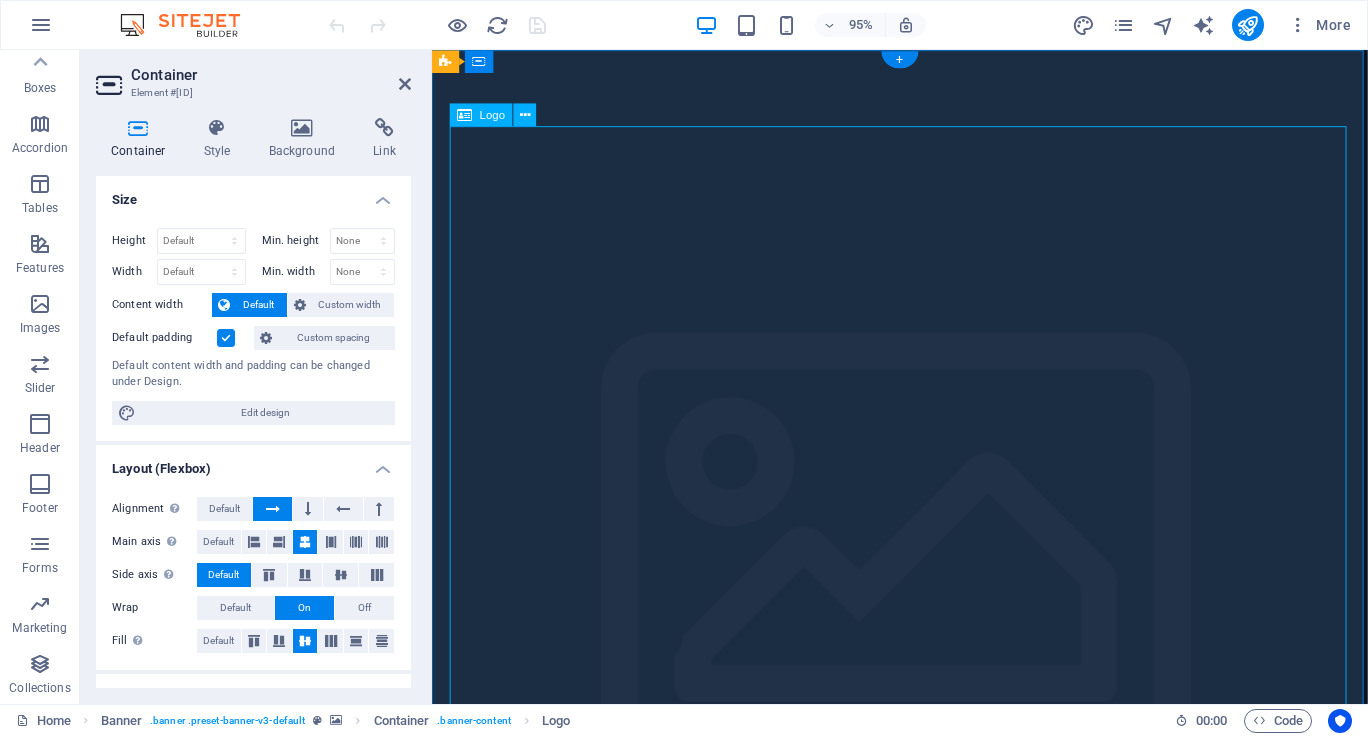 scroll, scrollTop: 0, scrollLeft: 0, axis: both 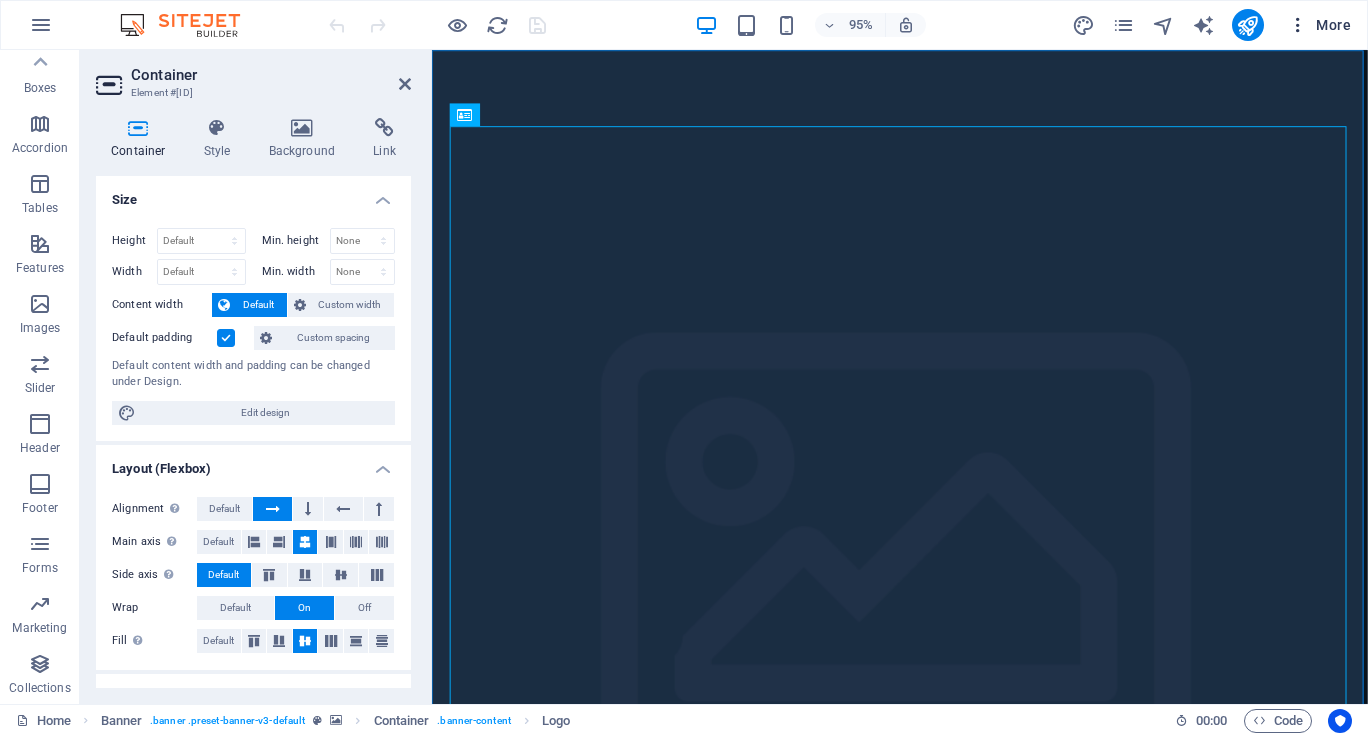 click on "More" at bounding box center (1319, 25) 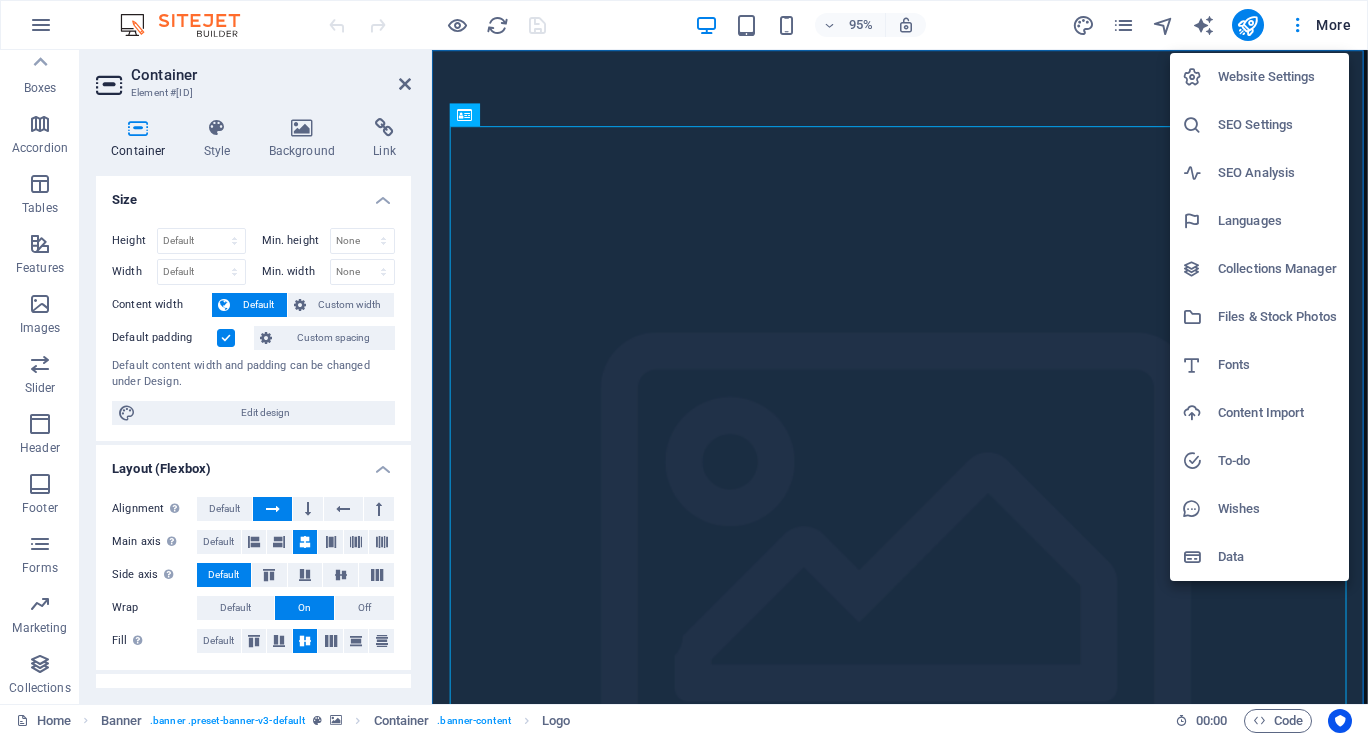click on "Website Settings" at bounding box center (1277, 77) 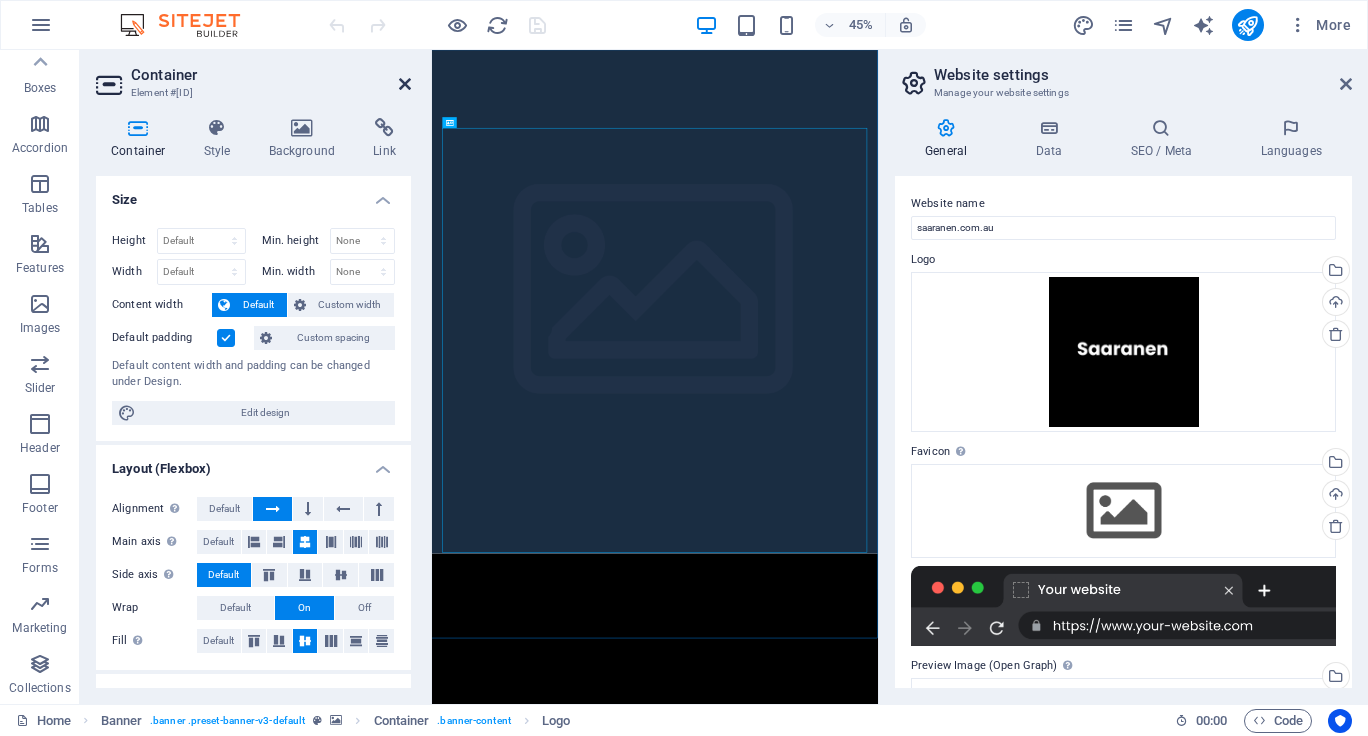 click at bounding box center [405, 84] 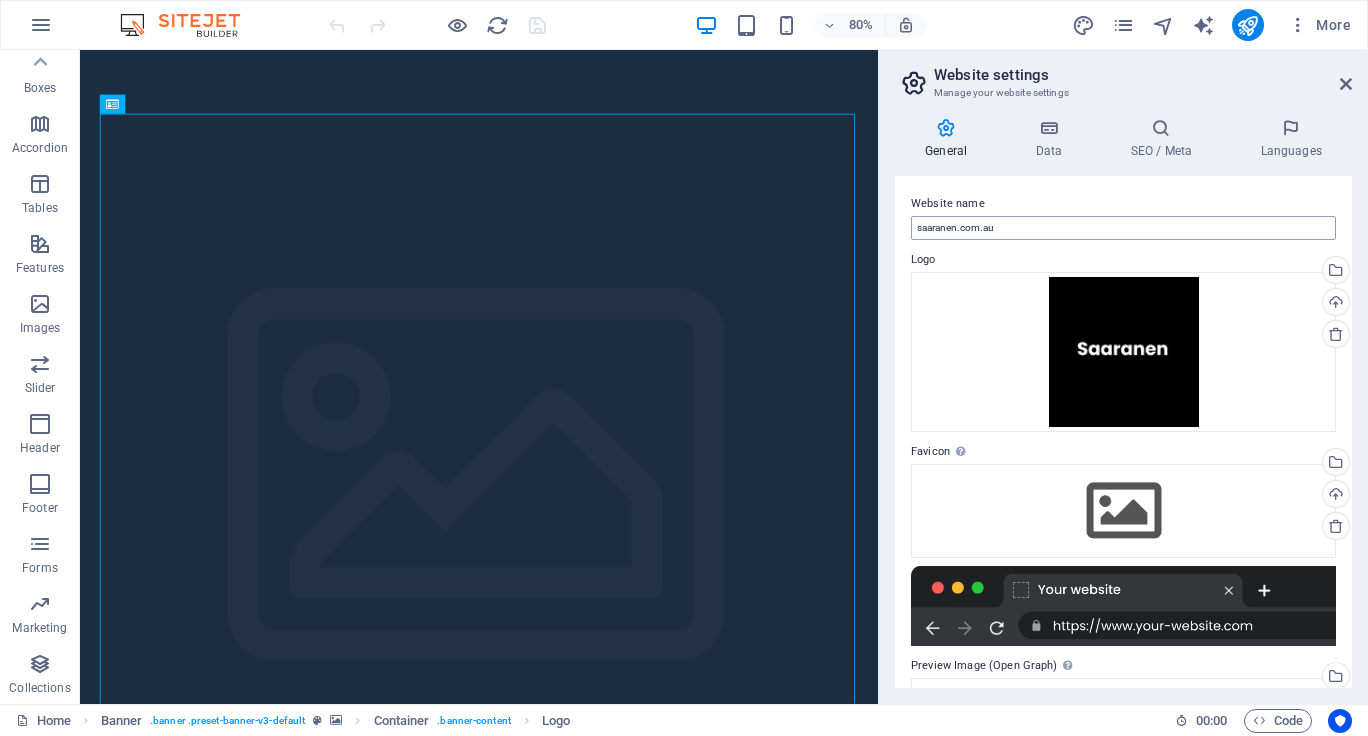 scroll, scrollTop: 0, scrollLeft: 0, axis: both 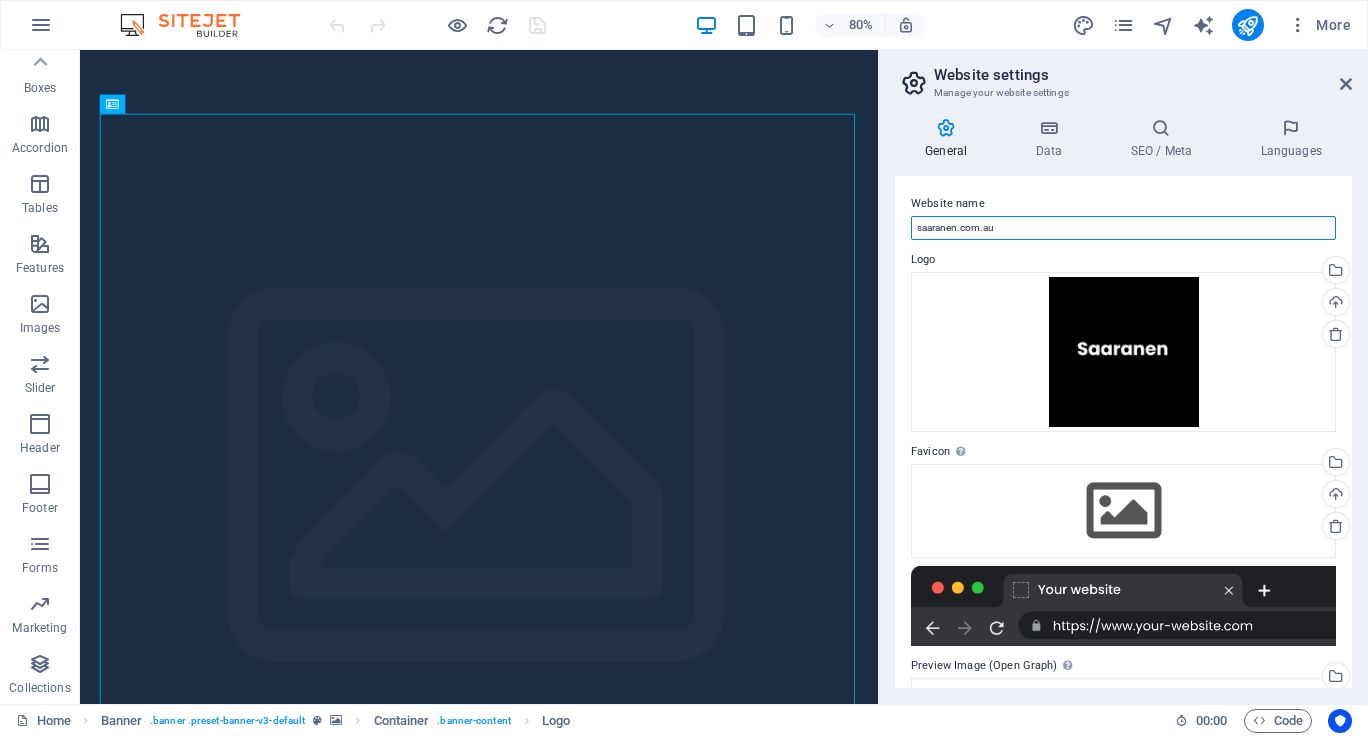 click on "saaranen.com.au" at bounding box center (1123, 228) 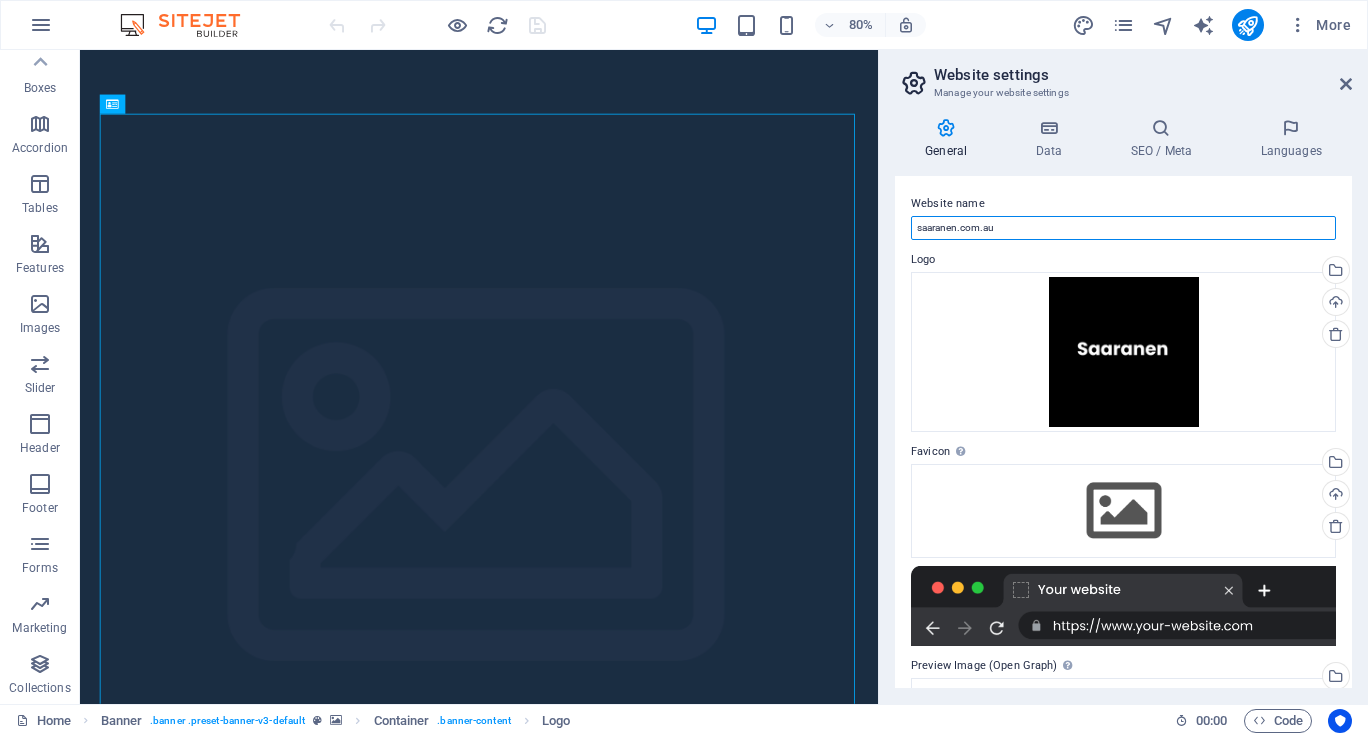 scroll, scrollTop: 0, scrollLeft: 0, axis: both 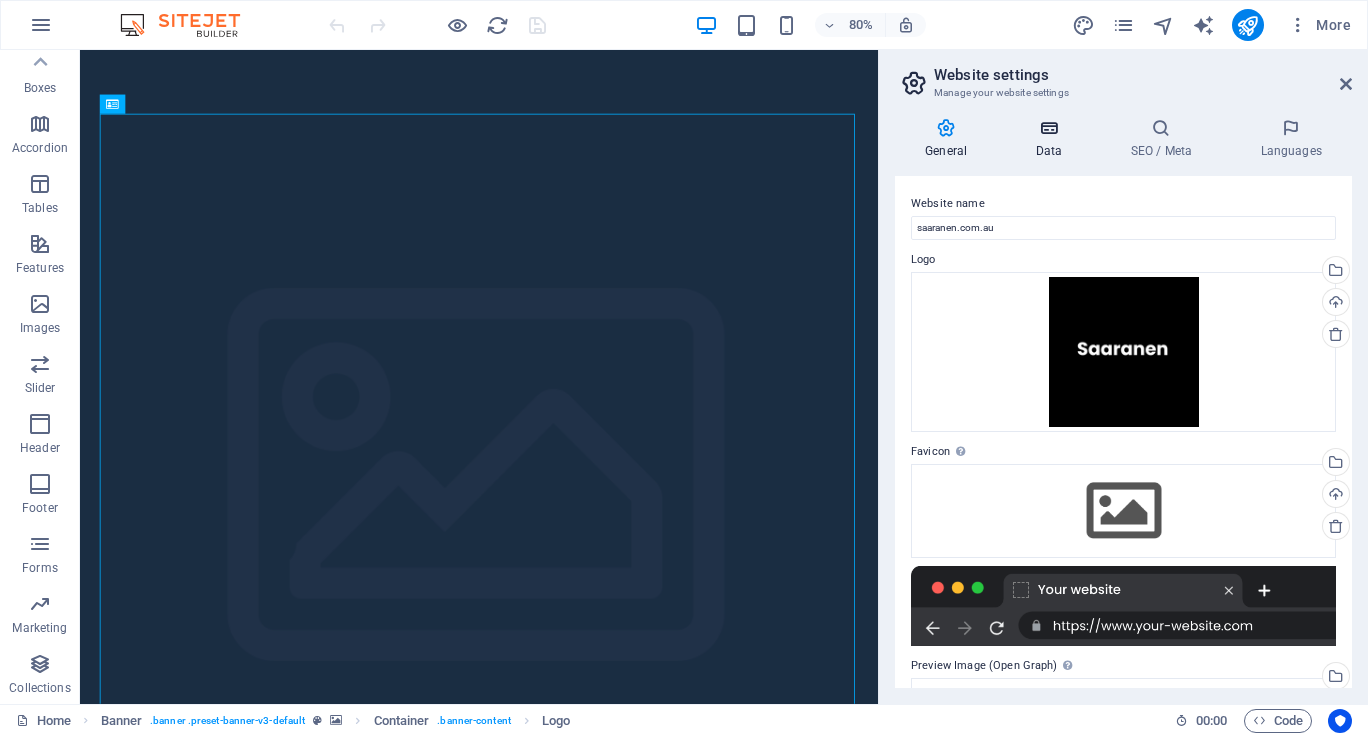 click at bounding box center (1048, 128) 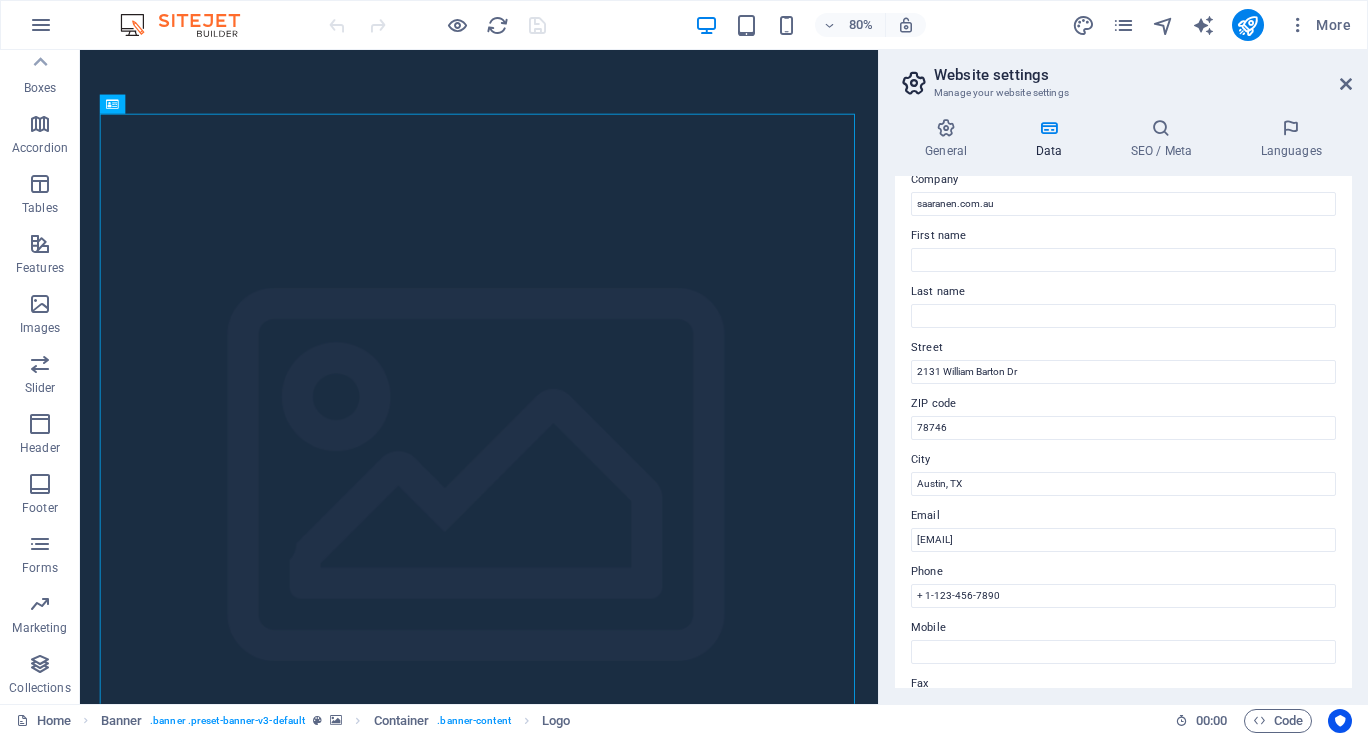 scroll, scrollTop: 84, scrollLeft: 0, axis: vertical 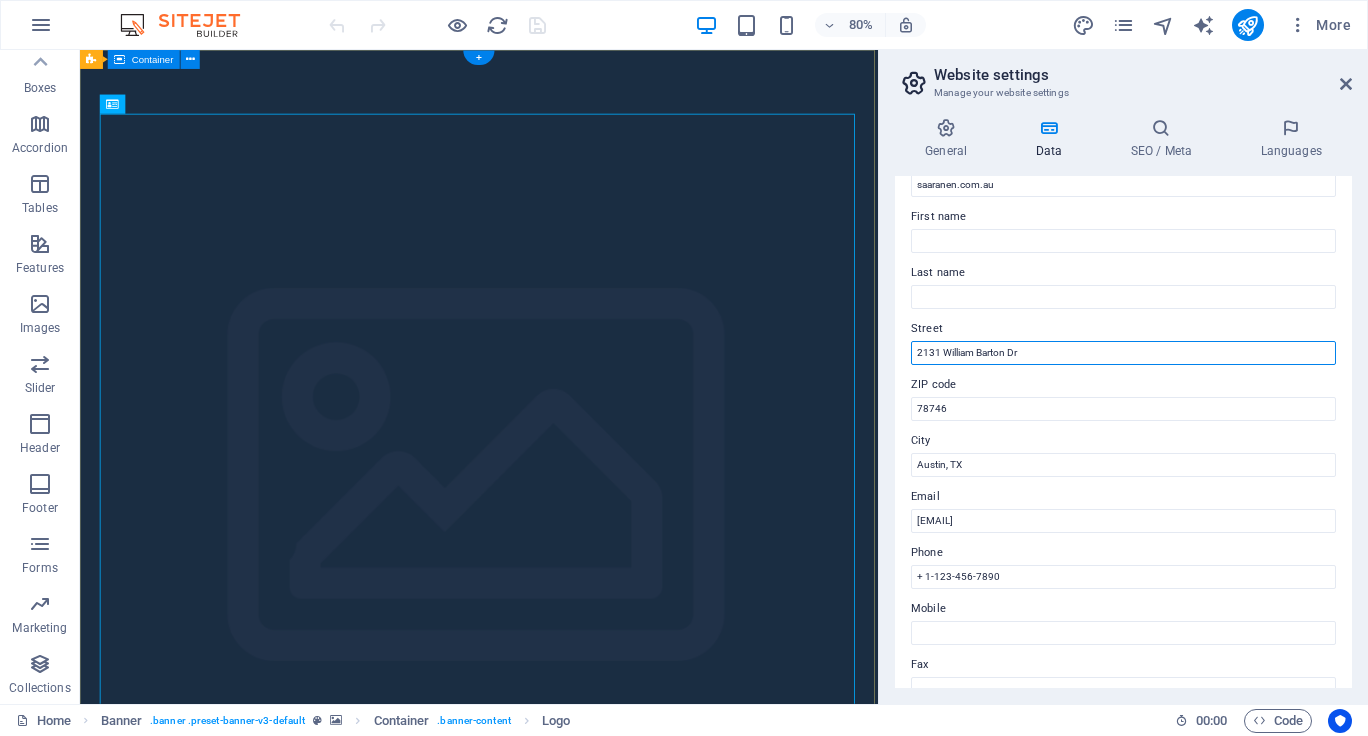 drag, startPoint x: 1113, startPoint y: 402, endPoint x: 1044, endPoint y: 428, distance: 73.736015 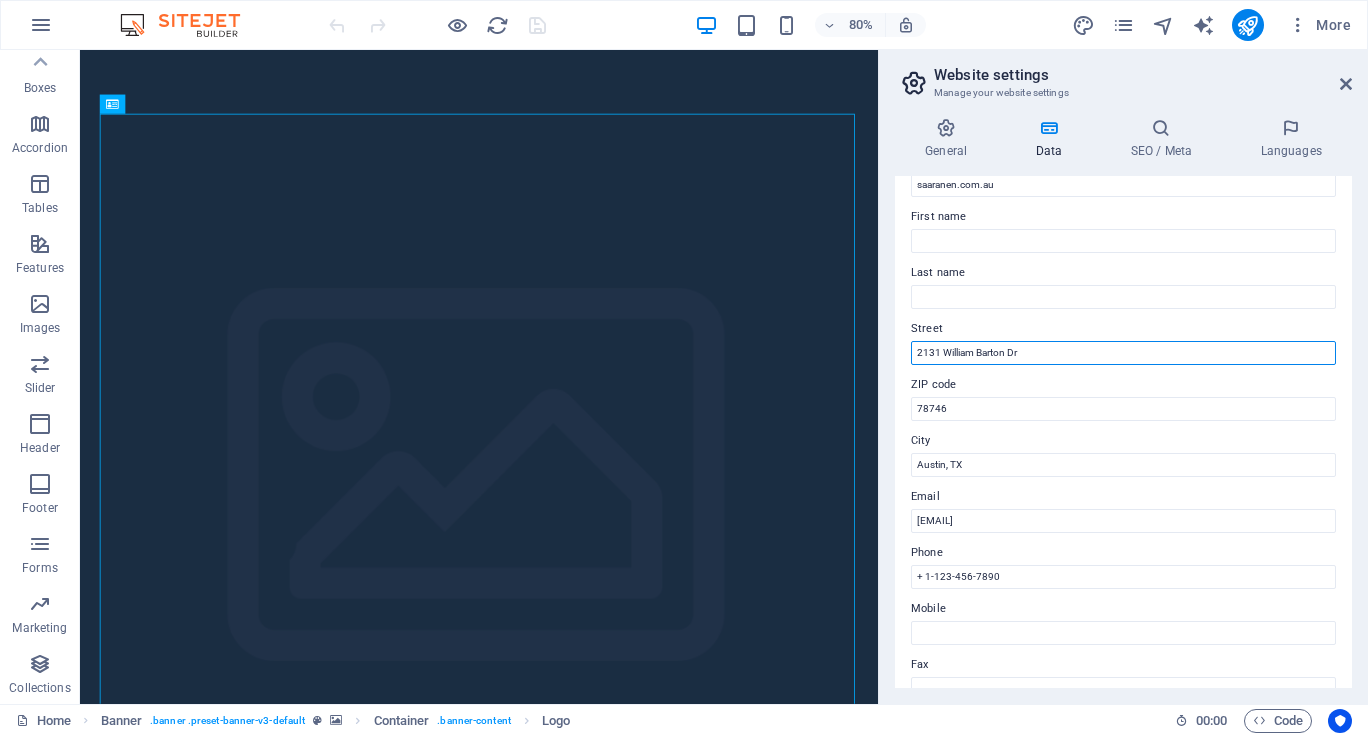drag, startPoint x: 1051, startPoint y: 350, endPoint x: 891, endPoint y: 354, distance: 160.04999 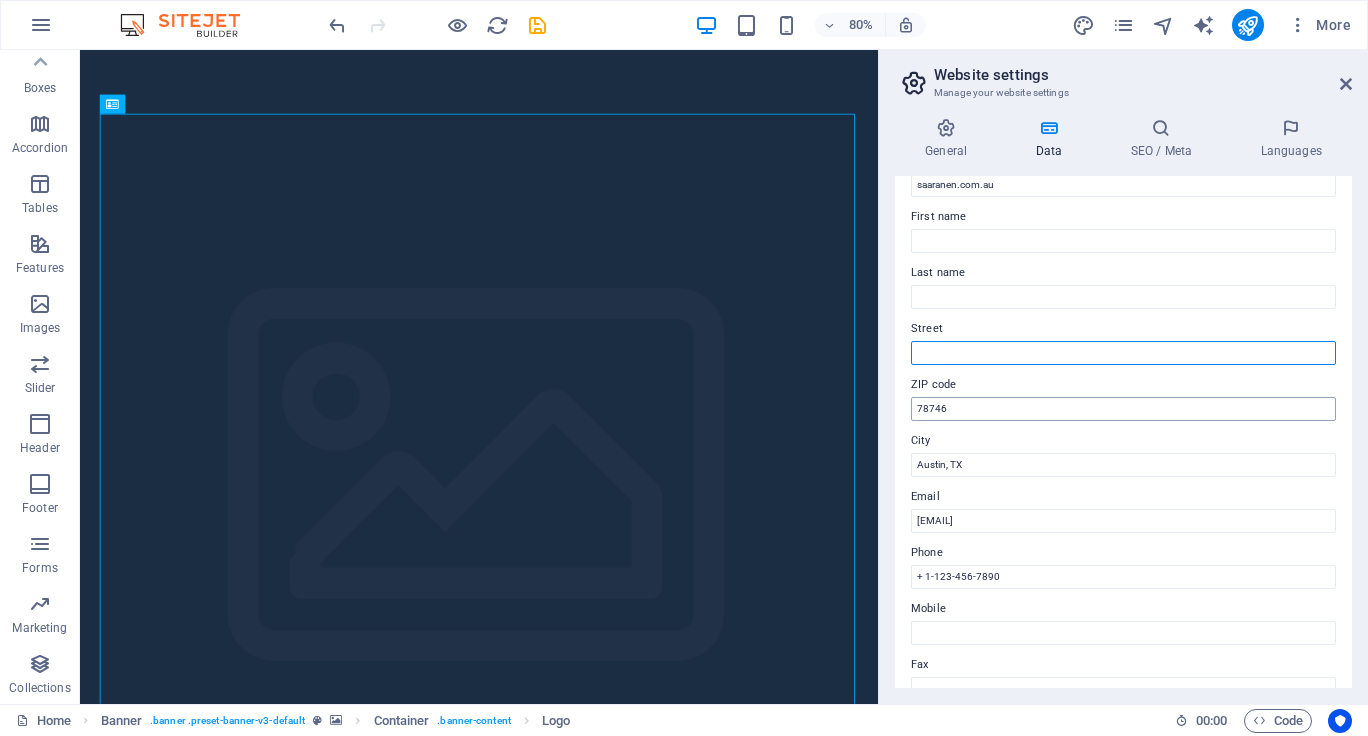 type 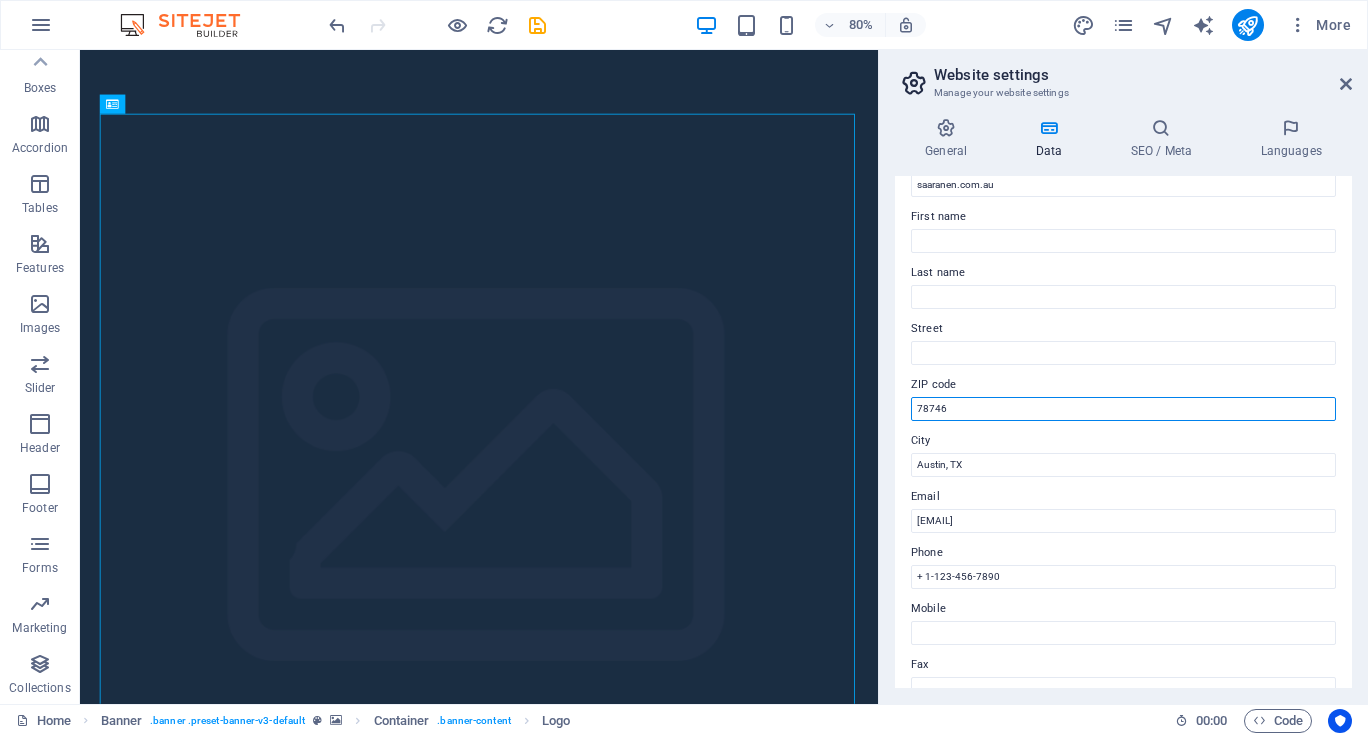 drag, startPoint x: 973, startPoint y: 404, endPoint x: 907, endPoint y: 404, distance: 66 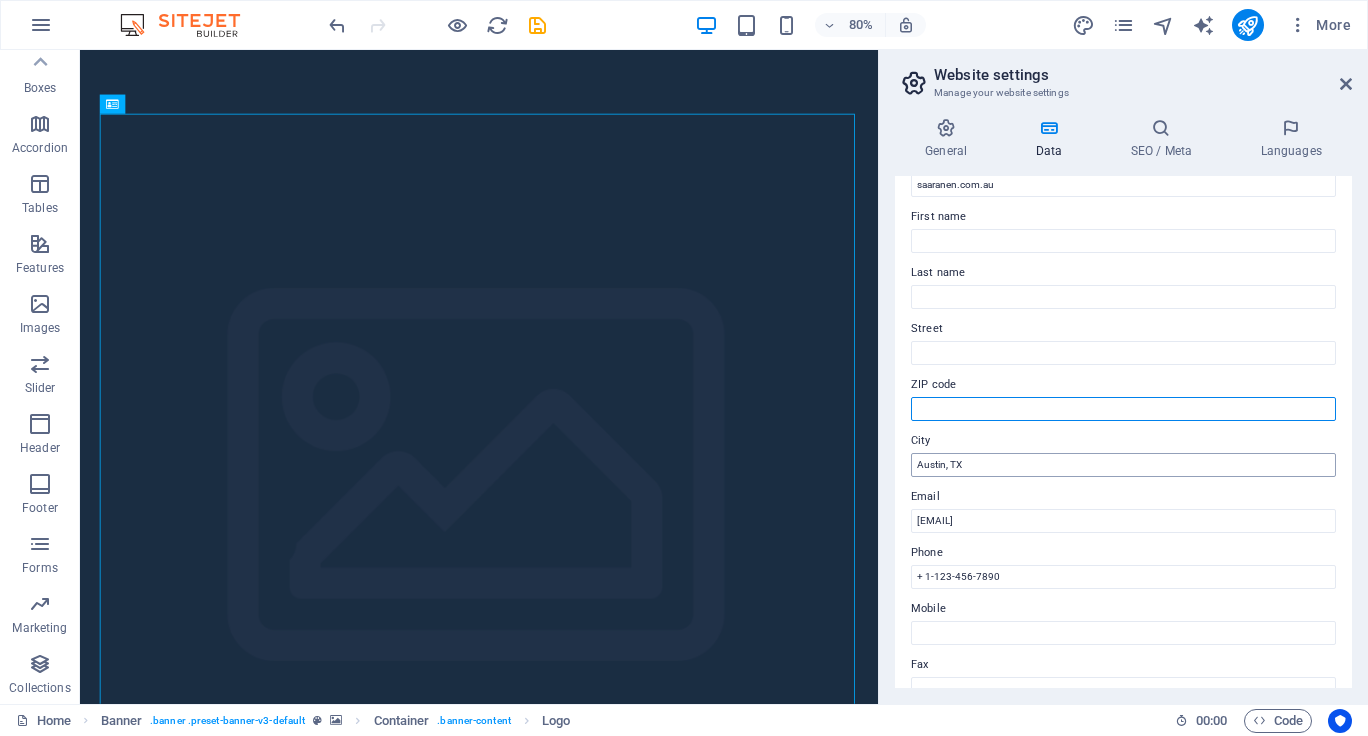 type 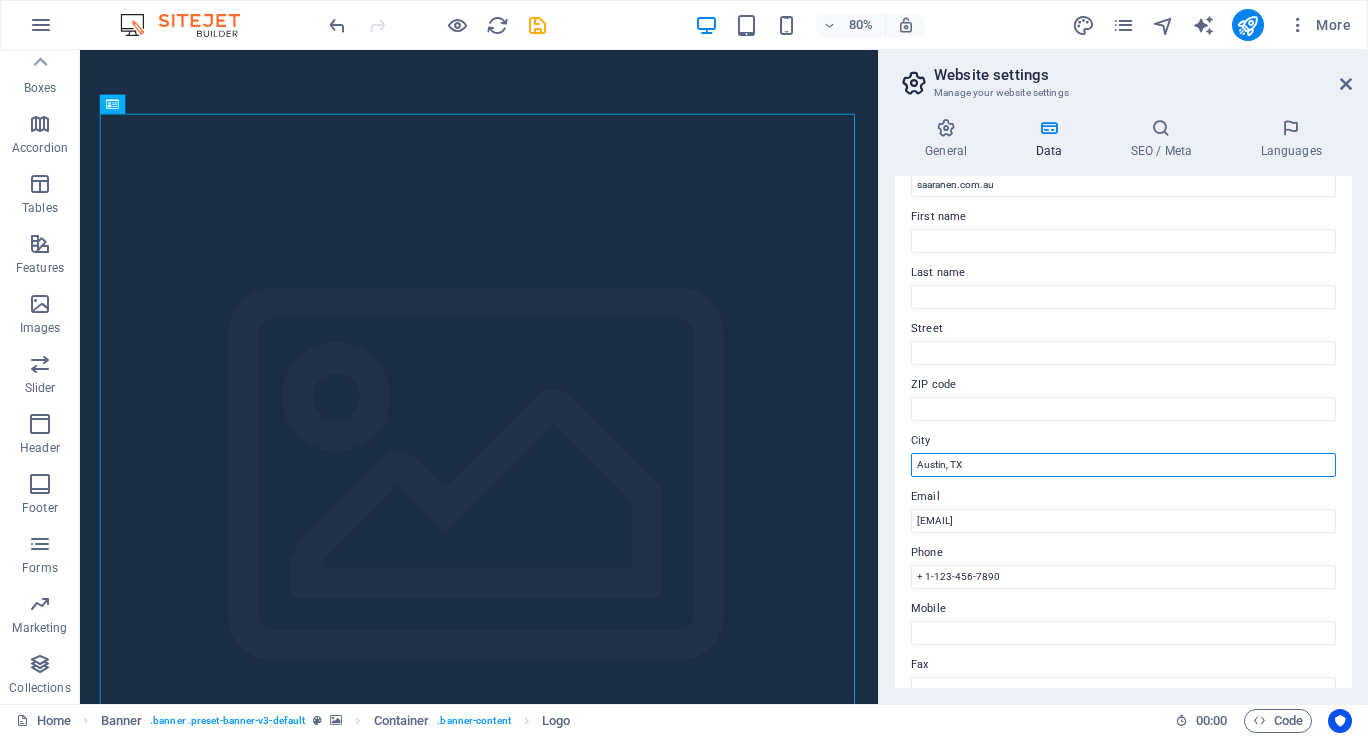 drag, startPoint x: 988, startPoint y: 459, endPoint x: 888, endPoint y: 465, distance: 100.17984 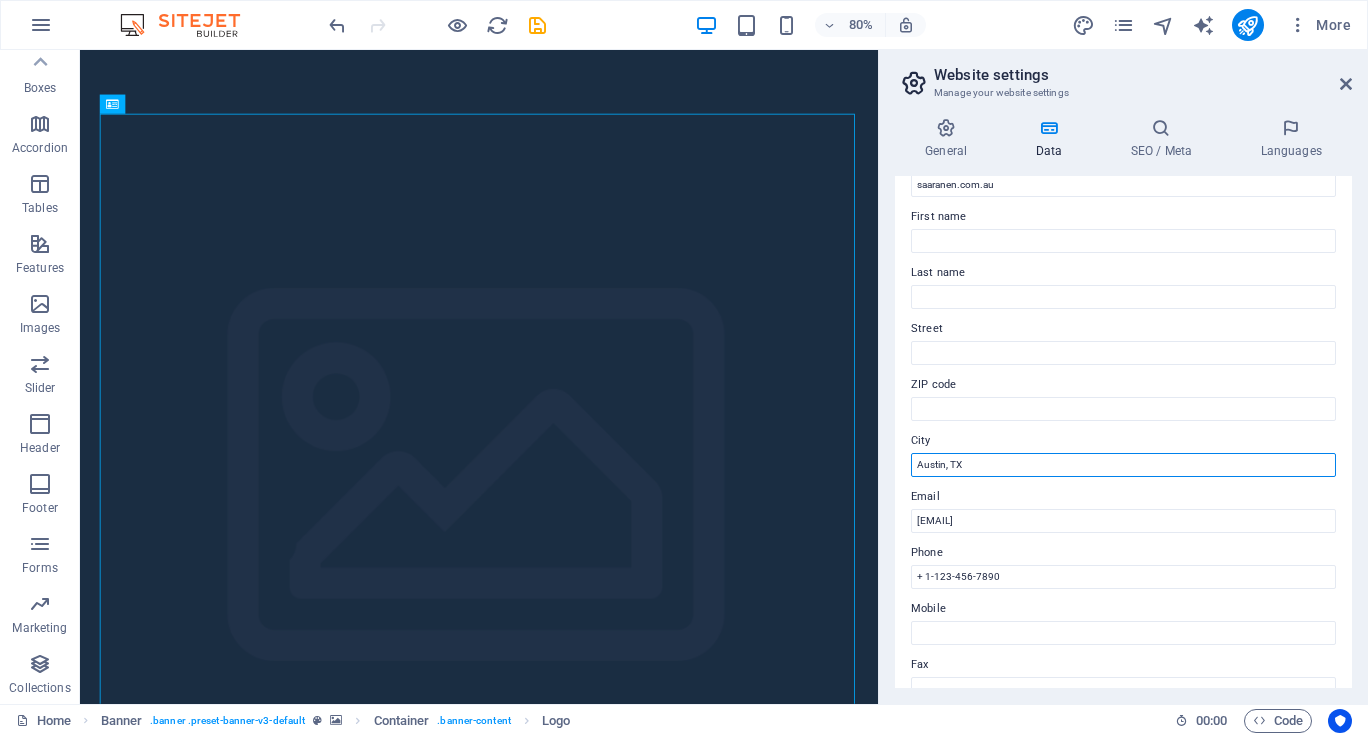 type on "A" 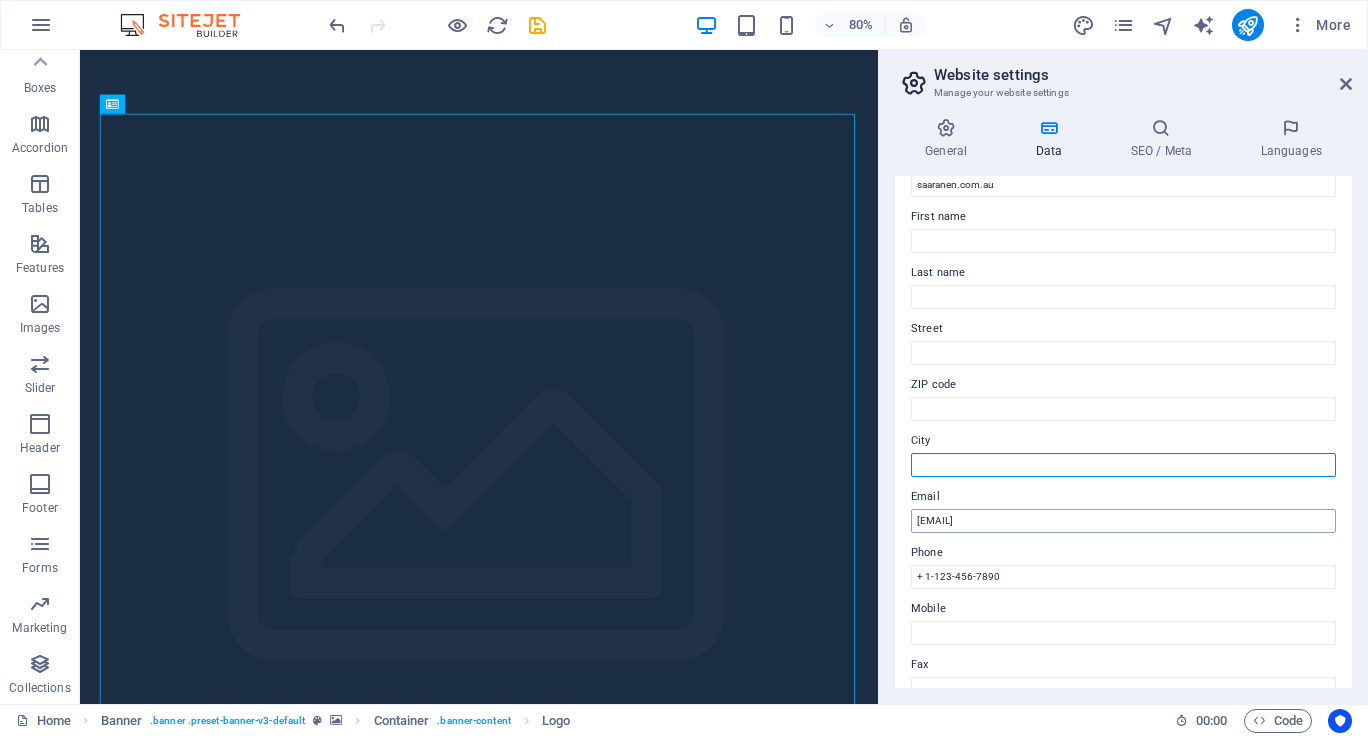 type 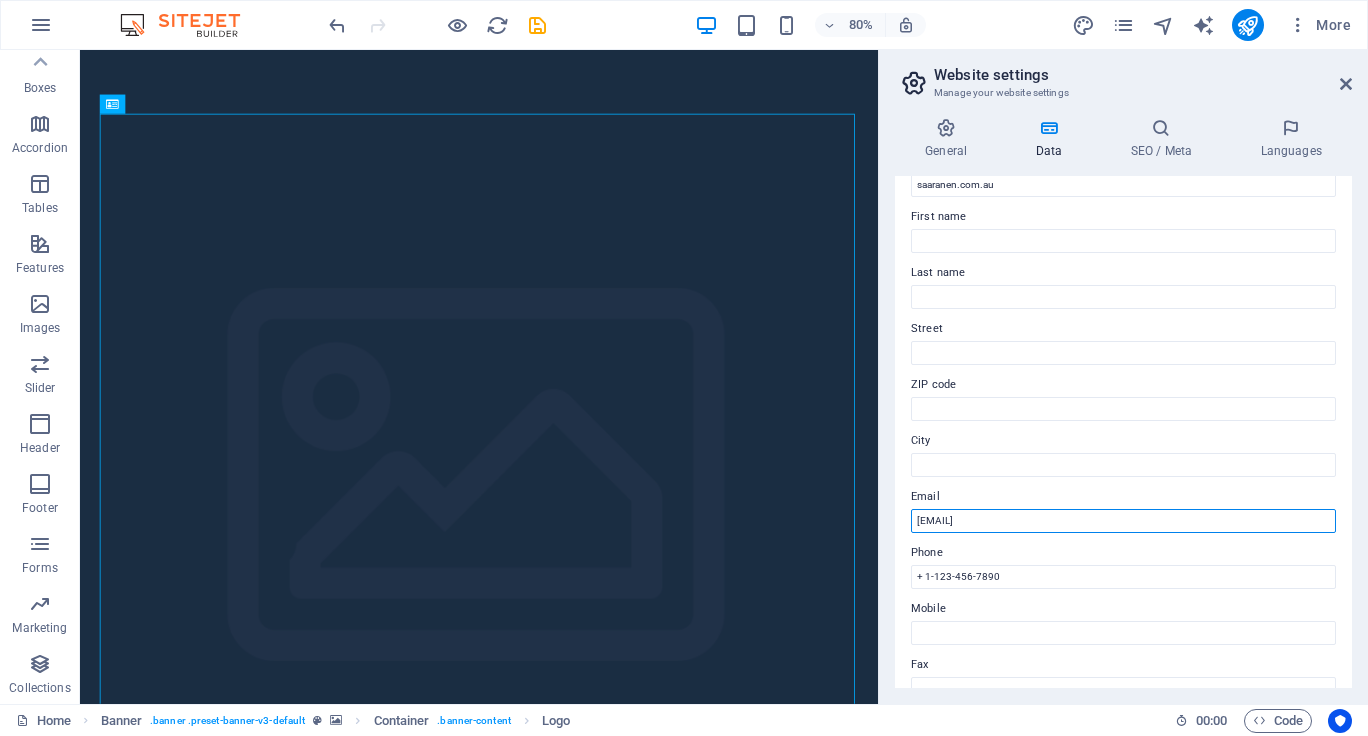 drag, startPoint x: 1163, startPoint y: 520, endPoint x: 888, endPoint y: 516, distance: 275.02908 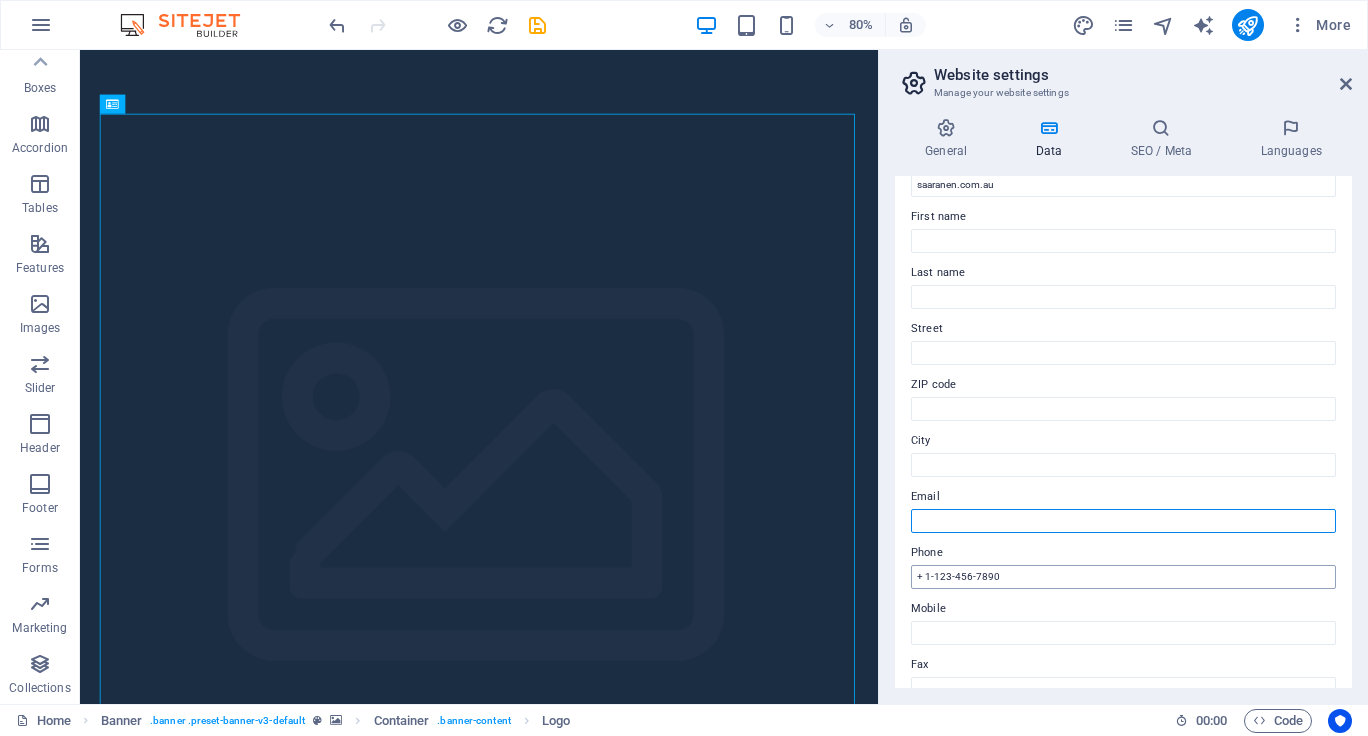 type 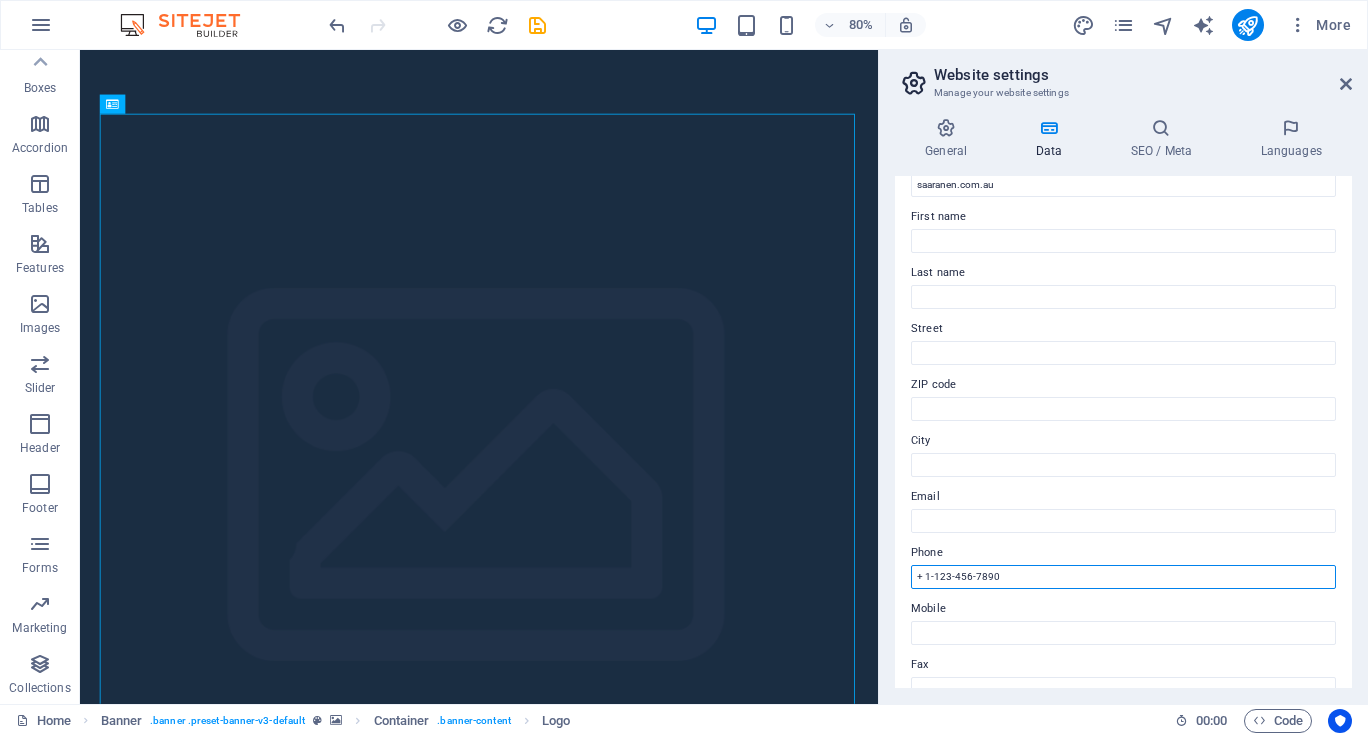 drag, startPoint x: 1036, startPoint y: 572, endPoint x: 879, endPoint y: 585, distance: 157.5373 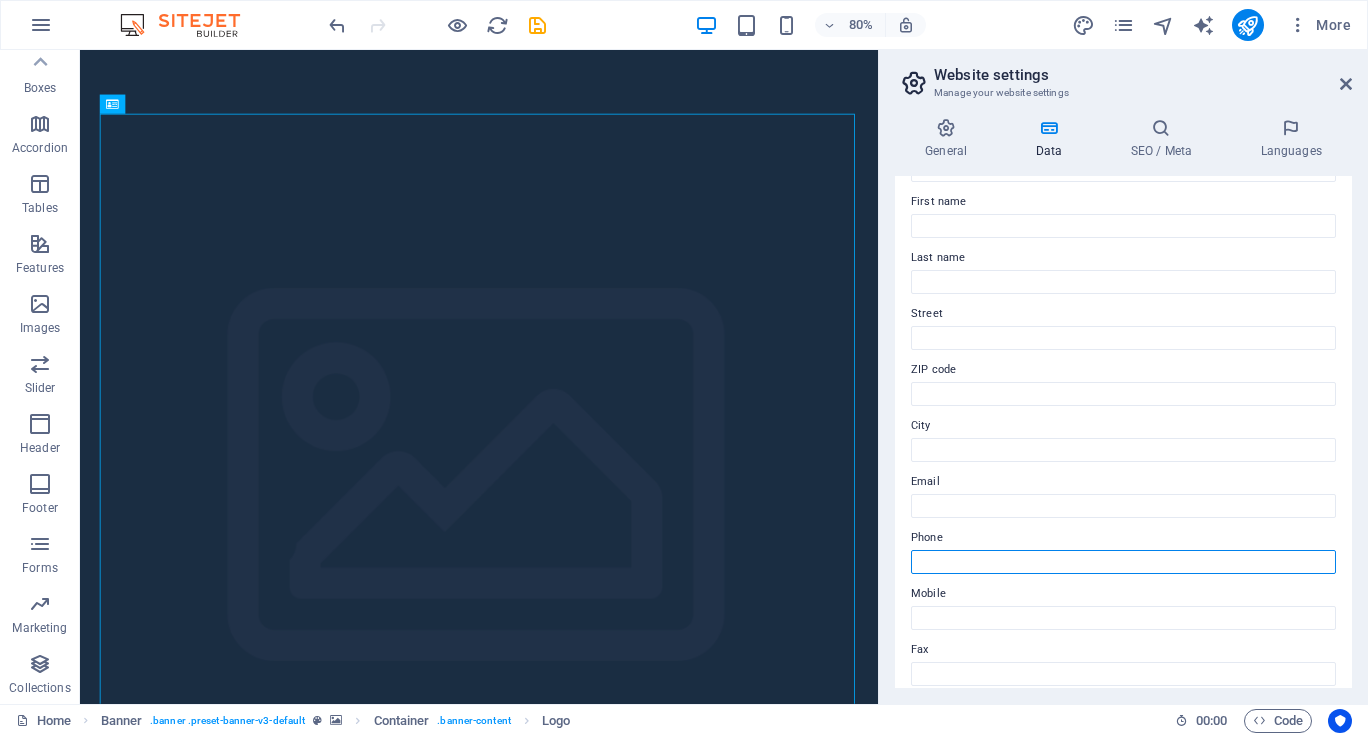 scroll, scrollTop: 101, scrollLeft: 0, axis: vertical 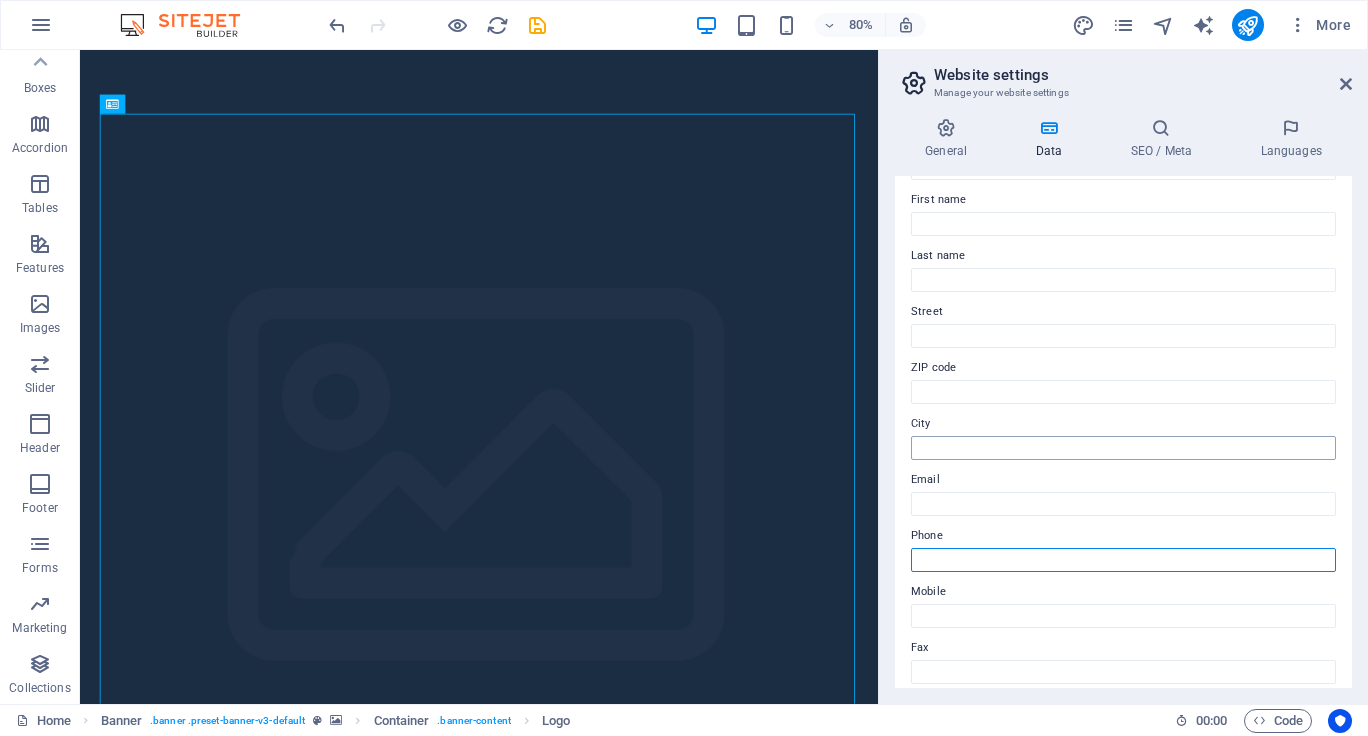 type 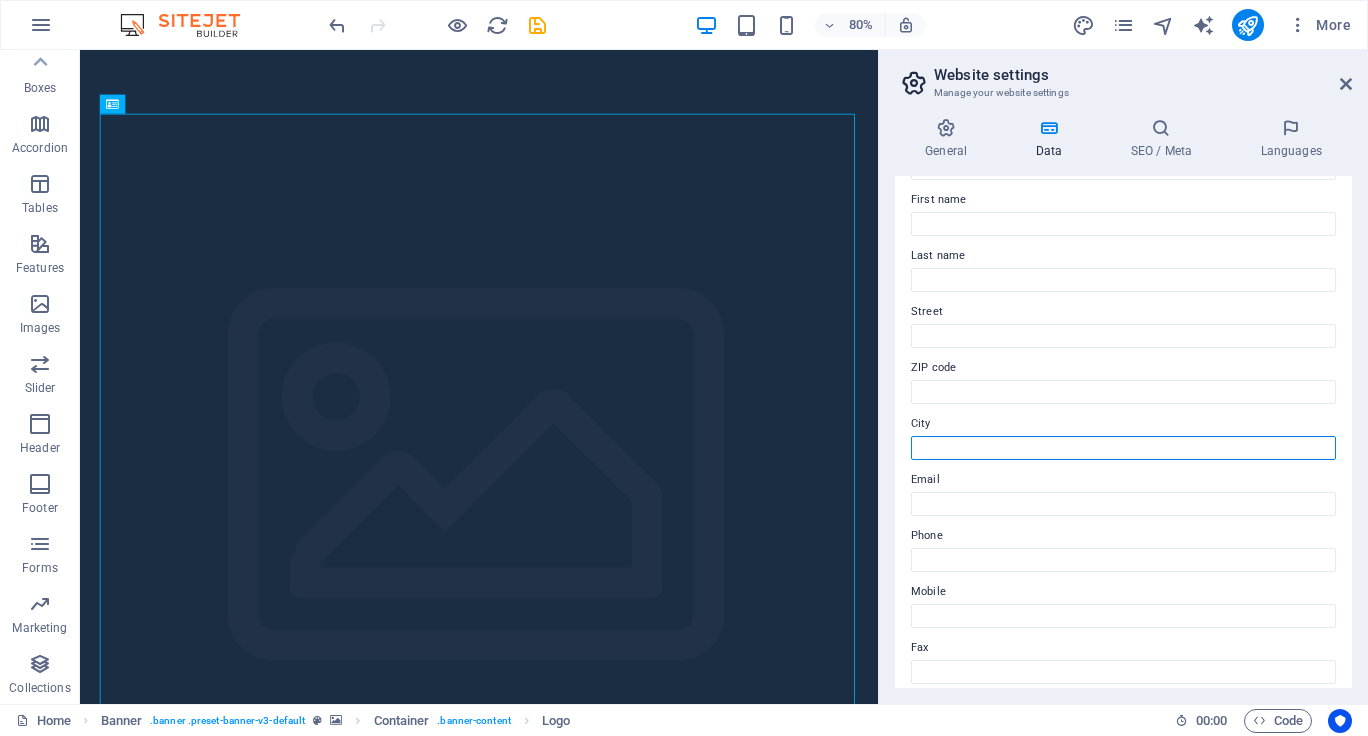click on "City" at bounding box center [1123, 448] 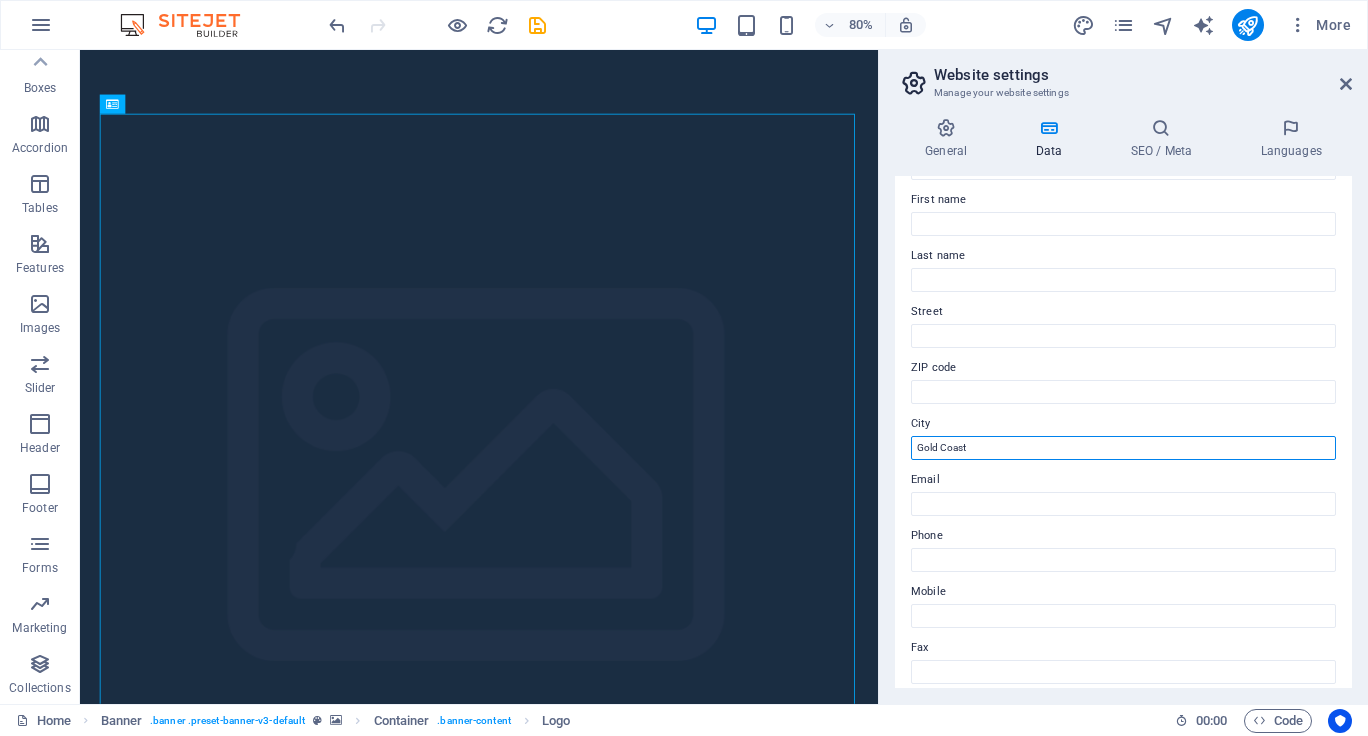 drag, startPoint x: 993, startPoint y: 445, endPoint x: 887, endPoint y: 443, distance: 106.01887 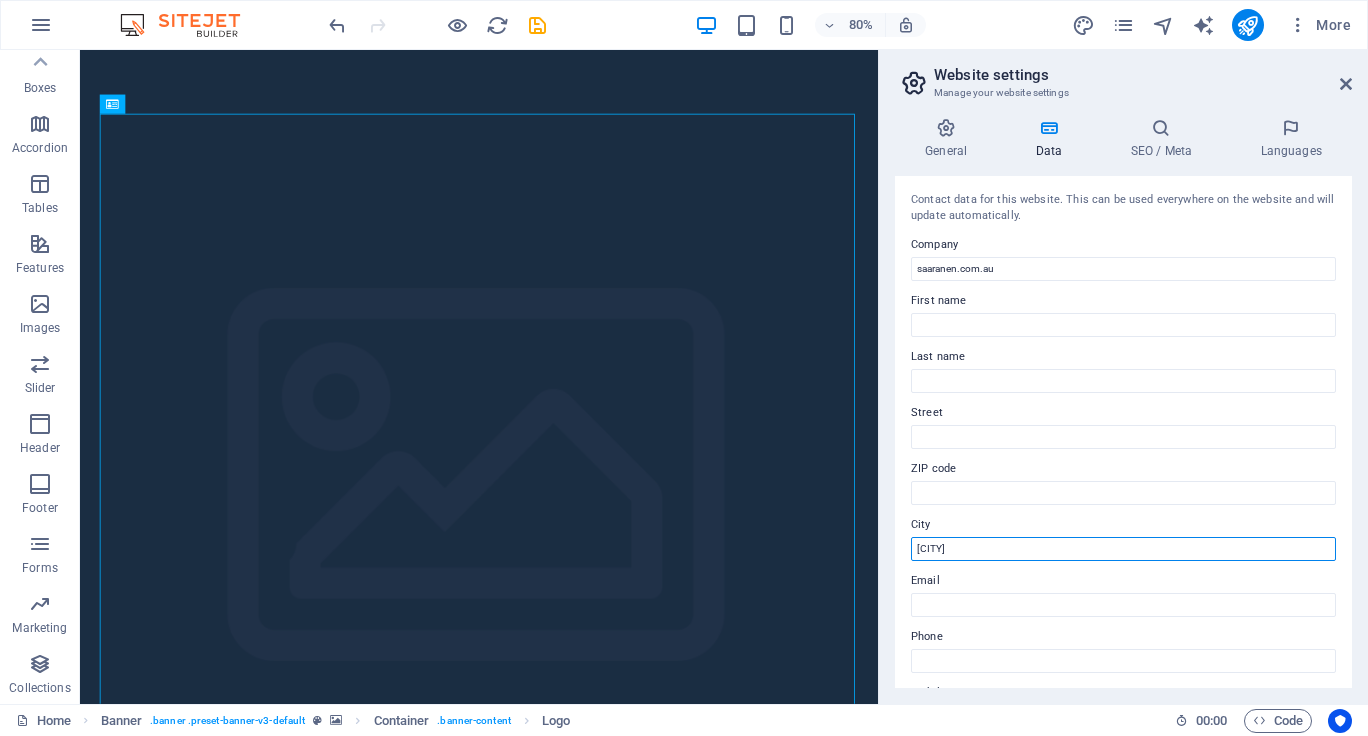 scroll, scrollTop: 0, scrollLeft: 0, axis: both 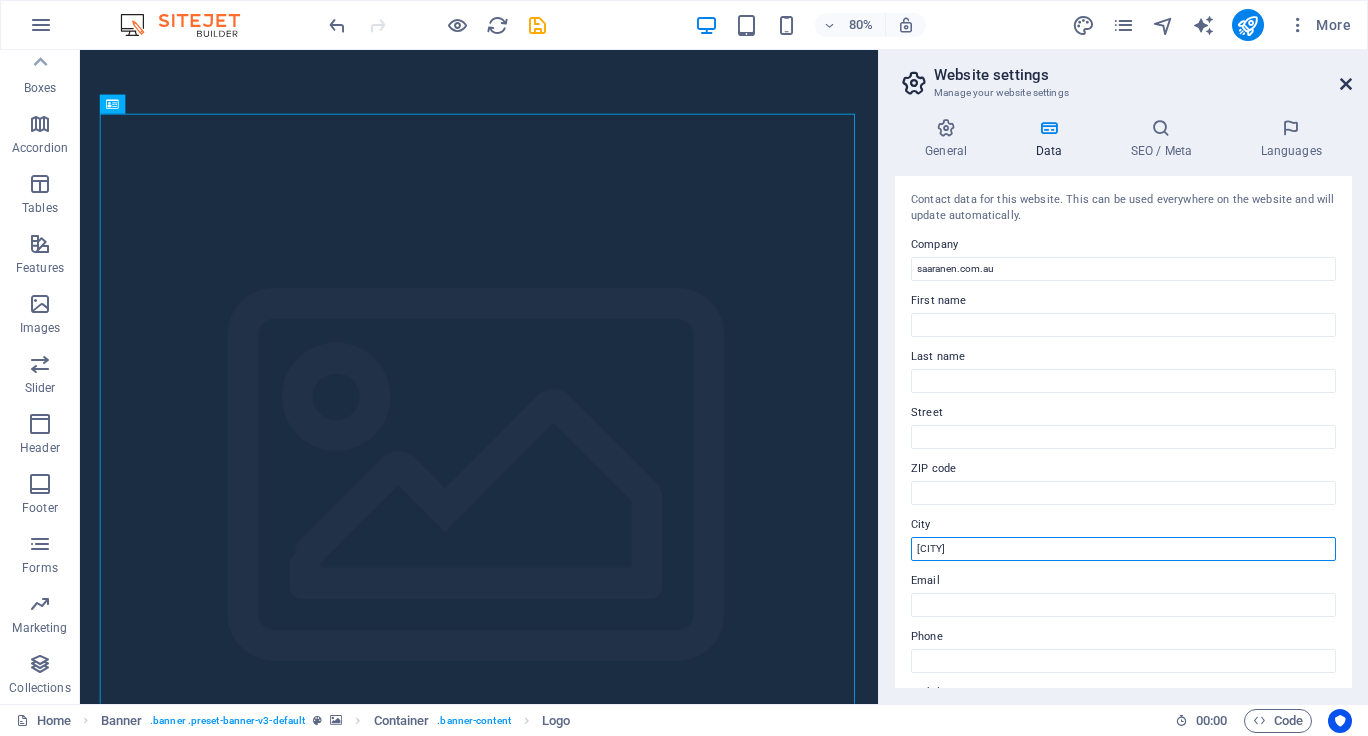 type on "[CITY]" 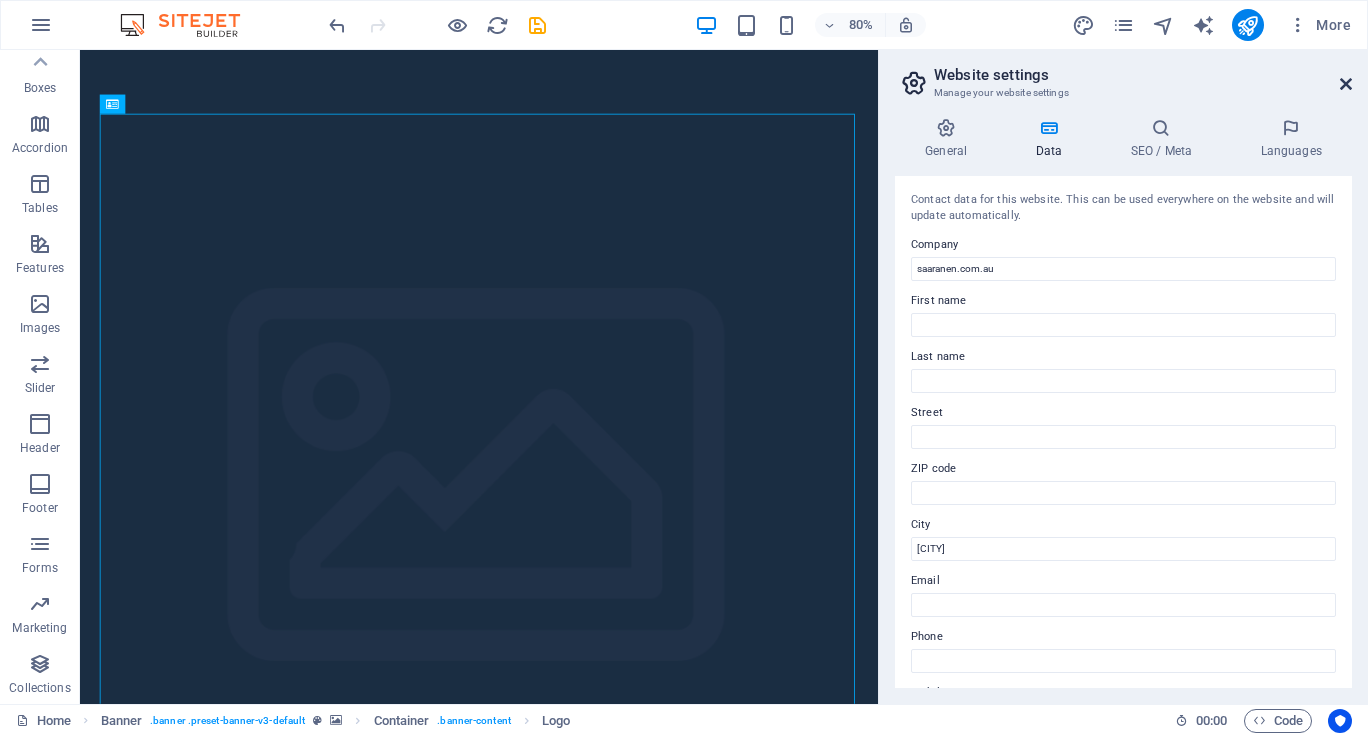 click at bounding box center [1346, 84] 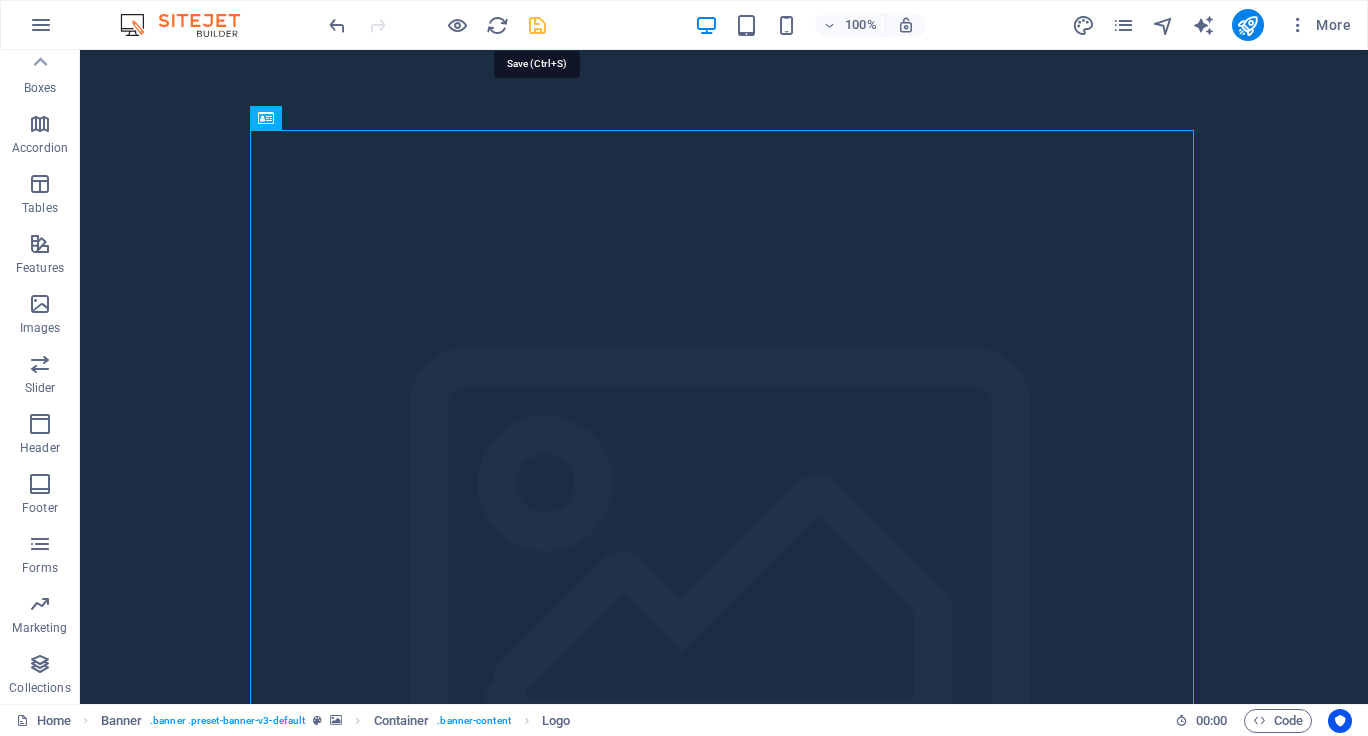 click at bounding box center [537, 25] 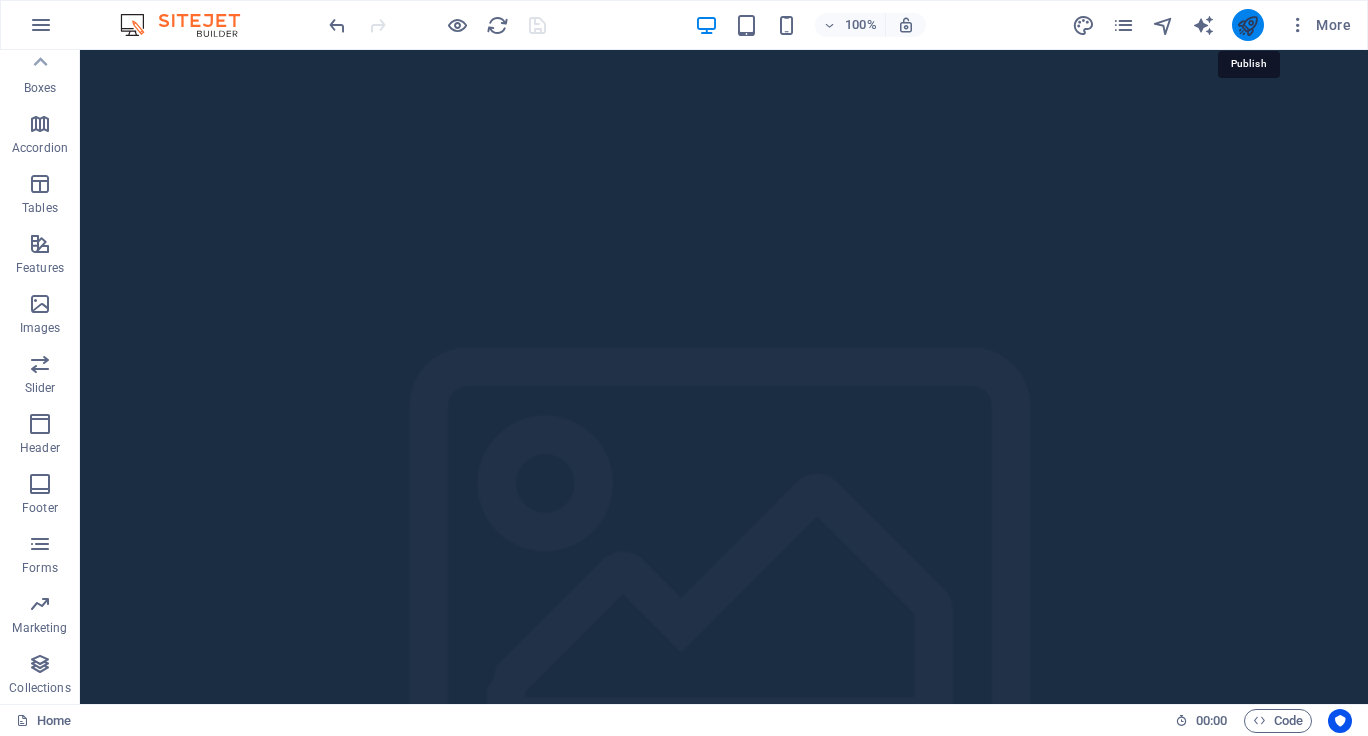 click at bounding box center [1247, 25] 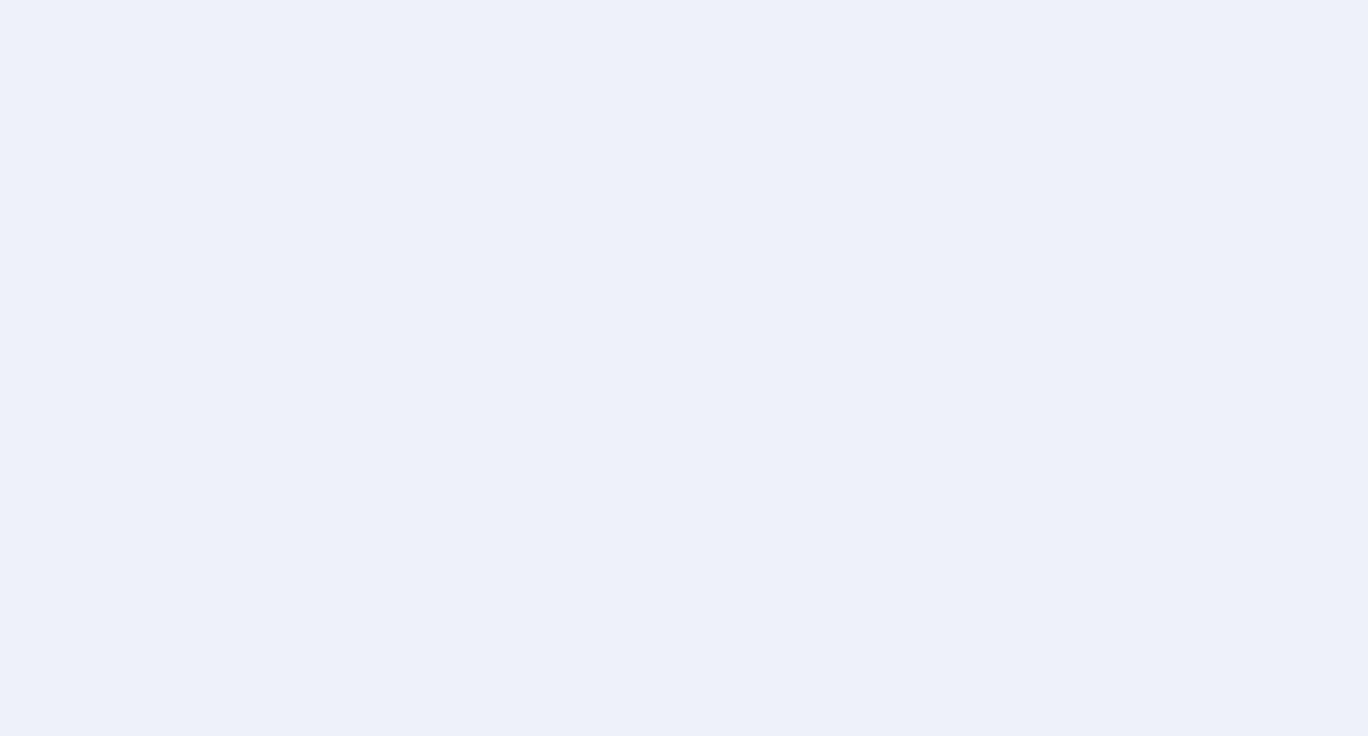 scroll, scrollTop: 0, scrollLeft: 0, axis: both 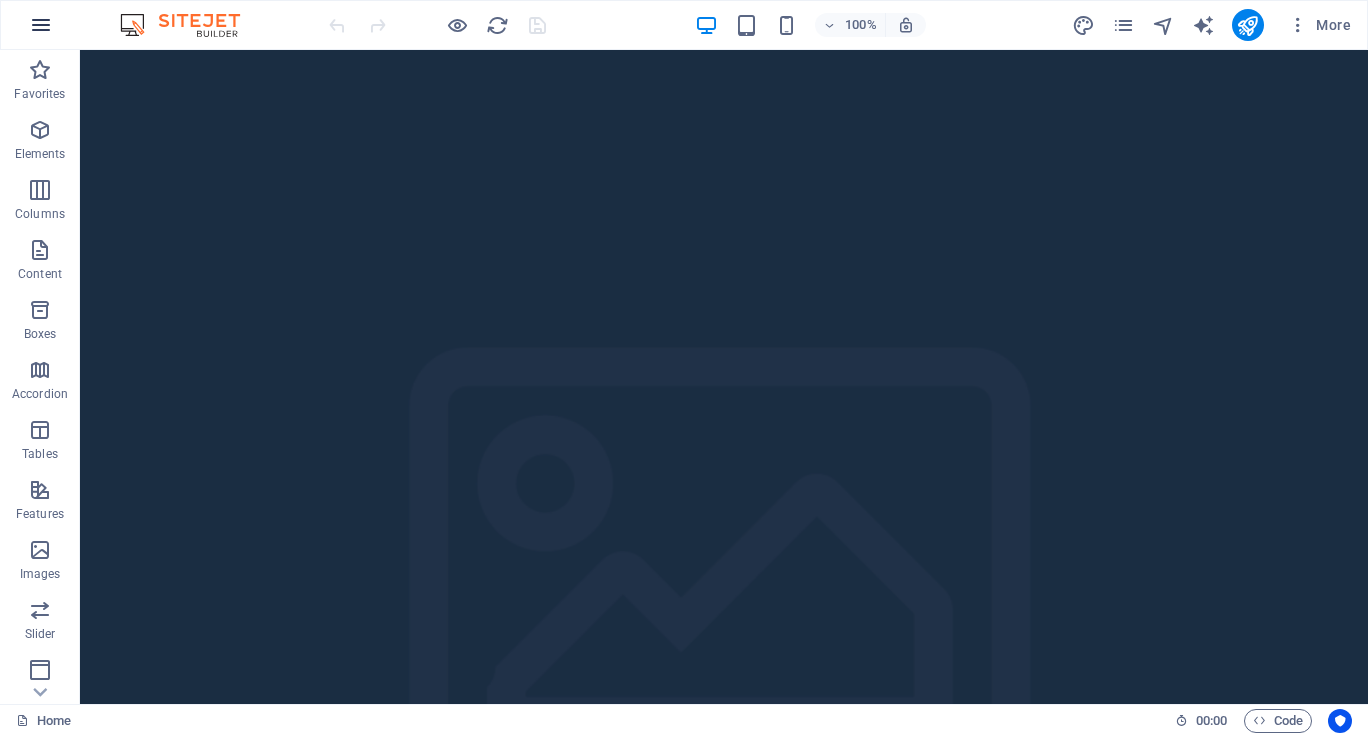 click at bounding box center [41, 25] 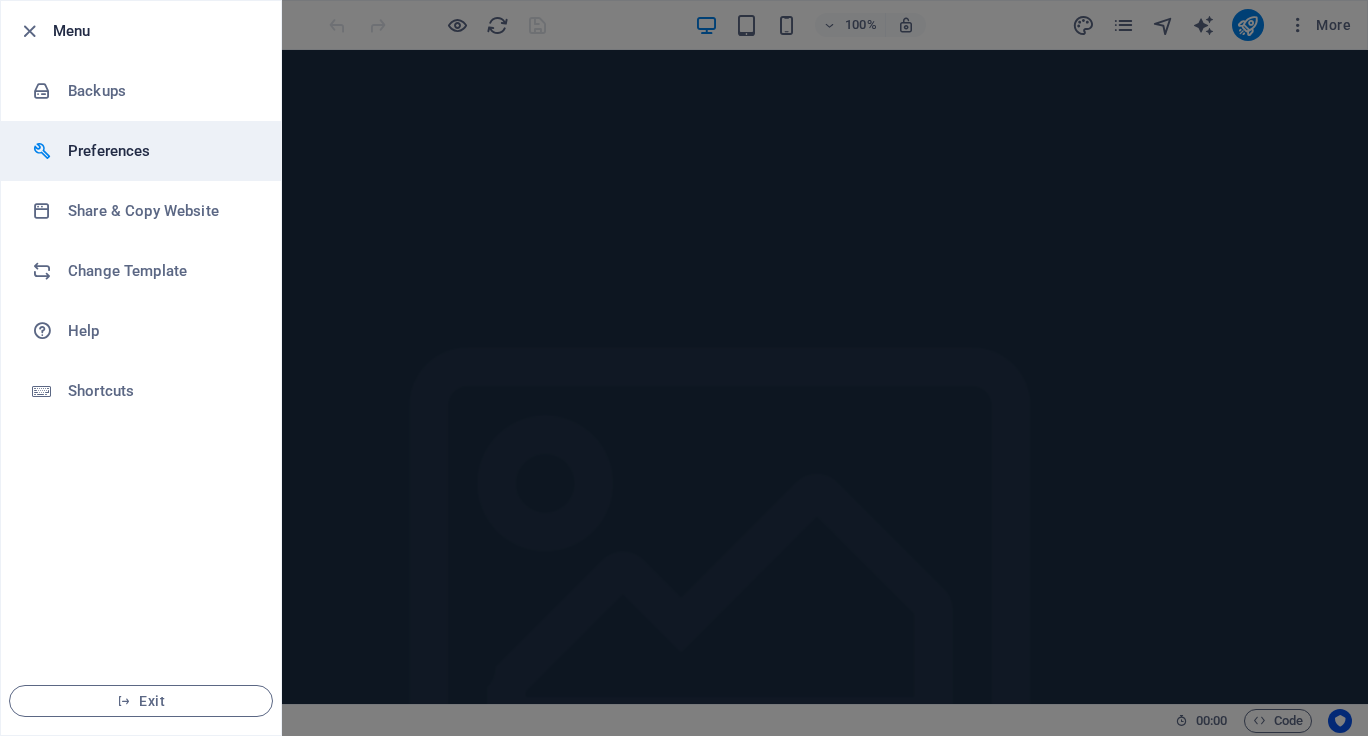 click on "Preferences" at bounding box center [160, 151] 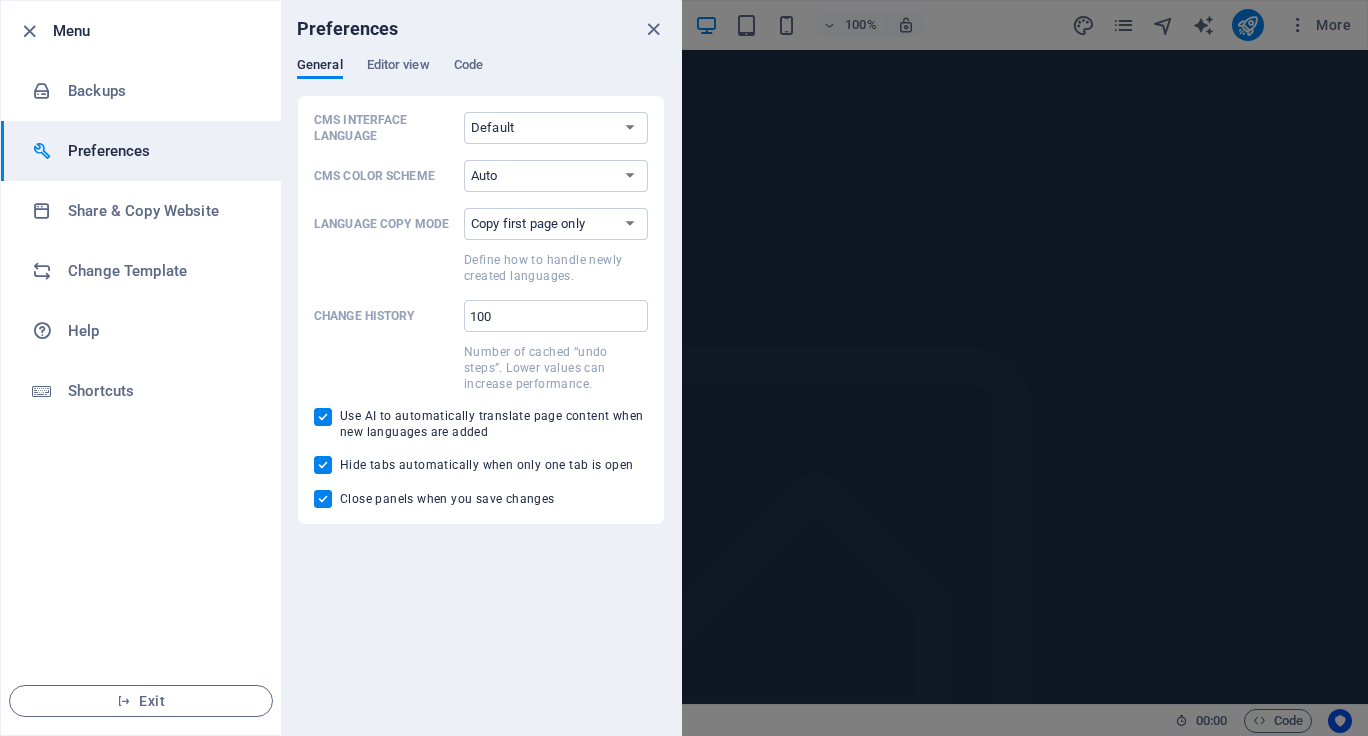 click on "Preferences" at bounding box center (160, 151) 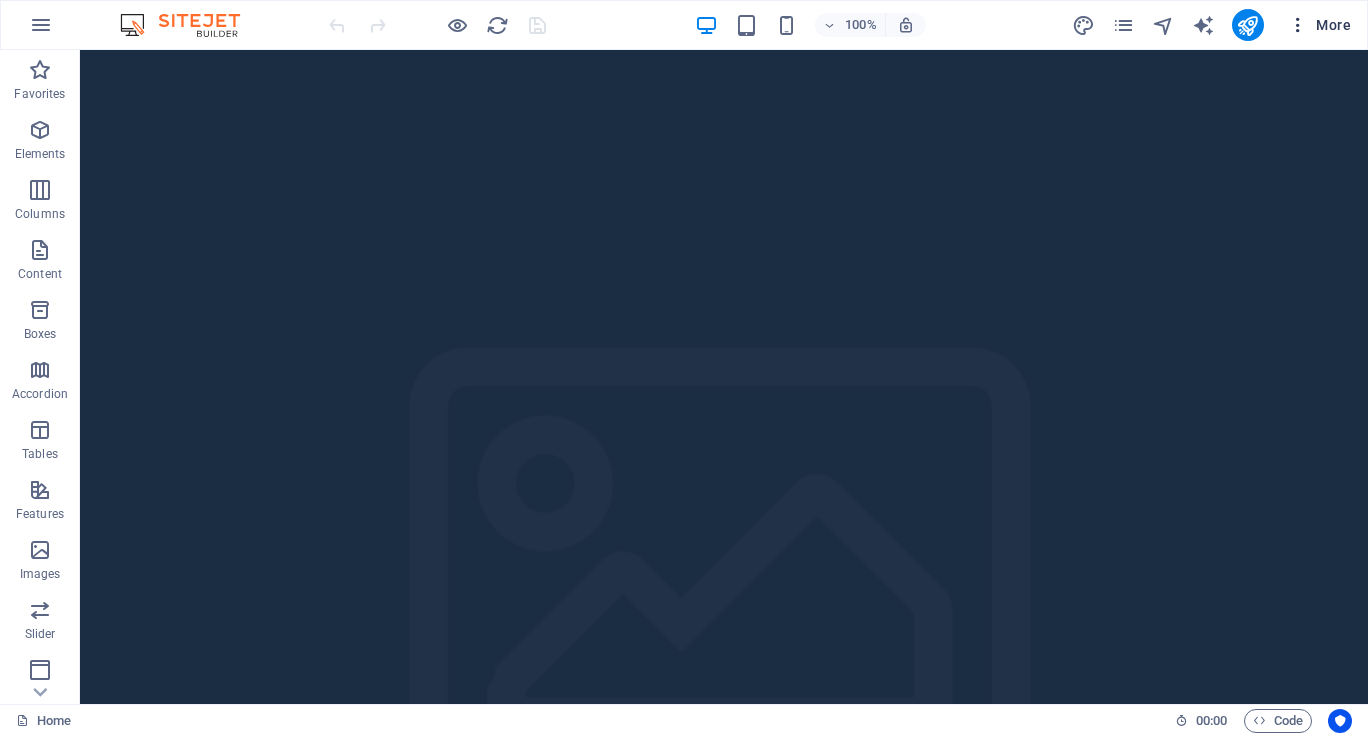 click at bounding box center [1298, 25] 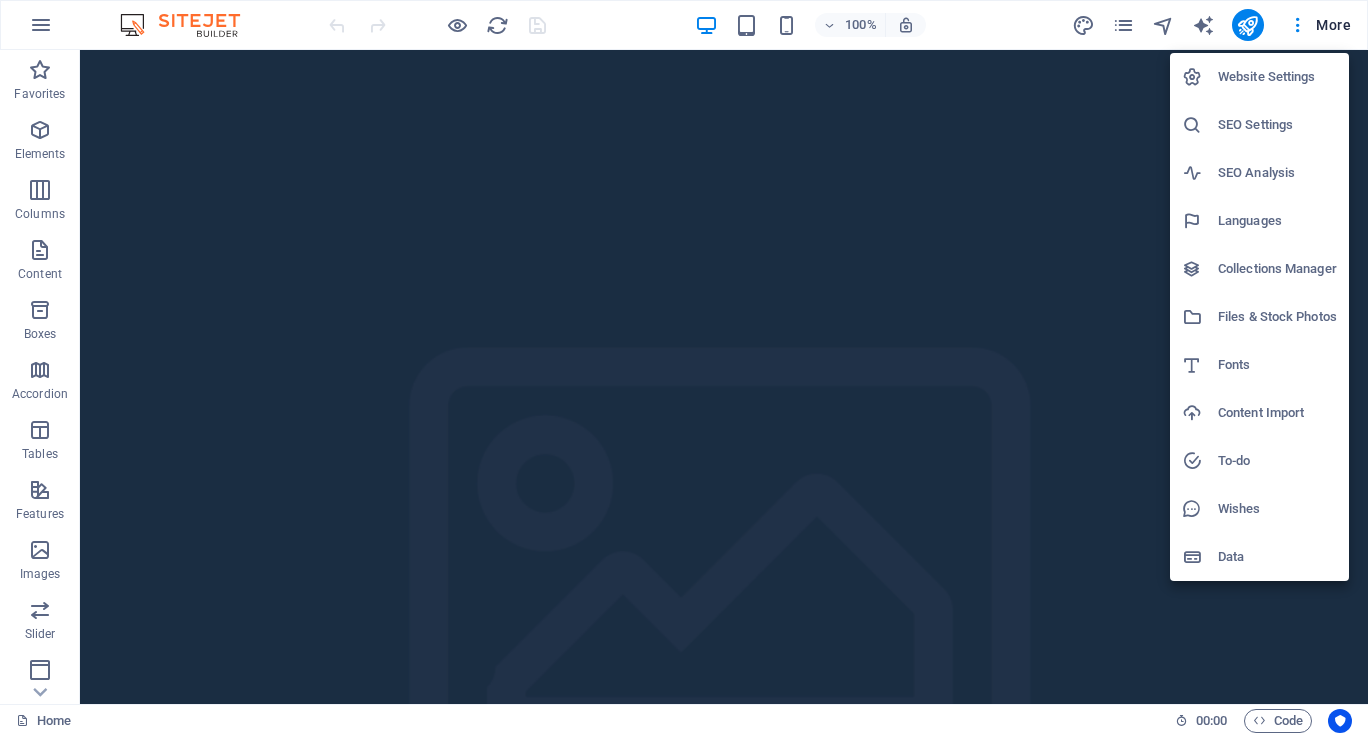 click on "SEO Settings" at bounding box center (1277, 125) 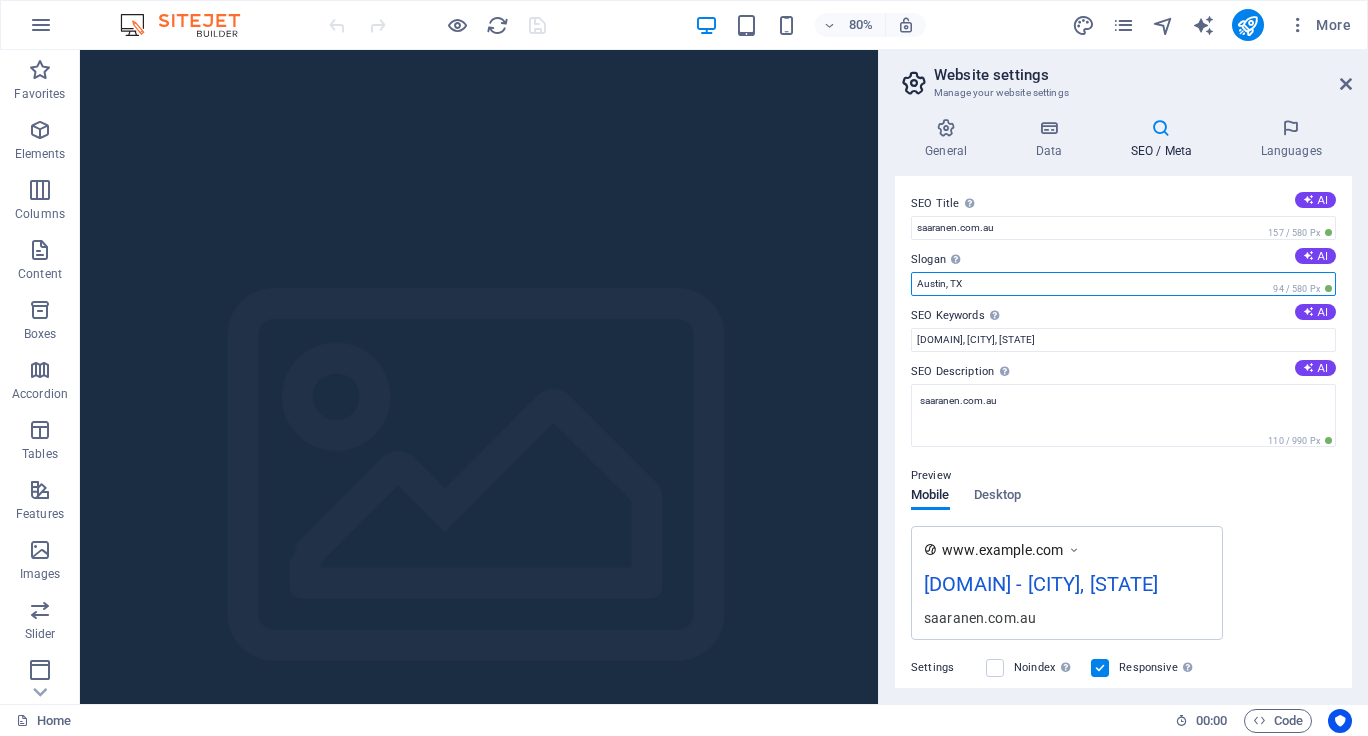 drag, startPoint x: 1110, startPoint y: 332, endPoint x: 1049, endPoint y: 345, distance: 62.369865 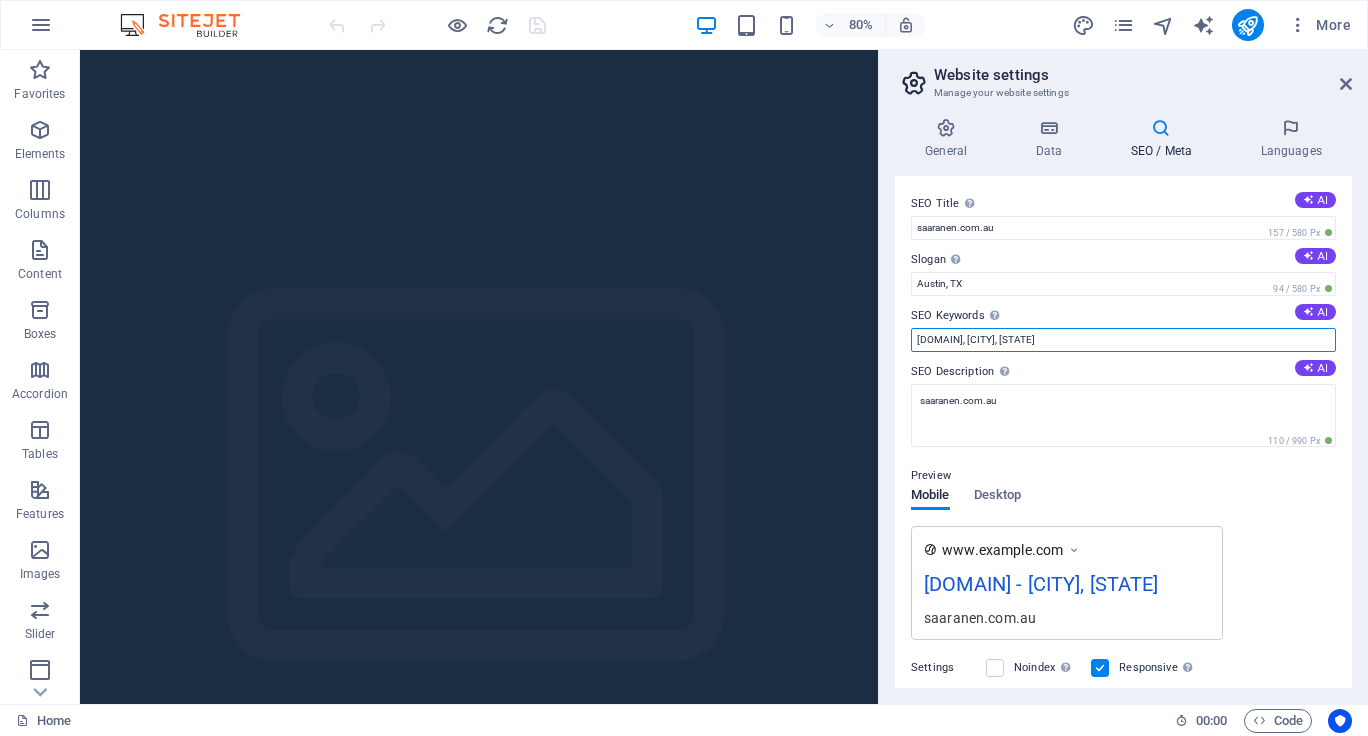 drag, startPoint x: 1064, startPoint y: 338, endPoint x: 992, endPoint y: 342, distance: 72.11102 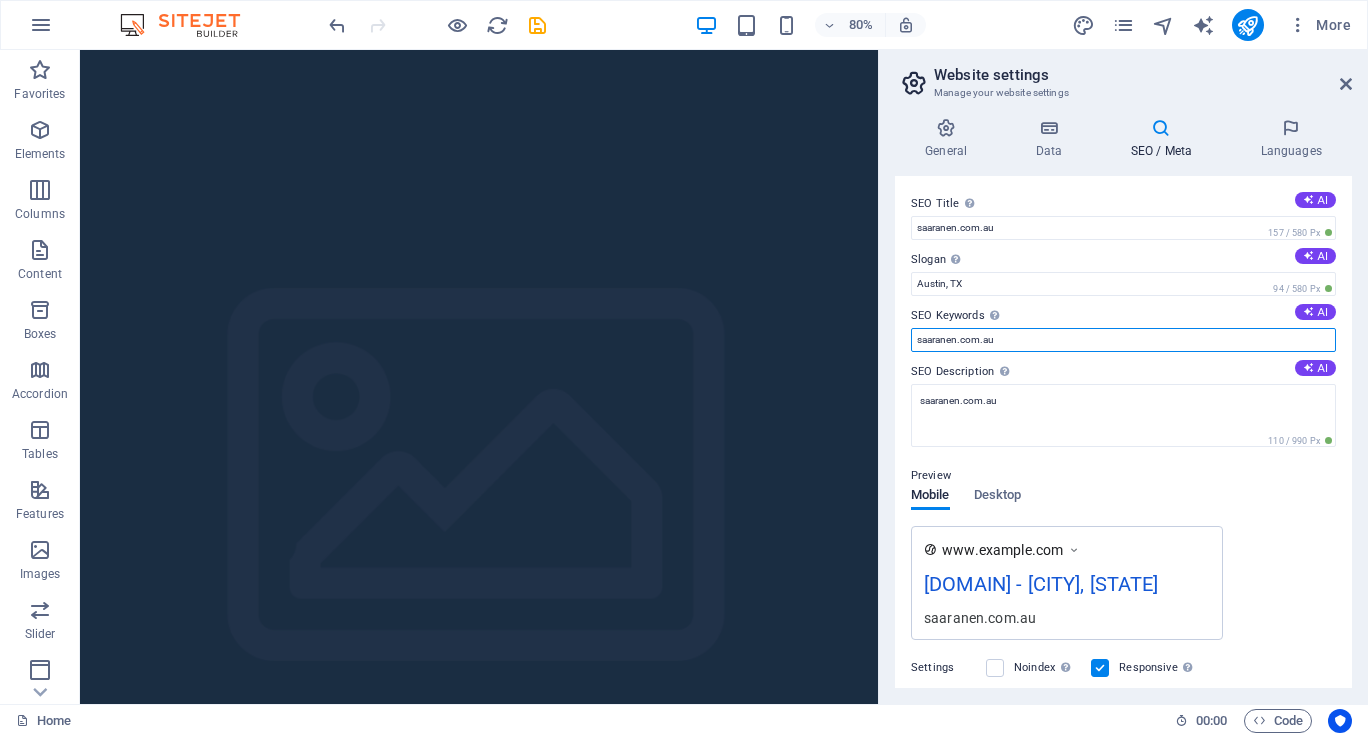 scroll, scrollTop: 0, scrollLeft: 0, axis: both 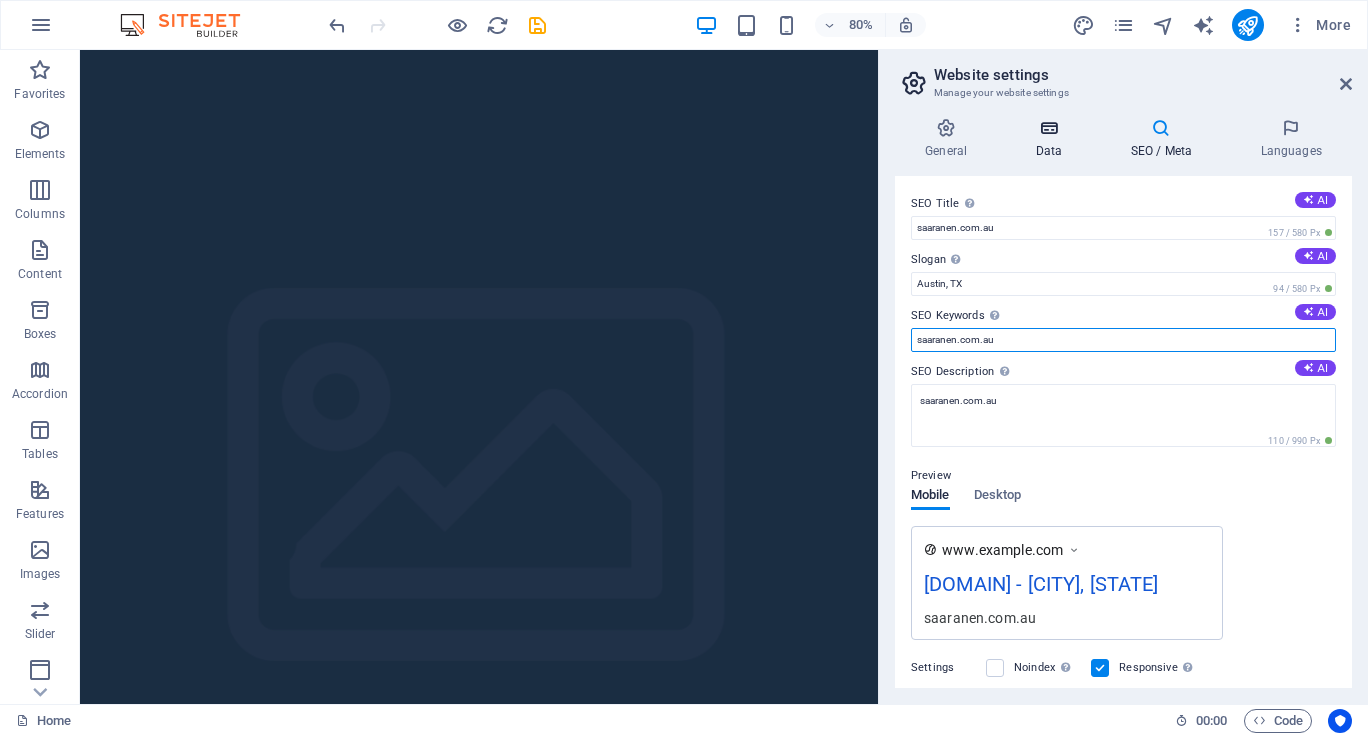 type on "saaranen.com.au" 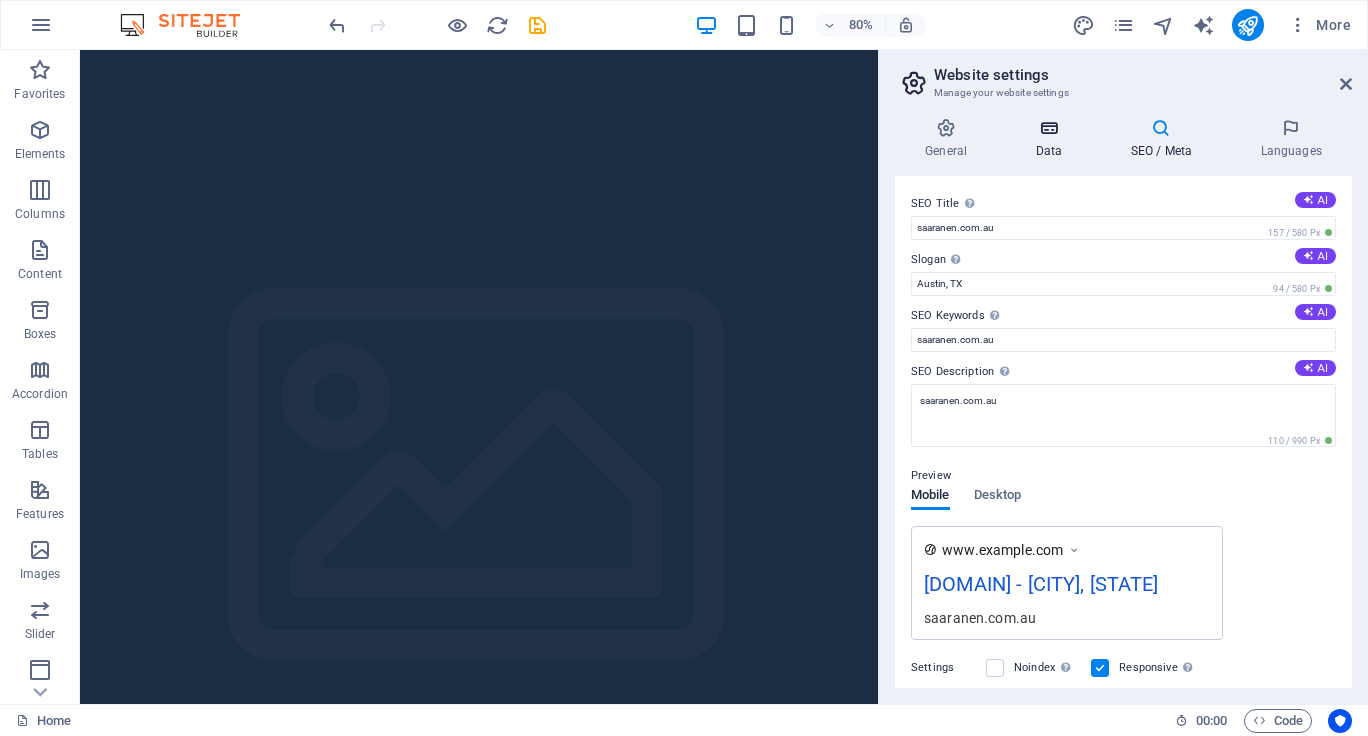 click at bounding box center (1048, 128) 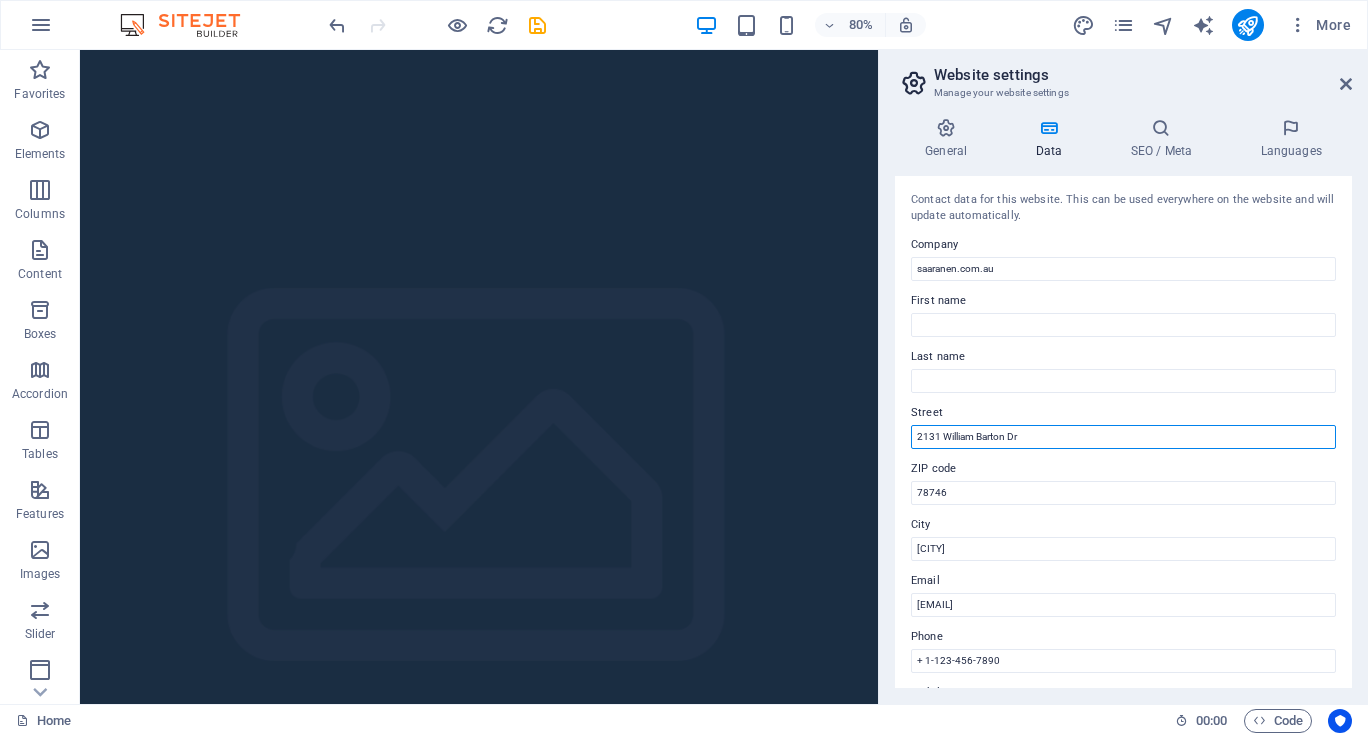 drag, startPoint x: 1130, startPoint y: 485, endPoint x: 1051, endPoint y: 540, distance: 96.26006 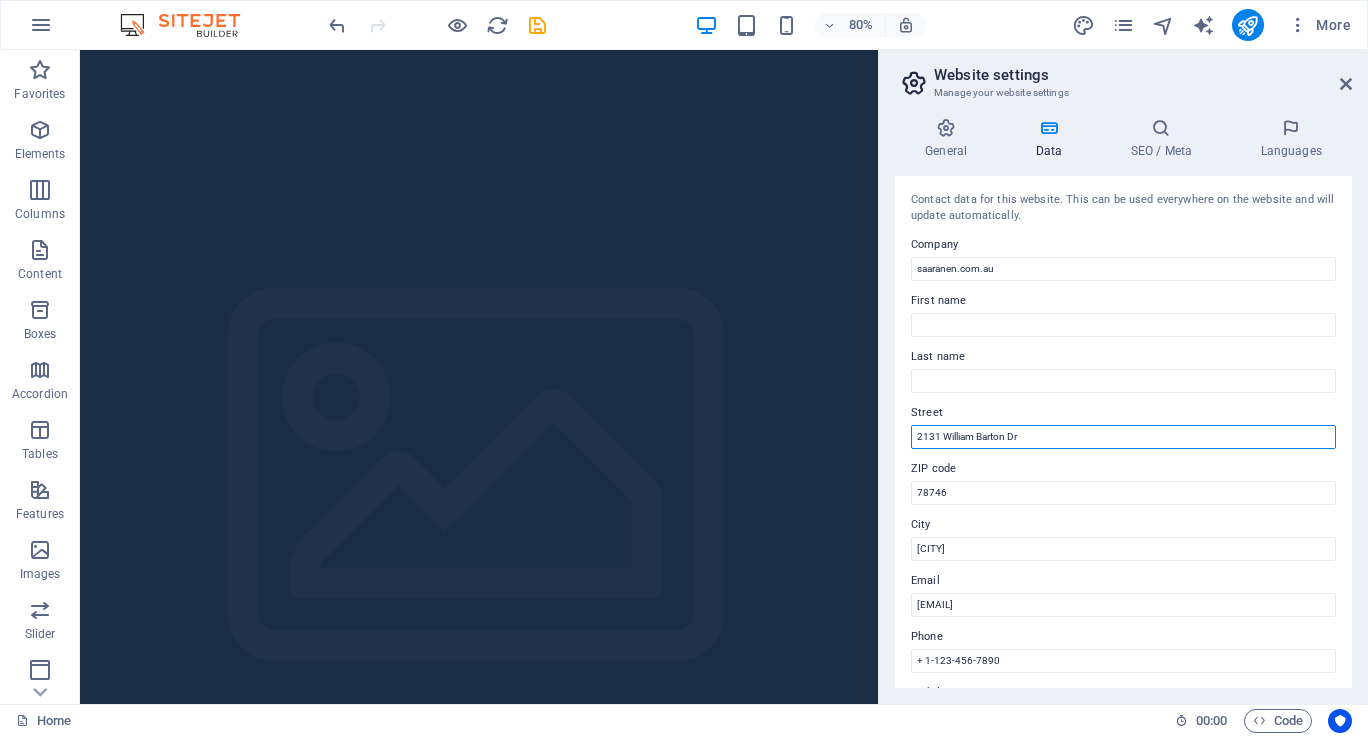 drag, startPoint x: 1038, startPoint y: 434, endPoint x: 911, endPoint y: 435, distance: 127.00394 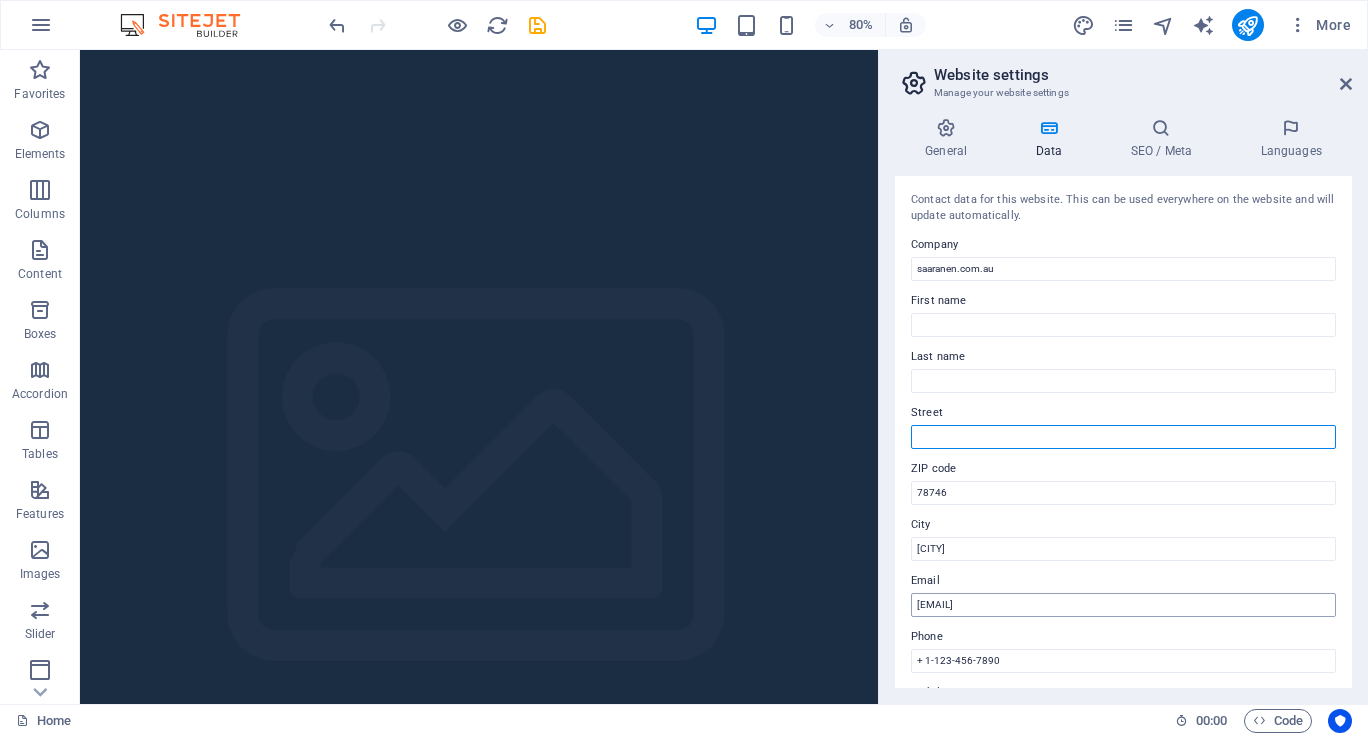 type 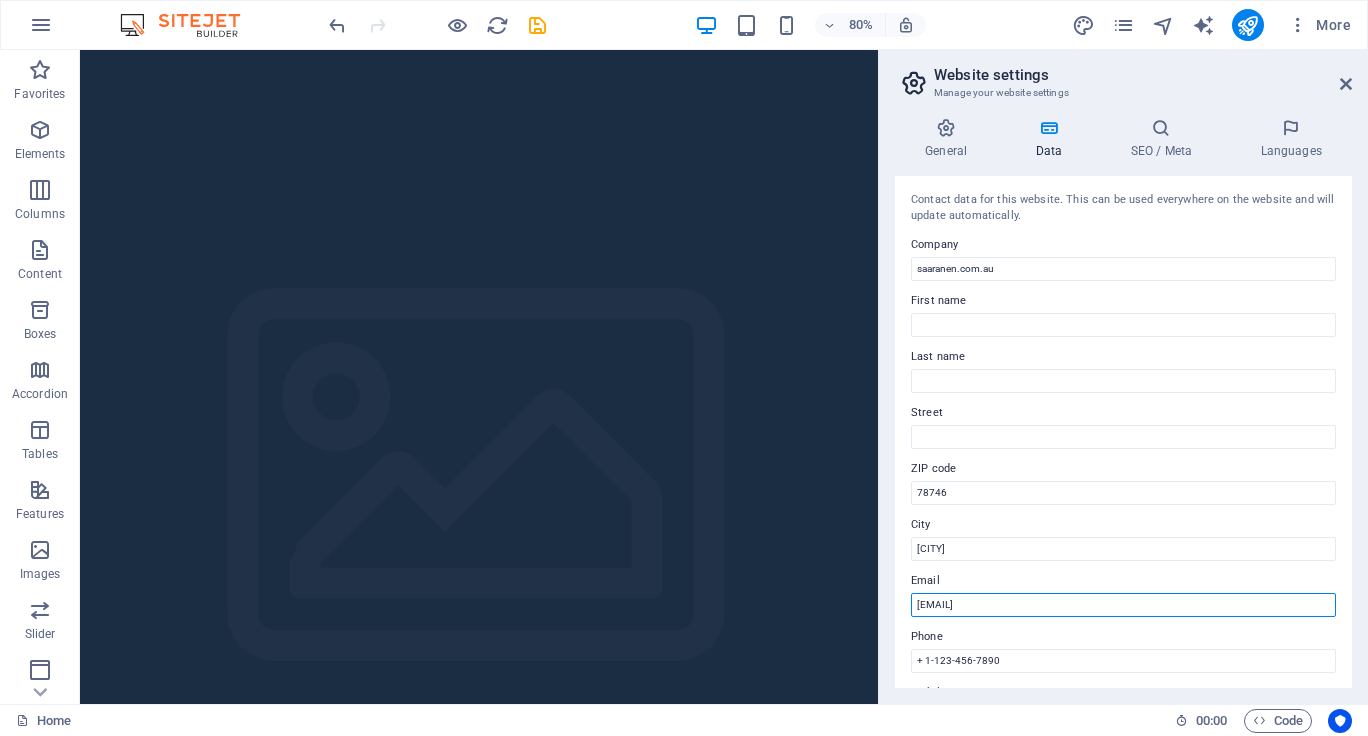 drag, startPoint x: 1178, startPoint y: 601, endPoint x: 907, endPoint y: 602, distance: 271.00183 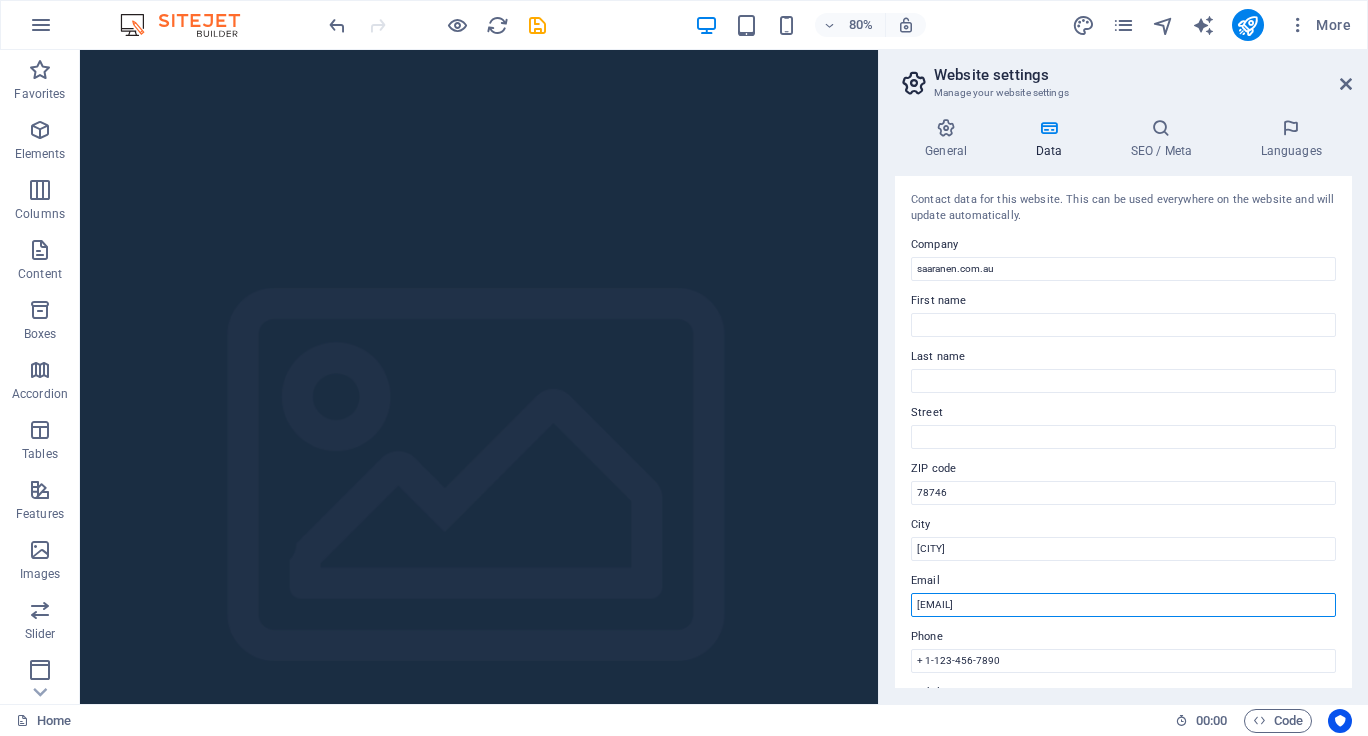click on "Contact data for this website. This can be used everywhere on the website and will update automatically. Company [DOMAIN] First name Last name Street ZIP code [POSTAL_CODE] City [CITY] Email [EMAIL] Phone + 1-[PHONE] Mobile Fax Custom field 1 Custom field 2 Custom field 3 Custom field 4 Custom field 5 Custom field 6" at bounding box center (1123, 432) 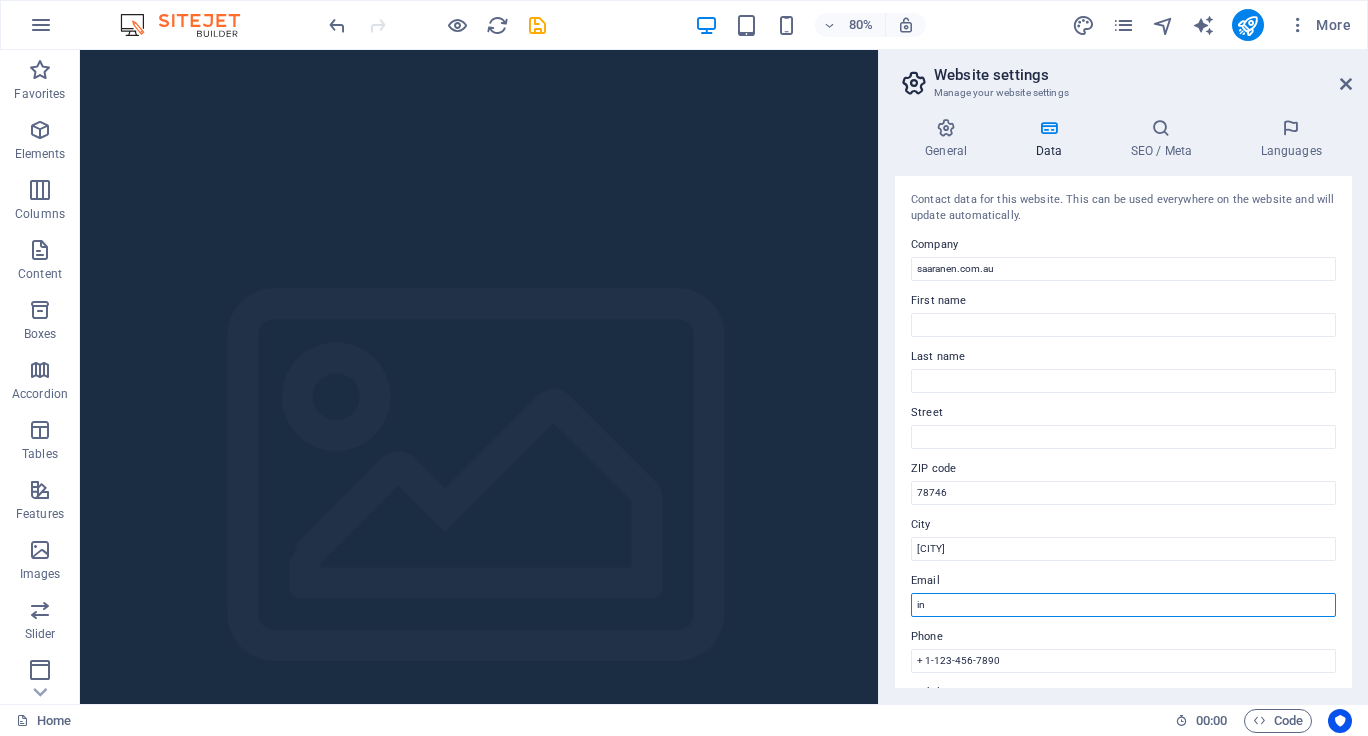 type on "i" 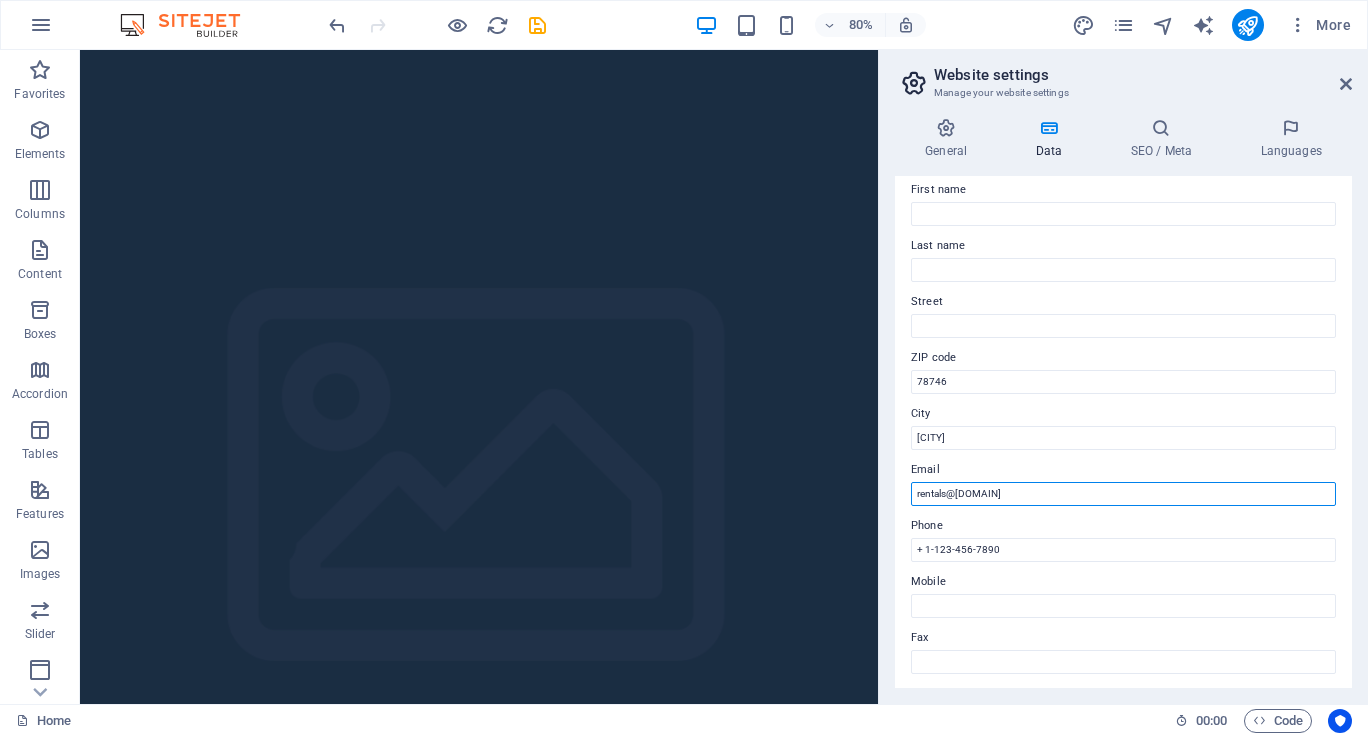 scroll, scrollTop: 120, scrollLeft: 0, axis: vertical 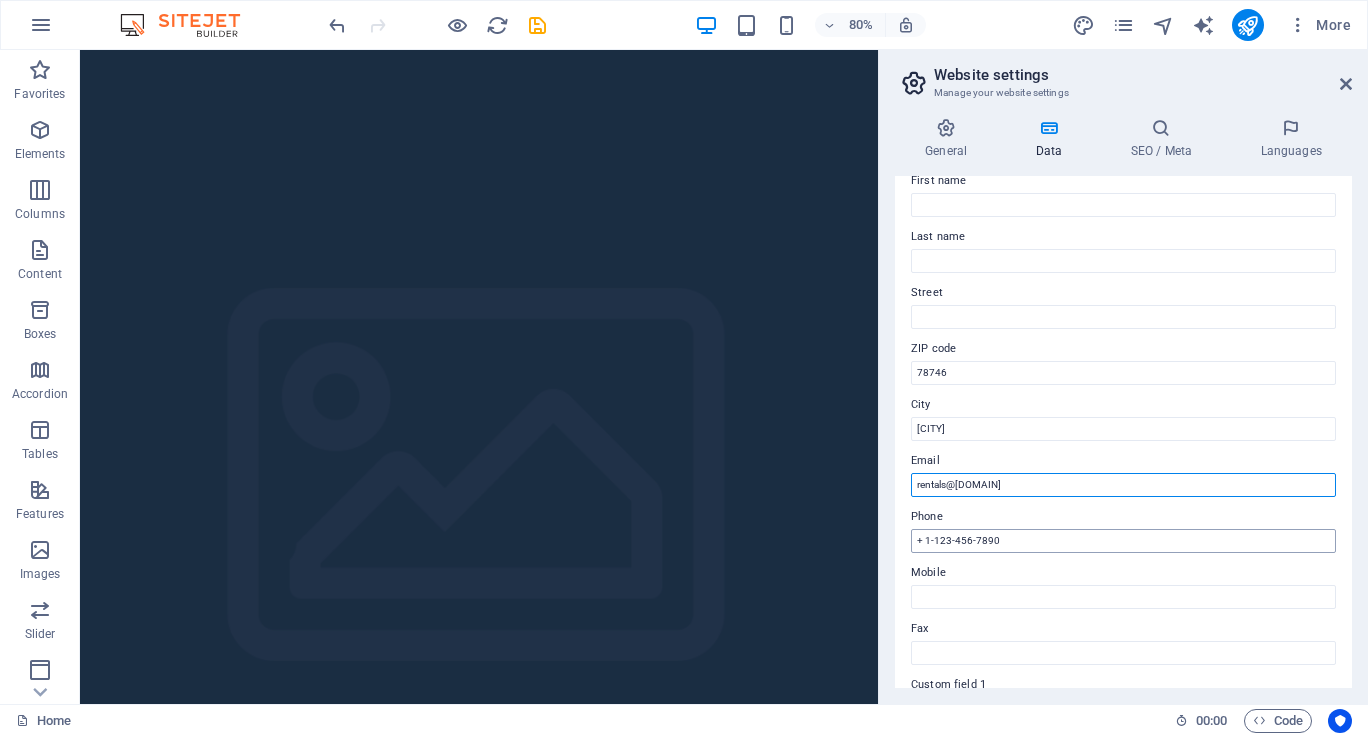 type on "rentals@[DOMAIN]" 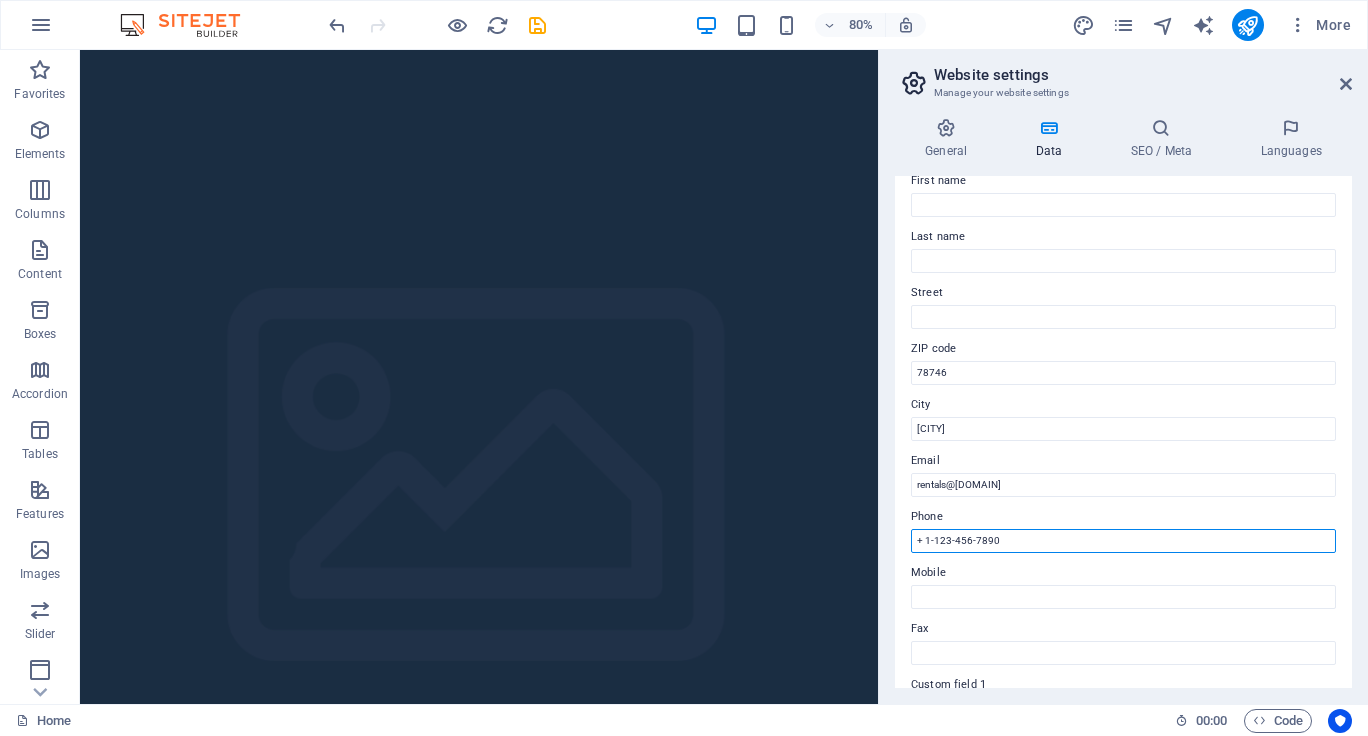 drag, startPoint x: 1011, startPoint y: 538, endPoint x: 879, endPoint y: 538, distance: 132 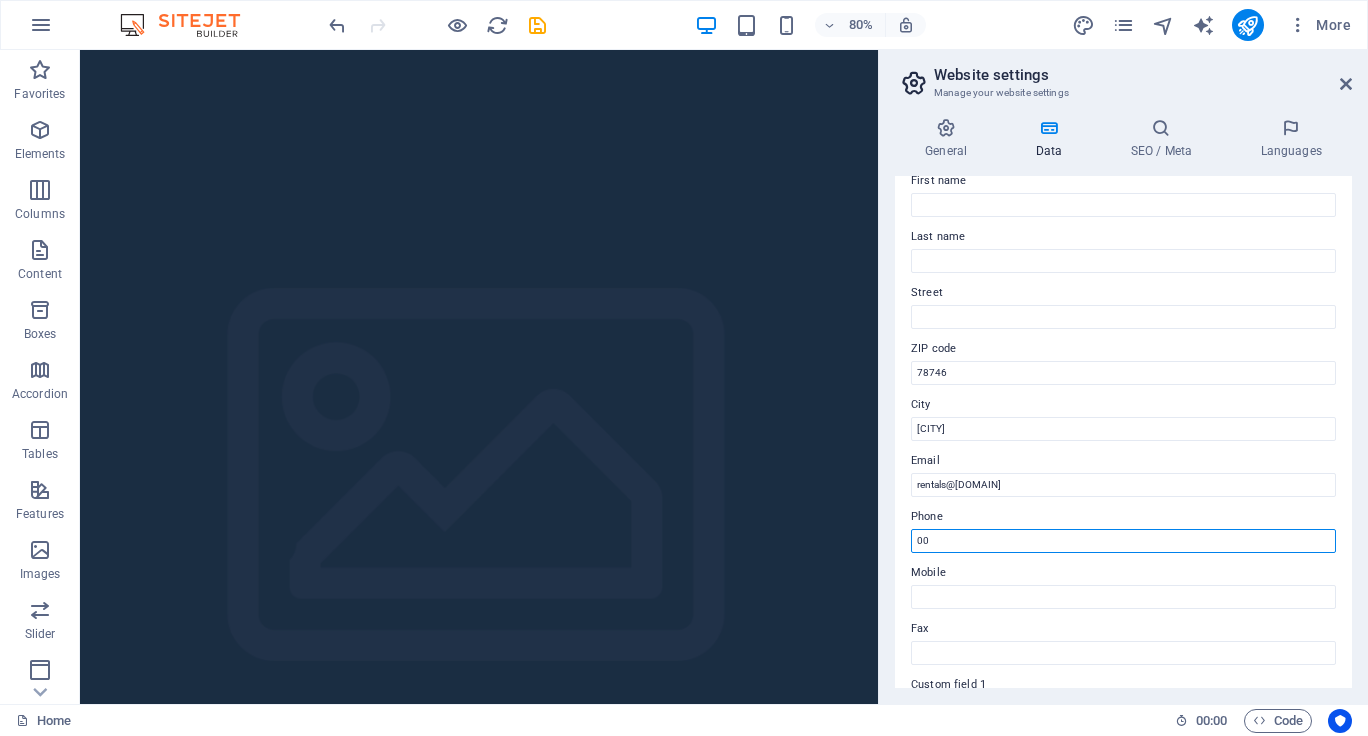 type on "0" 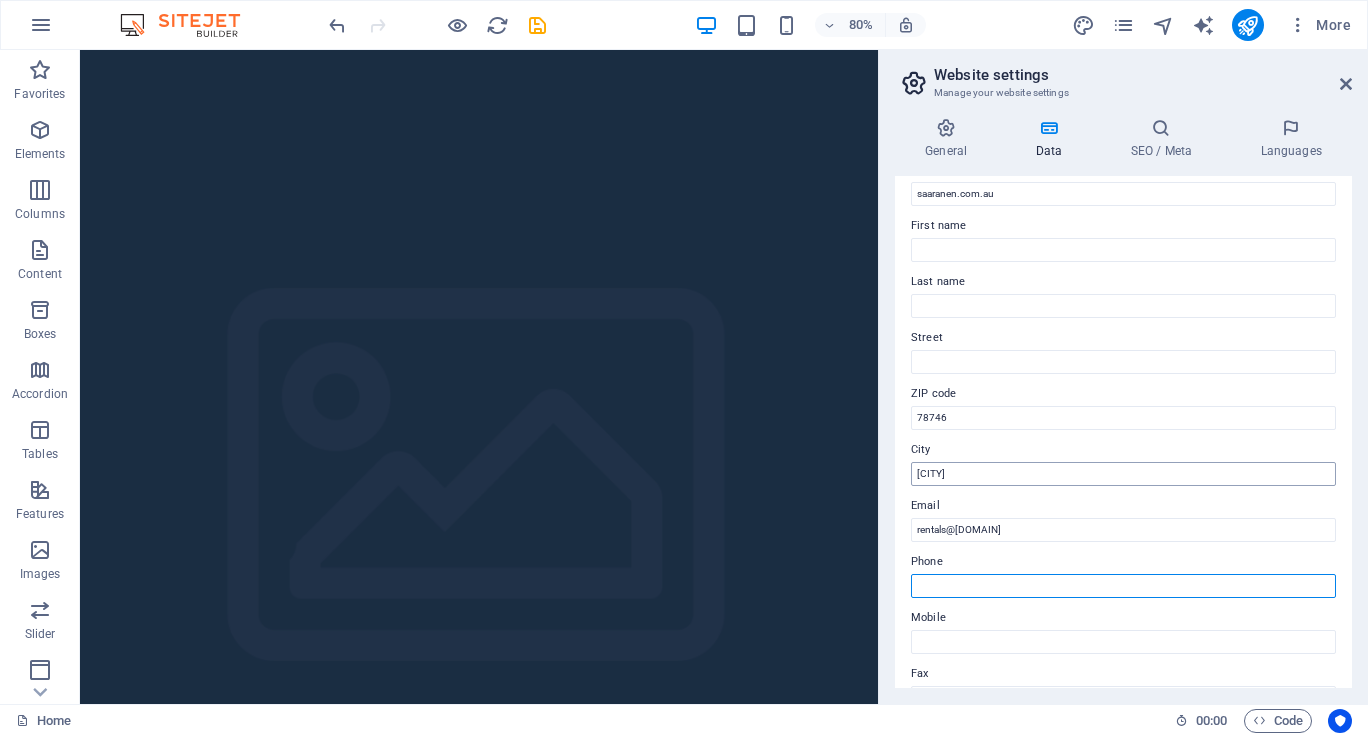scroll, scrollTop: 43, scrollLeft: 0, axis: vertical 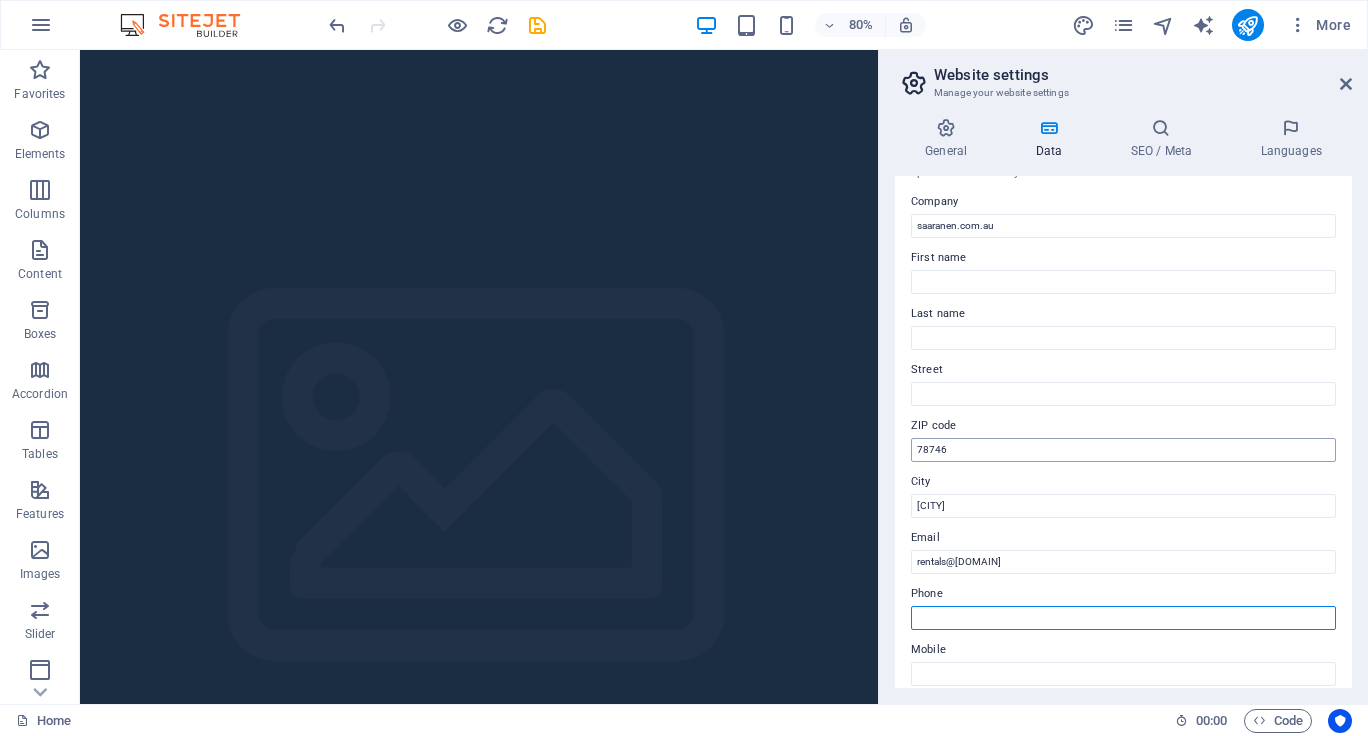 type 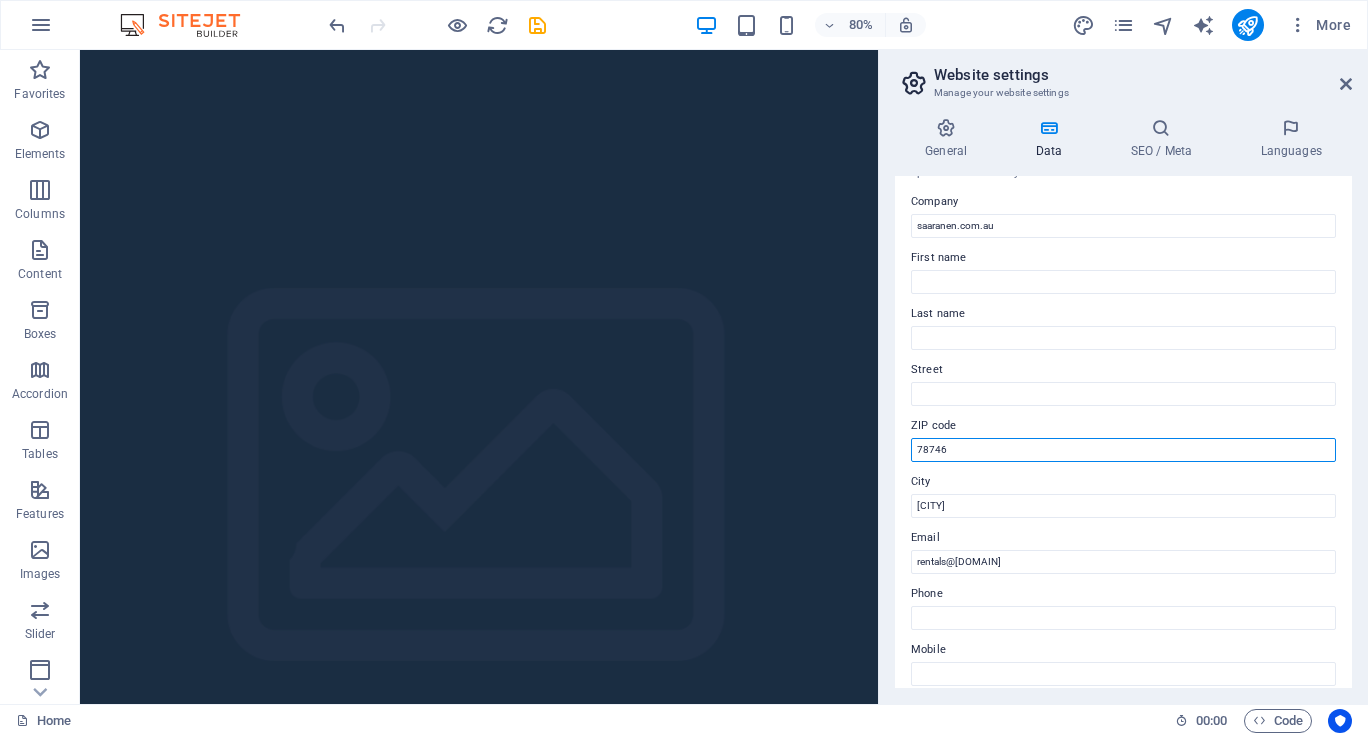 drag, startPoint x: 952, startPoint y: 443, endPoint x: 880, endPoint y: 444, distance: 72.00694 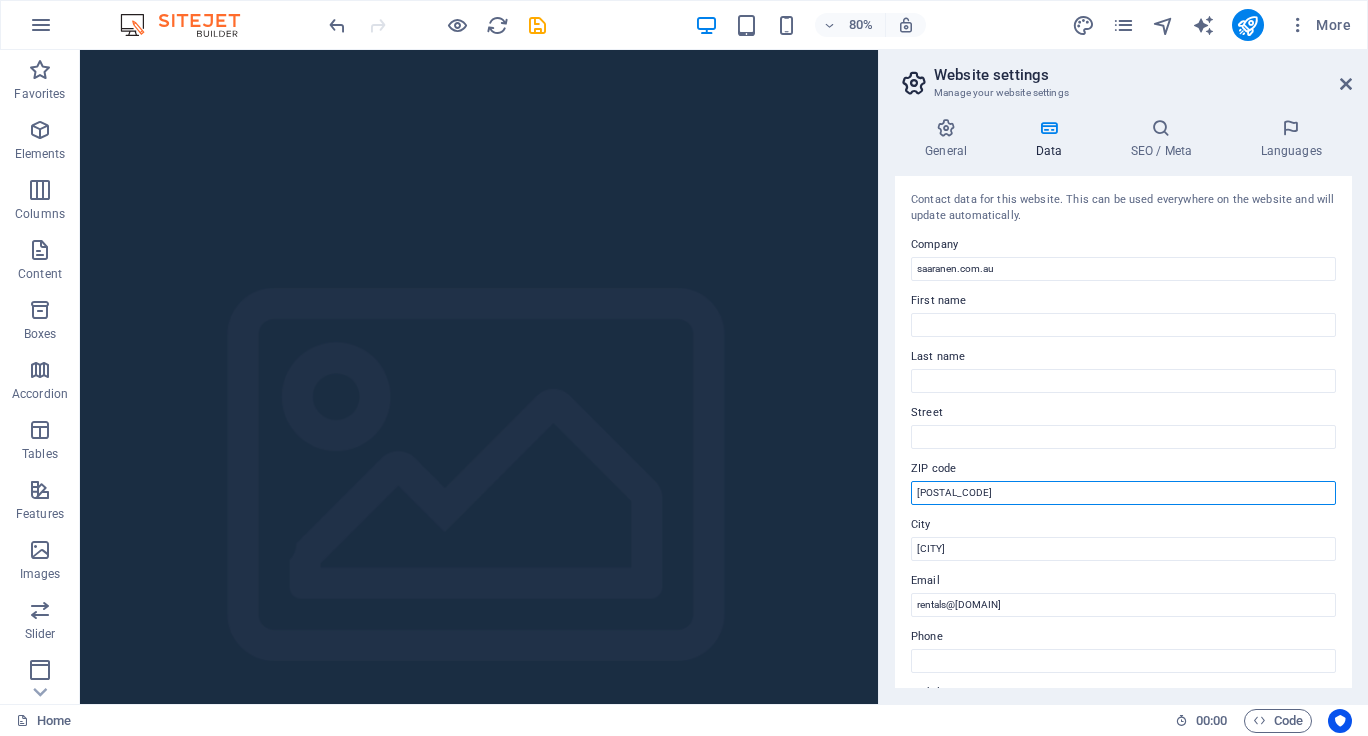 scroll, scrollTop: 0, scrollLeft: 0, axis: both 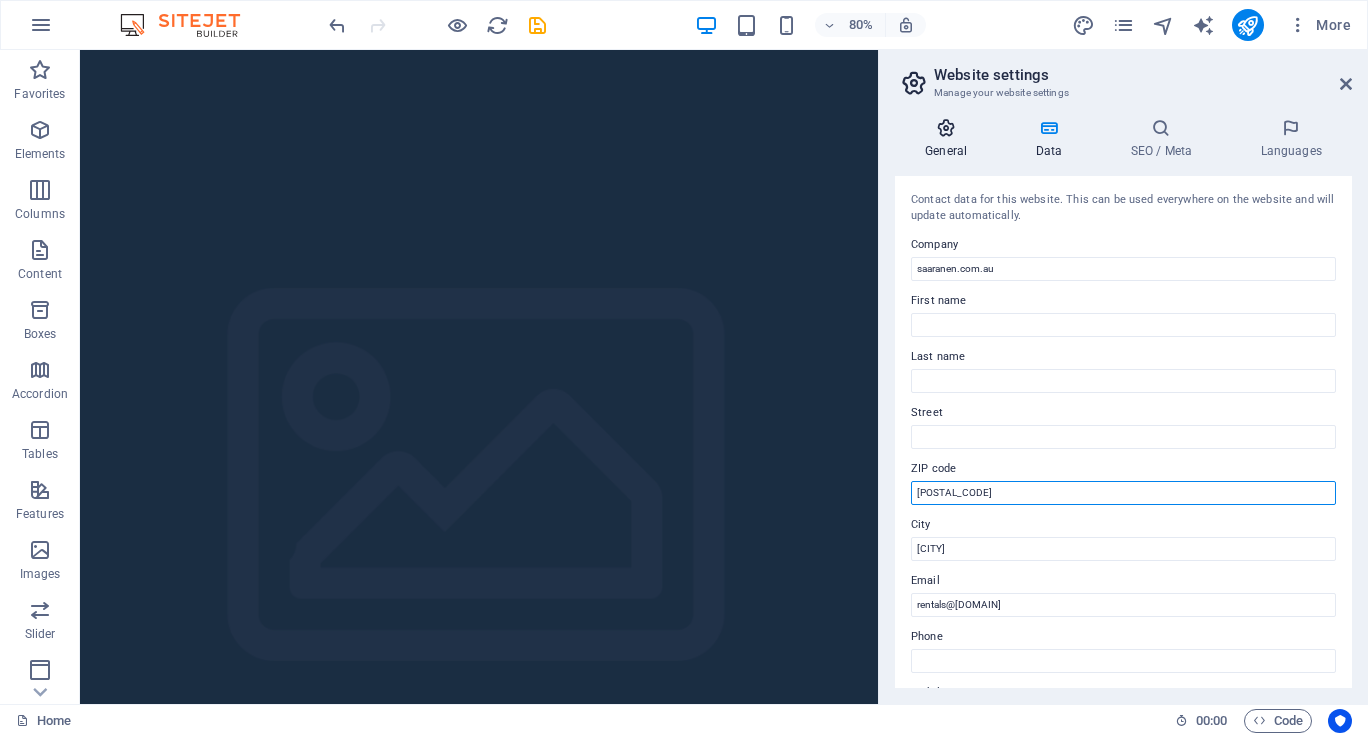 type on "[POSTAL_CODE]" 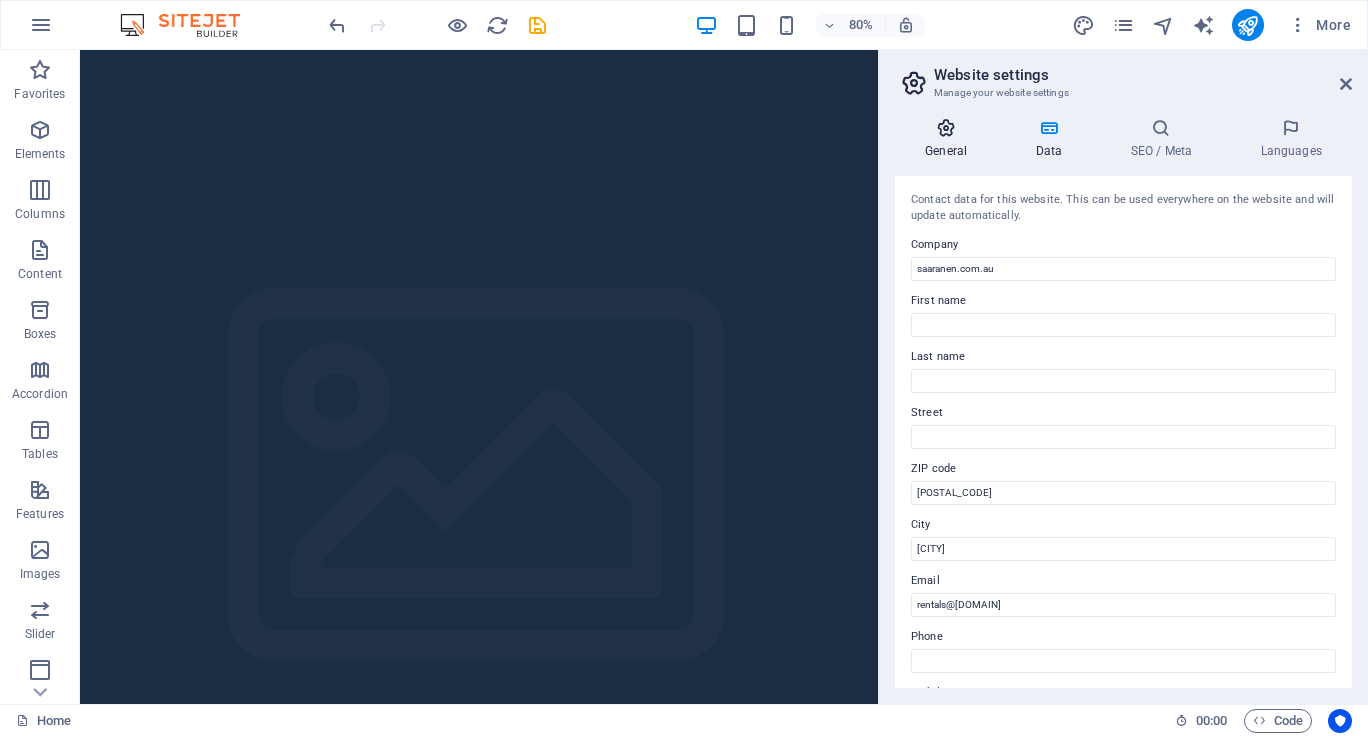 click on "General" at bounding box center (950, 139) 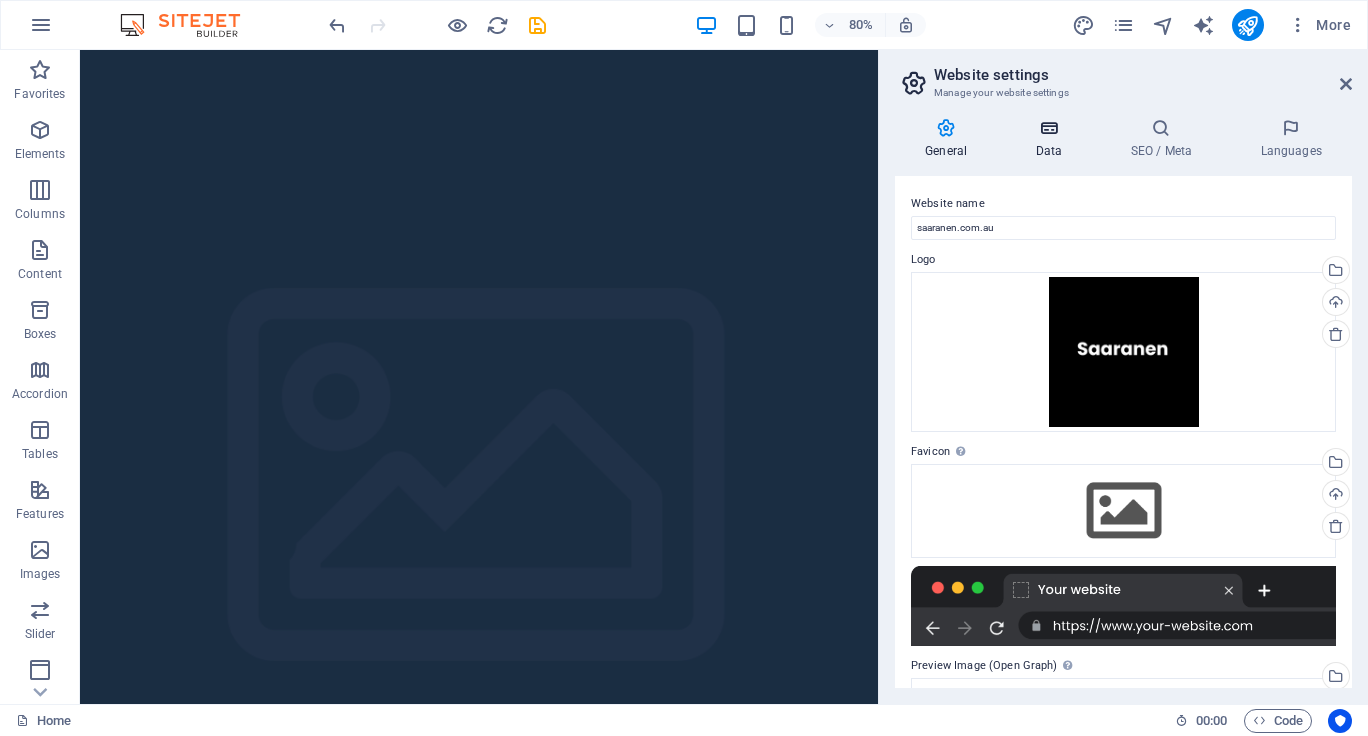 scroll, scrollTop: 0, scrollLeft: 0, axis: both 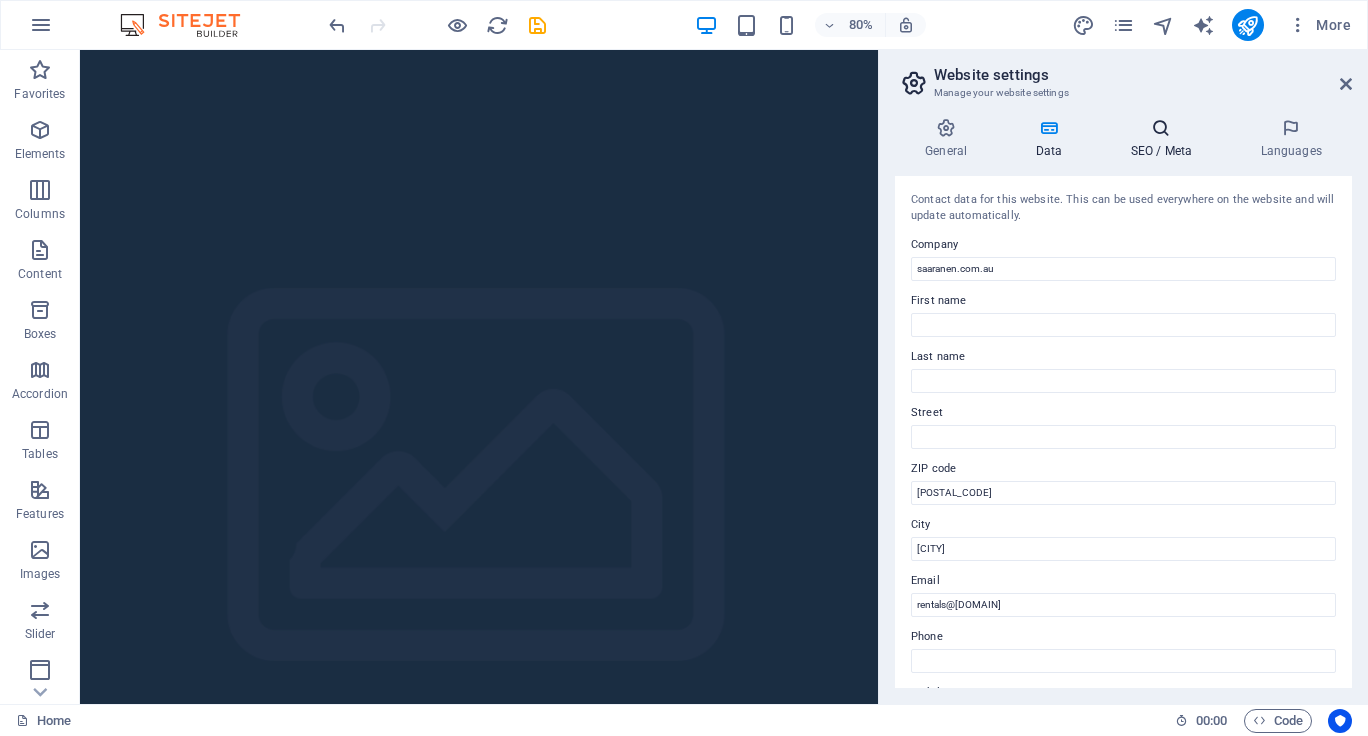 click at bounding box center [1161, 128] 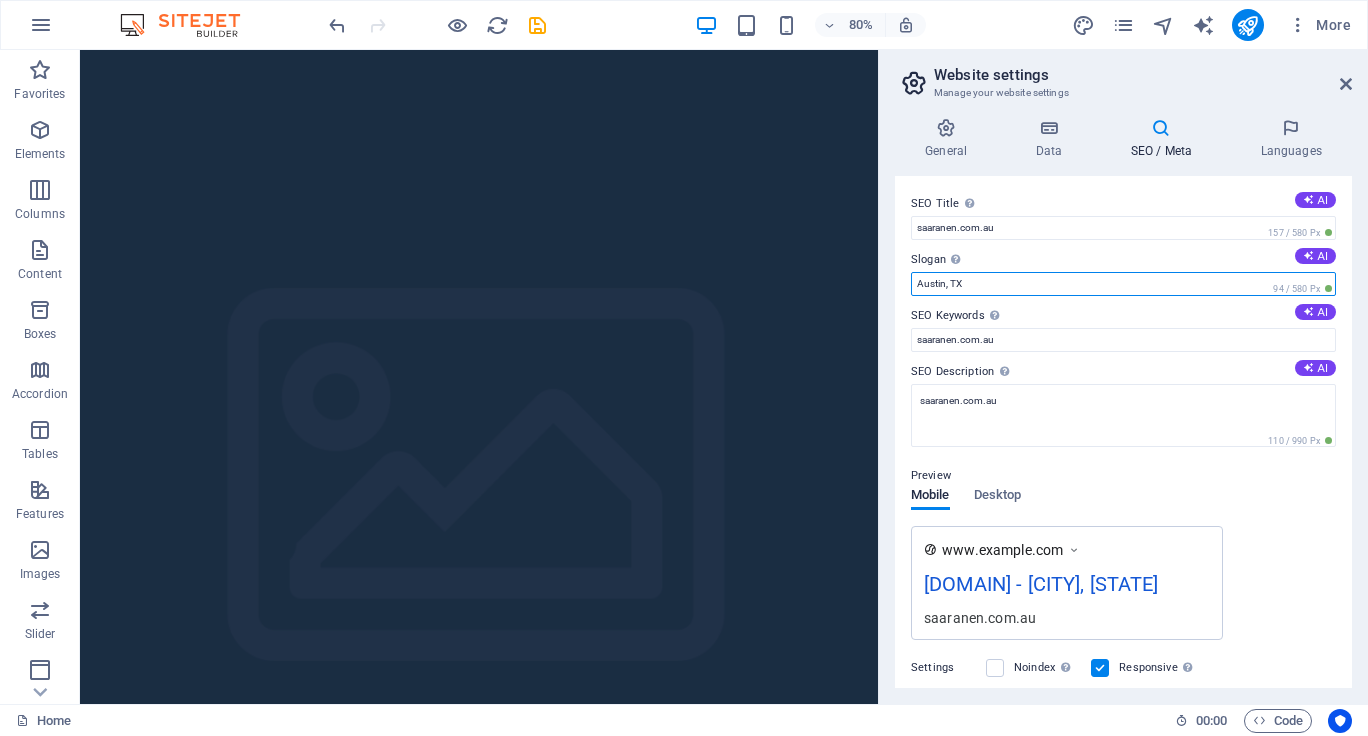 drag, startPoint x: 1021, startPoint y: 279, endPoint x: 878, endPoint y: 279, distance: 143 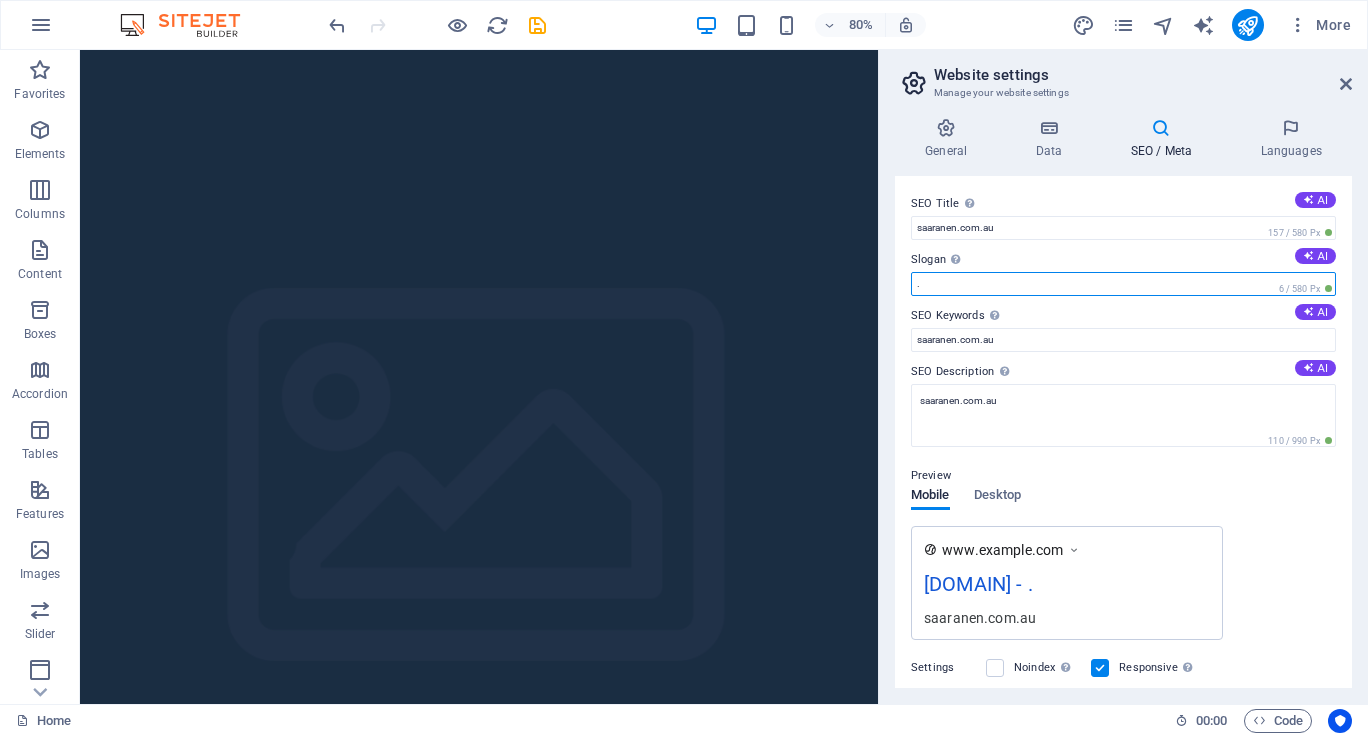 scroll, scrollTop: 0, scrollLeft: 0, axis: both 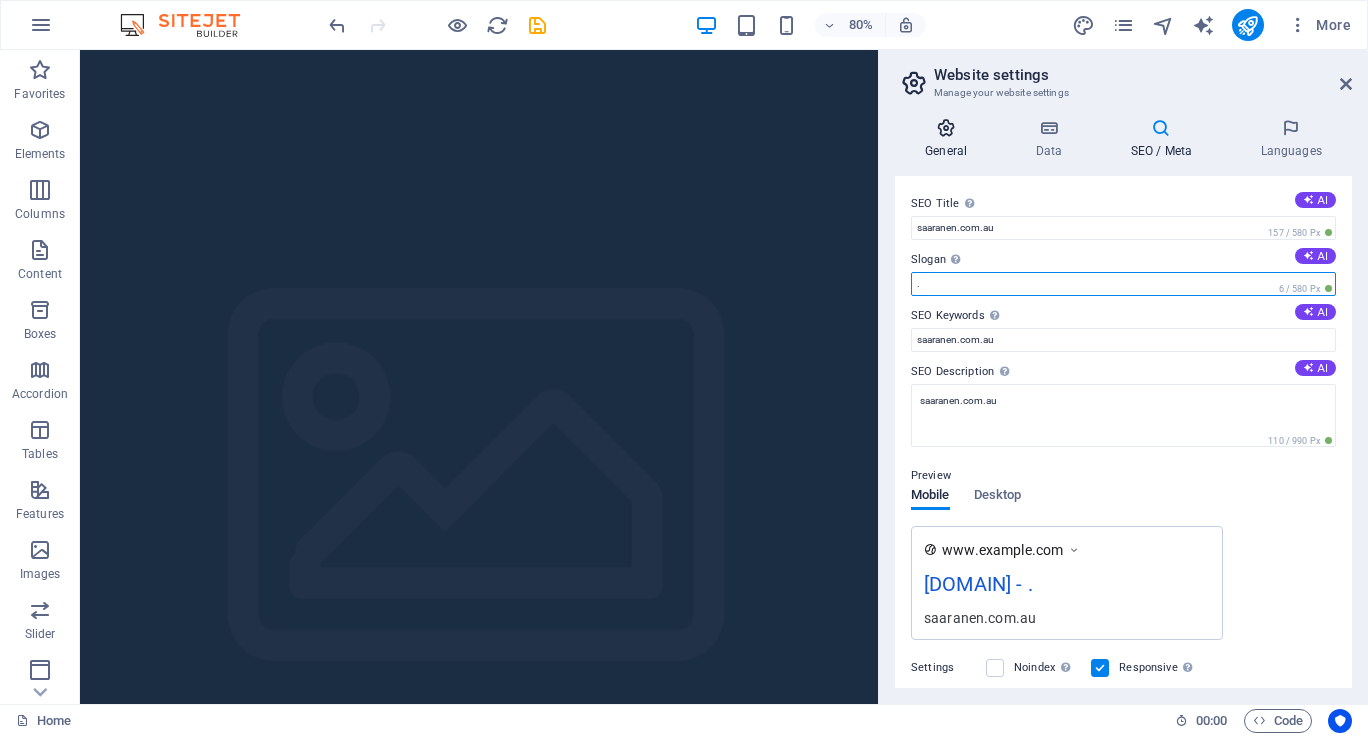 type on "." 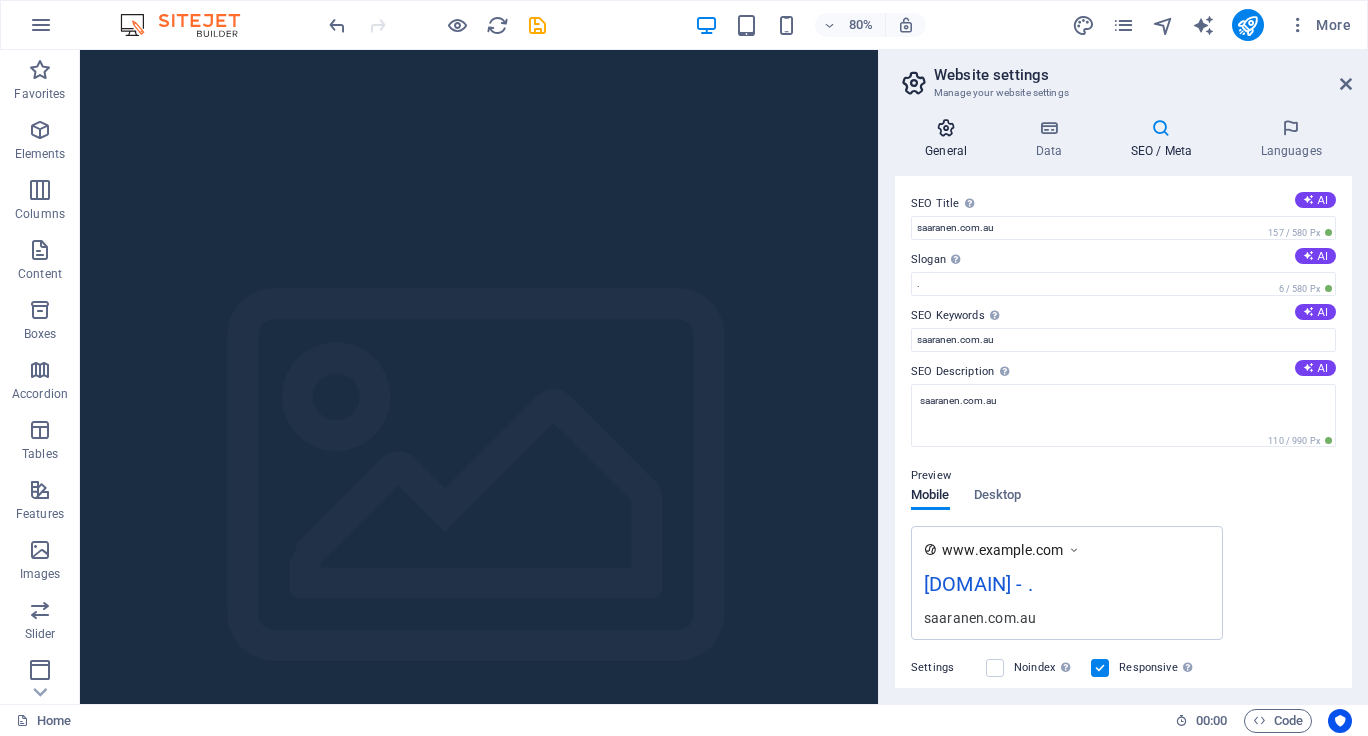 click on "General" at bounding box center (950, 139) 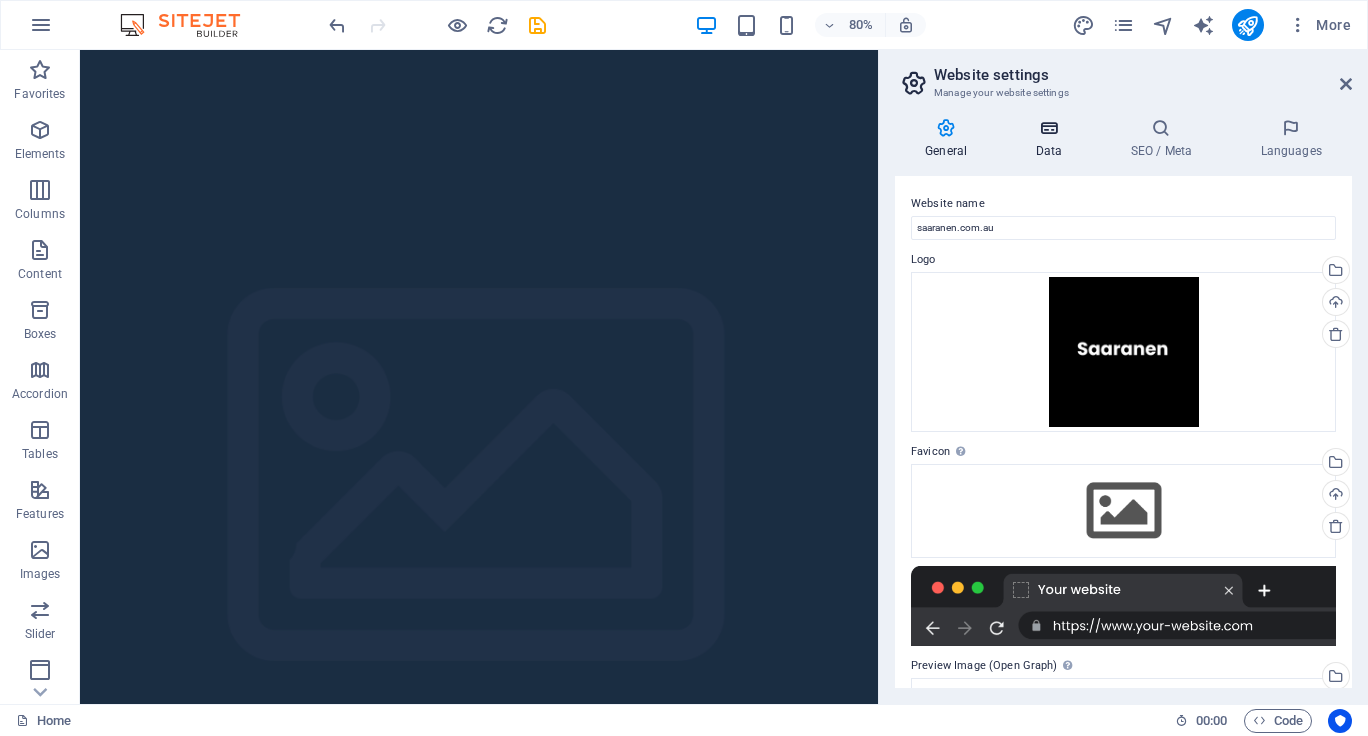 click on "Data" at bounding box center [1052, 139] 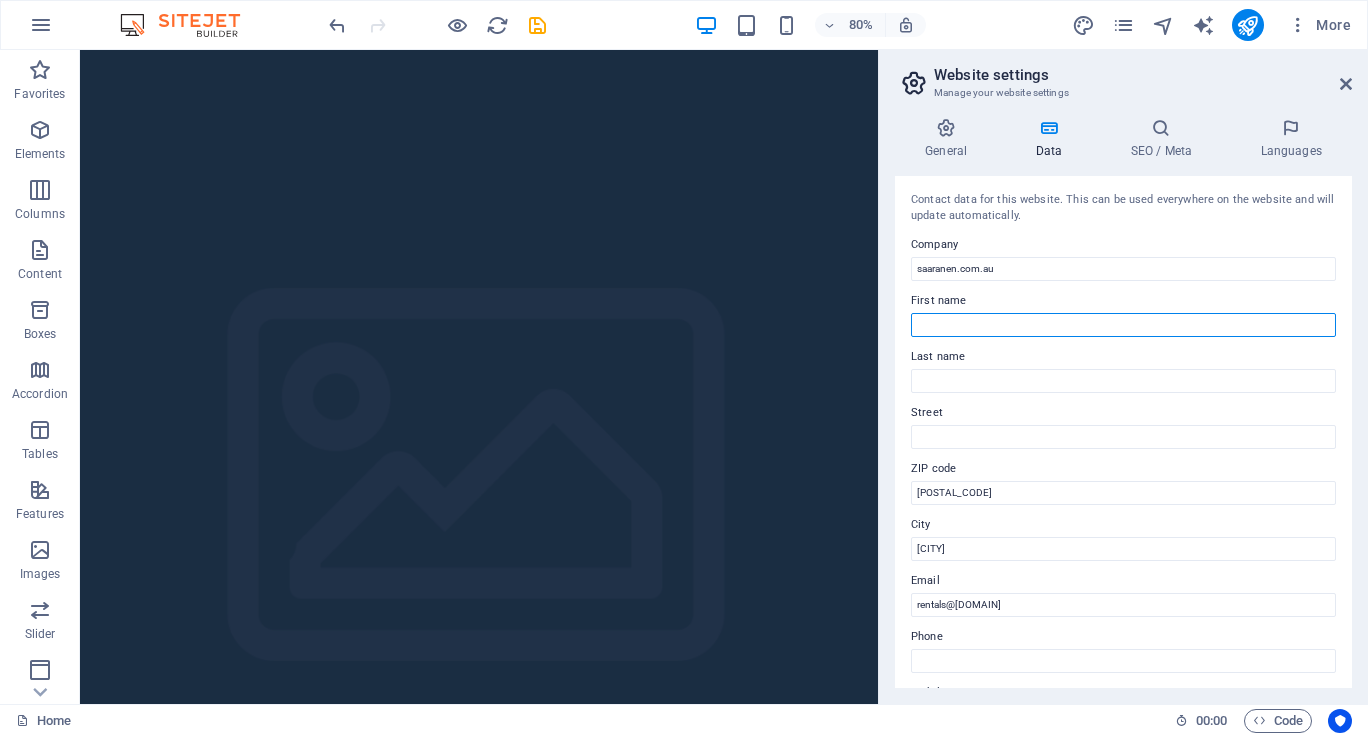 click on "First name" at bounding box center (1123, 325) 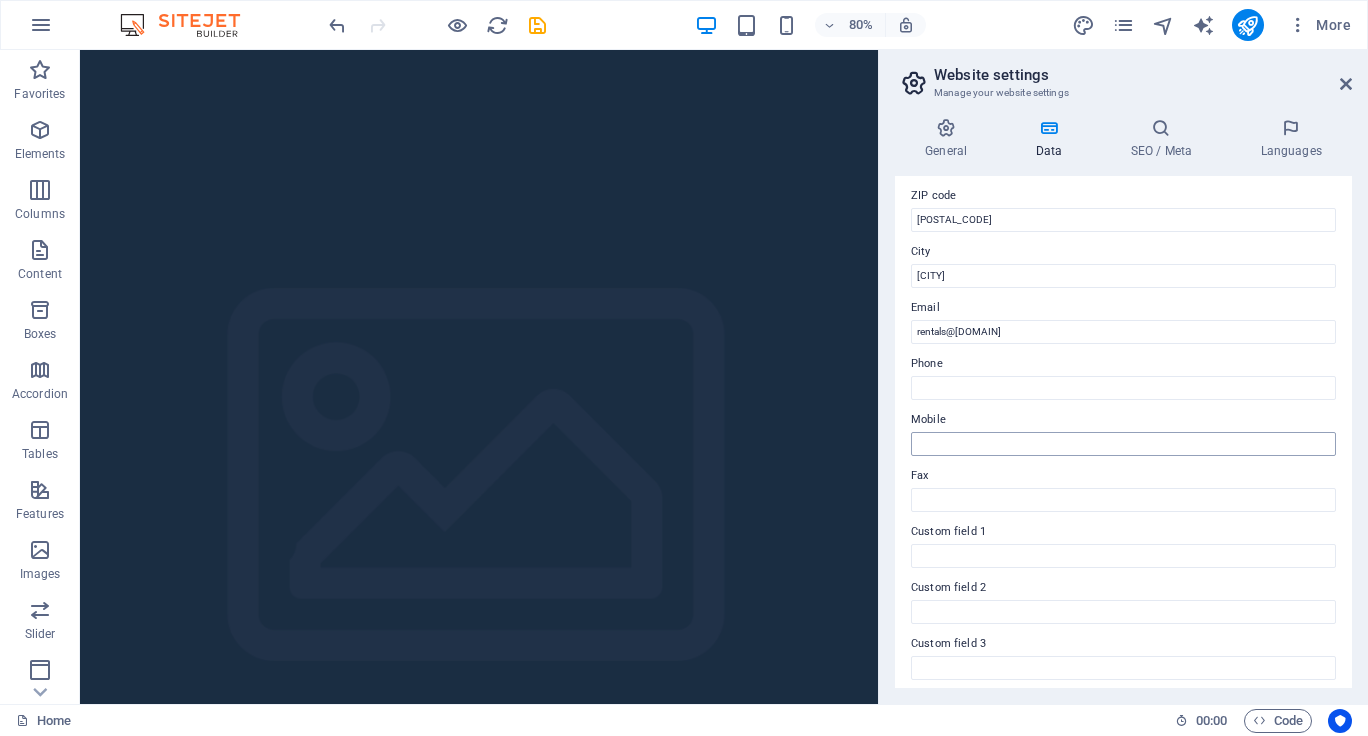 scroll, scrollTop: 277, scrollLeft: 0, axis: vertical 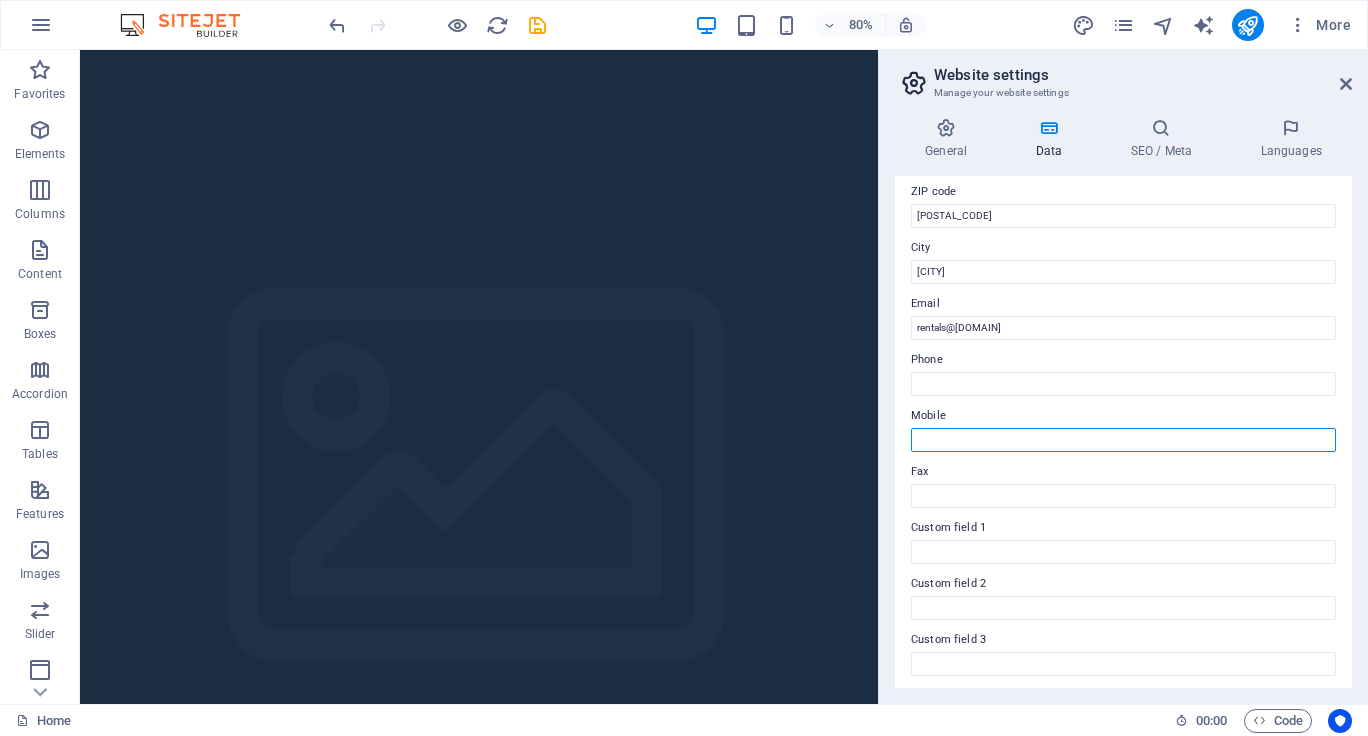 click on "Mobile" at bounding box center (1123, 440) 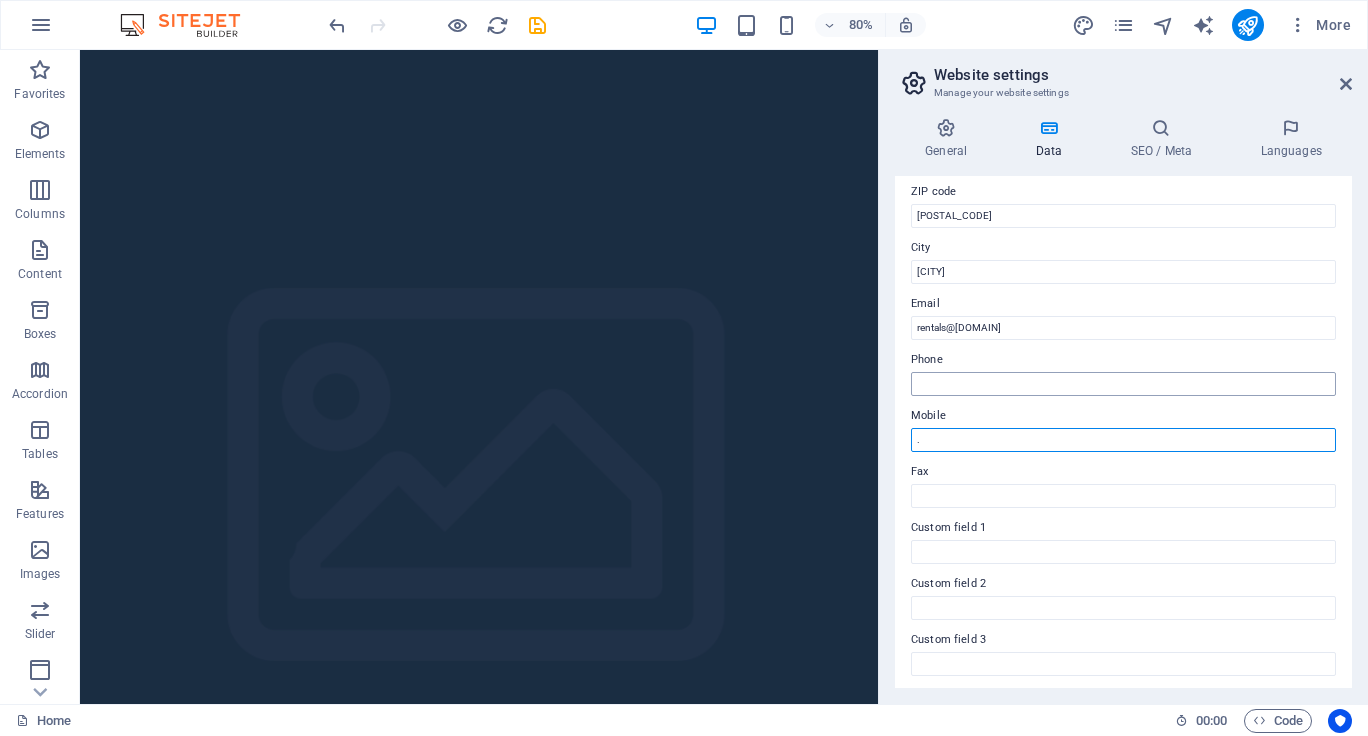 type on "." 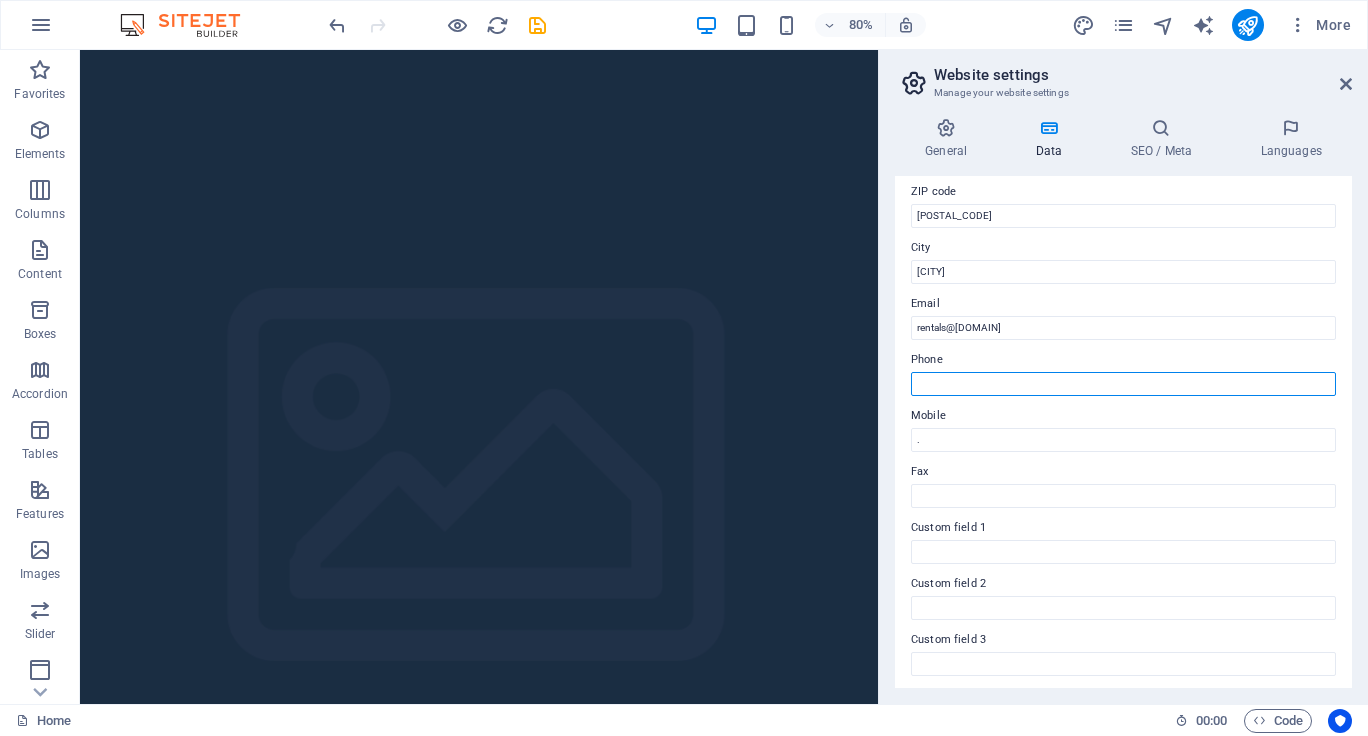 click on "Phone" at bounding box center (1123, 384) 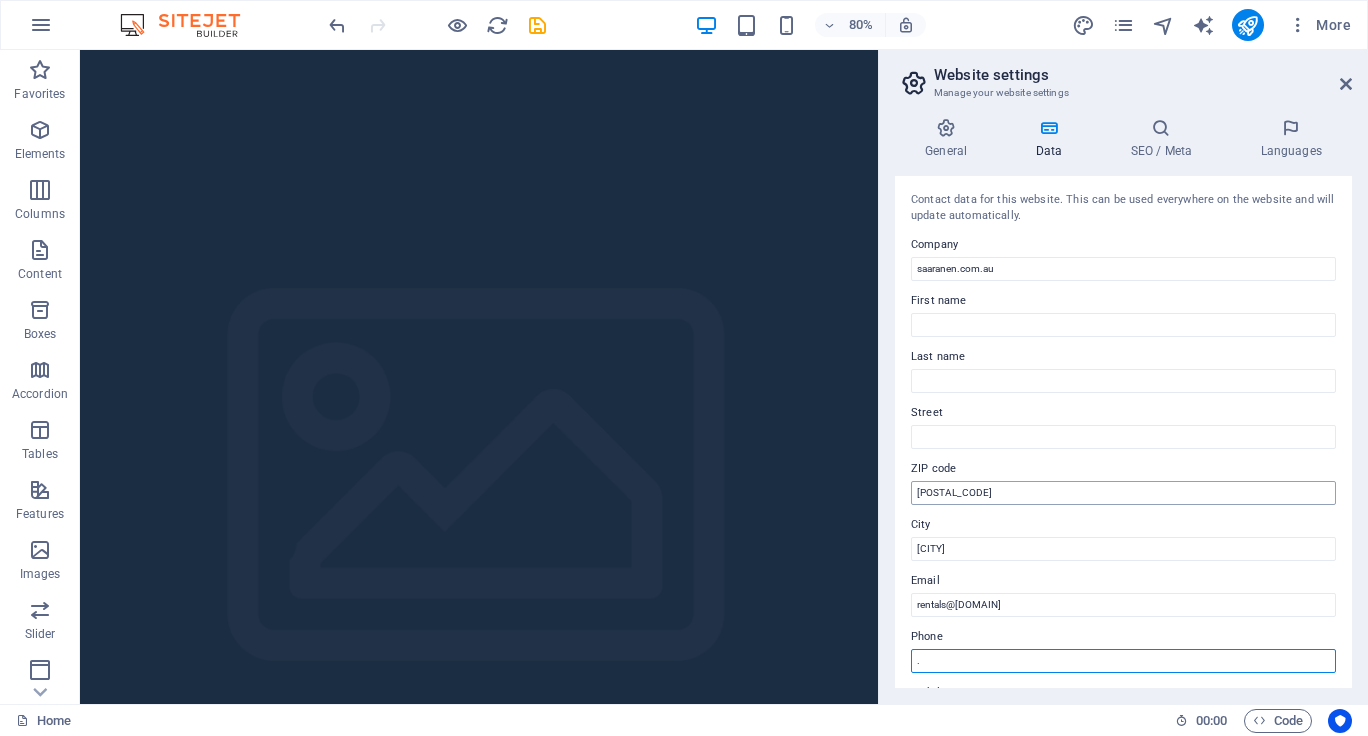 scroll, scrollTop: 0, scrollLeft: 0, axis: both 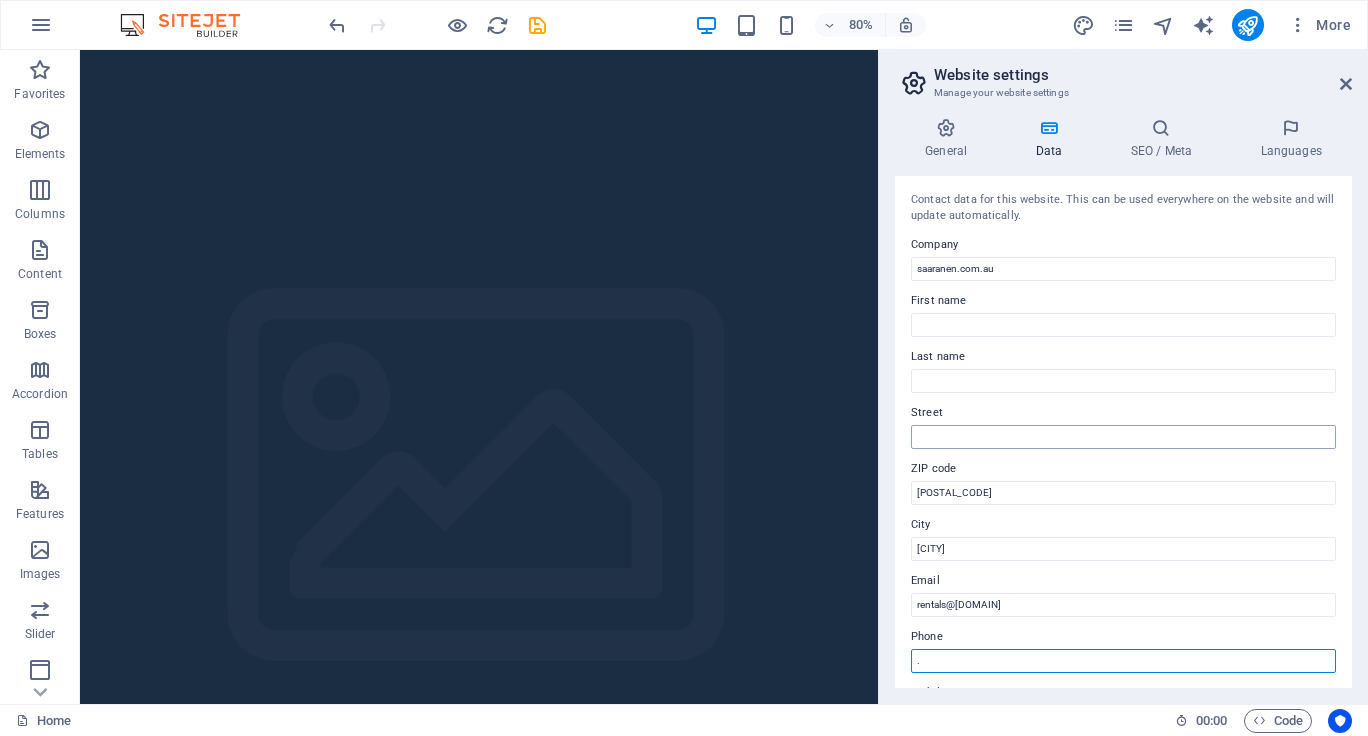 type on "." 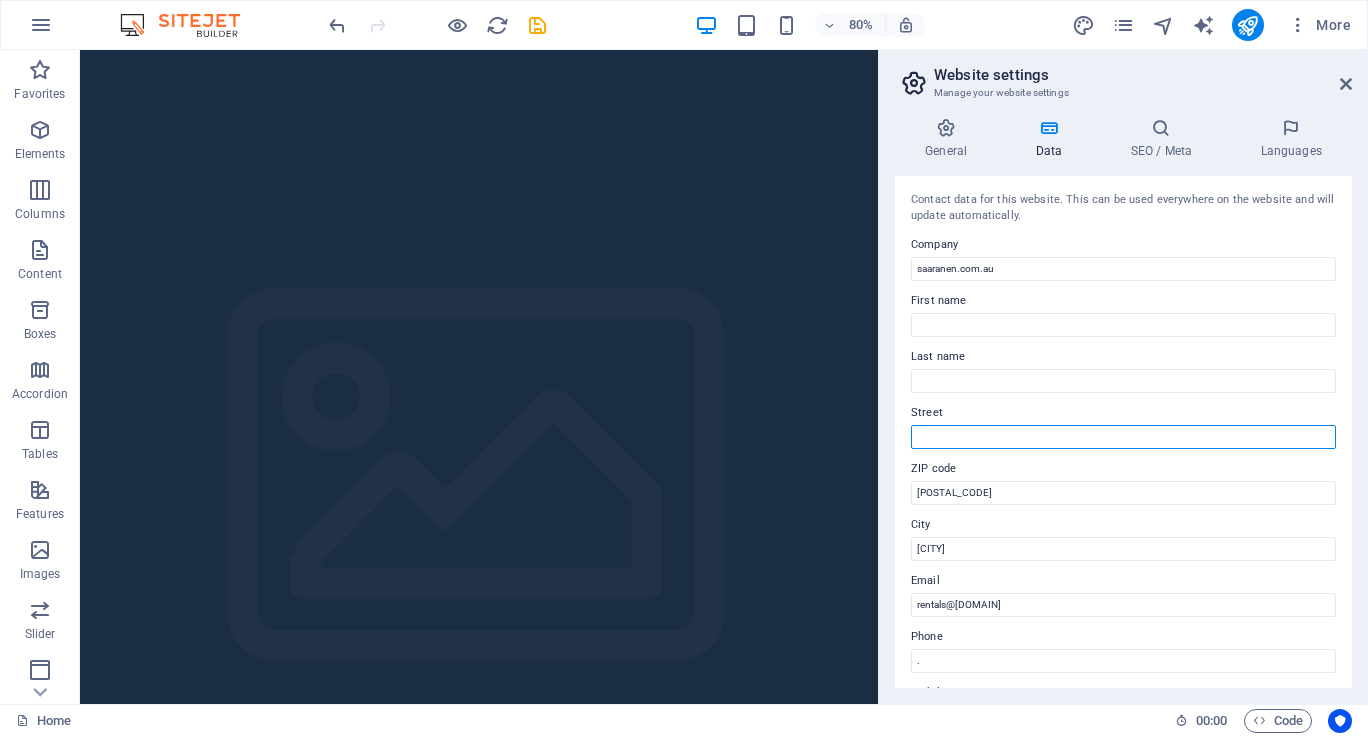 click on "Street" at bounding box center (1123, 437) 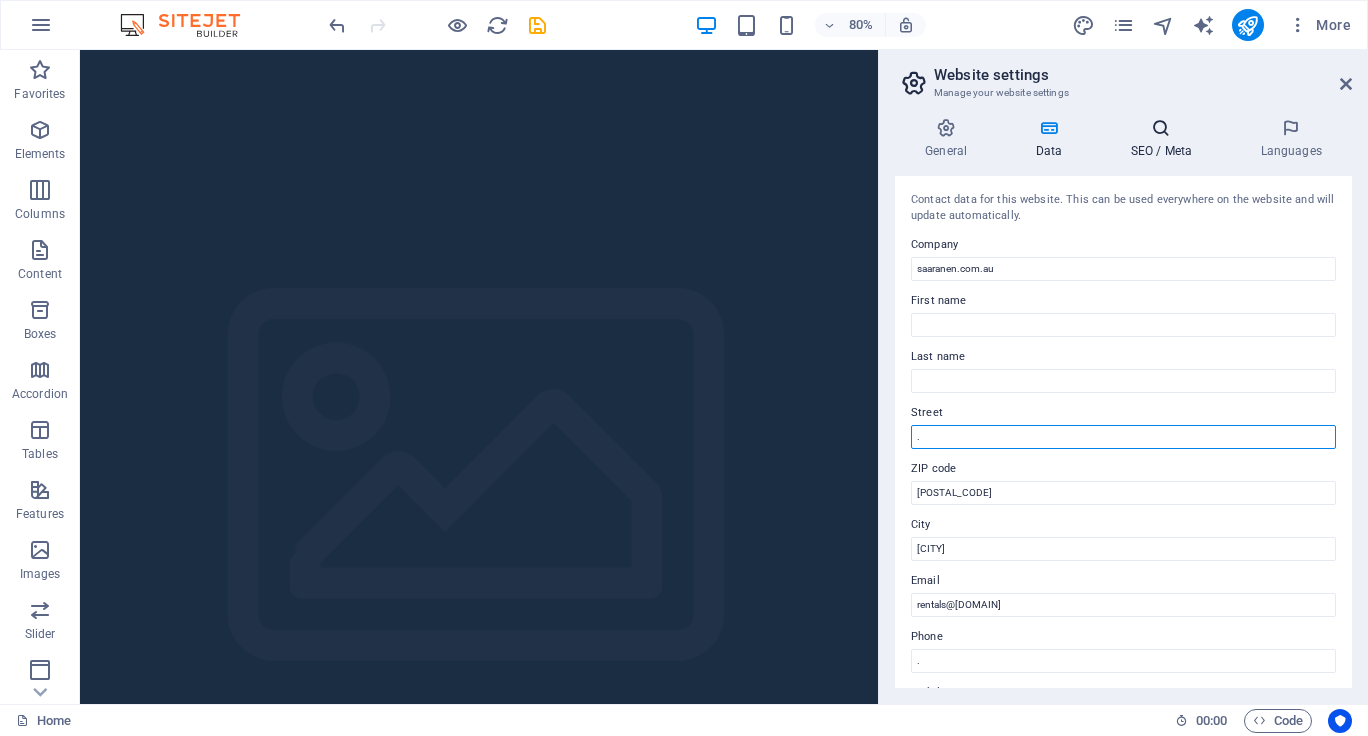type on "." 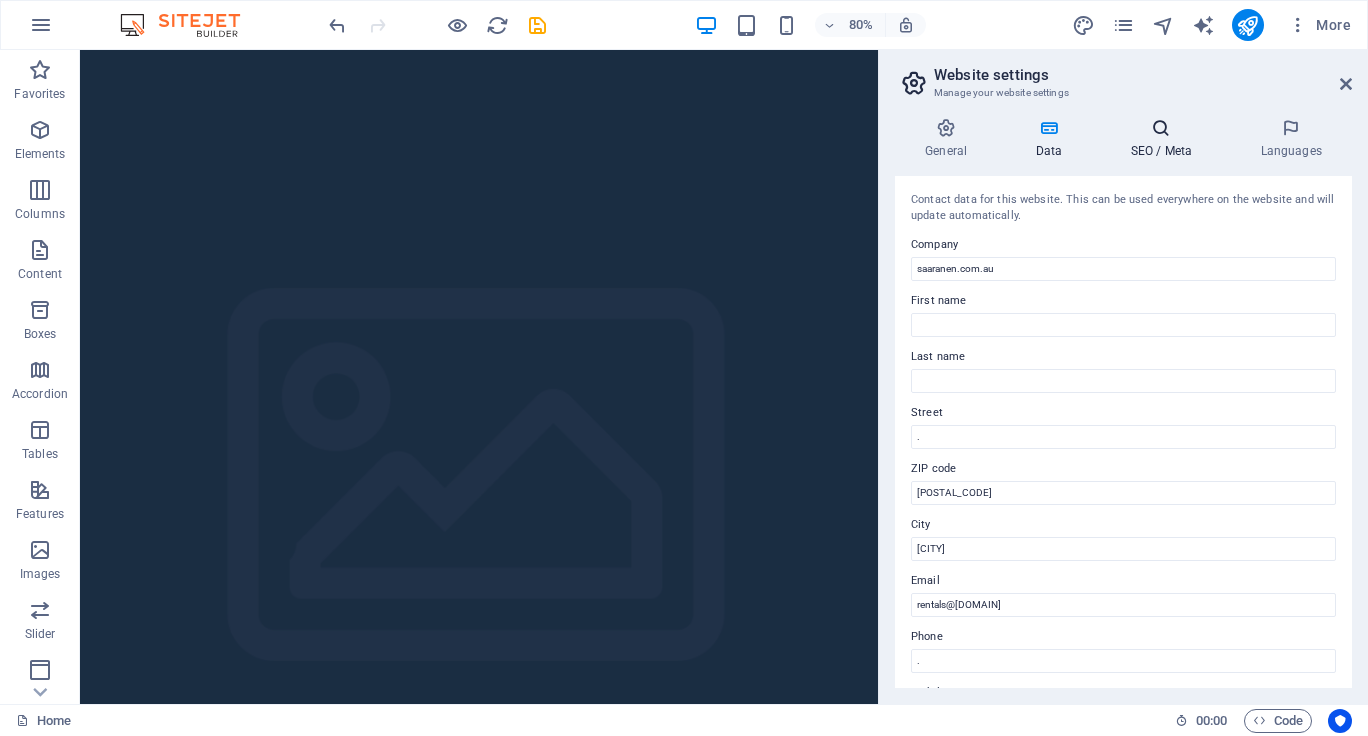 click on "SEO / Meta" at bounding box center [1165, 139] 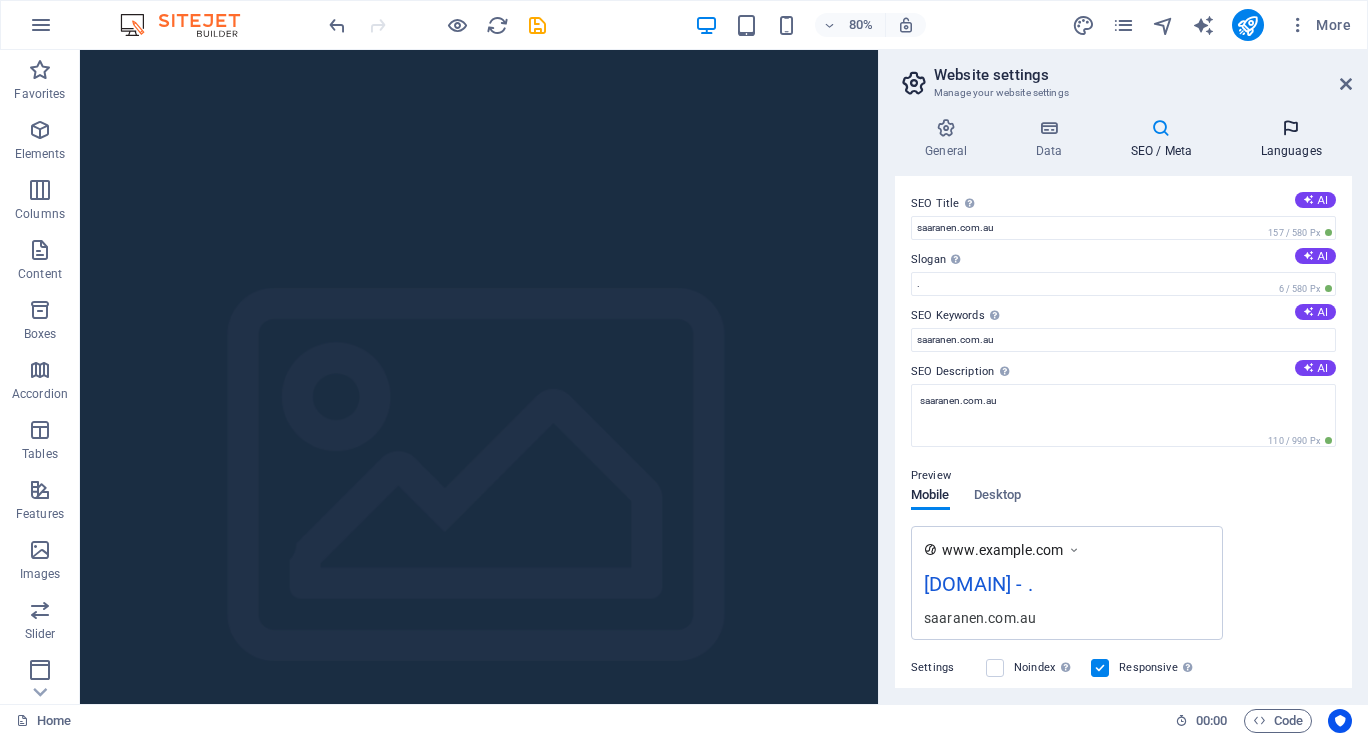 scroll, scrollTop: 0, scrollLeft: 0, axis: both 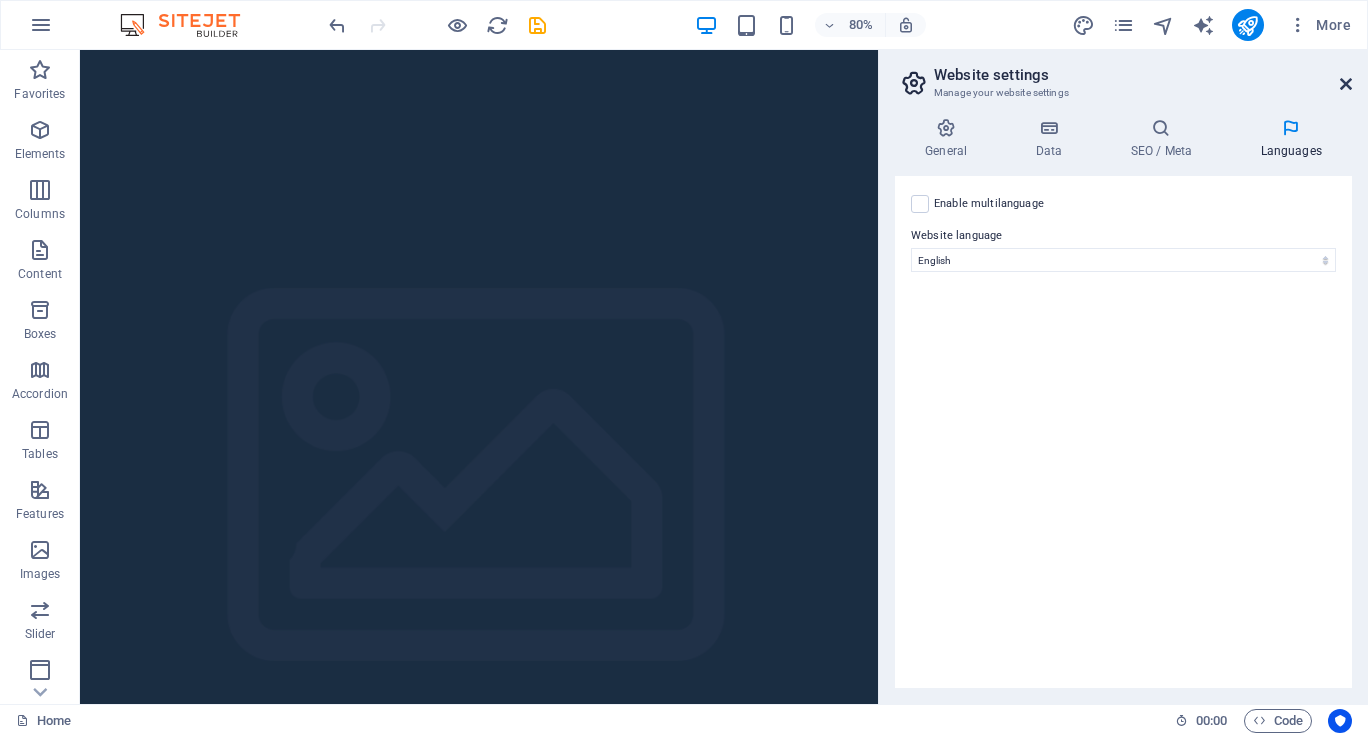 click at bounding box center (1346, 84) 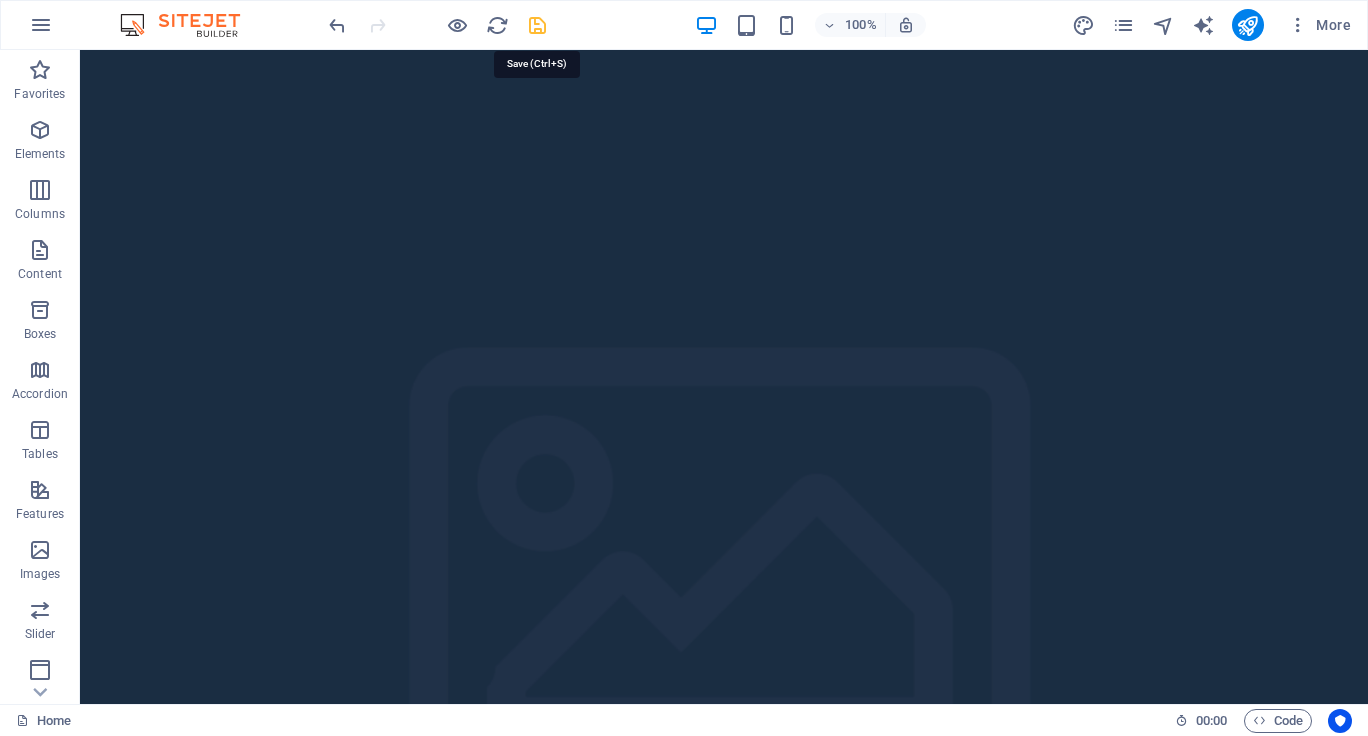click at bounding box center [537, 25] 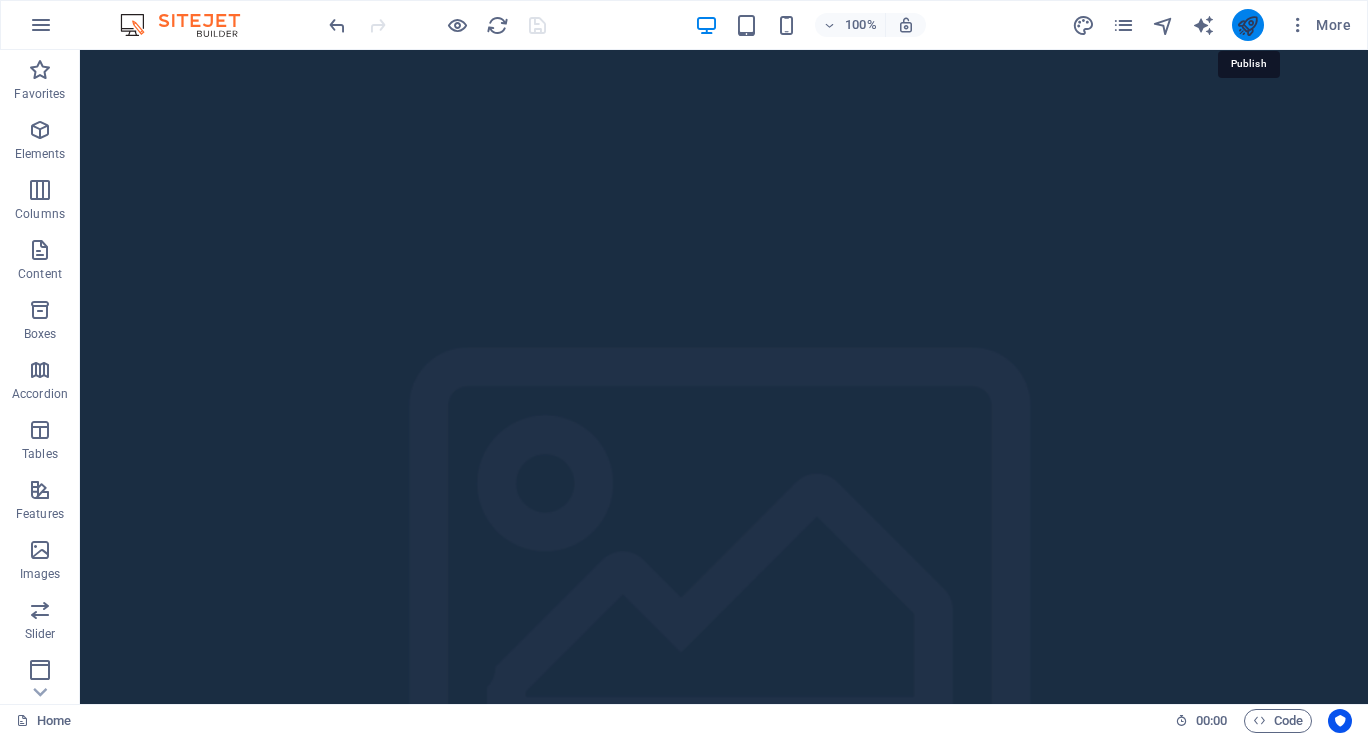 click at bounding box center [1247, 25] 